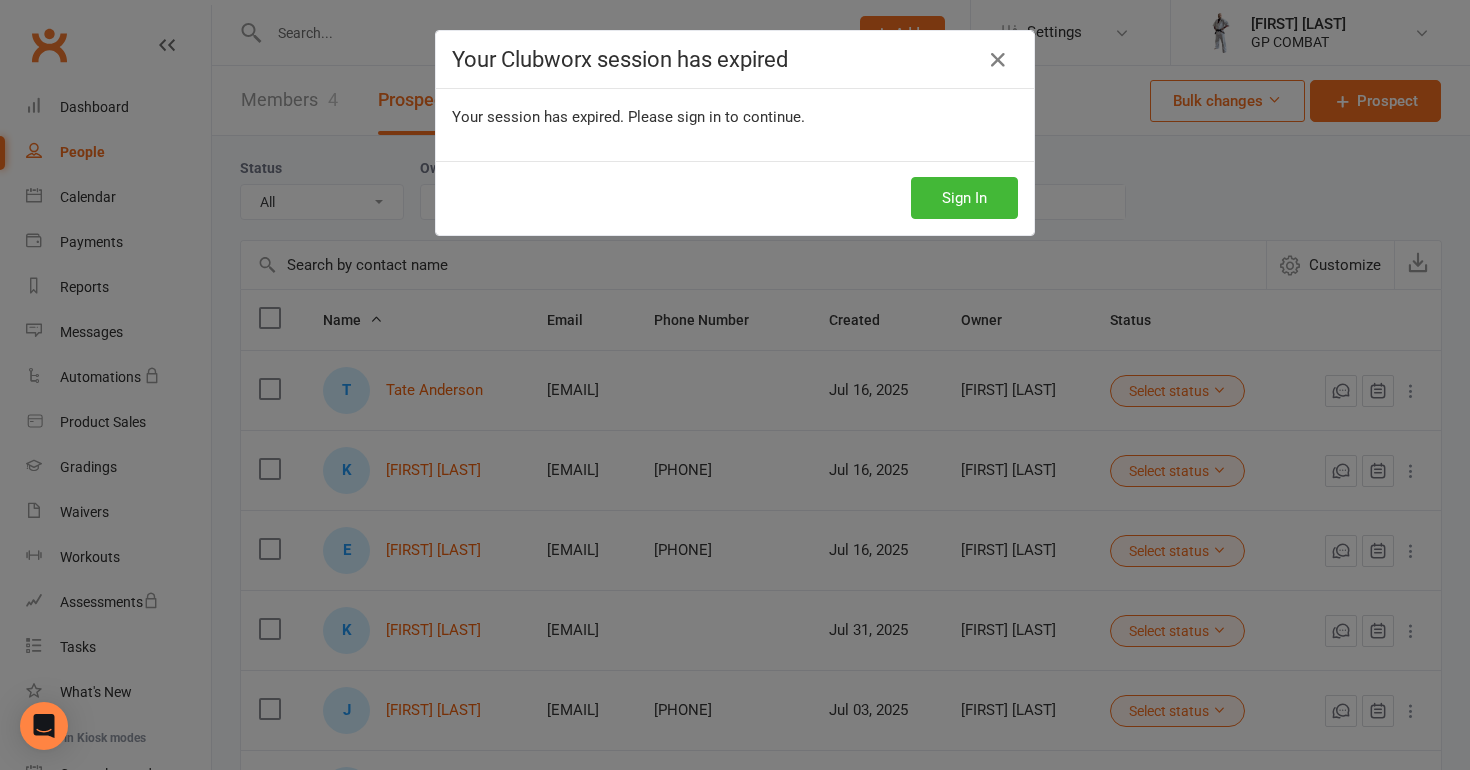 select on "100" 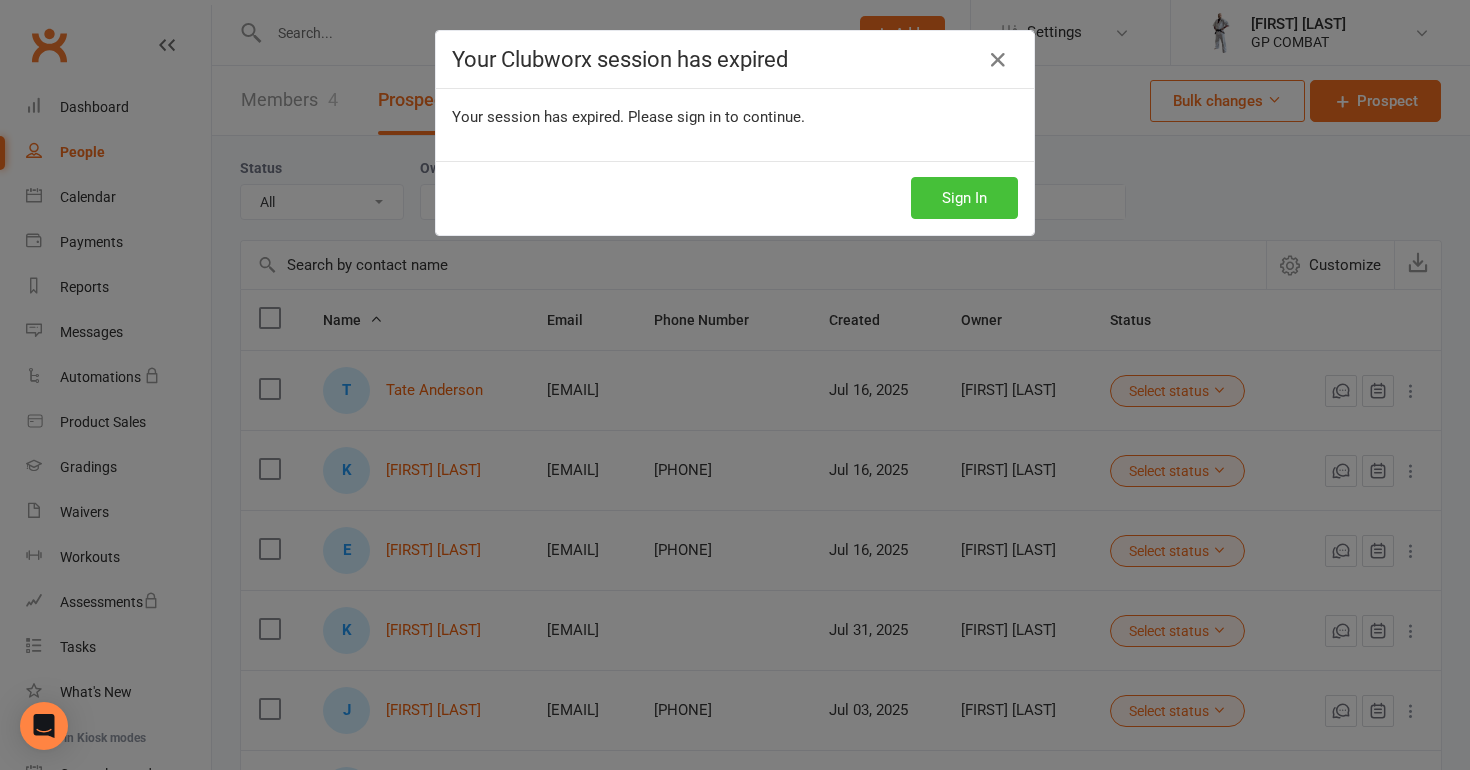 click on "Sign In" at bounding box center [964, 198] 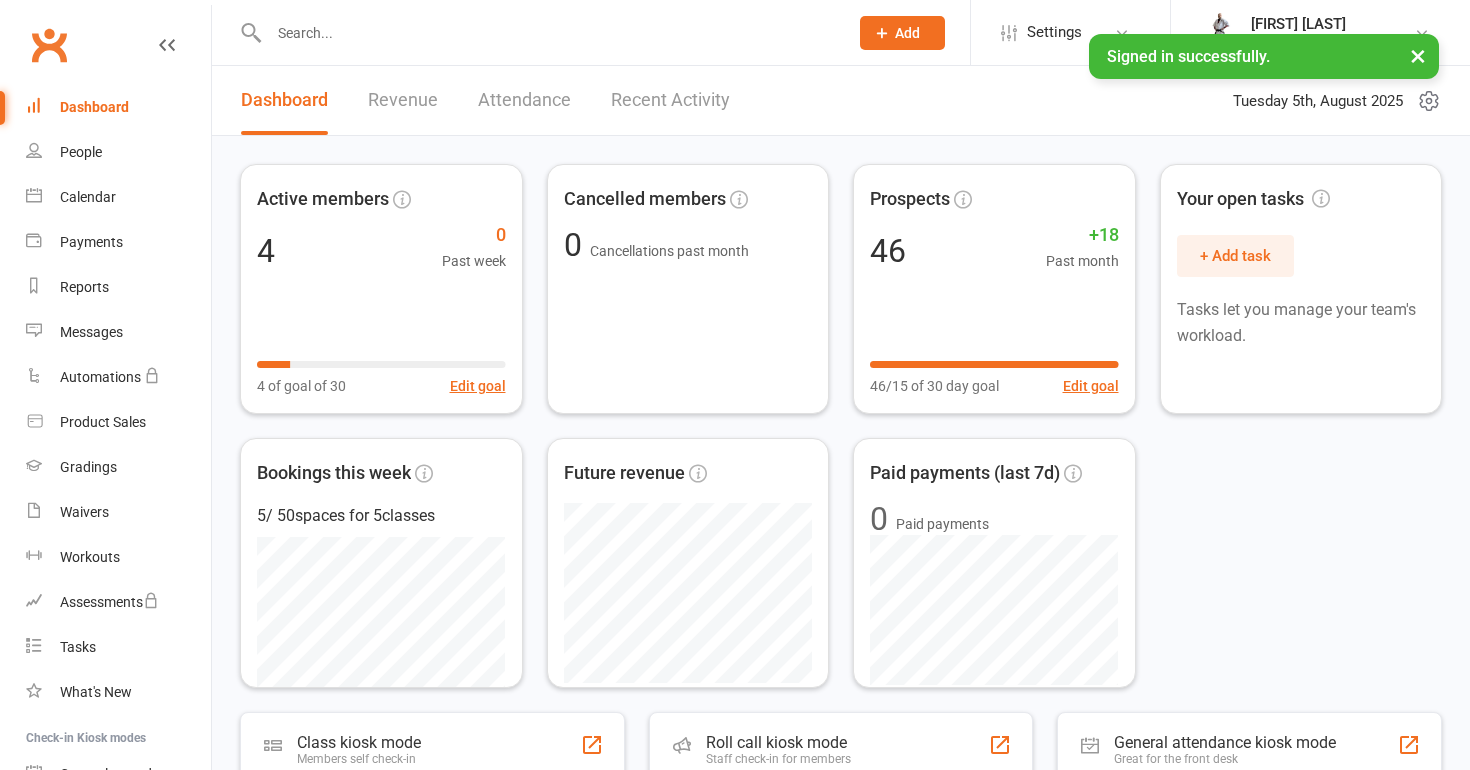 scroll, scrollTop: 0, scrollLeft: 0, axis: both 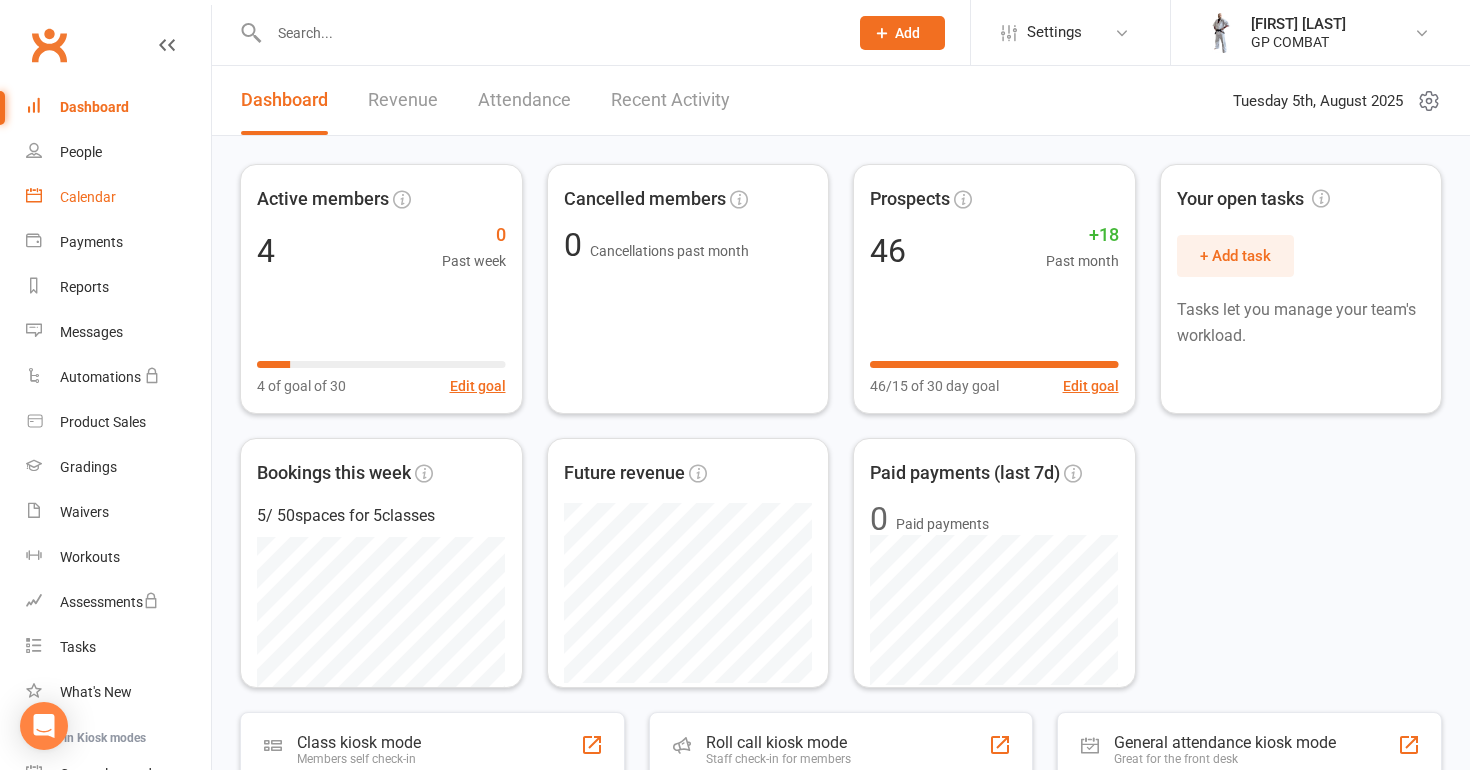 click on "Calendar" at bounding box center [88, 197] 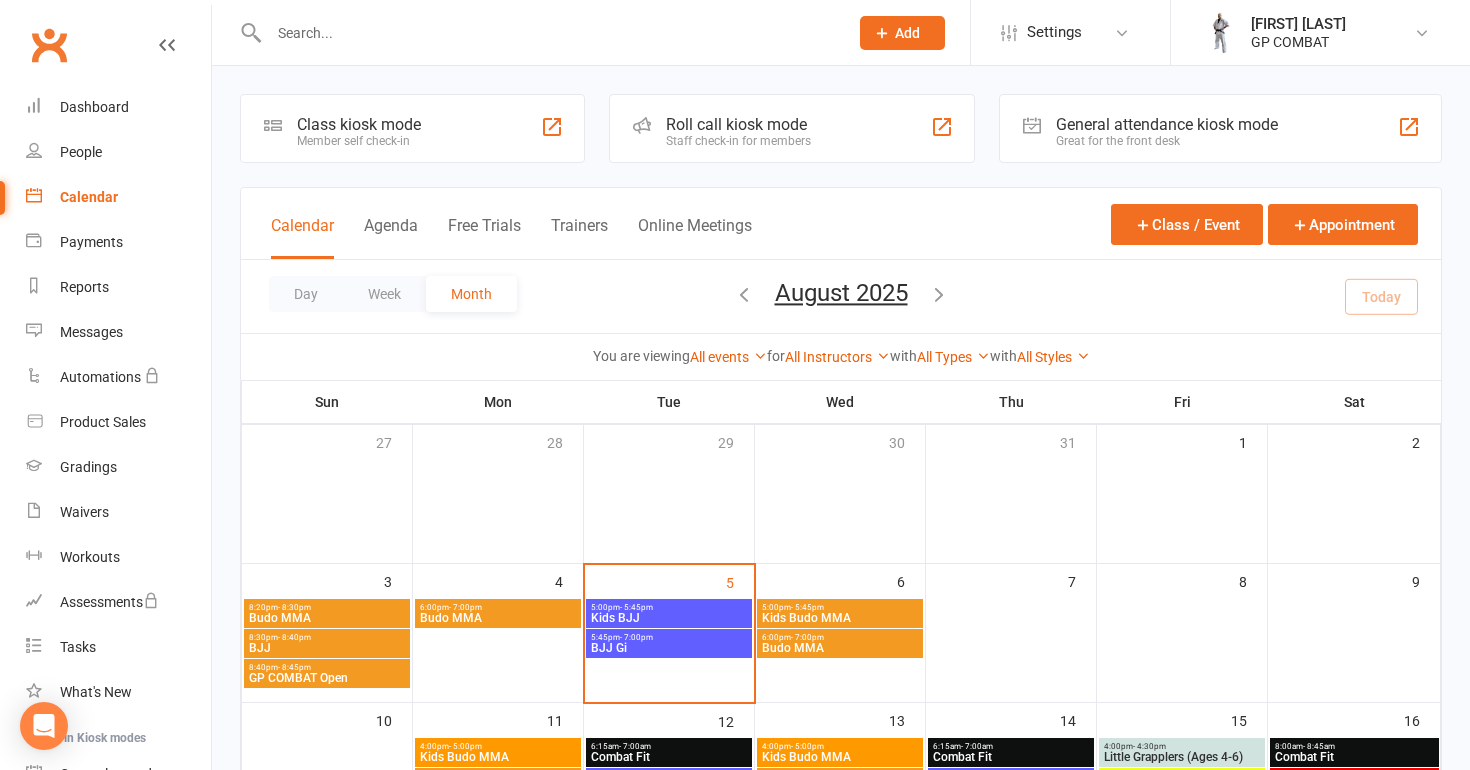 click on "5:00pm  - 5:45pm" at bounding box center [669, 607] 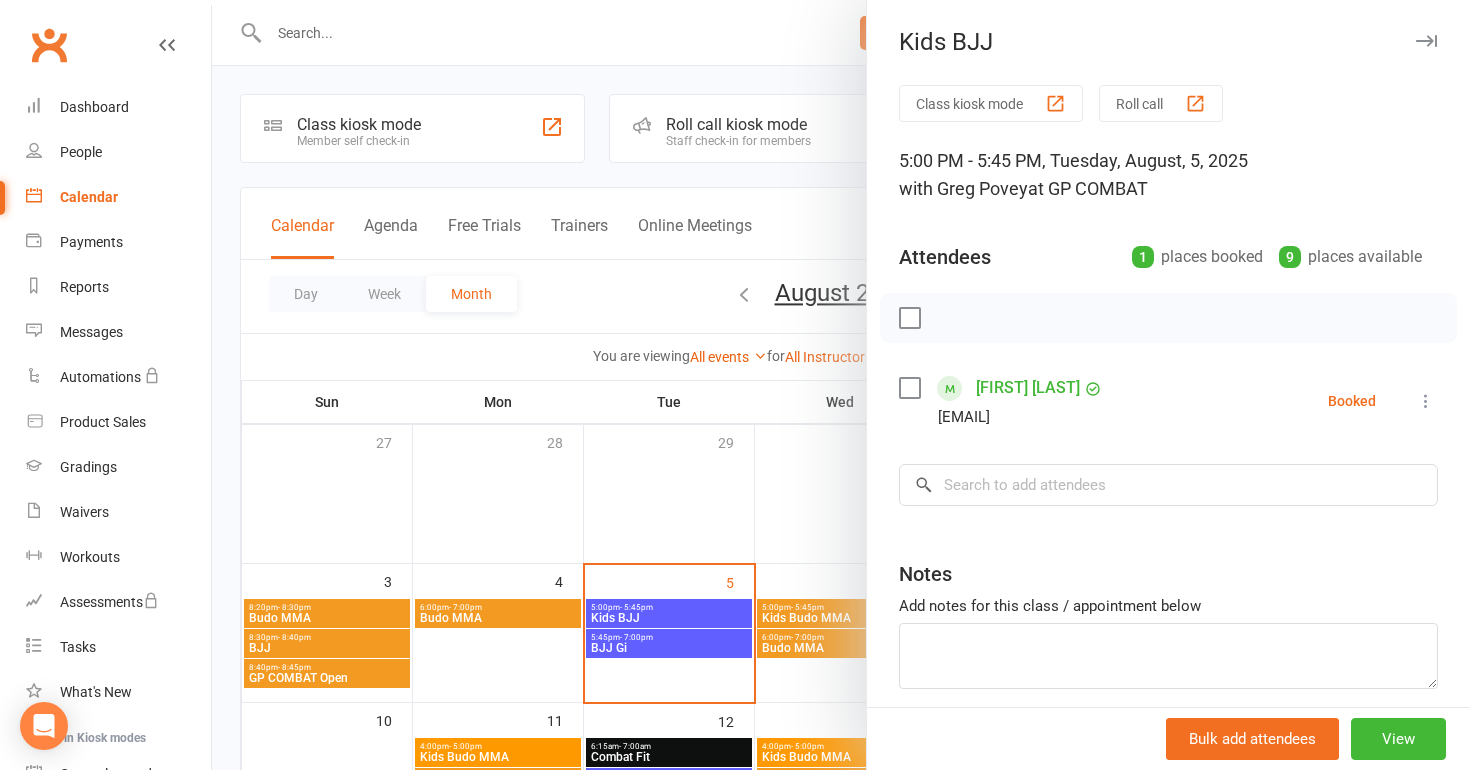 click at bounding box center [1426, 401] 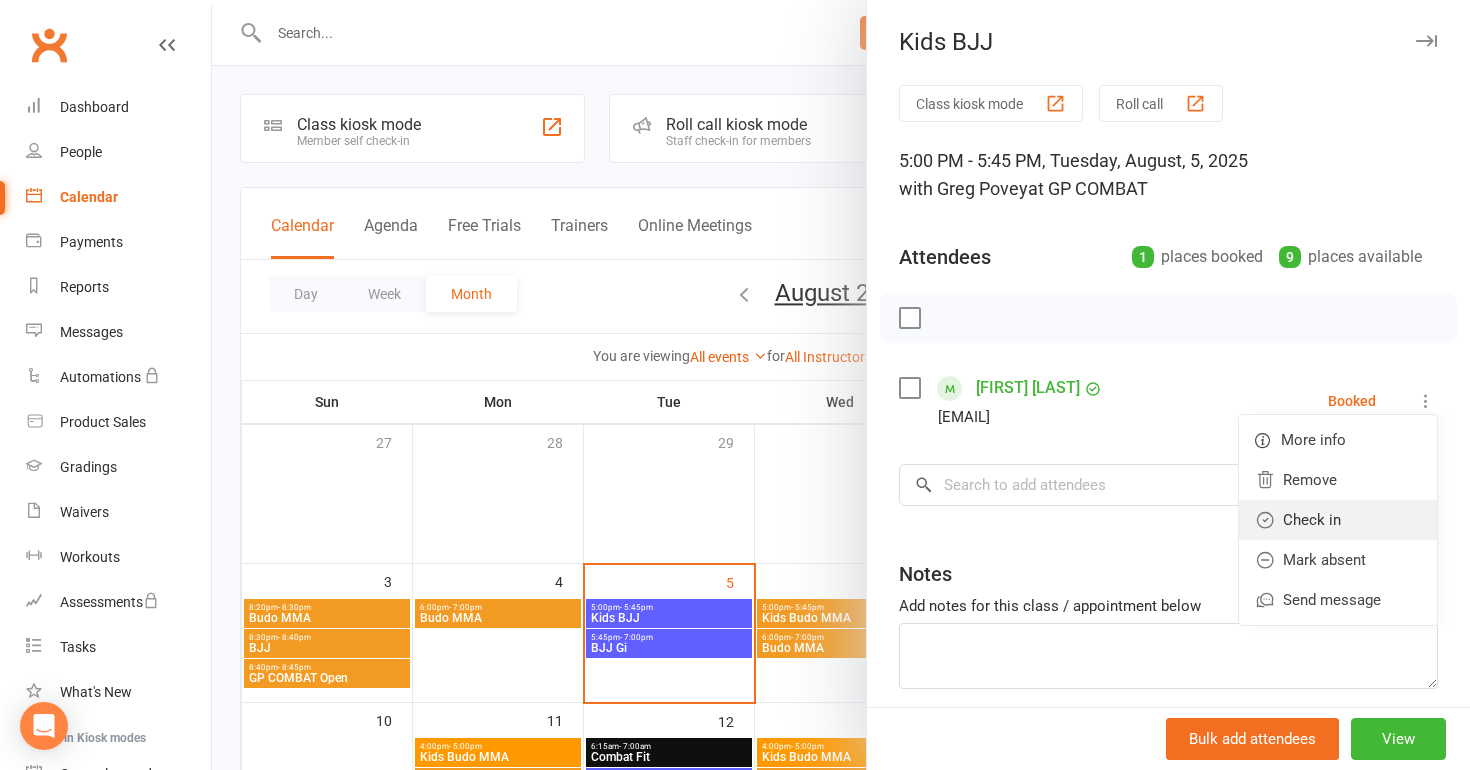 click on "Check in" at bounding box center [1338, 520] 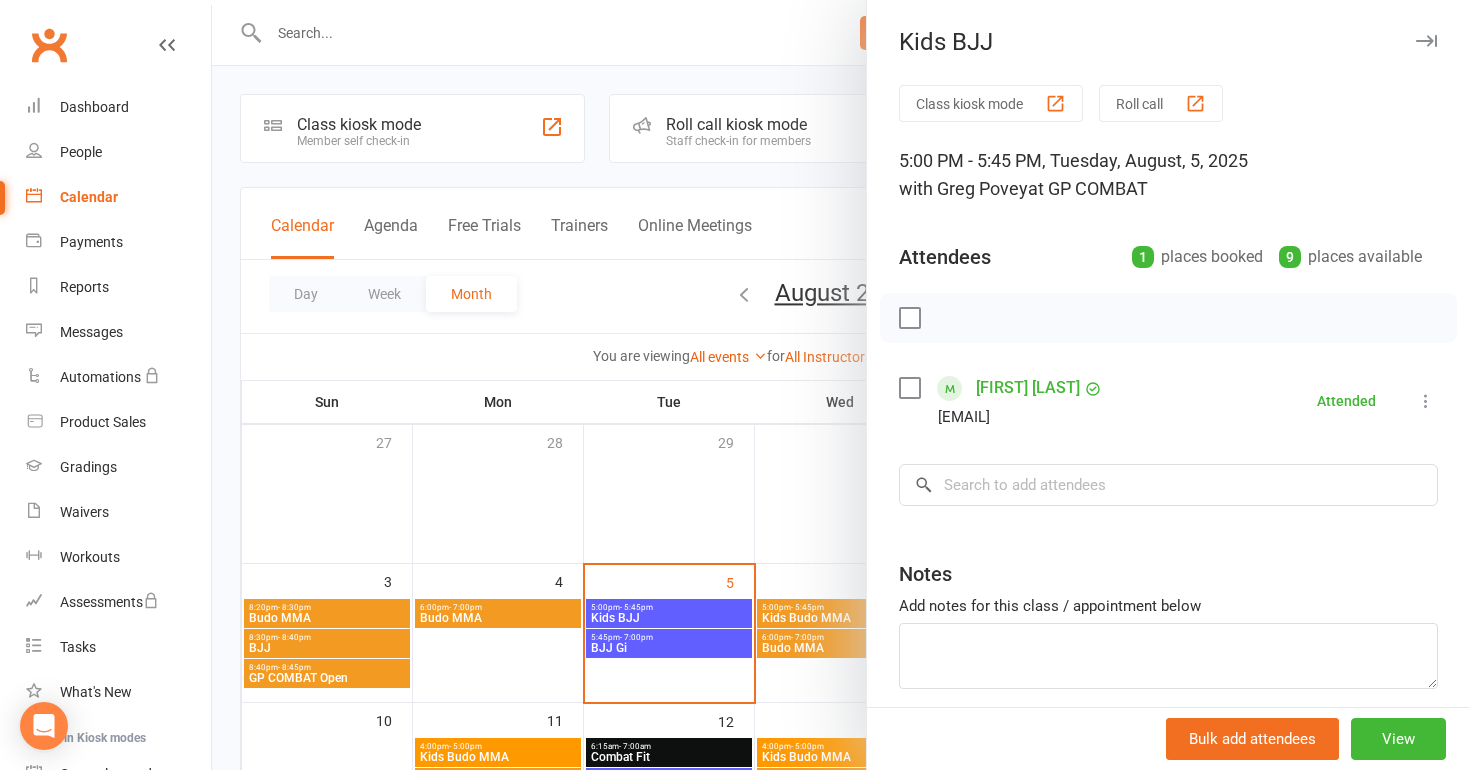 click at bounding box center (841, 385) 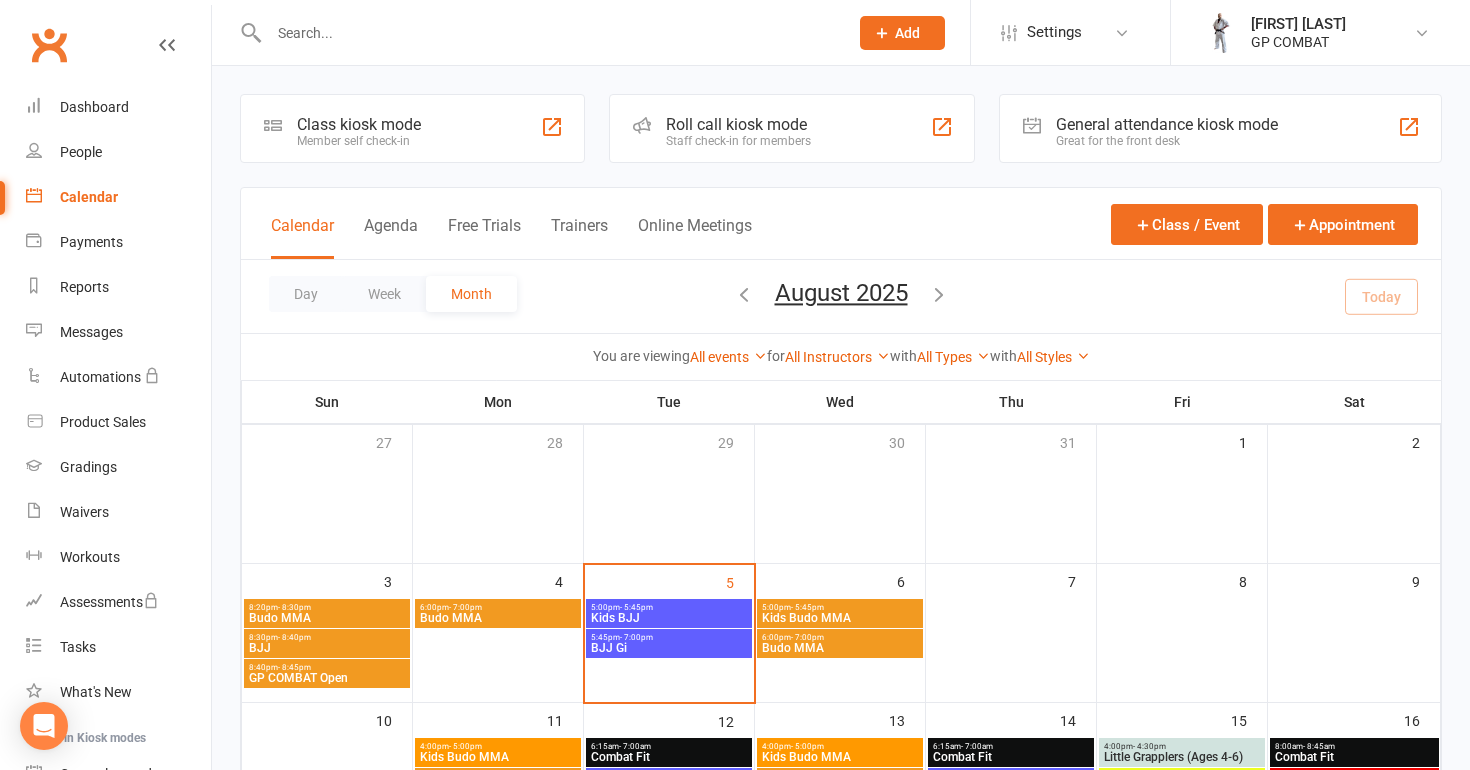 click on "BJJ Gi" at bounding box center [669, 648] 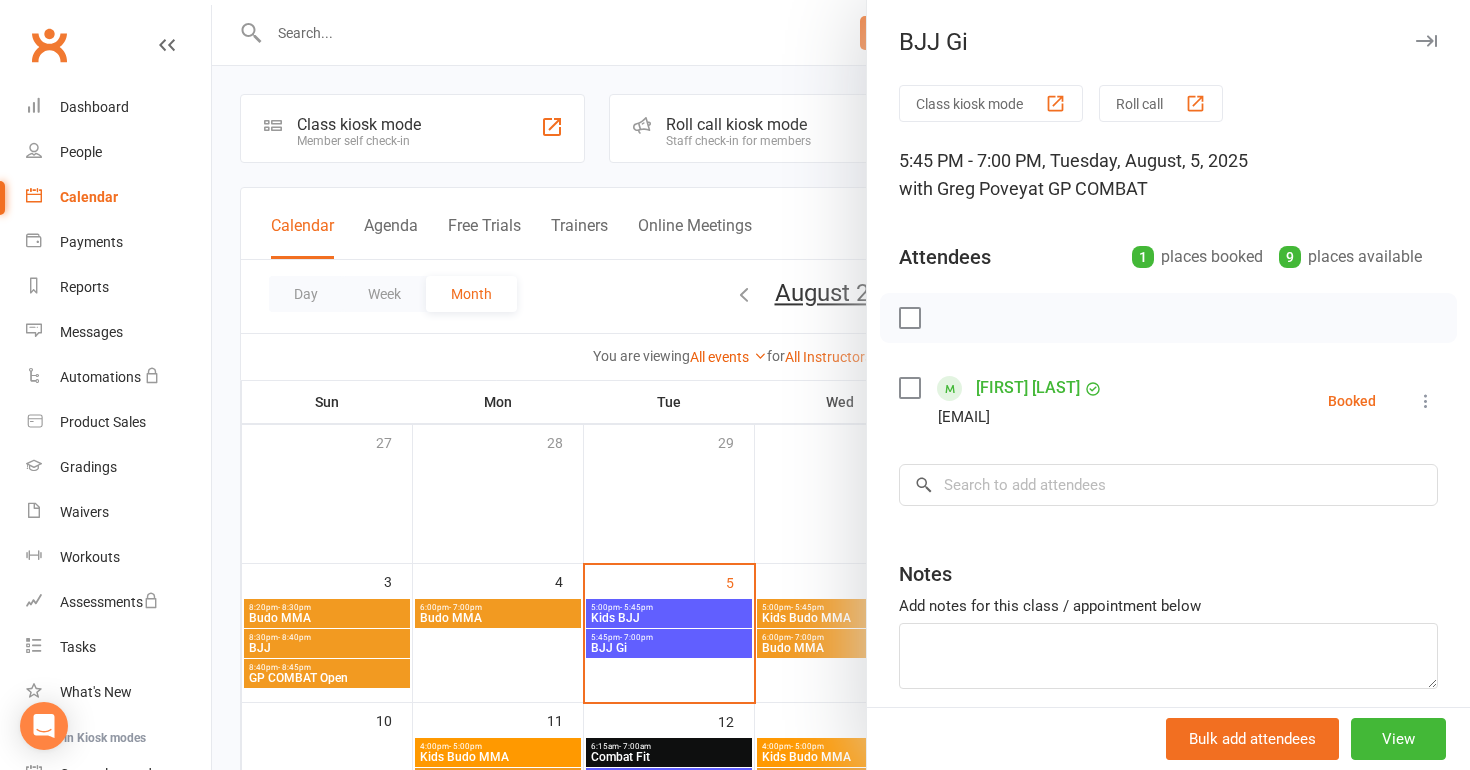 click at bounding box center [1426, 401] 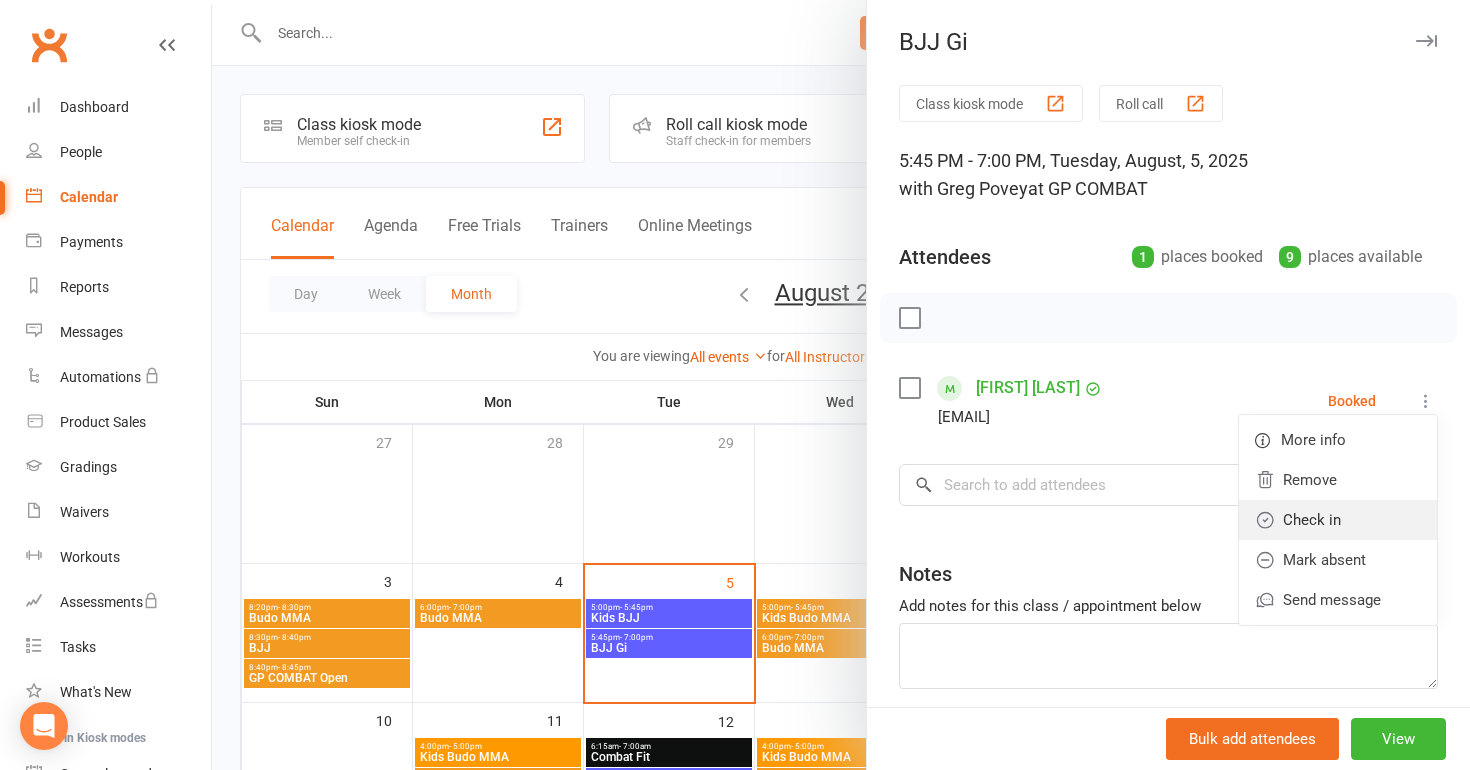 click on "Check in" at bounding box center (1338, 520) 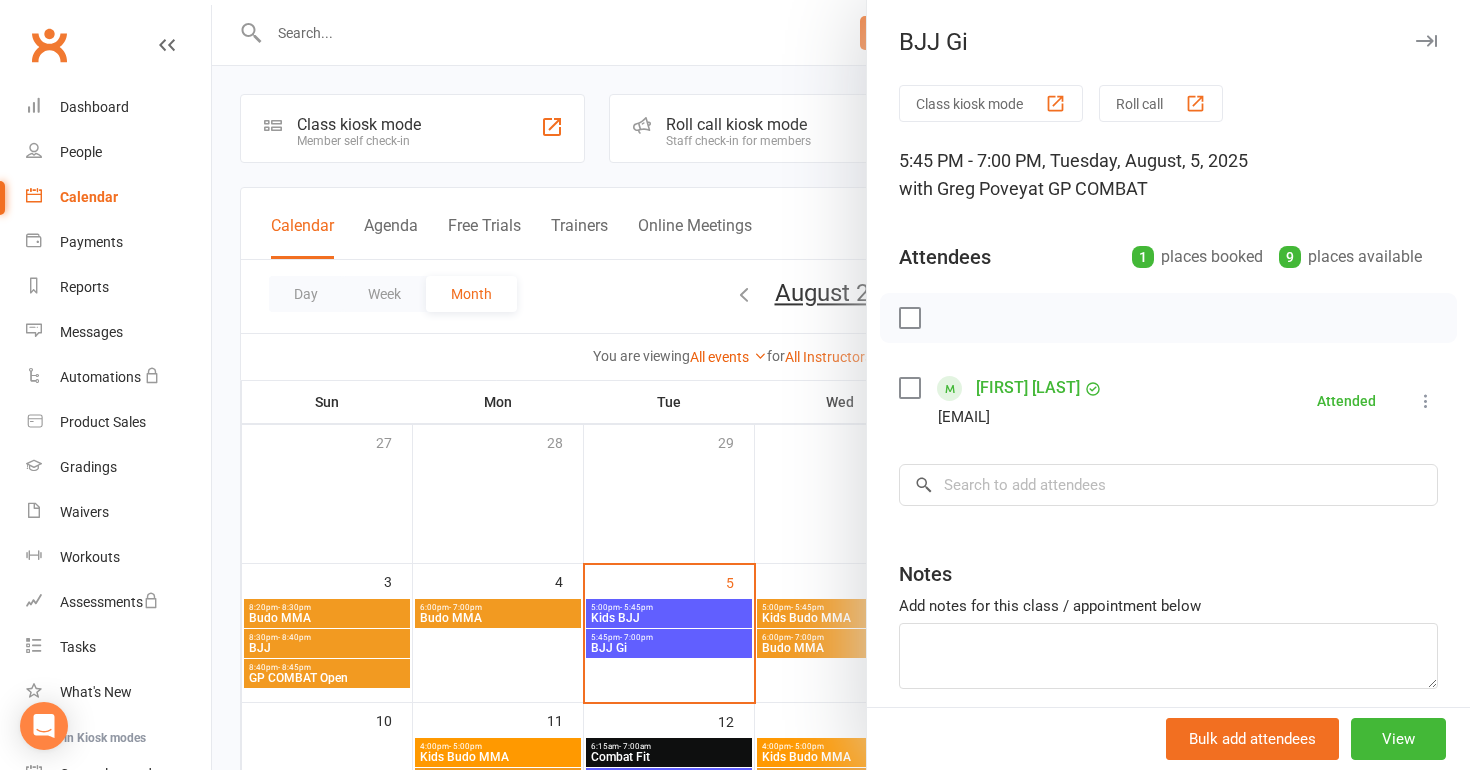 click at bounding box center (841, 385) 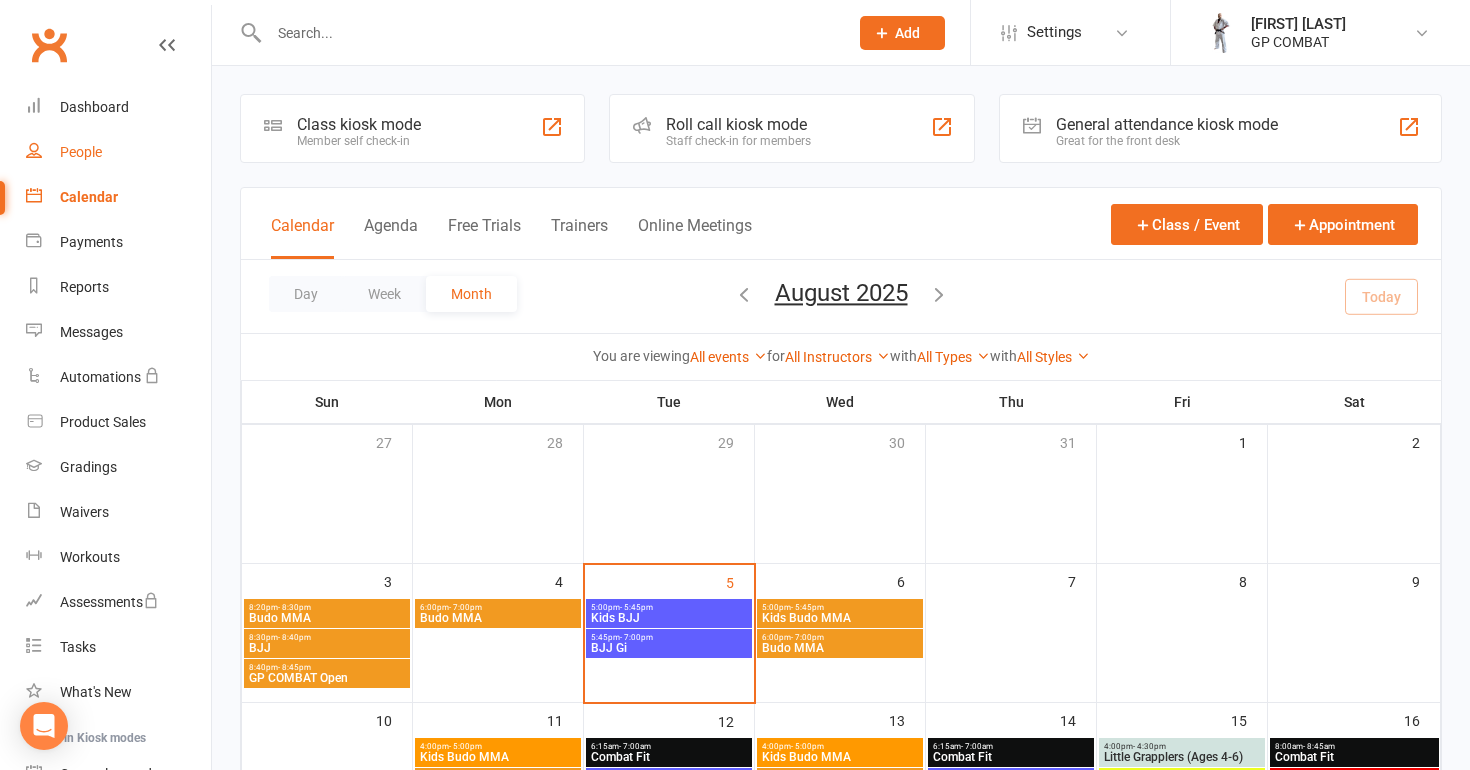 click on "People" at bounding box center (118, 152) 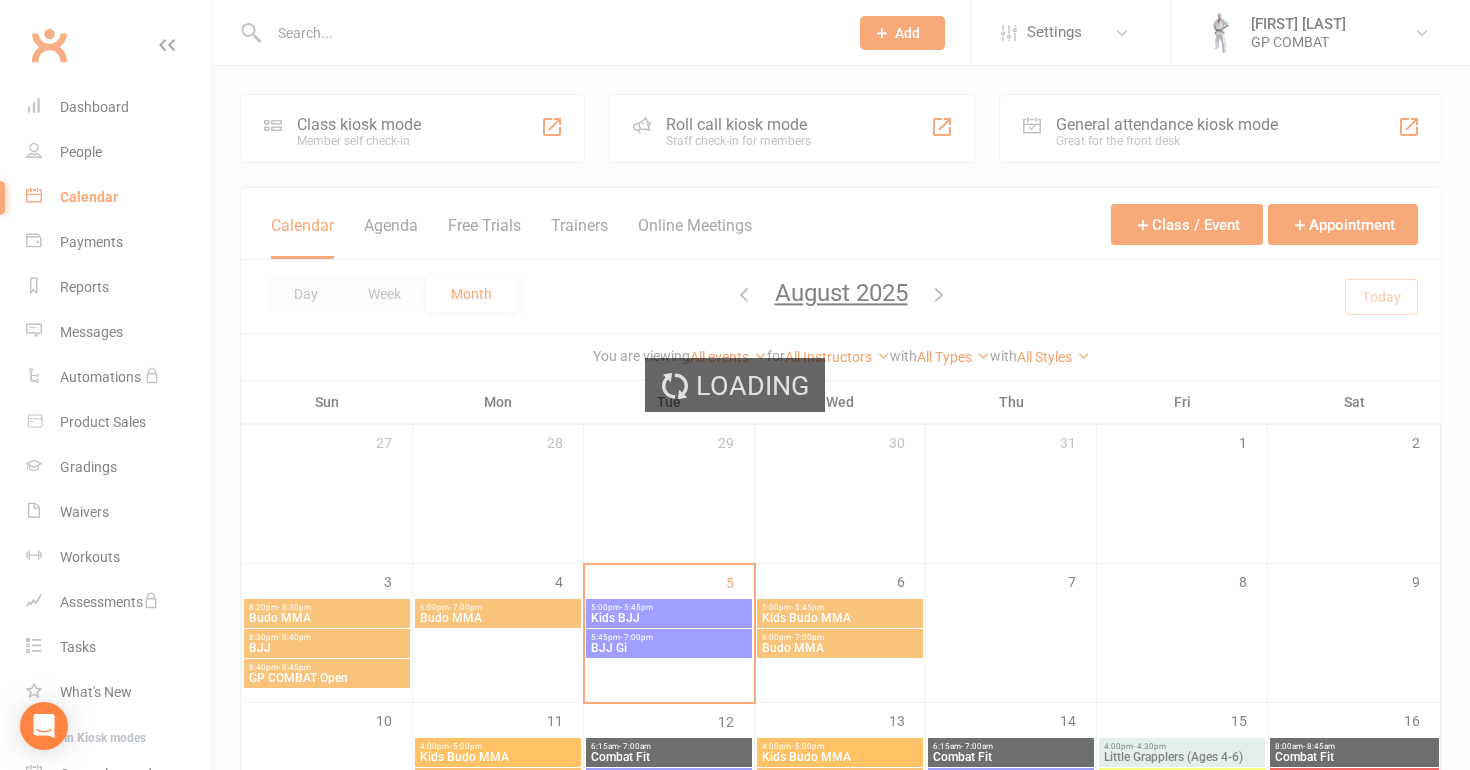 select on "100" 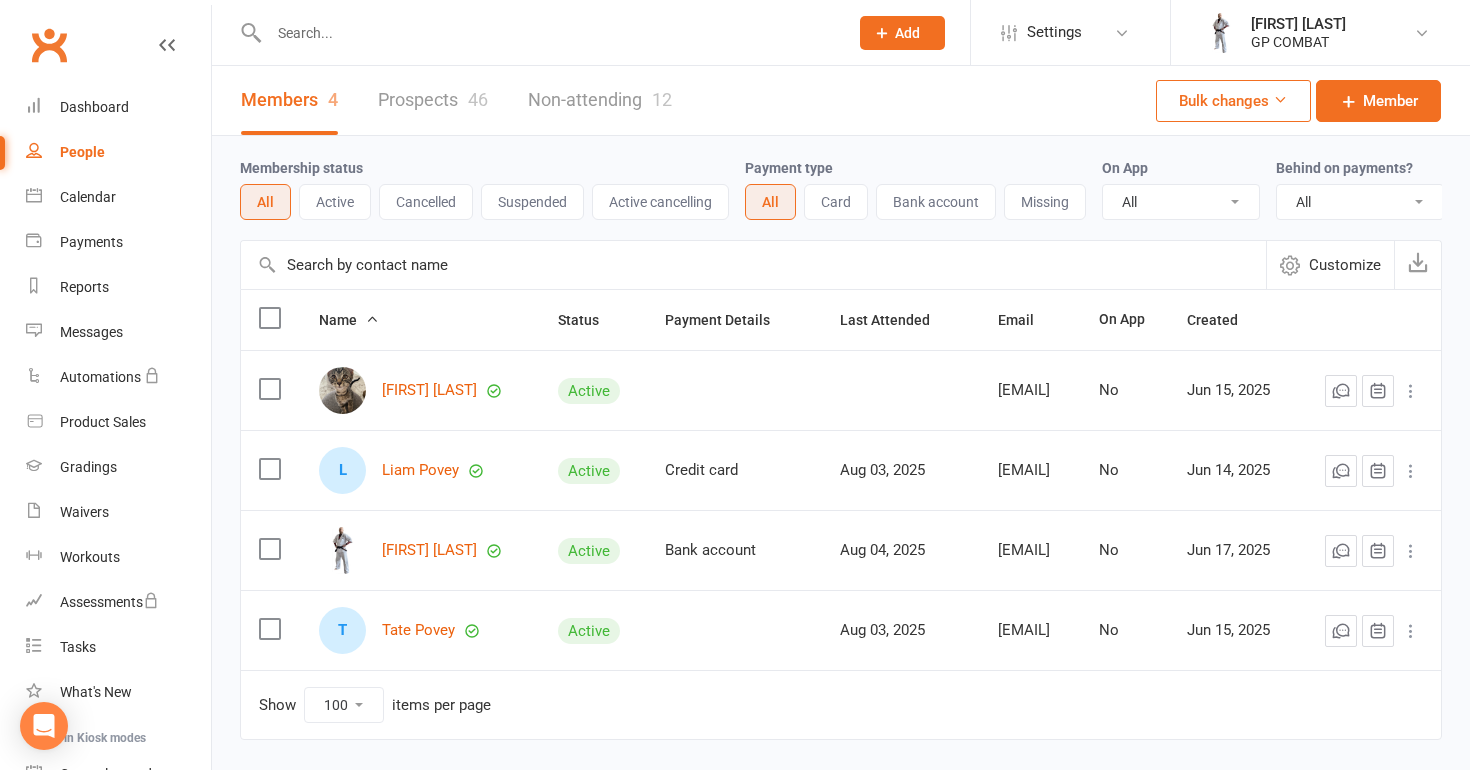 click on "[FIRST] [LAST]" at bounding box center [420, 550] 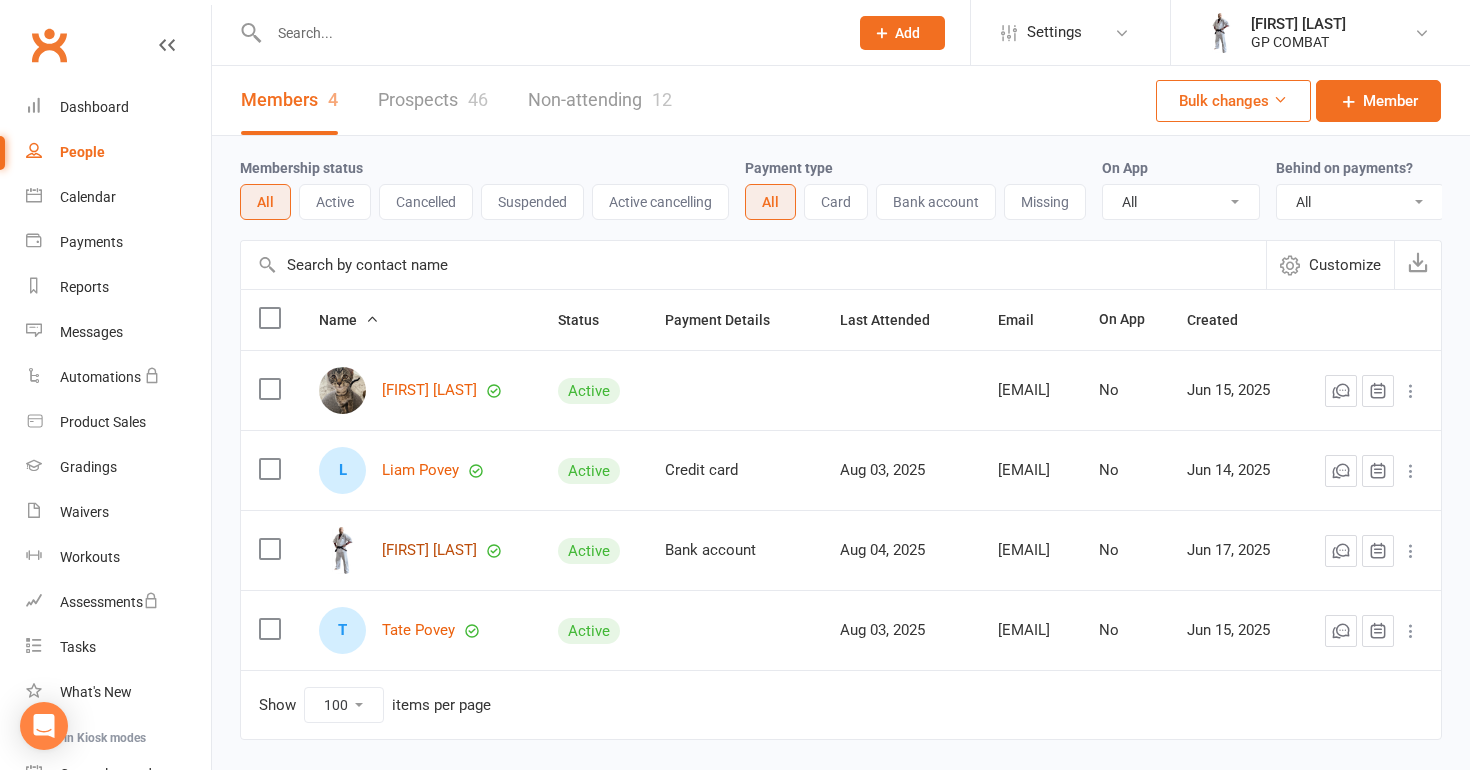 click on "[FIRST] [LAST]" at bounding box center (429, 550) 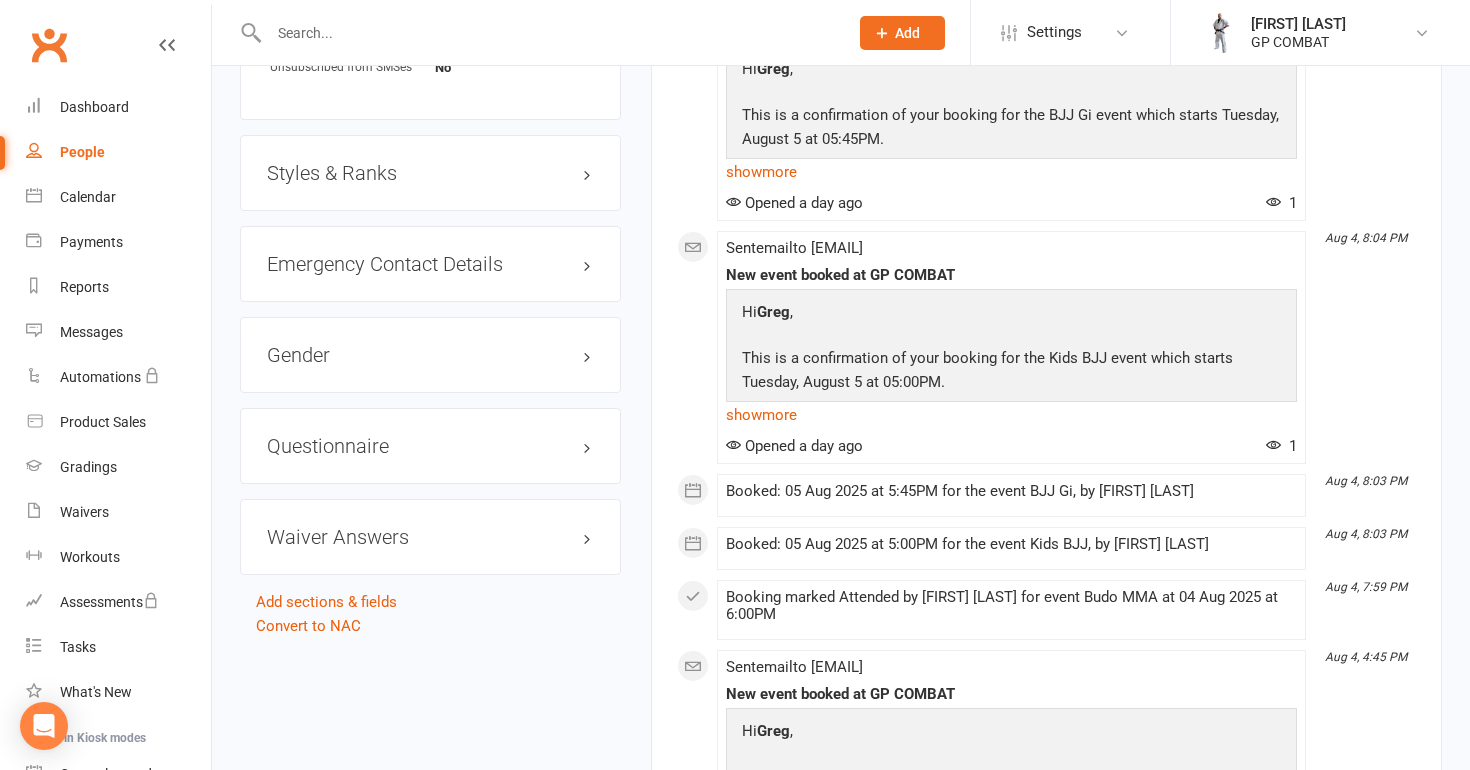 scroll, scrollTop: 1577, scrollLeft: 0, axis: vertical 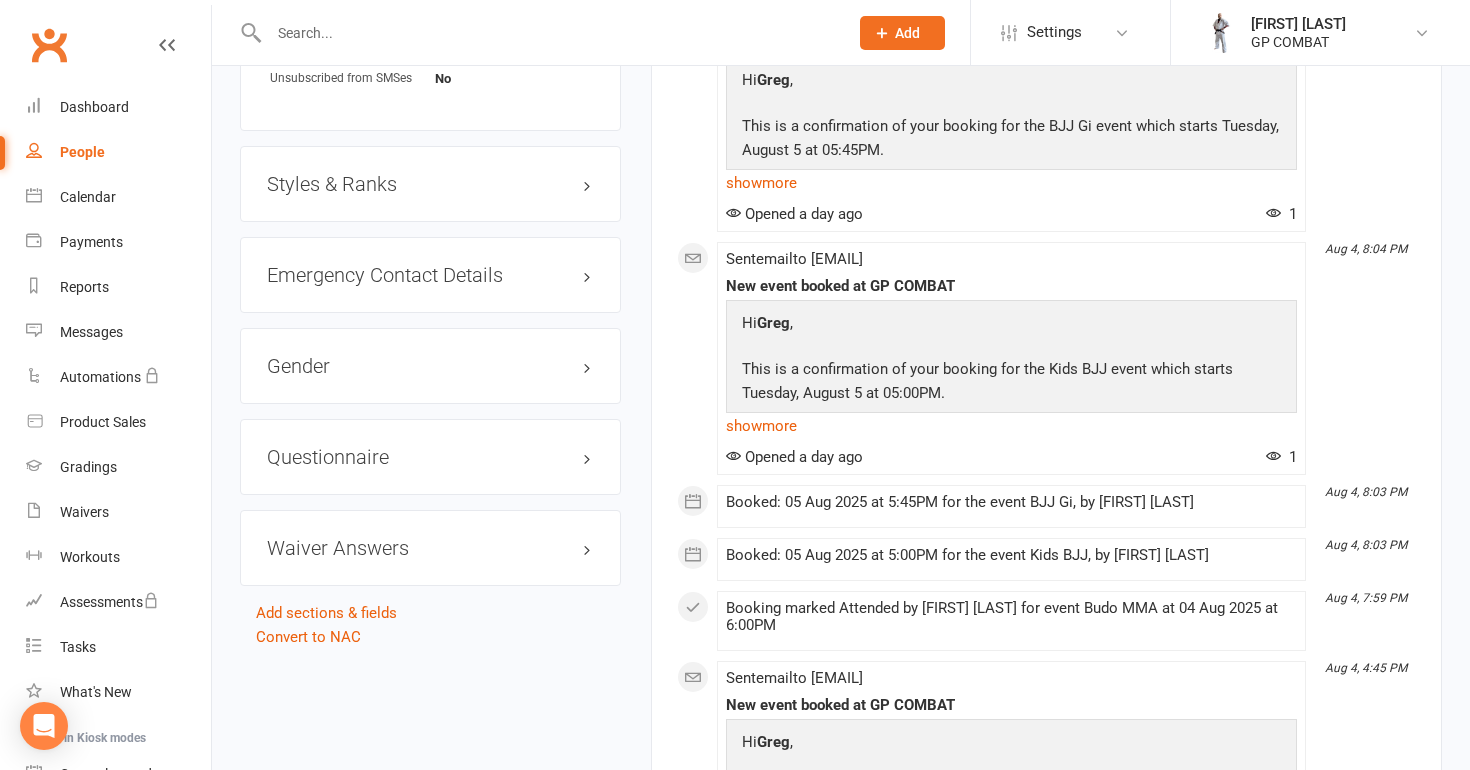 click on "Styles & Ranks" at bounding box center (430, 184) 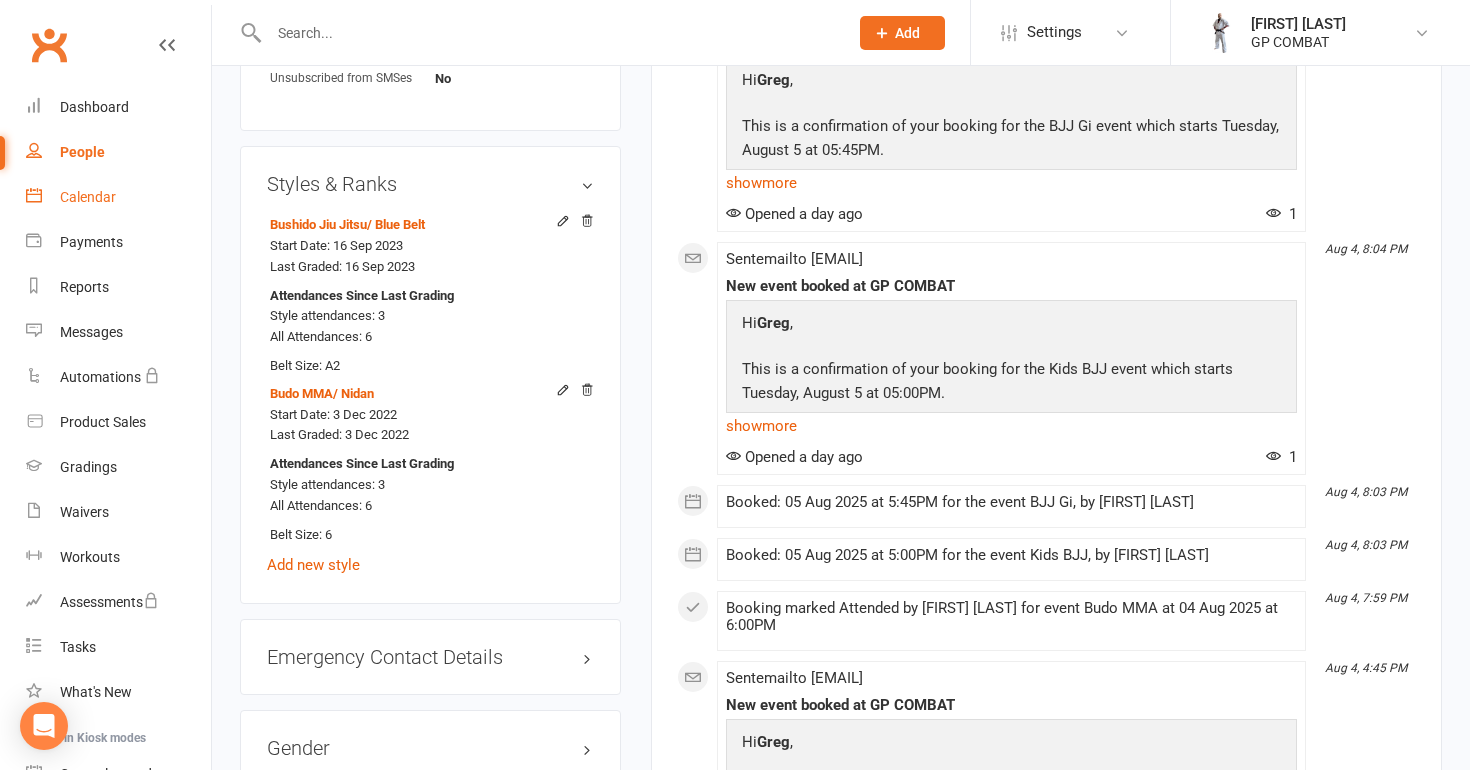 click on "Calendar" at bounding box center [118, 197] 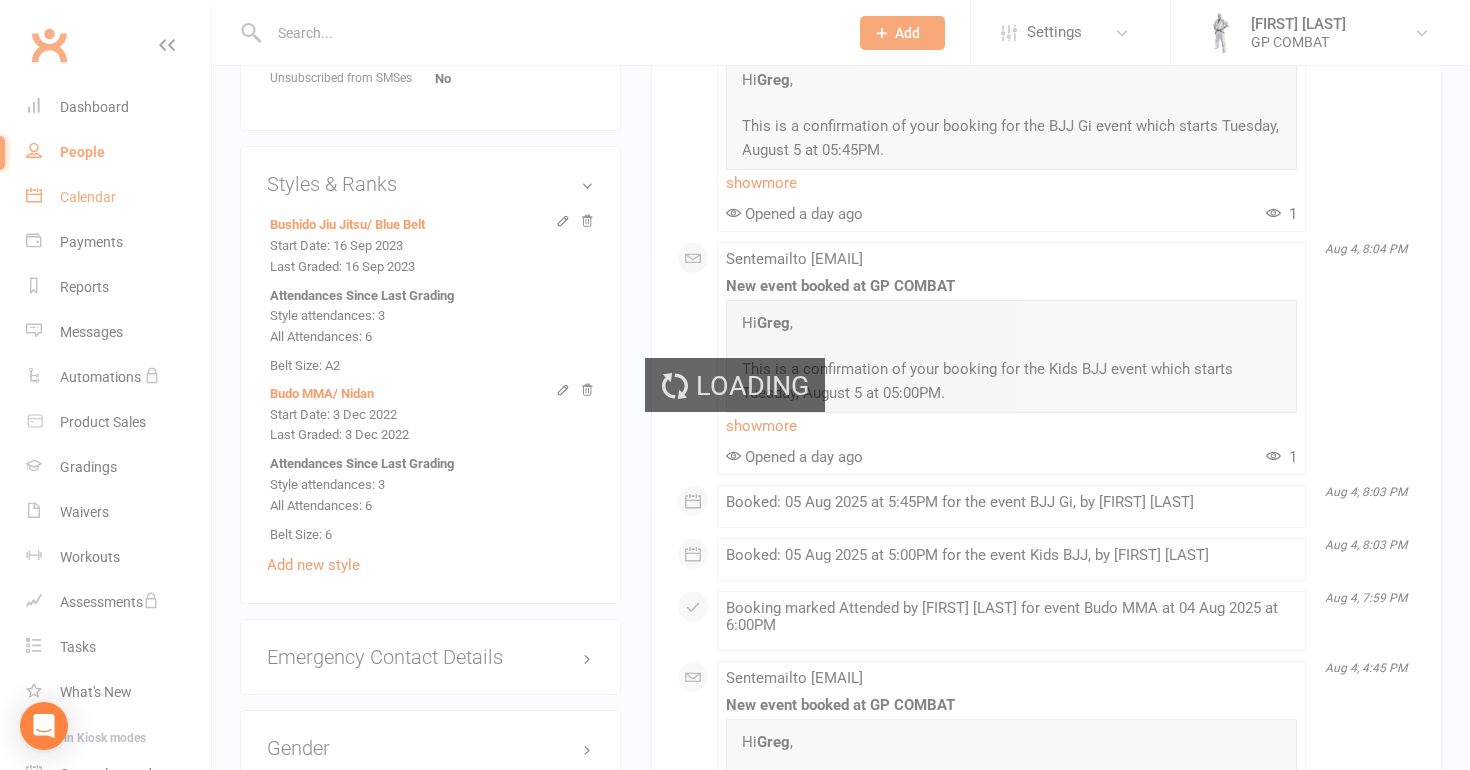 scroll, scrollTop: 0, scrollLeft: 0, axis: both 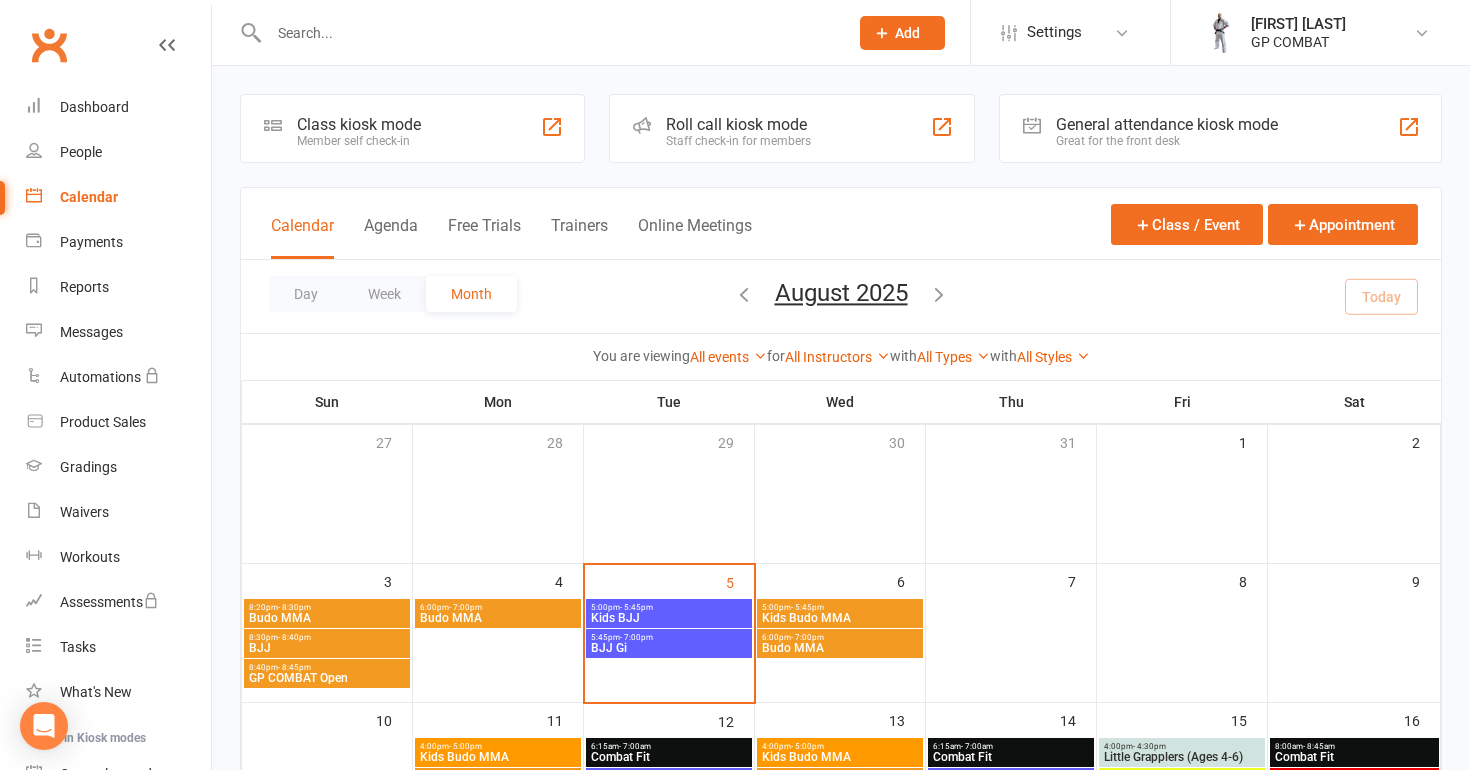 click on "Kids Budo MMA" at bounding box center [840, 618] 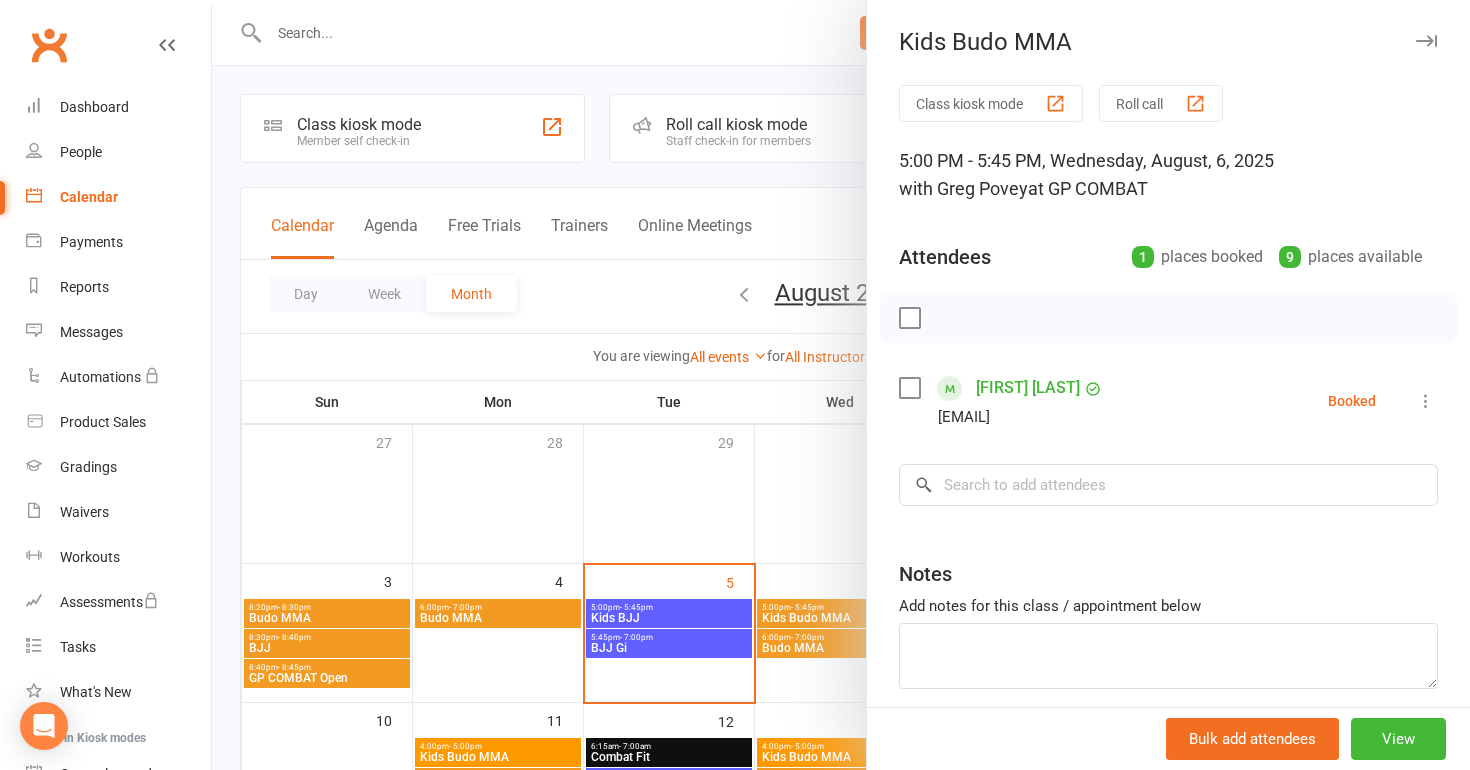 click at bounding box center (841, 385) 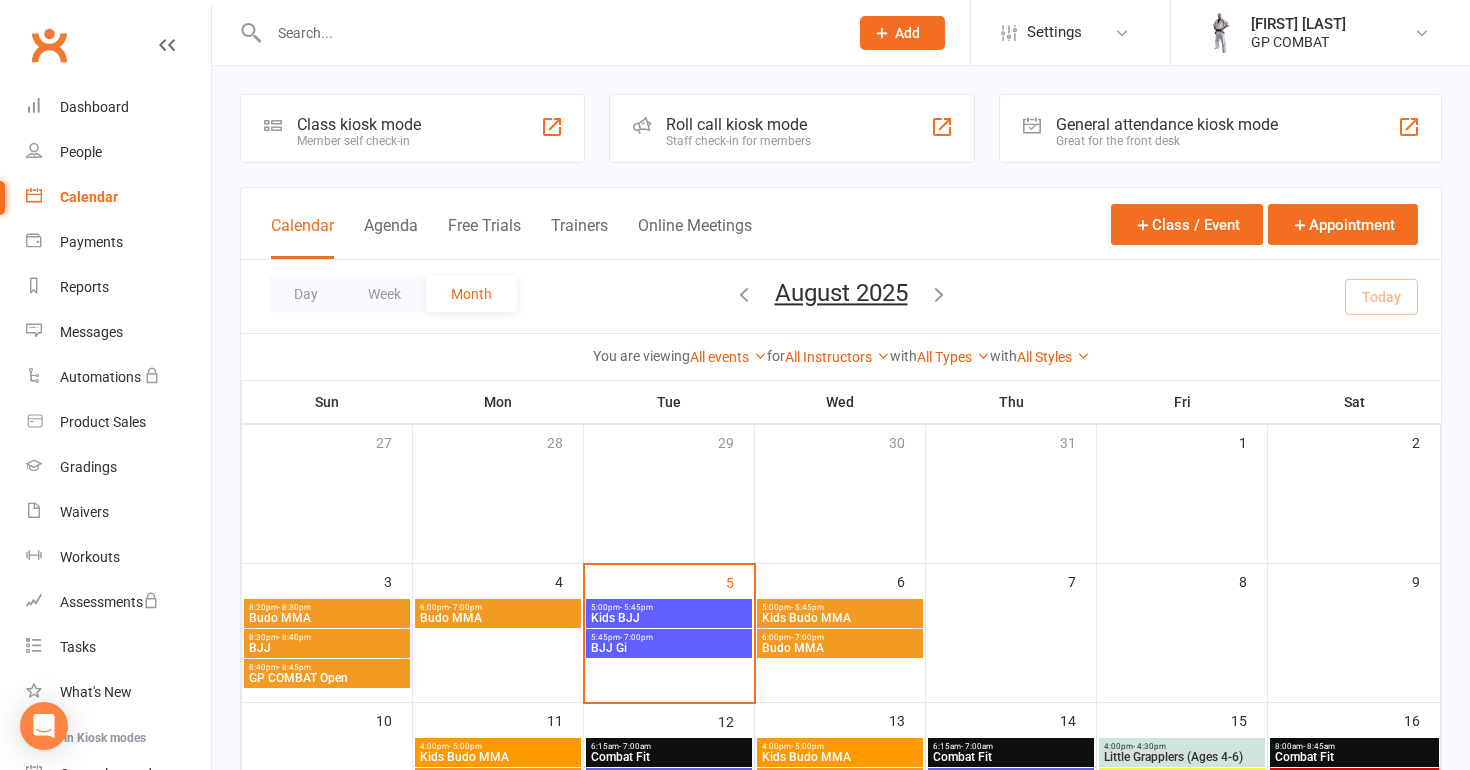 click on "Budo MMA" at bounding box center [840, 648] 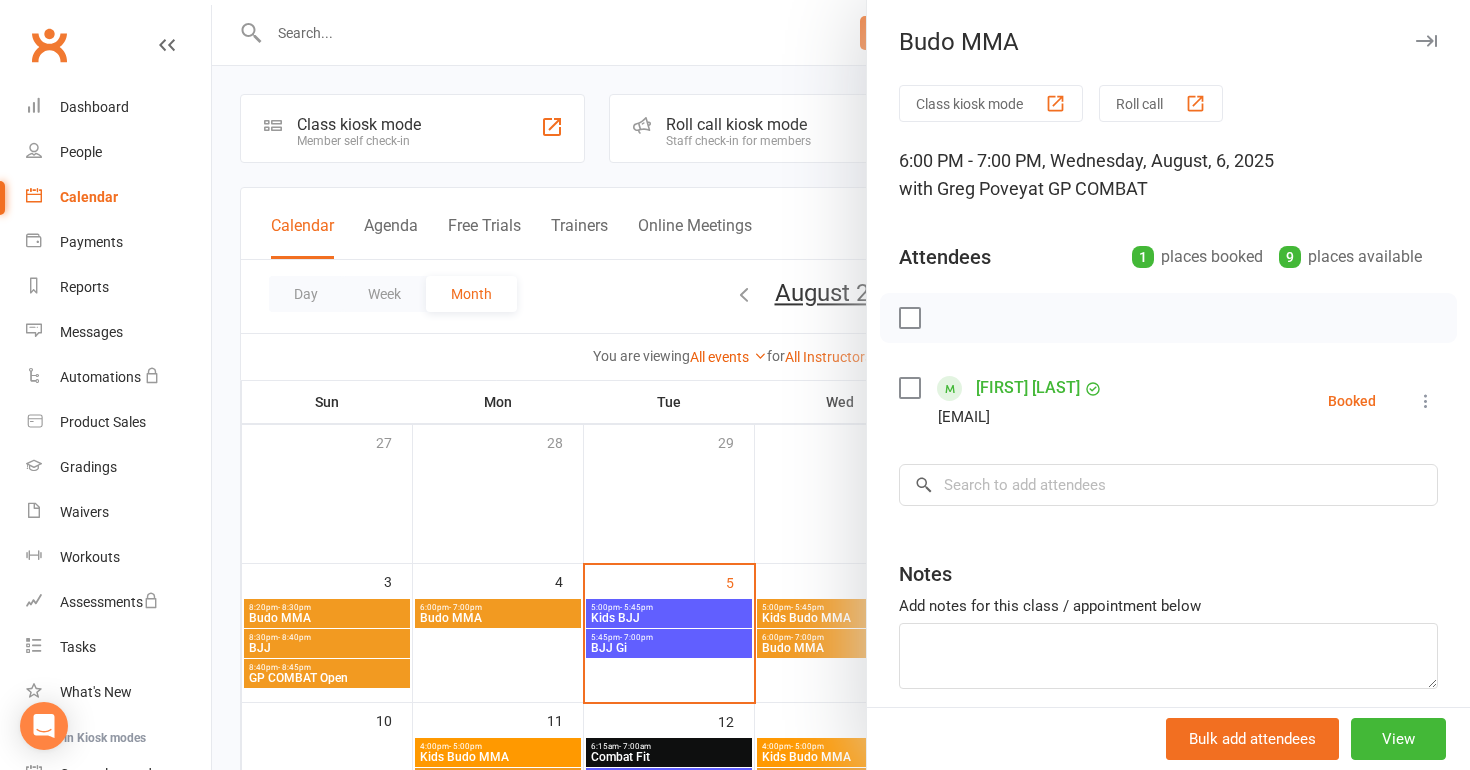 click at bounding box center (841, 385) 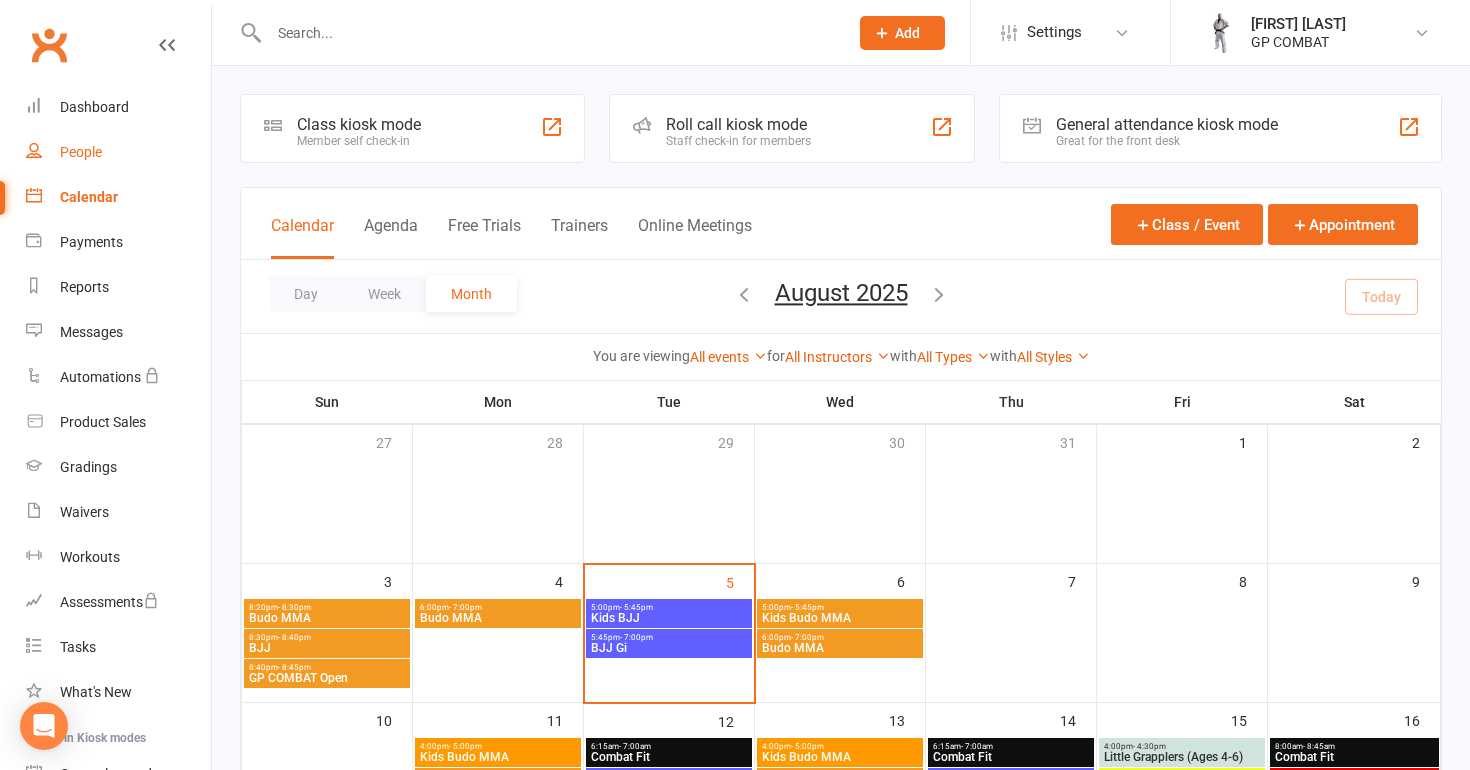 click on "People" at bounding box center (81, 152) 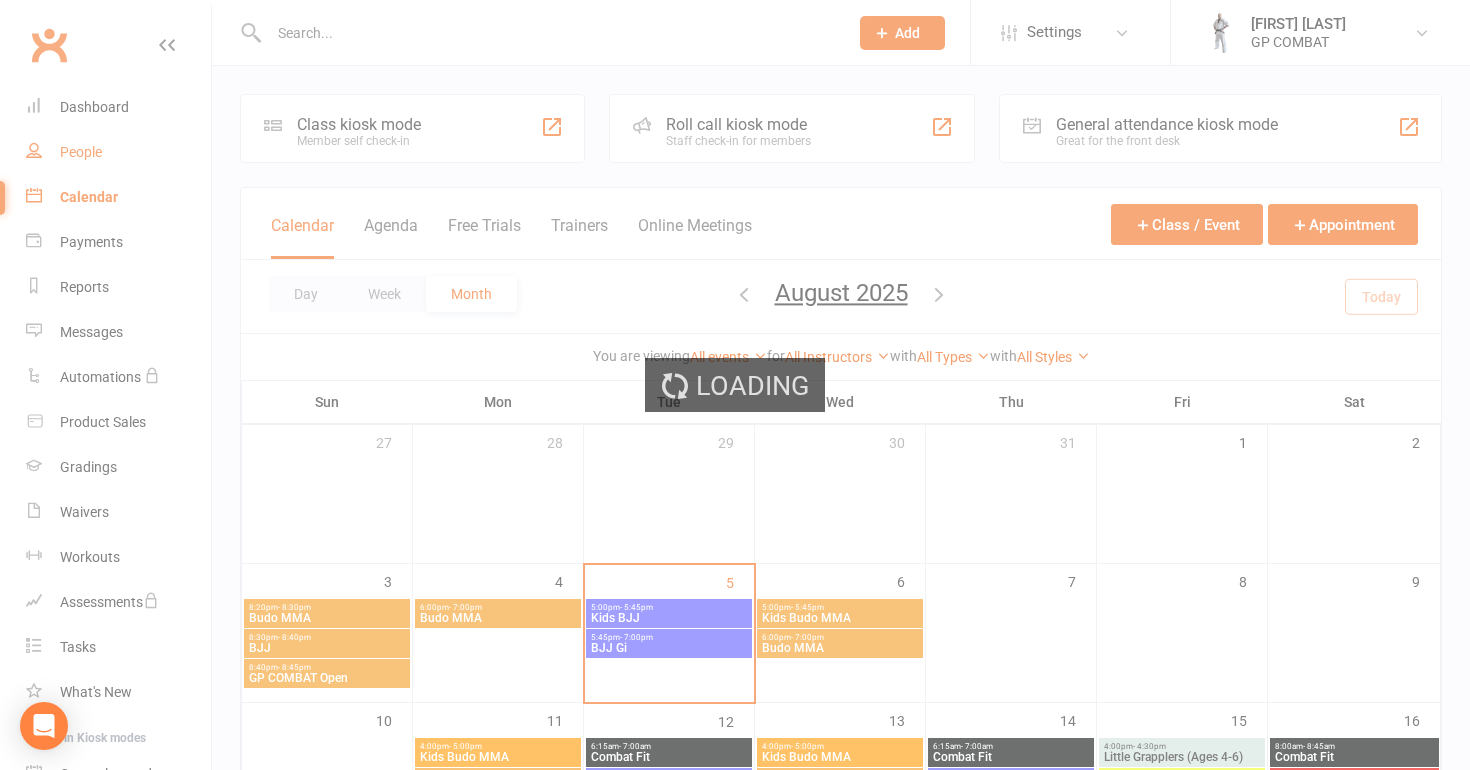 select on "100" 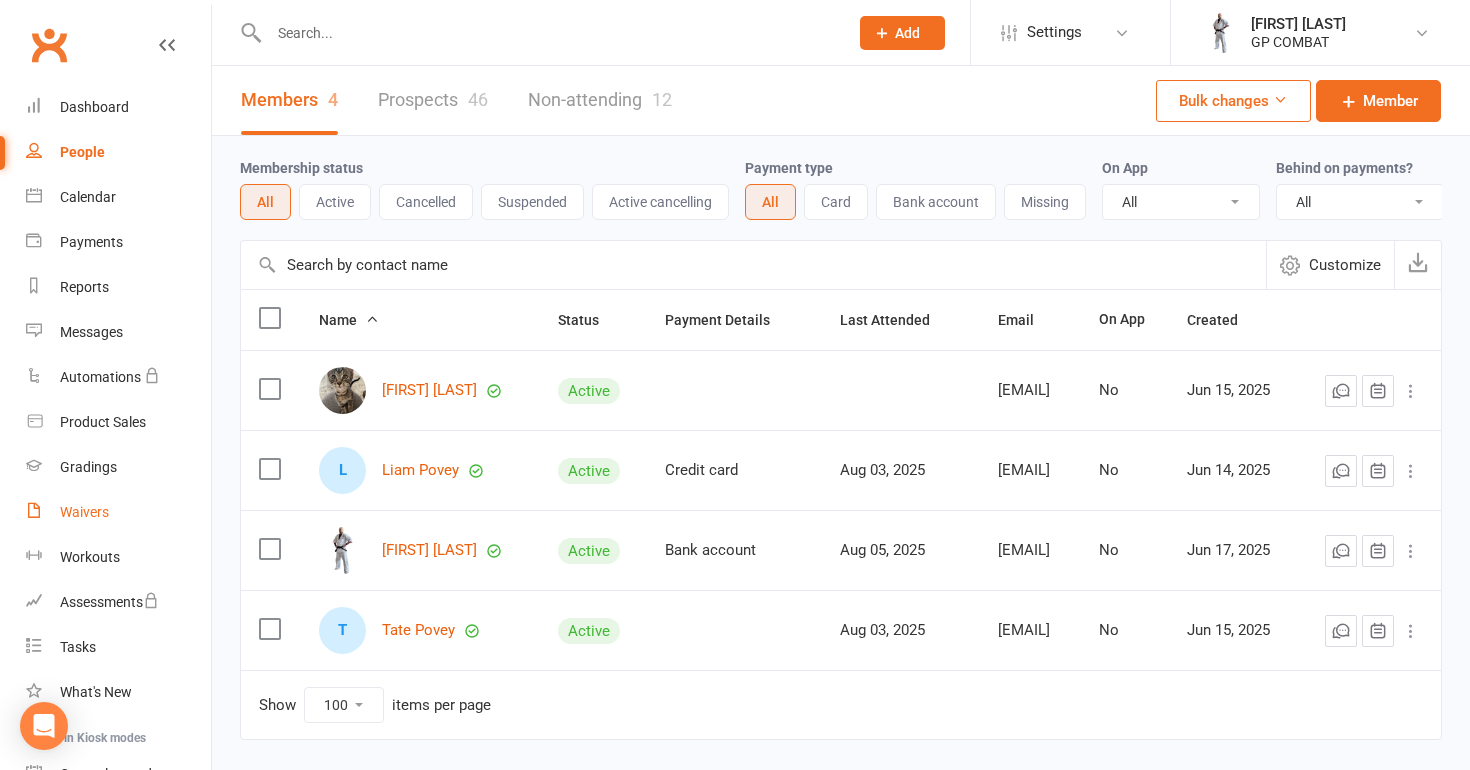click on "Waivers" at bounding box center [118, 512] 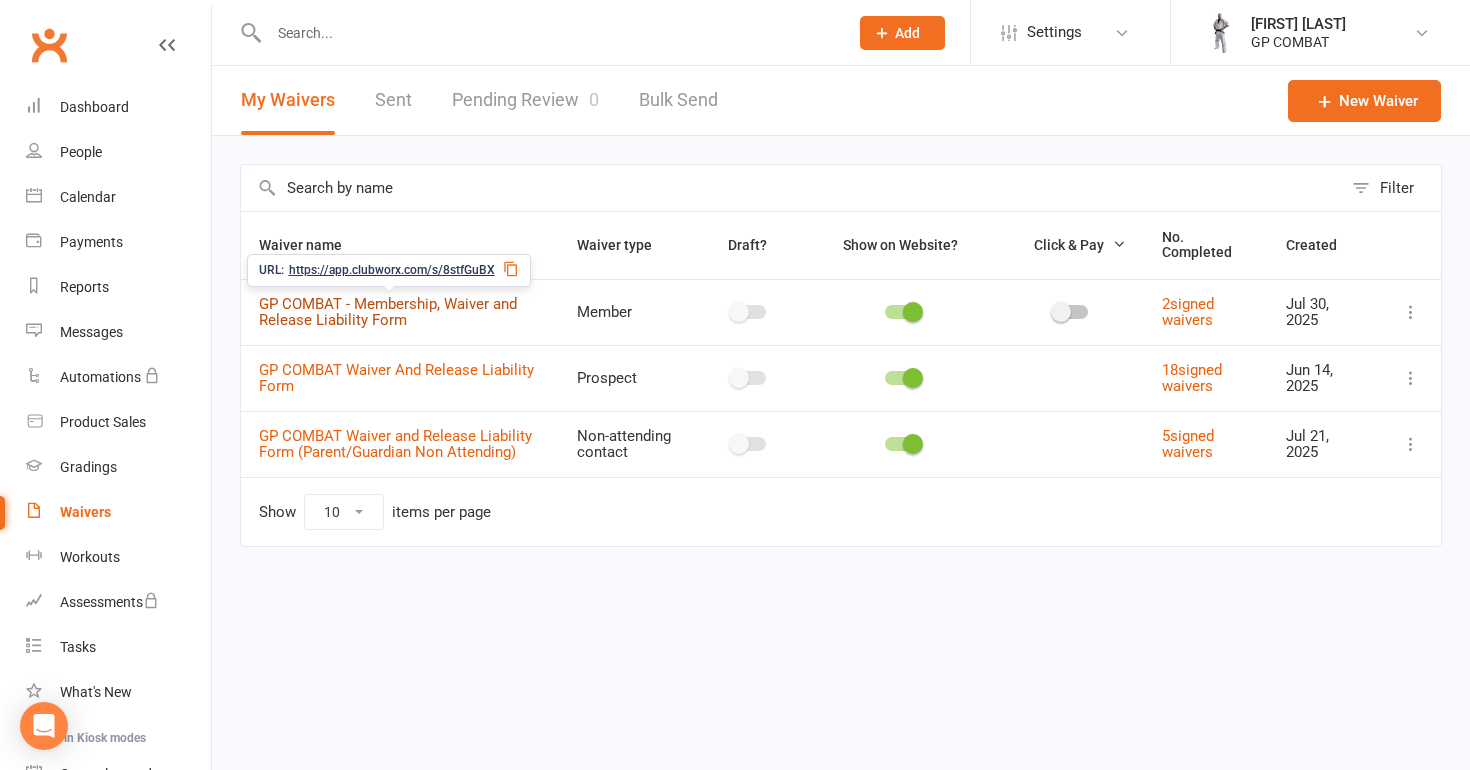 click on "GP COMBAT - Membership, Waiver and Release Liability Form" at bounding box center [388, 312] 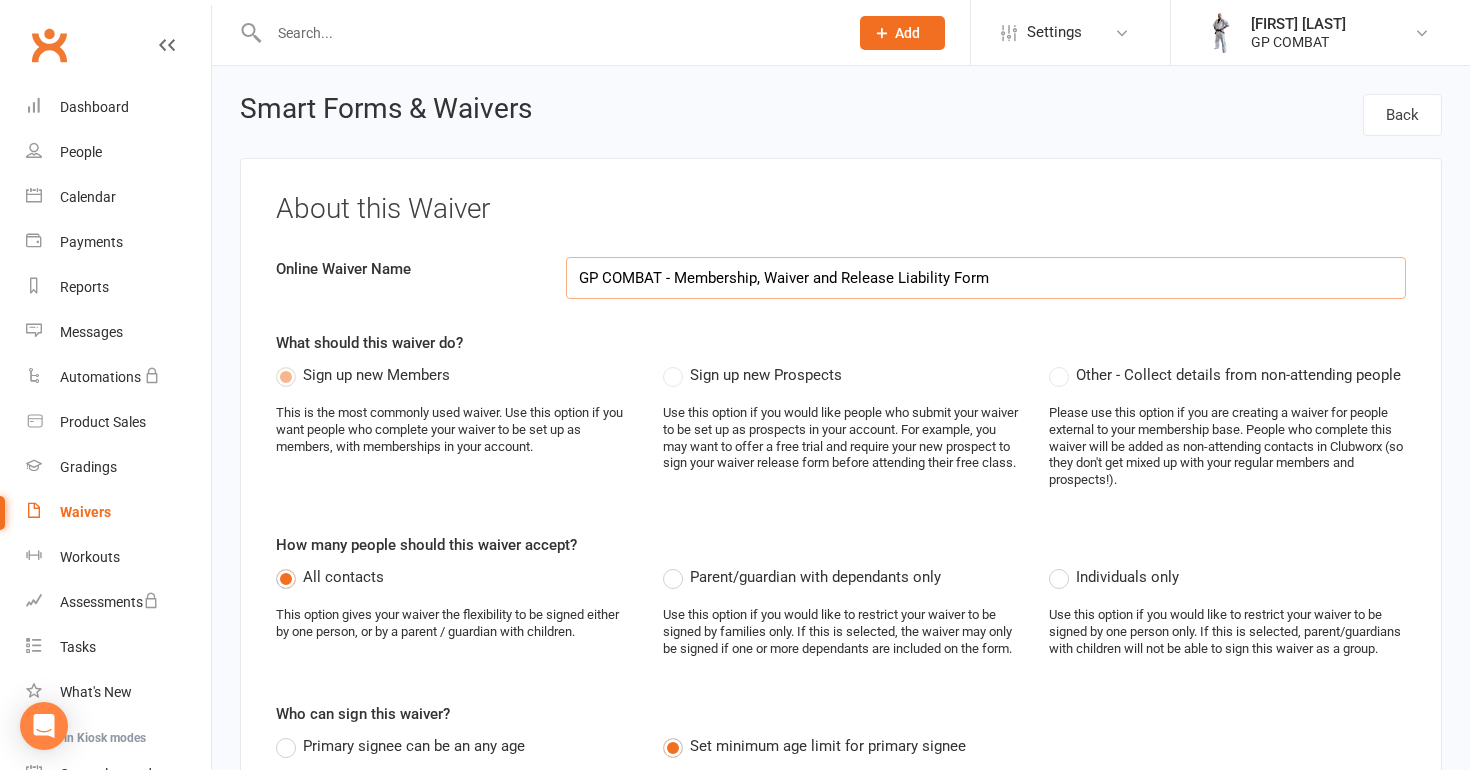 select on "select" 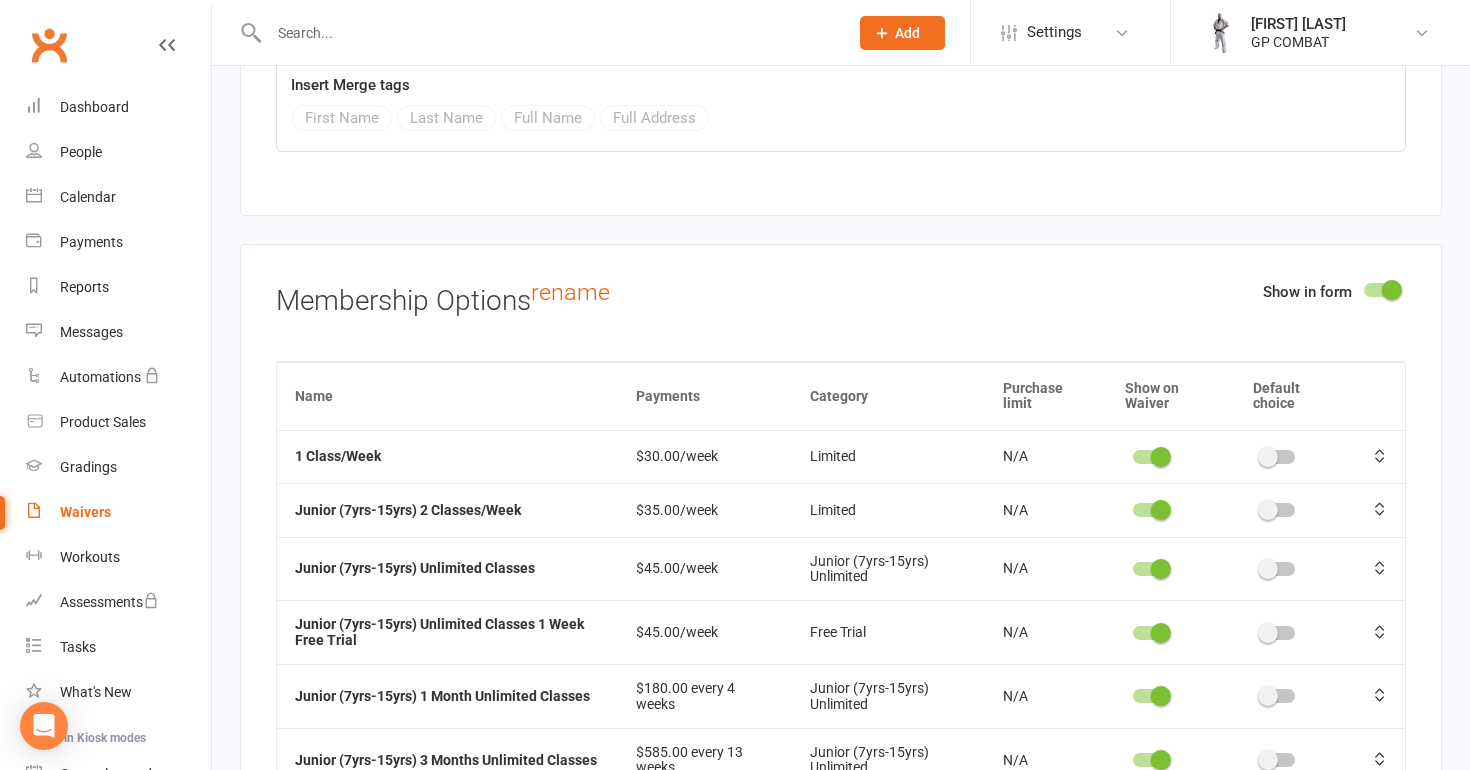 scroll, scrollTop: 9996, scrollLeft: 0, axis: vertical 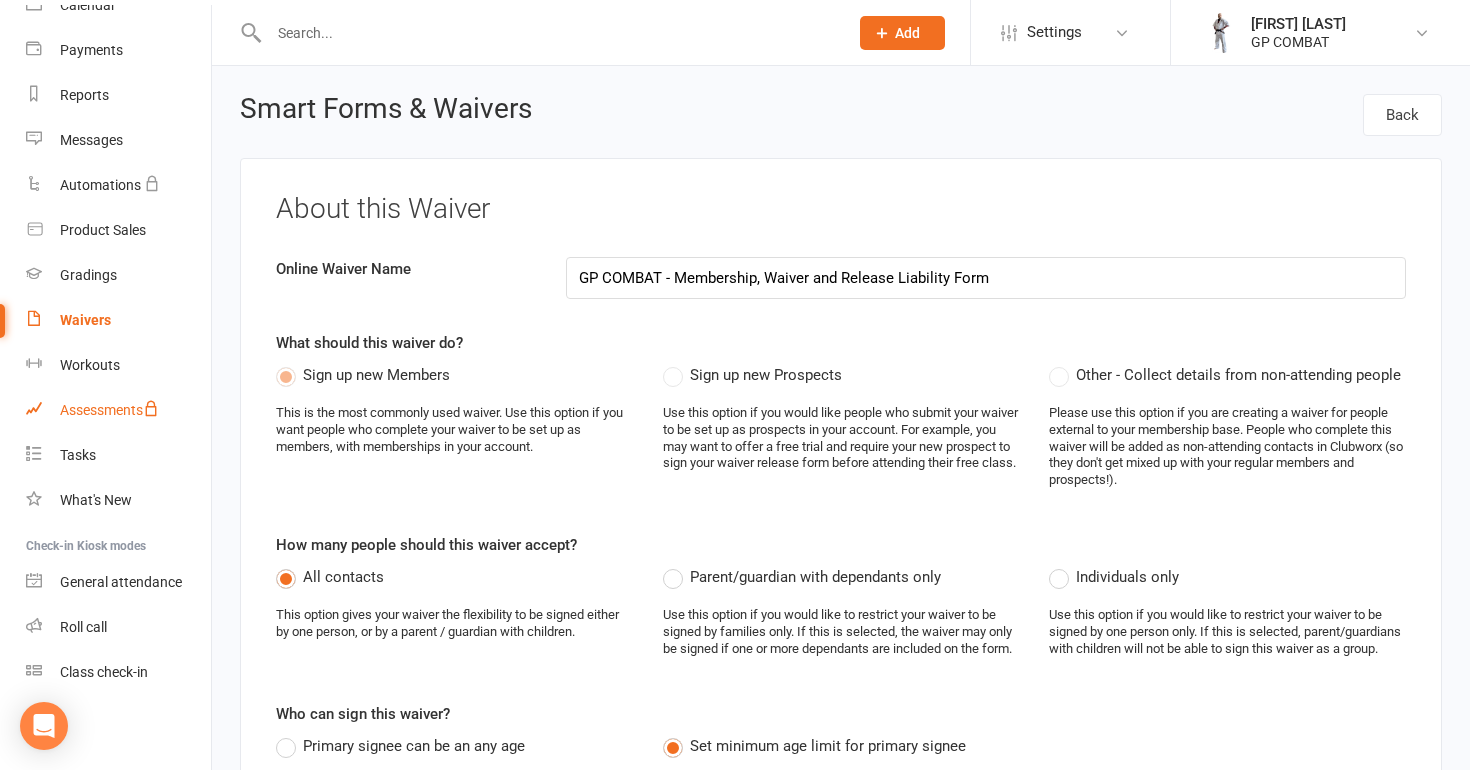 click on "Assessments" at bounding box center [109, 410] 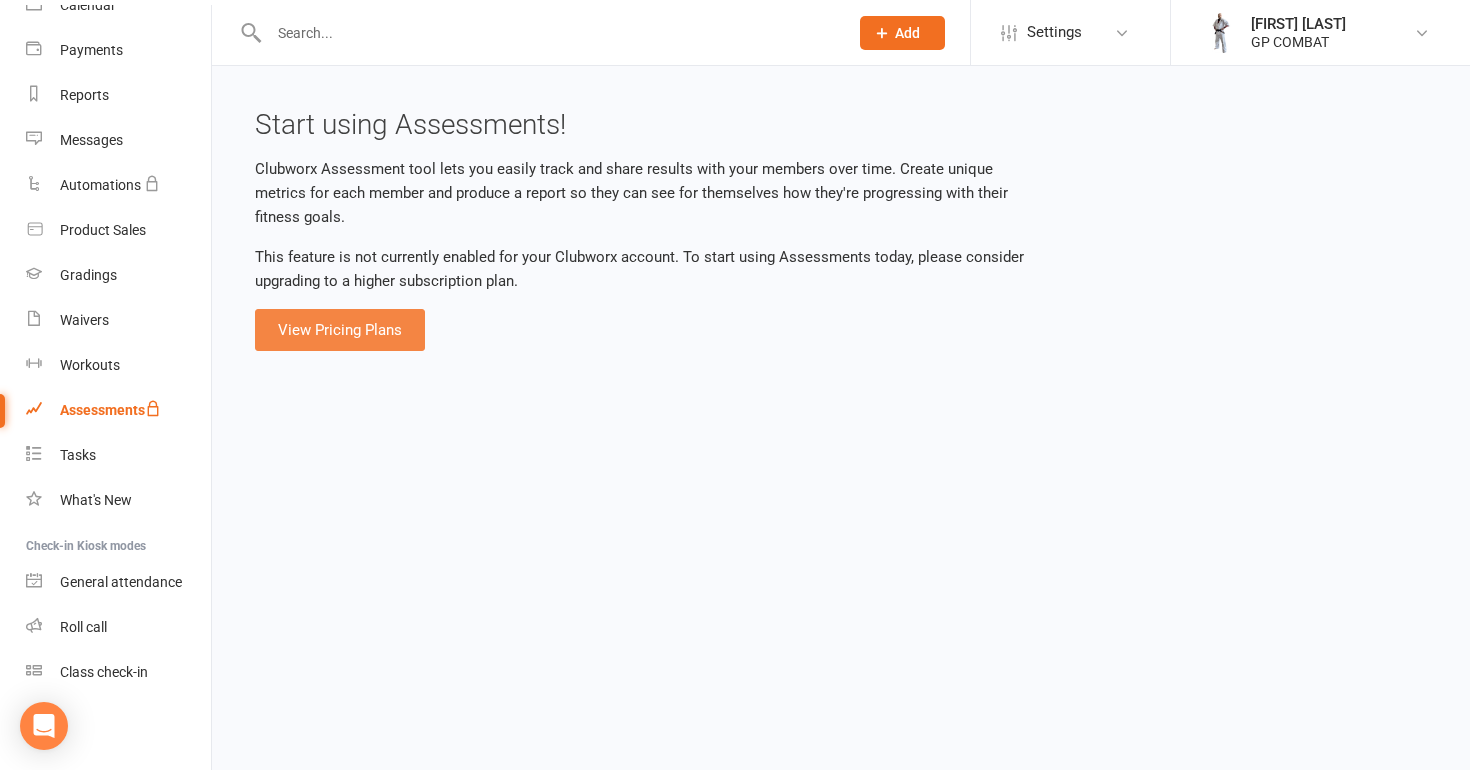 click on "View Pricing Plans" at bounding box center [340, 330] 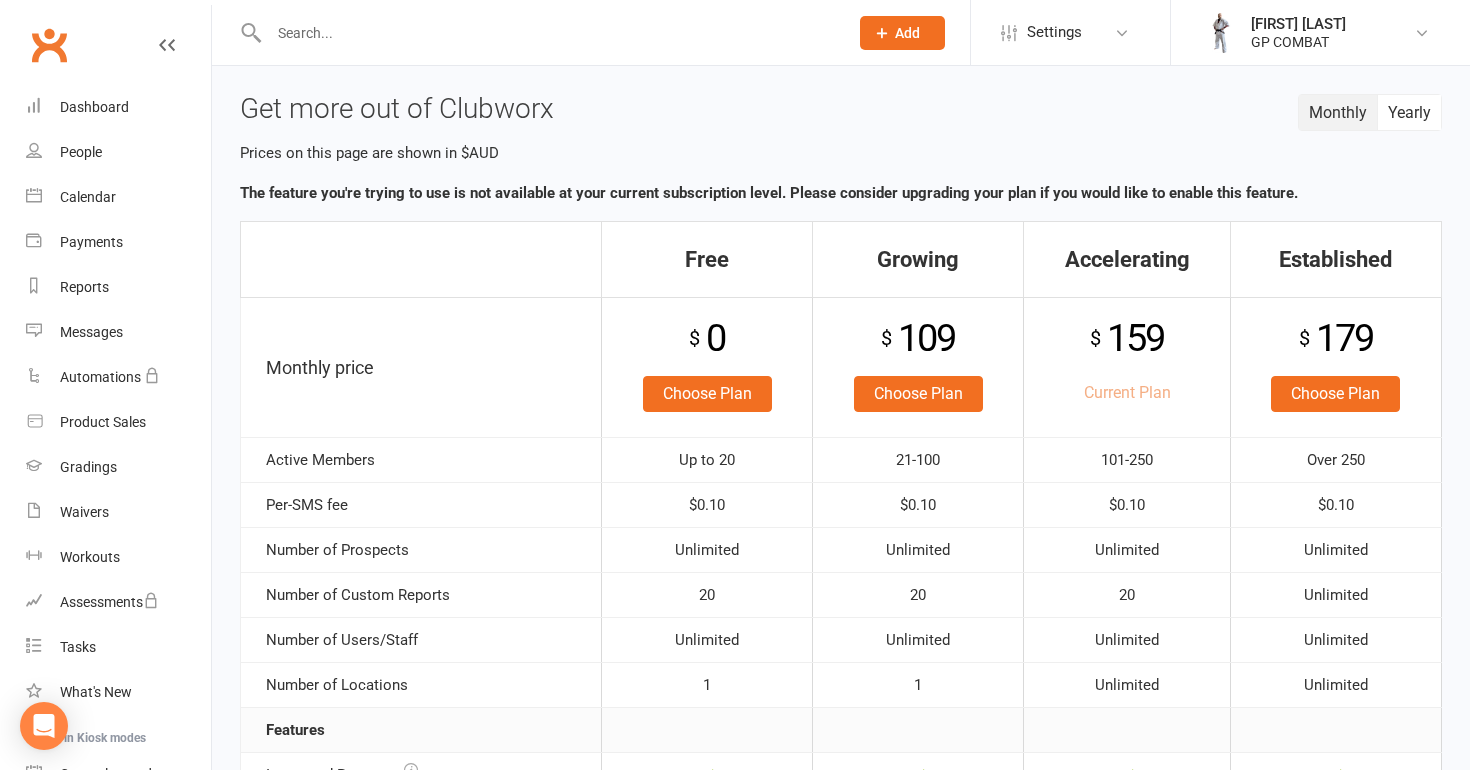 scroll, scrollTop: 0, scrollLeft: 0, axis: both 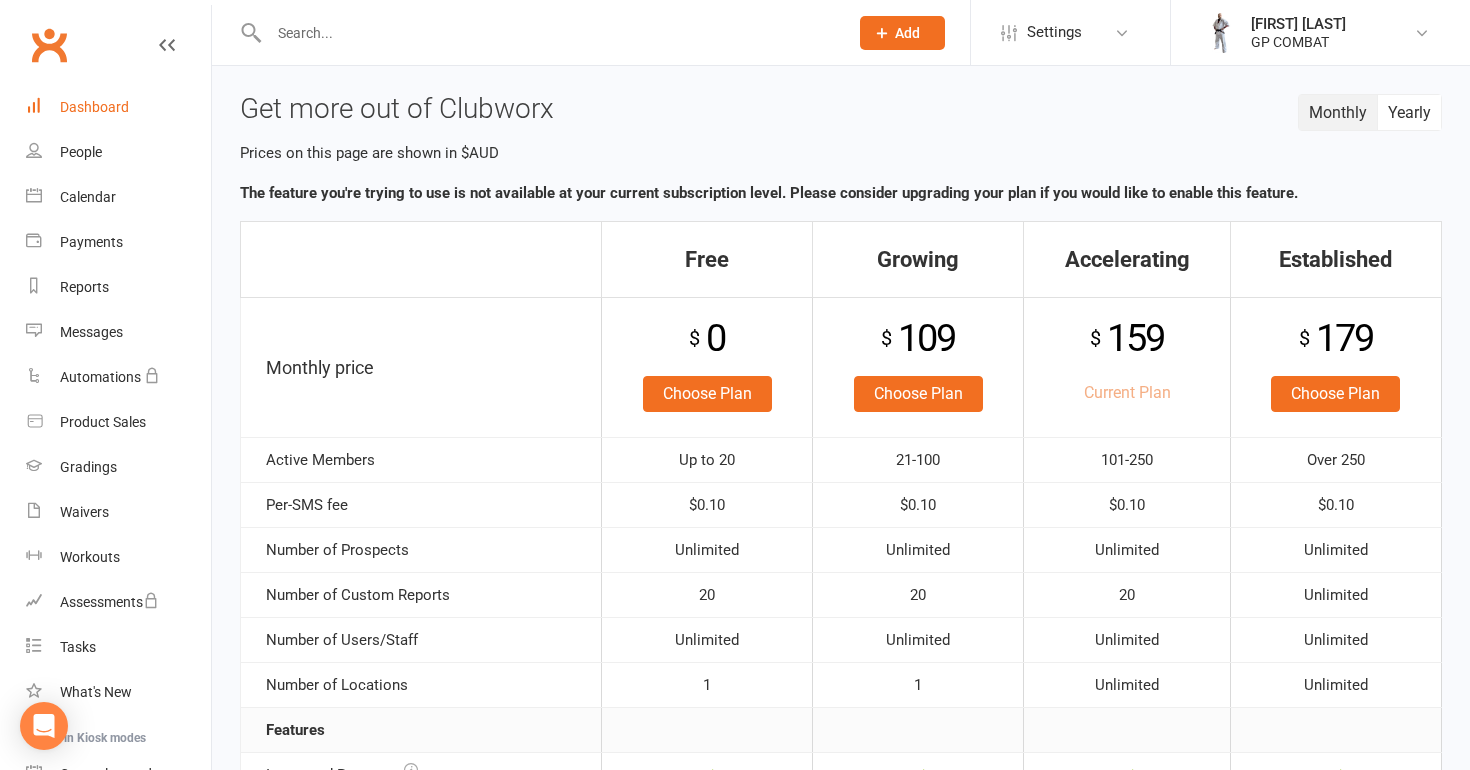 click on "Dashboard" at bounding box center [118, 107] 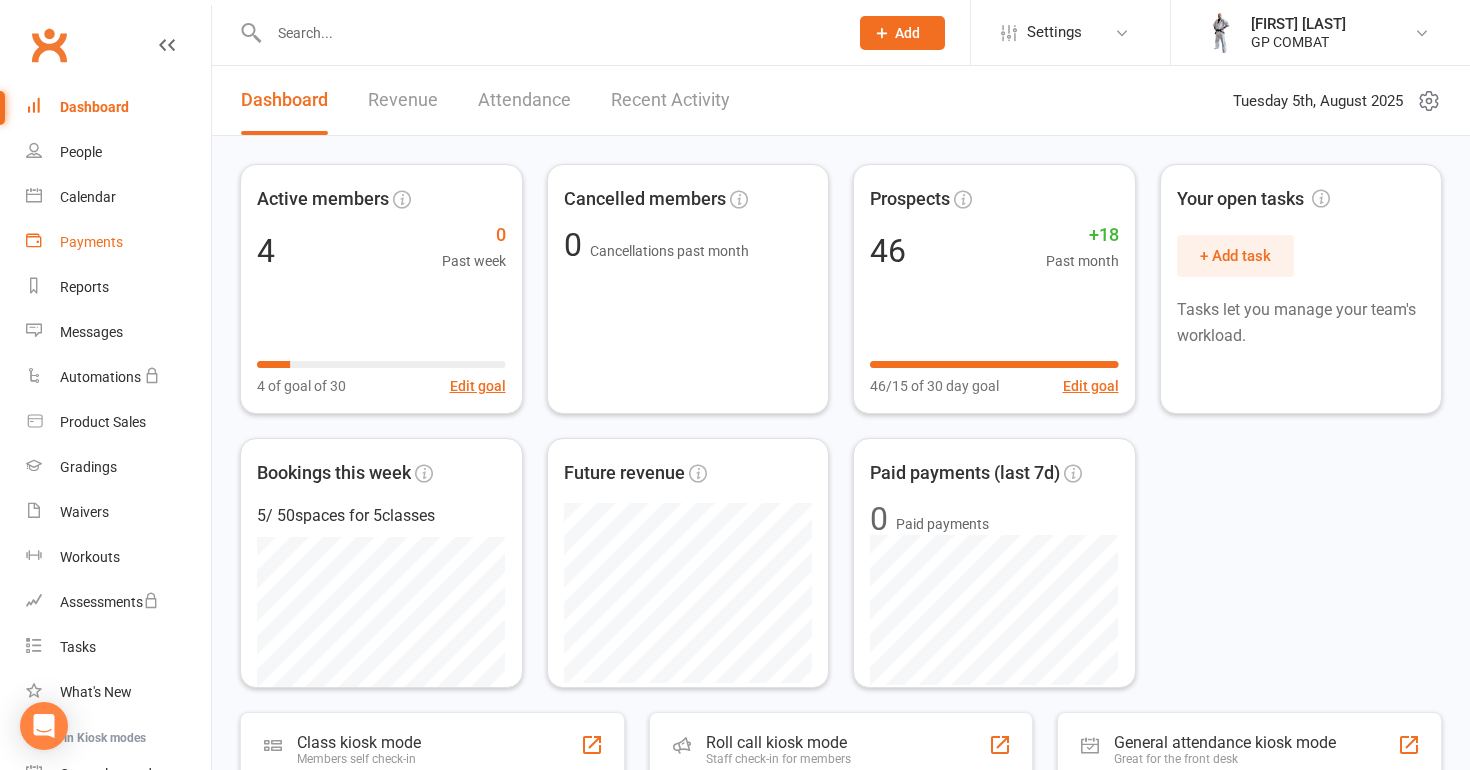 click on "Payments" at bounding box center (91, 242) 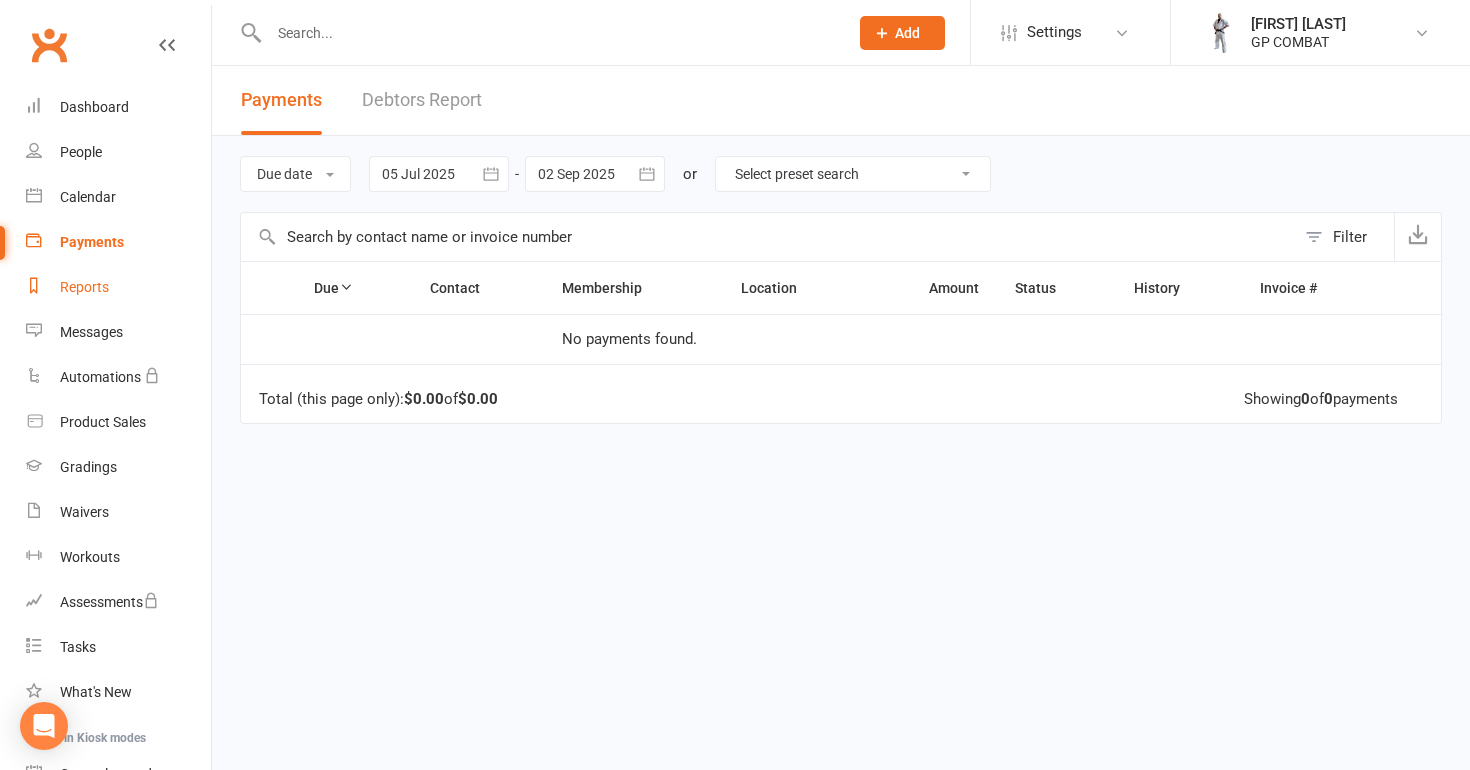 click on "Reports" at bounding box center [84, 287] 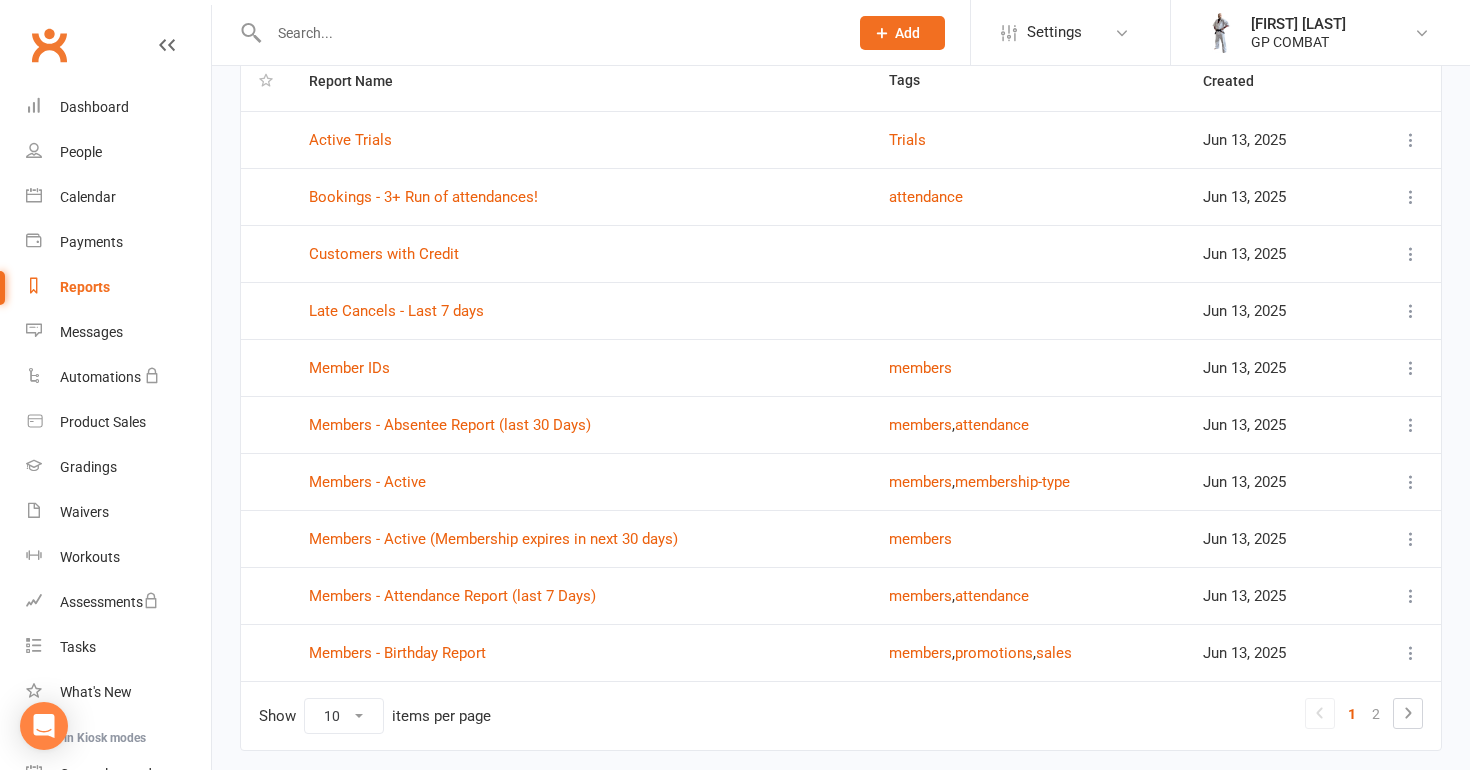 scroll, scrollTop: 149, scrollLeft: 0, axis: vertical 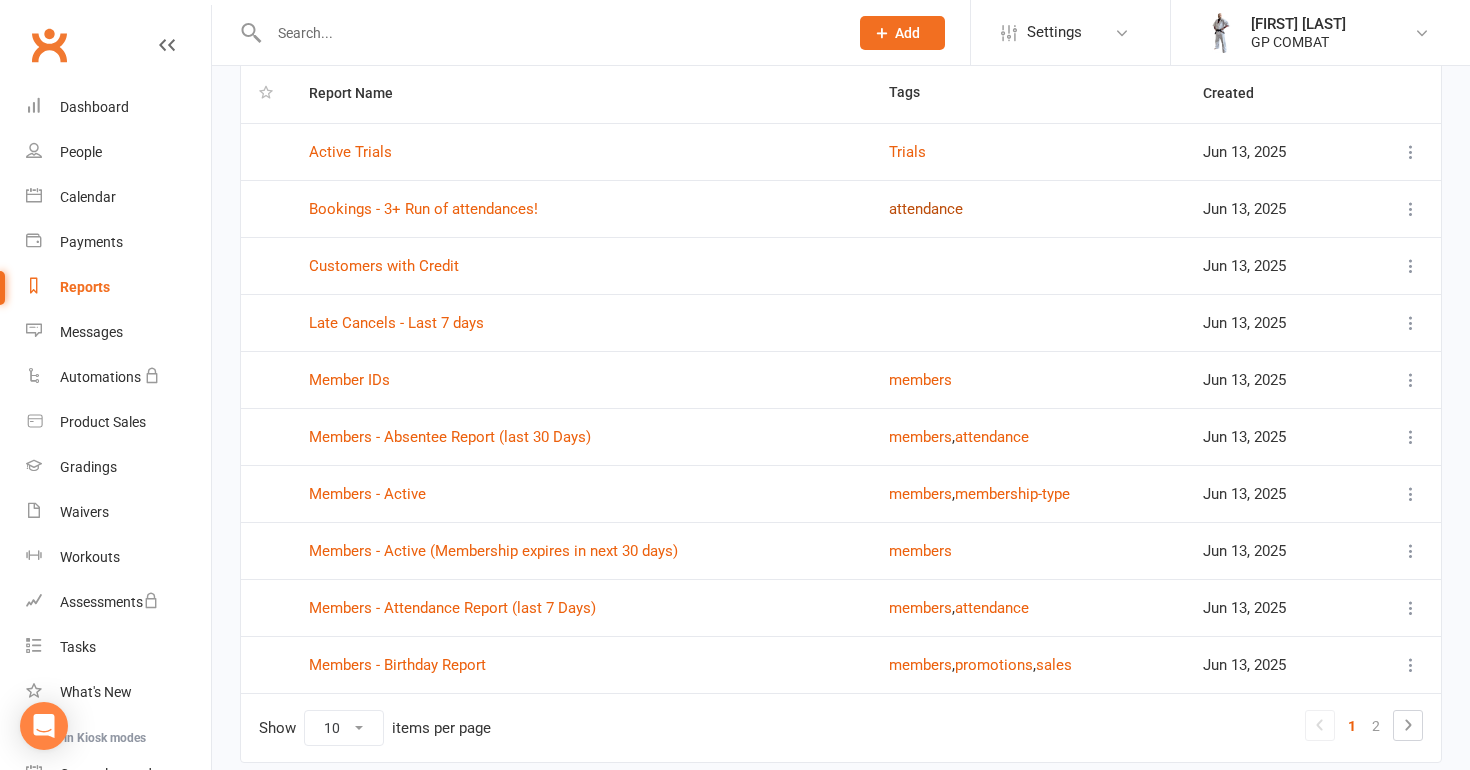 click on "attendance" at bounding box center [926, 209] 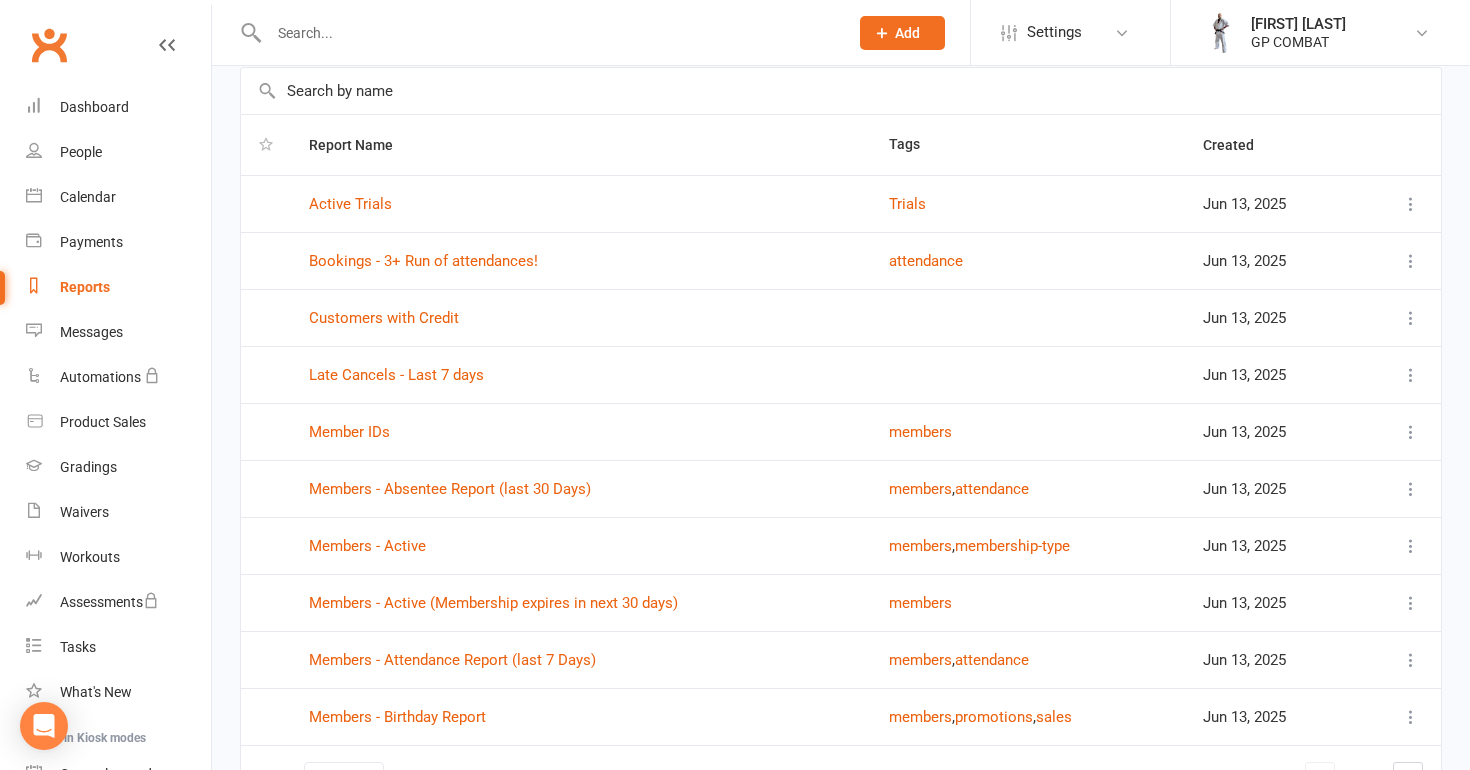 scroll, scrollTop: 0, scrollLeft: 0, axis: both 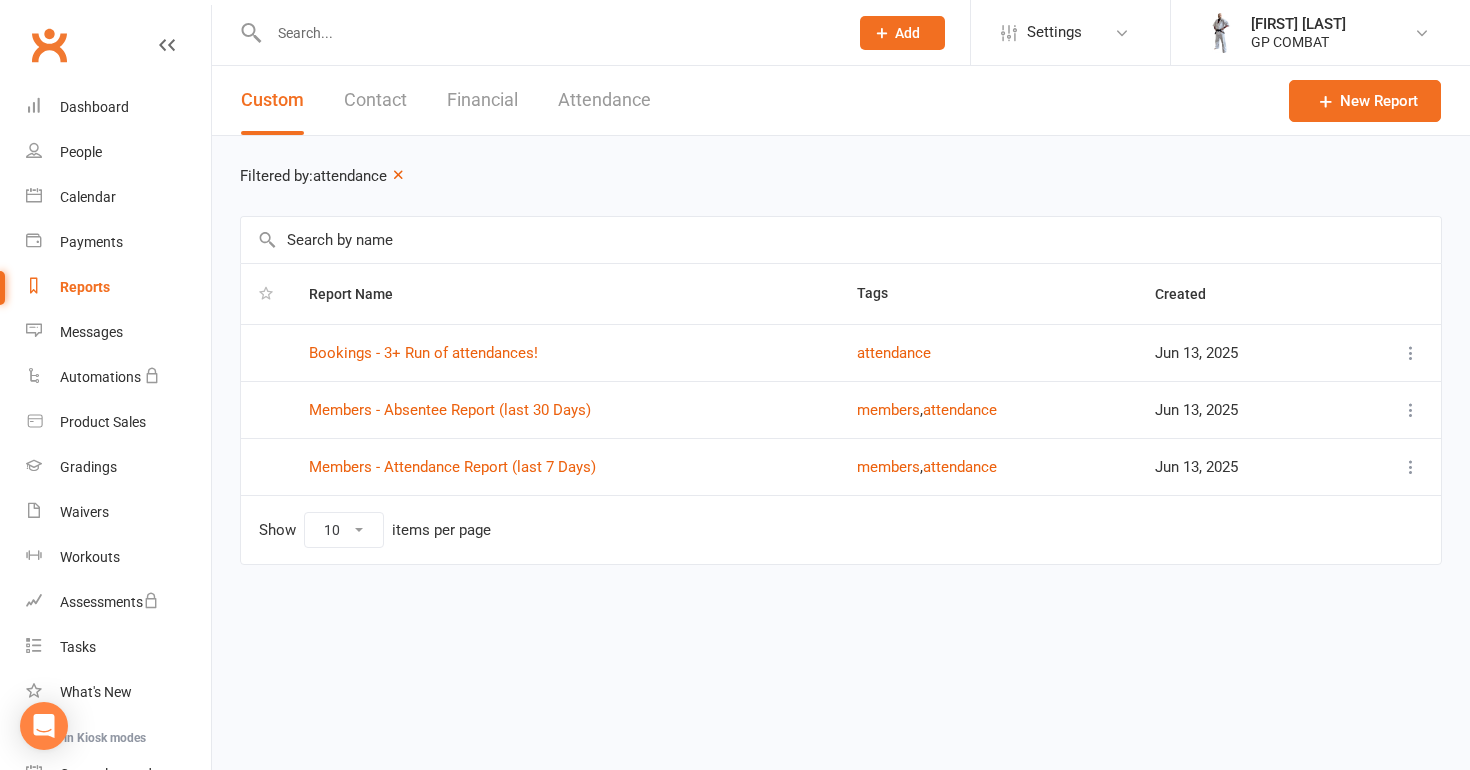 click on "Contact" at bounding box center [375, 100] 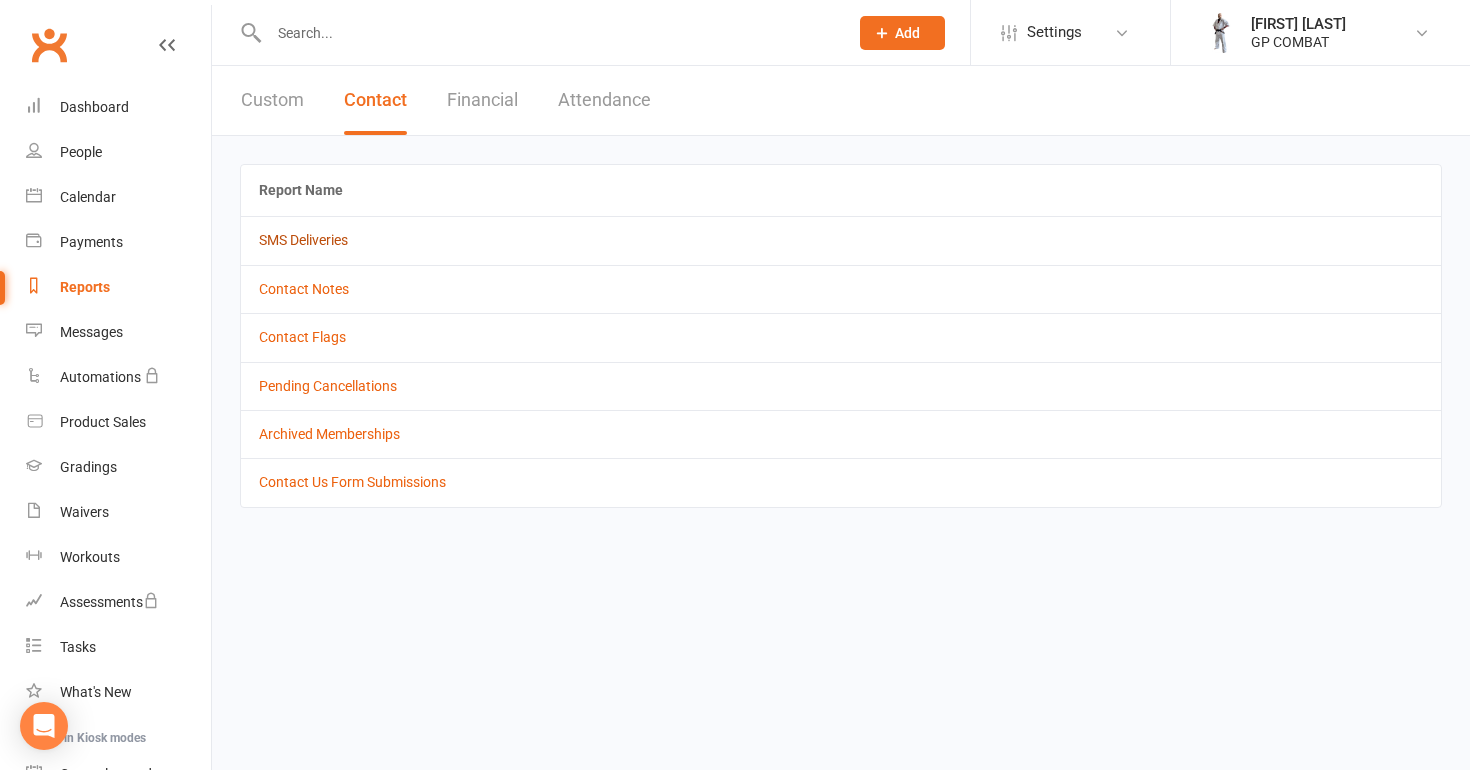 click on "SMS Deliveries" at bounding box center (303, 240) 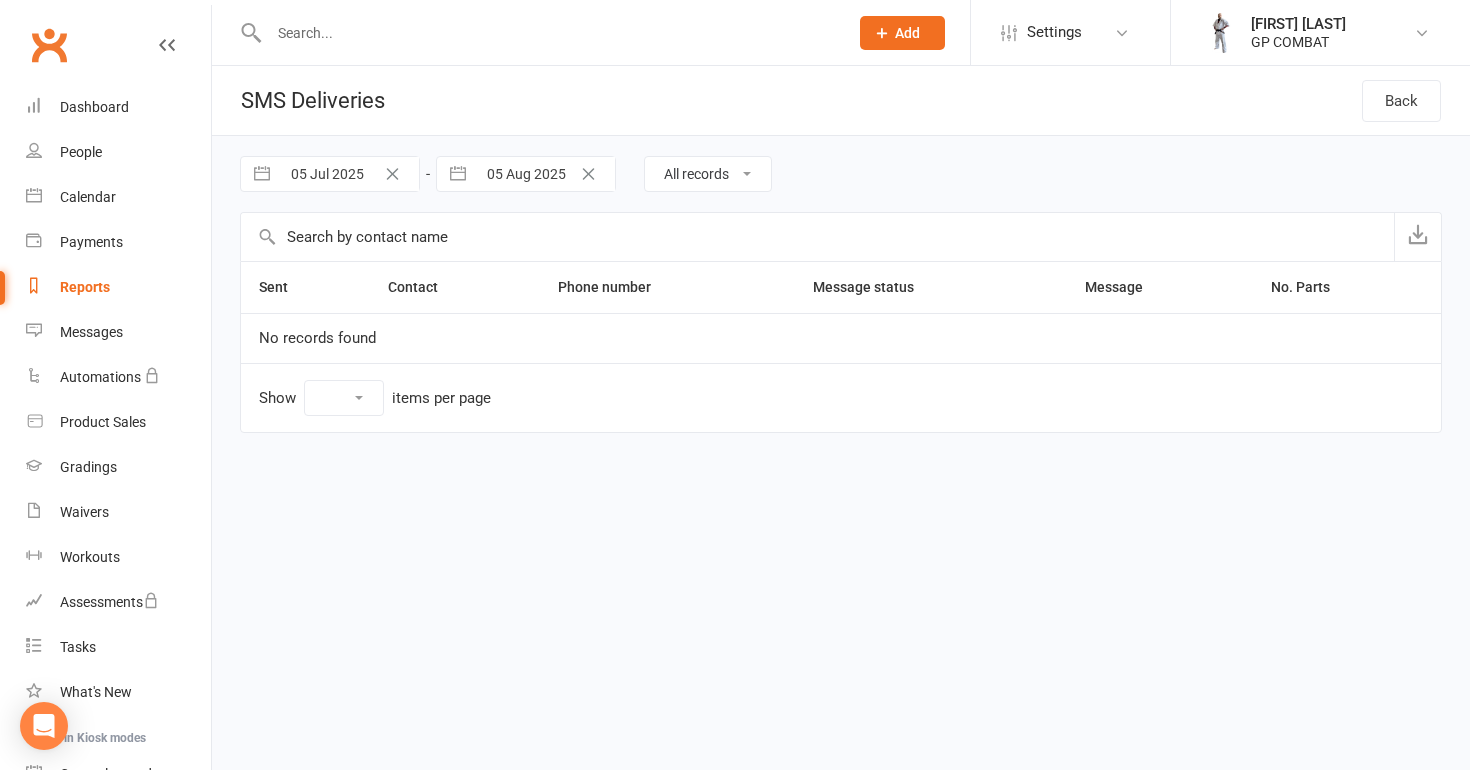 select on "10" 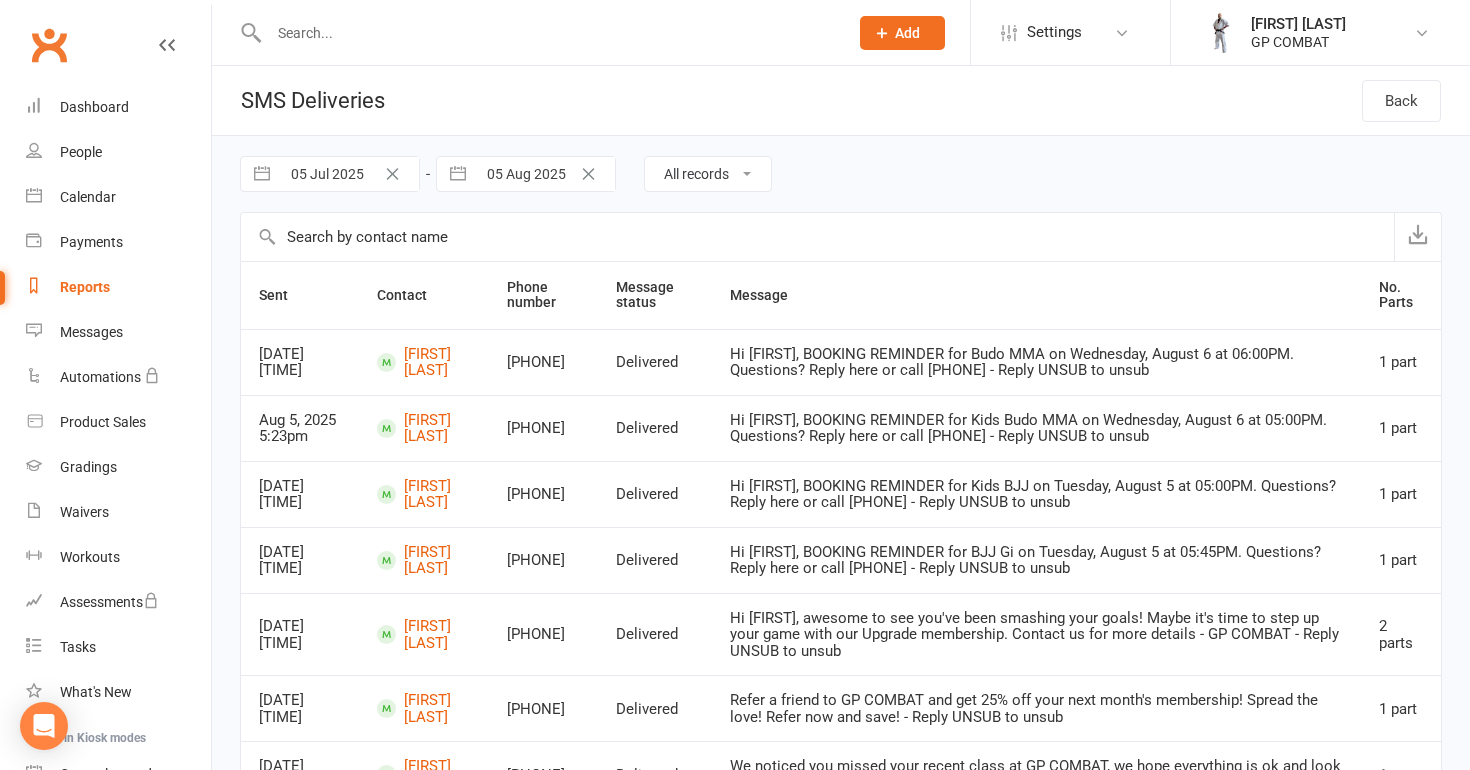 scroll, scrollTop: 0, scrollLeft: 0, axis: both 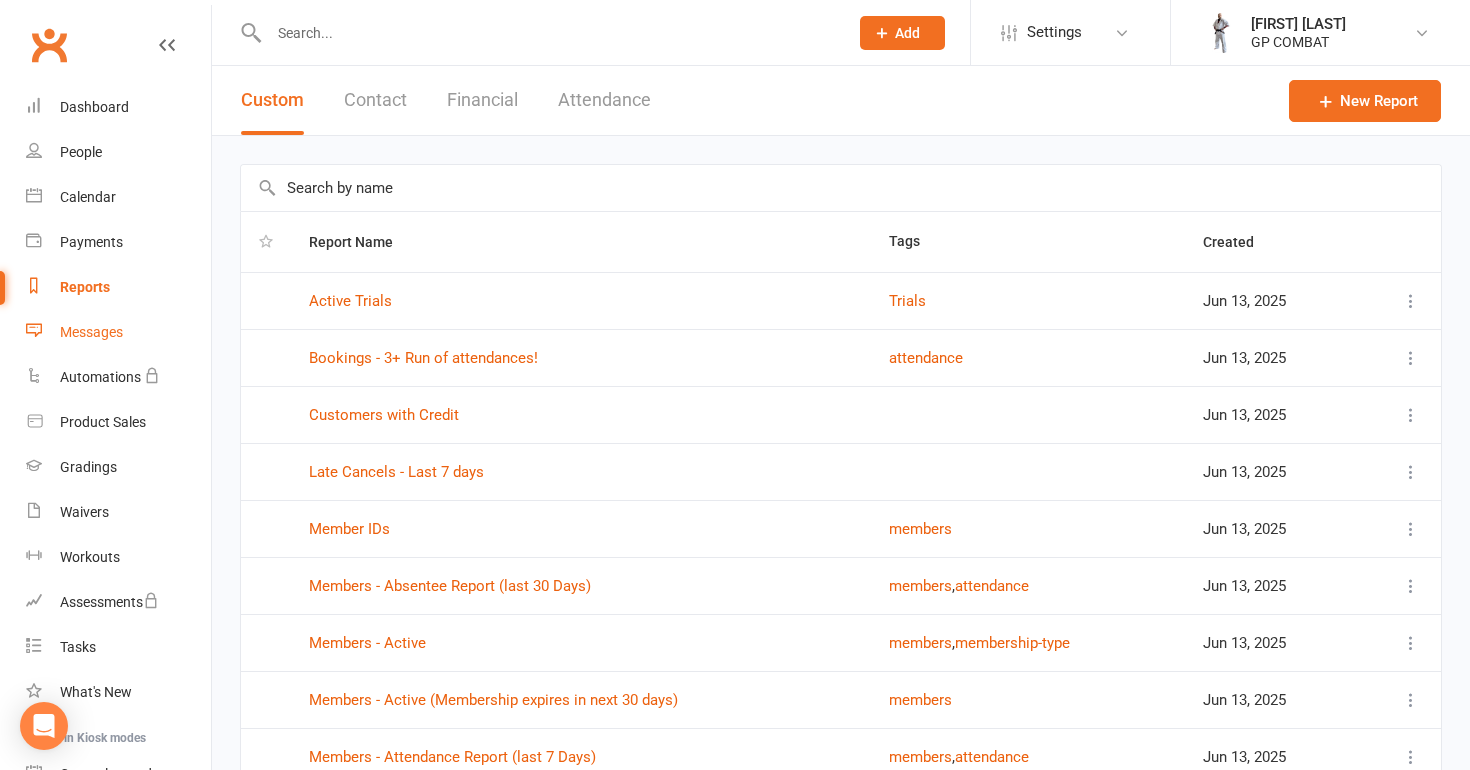 click on "Messages" at bounding box center [91, 332] 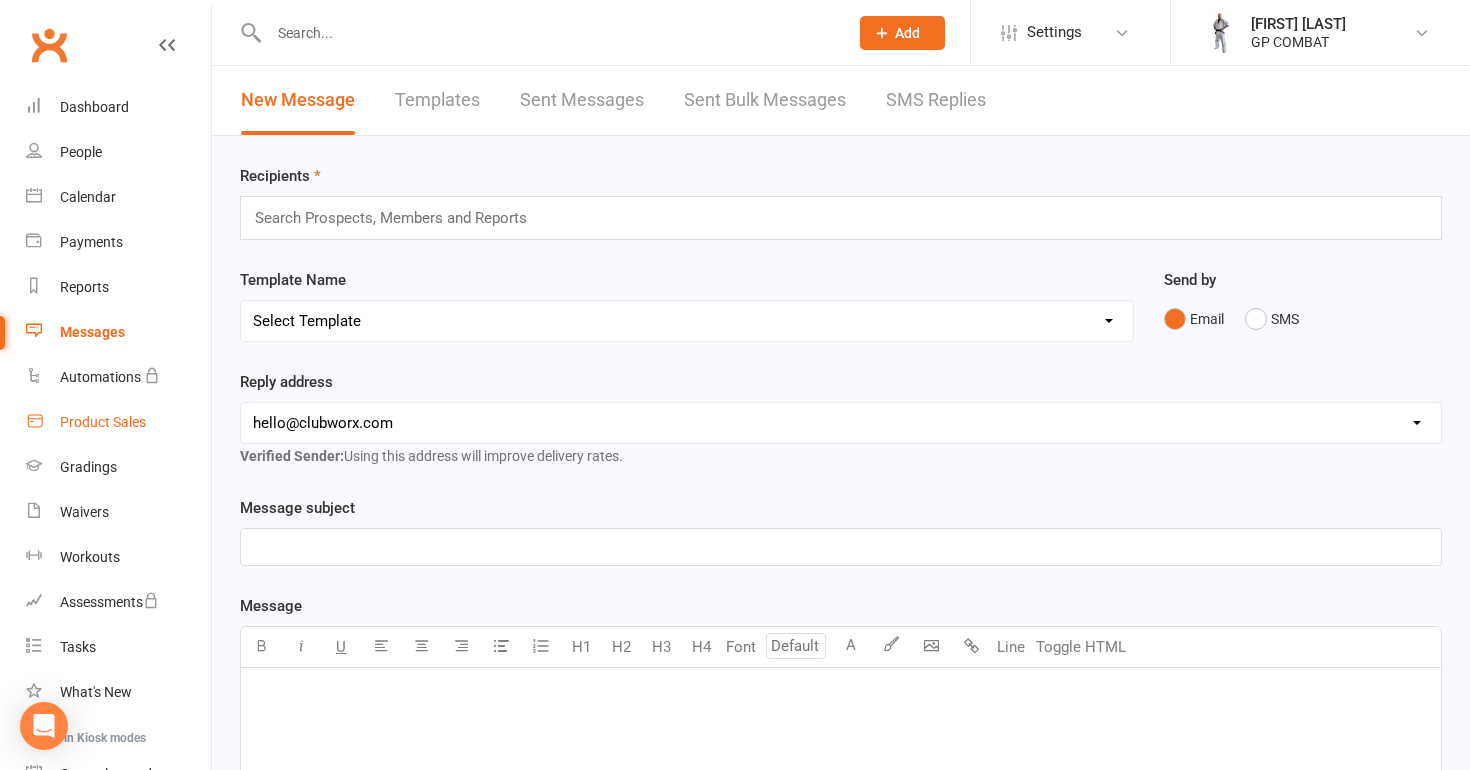 click on "Product Sales" at bounding box center (103, 422) 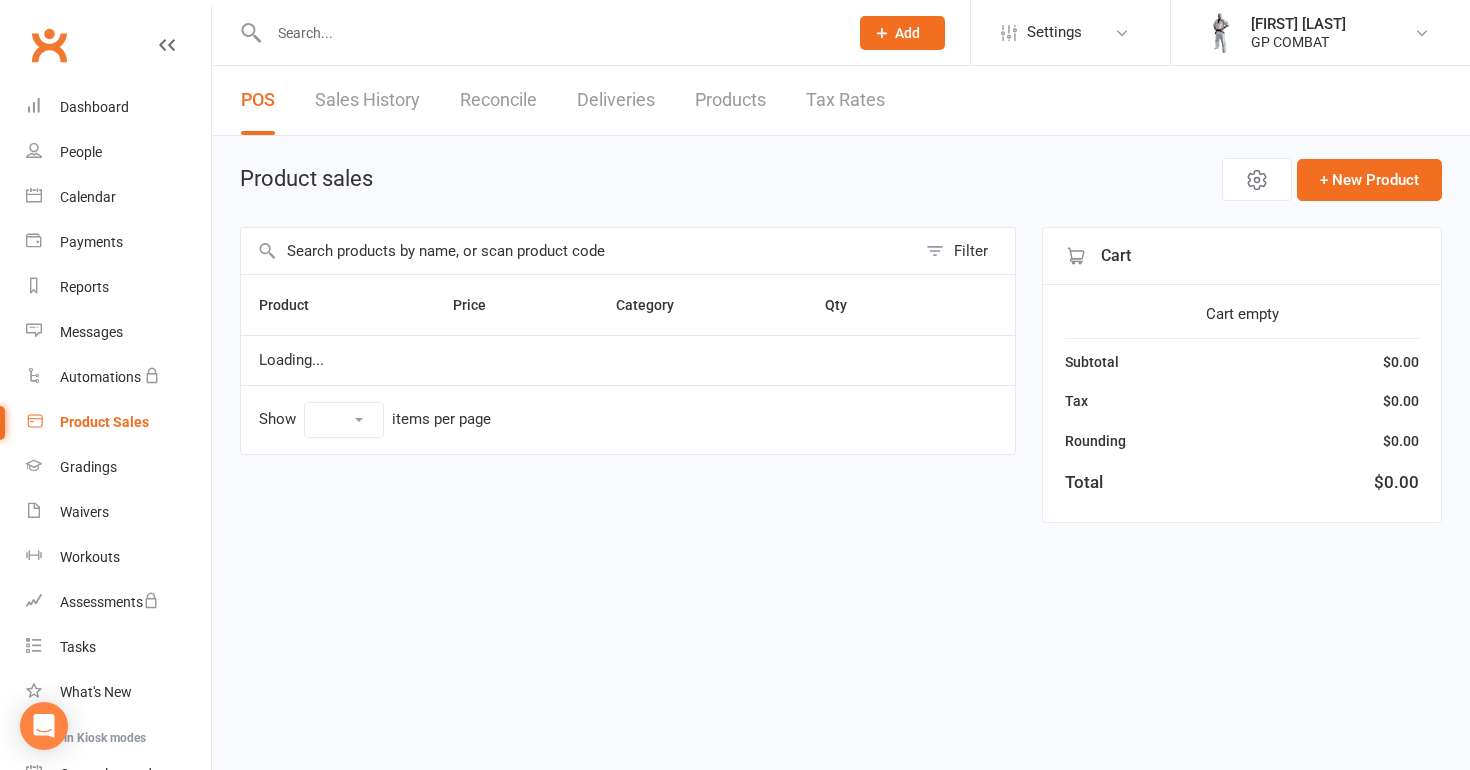 select on "25" 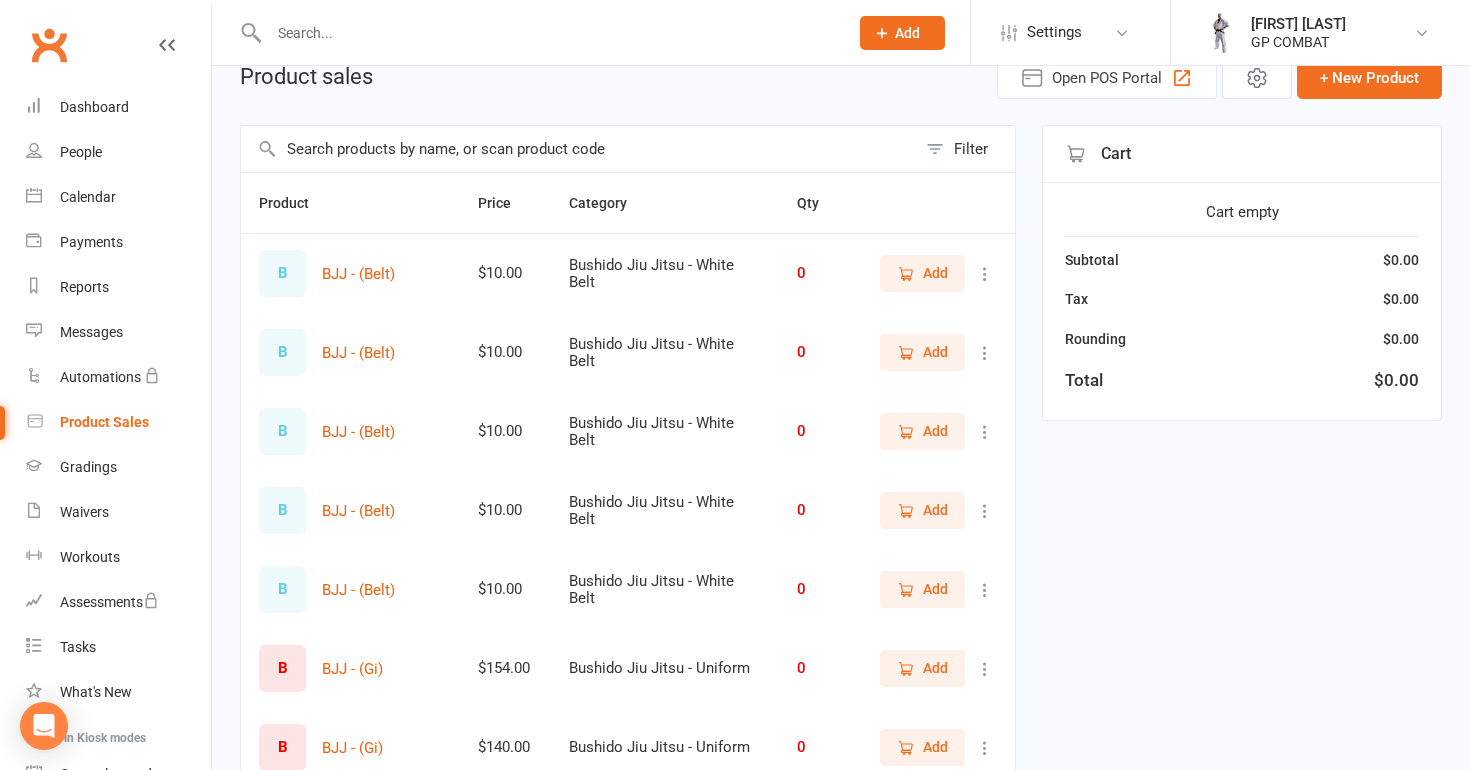 scroll, scrollTop: 105, scrollLeft: 0, axis: vertical 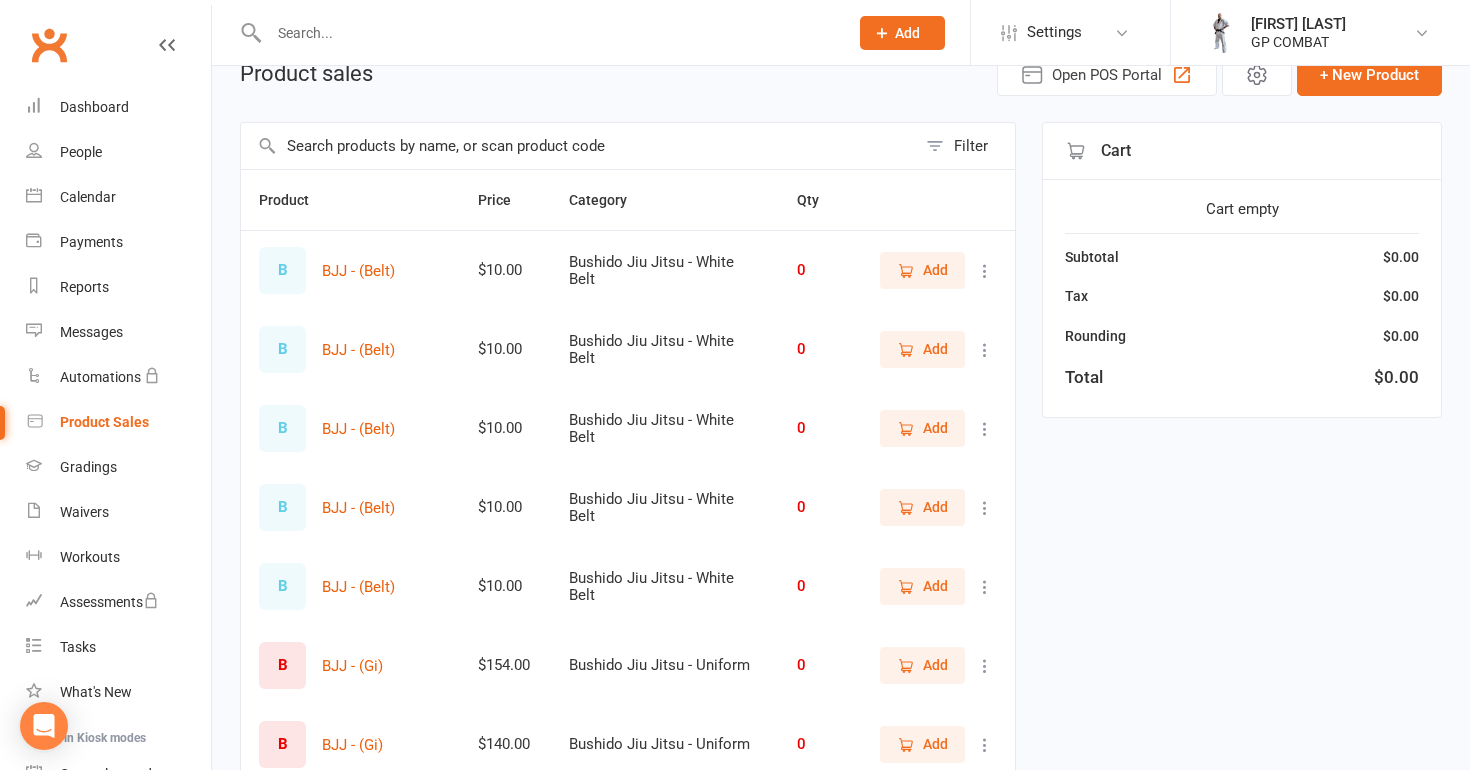 click on "B" at bounding box center (282, 270) 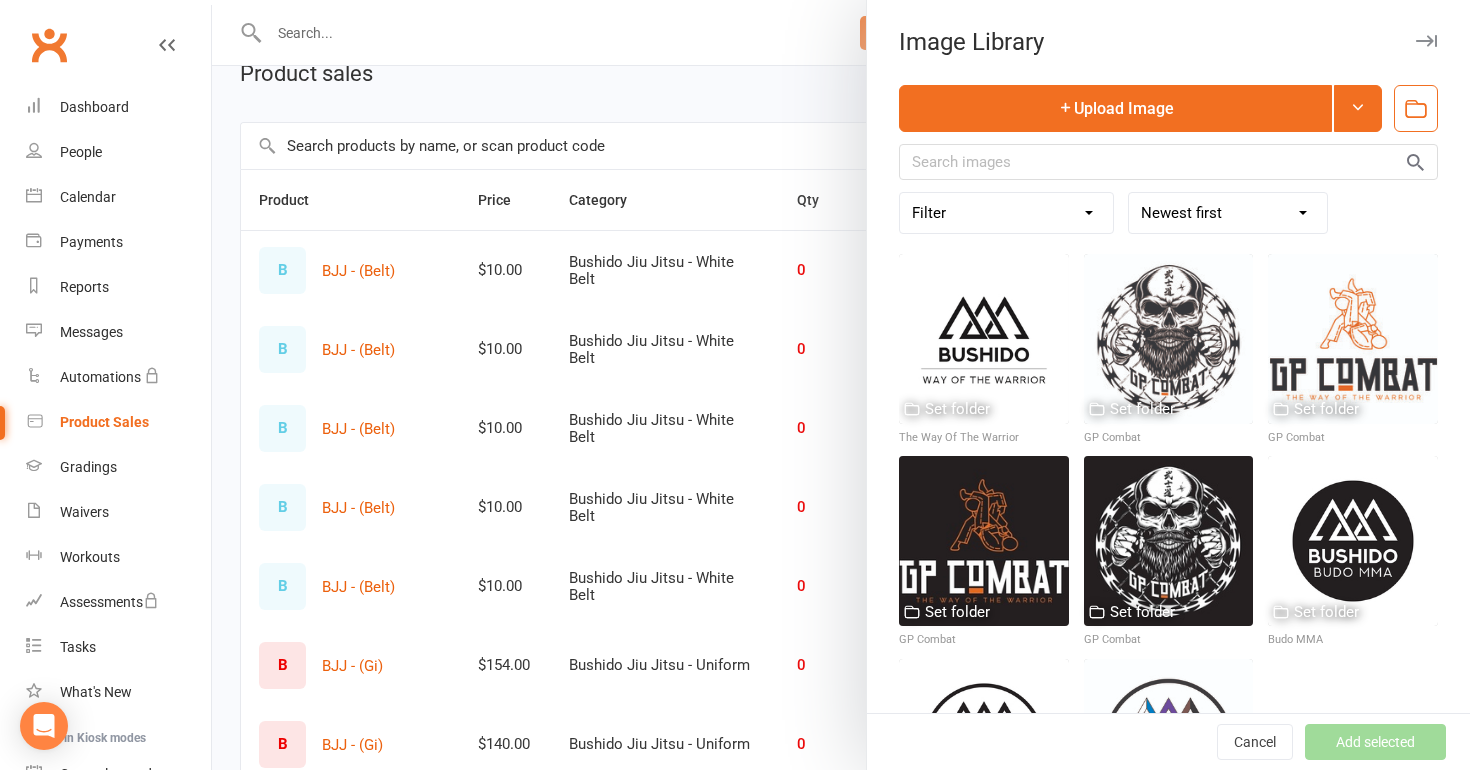 click at bounding box center [841, 385] 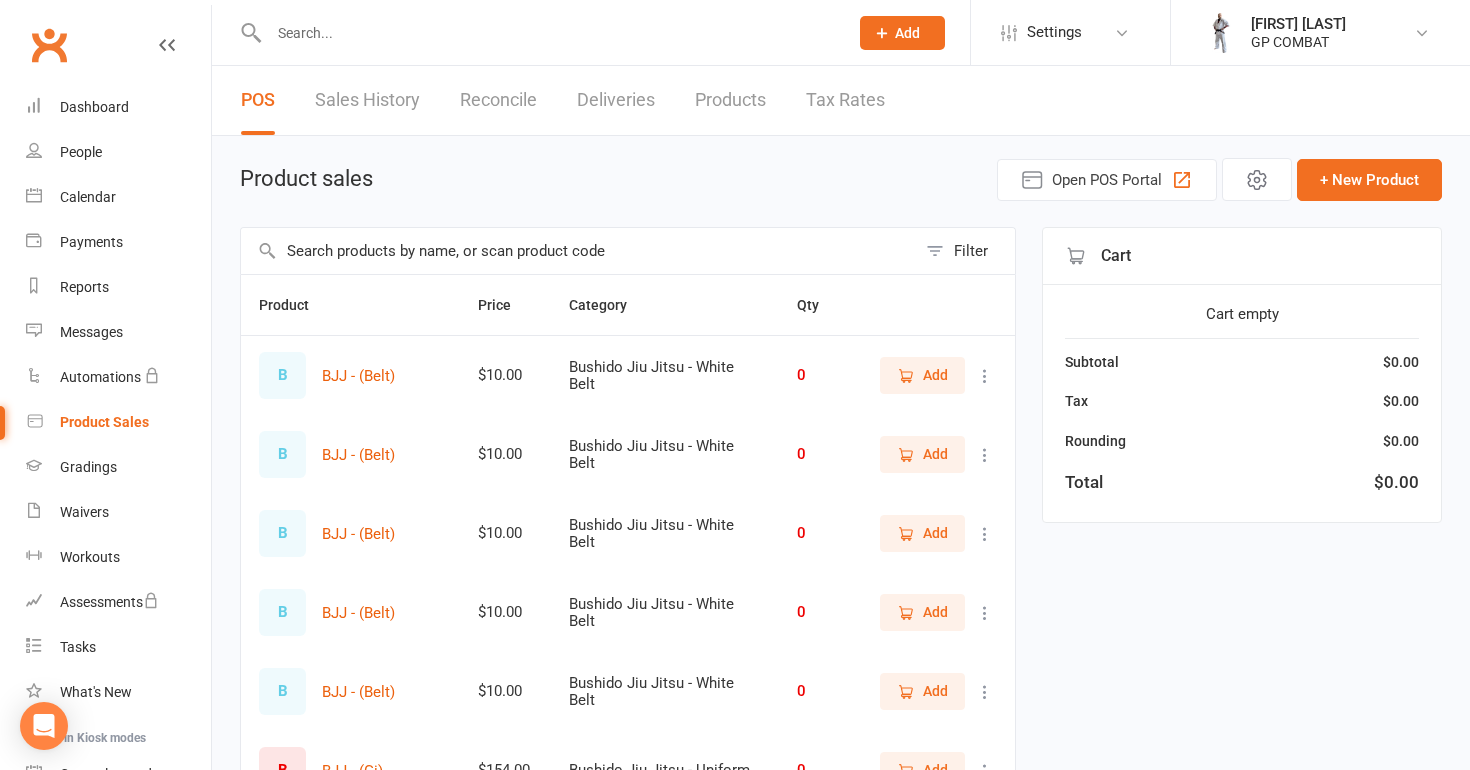 scroll, scrollTop: 0, scrollLeft: 0, axis: both 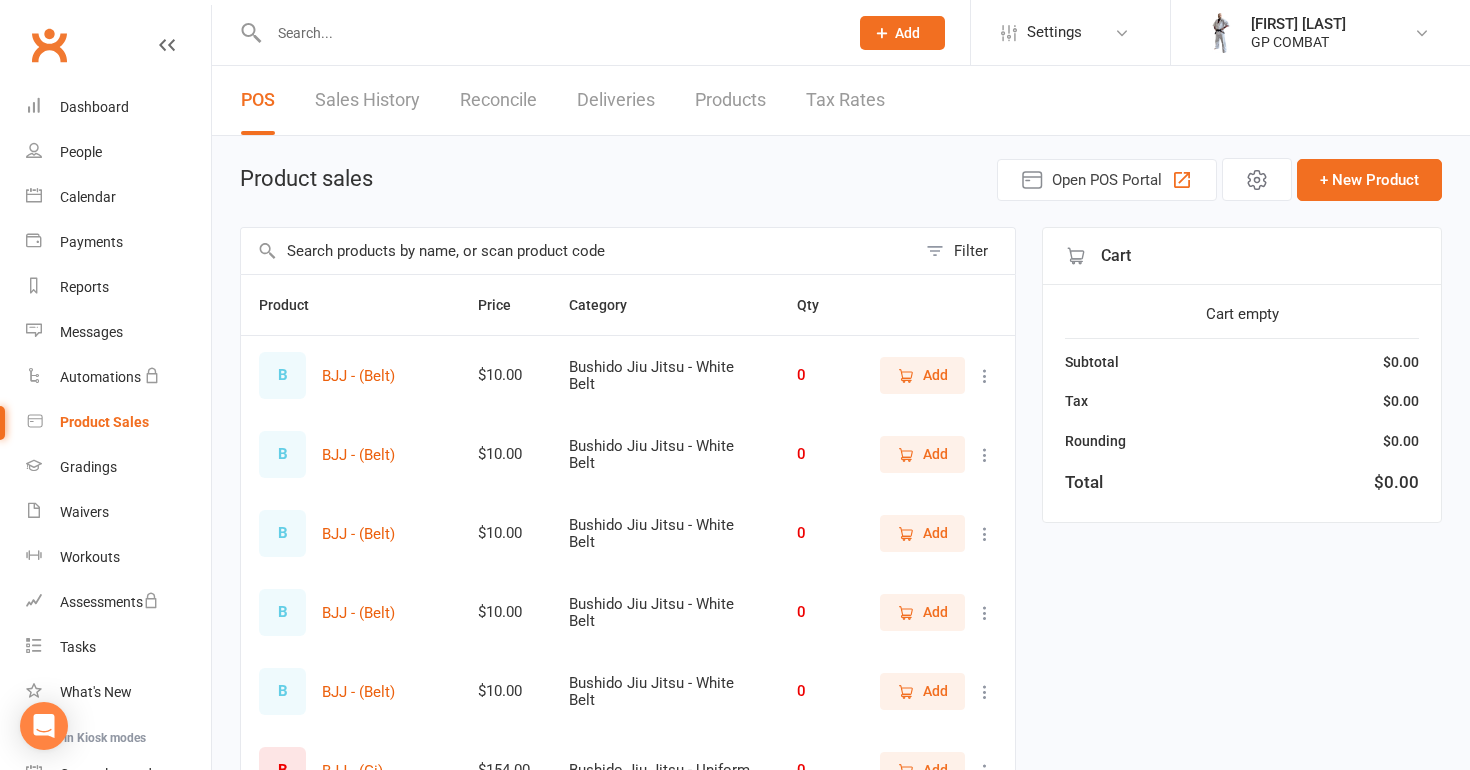 click on "Add" at bounding box center (935, 375) 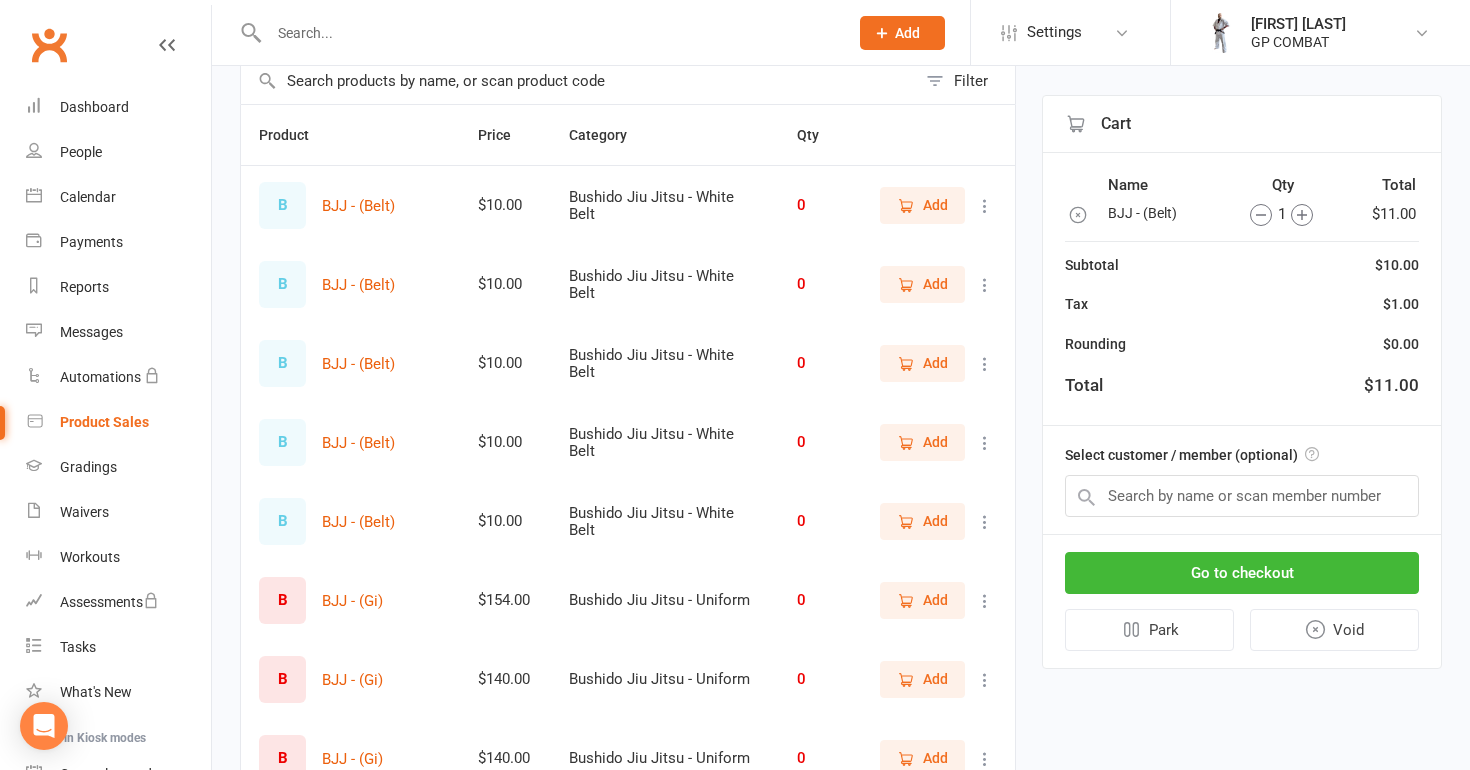 scroll, scrollTop: 169, scrollLeft: 0, axis: vertical 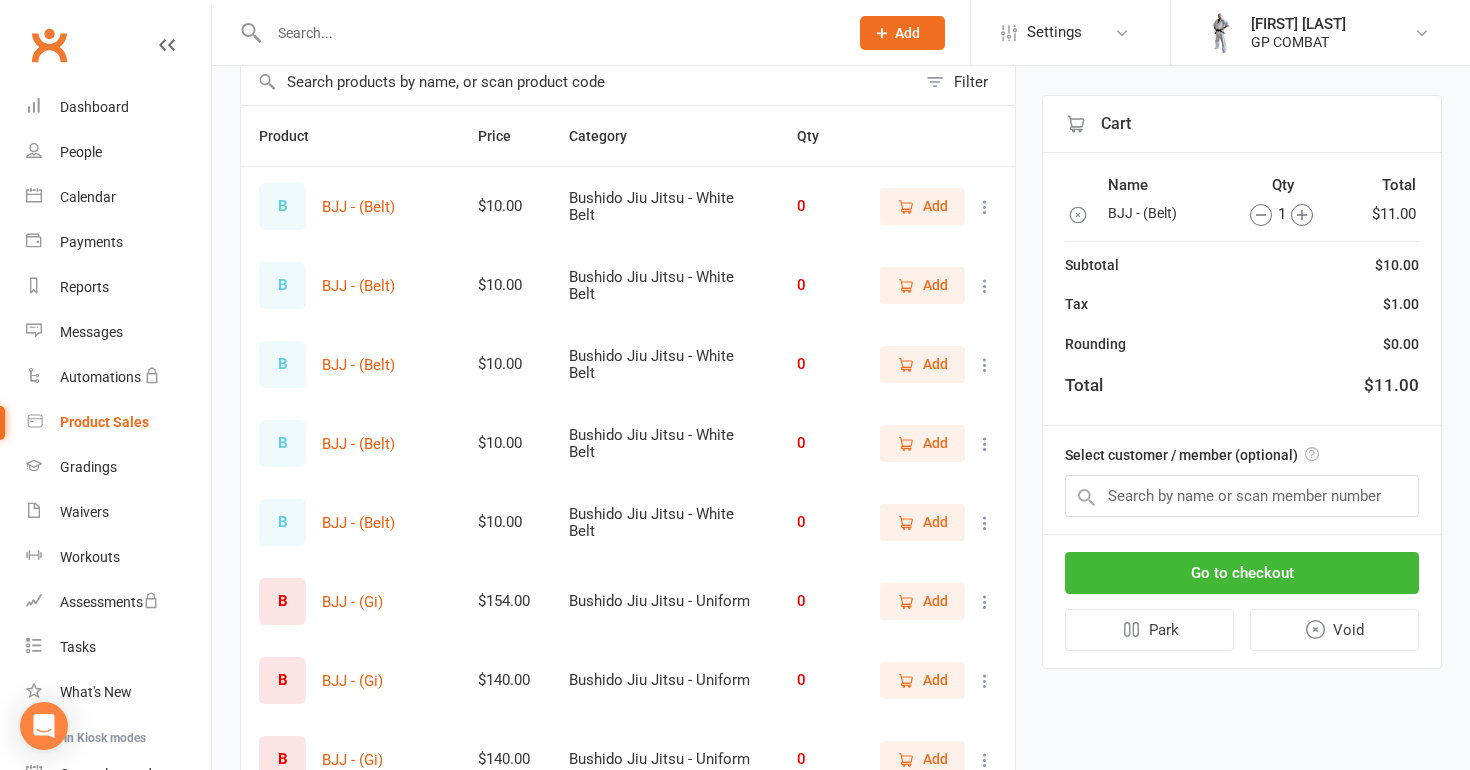 click on "Add" at bounding box center (922, 285) 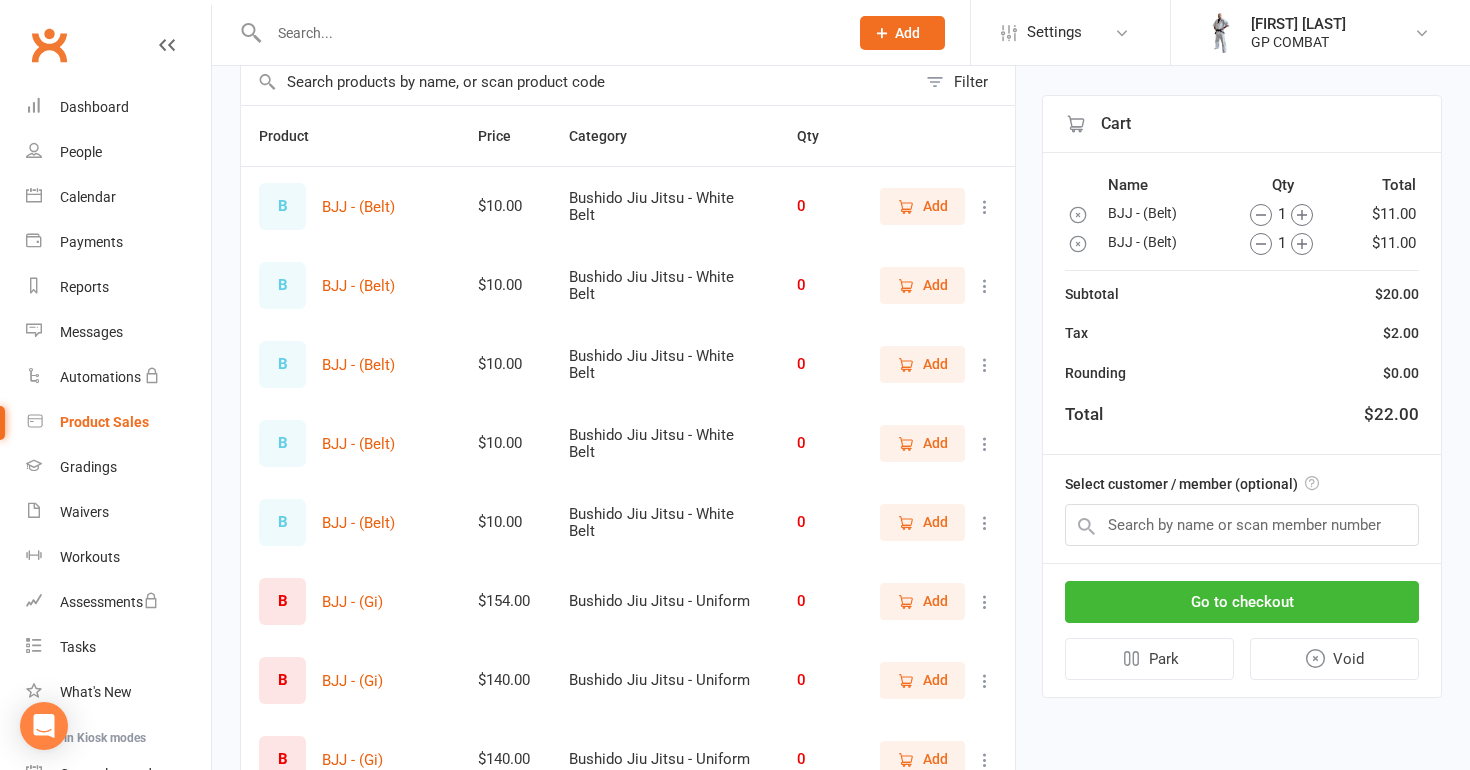 click at bounding box center [985, 207] 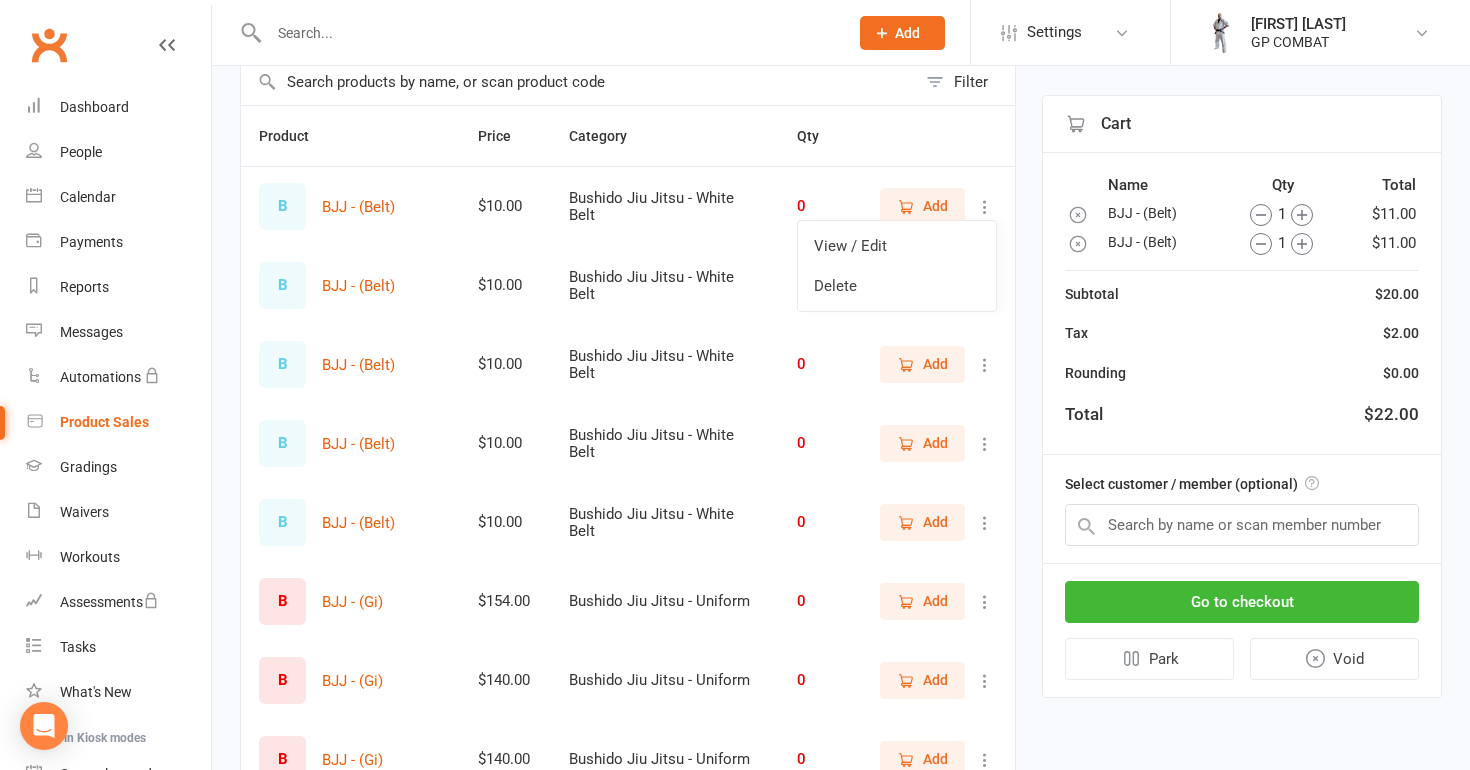 click 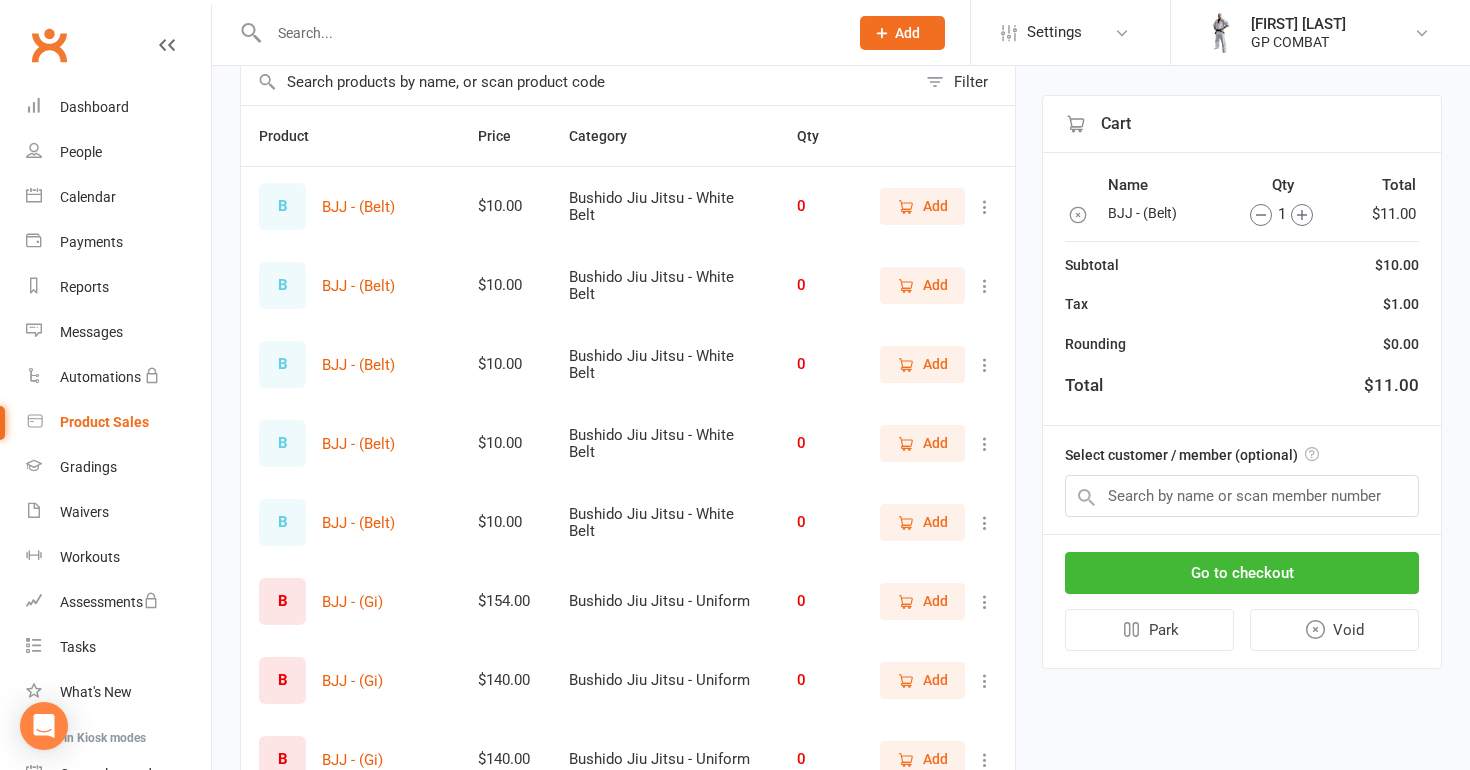 click 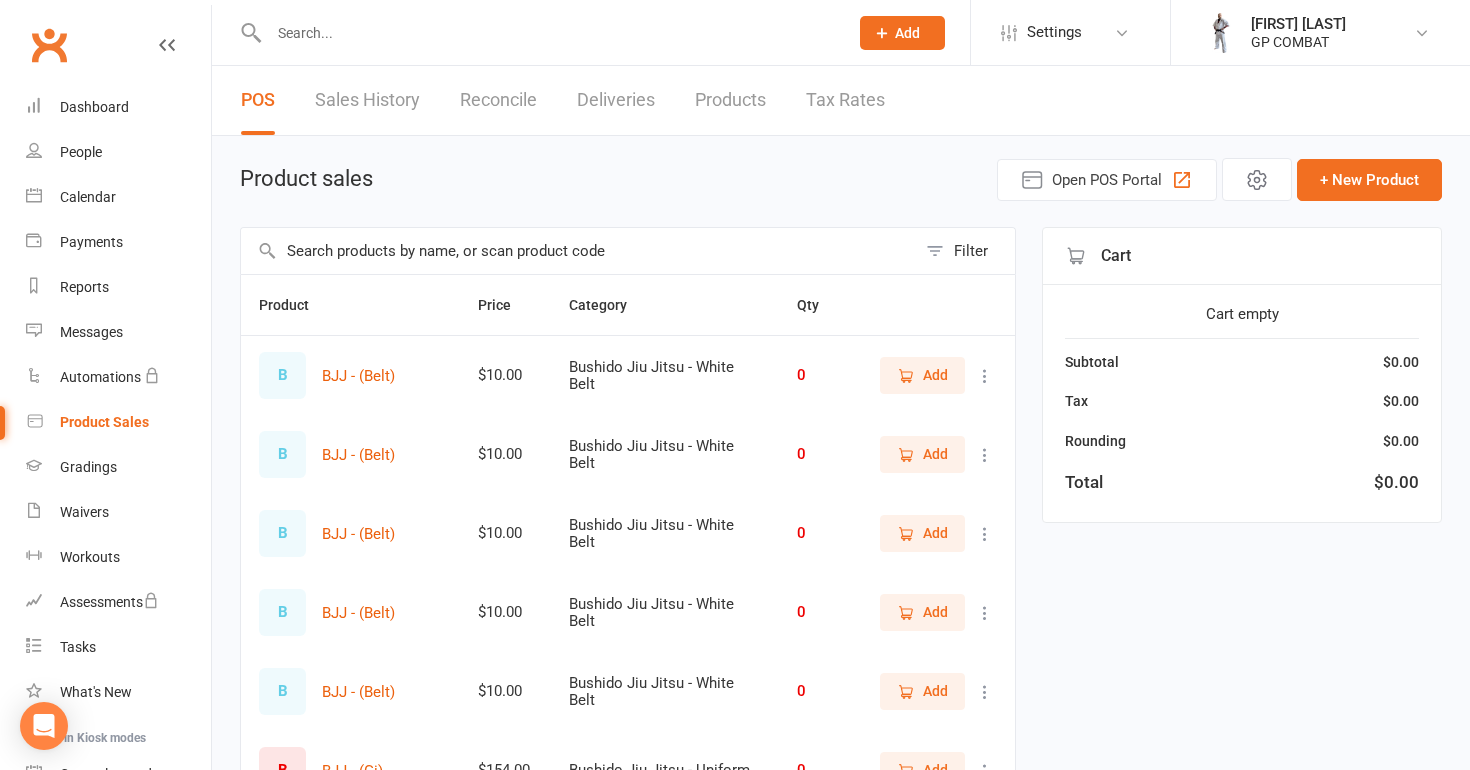 scroll, scrollTop: 0, scrollLeft: 0, axis: both 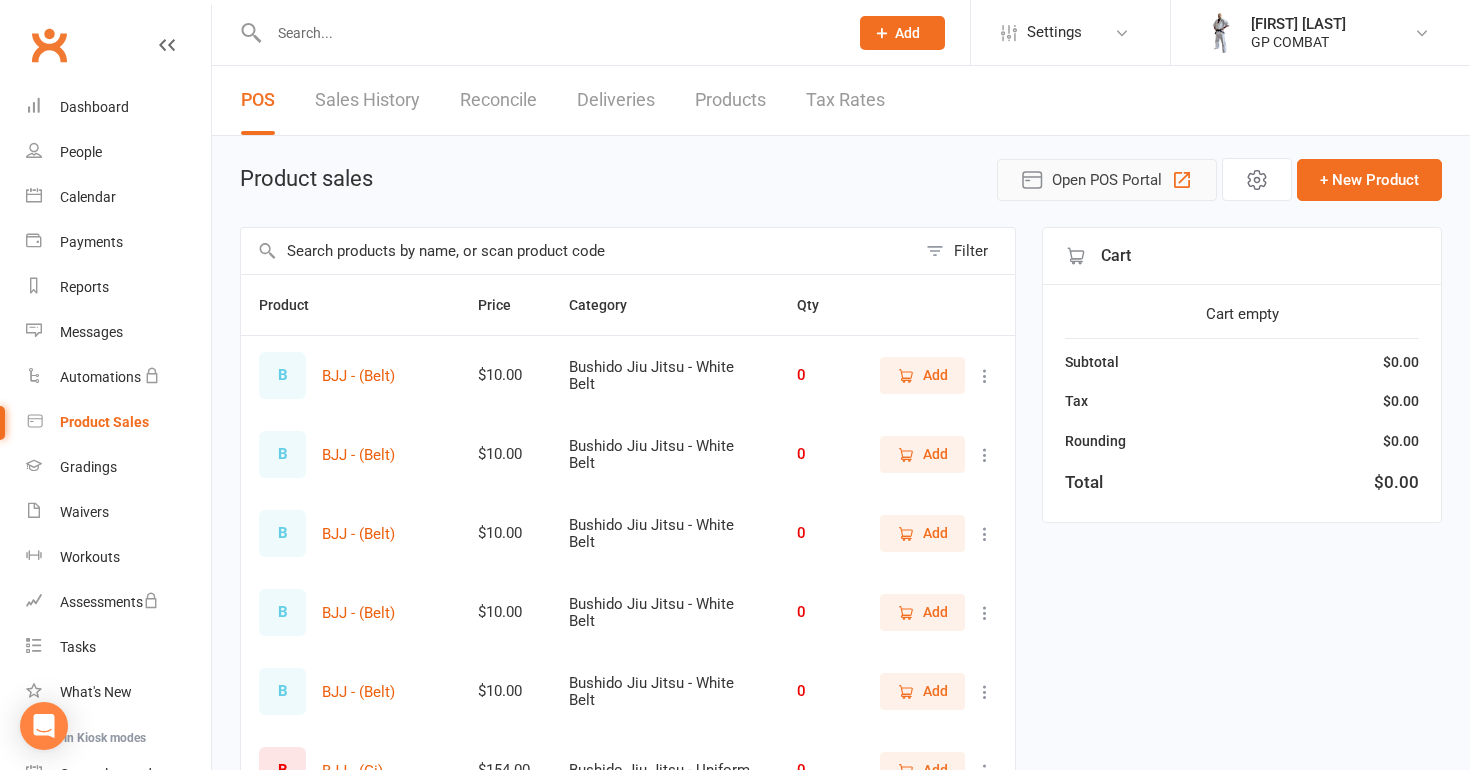 click on "Open POS Portal" at bounding box center [1107, 180] 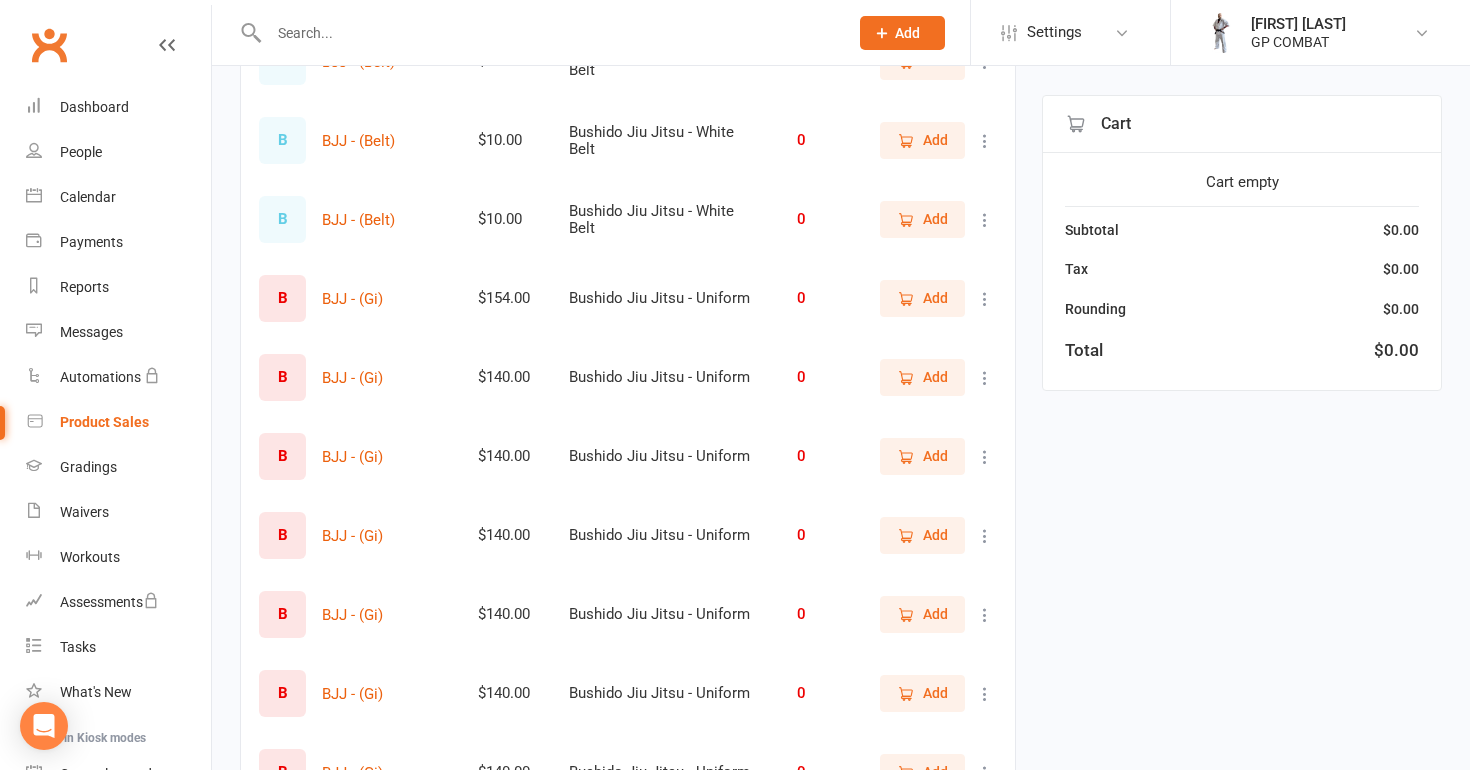 scroll, scrollTop: 482, scrollLeft: 0, axis: vertical 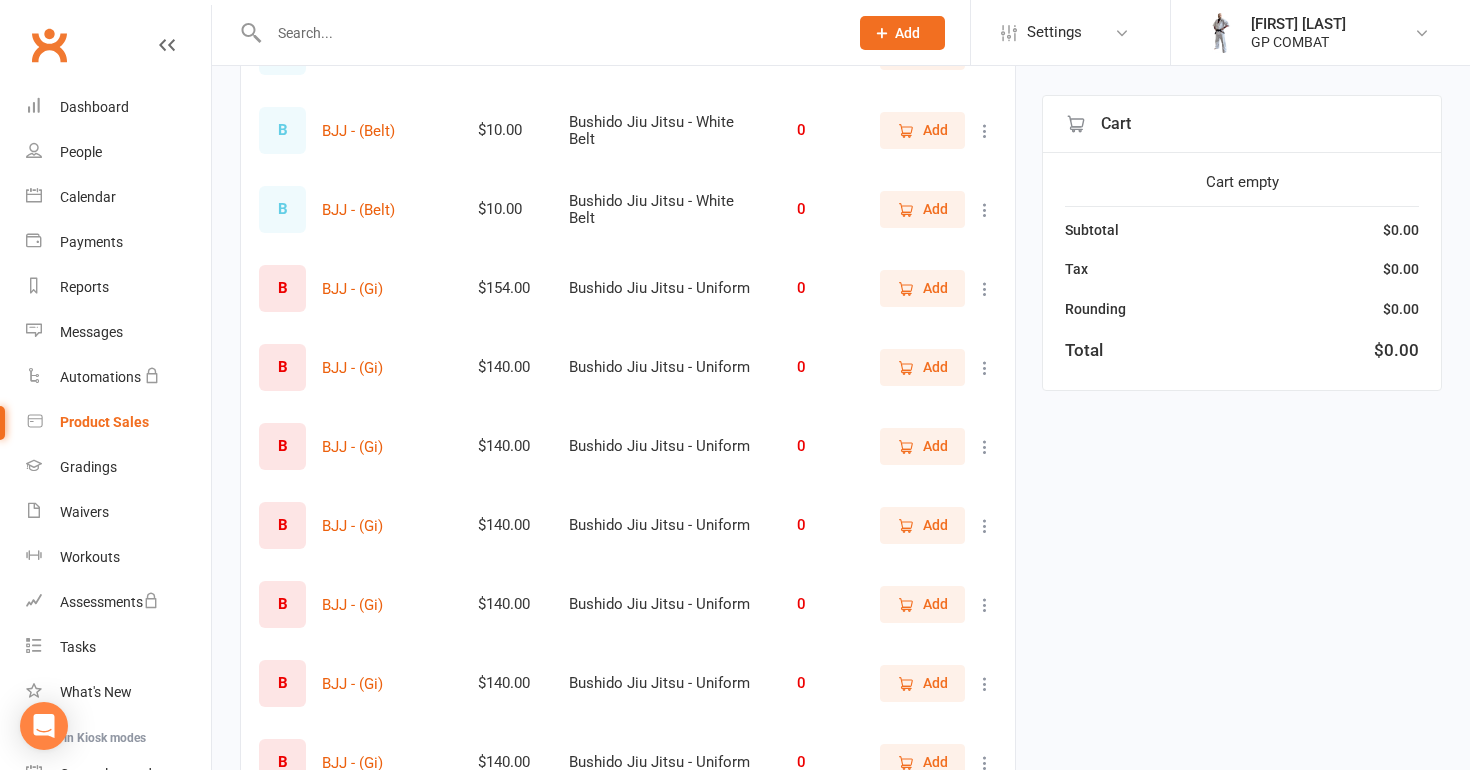 click on "B" at bounding box center (282, 288) 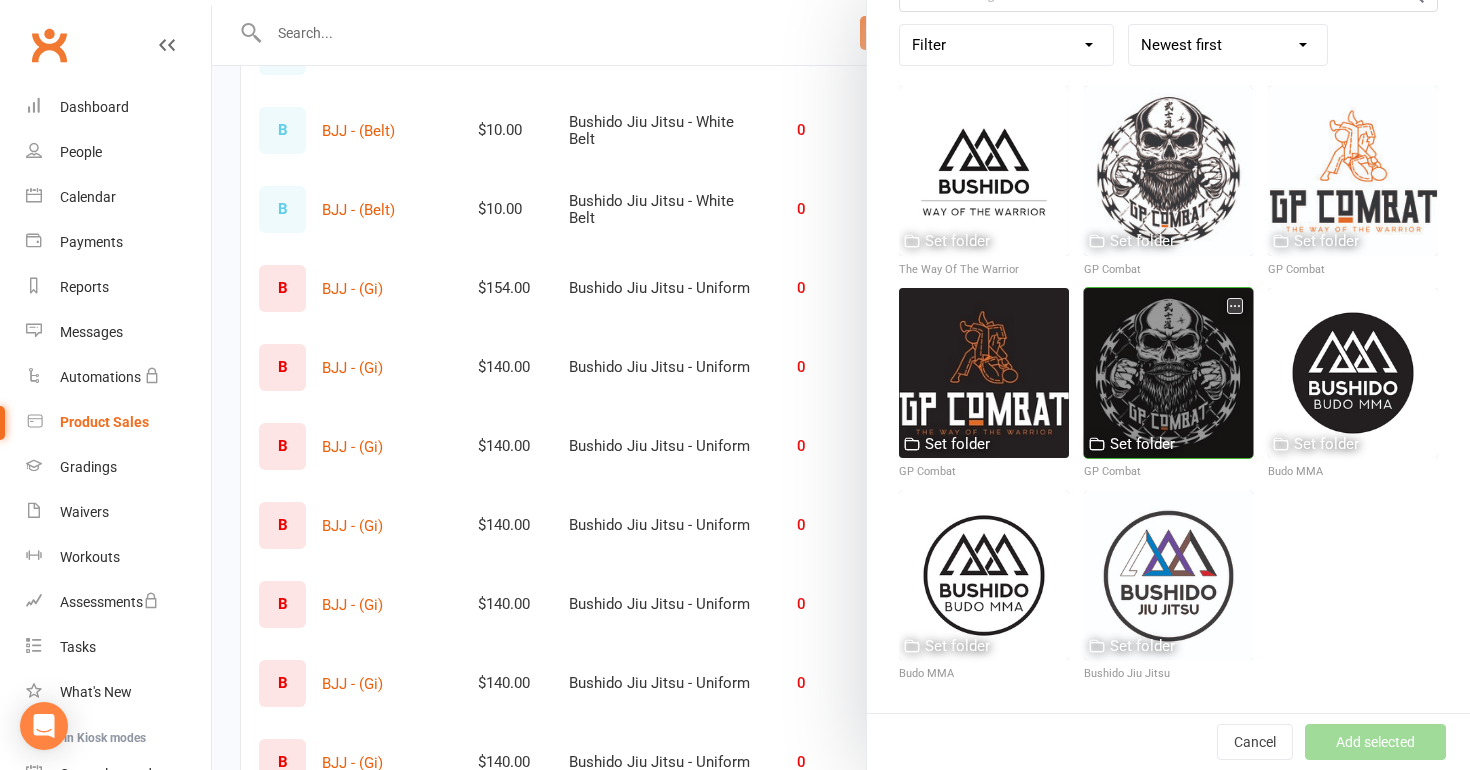 scroll, scrollTop: 167, scrollLeft: 0, axis: vertical 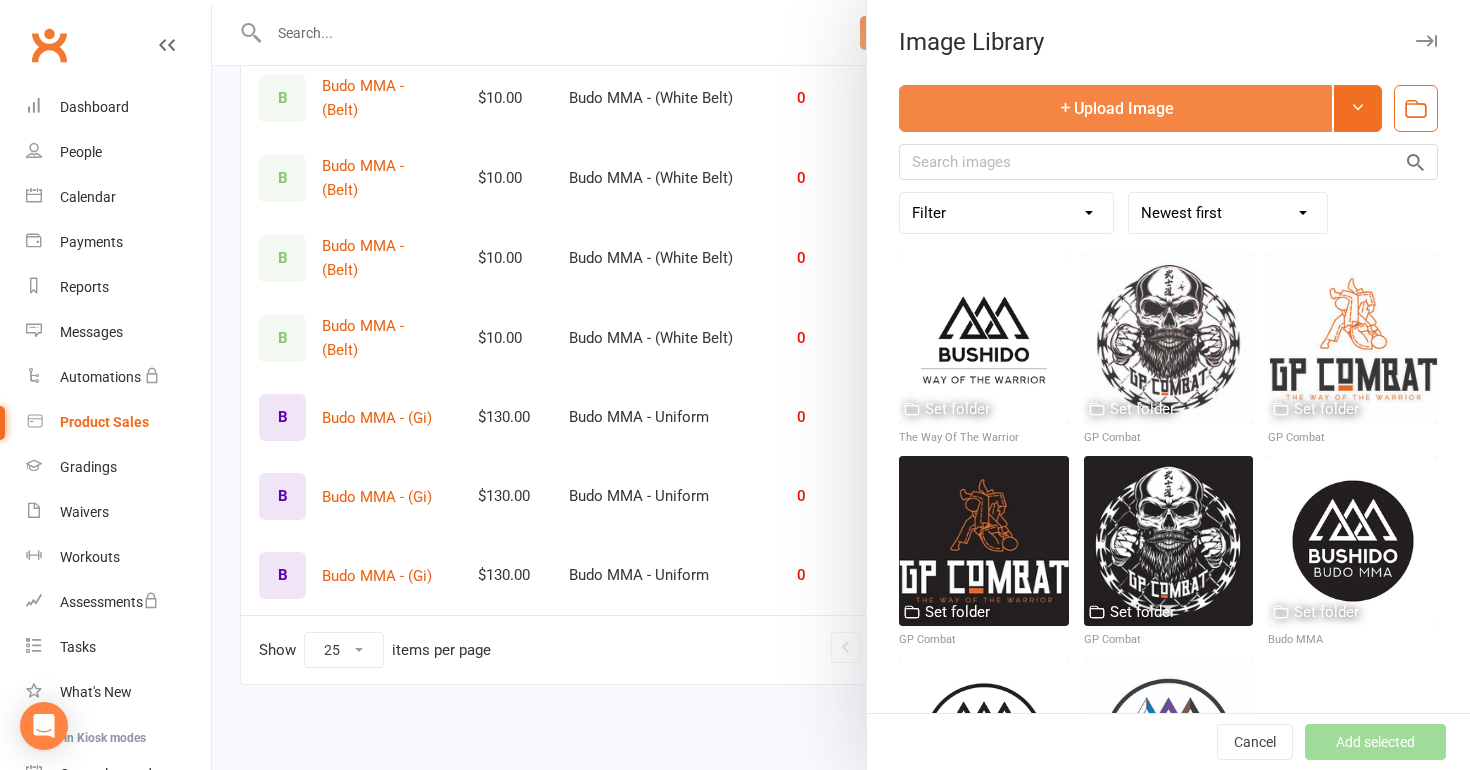 click on "Upload Image" at bounding box center (1115, 108) 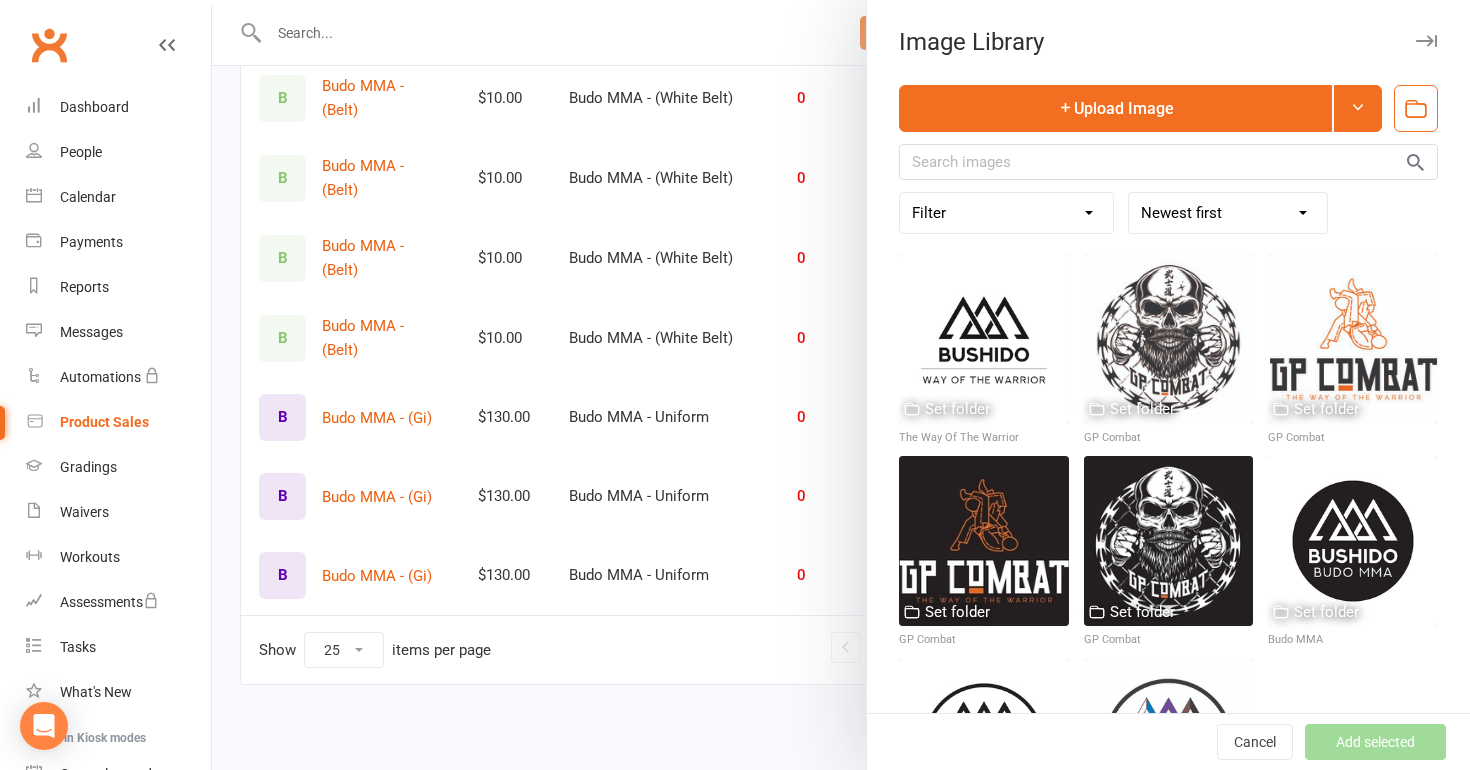 click at bounding box center [841, 385] 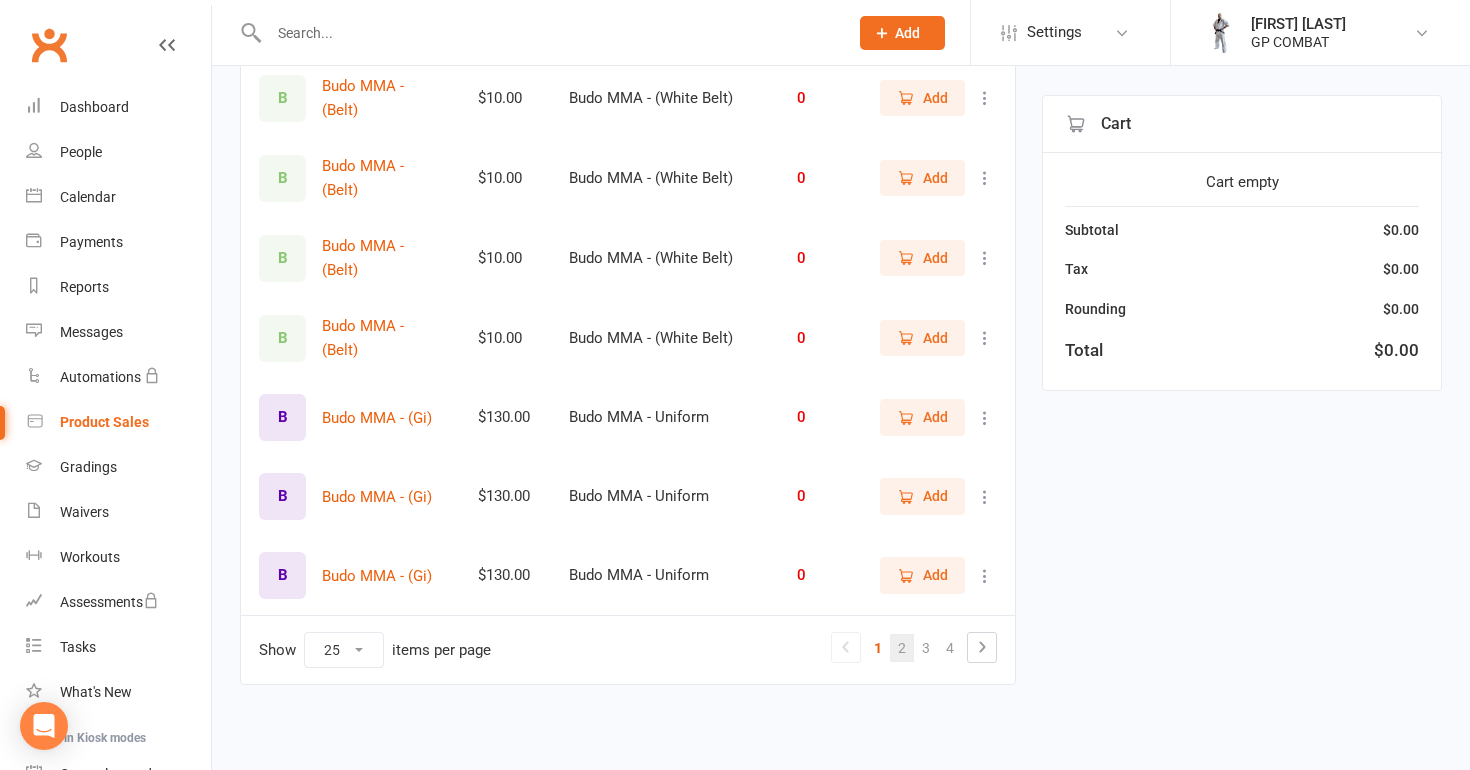click on "2" at bounding box center (902, 648) 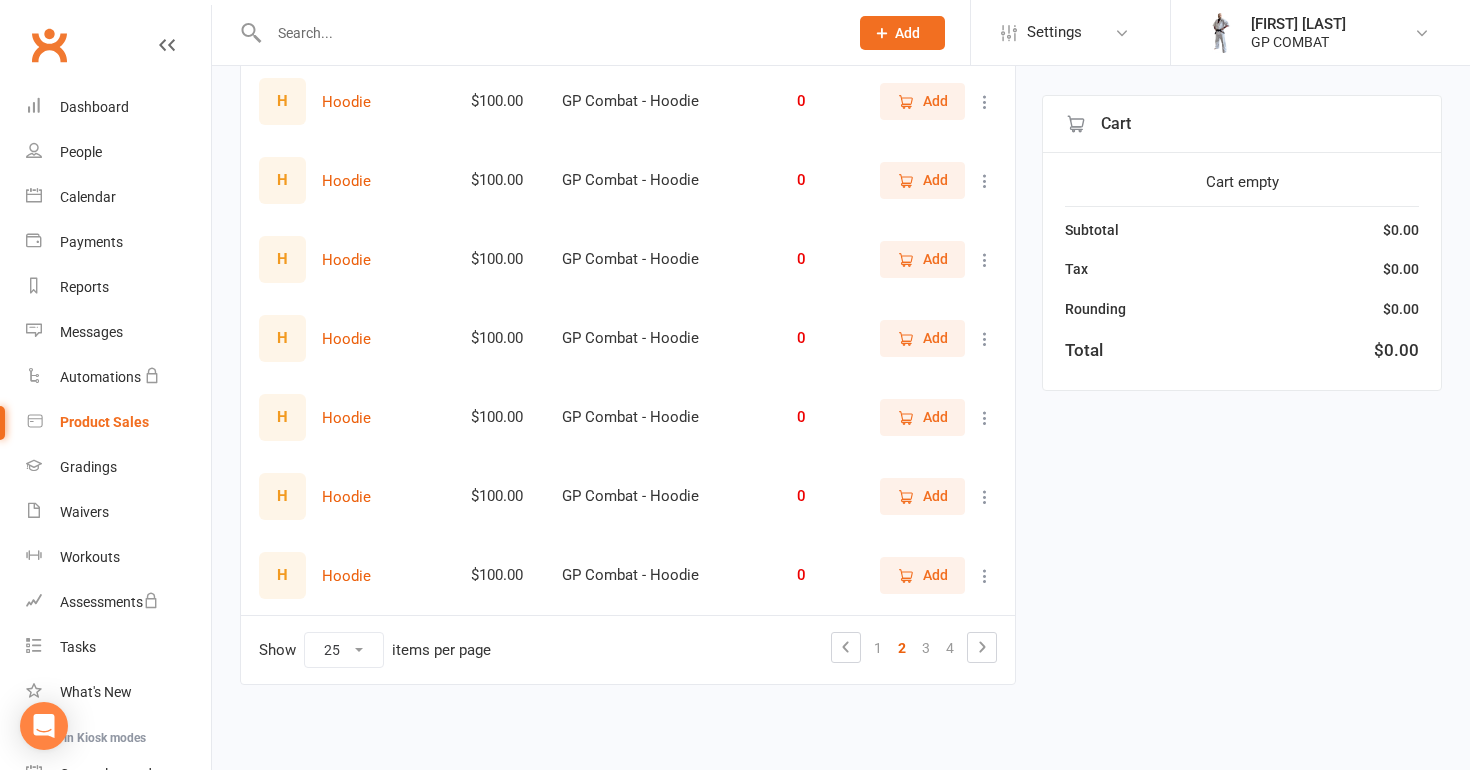 scroll, scrollTop: 1720, scrollLeft: 0, axis: vertical 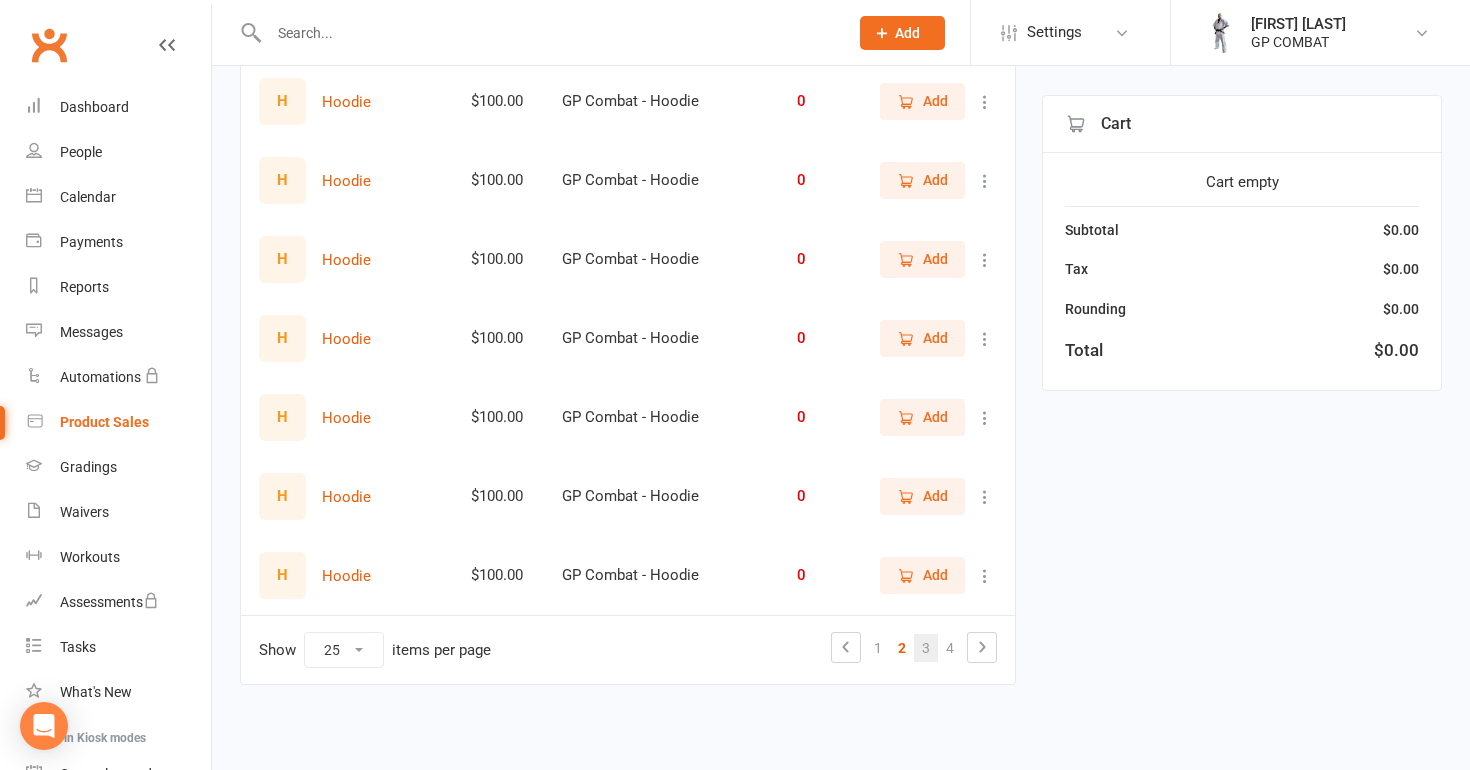 click on "3" at bounding box center [926, 648] 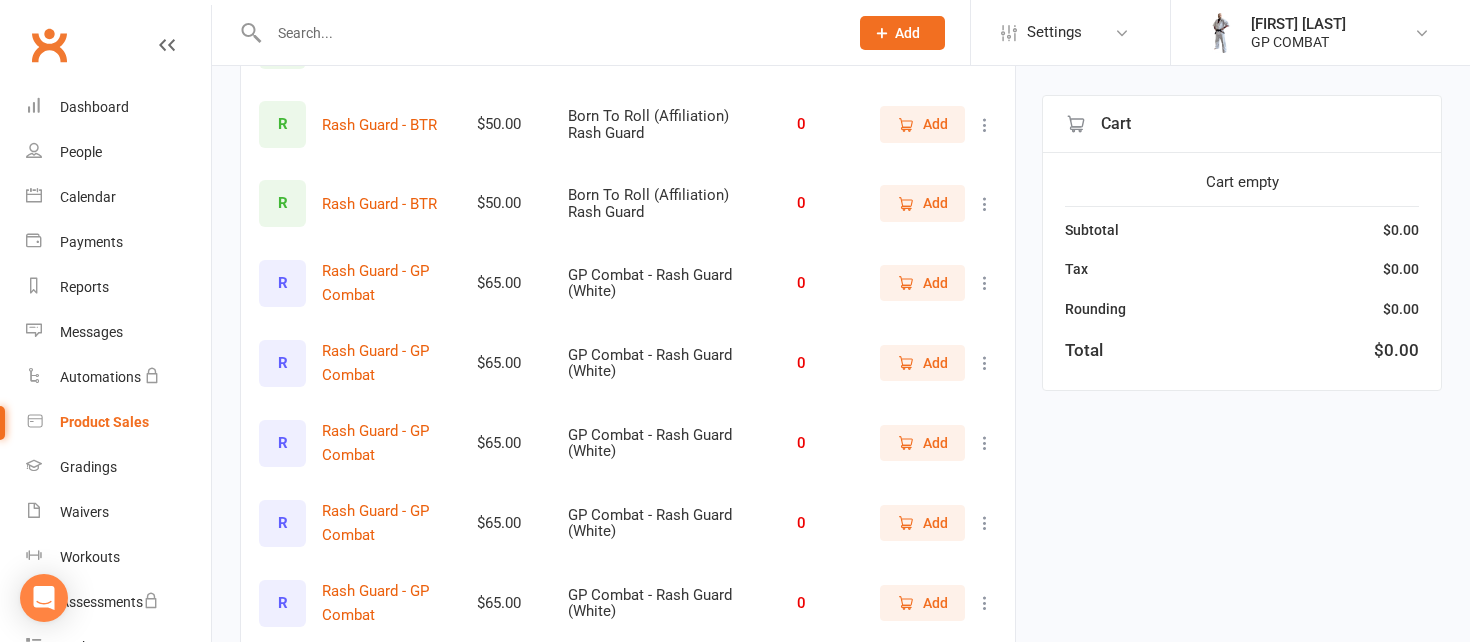 scroll, scrollTop: 1119, scrollLeft: 0, axis: vertical 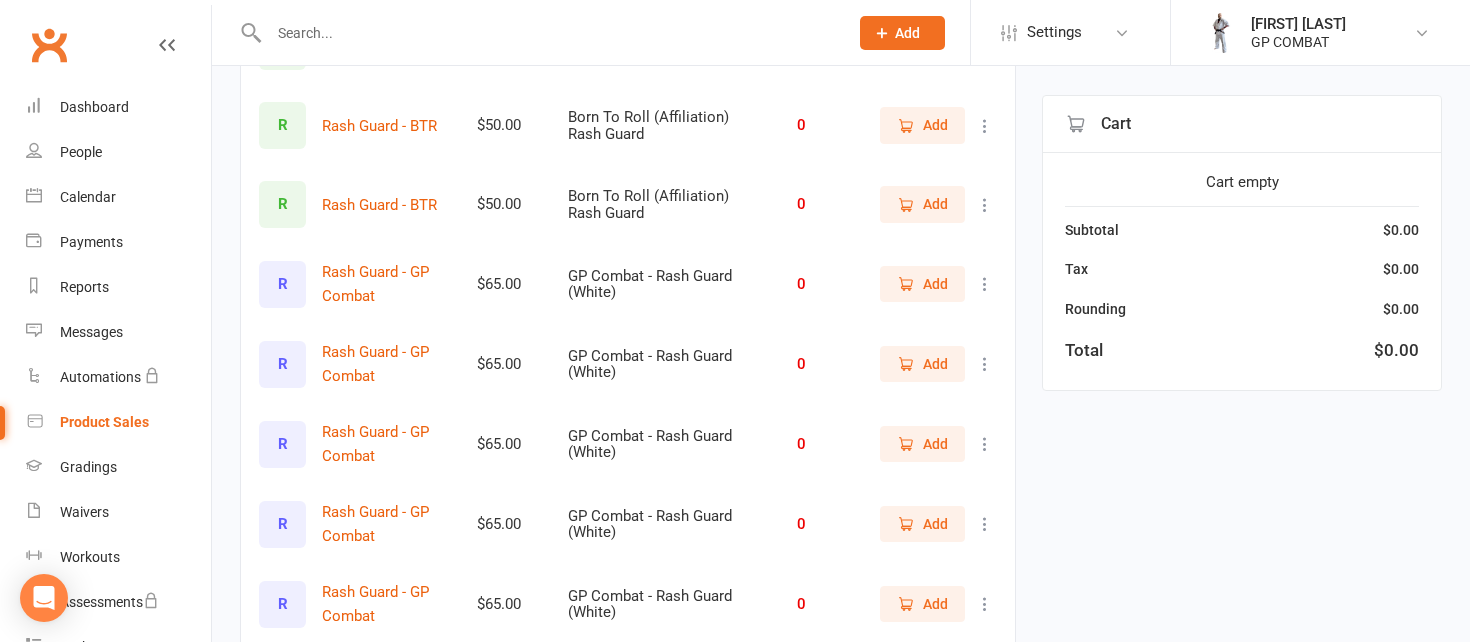 click on "R" at bounding box center (282, 284) 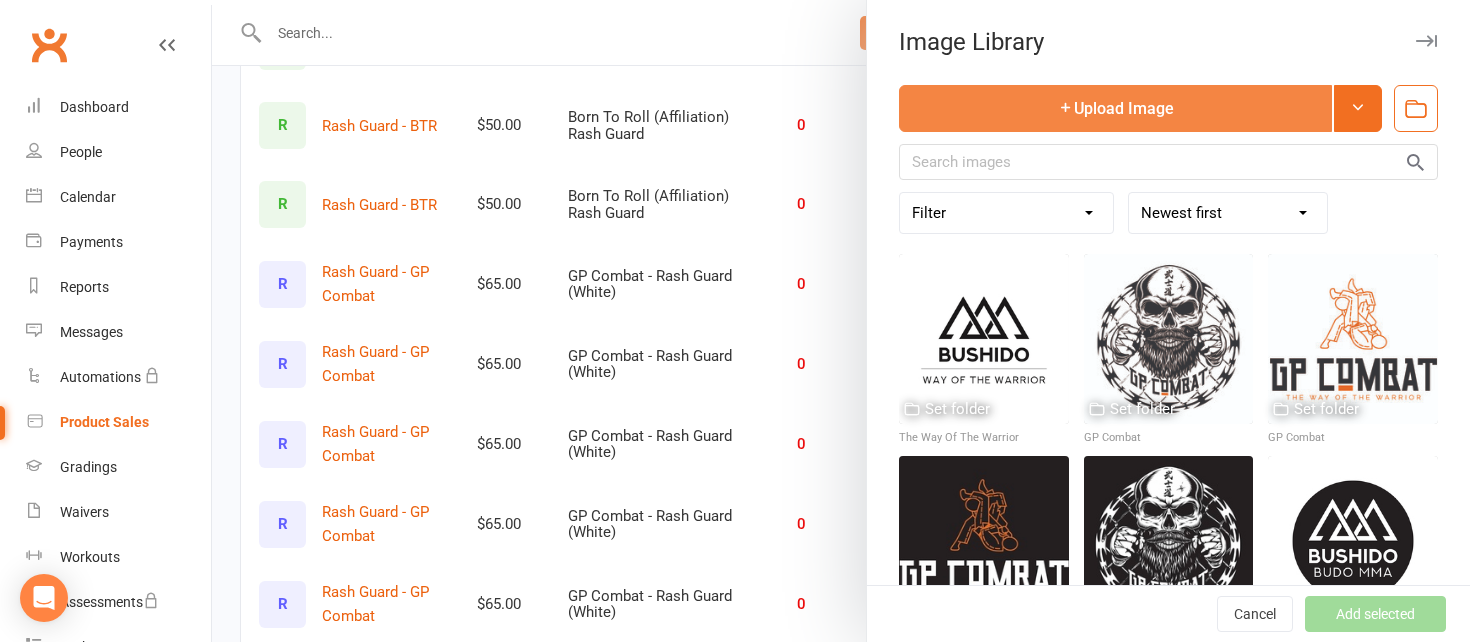 click on "Upload Image" at bounding box center [1115, 108] 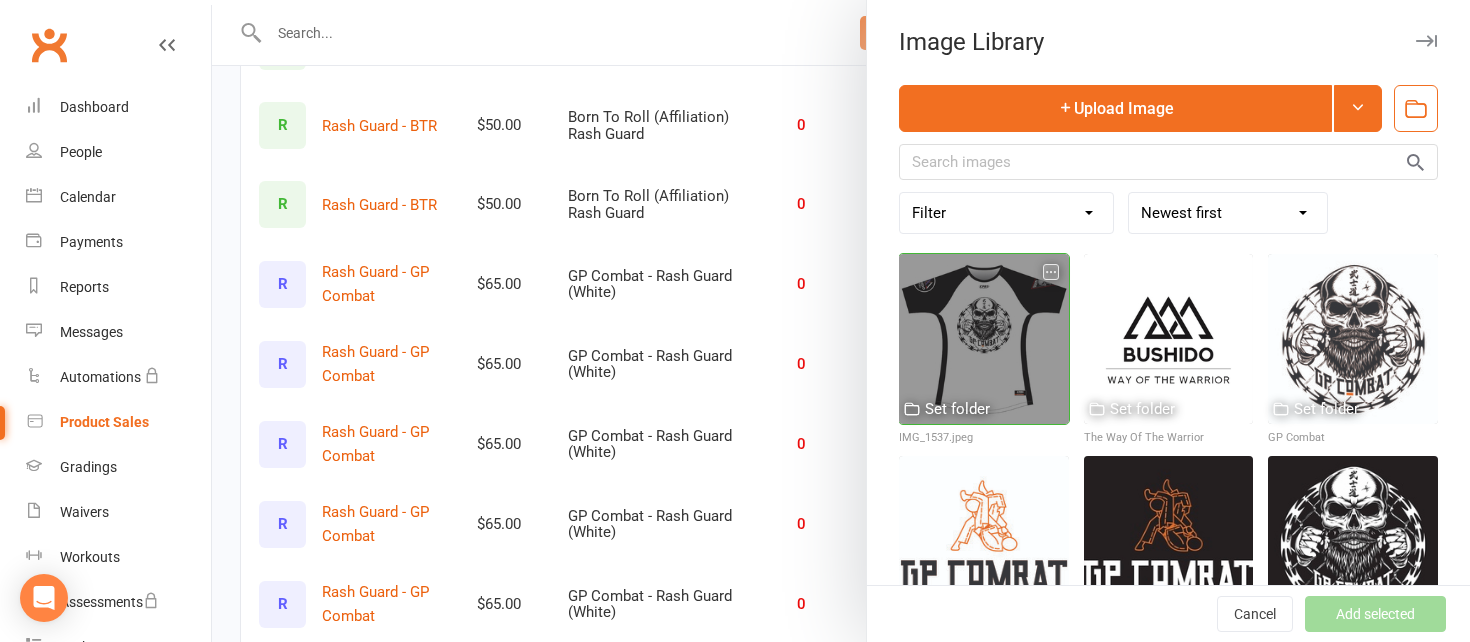 click at bounding box center [984, 339] 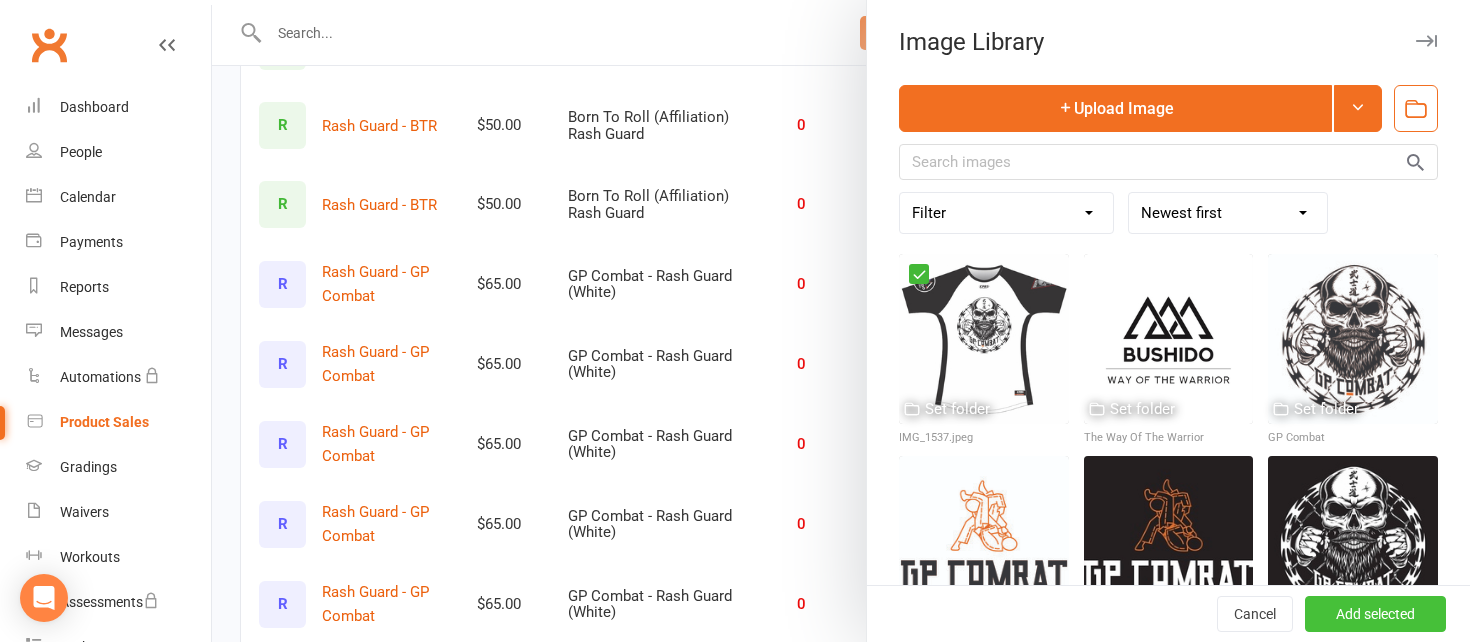 click on "Add selected" at bounding box center [1375, 614] 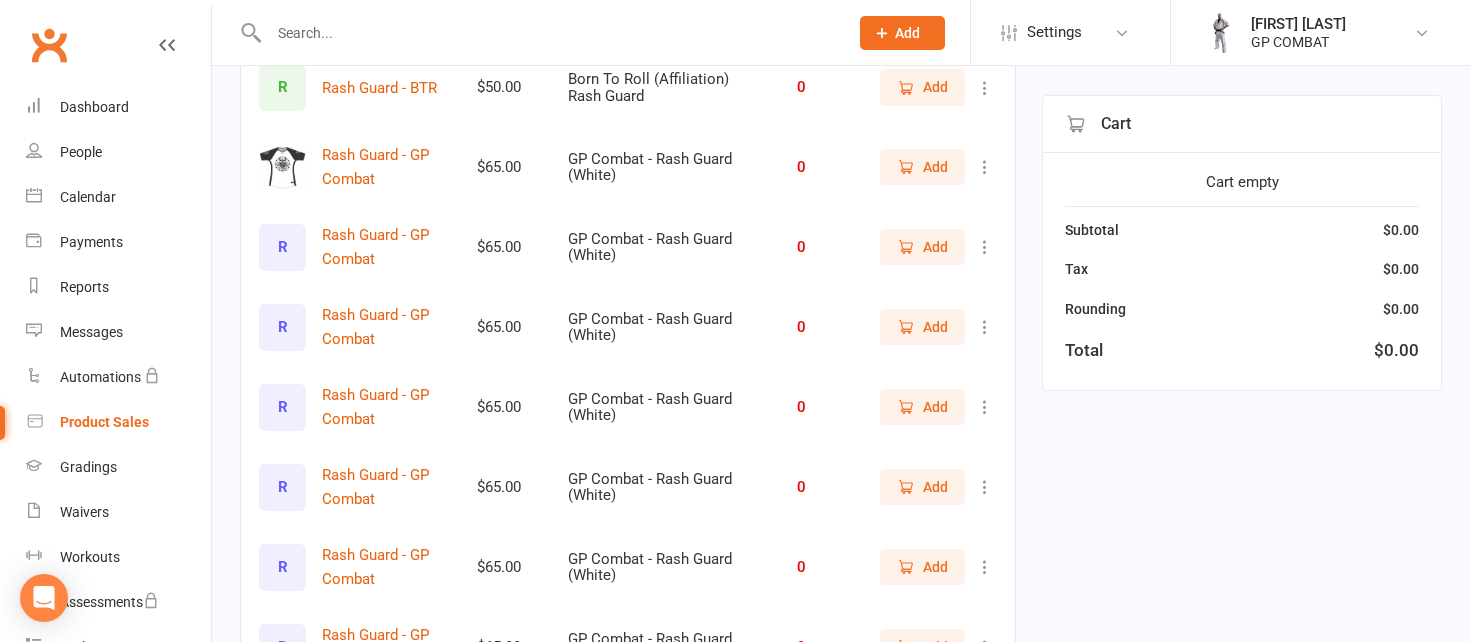 scroll, scrollTop: 1242, scrollLeft: 0, axis: vertical 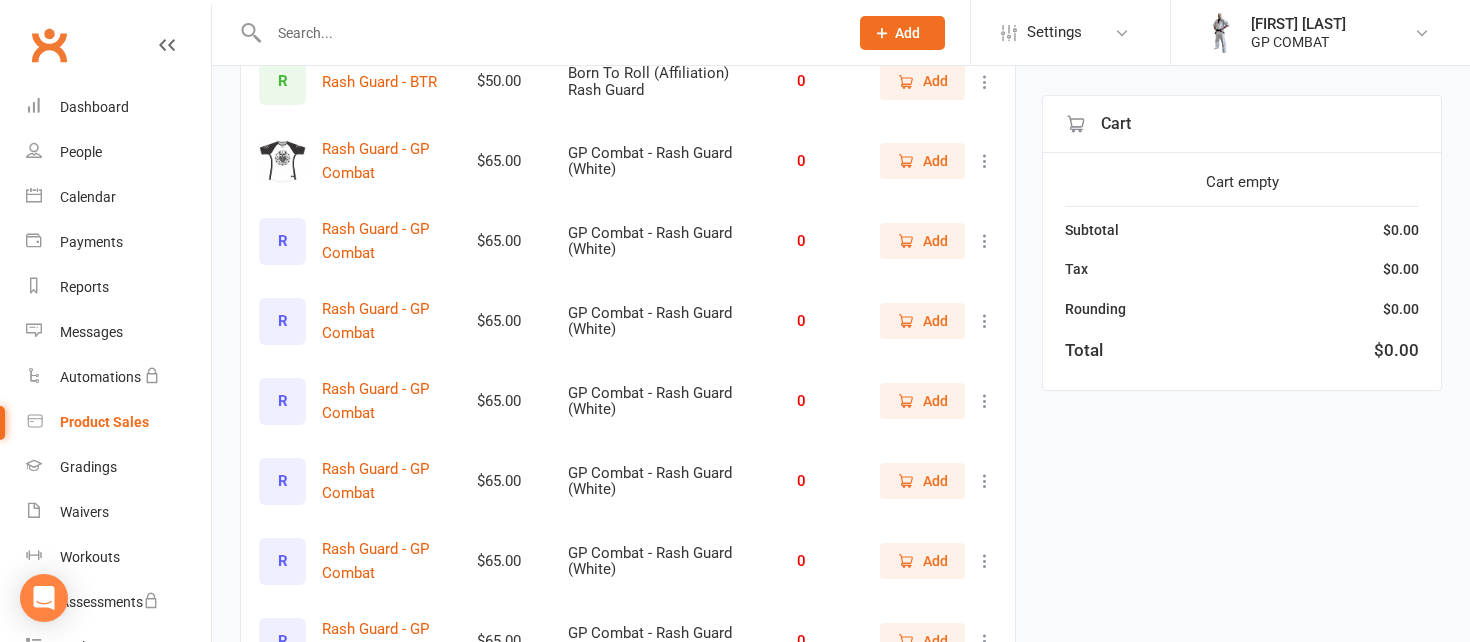 click on "R" at bounding box center [282, 241] 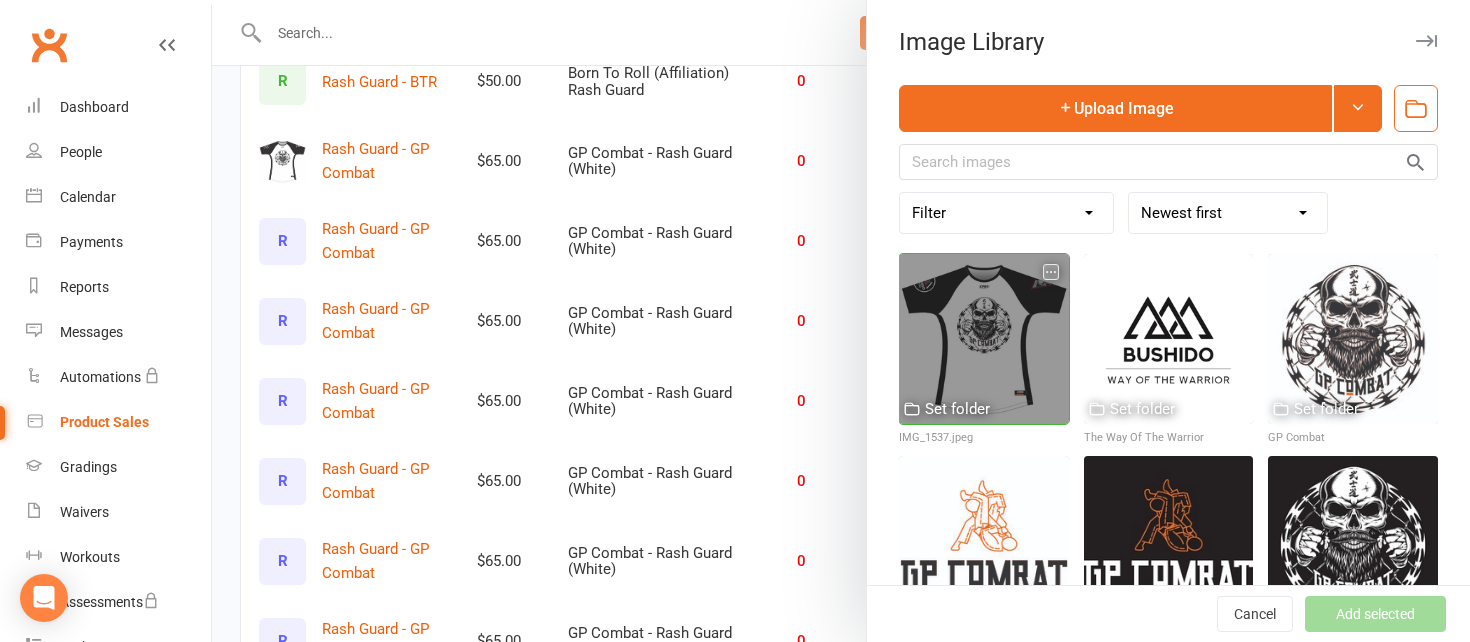 click at bounding box center (984, 339) 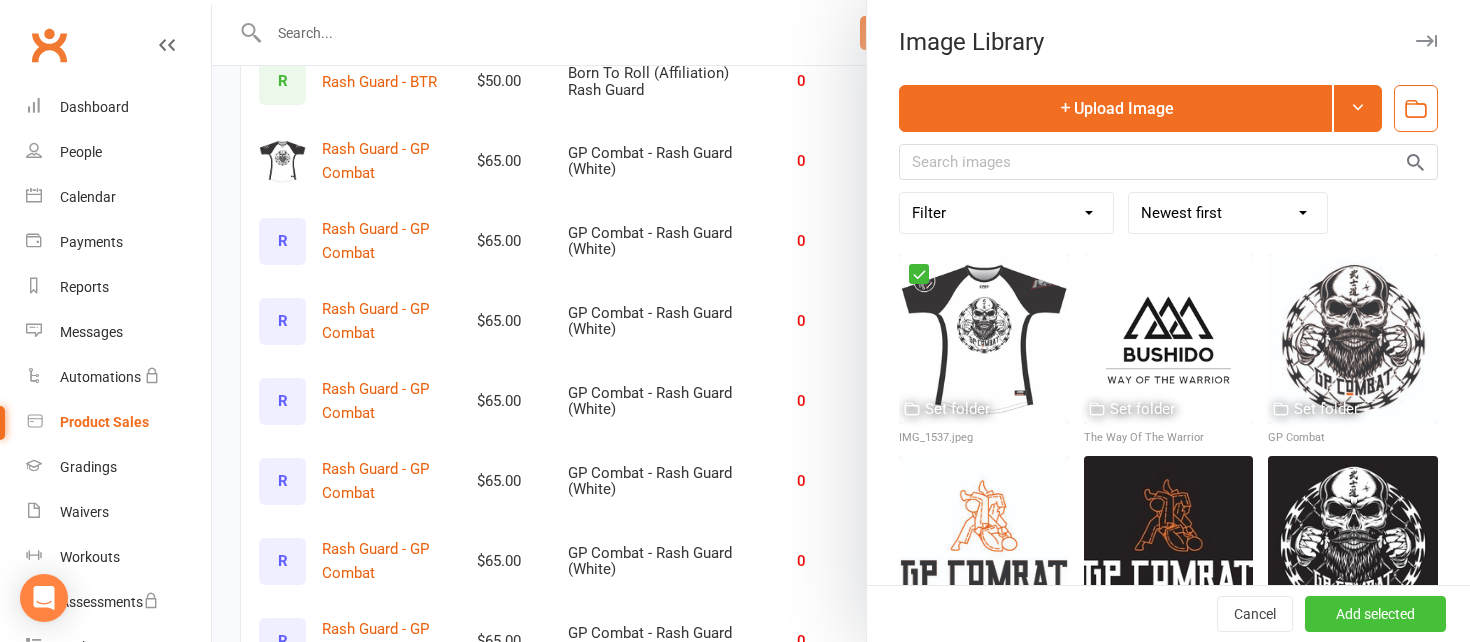 click on "Add selected" at bounding box center (1375, 614) 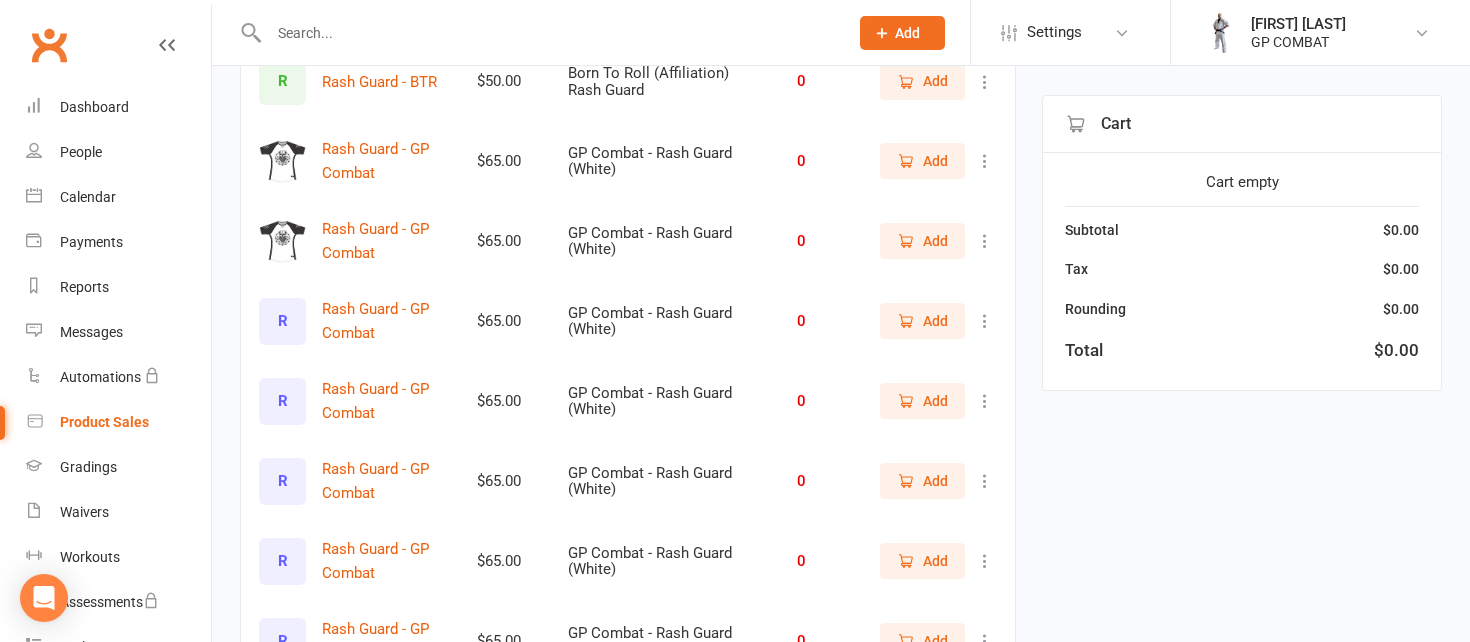 click on "R" at bounding box center [282, 321] 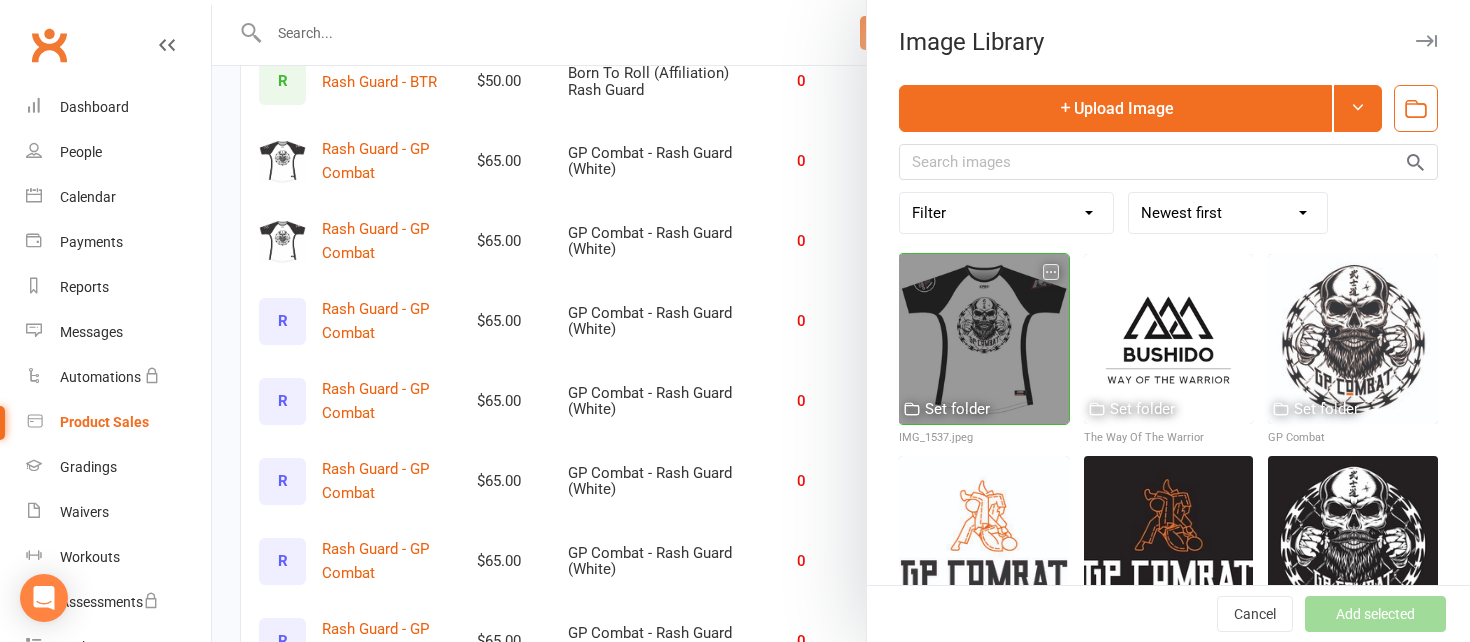 click at bounding box center [984, 339] 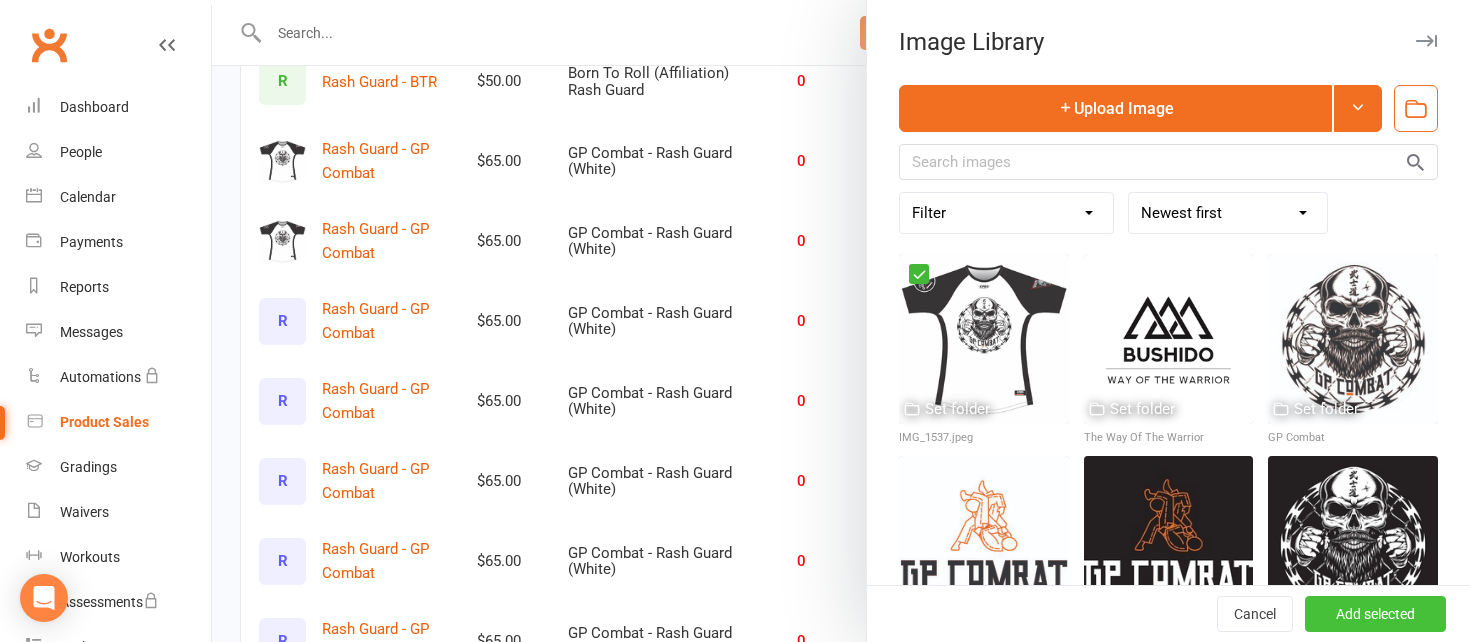 click on "Add selected" at bounding box center [1375, 614] 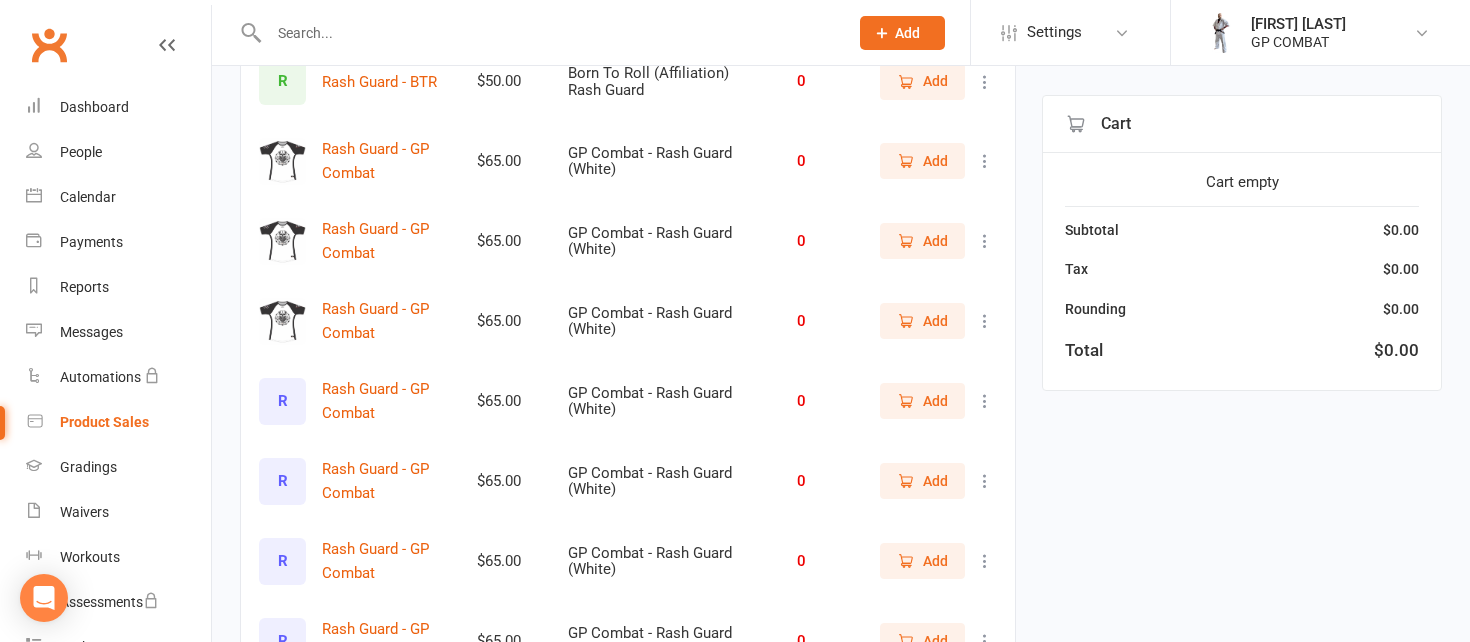 click on "R" at bounding box center [282, 401] 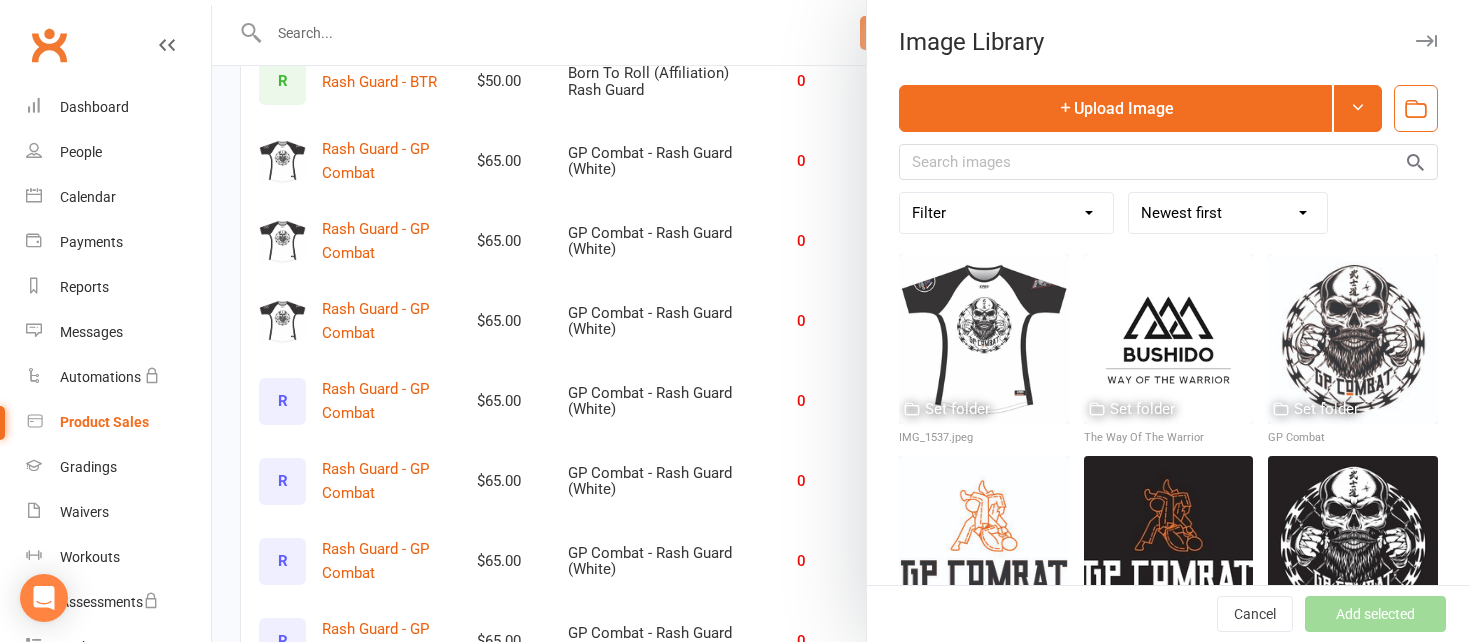 click on "Cancel Add selected" at bounding box center [1168, 613] 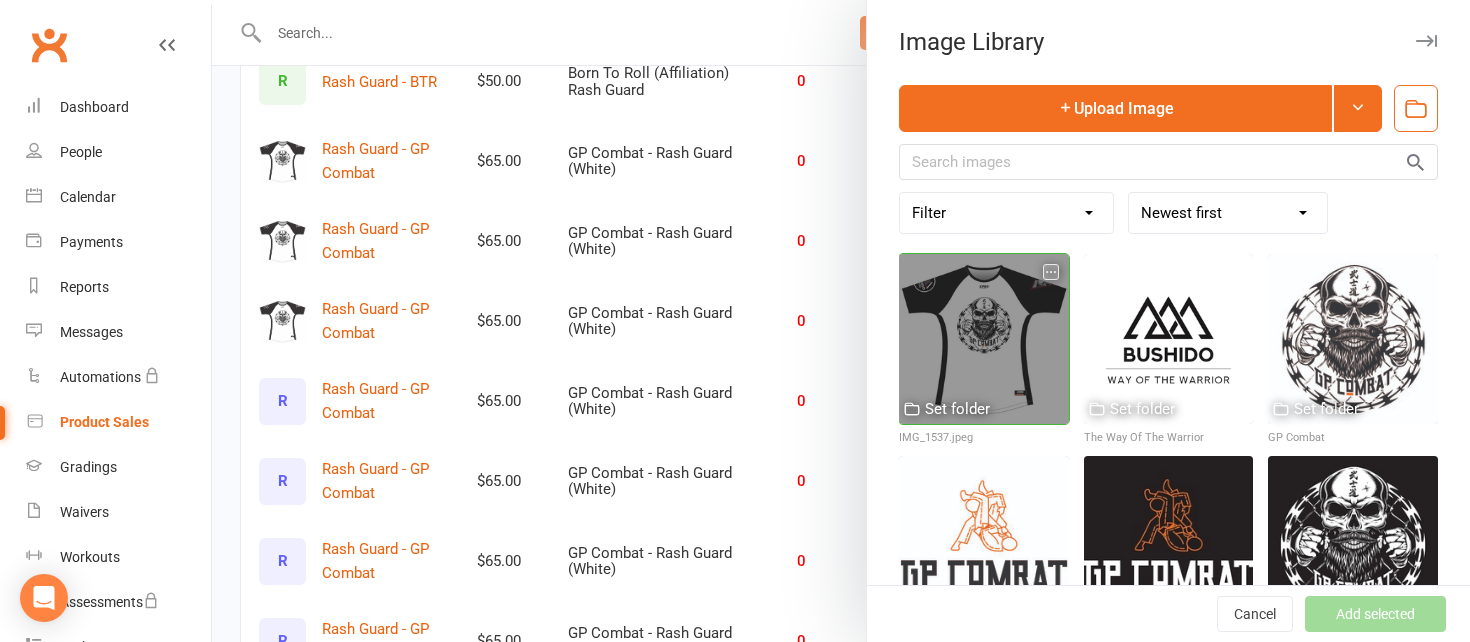 click at bounding box center (984, 339) 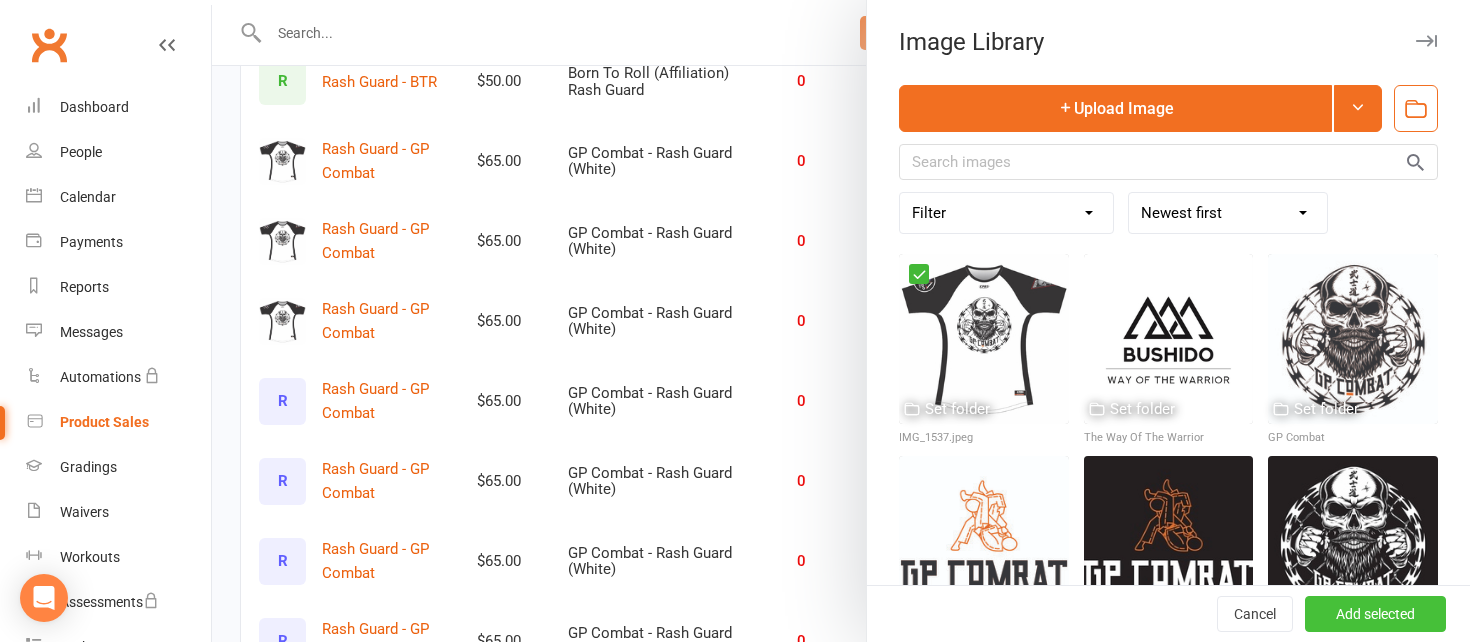 click on "Add selected" at bounding box center (1375, 614) 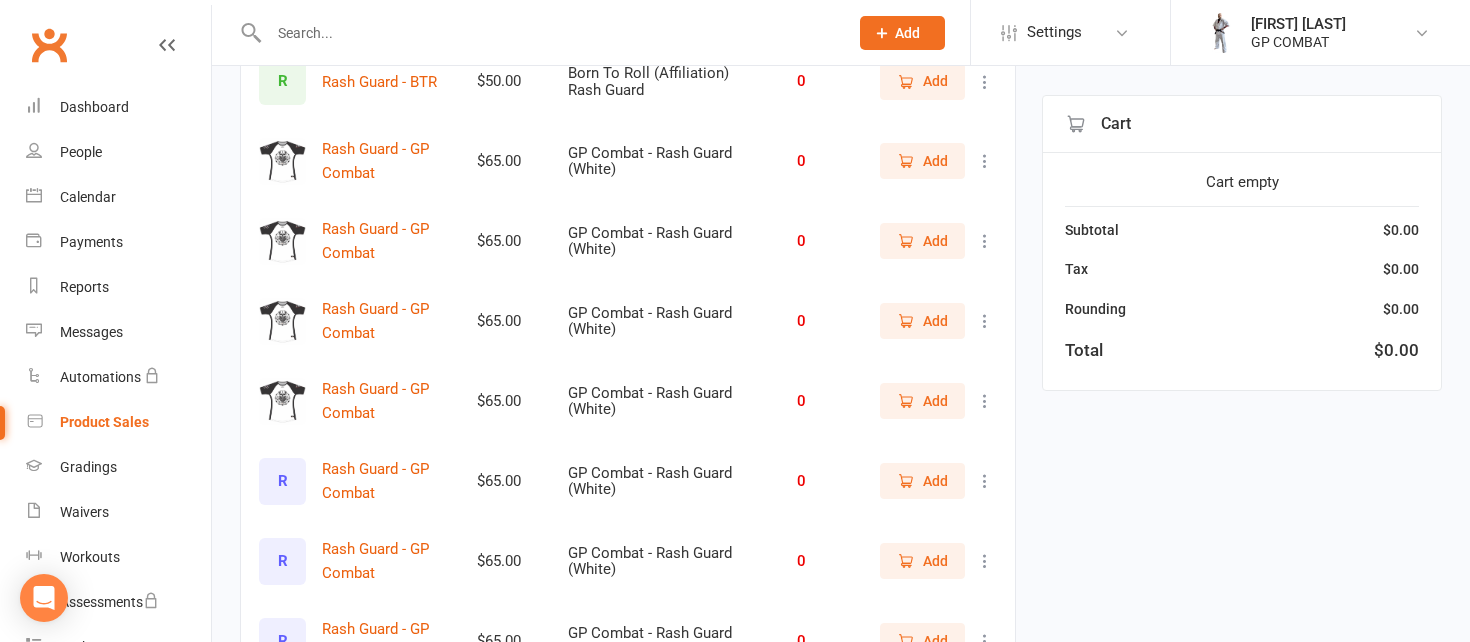 click on "R" at bounding box center (282, 481) 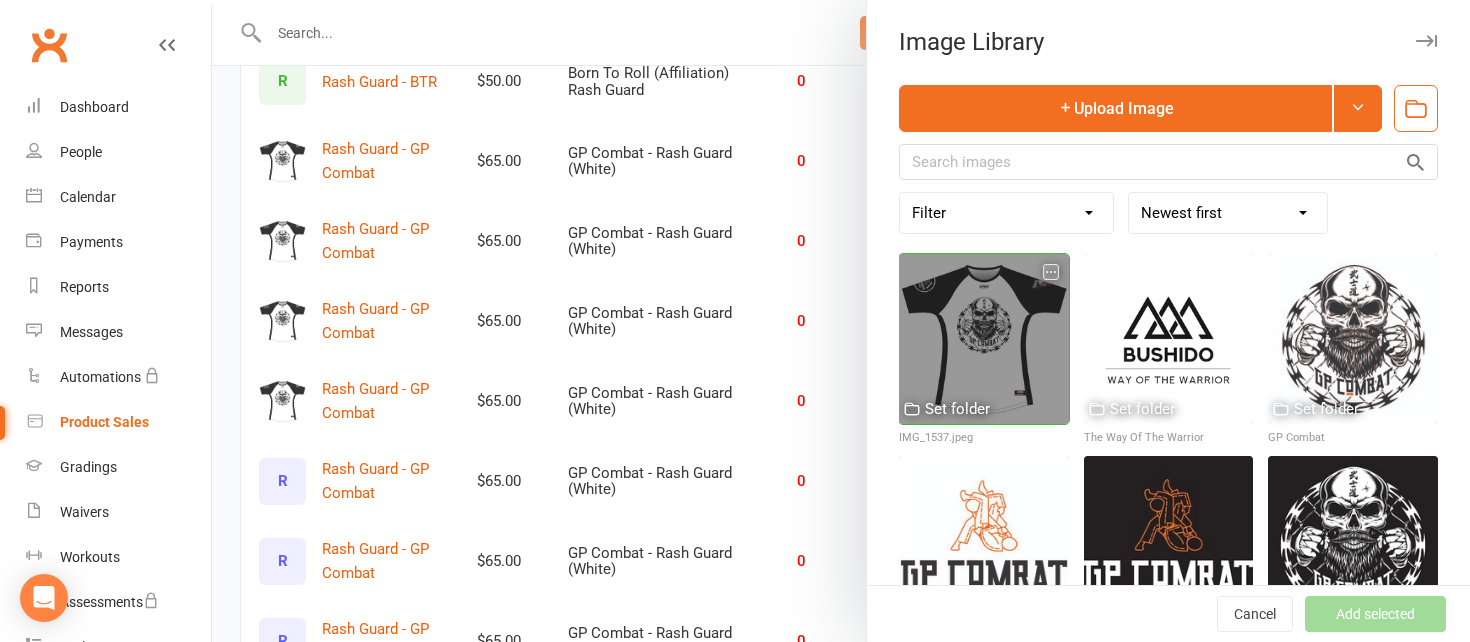 click at bounding box center (984, 339) 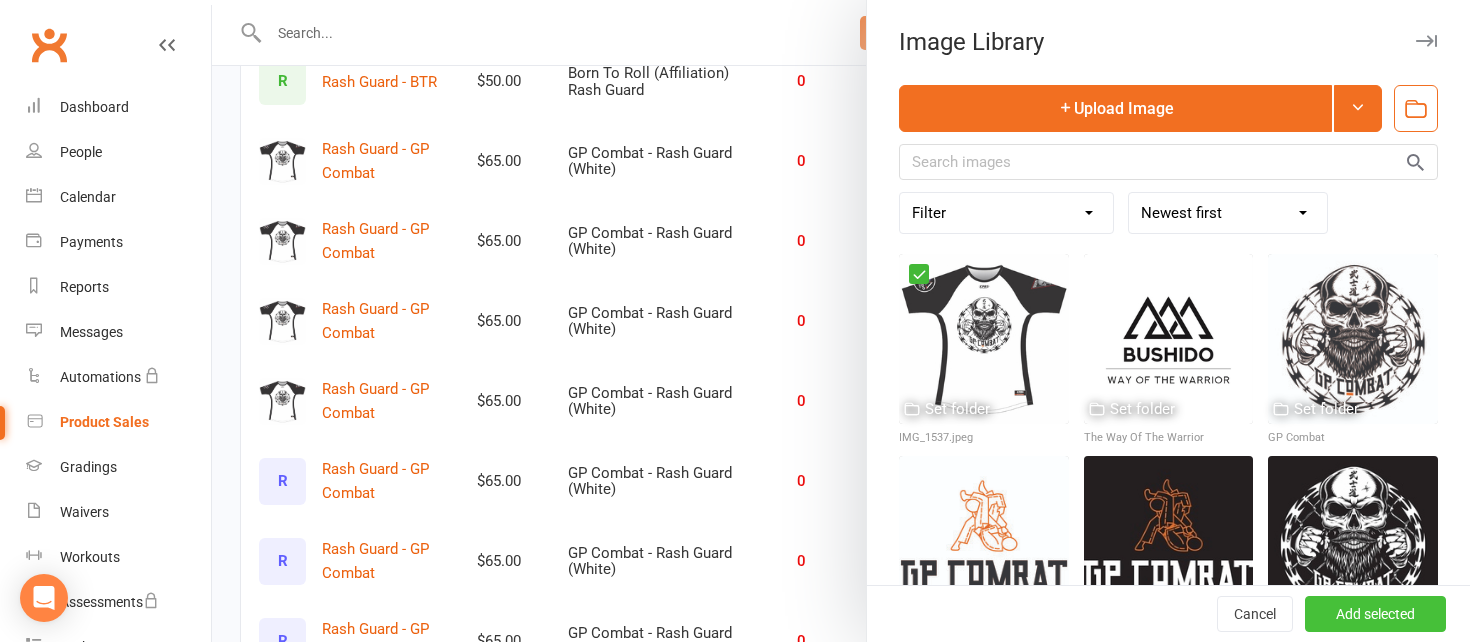 click on "Add selected" at bounding box center [1375, 614] 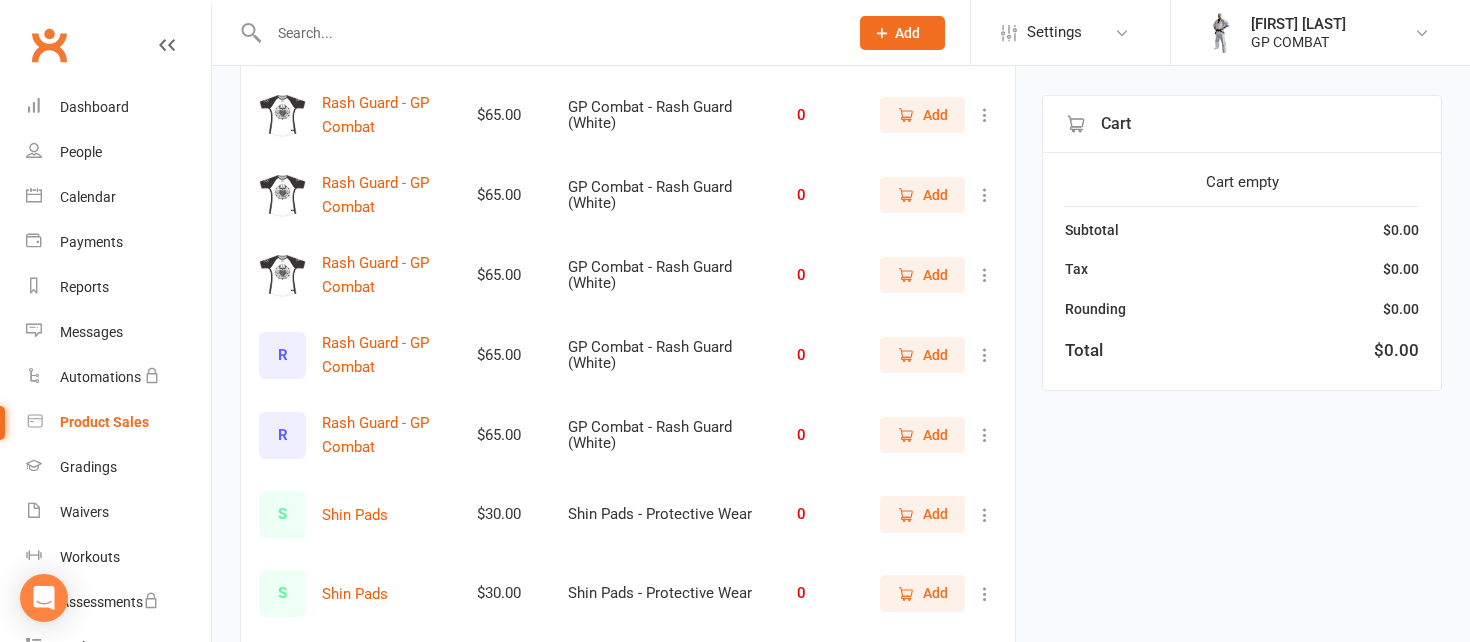 scroll, scrollTop: 1463, scrollLeft: 0, axis: vertical 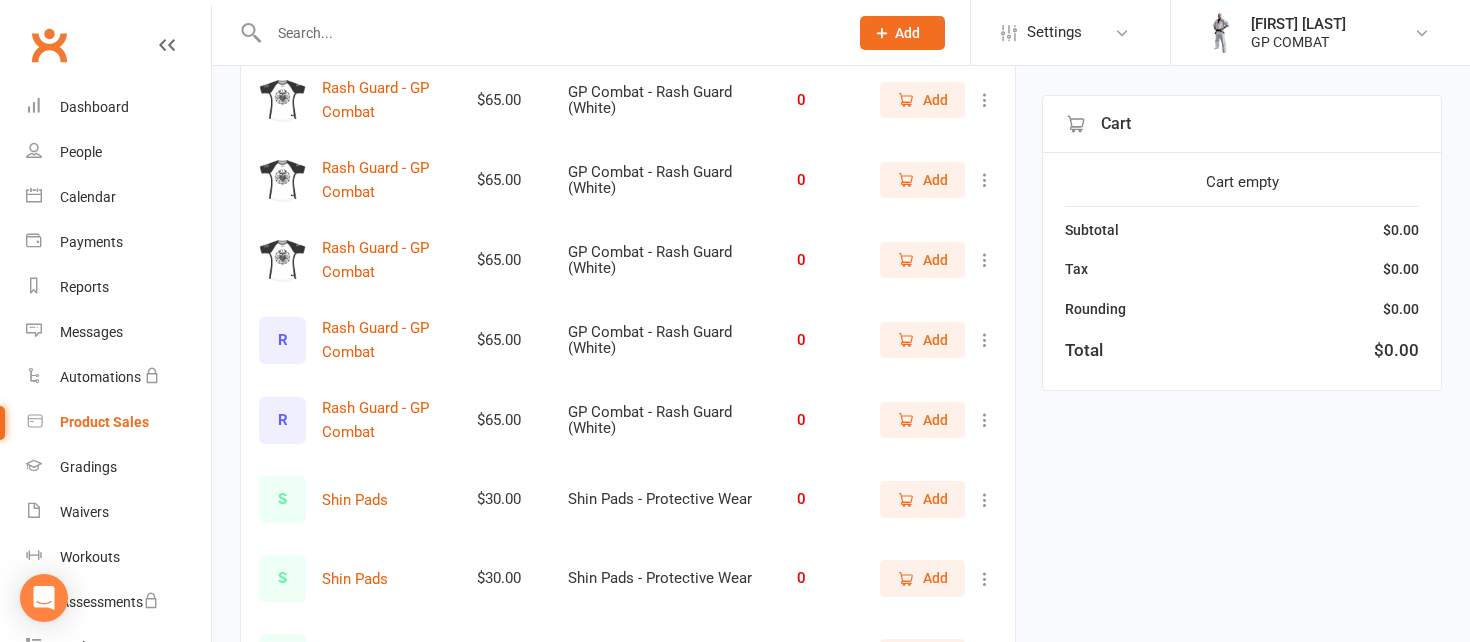 click on "R" at bounding box center (282, 340) 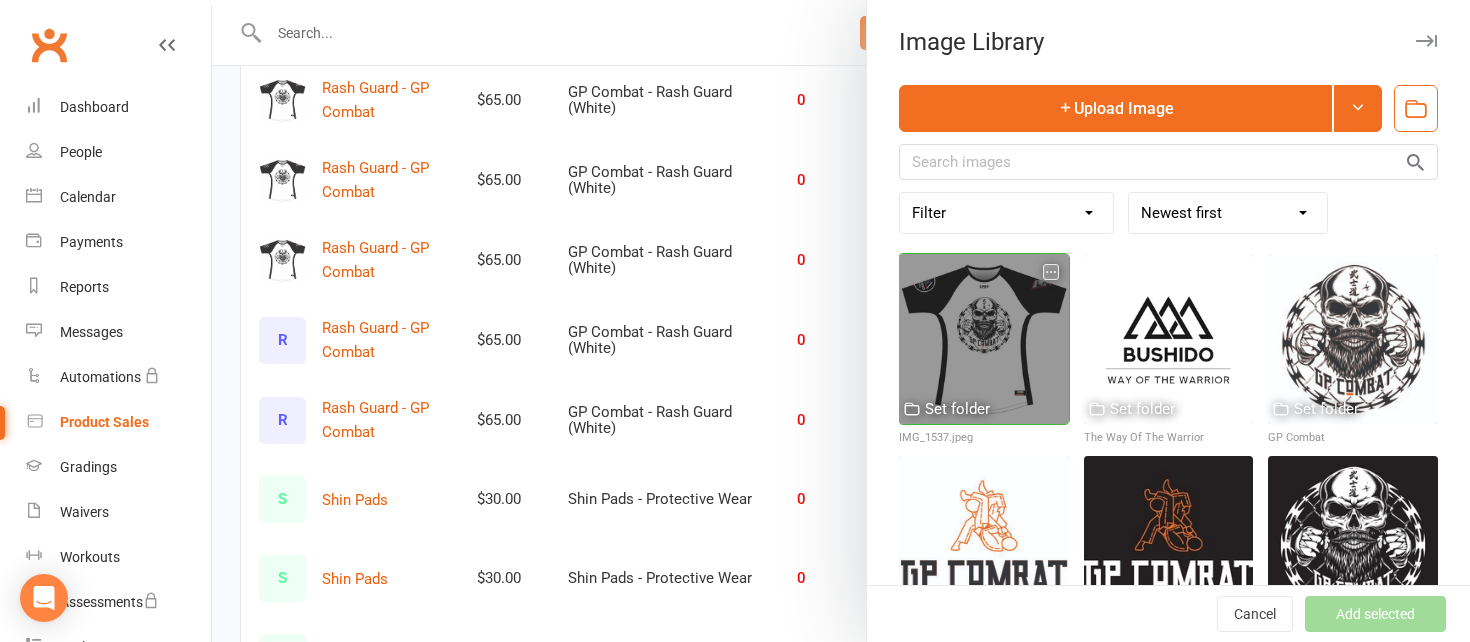 click at bounding box center [984, 339] 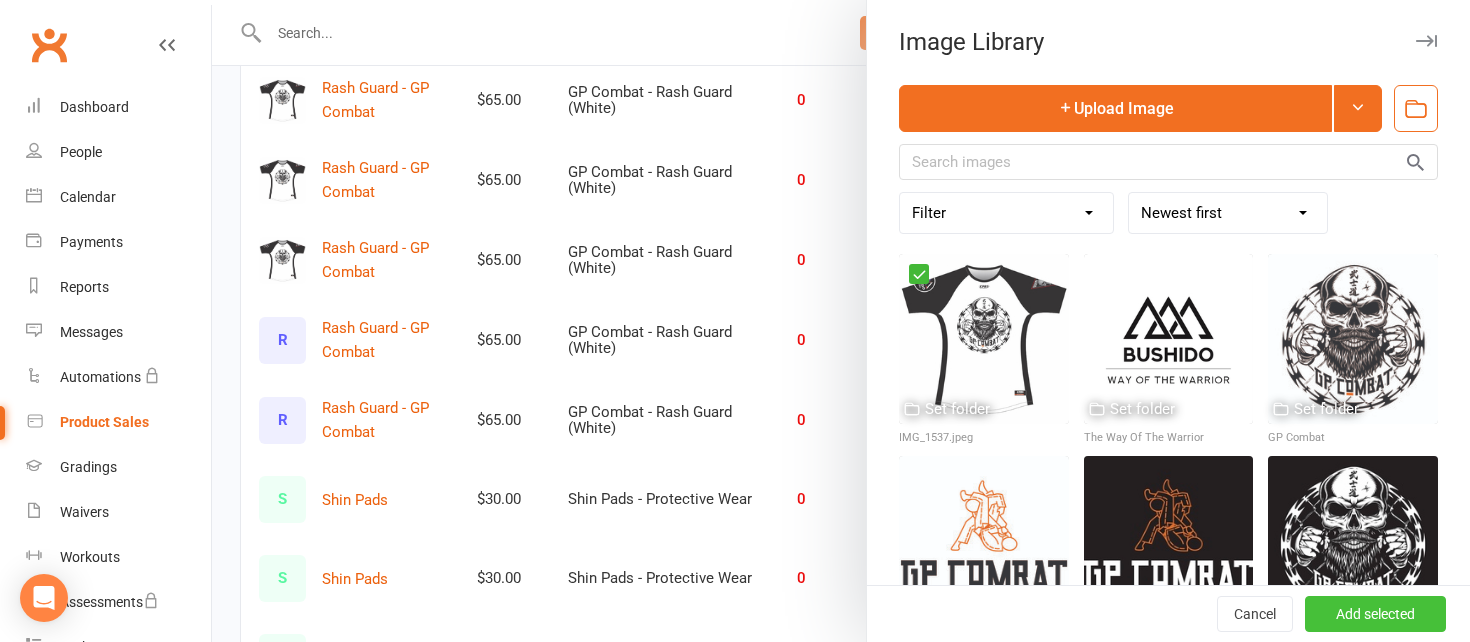 click on "Add selected" at bounding box center [1375, 614] 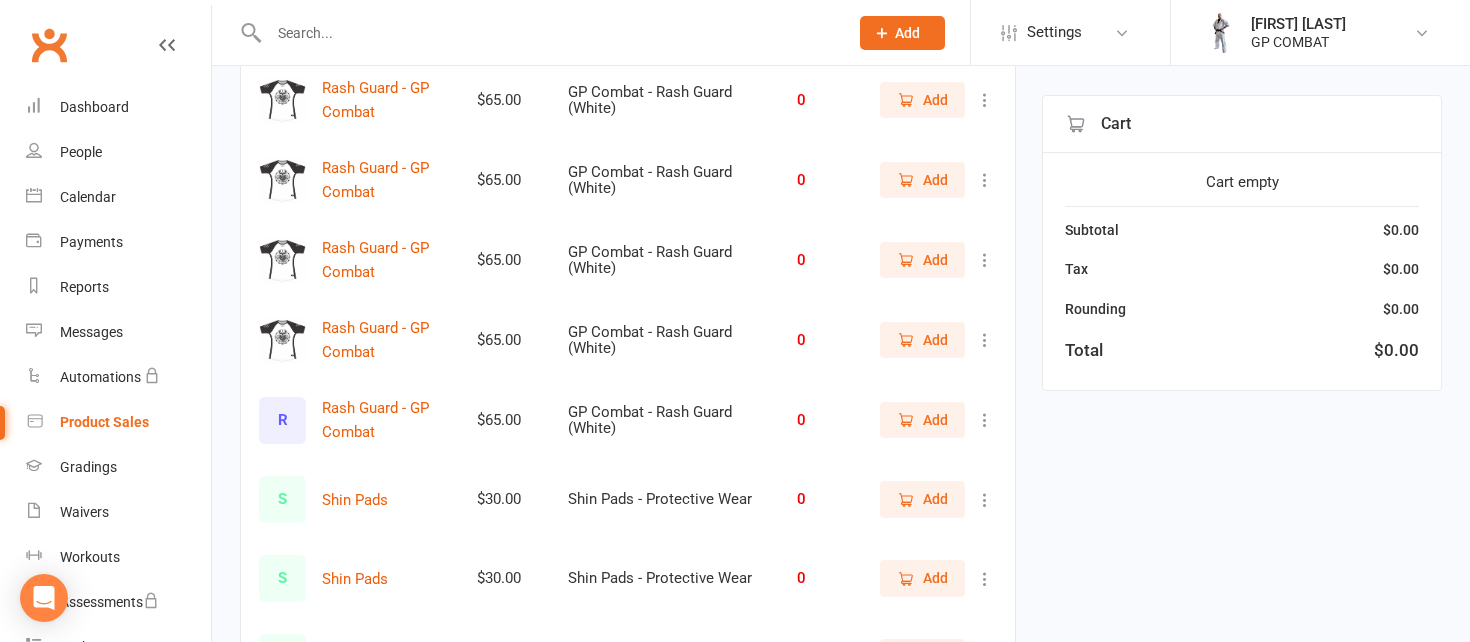 click on "R" at bounding box center [282, 420] 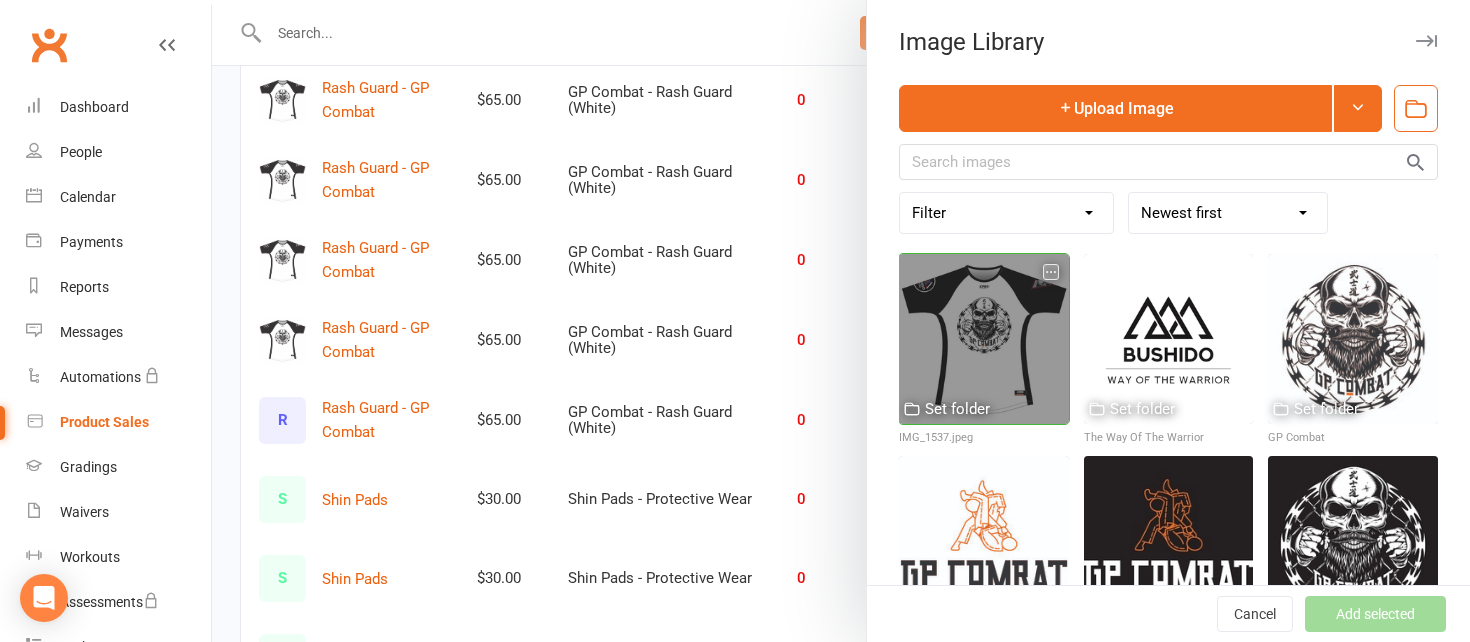 click at bounding box center [984, 339] 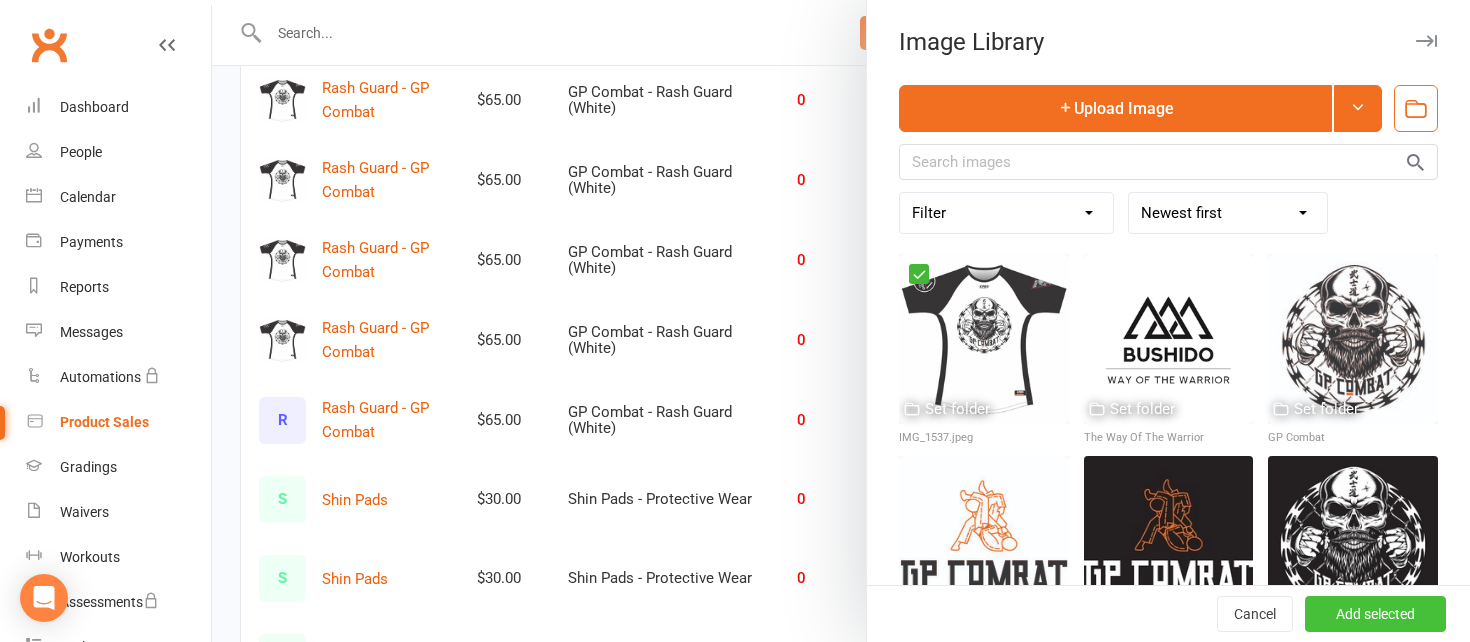 click on "Add selected" at bounding box center (1375, 614) 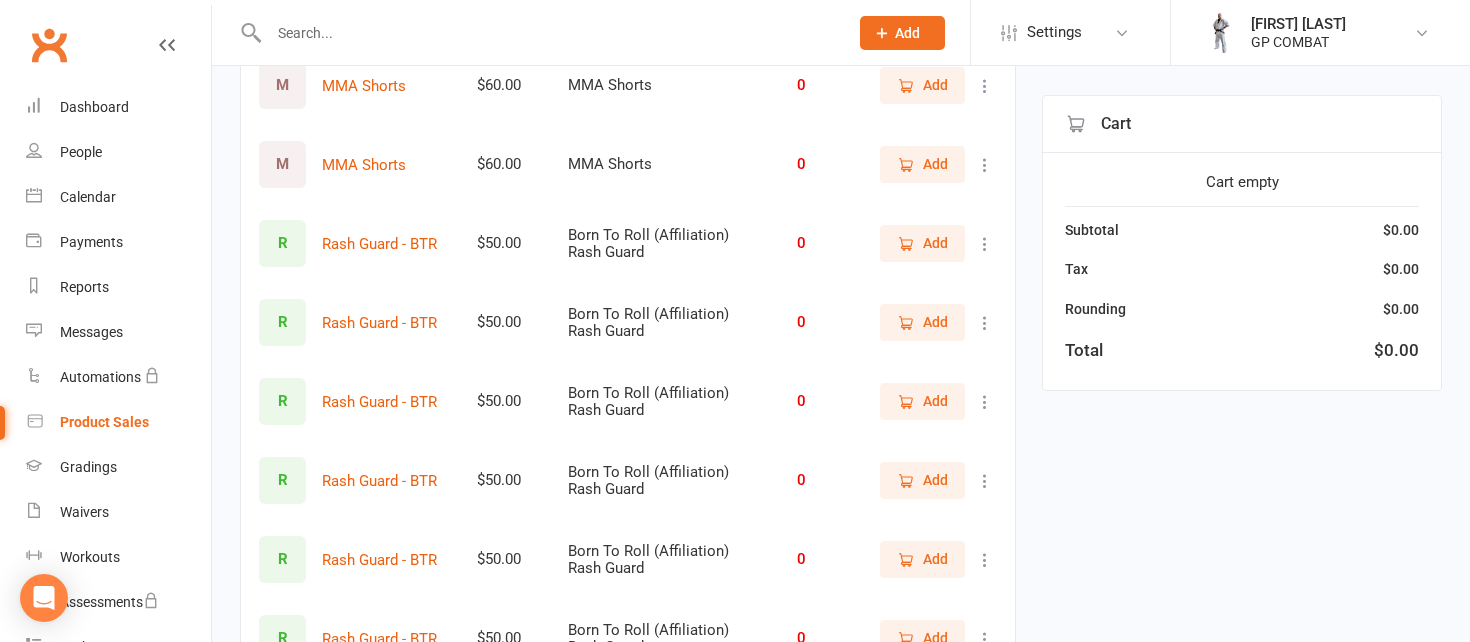 scroll, scrollTop: 678, scrollLeft: 0, axis: vertical 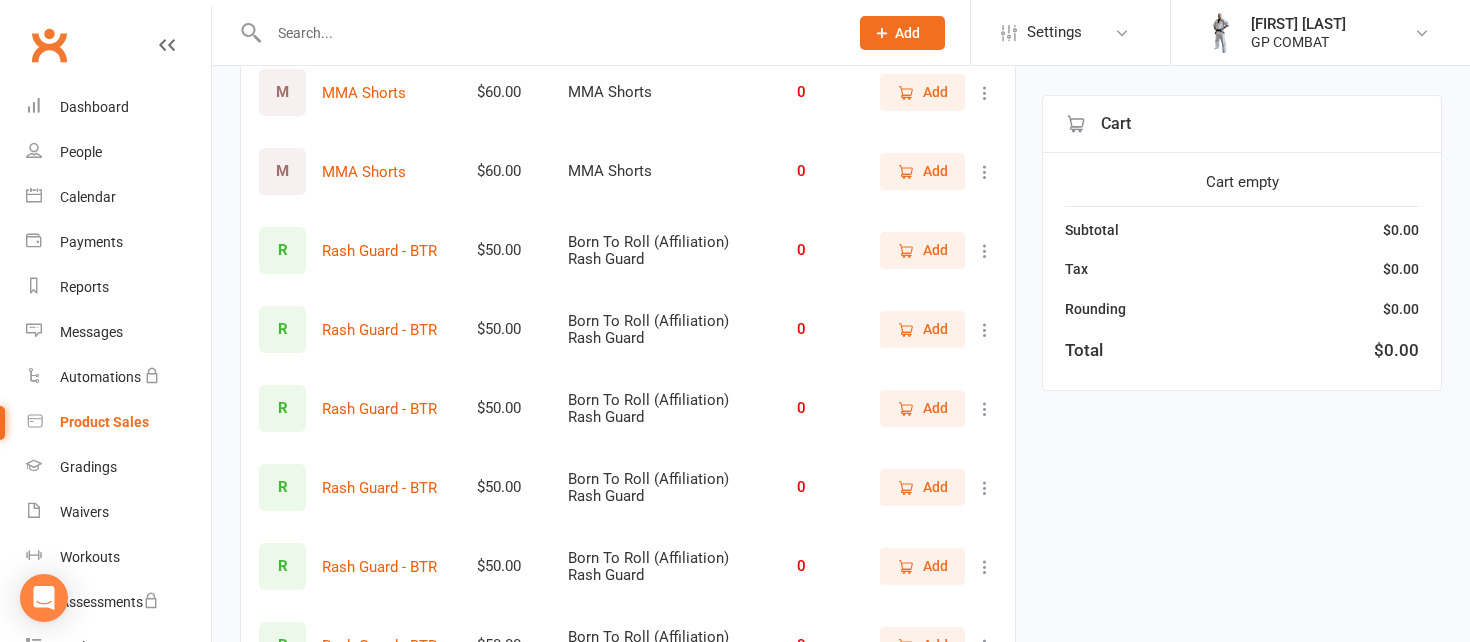 click on "R" at bounding box center (282, 250) 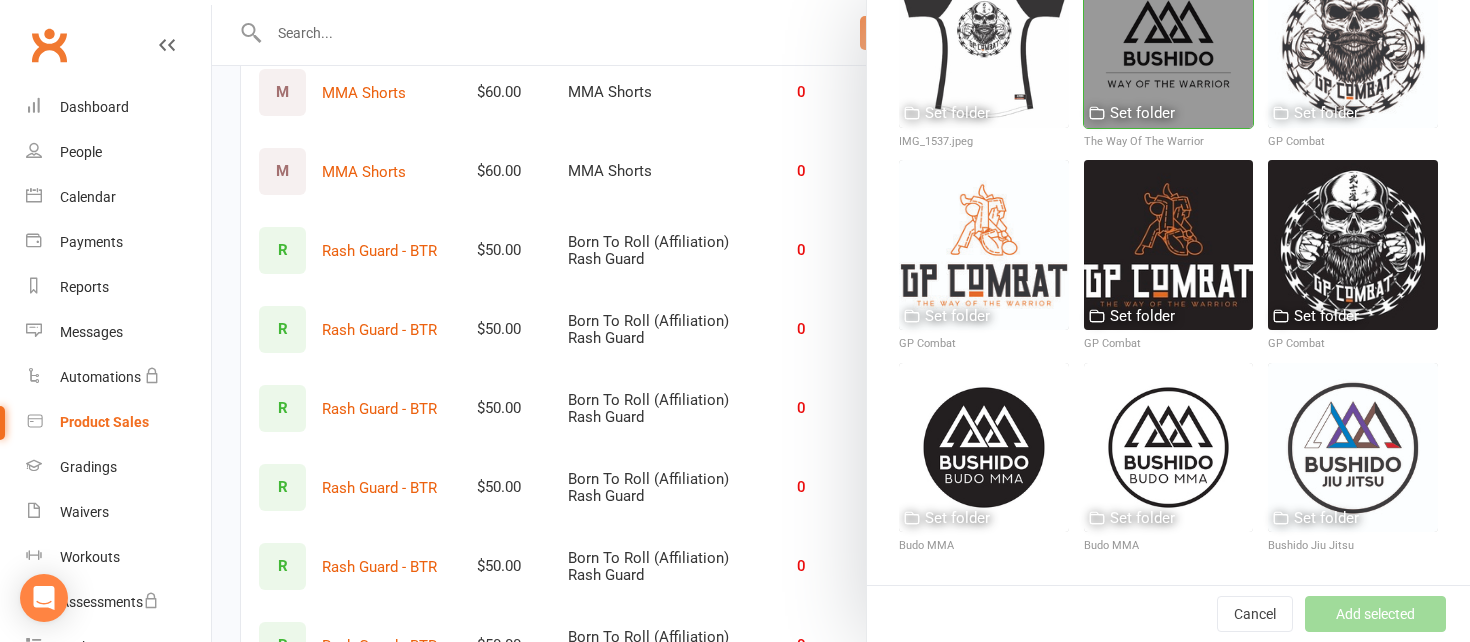 scroll, scrollTop: 294, scrollLeft: 0, axis: vertical 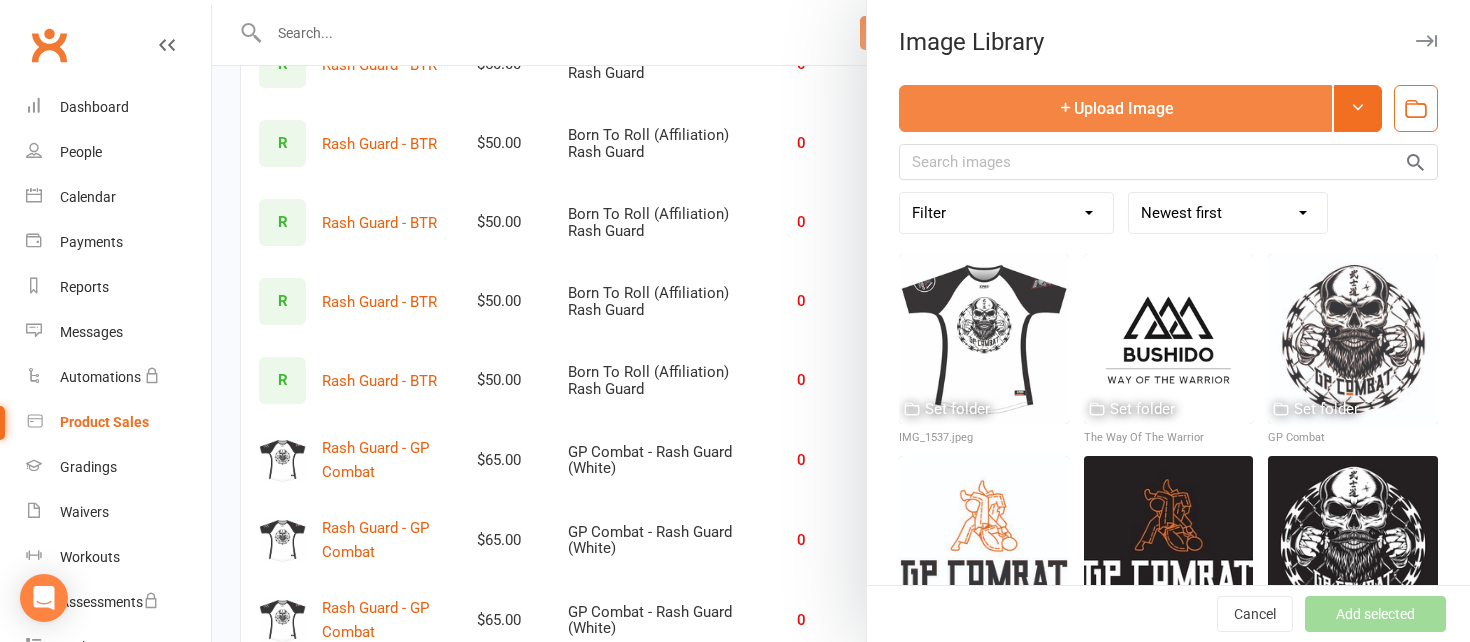 click on "Upload Image" at bounding box center (1115, 108) 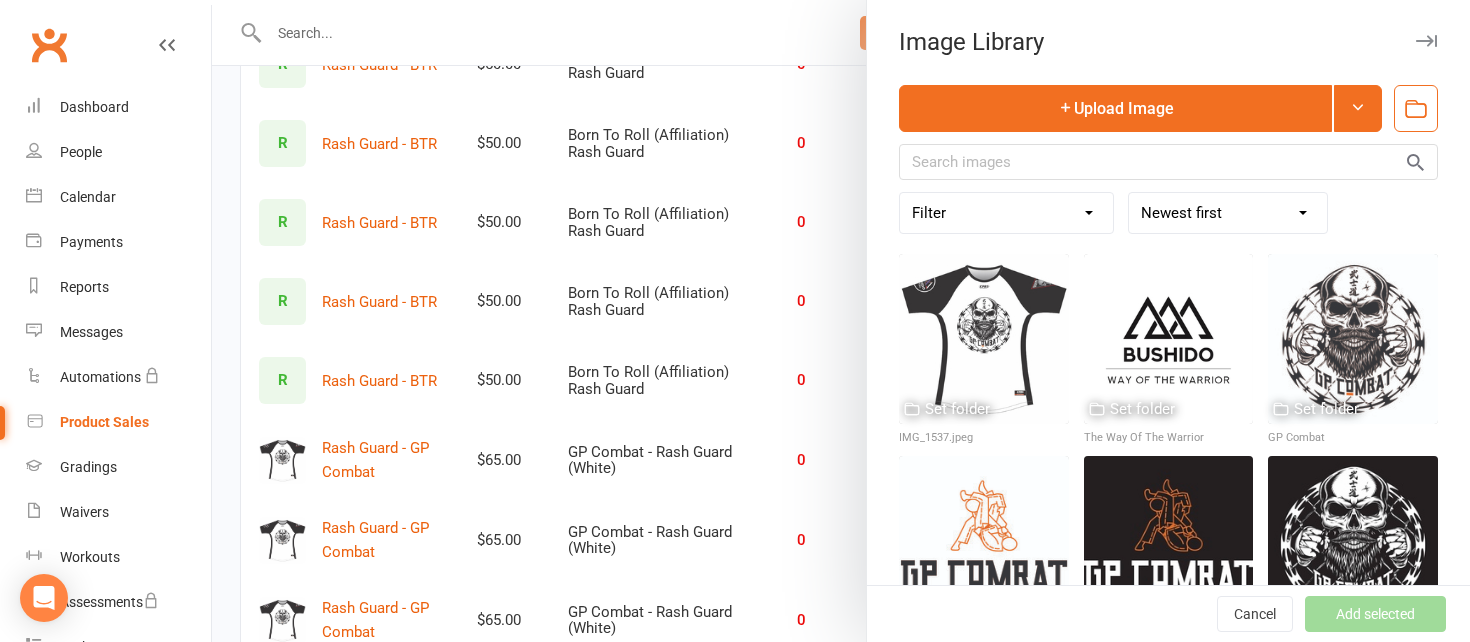click at bounding box center (841, 321) 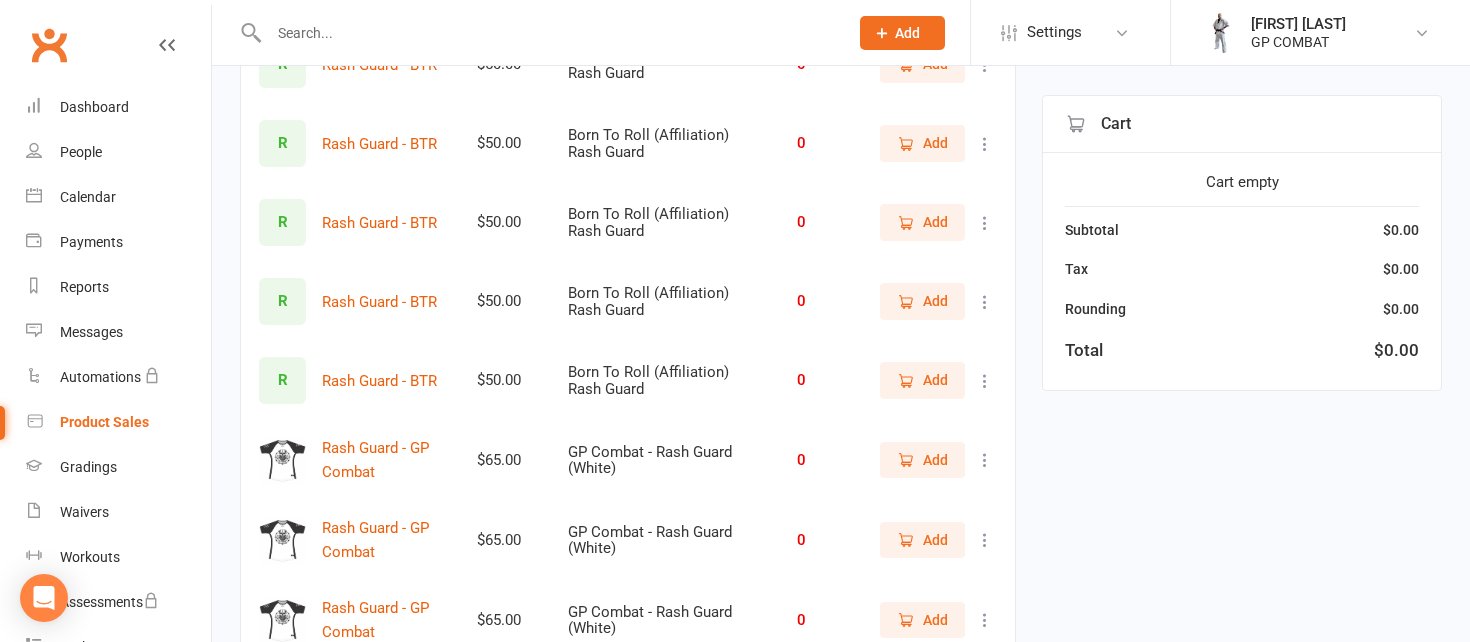 click on "R" at bounding box center (282, 380) 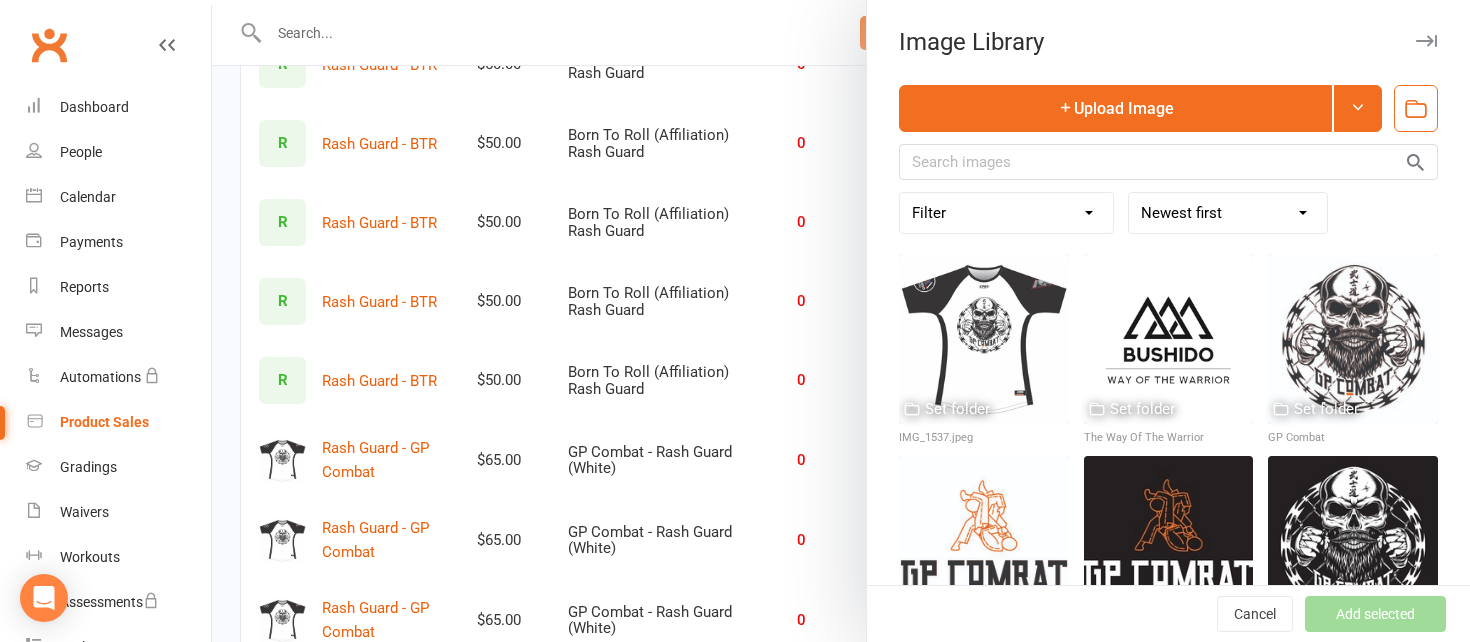 scroll, scrollTop: 0, scrollLeft: 0, axis: both 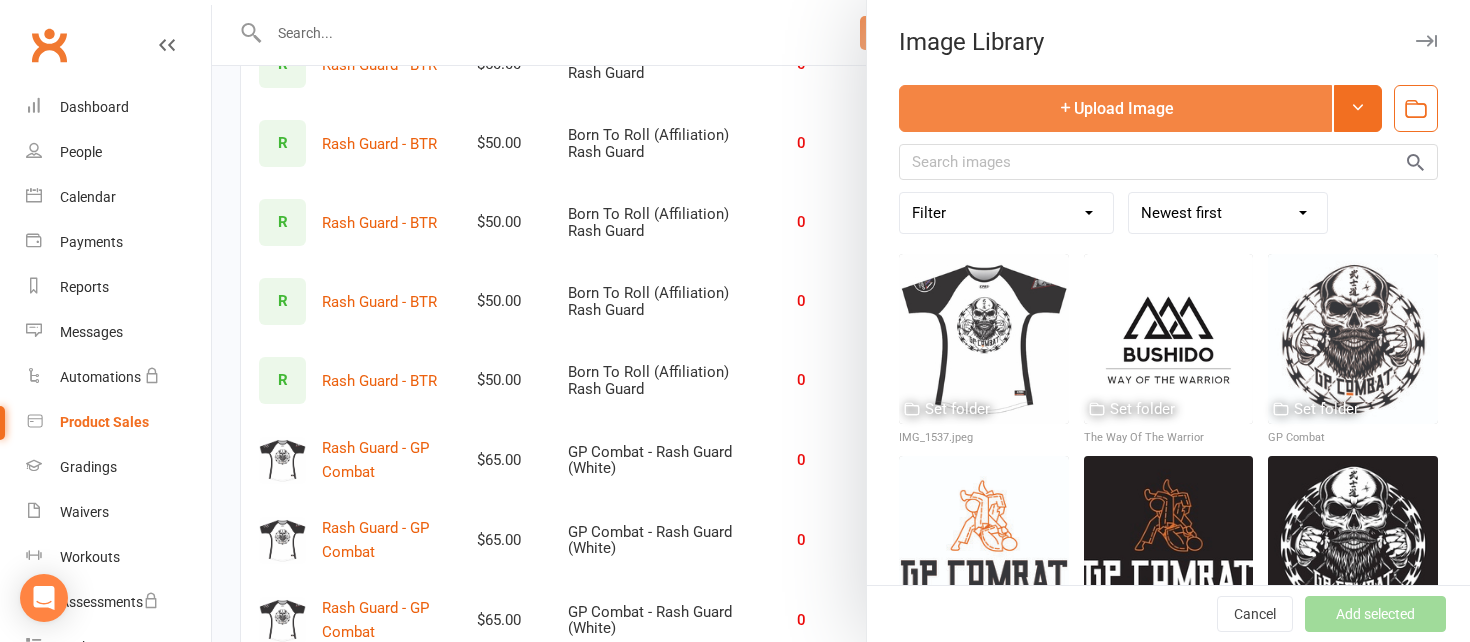 click on "Upload Image" at bounding box center (1115, 108) 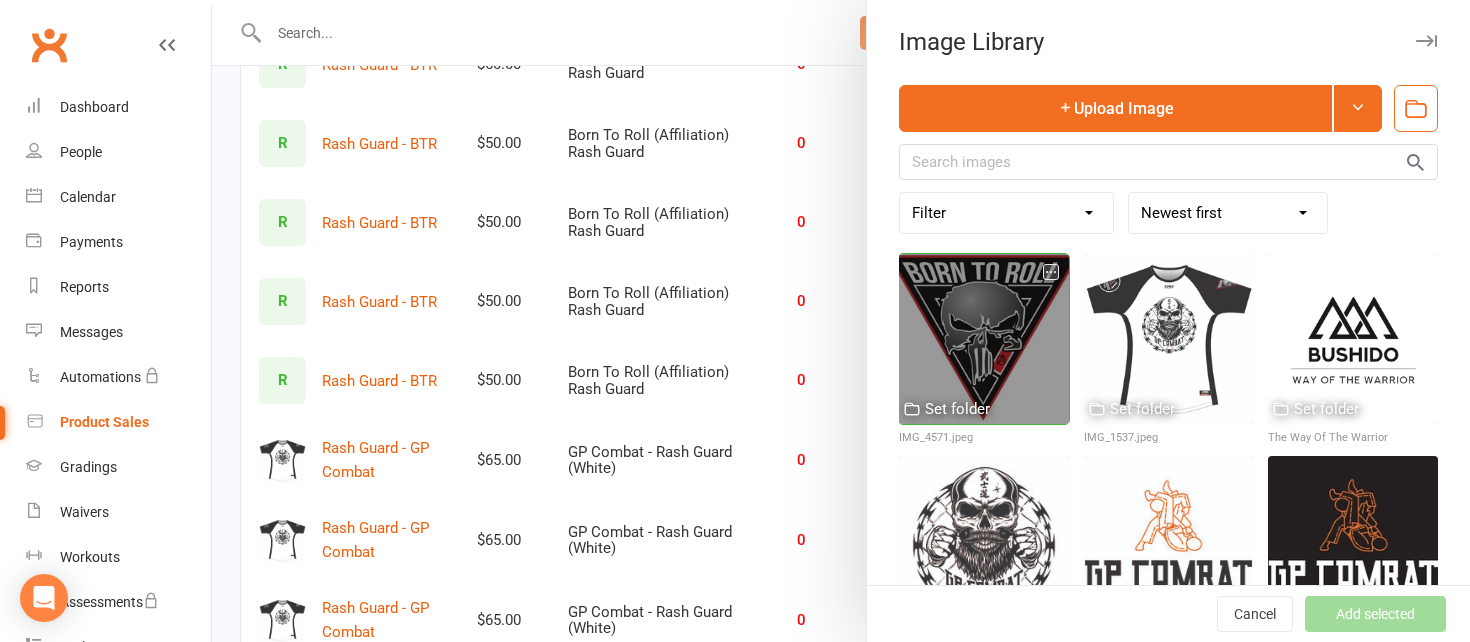 click at bounding box center [984, 339] 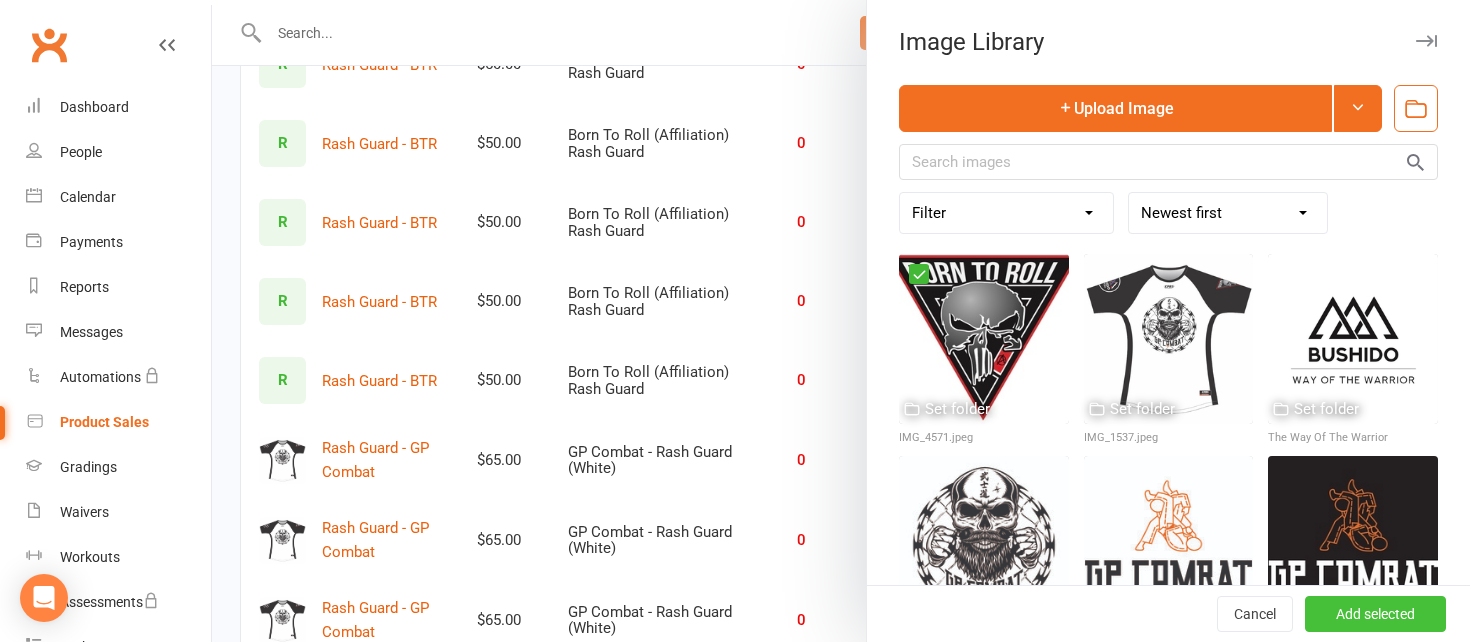 click on "Add selected" at bounding box center (1375, 614) 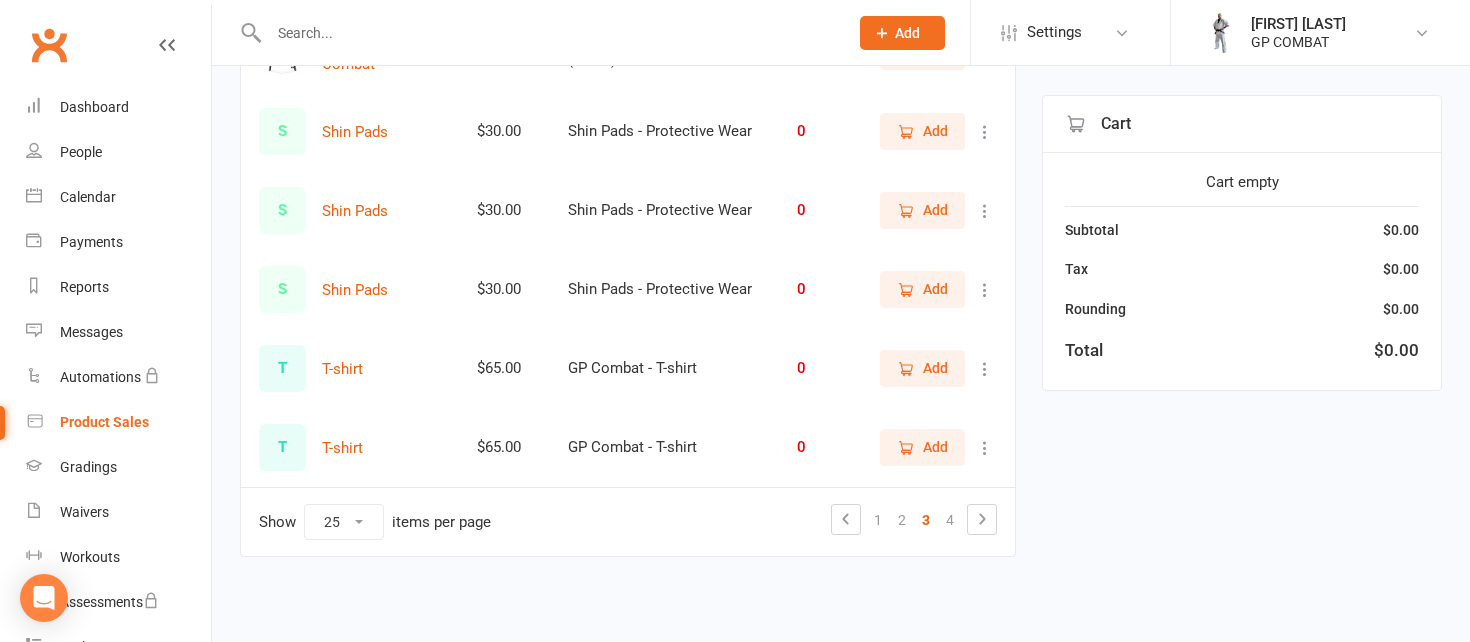 scroll, scrollTop: 1848, scrollLeft: 0, axis: vertical 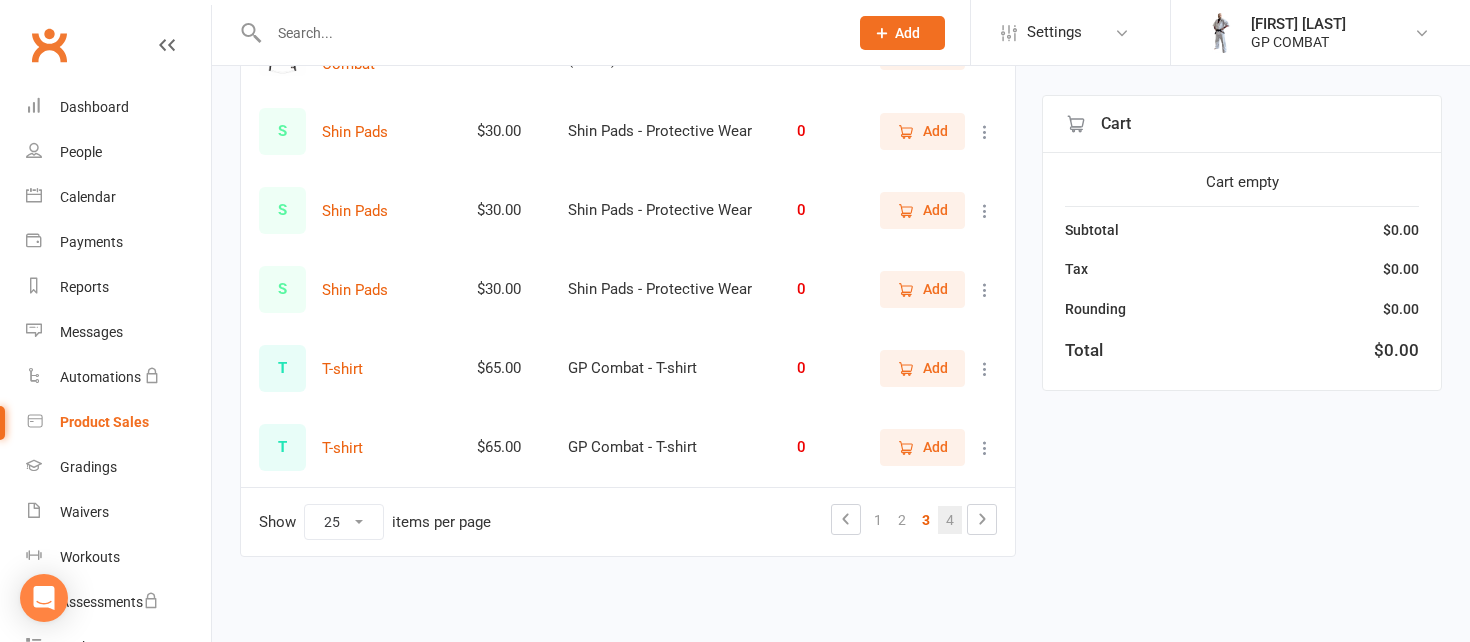 click on "4" at bounding box center (950, 520) 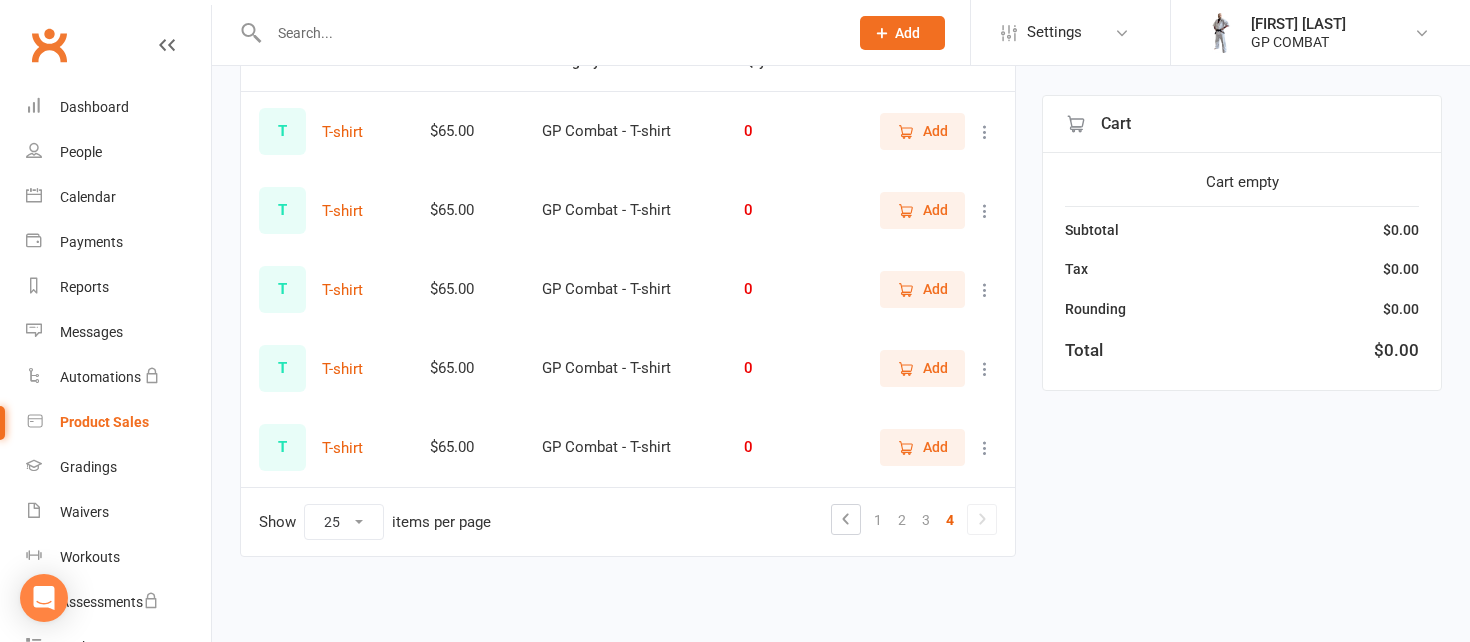 scroll, scrollTop: 261, scrollLeft: 0, axis: vertical 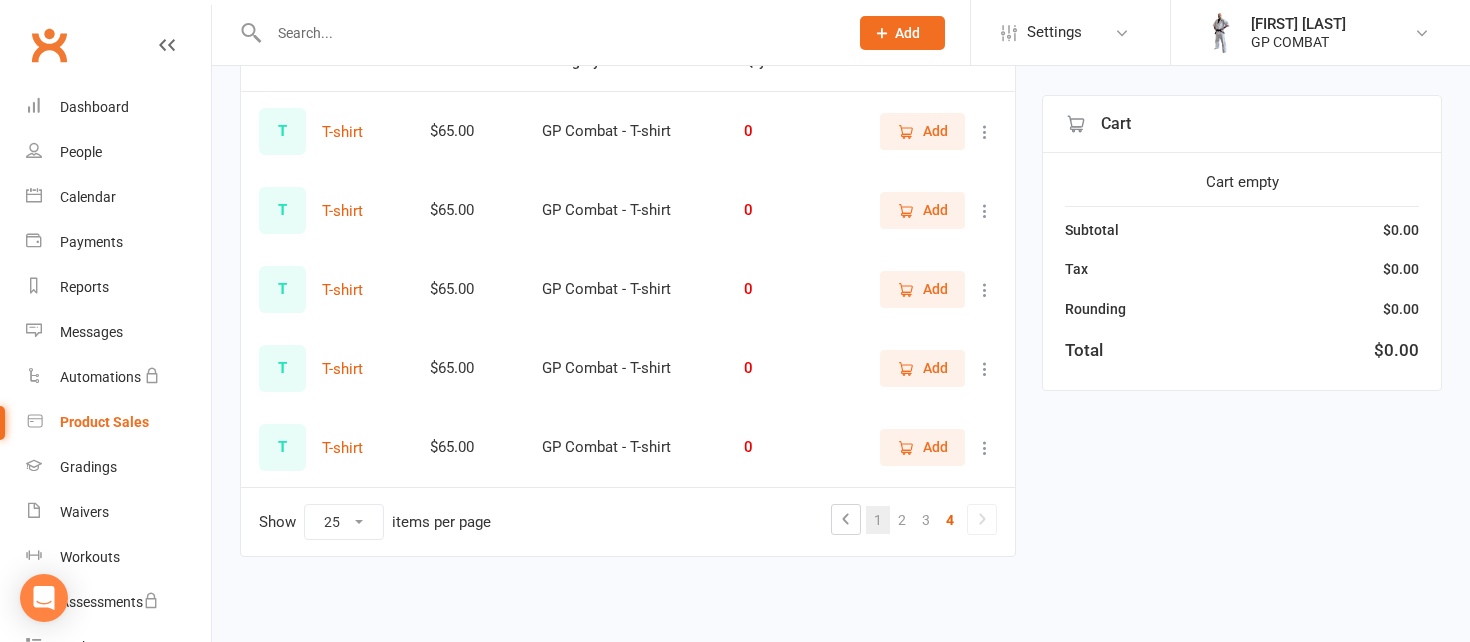 click on "1" at bounding box center (878, 520) 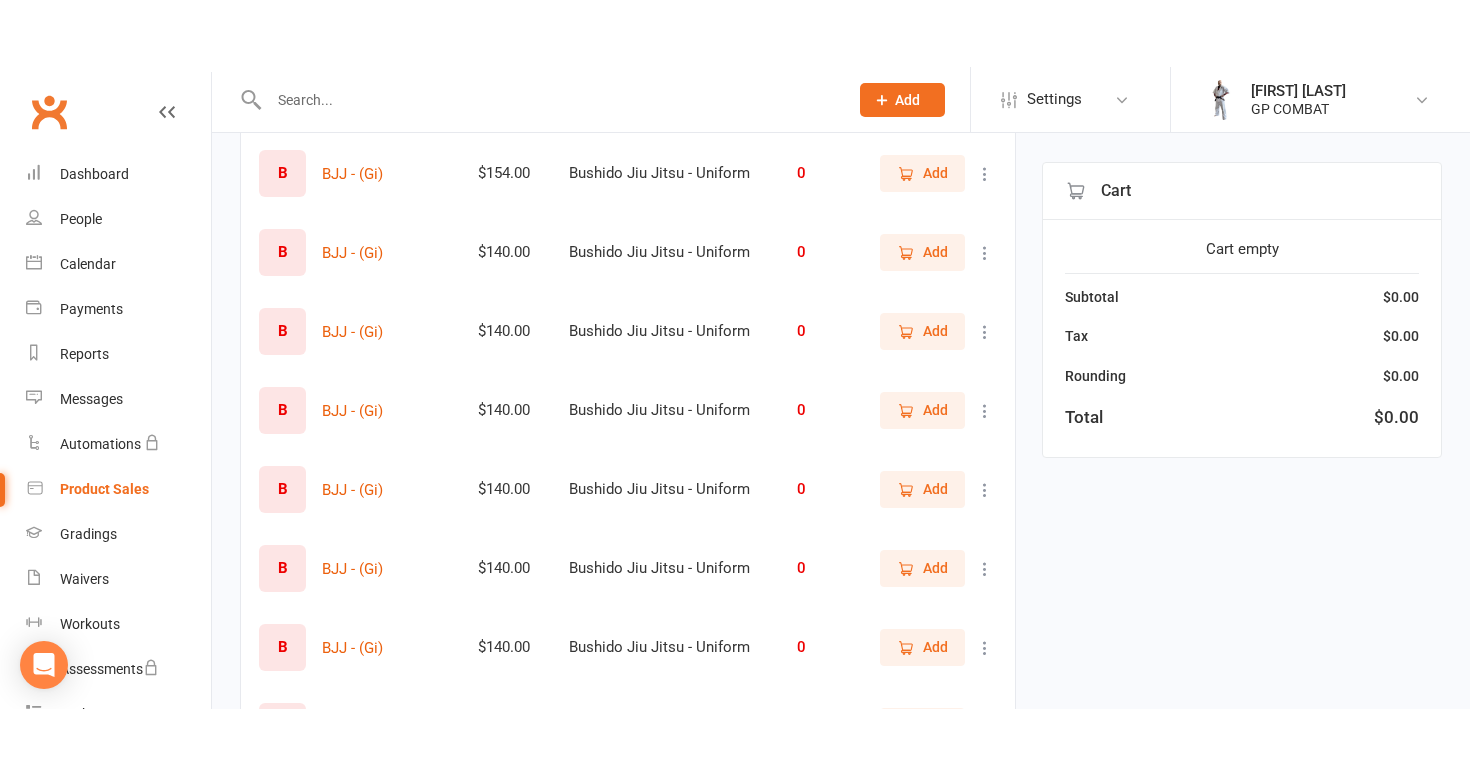 scroll, scrollTop: 673, scrollLeft: 0, axis: vertical 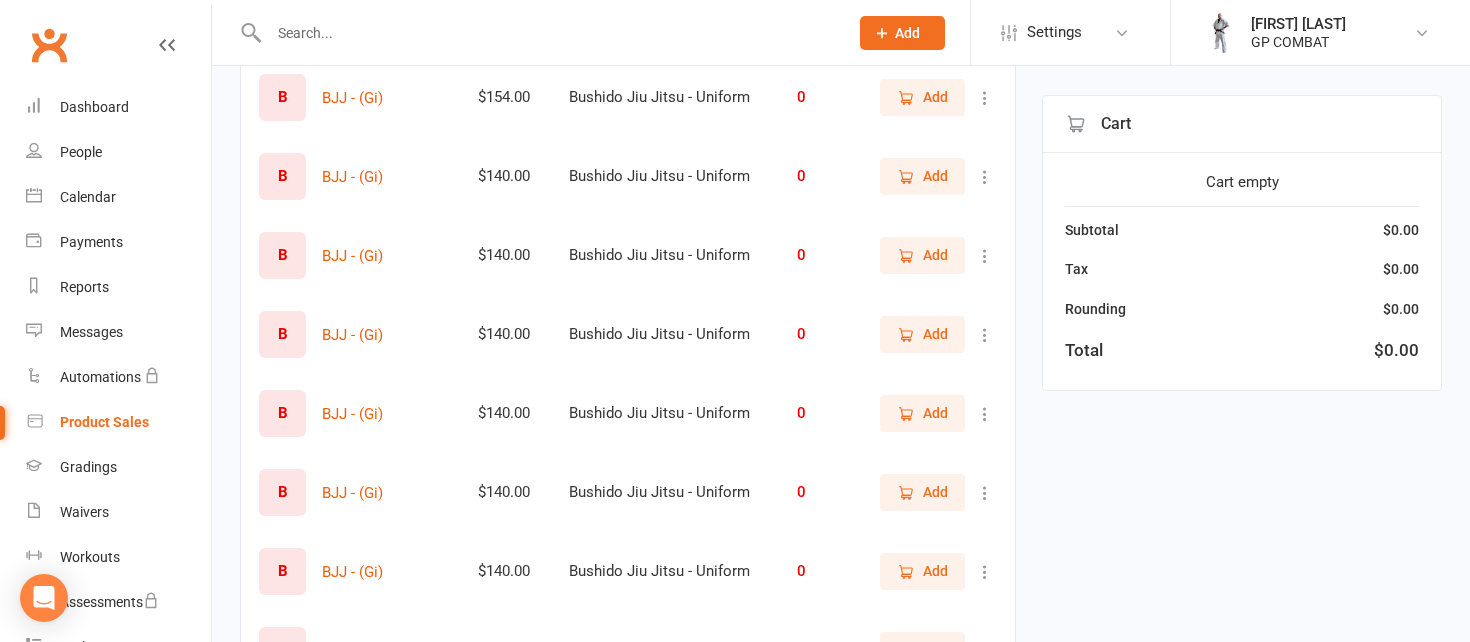 click on "Add" at bounding box center [922, 650] 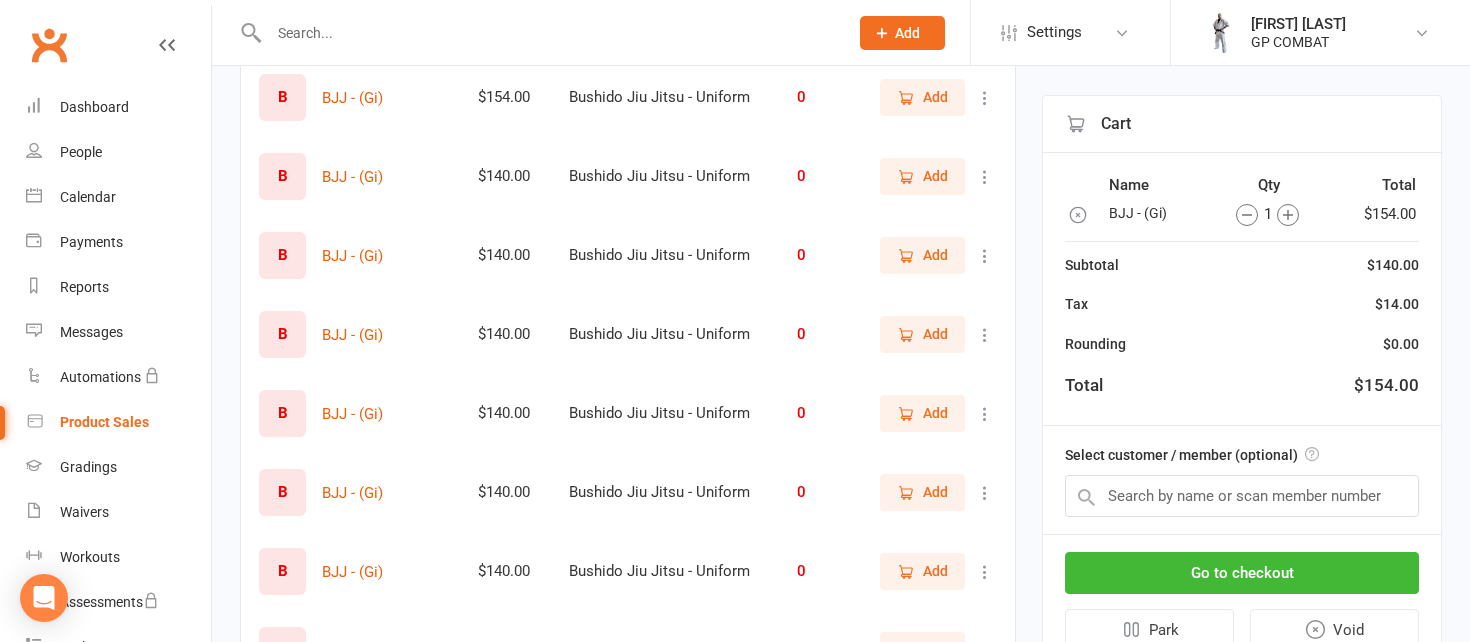 click on "Product sales Open POS Portal + New Product Filter Product Price Category Qty B BJJ - (Belt) $10.00 Bushido Jiu Jitsu - White Belt 0   Add B BJJ - (Belt) $10.00 Bushido Jiu Jitsu - White Belt 0   Add B BJJ - (Belt) $10.00 Bushido Jiu Jitsu - White Belt 0   Add B BJJ - (Belt) $10.00 Bushido Jiu Jitsu - White Belt 0   Add B BJJ - (Belt) $10.00 Bushido Jiu Jitsu - White Belt 0   Add B BJJ - (Gi) $154.00 Bushido Jiu Jitsu - Uniform 0   Add B BJJ - (Gi) $140.00 Bushido Jiu Jitsu - Uniform 0   Add B BJJ - (Gi) $140.00 Bushido Jiu Jitsu - Uniform 0   Add B BJJ - (Gi) $140.00 Bushido Jiu Jitsu - Uniform 0   Add B BJJ - (Gi) $140.00 Bushido Jiu Jitsu - Uniform 0   Add B BJJ - (Gi) $140.00 Bushido Jiu Jitsu - Uniform 0   Add B BJJ - (Gi) $140.00 Bushido Jiu Jitsu - Uniform 0   Add B BJJ - (Gi) $140.00 Bushido Jiu Jitsu - Uniform 0   Add B BJJ - (Gi) $140.00 Bushido Jiu Jitsu - Uniform 0   Add B BJJ - (Gi) $140.00 Bushido Jiu Jitsu - Uniform 0   Add B Budo MMA - (Belt) $10.00 Budo MMA - (White Belt) 0   Add B $10.00 0" at bounding box center (841, 617) 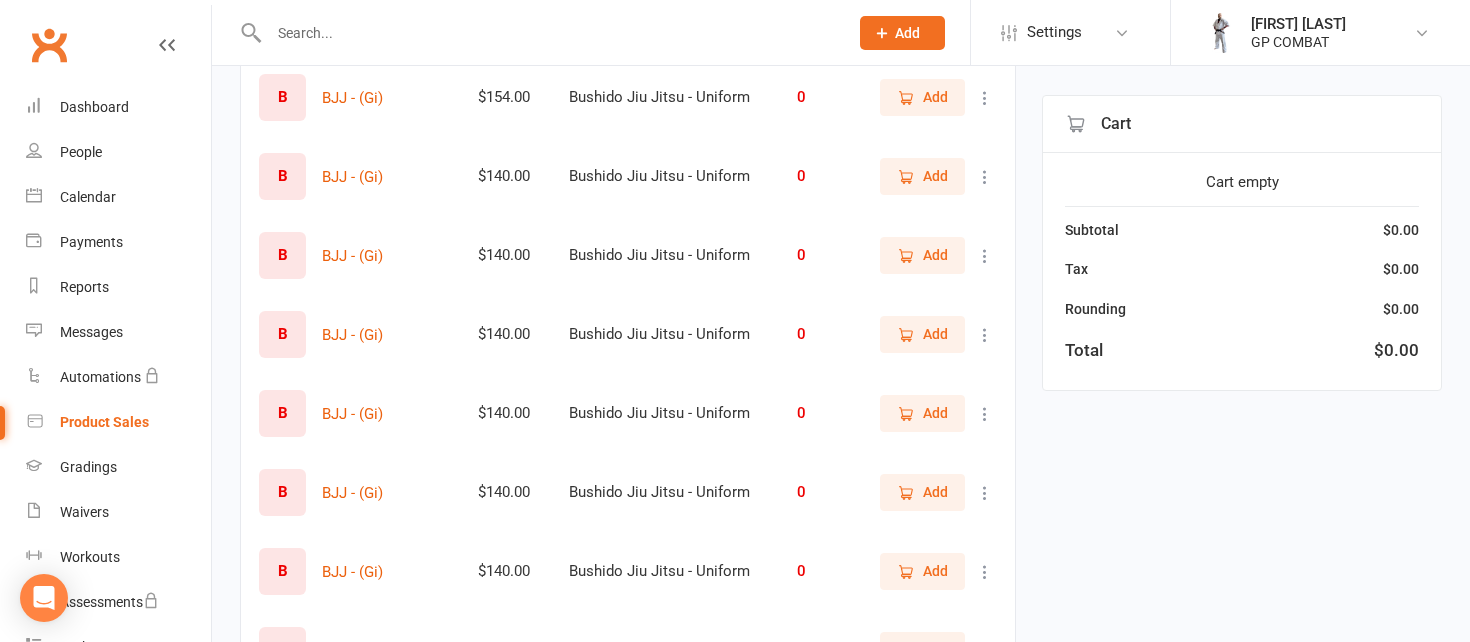 click on "Product sales Open POS Portal + New Product Filter Product Price Category Qty B BJJ - (Belt) $10.00 Bushido Jiu Jitsu - White Belt 0   Add B BJJ - (Belt) $10.00 Bushido Jiu Jitsu - White Belt 0   Add B BJJ - (Belt) $10.00 Bushido Jiu Jitsu - White Belt 0   Add B BJJ - (Belt) $10.00 Bushido Jiu Jitsu - White Belt 0   Add B BJJ - (Belt) $10.00 Bushido Jiu Jitsu - White Belt 0   Add B BJJ - (Gi) $154.00 Bushido Jiu Jitsu - Uniform 0   Add B BJJ - (Gi) $140.00 Bushido Jiu Jitsu - Uniform 0   Add B BJJ - (Gi) $140.00 Bushido Jiu Jitsu - Uniform 0   Add B BJJ - (Gi) $140.00 Bushido Jiu Jitsu - Uniform 0   Add B BJJ - (Gi) $140.00 Bushido Jiu Jitsu - Uniform 0   Add B BJJ - (Gi) $140.00 Bushido Jiu Jitsu - Uniform 0   Add B BJJ - (Gi) $140.00 Bushido Jiu Jitsu - Uniform 0   Add B BJJ - (Gi) $140.00 Bushido Jiu Jitsu - Uniform 0   Add B BJJ - (Gi) $140.00 Bushido Jiu Jitsu - Uniform 0   Add B BJJ - (Gi) $140.00 Bushido Jiu Jitsu - Uniform 0   Add B Budo MMA - (Belt) $10.00 Budo MMA - (White Belt) 0   Add B $10.00 0" at bounding box center (841, 617) 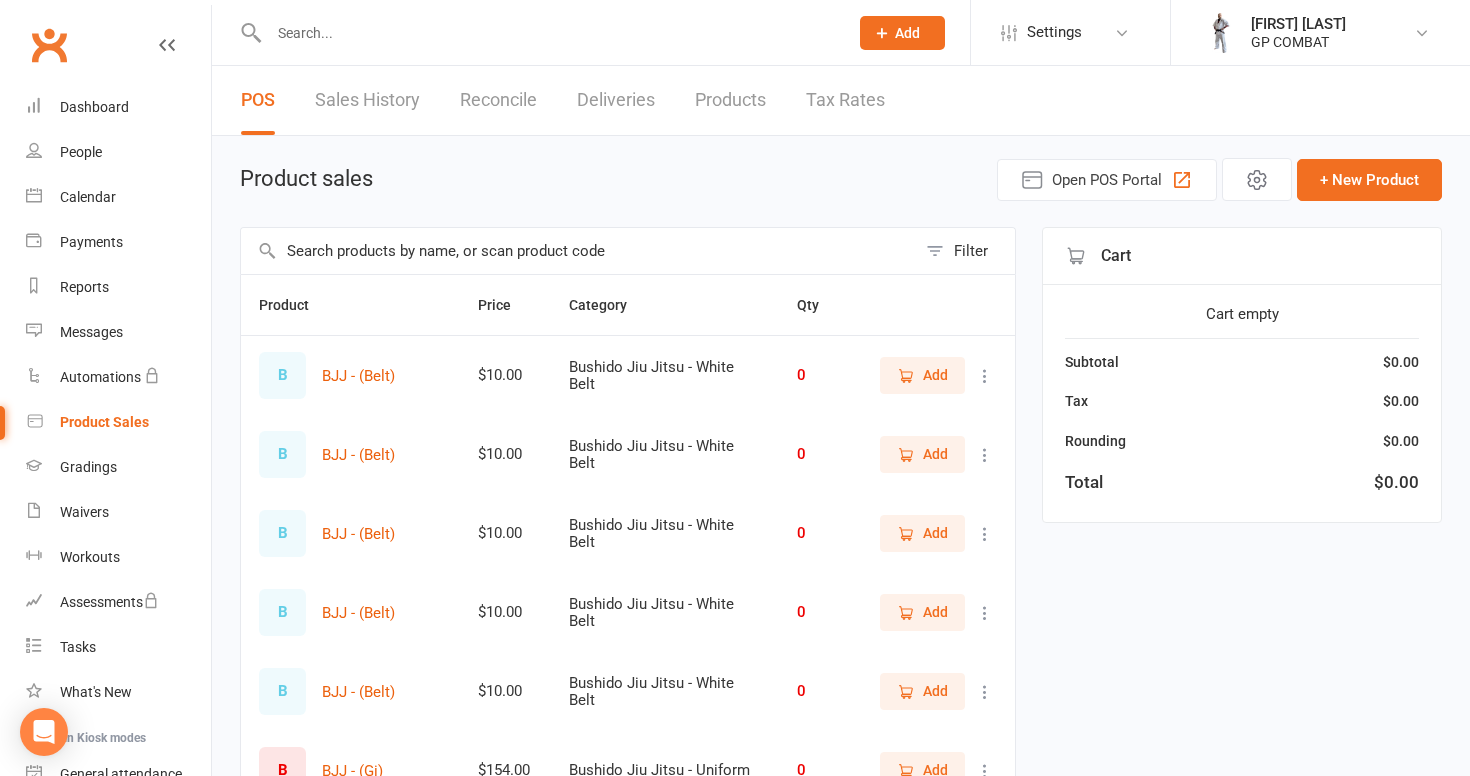 scroll, scrollTop: 0, scrollLeft: 0, axis: both 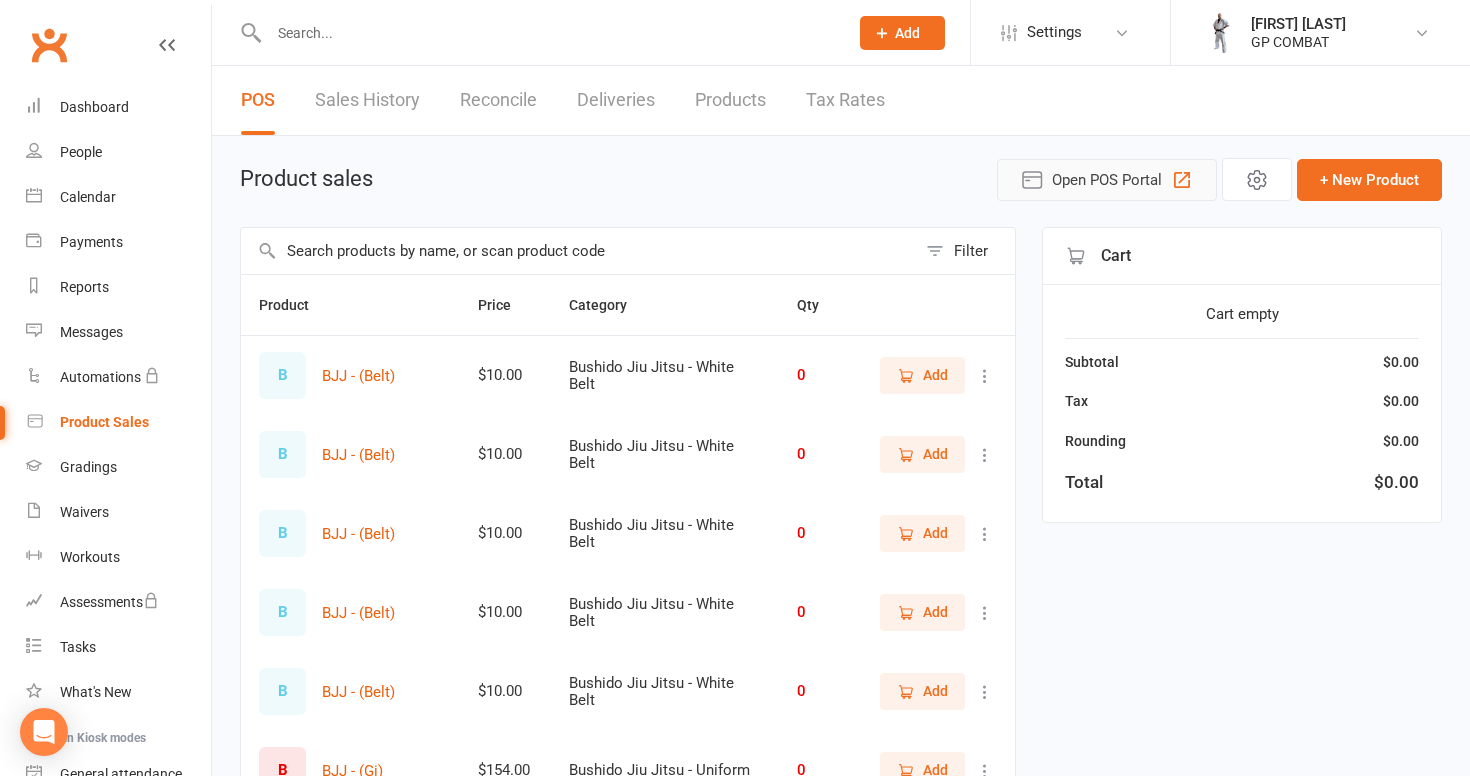 click on "Open POS Portal" at bounding box center (1107, 180) 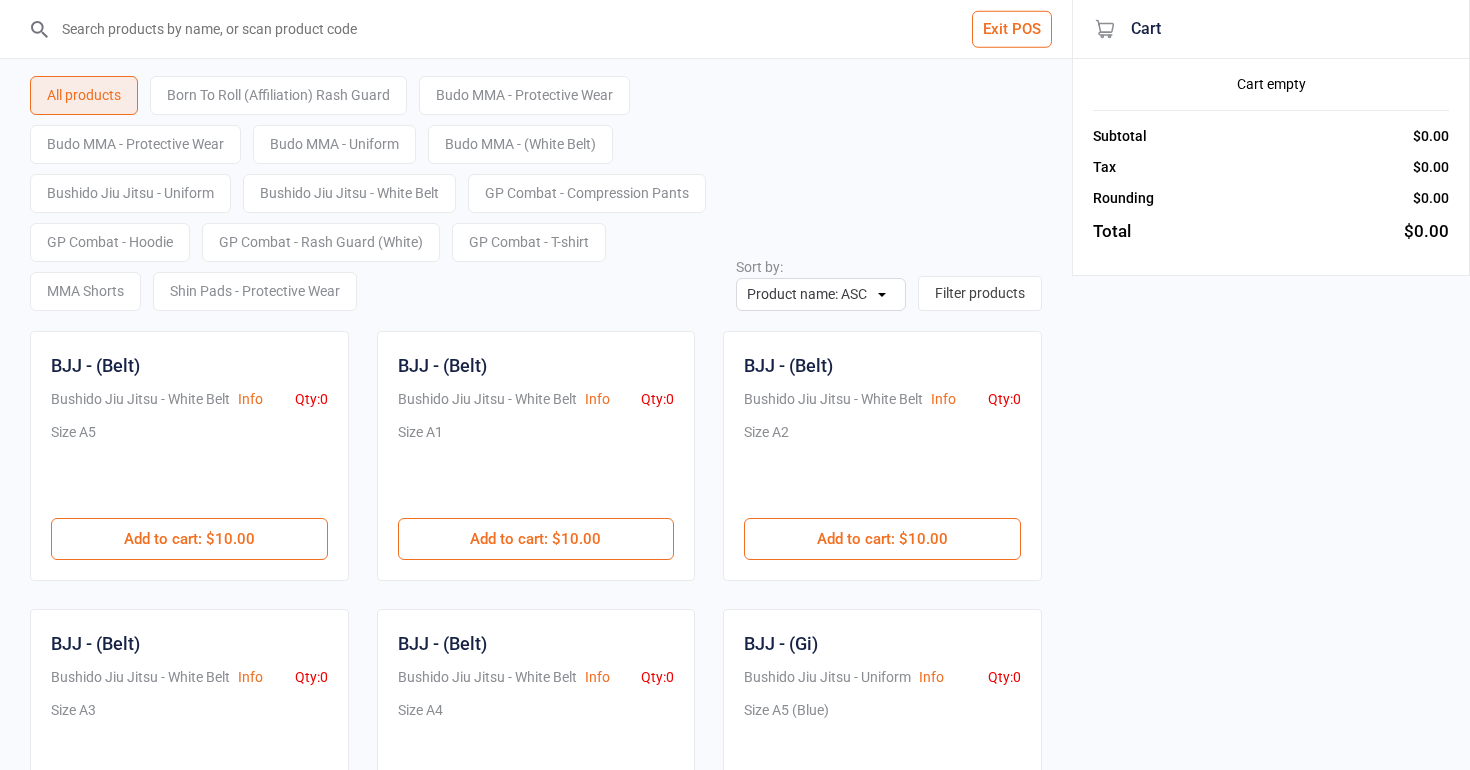 scroll, scrollTop: 0, scrollLeft: 0, axis: both 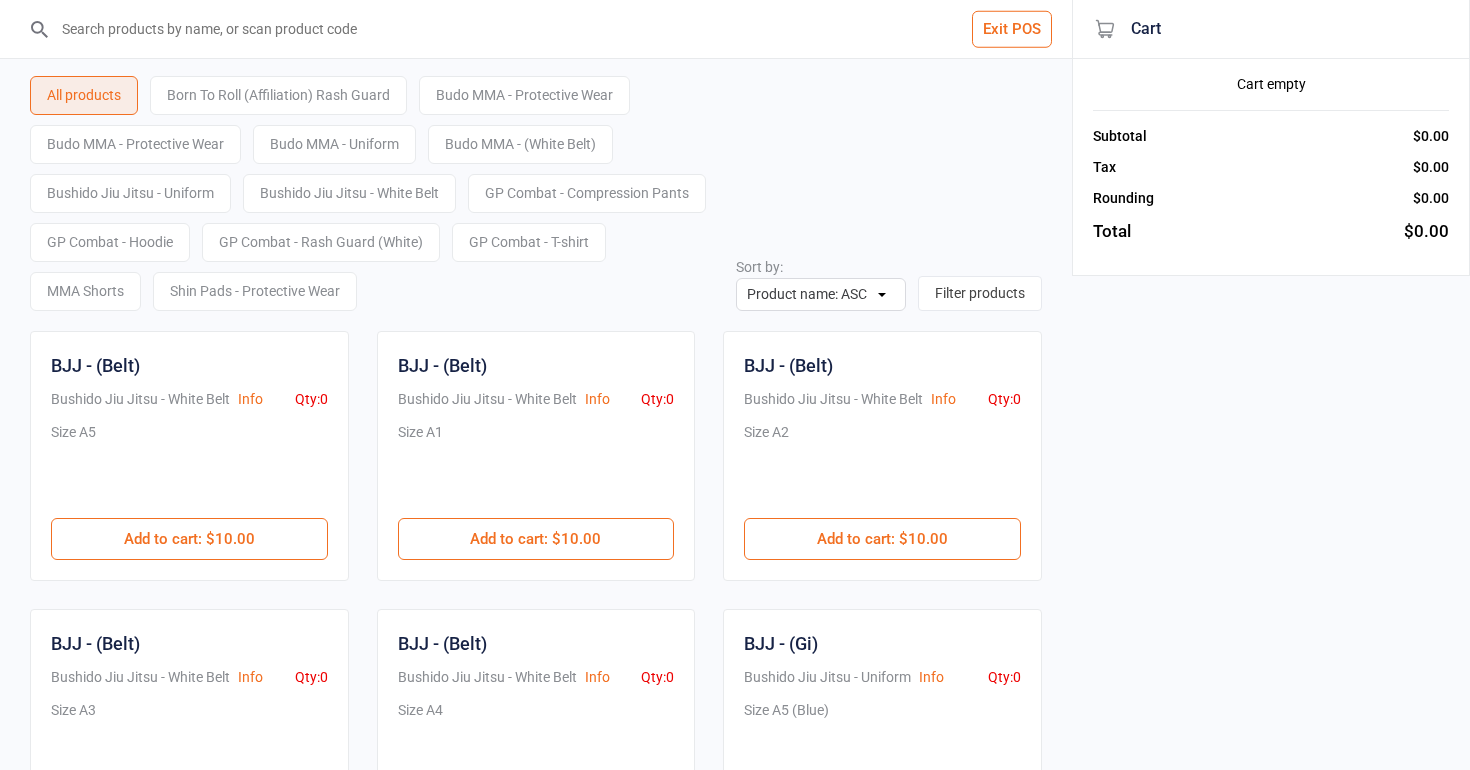 click on "Info" at bounding box center [597, 399] 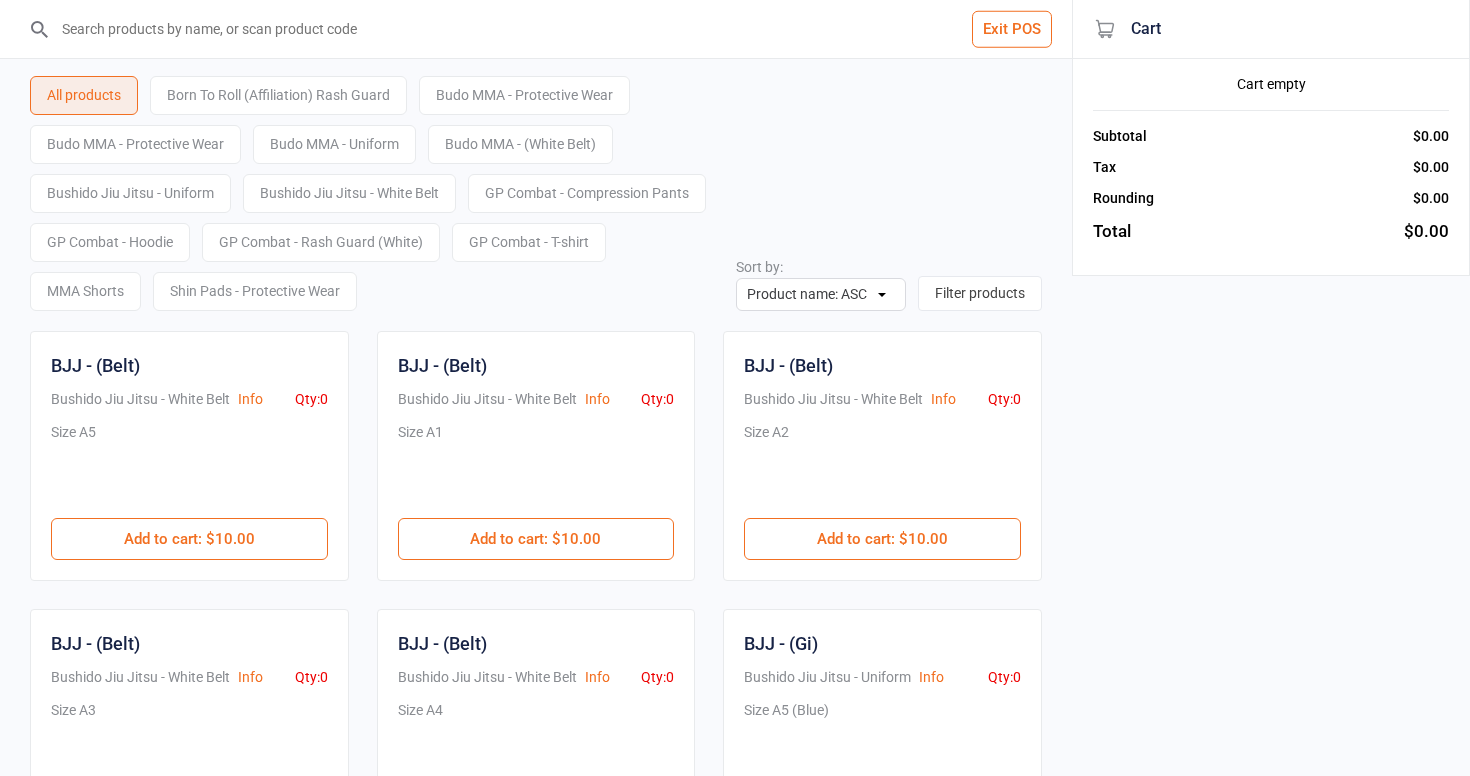 scroll, scrollTop: 0, scrollLeft: 0, axis: both 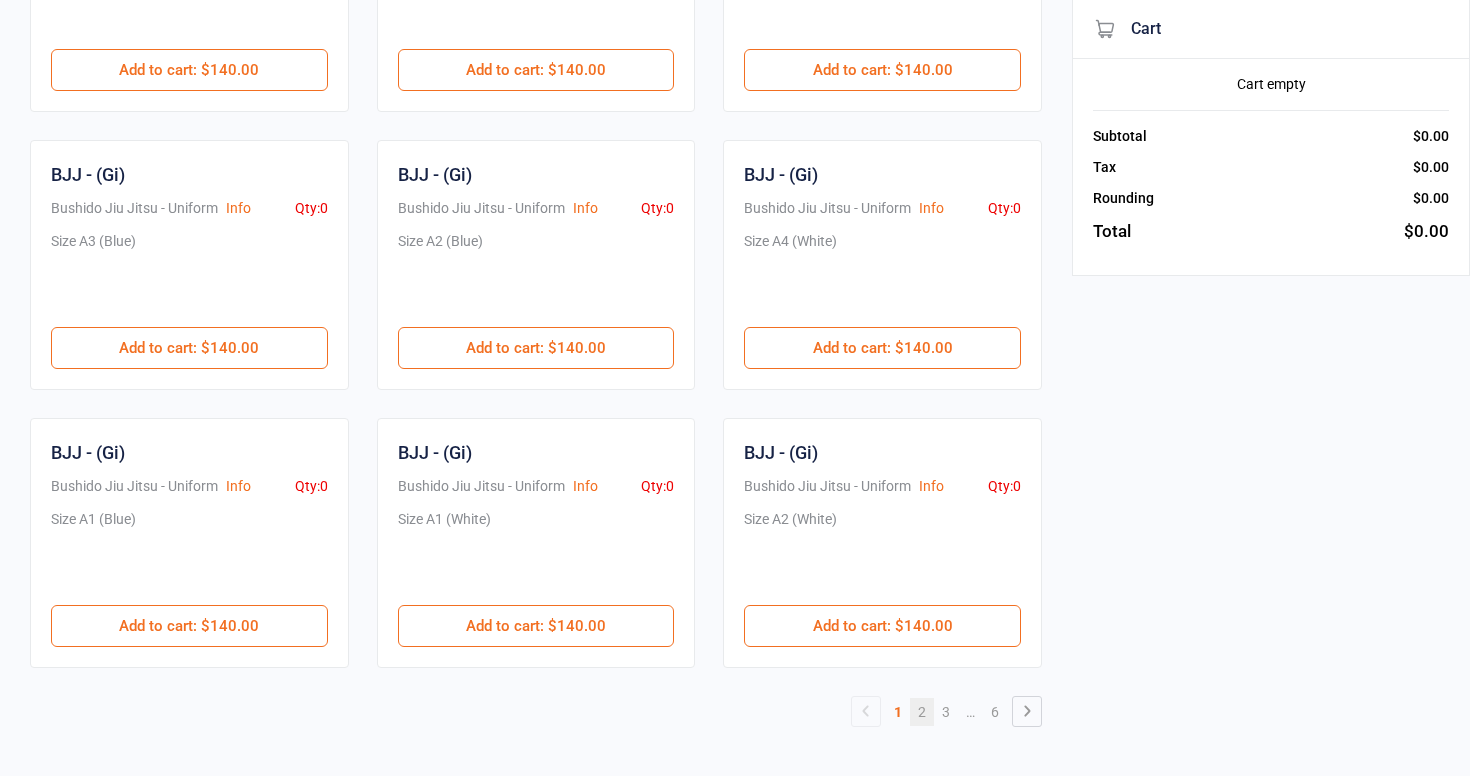 click on "2" at bounding box center (922, 712) 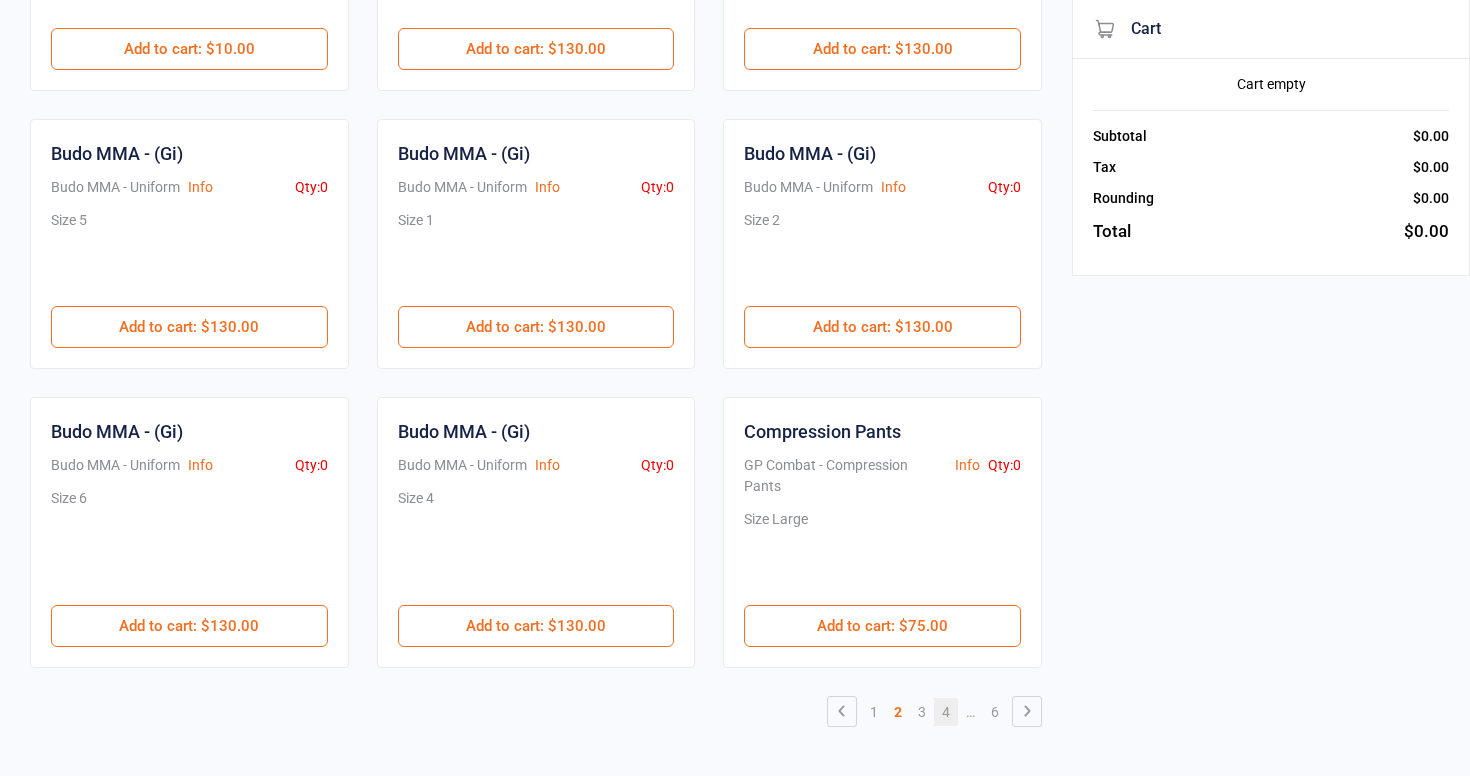 scroll, scrollTop: 1046, scrollLeft: 0, axis: vertical 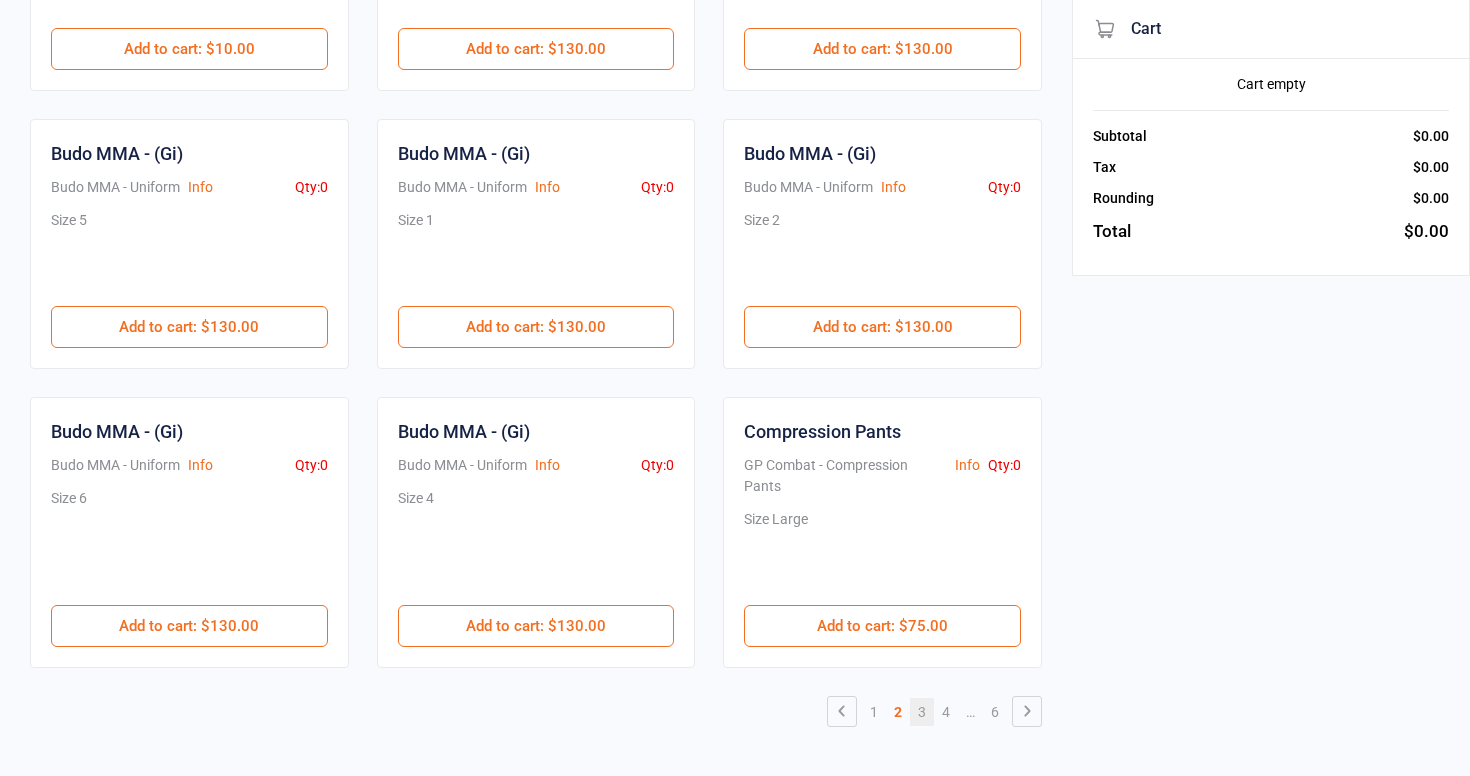 click on "3" at bounding box center [922, 712] 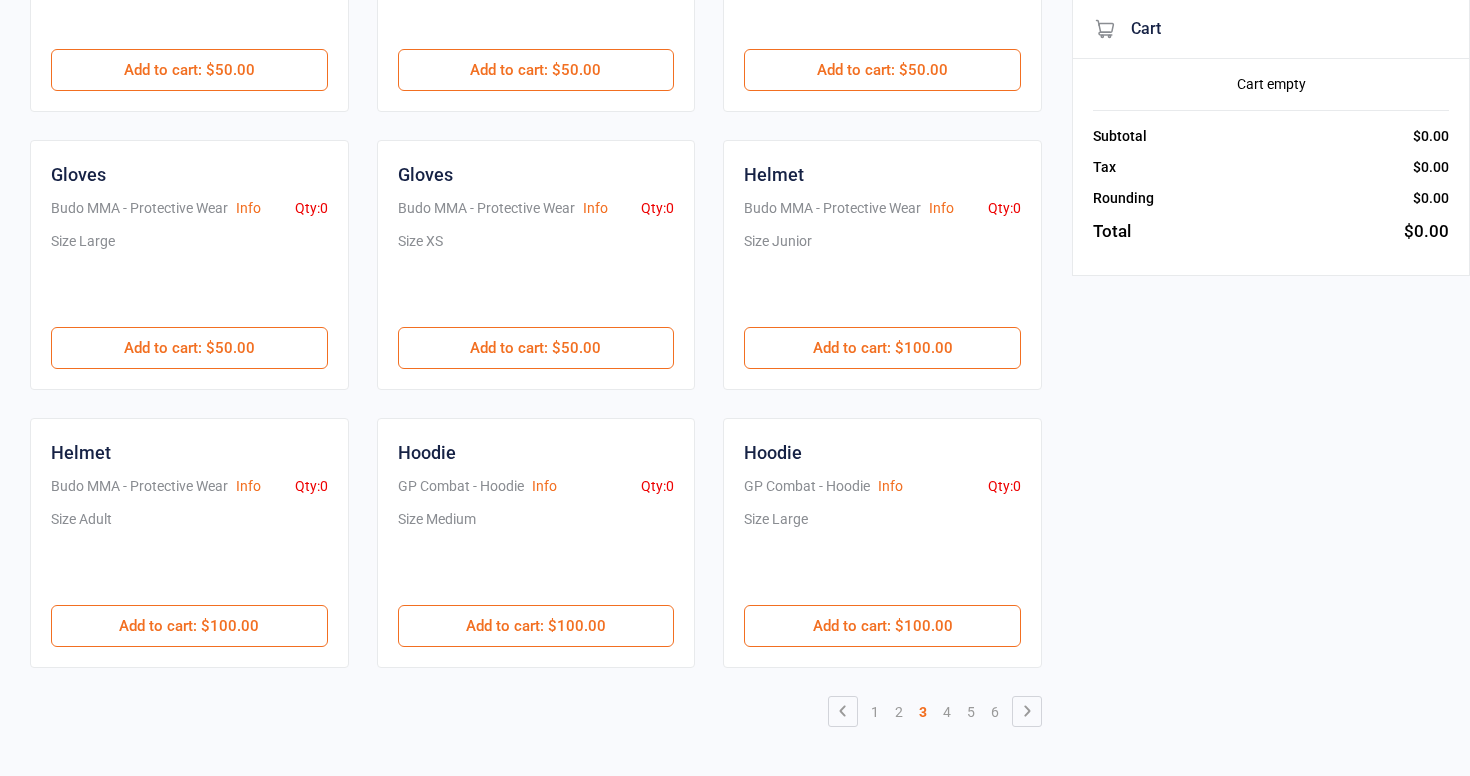scroll, scrollTop: 1067, scrollLeft: 0, axis: vertical 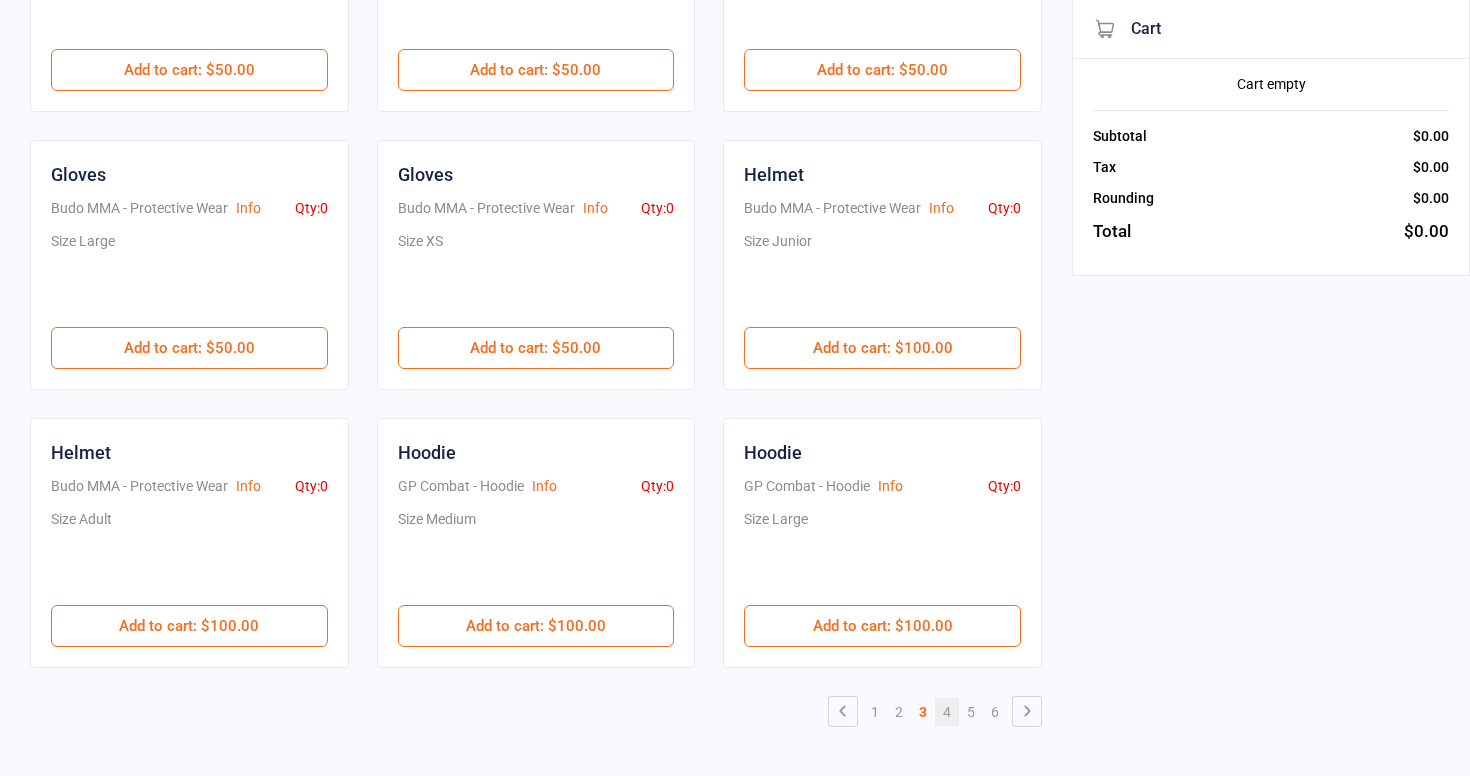 click on "4" at bounding box center (947, 712) 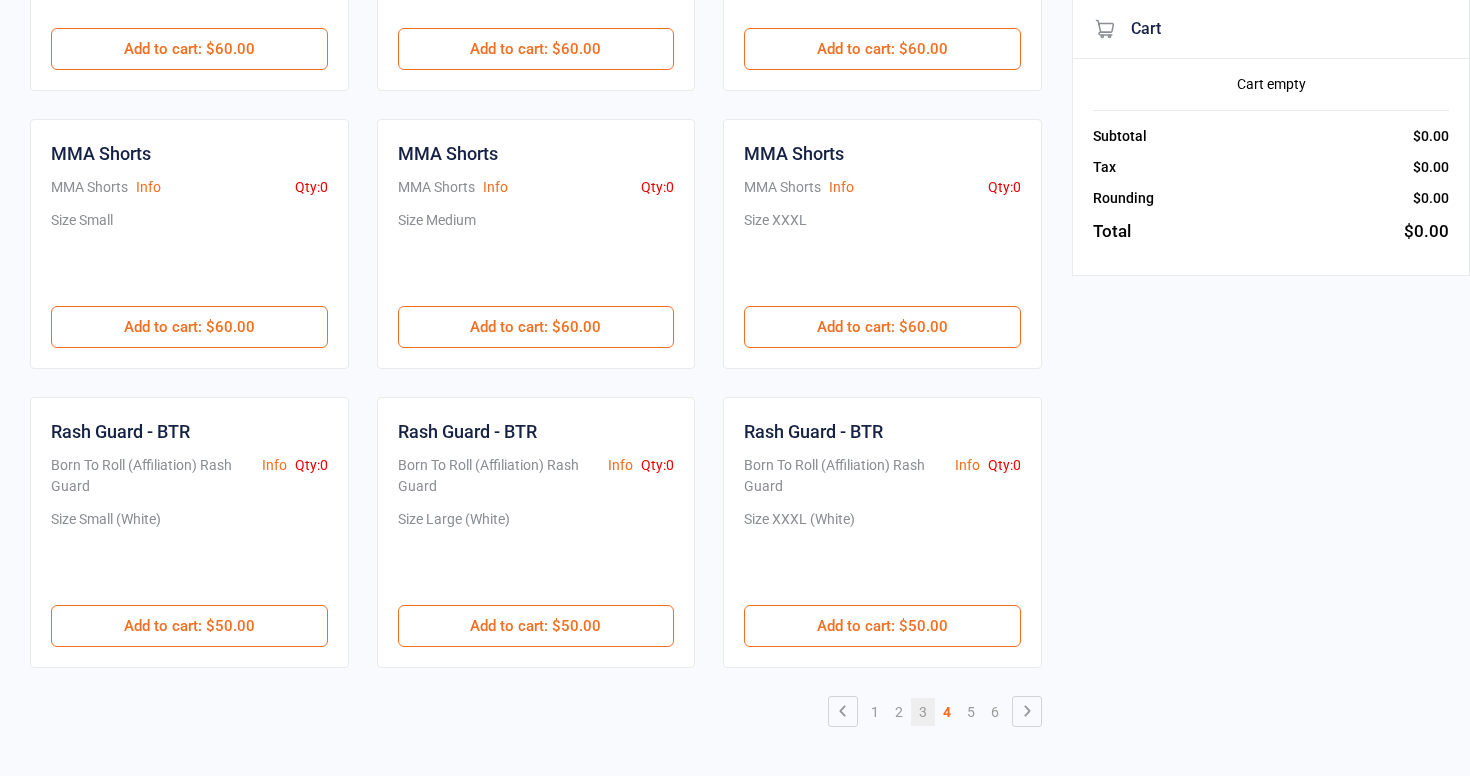 scroll, scrollTop: 1046, scrollLeft: 0, axis: vertical 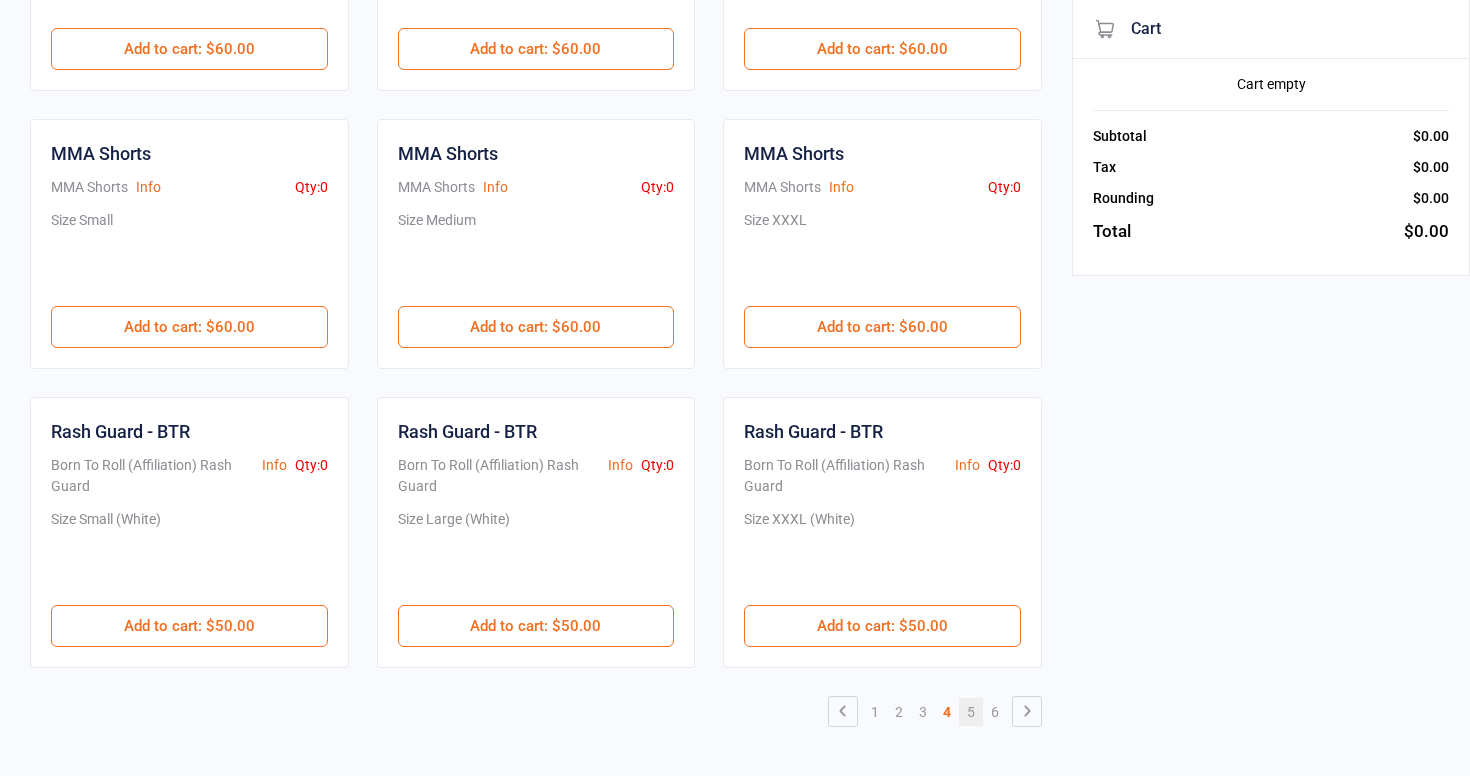 click on "5" at bounding box center [971, 712] 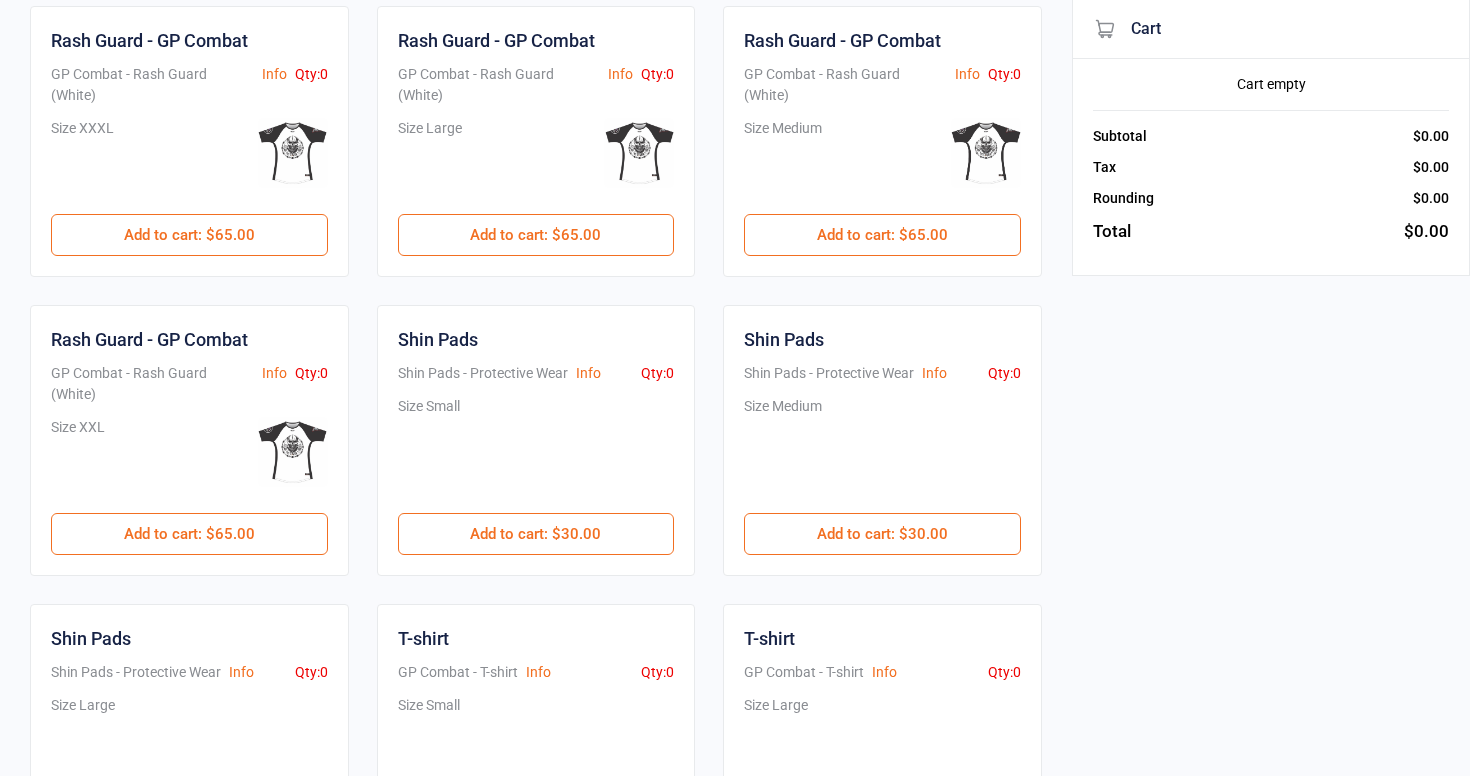 scroll, scrollTop: 947, scrollLeft: 0, axis: vertical 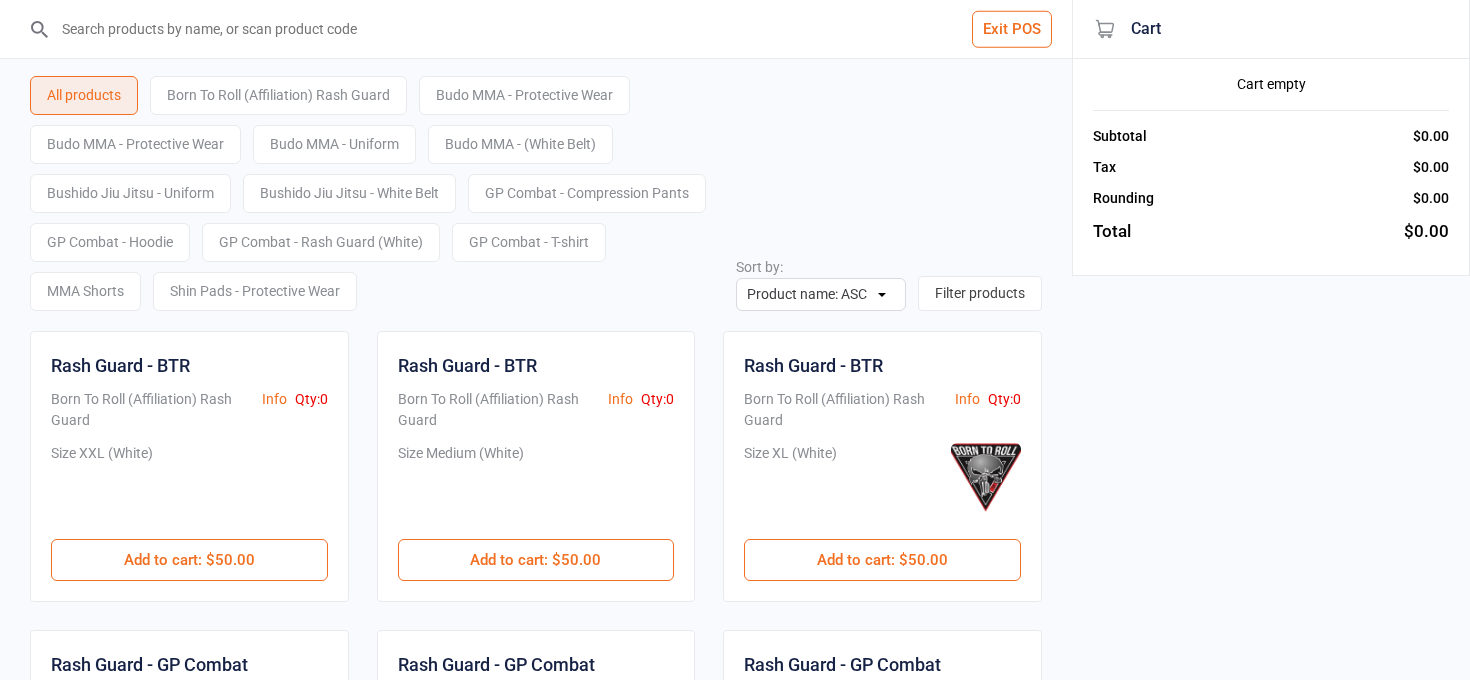 click at bounding box center [986, 478] 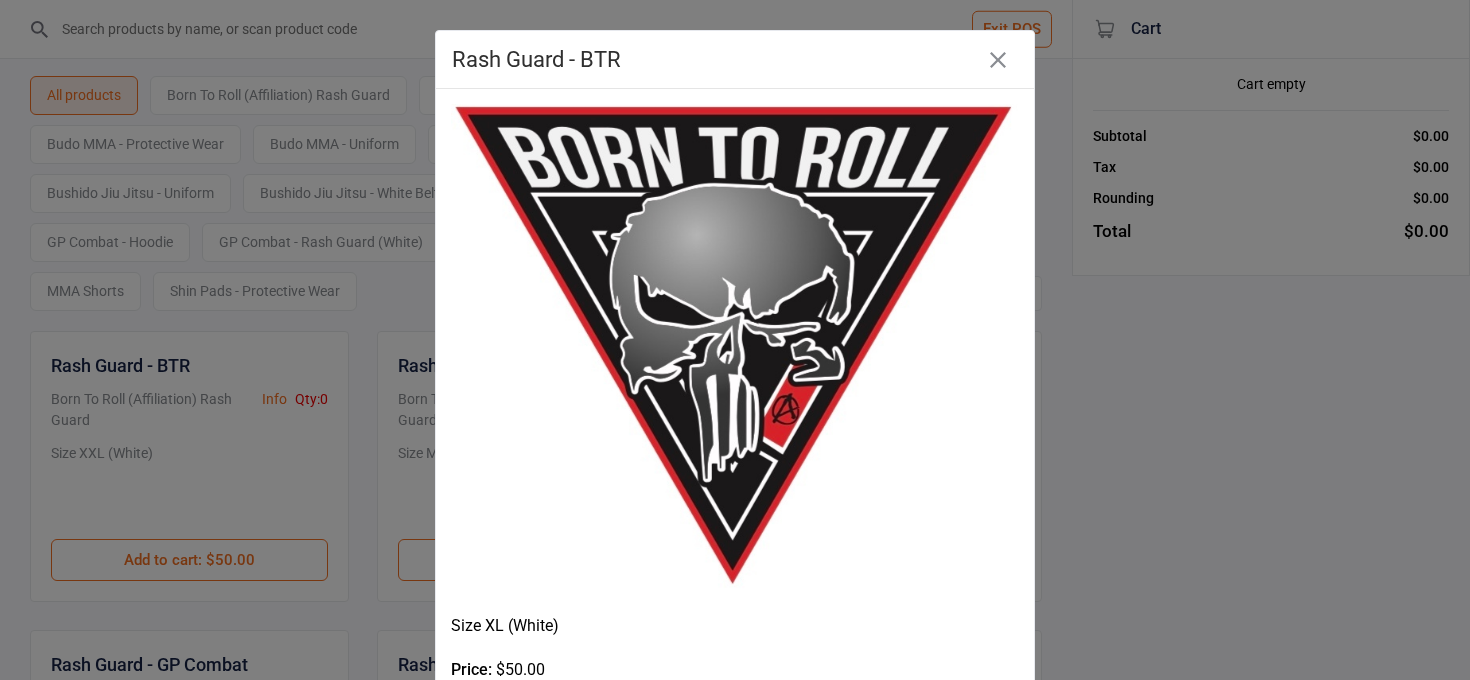 scroll, scrollTop: 0, scrollLeft: 0, axis: both 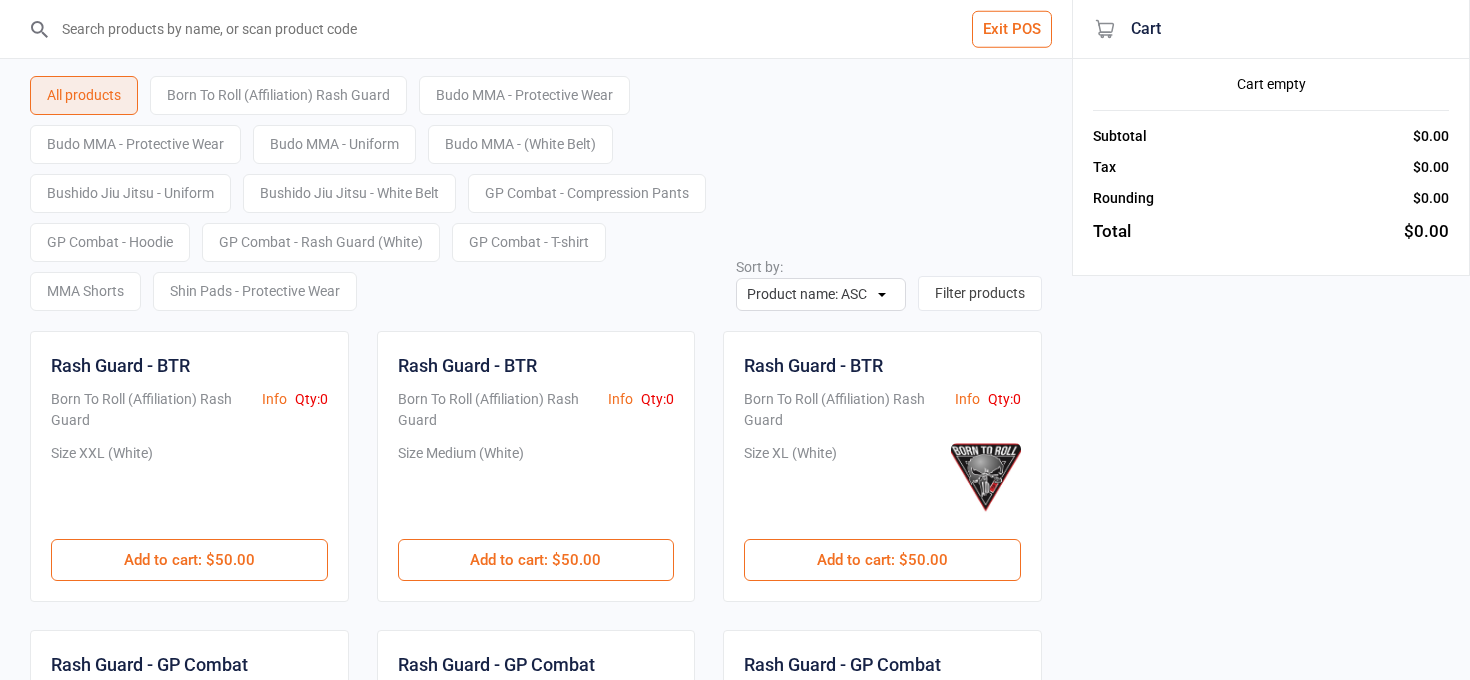 click on "Exit POS" at bounding box center [1012, 29] 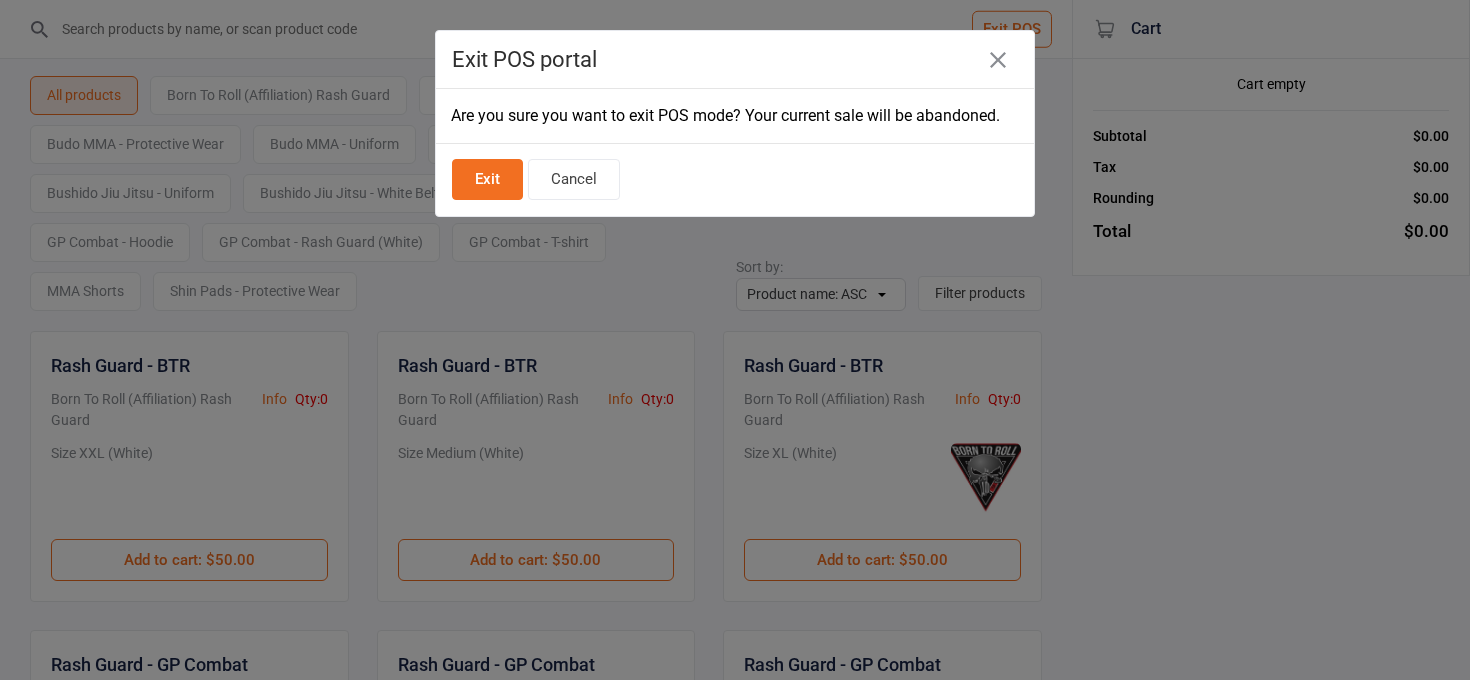 click on "Exit" at bounding box center (487, 179) 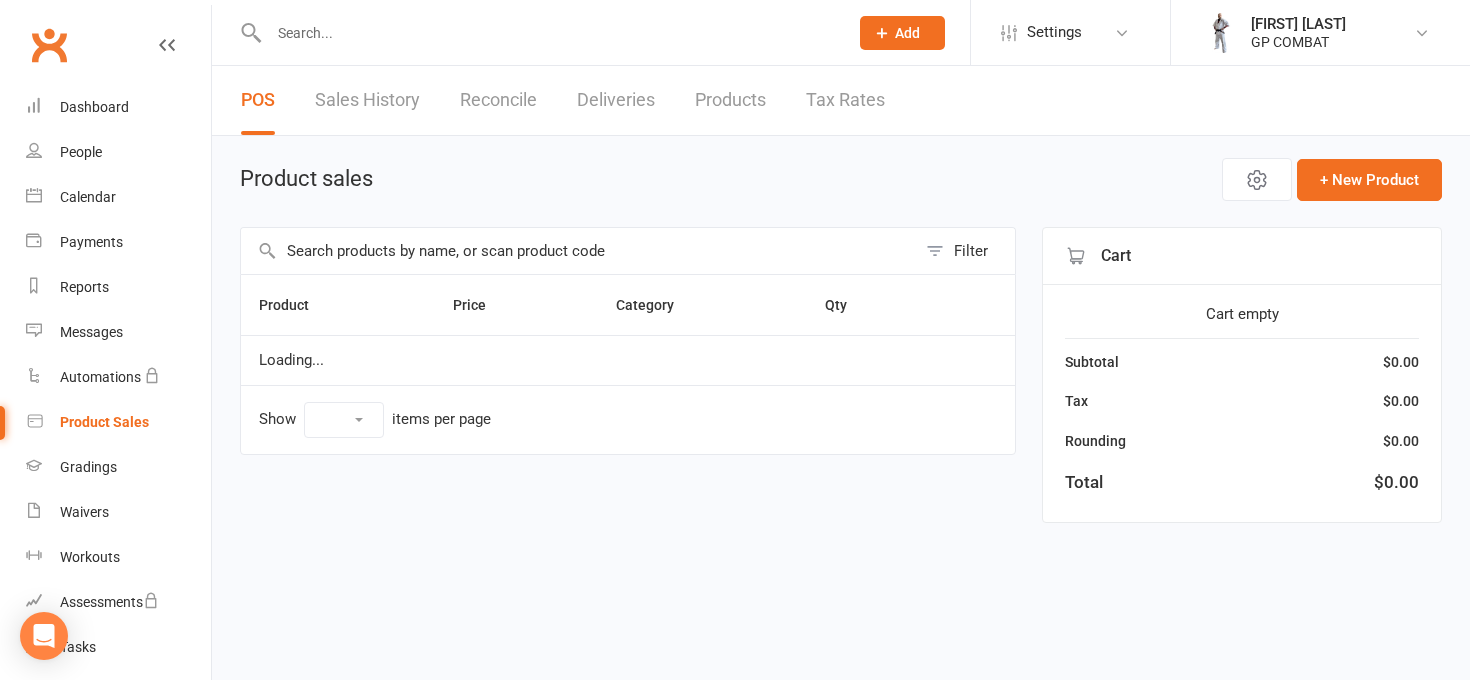 scroll, scrollTop: 0, scrollLeft: 0, axis: both 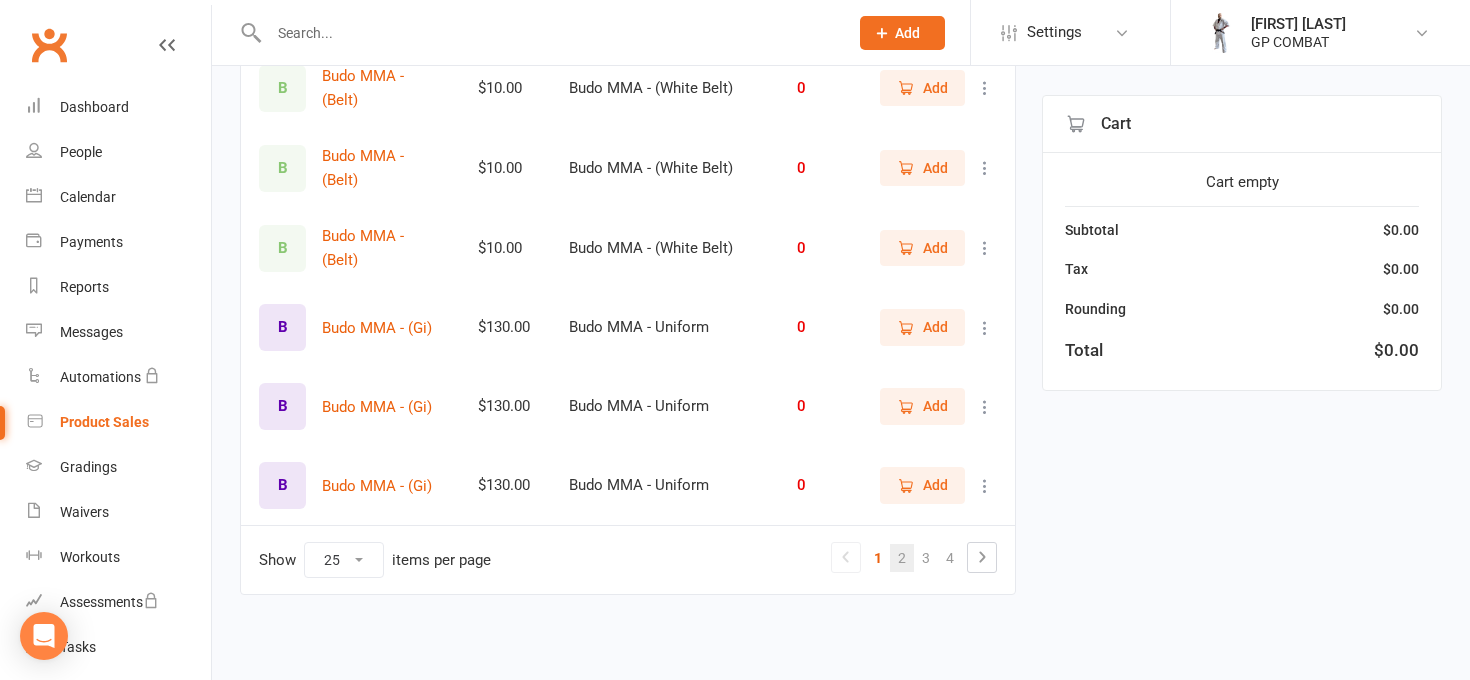 click on "2" at bounding box center (902, 558) 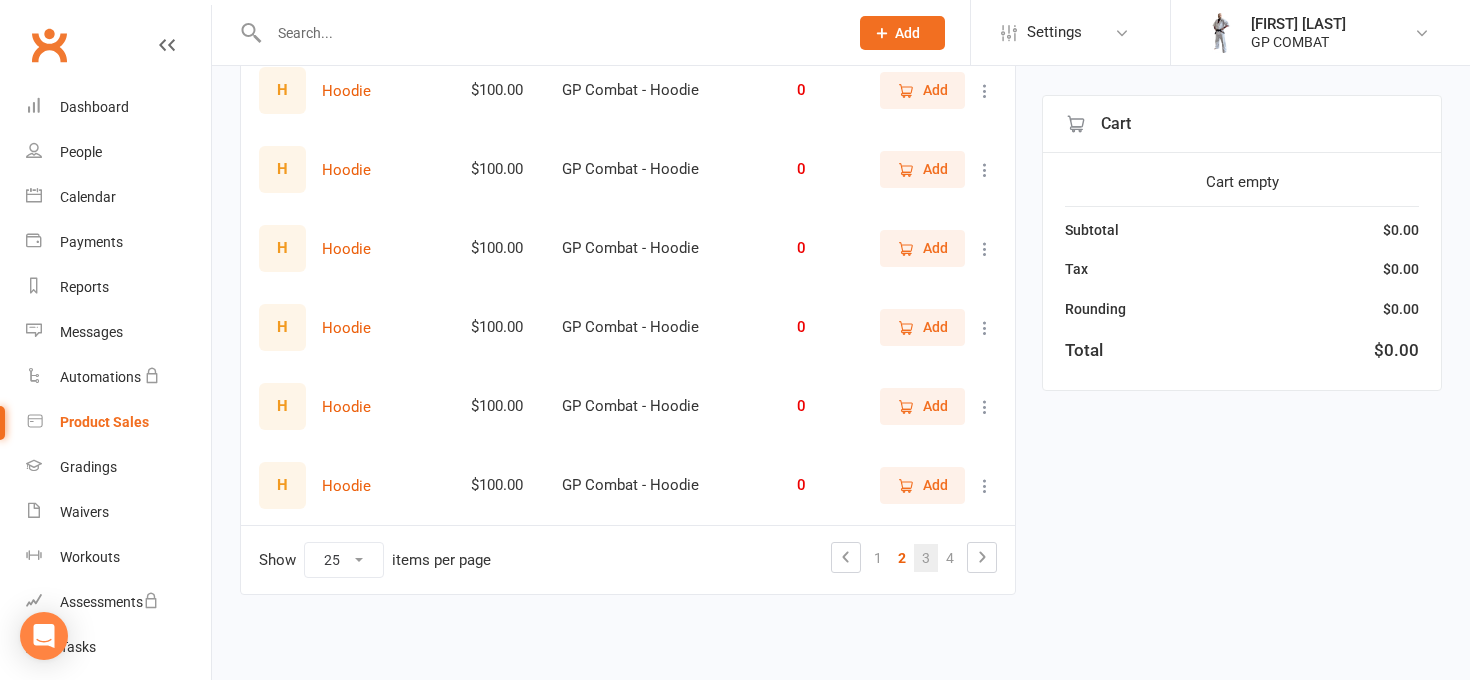 click on "3" at bounding box center (926, 558) 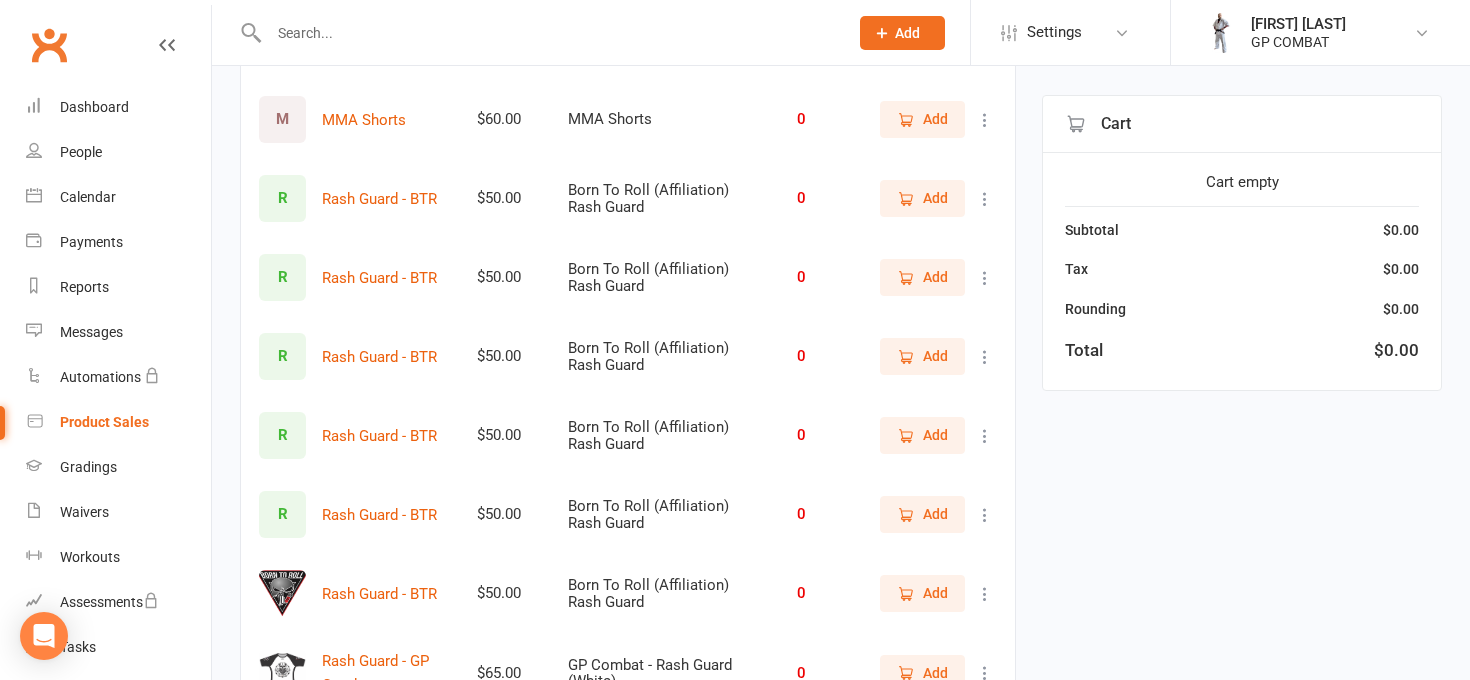 scroll, scrollTop: 732, scrollLeft: 0, axis: vertical 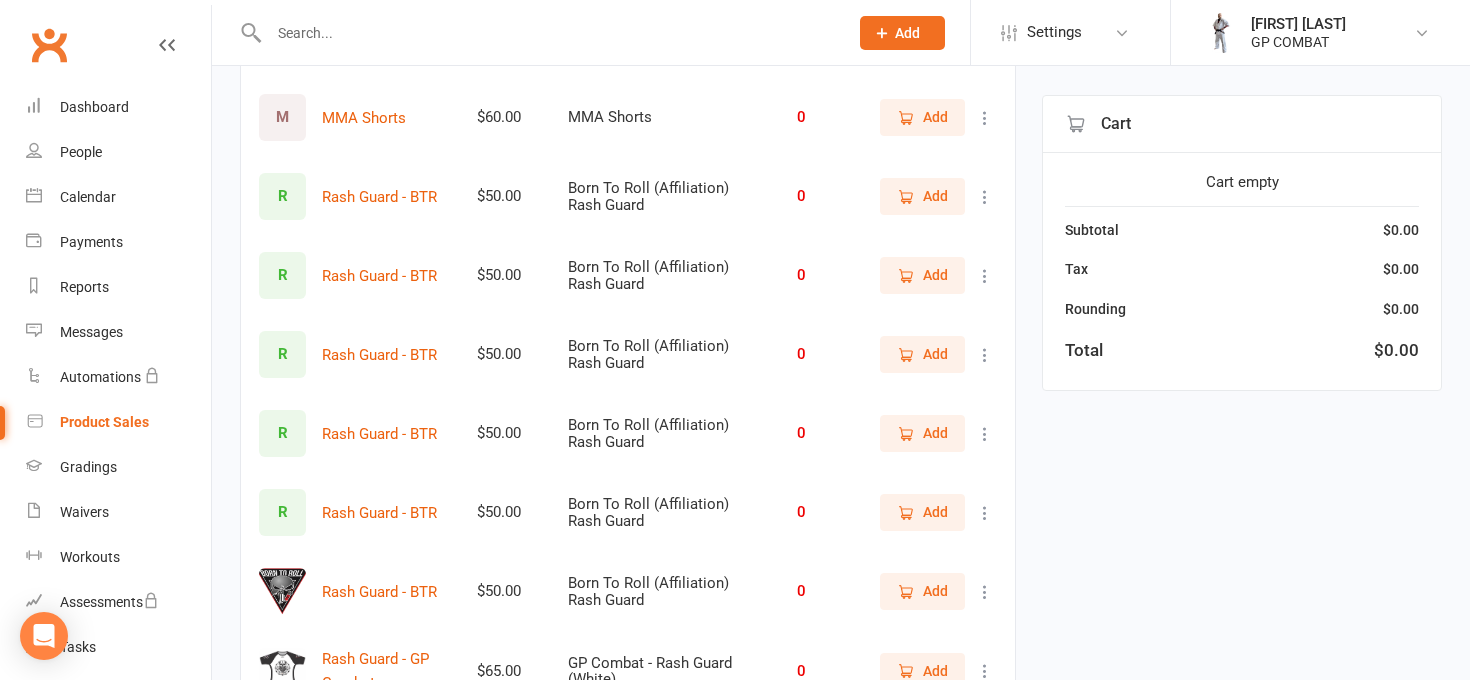 click on "R" at bounding box center (282, 196) 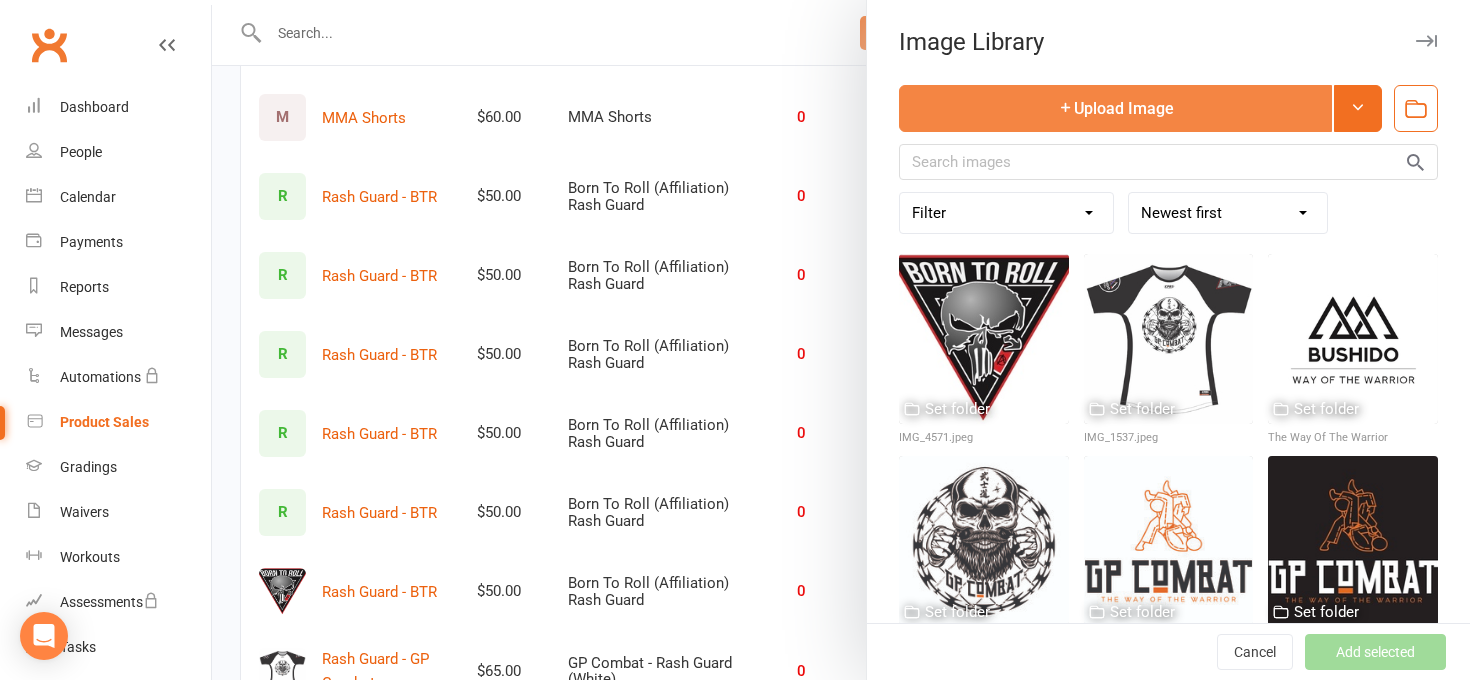 click on "Upload Image" at bounding box center [1115, 108] 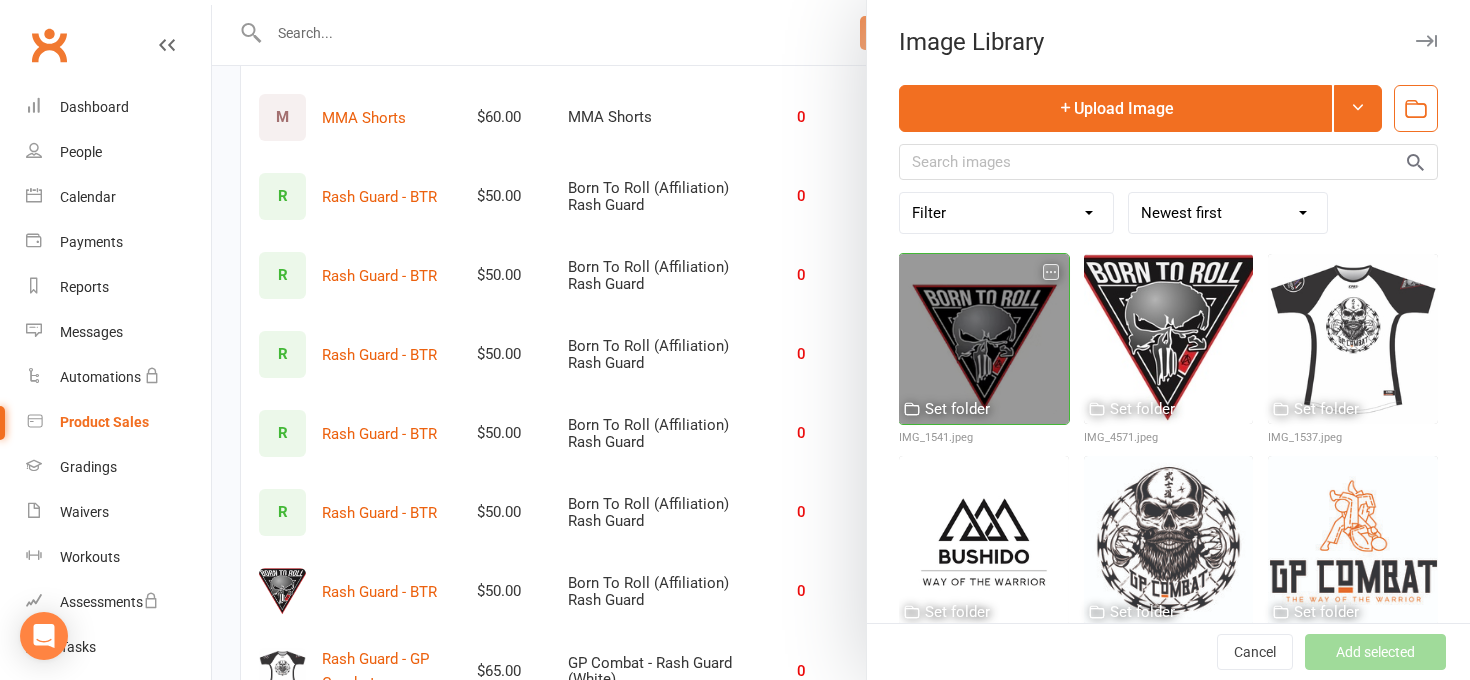 click at bounding box center [984, 339] 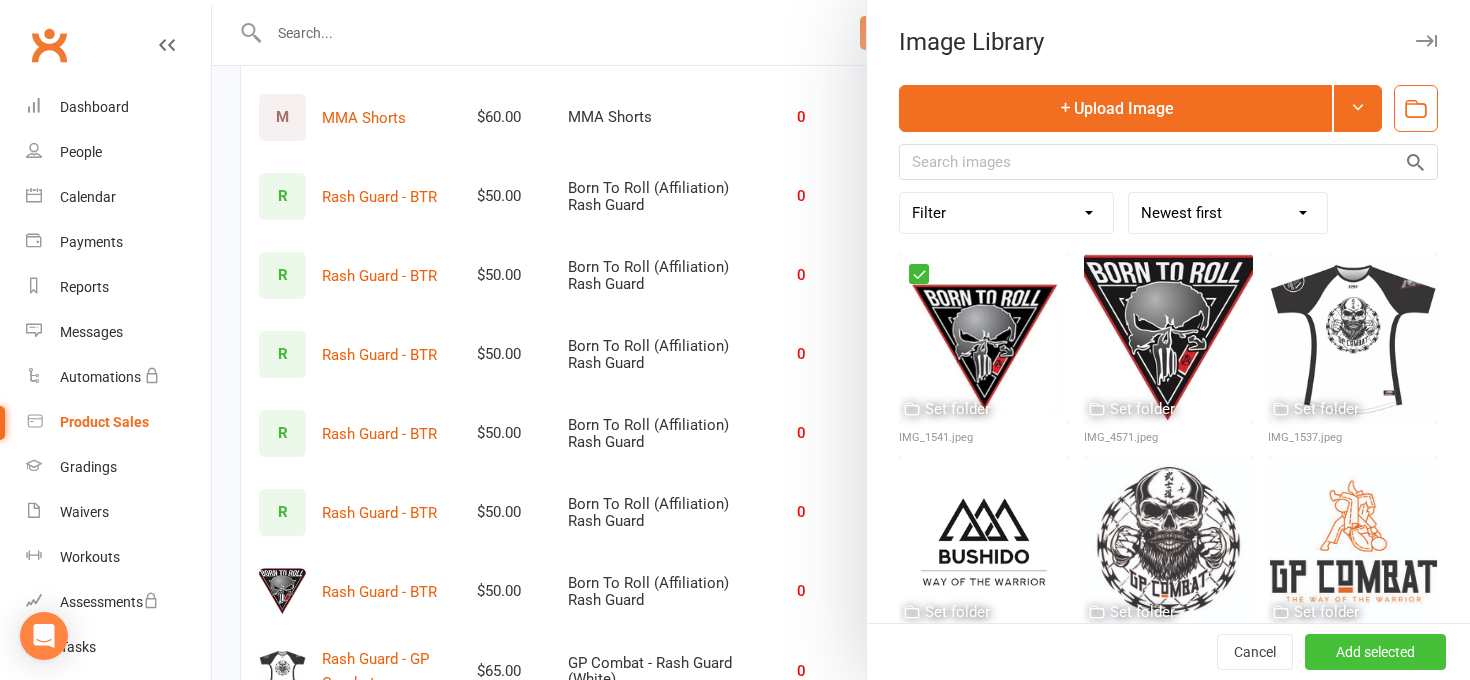 click on "Add selected" at bounding box center (1375, 652) 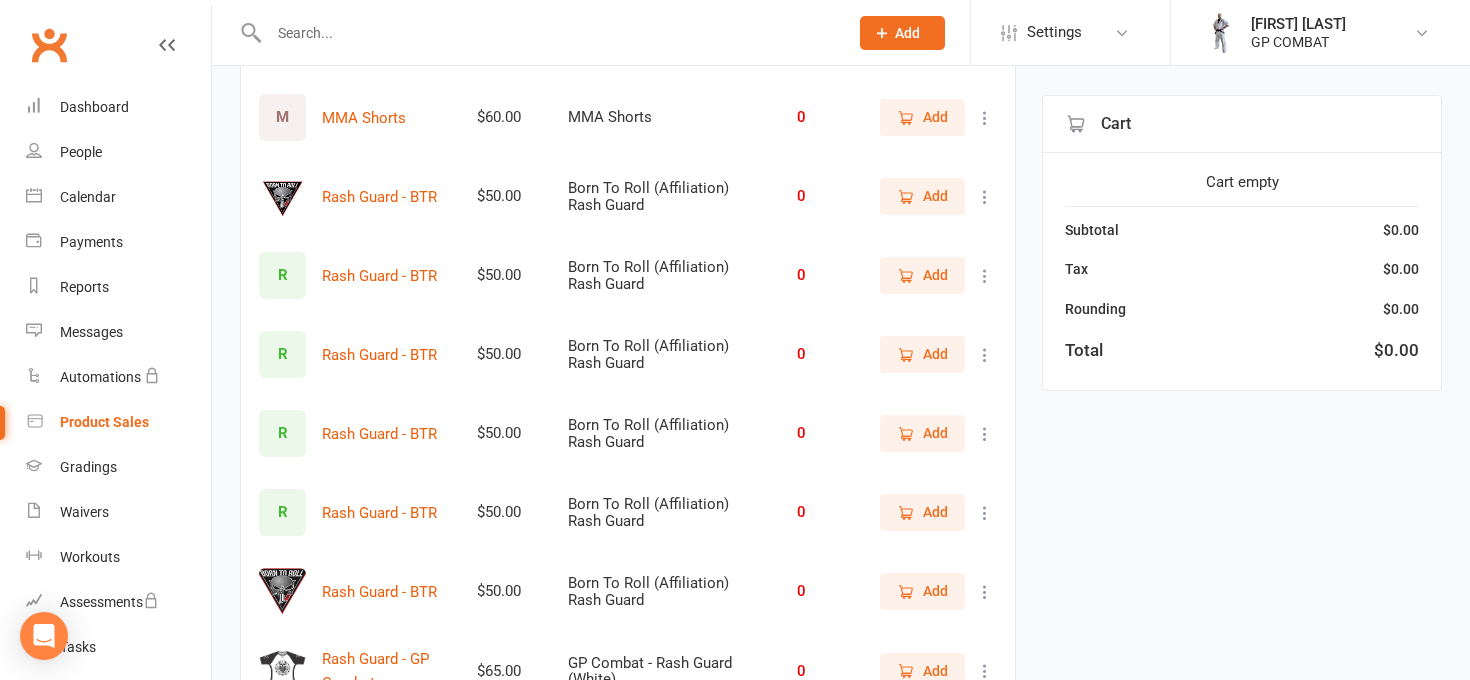 click on "R" at bounding box center [282, 275] 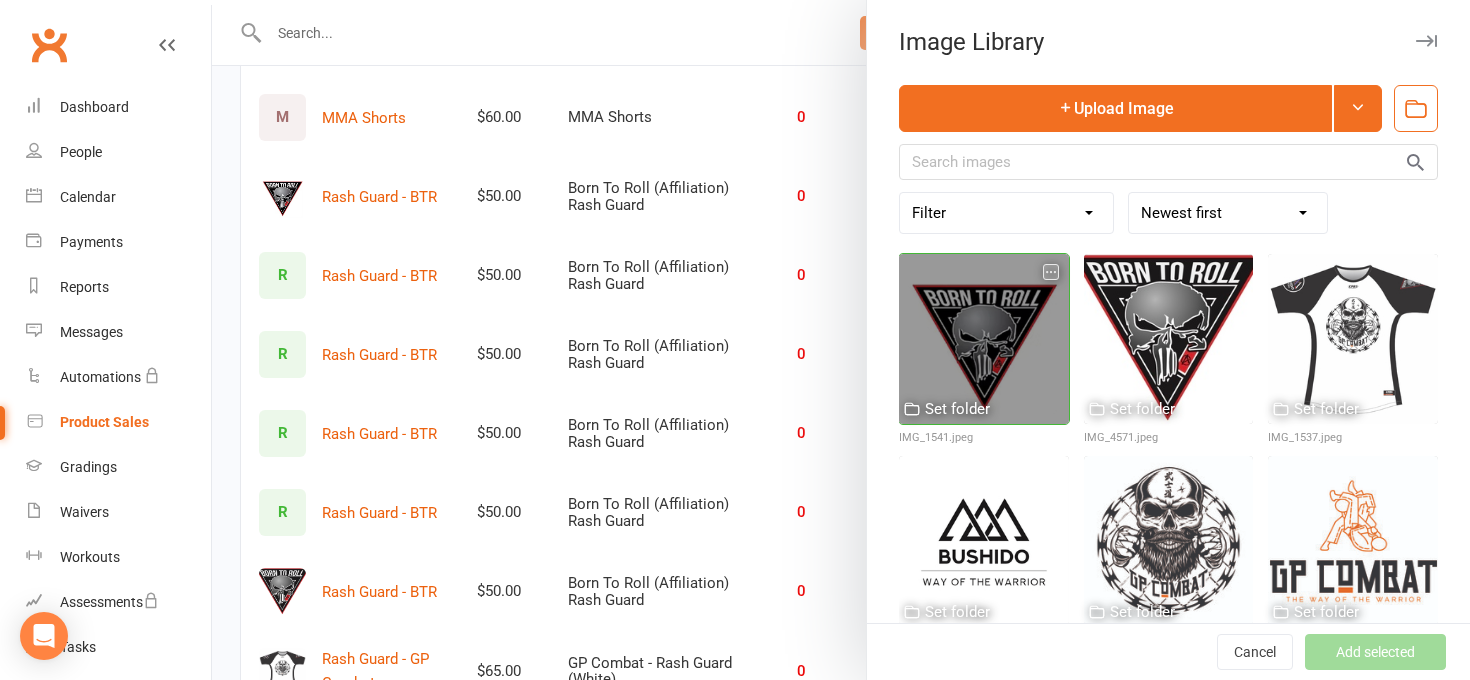 click at bounding box center [984, 339] 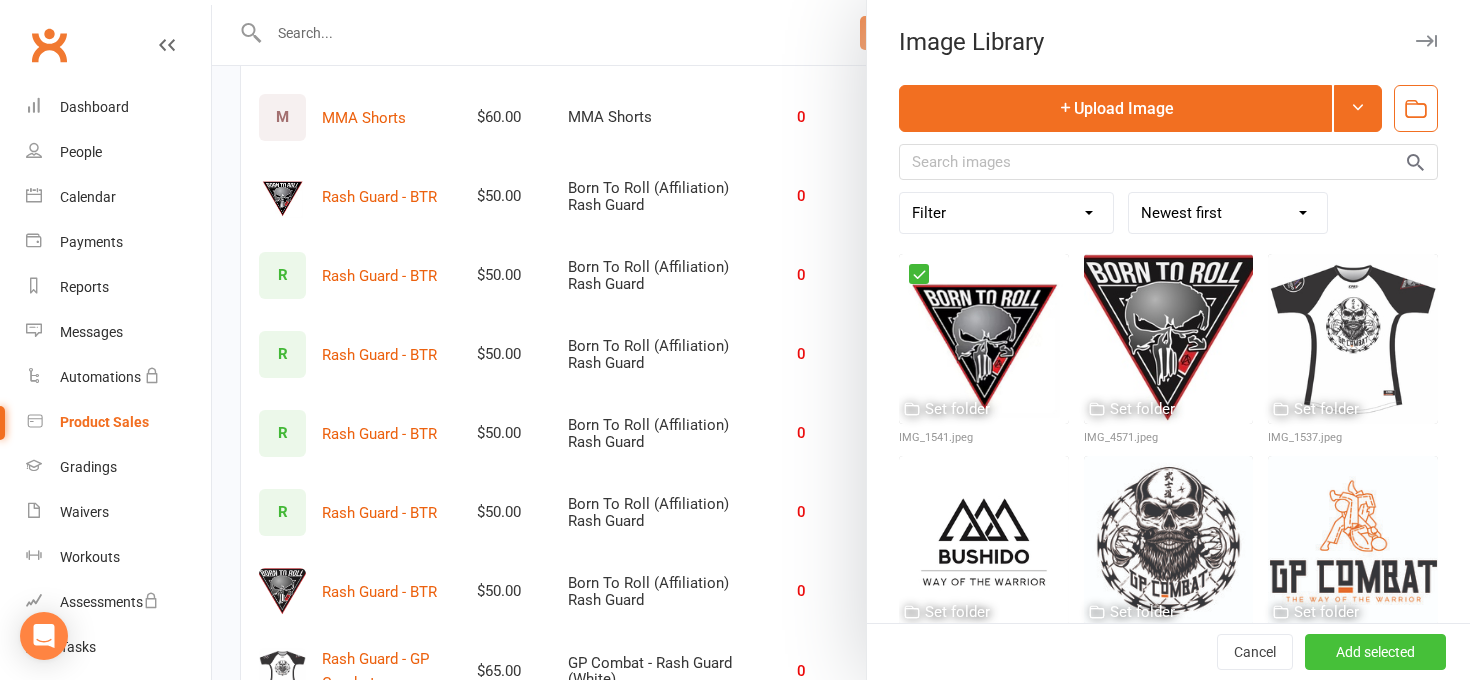 click on "Add selected" at bounding box center (1375, 652) 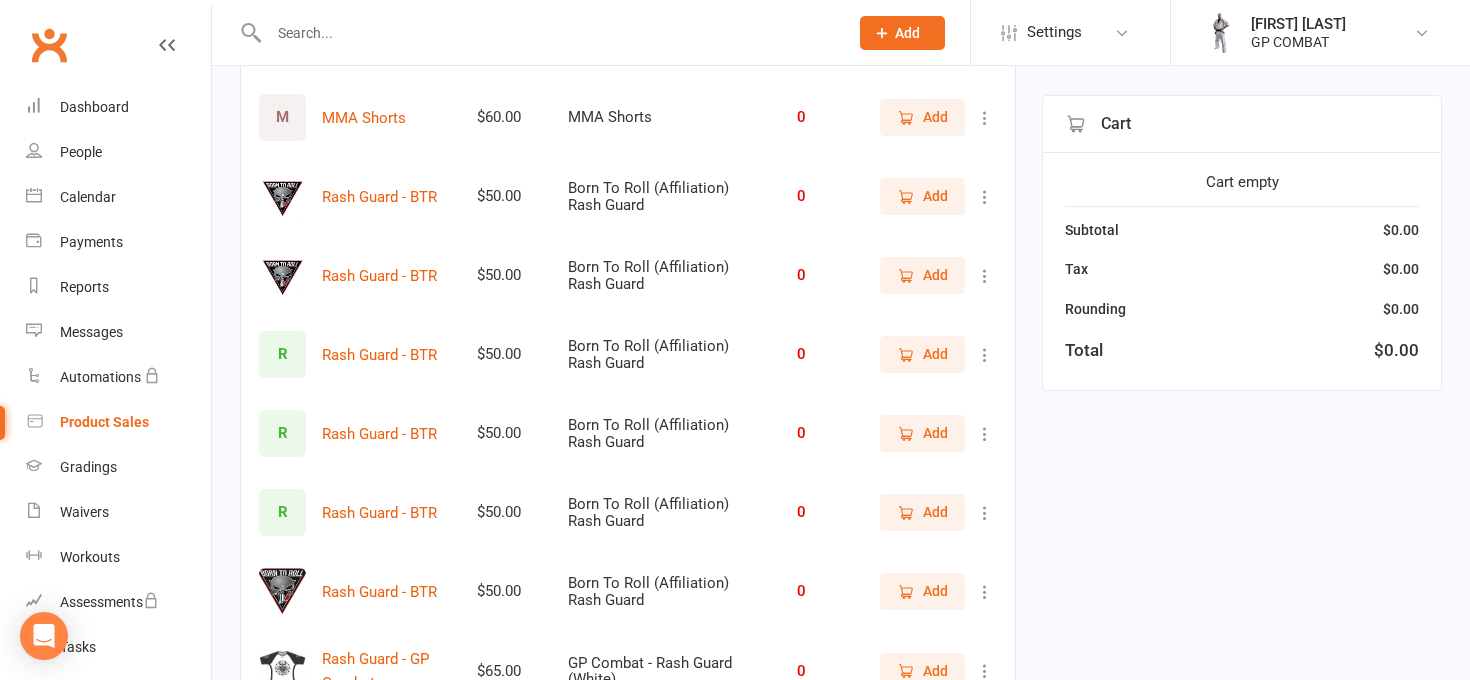 click on "R" at bounding box center [282, 354] 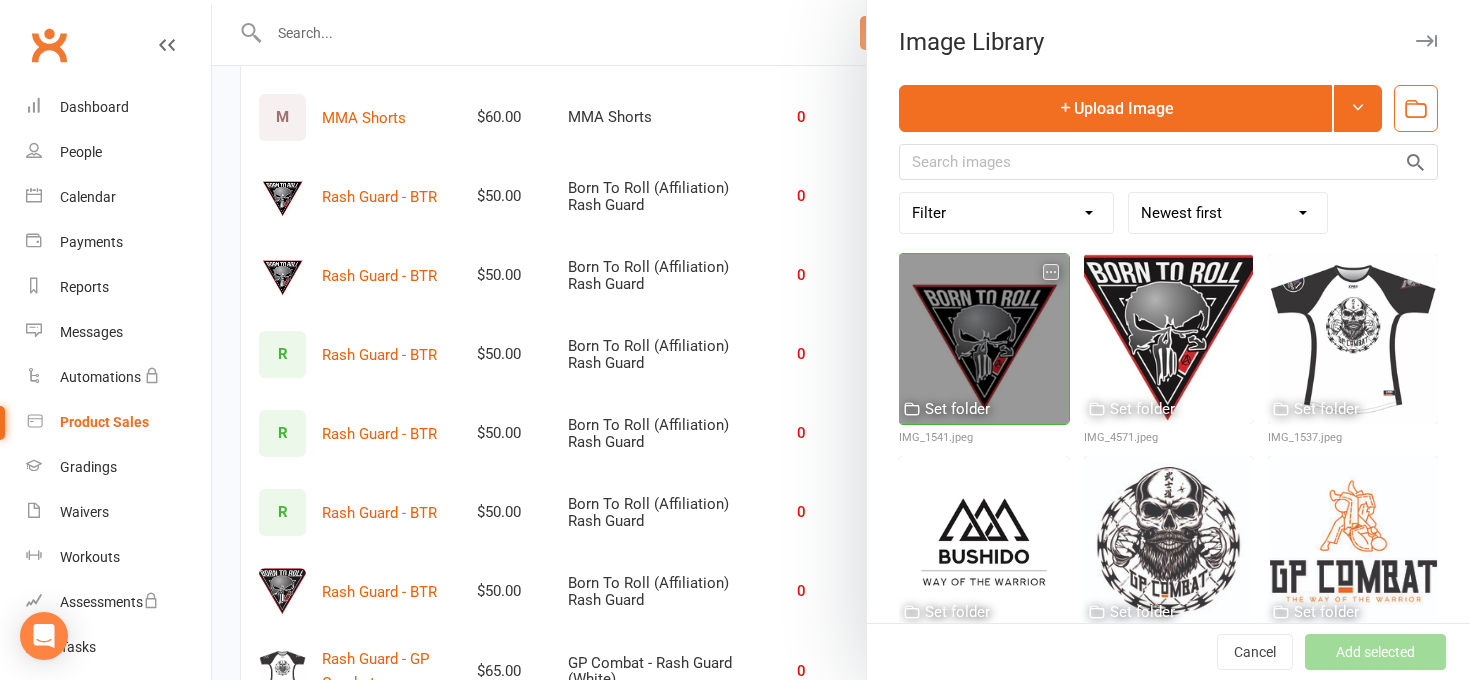 click at bounding box center (984, 339) 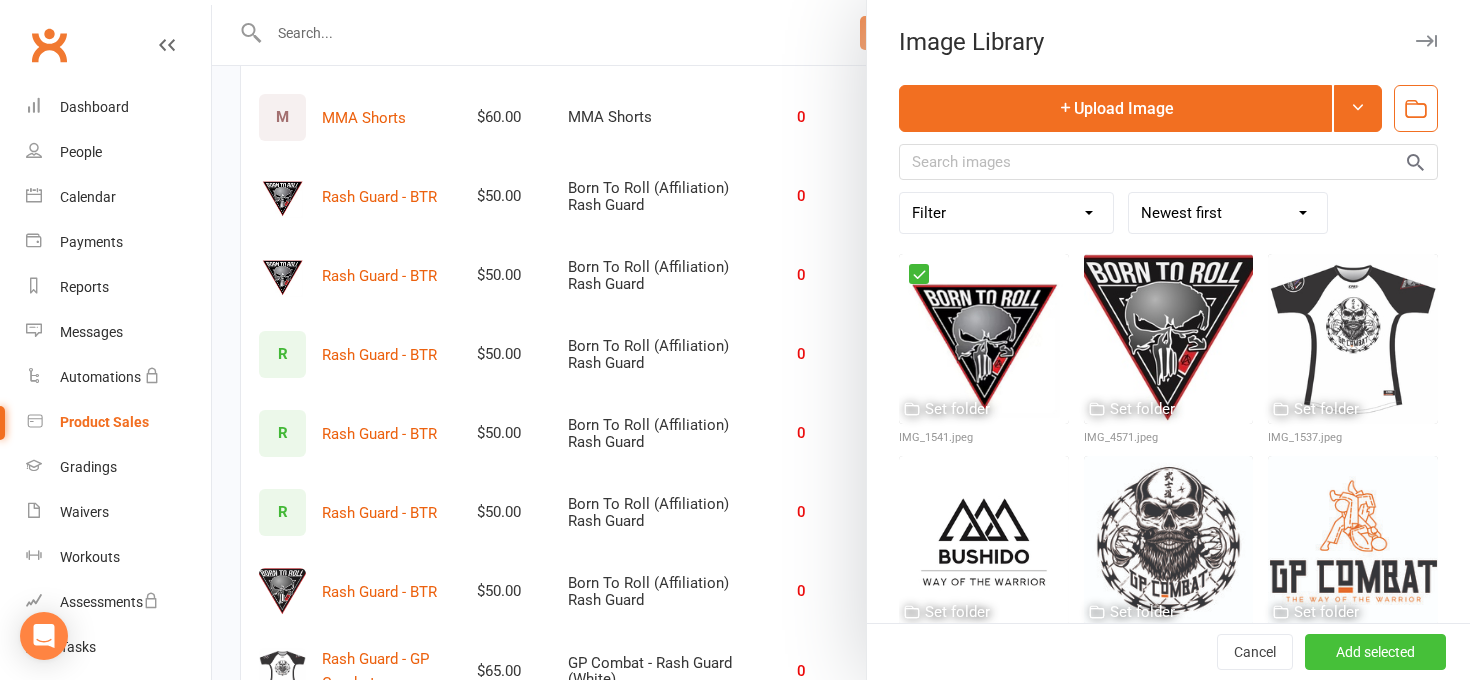 click on "Add selected" at bounding box center (1375, 652) 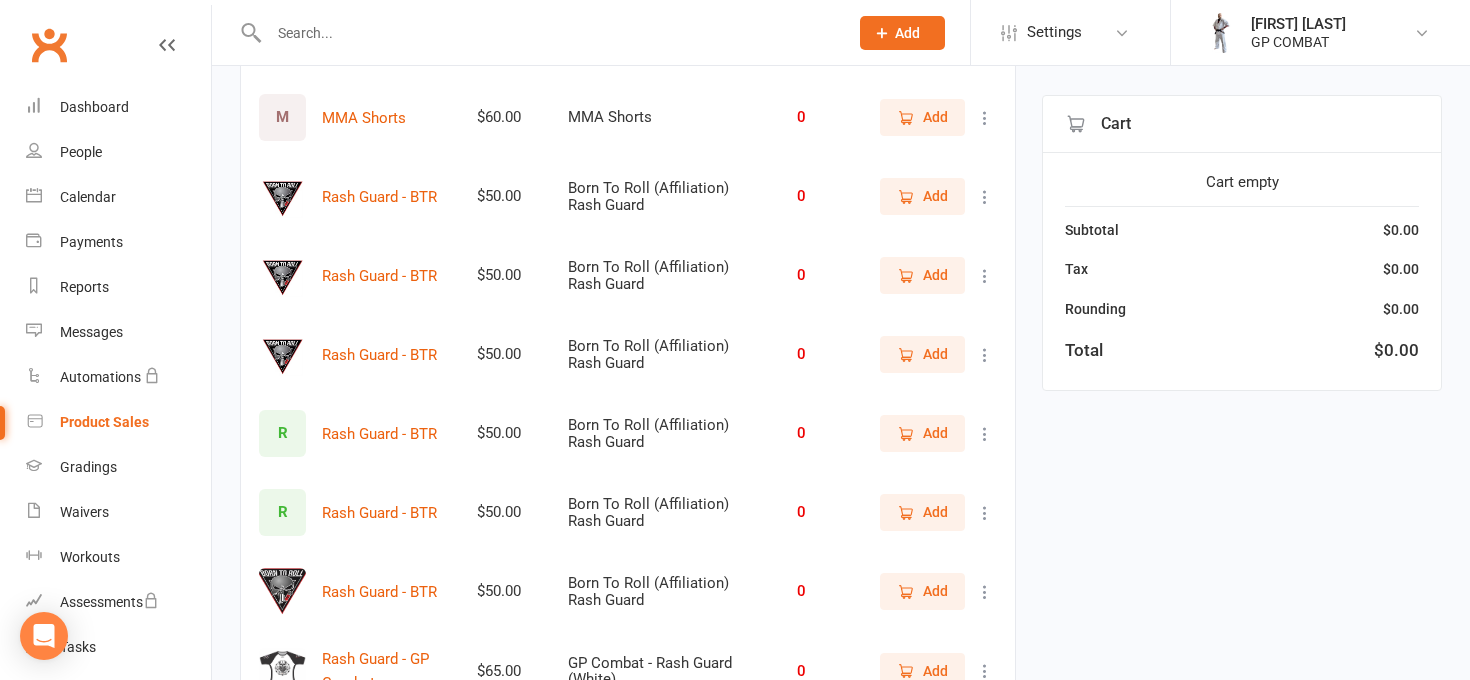 click on "R" at bounding box center (282, 433) 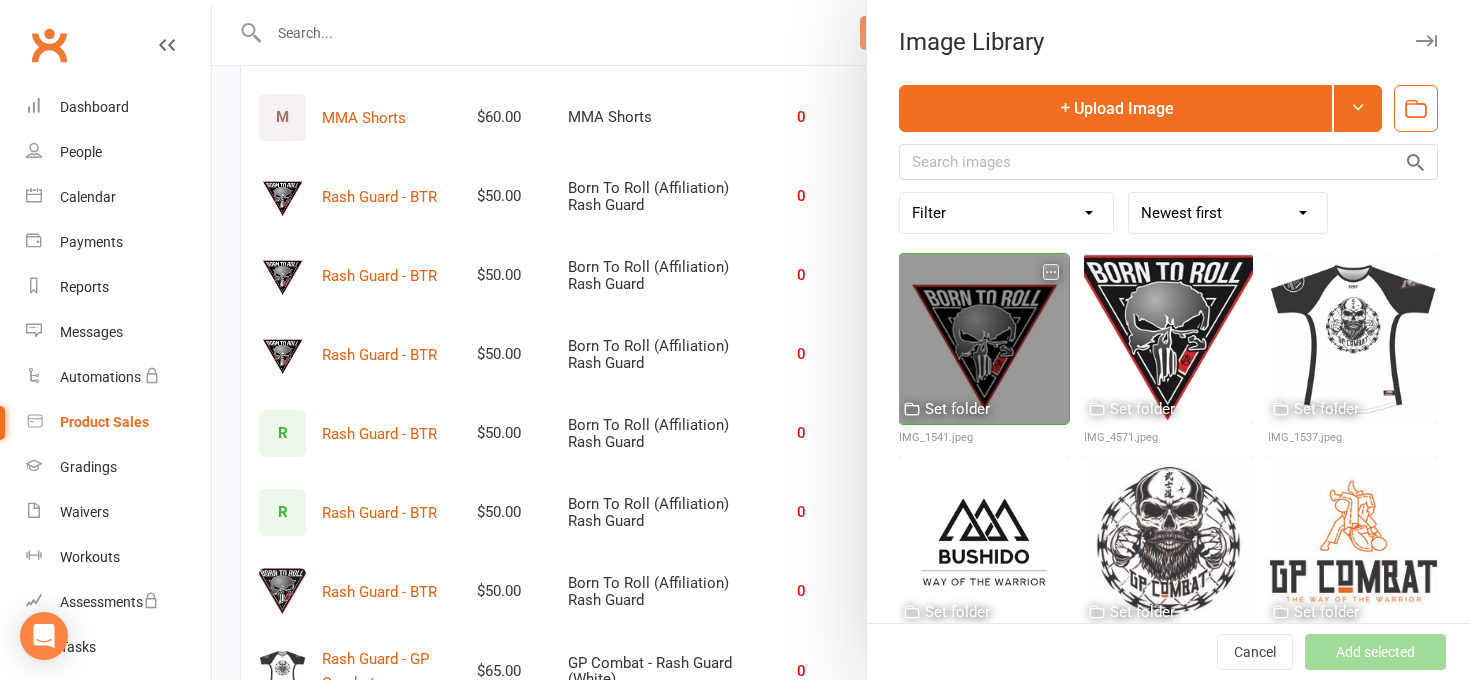 click at bounding box center [984, 339] 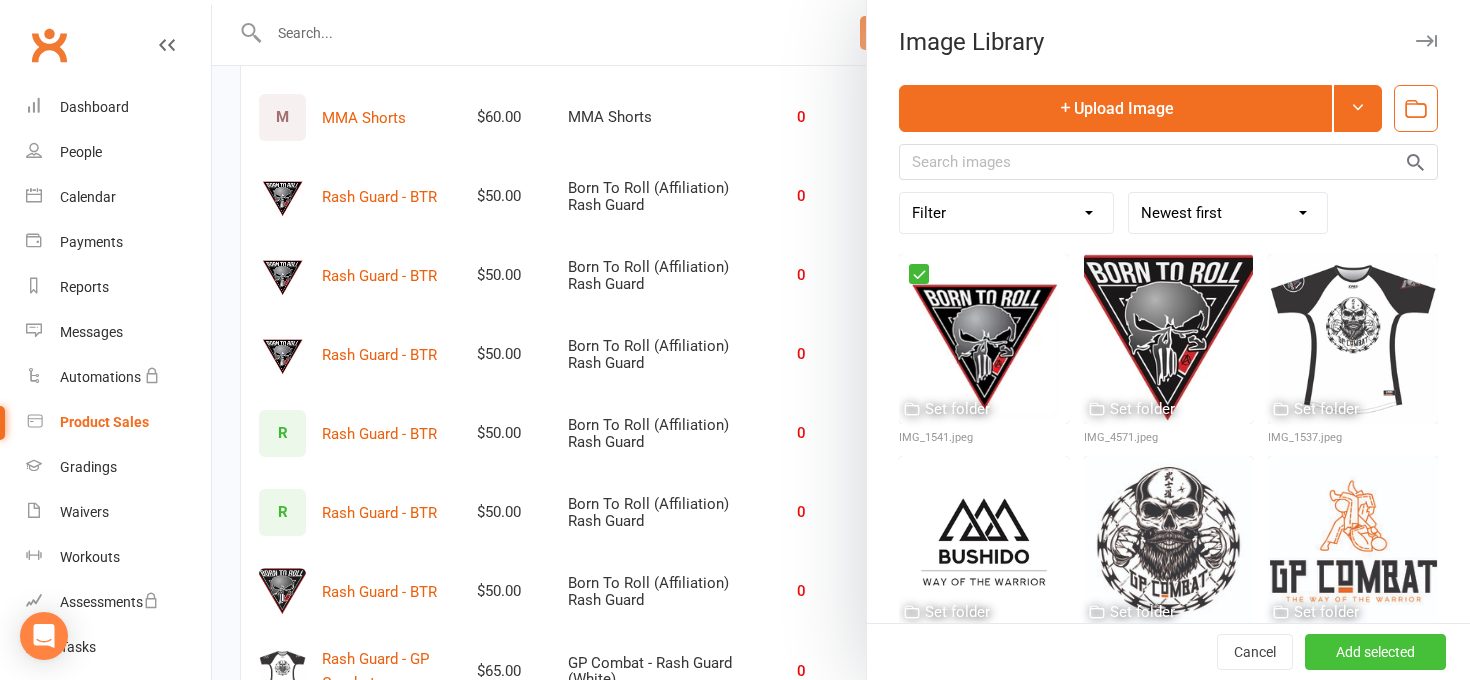 click on "Add selected" at bounding box center [1375, 652] 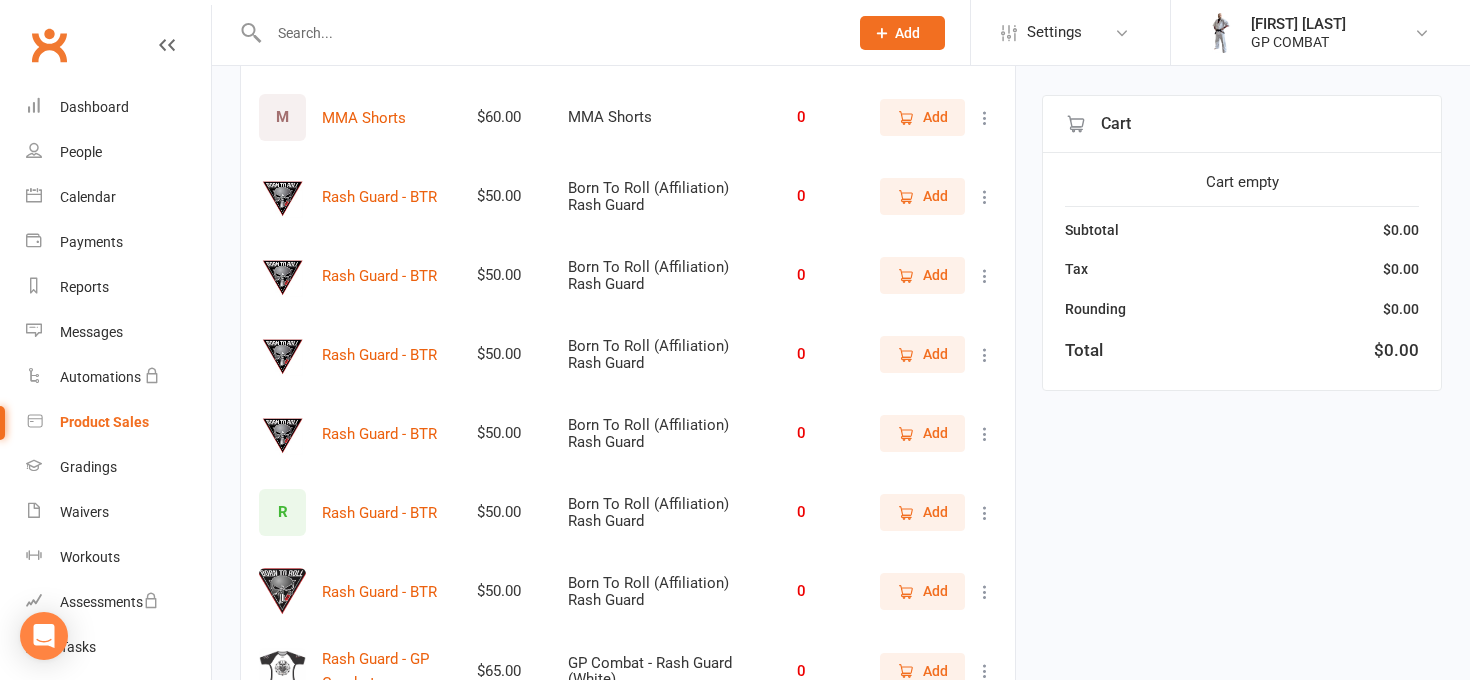 click on "R" at bounding box center (282, 512) 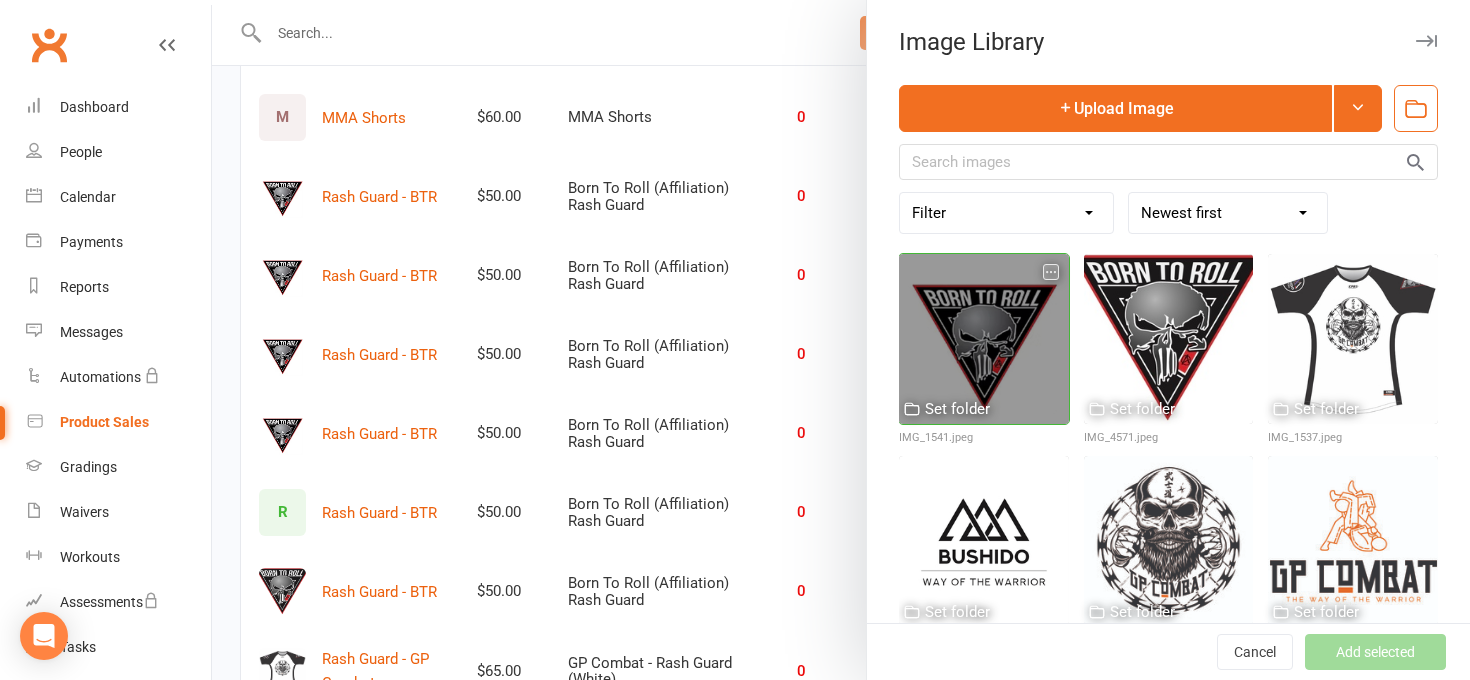 click at bounding box center [984, 339] 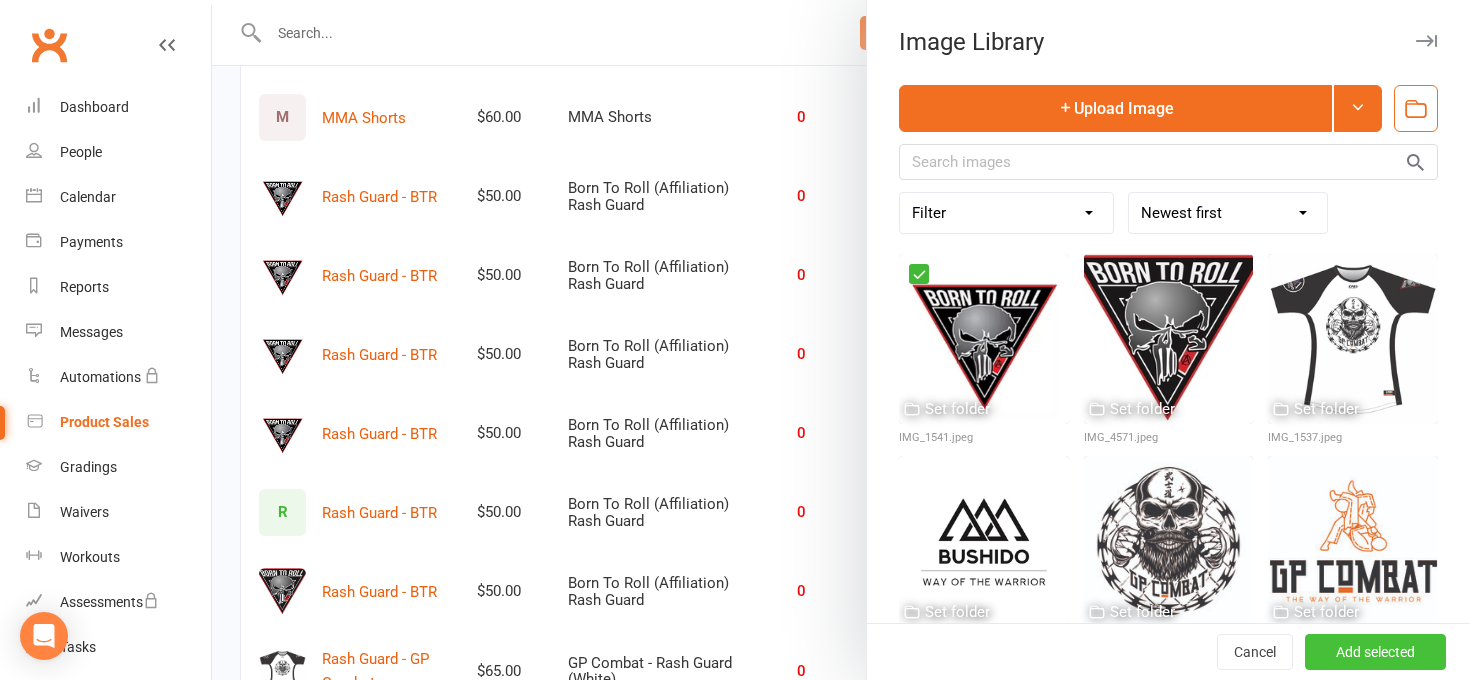 click on "Add selected" at bounding box center (1375, 652) 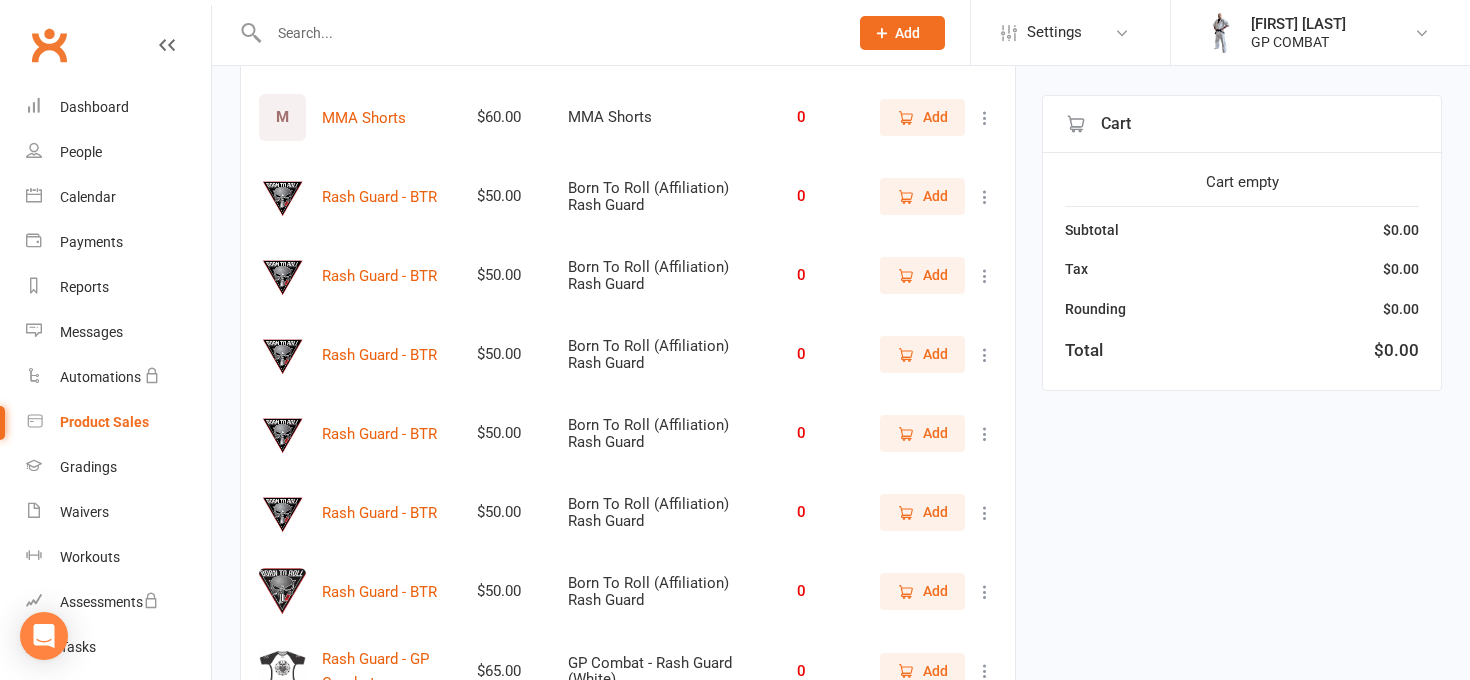 click at bounding box center [282, 591] 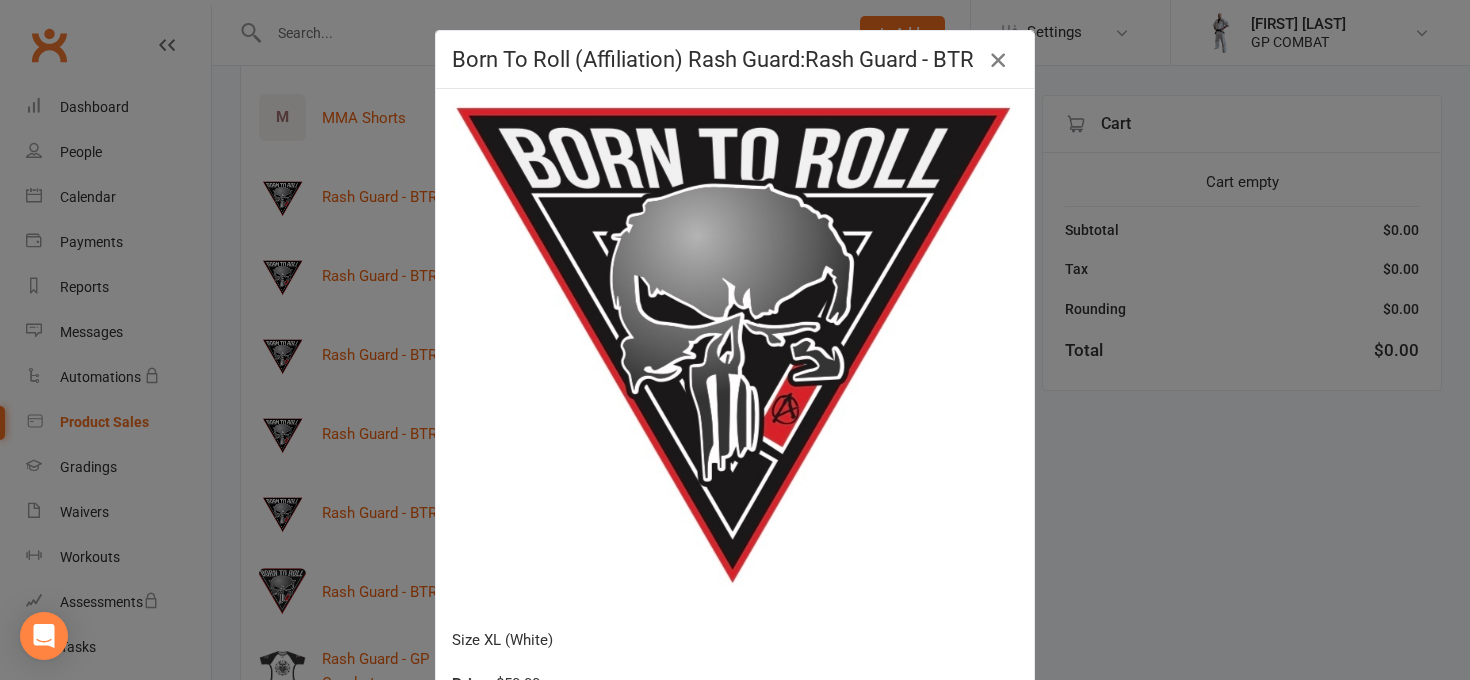 click at bounding box center [998, 60] 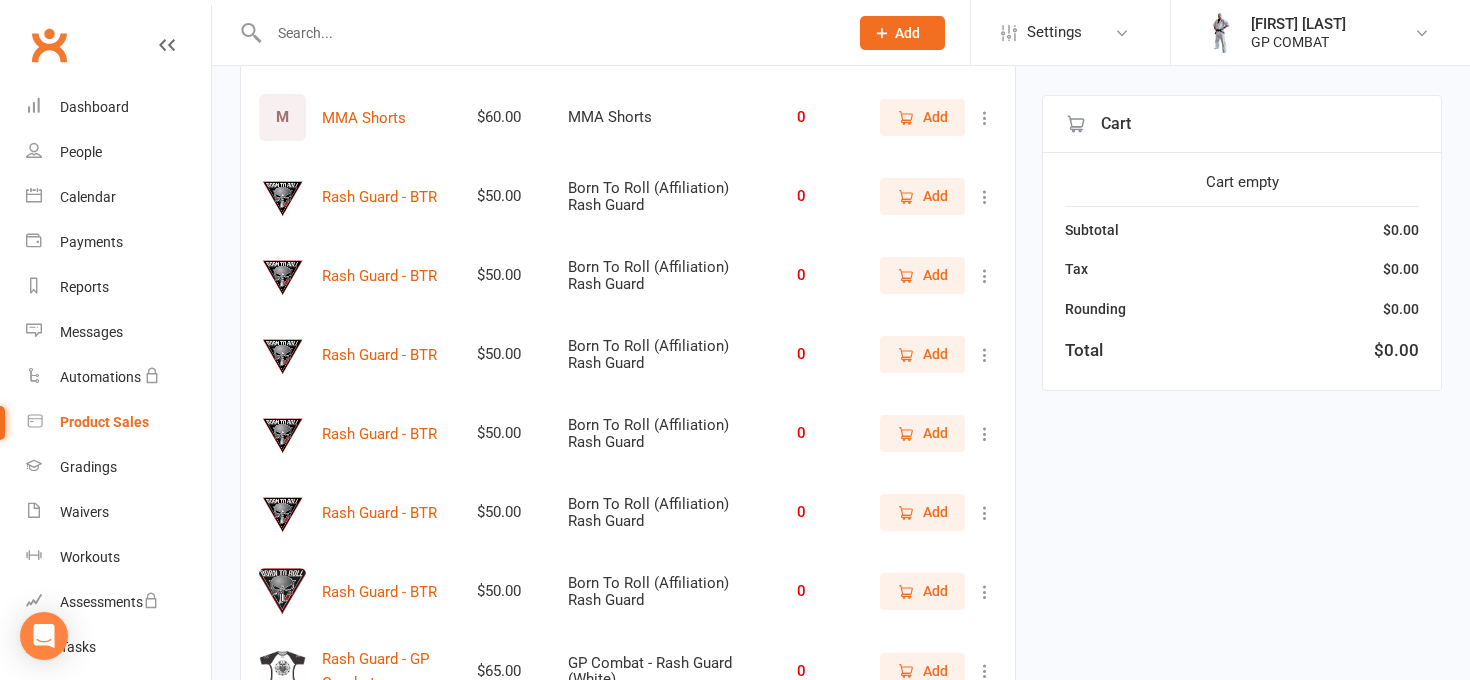 click at bounding box center (282, 591) 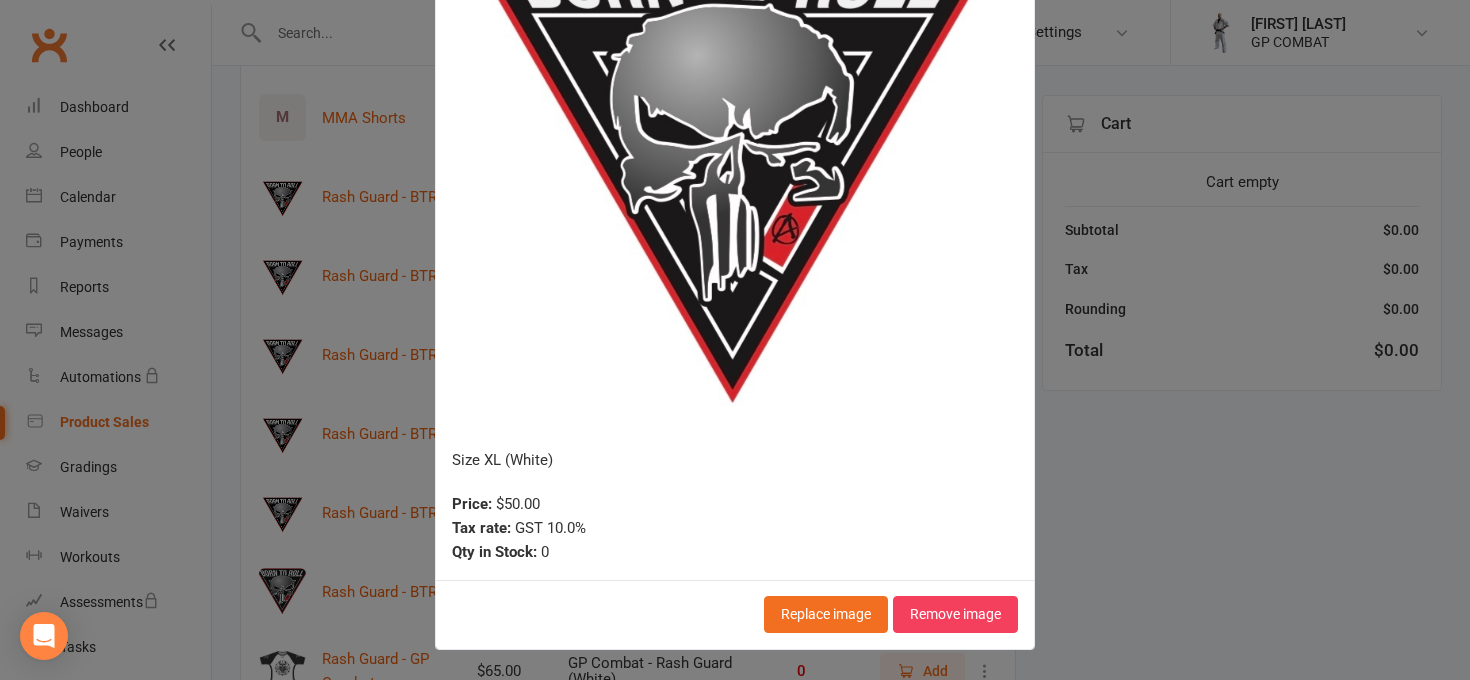 scroll, scrollTop: 179, scrollLeft: 0, axis: vertical 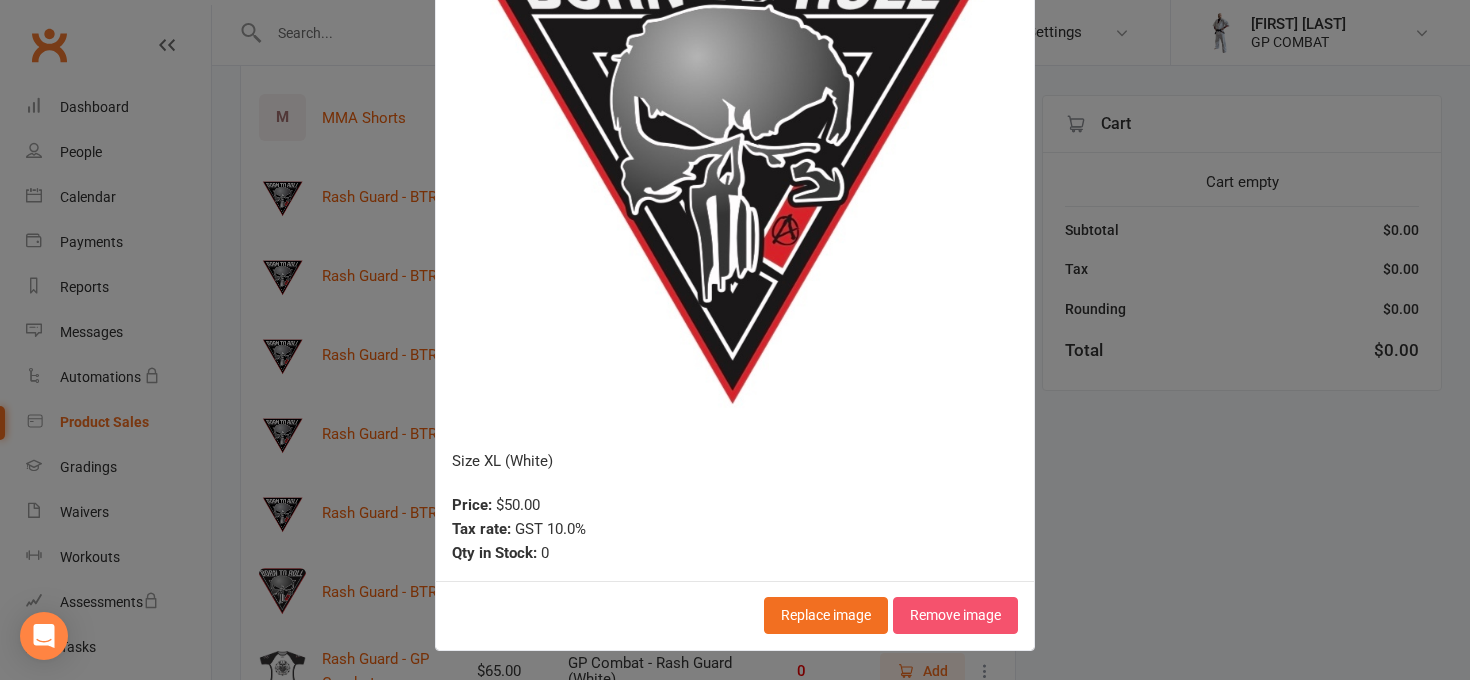 click on "Remove image" at bounding box center [955, 615] 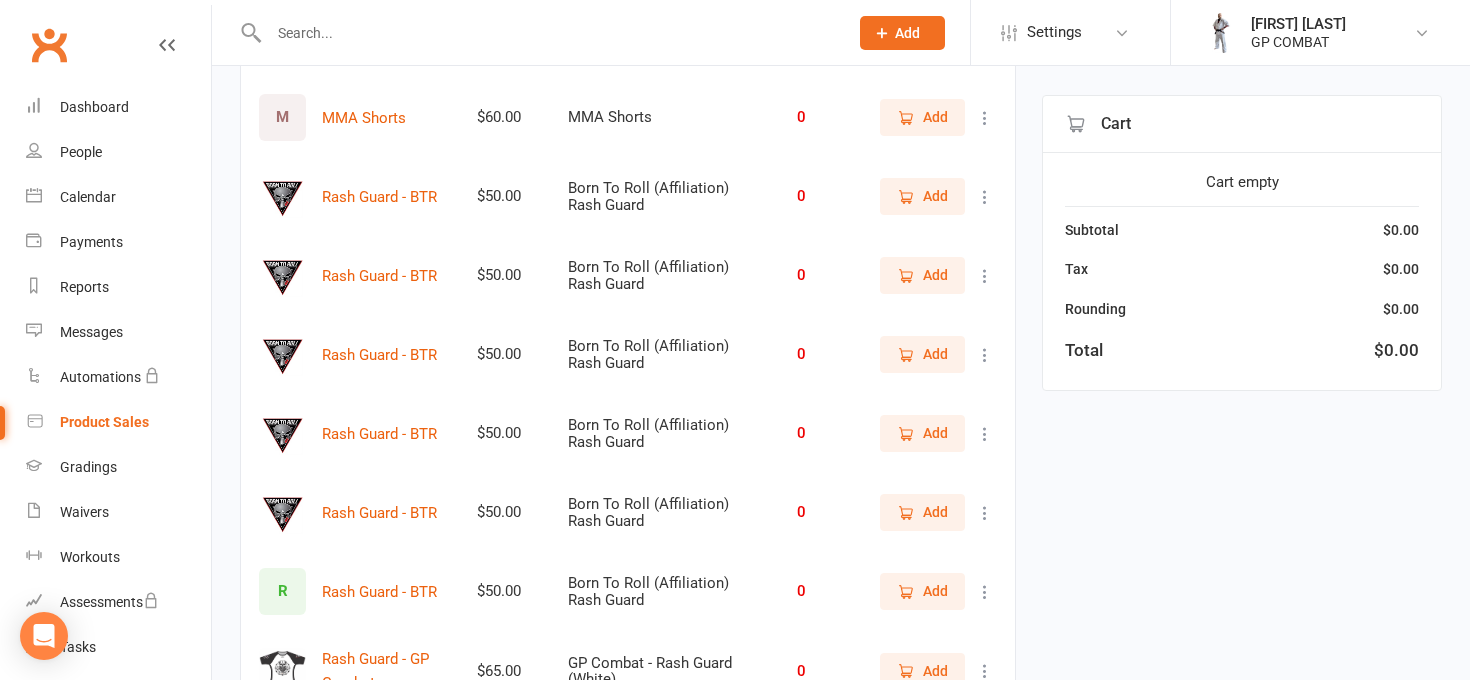 click on "R" at bounding box center (282, 591) 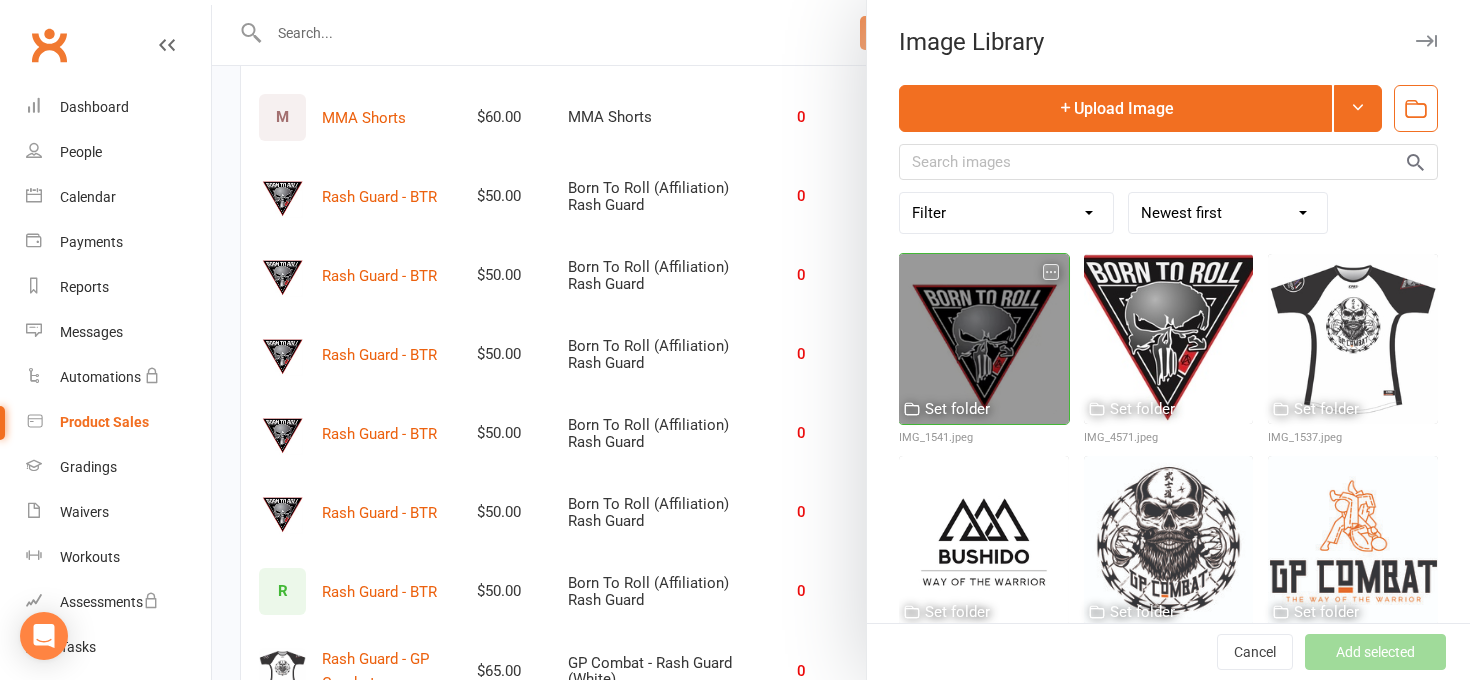 click at bounding box center [984, 339] 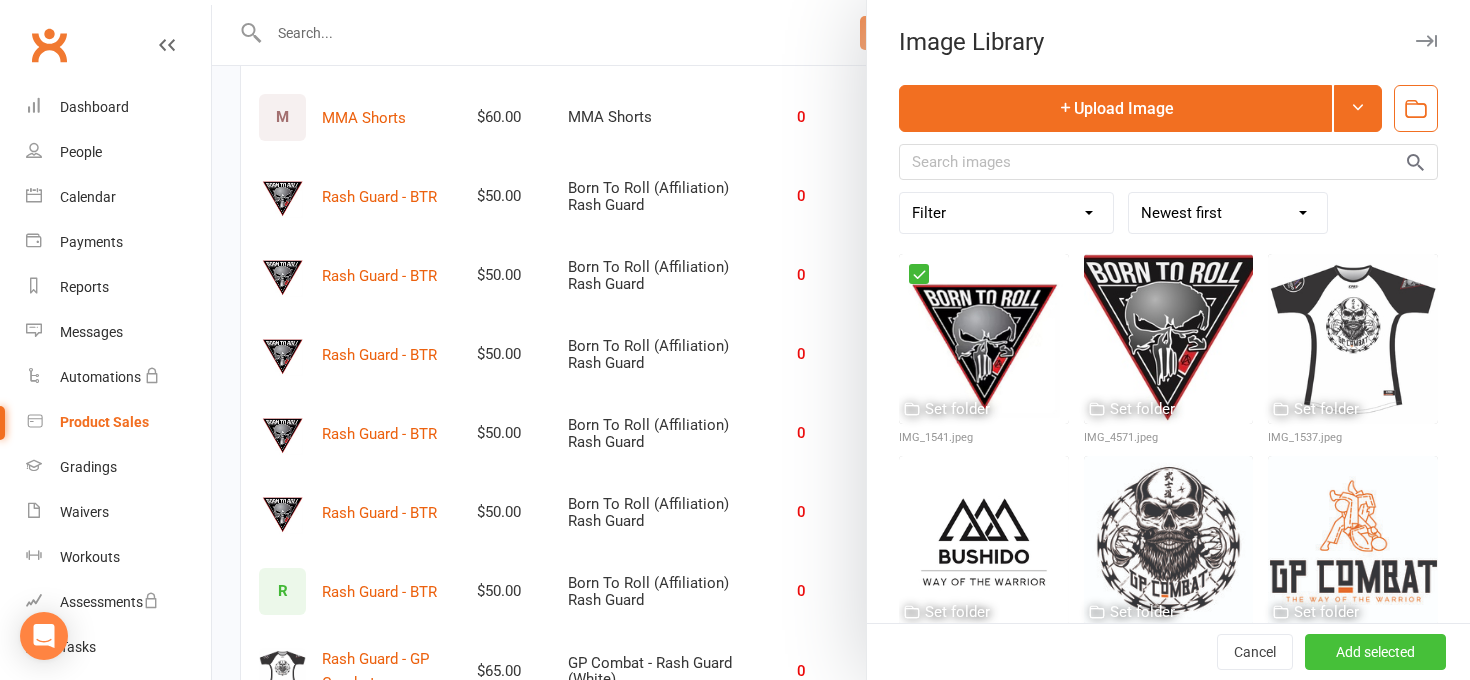 click on "Add selected" at bounding box center (1375, 652) 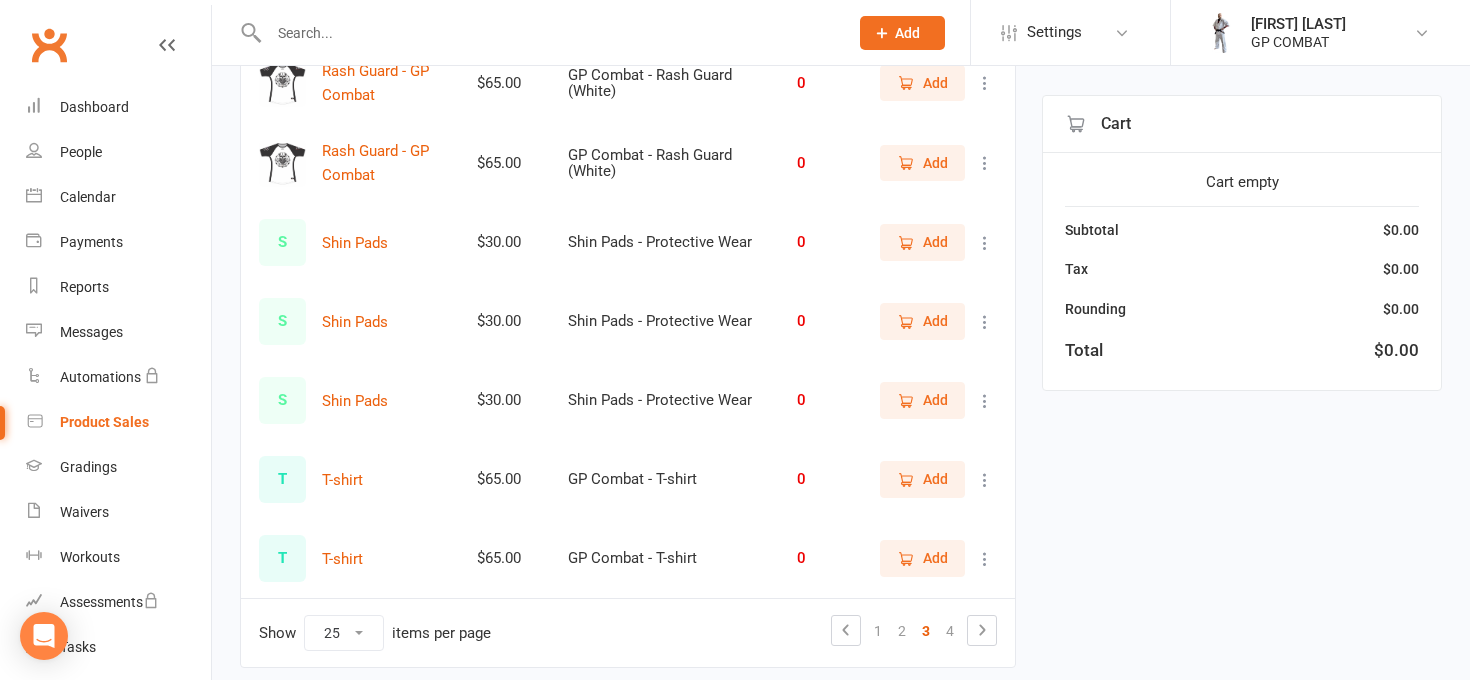 scroll, scrollTop: 1717, scrollLeft: 0, axis: vertical 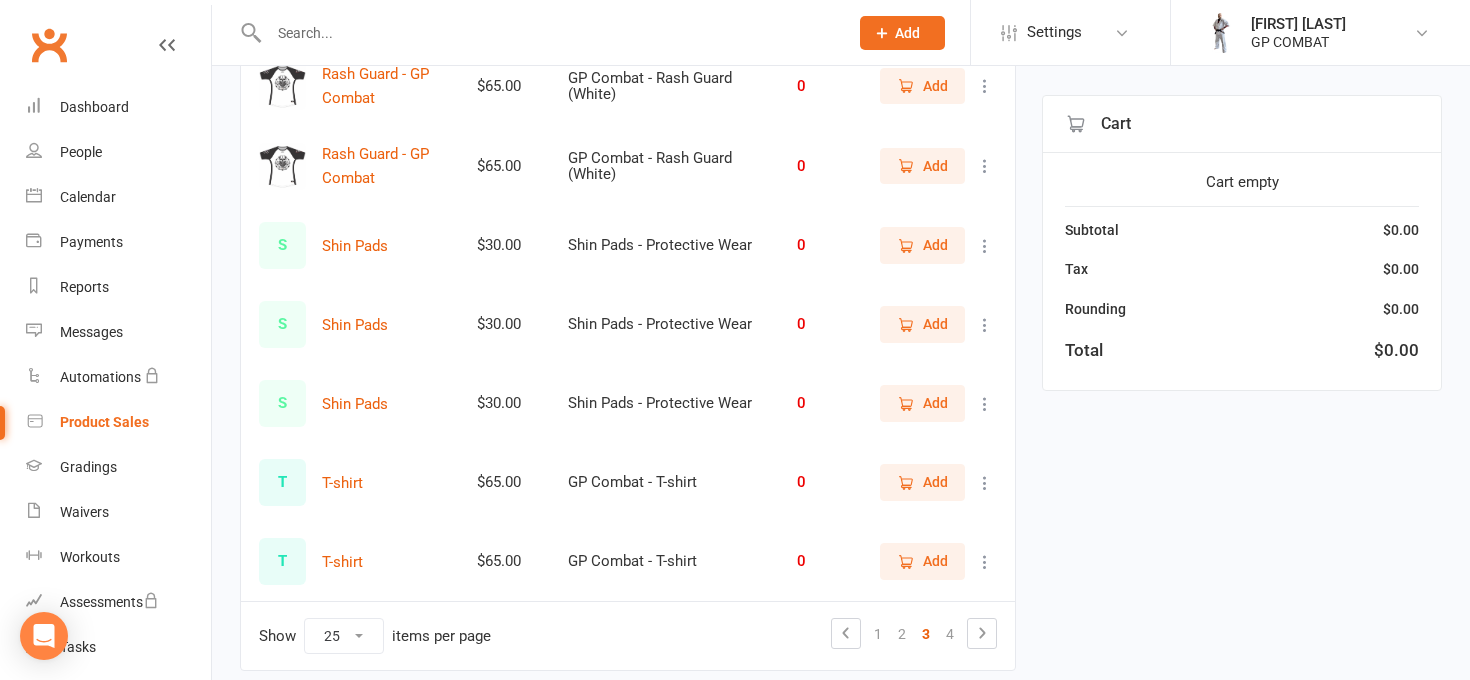 click on "S" at bounding box center (282, 245) 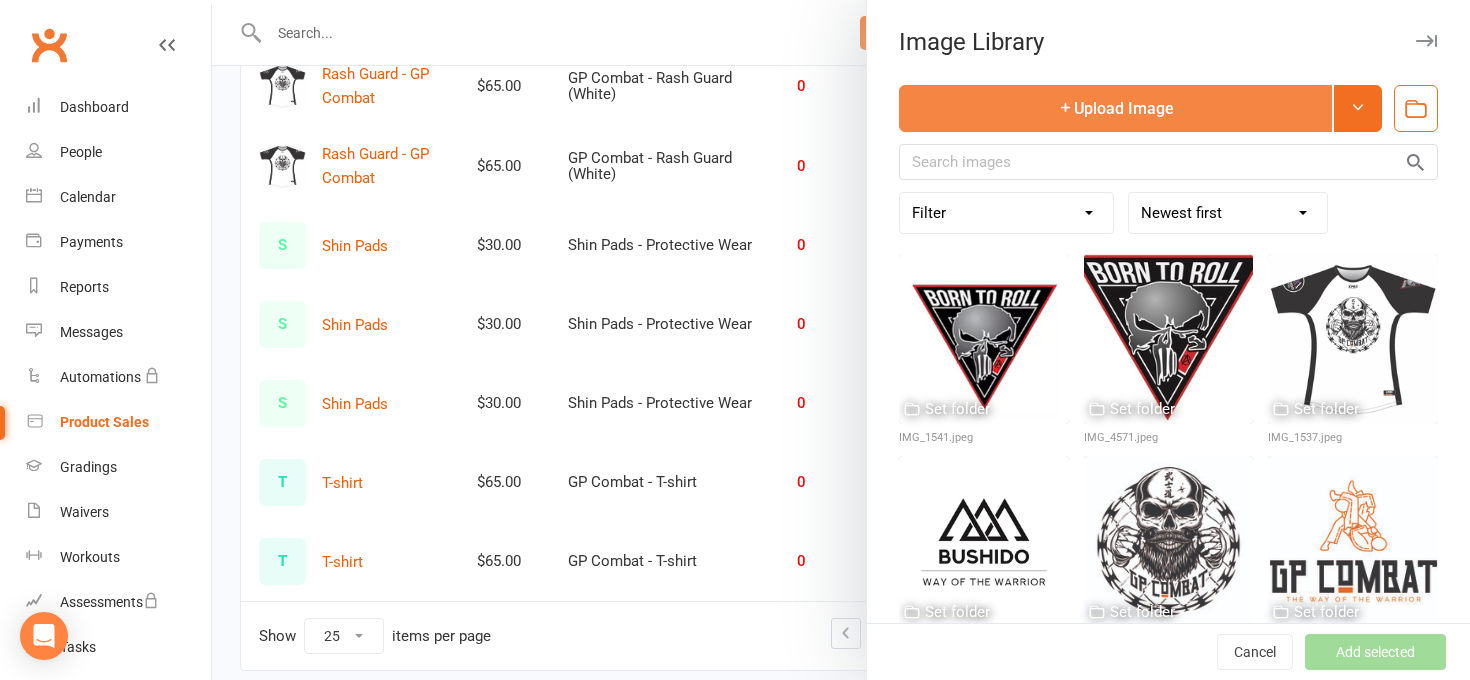 click on "Upload Image" at bounding box center [1115, 108] 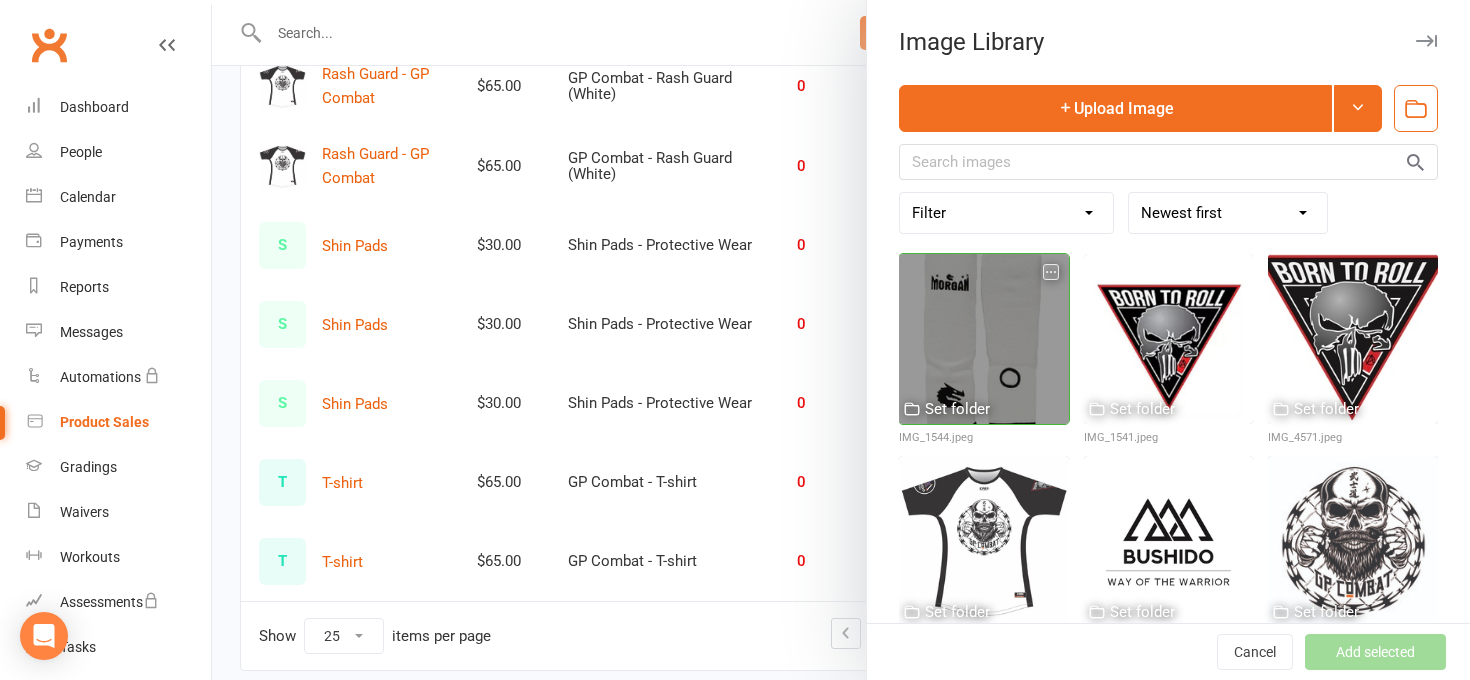 click at bounding box center [984, 339] 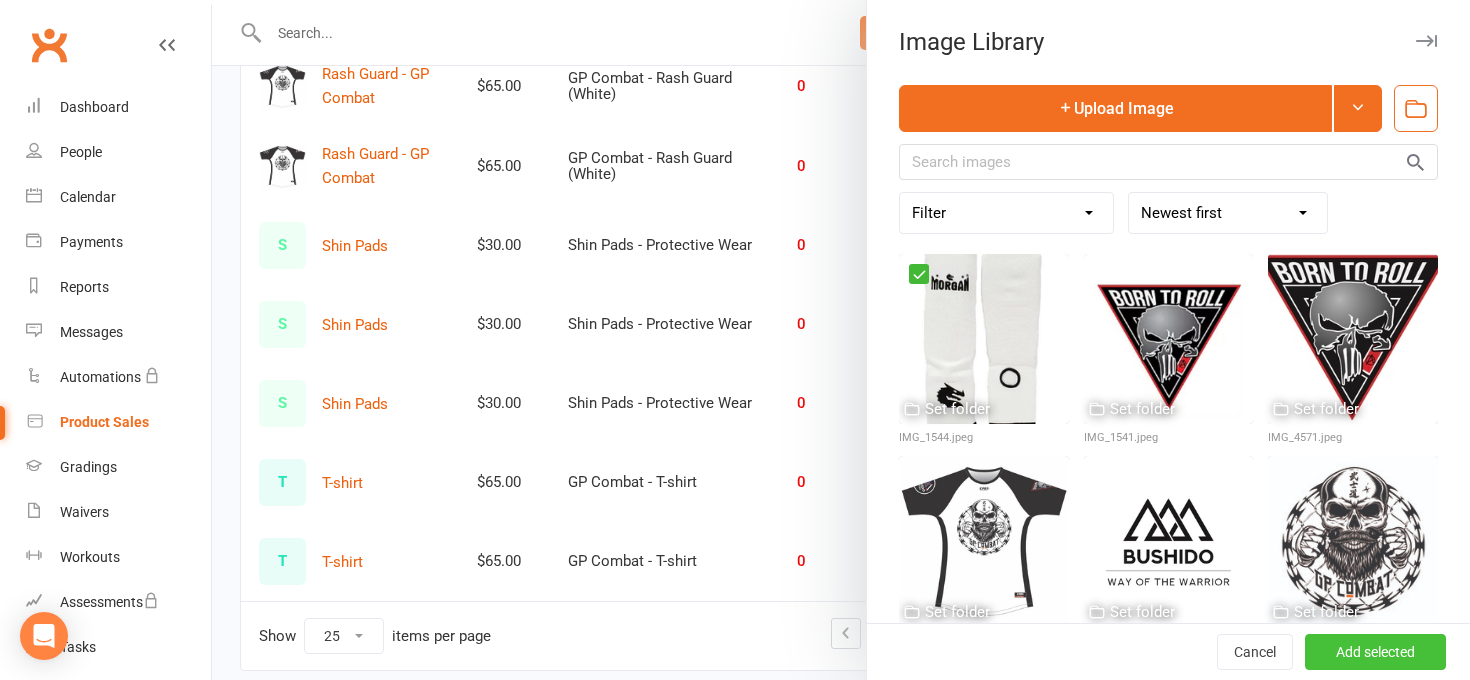 click on "Add selected" at bounding box center (1375, 652) 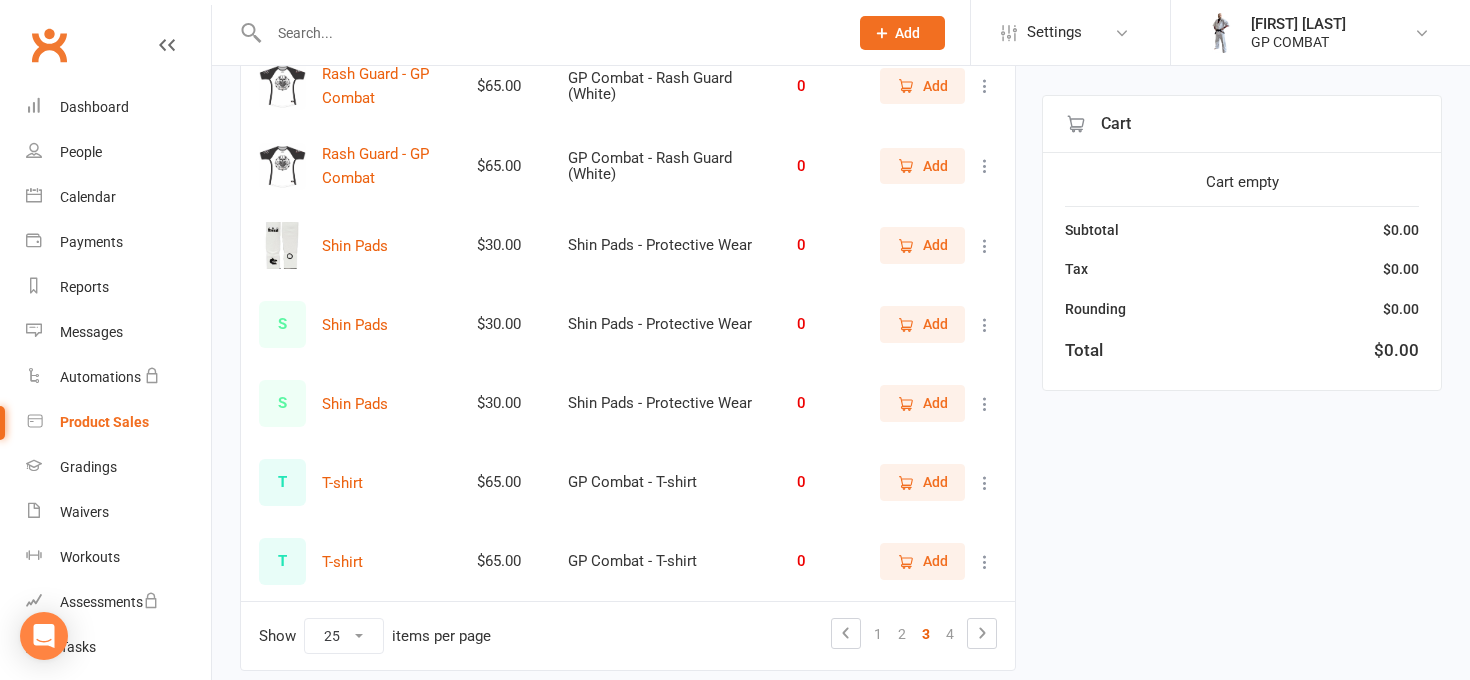 click on "S" at bounding box center (282, 324) 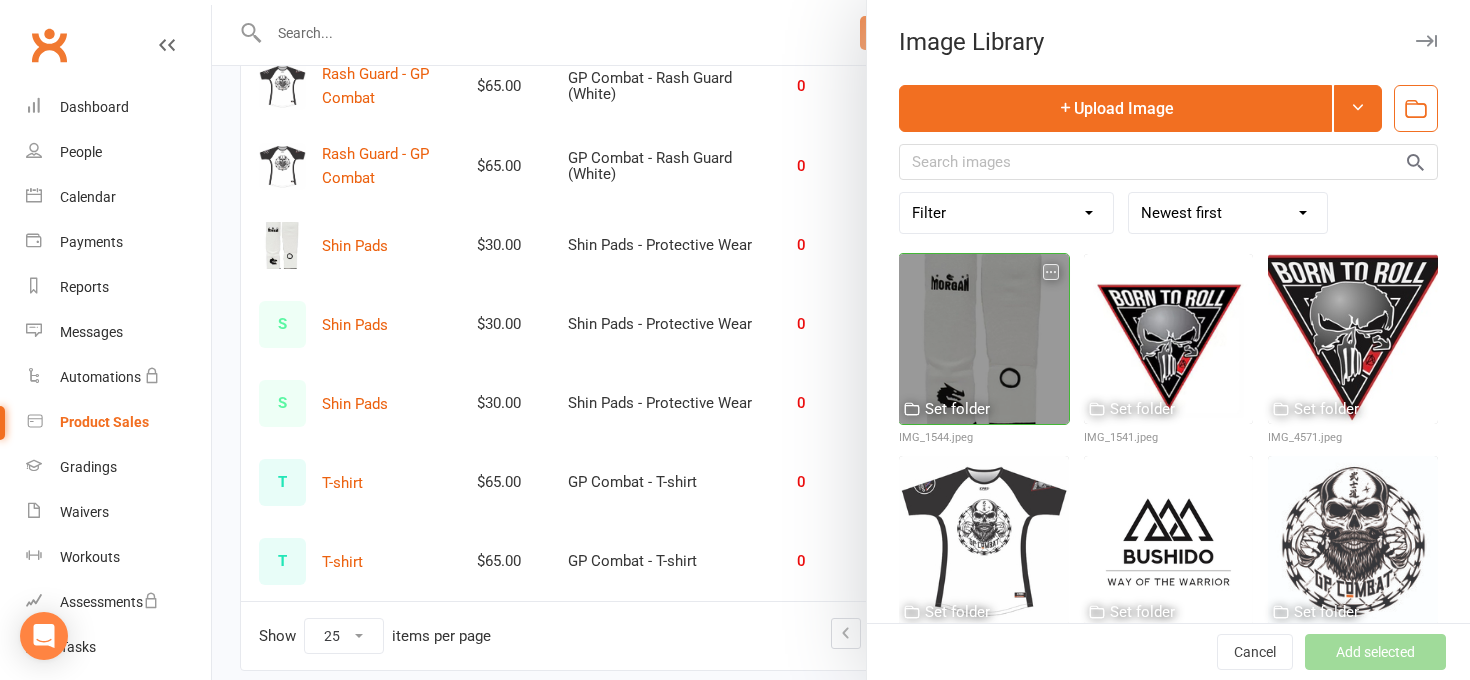 click at bounding box center [984, 339] 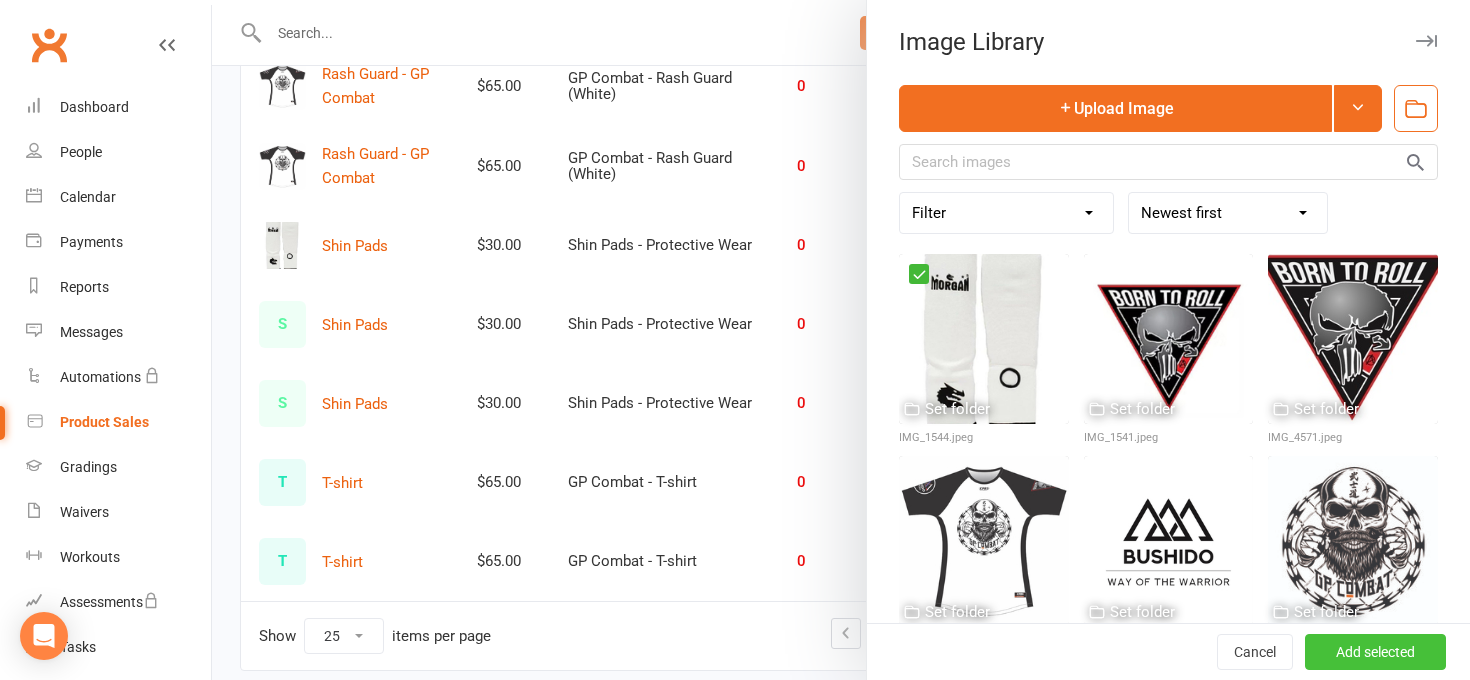 click on "Add selected" at bounding box center [1375, 652] 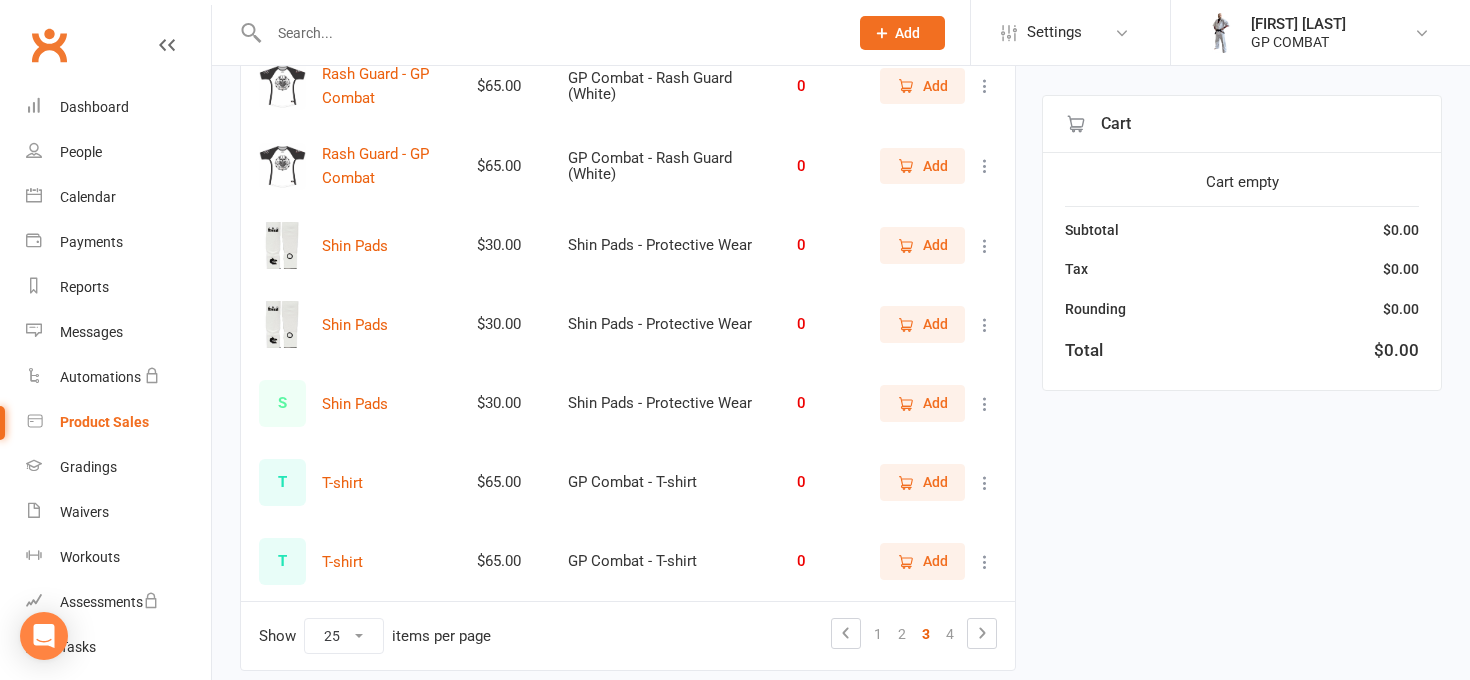 click on "S" at bounding box center [282, 403] 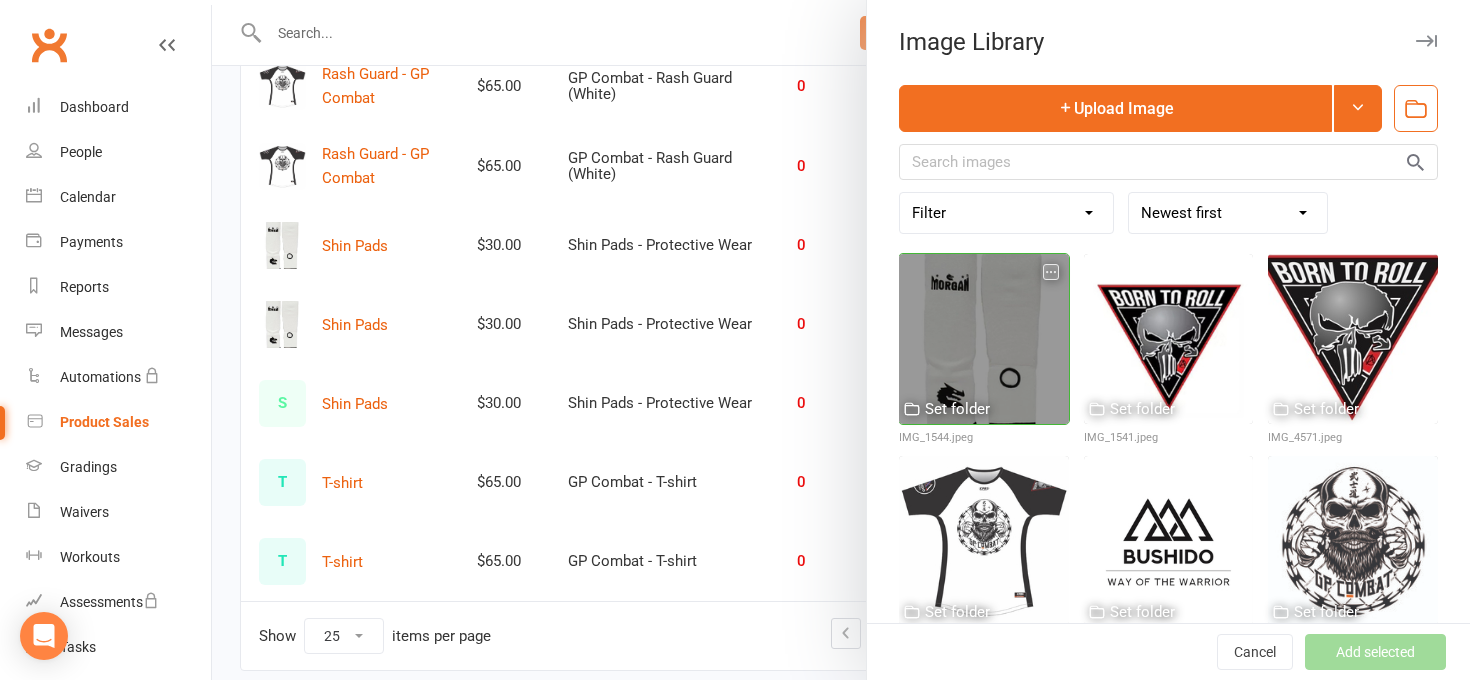click at bounding box center [984, 339] 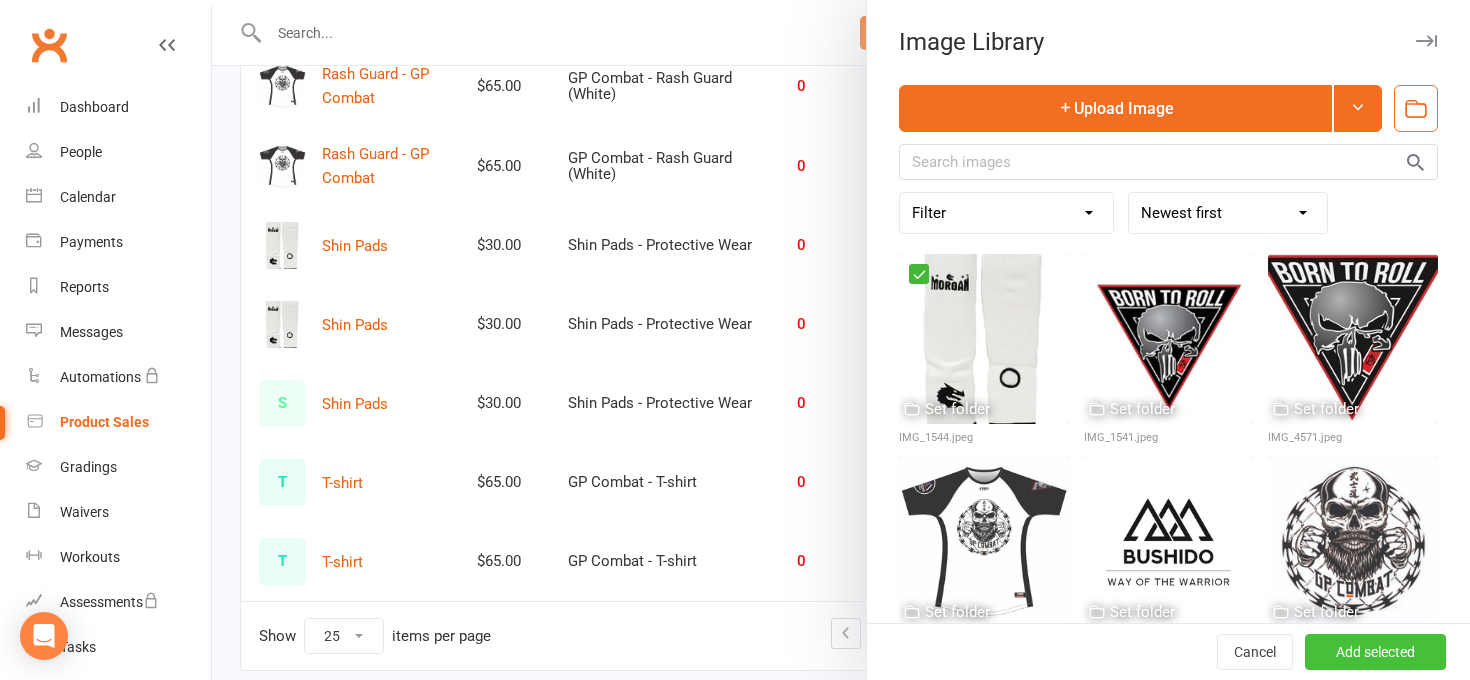 click on "Add selected" at bounding box center (1375, 652) 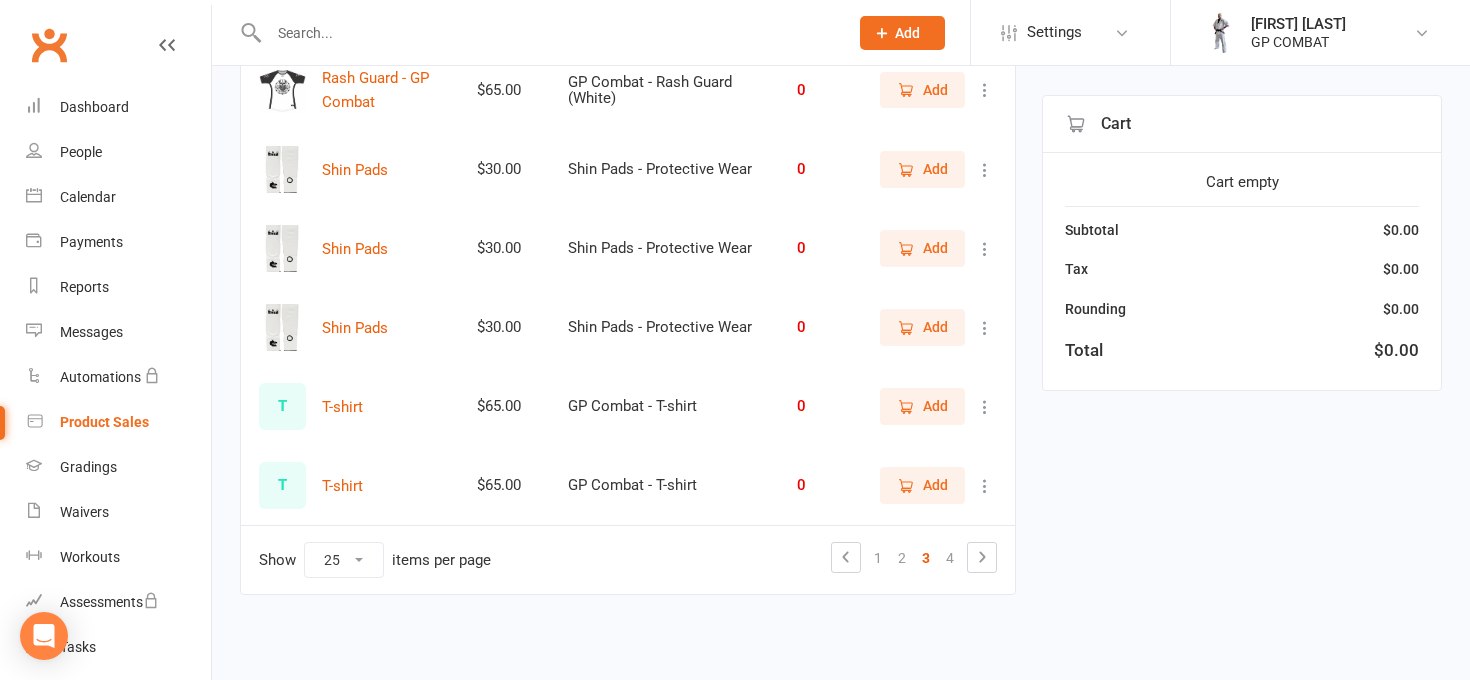 scroll, scrollTop: 1810, scrollLeft: 0, axis: vertical 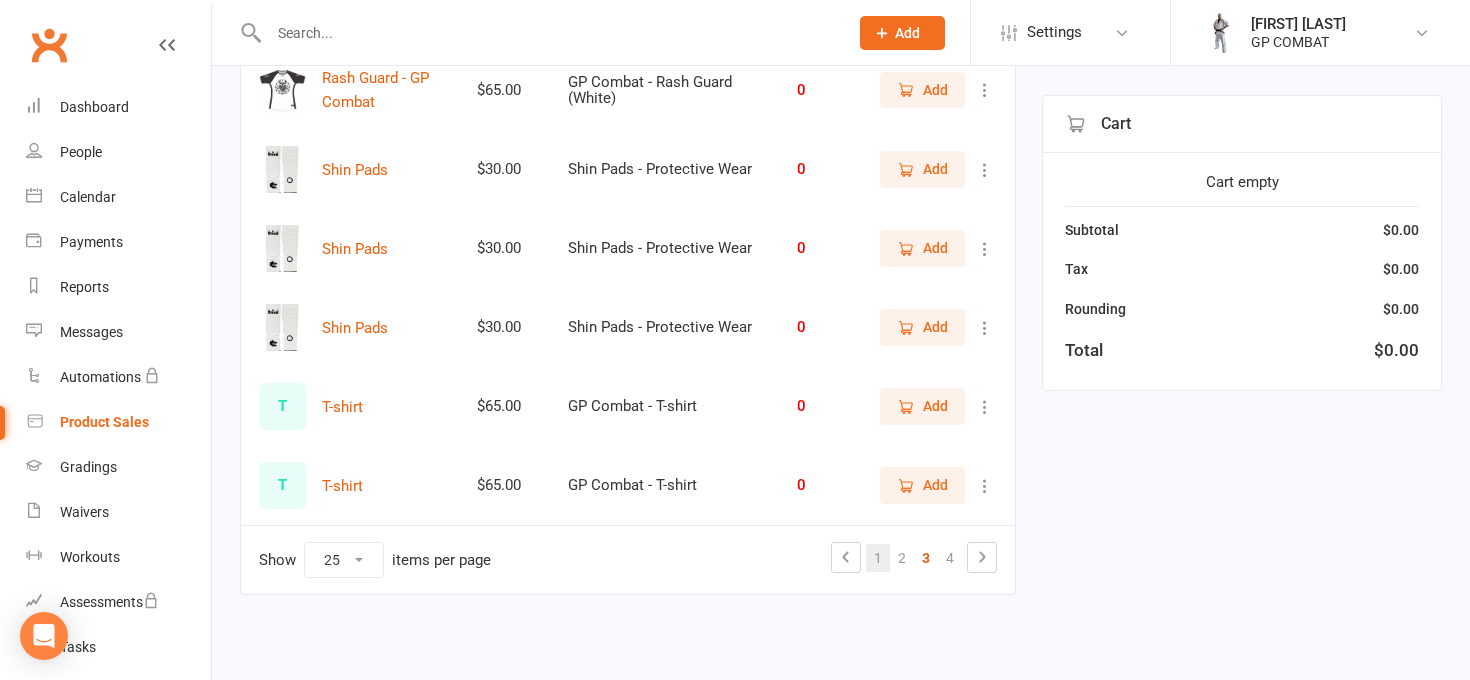 click on "1" at bounding box center [878, 558] 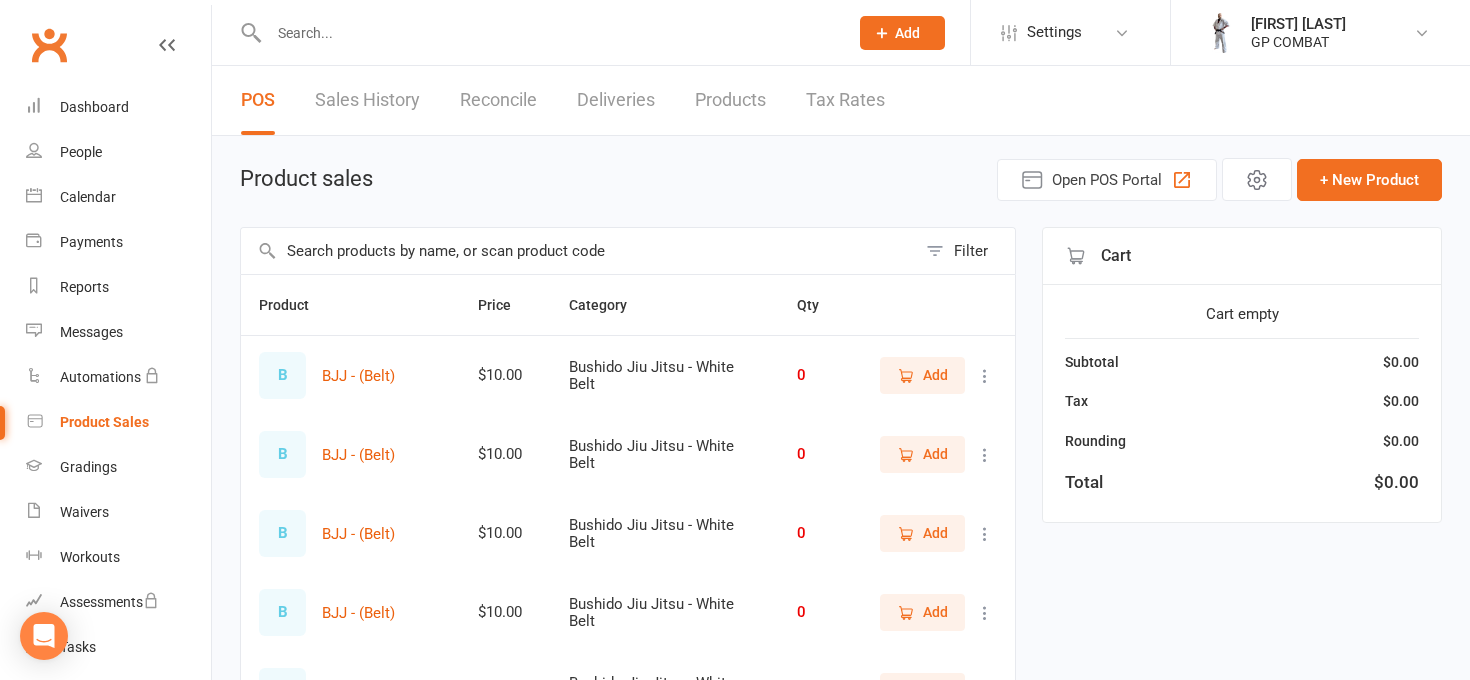 scroll, scrollTop: 0, scrollLeft: 0, axis: both 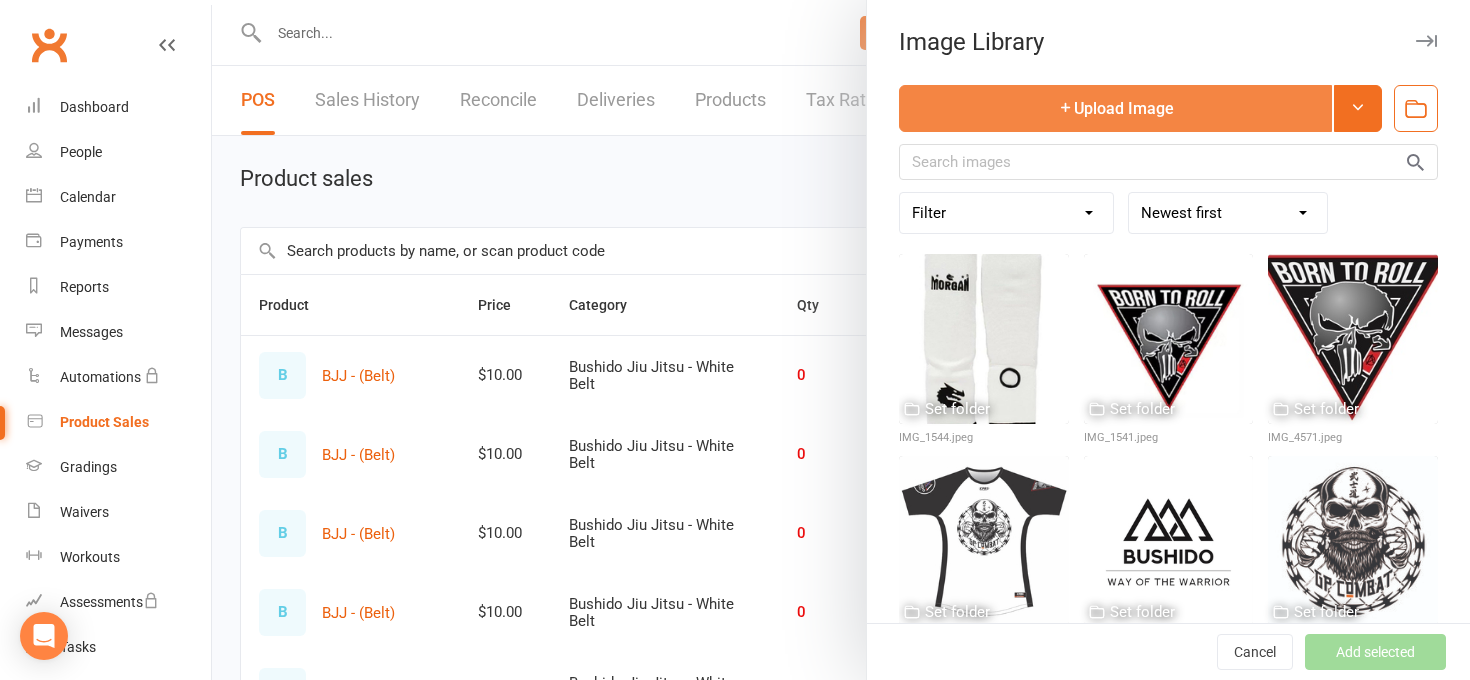 click on "Upload Image" at bounding box center (1115, 108) 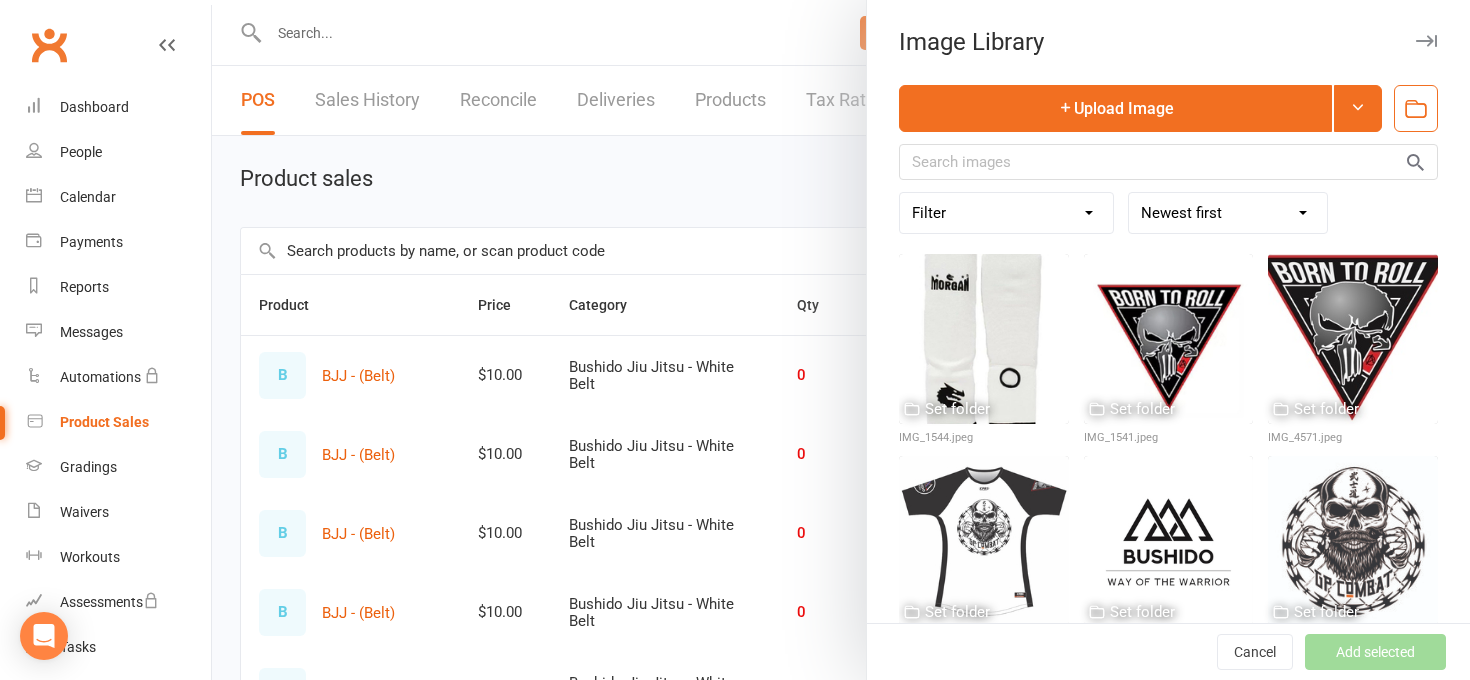 click at bounding box center [841, 340] 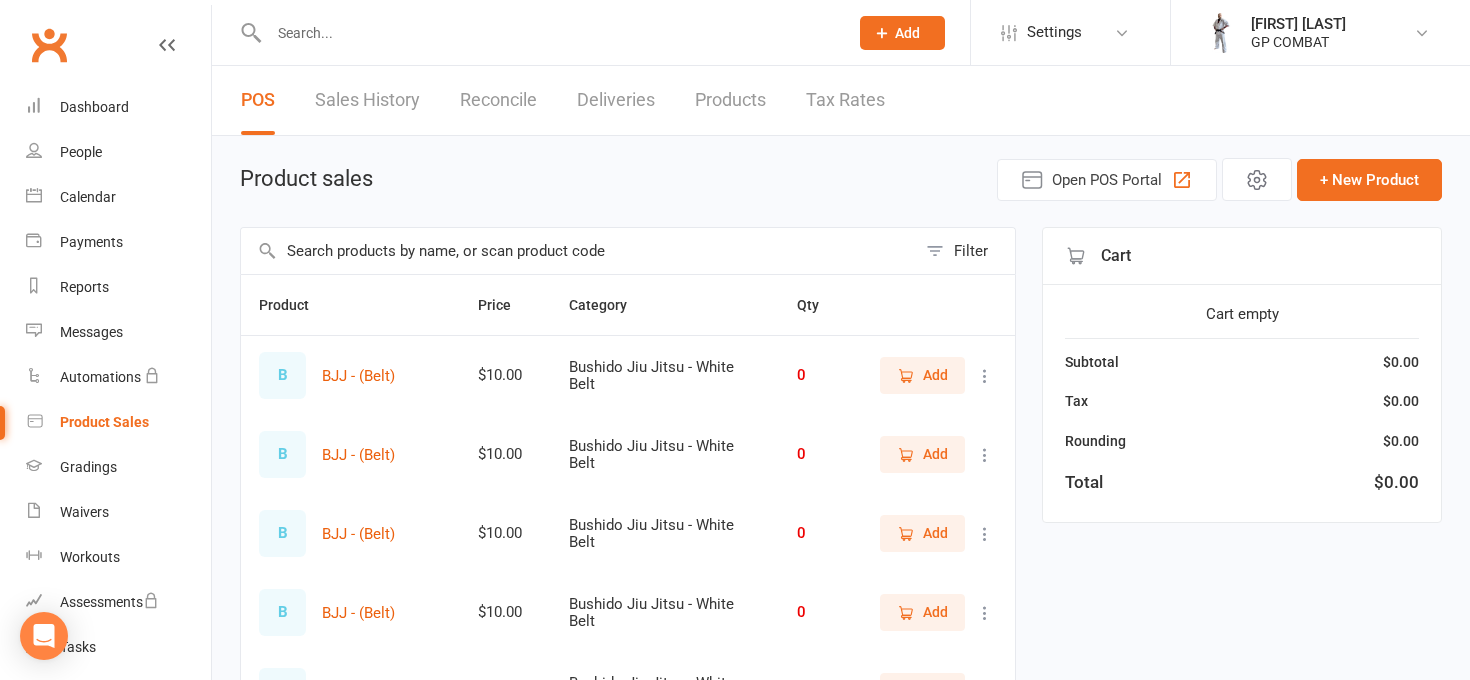 click on "B" at bounding box center [282, 375] 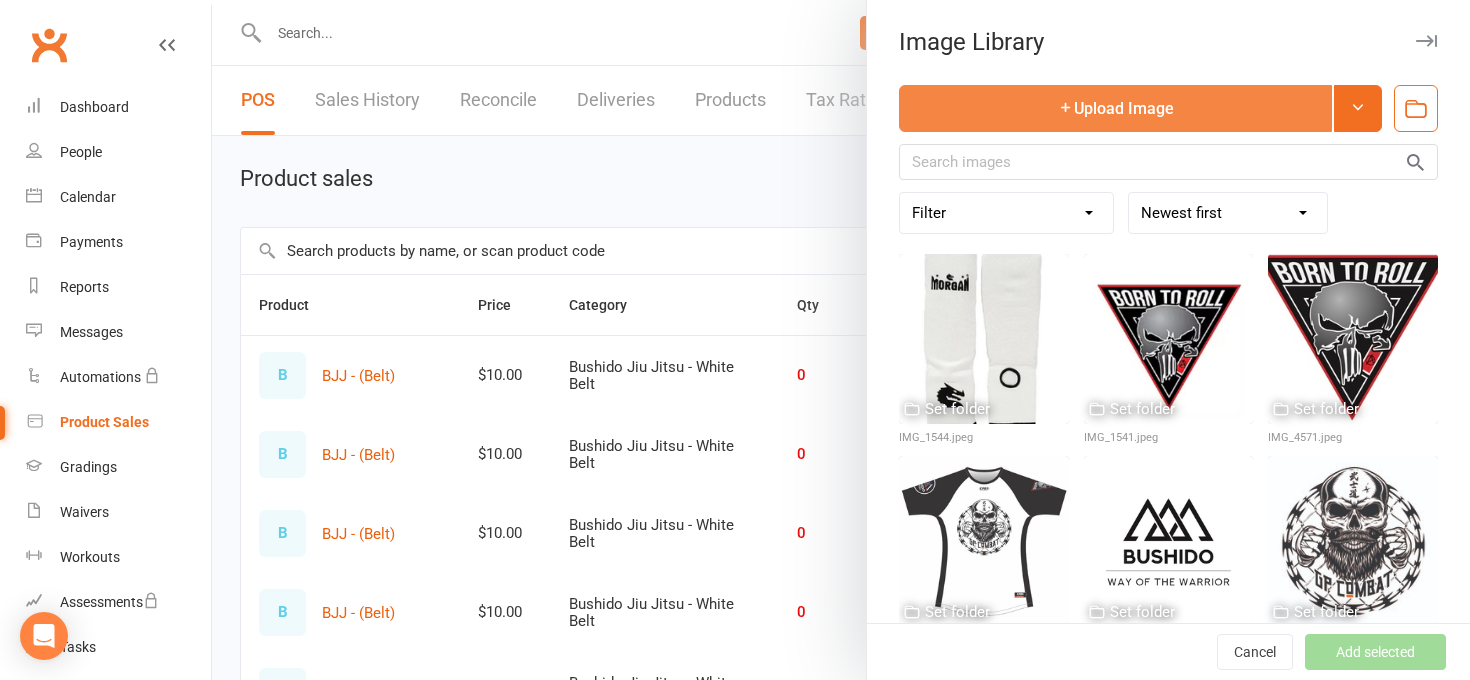 click on "Upload Image" at bounding box center (1115, 108) 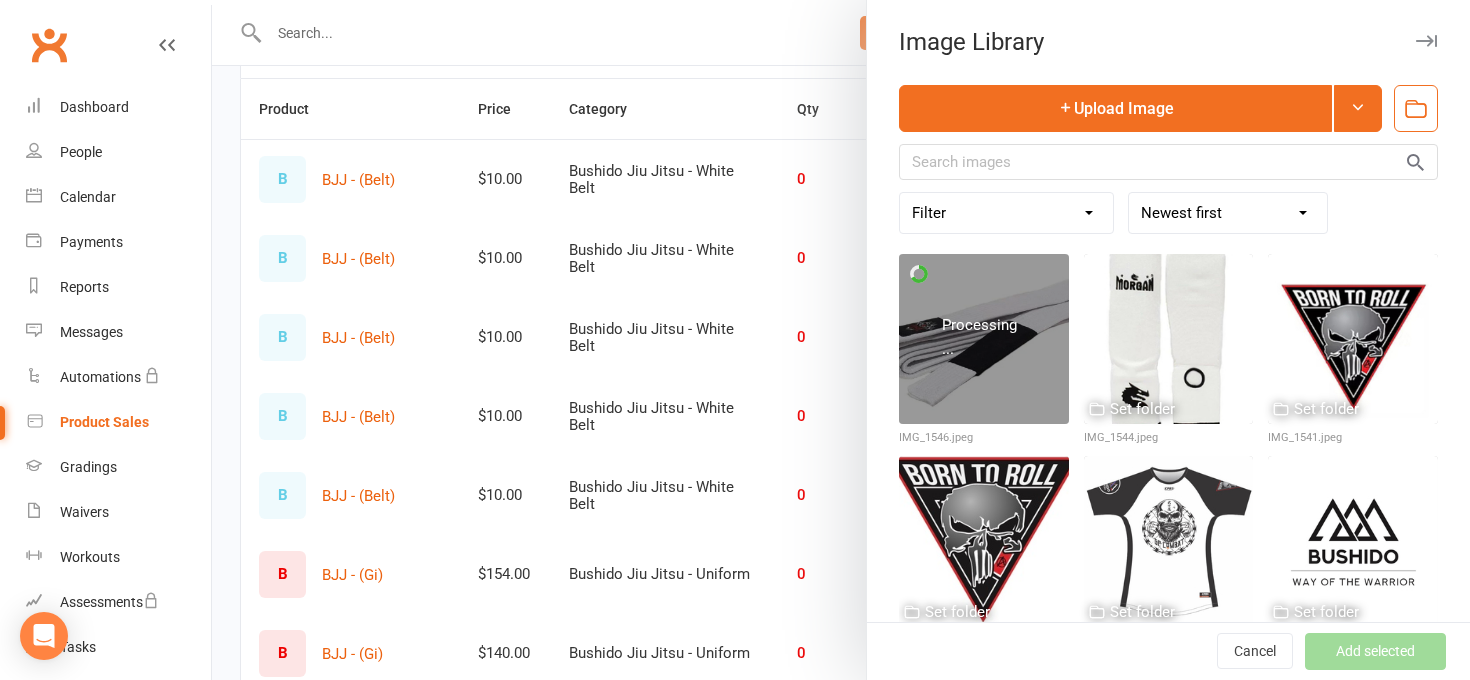 scroll, scrollTop: 205, scrollLeft: 0, axis: vertical 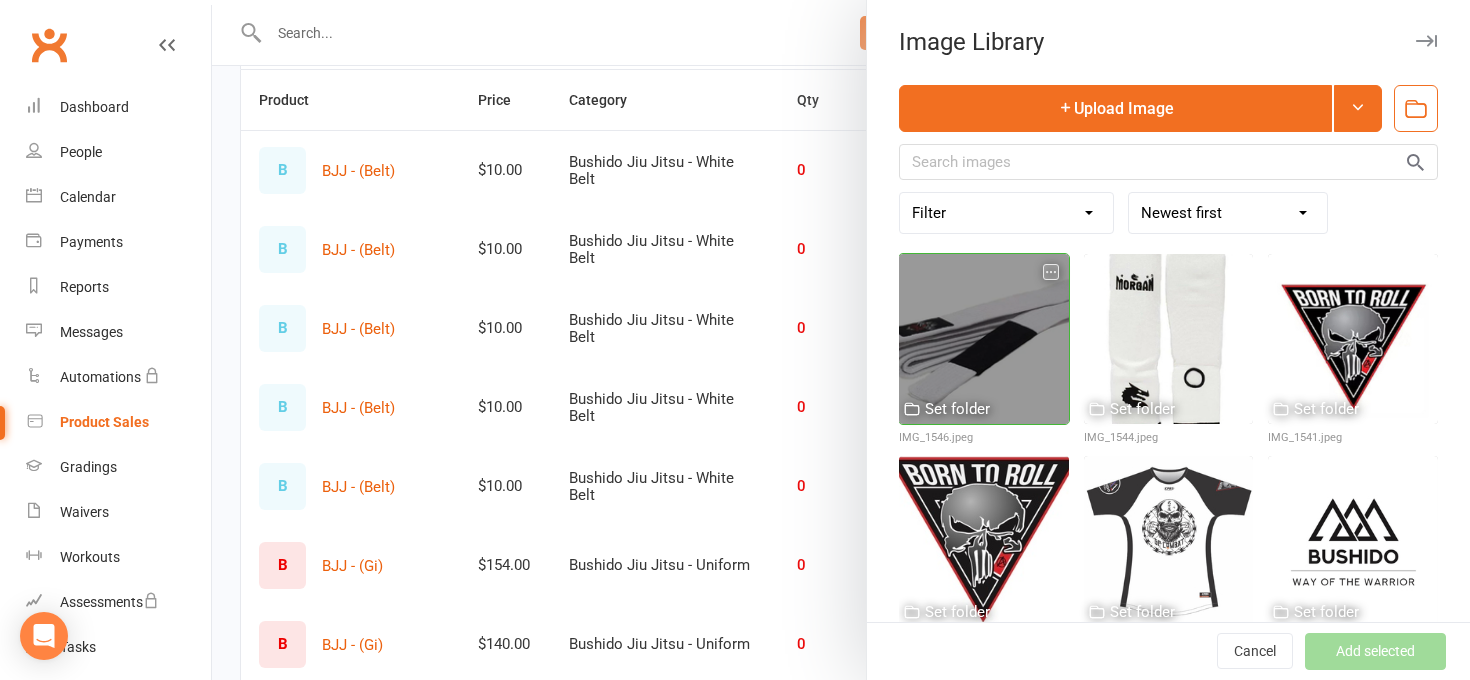 click at bounding box center (984, 339) 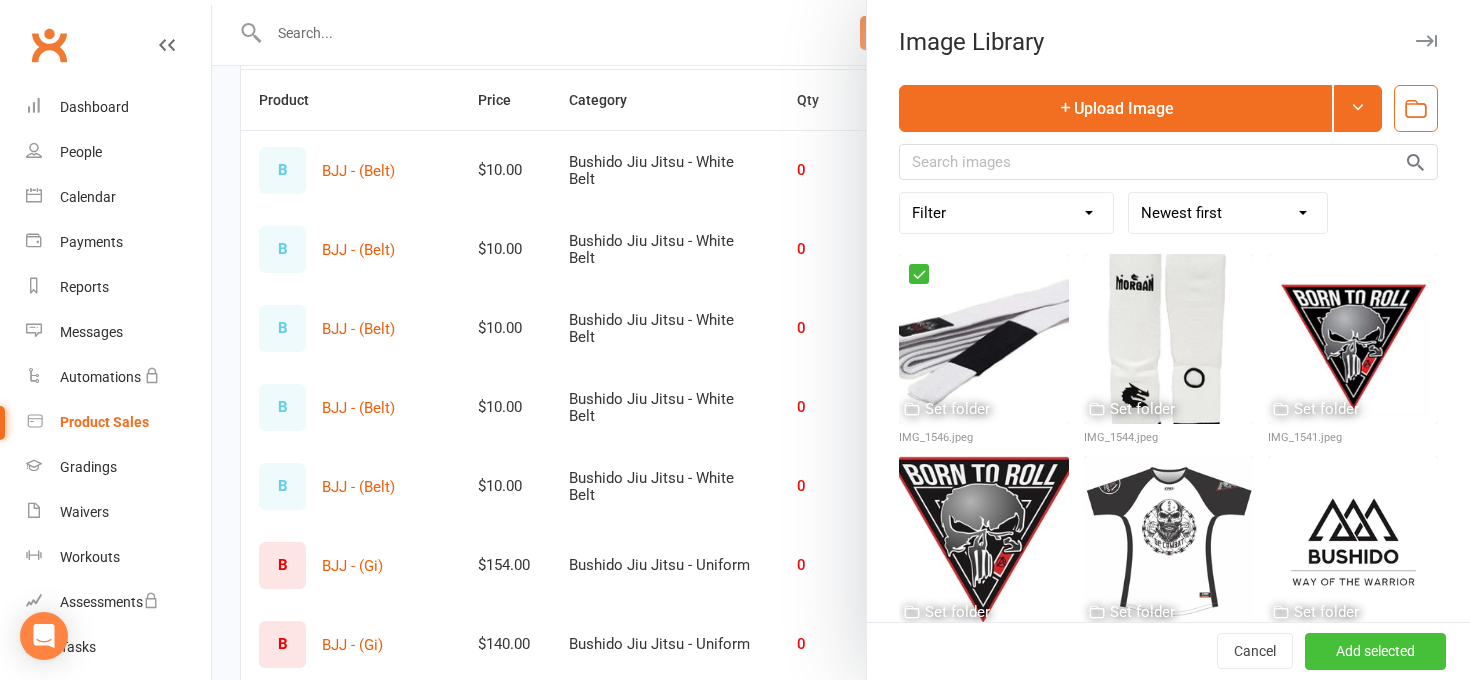 click on "Add selected" at bounding box center (1375, 652) 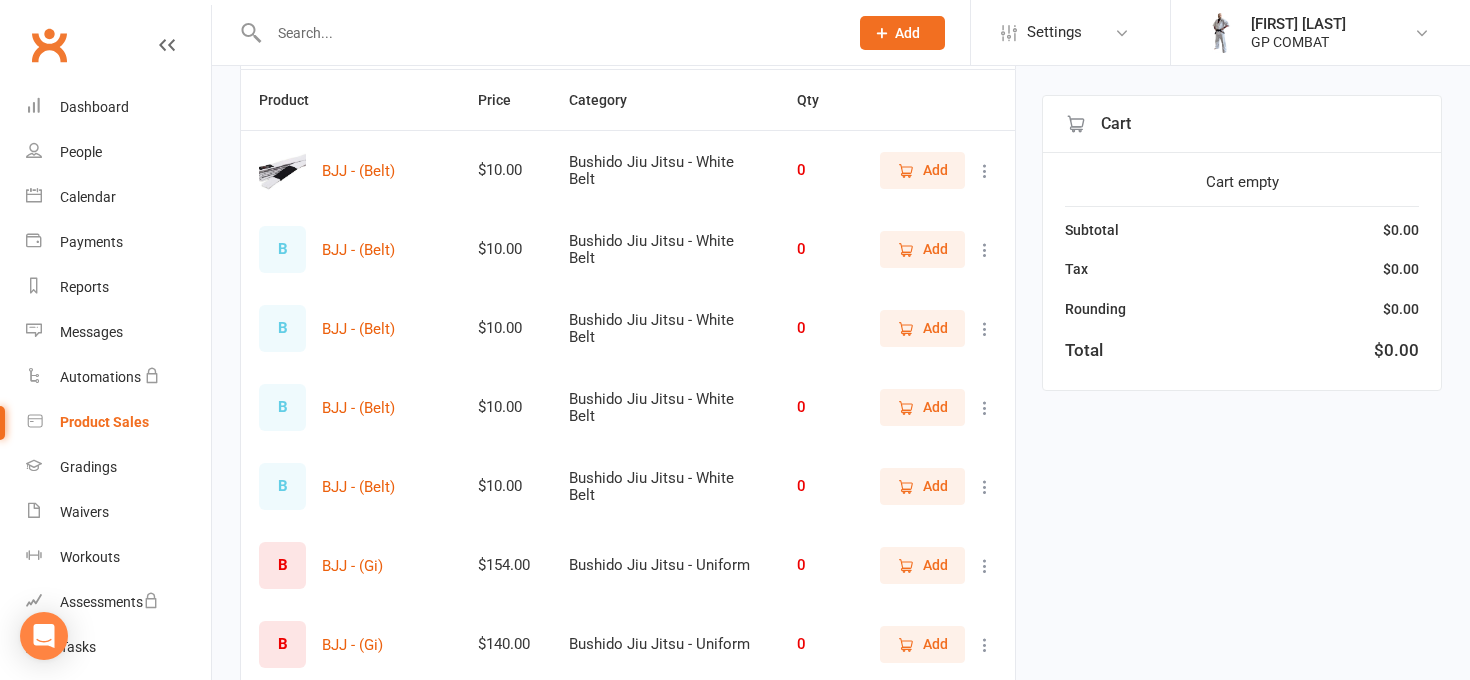 click on "B" at bounding box center [282, 249] 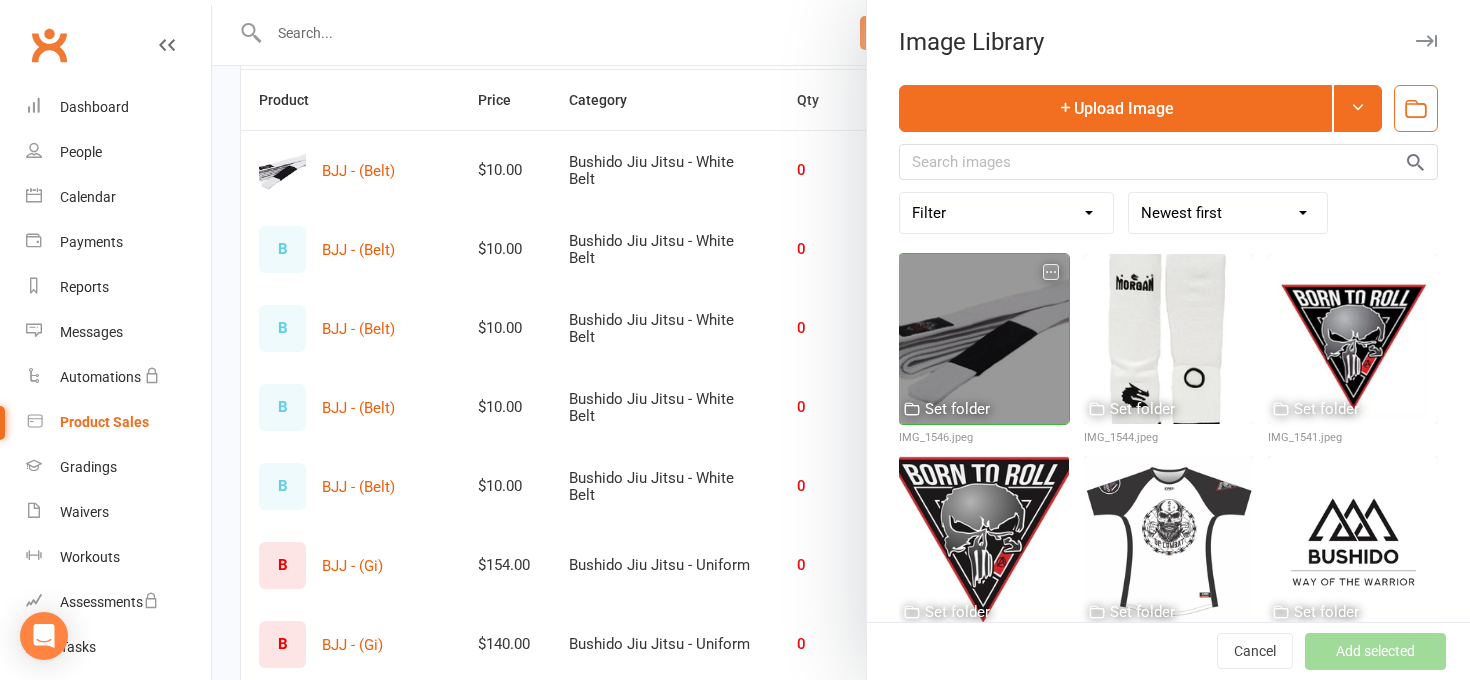 click at bounding box center [984, 339] 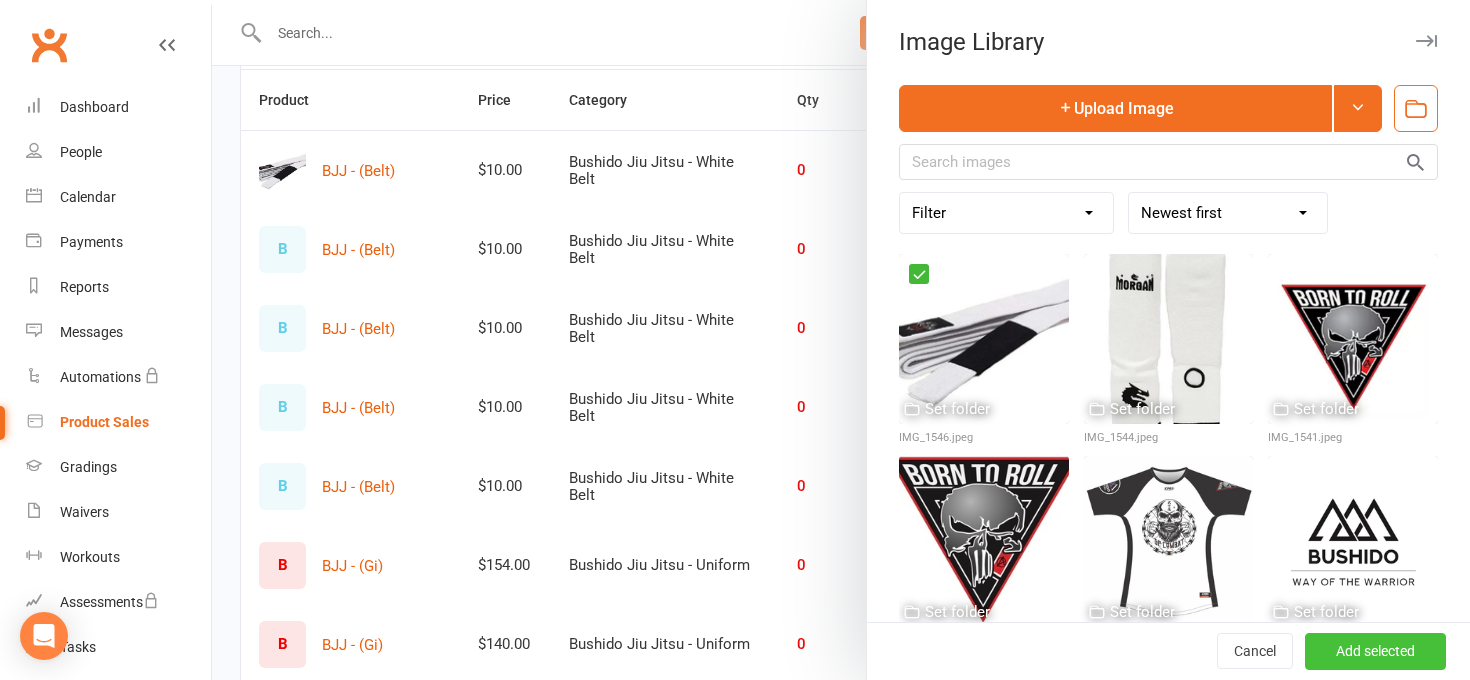 click on "Add selected" at bounding box center (1375, 652) 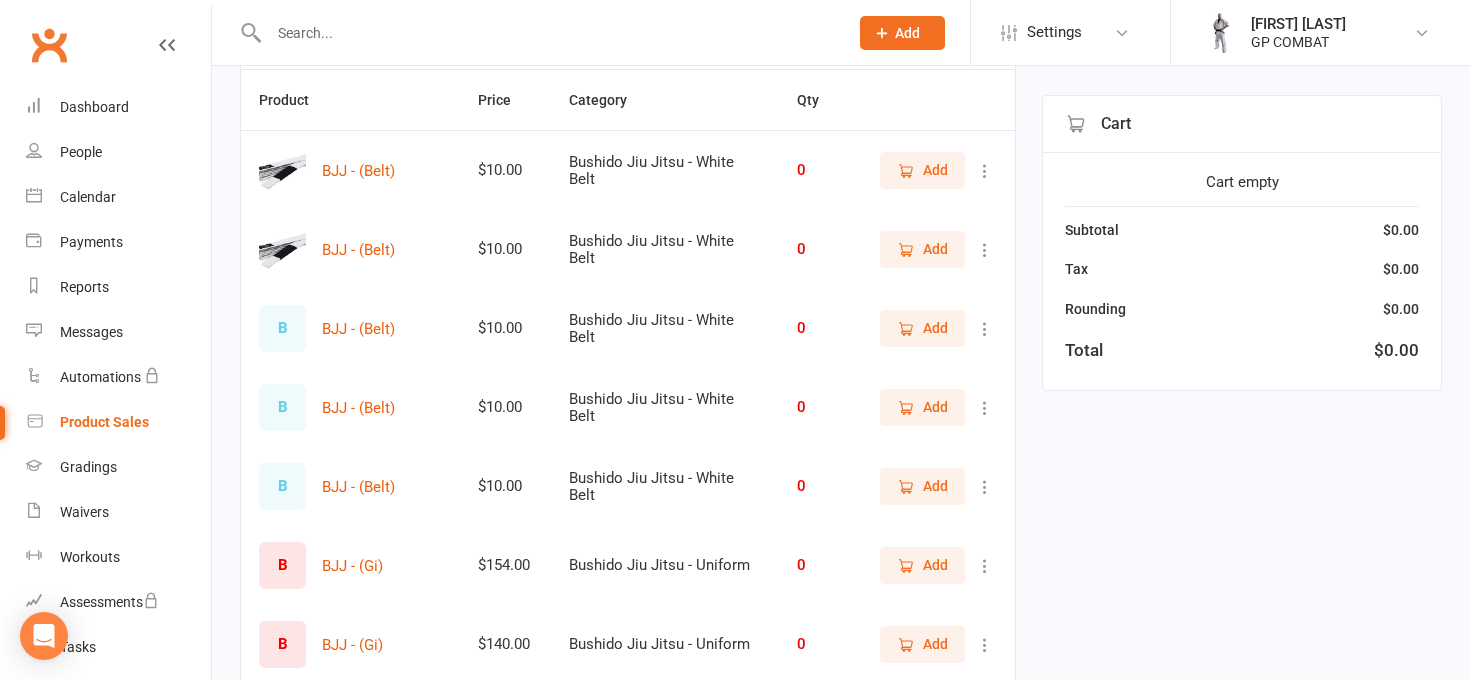 click on "B" at bounding box center [282, 328] 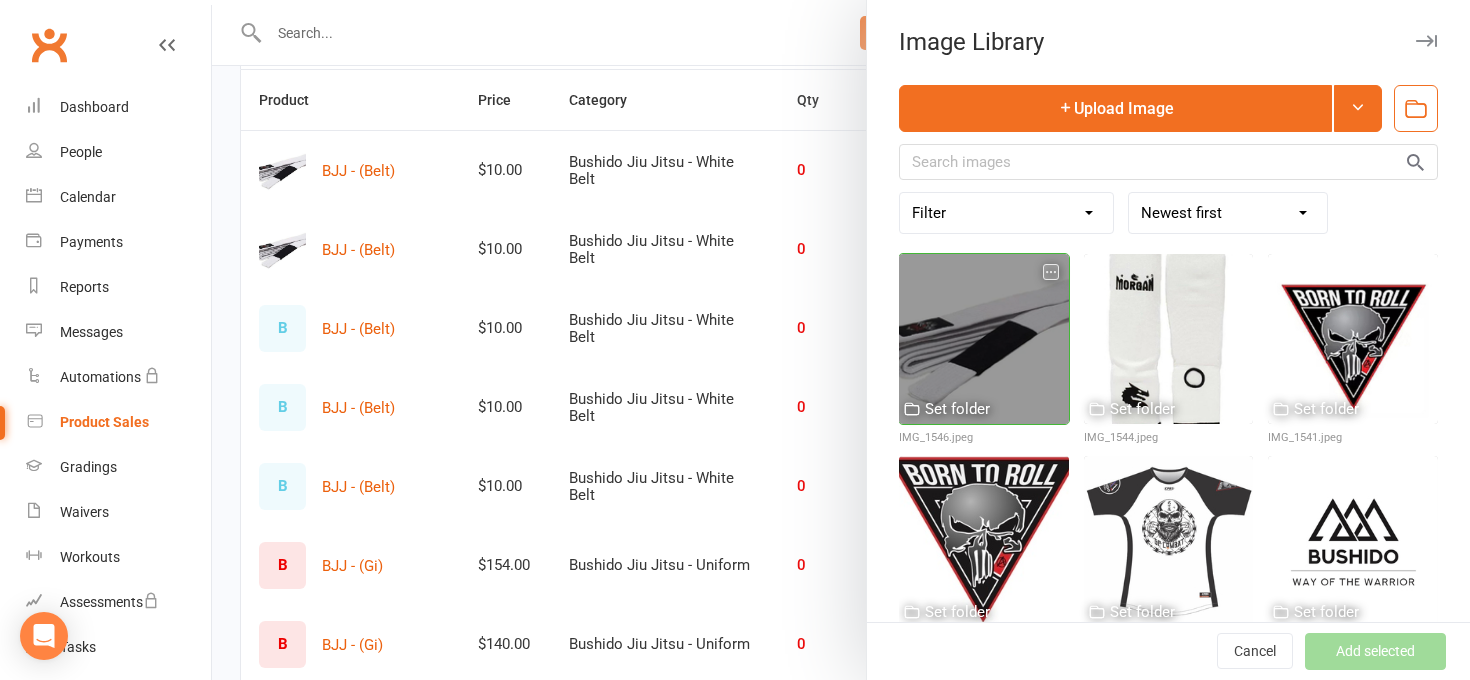 click at bounding box center [984, 339] 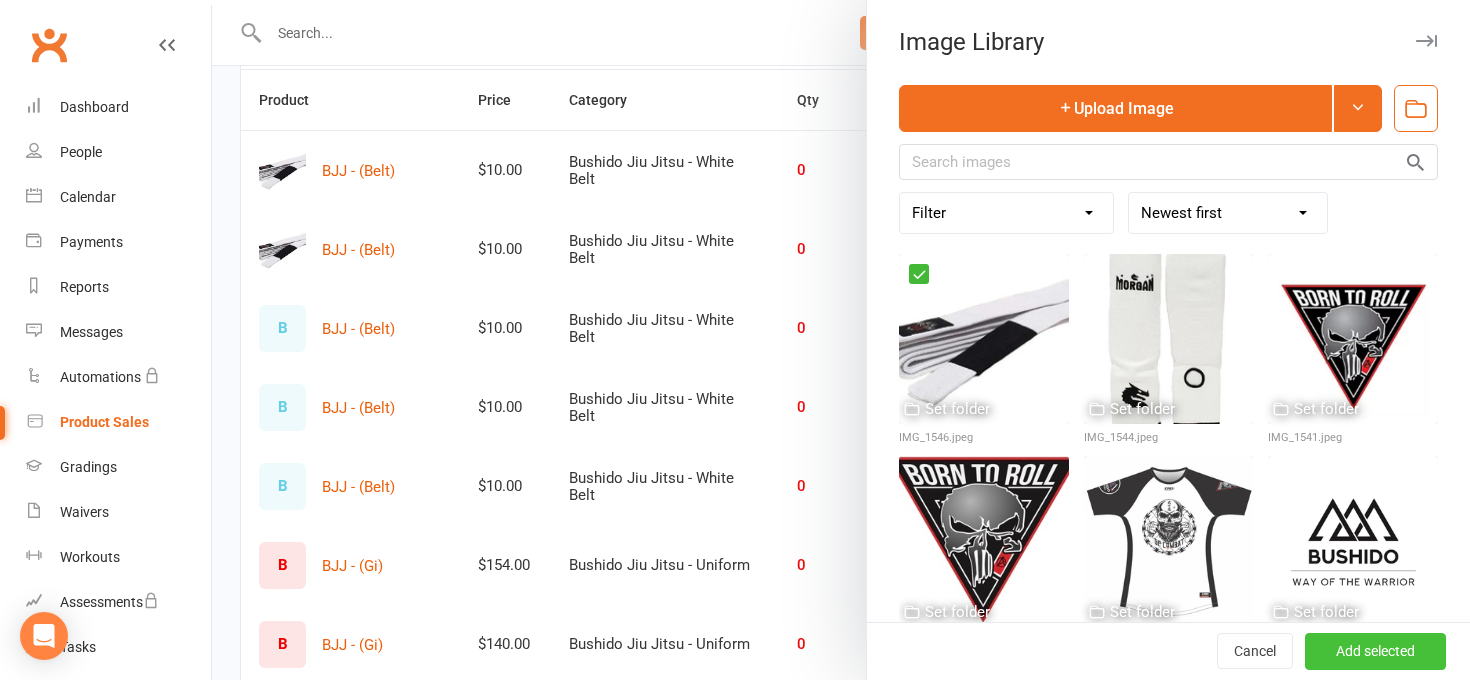 click on "Add selected" at bounding box center [1375, 652] 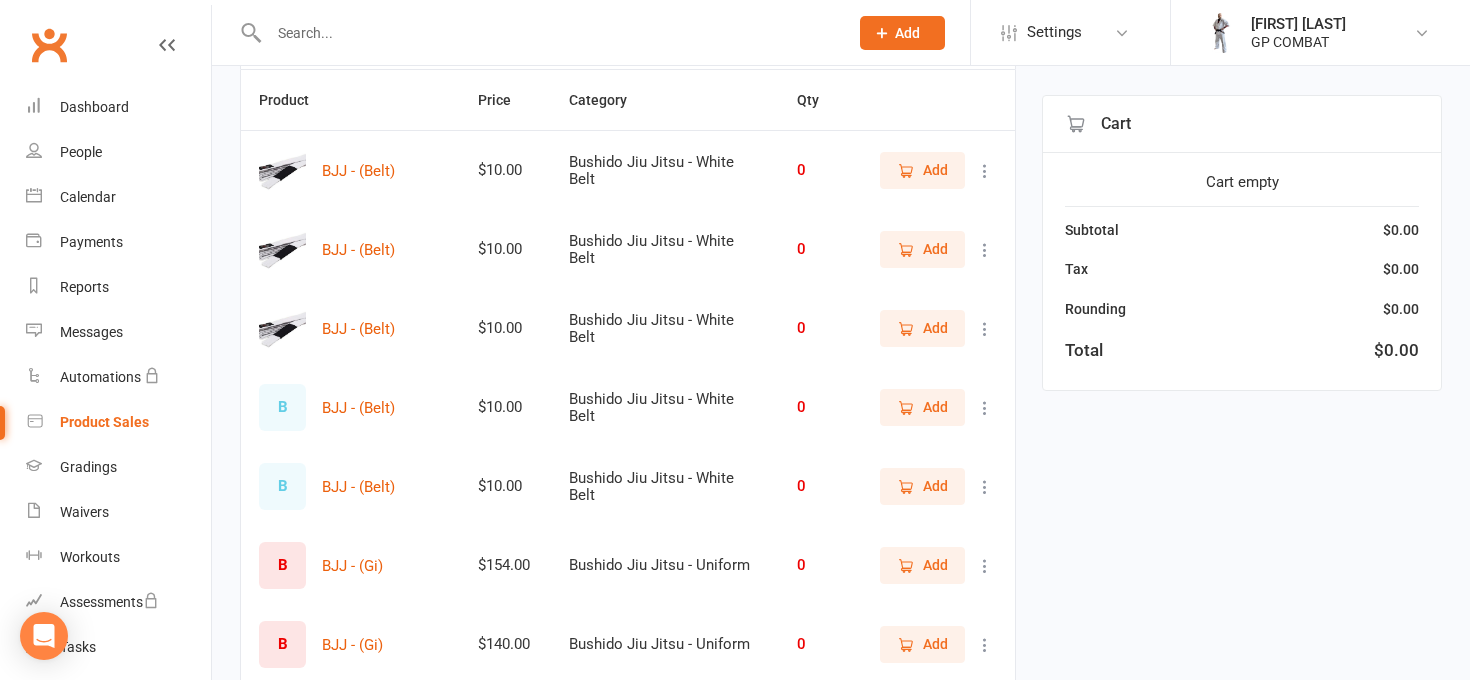 click on "B" at bounding box center (282, 407) 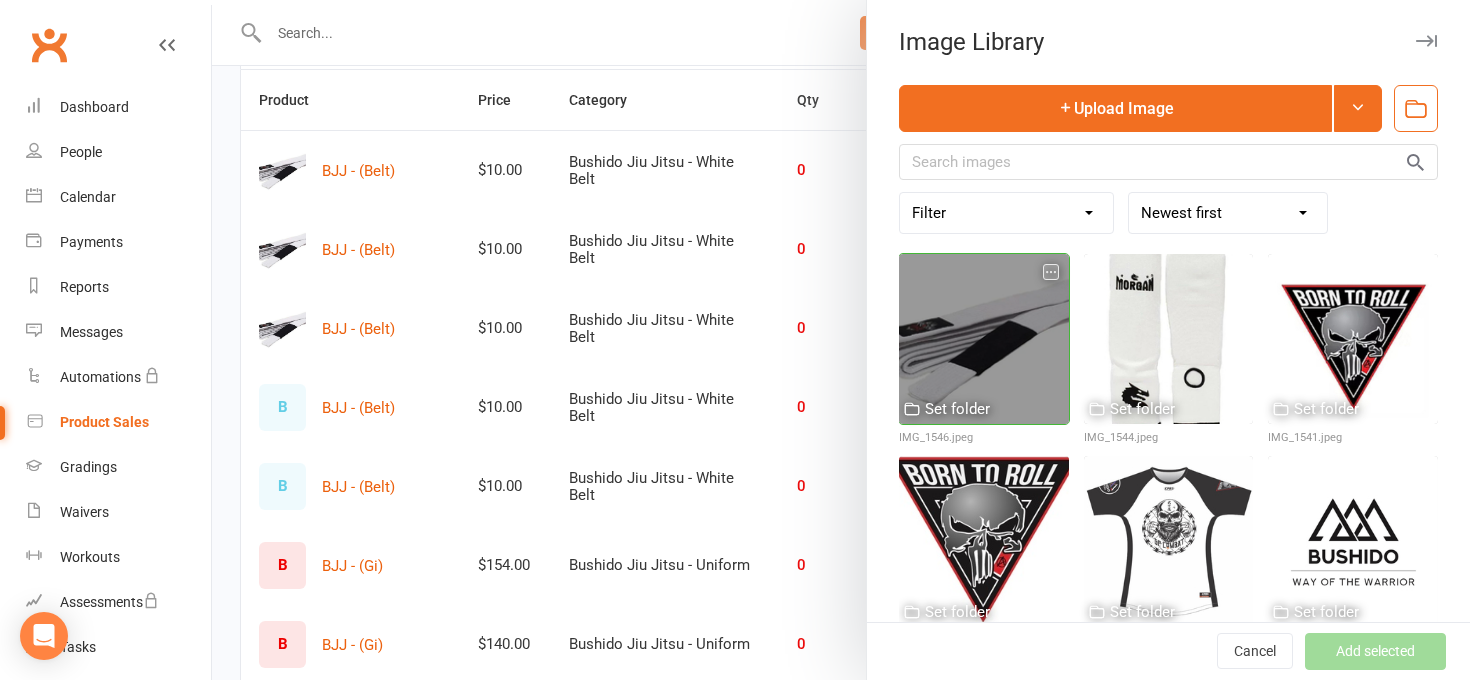 click at bounding box center (984, 339) 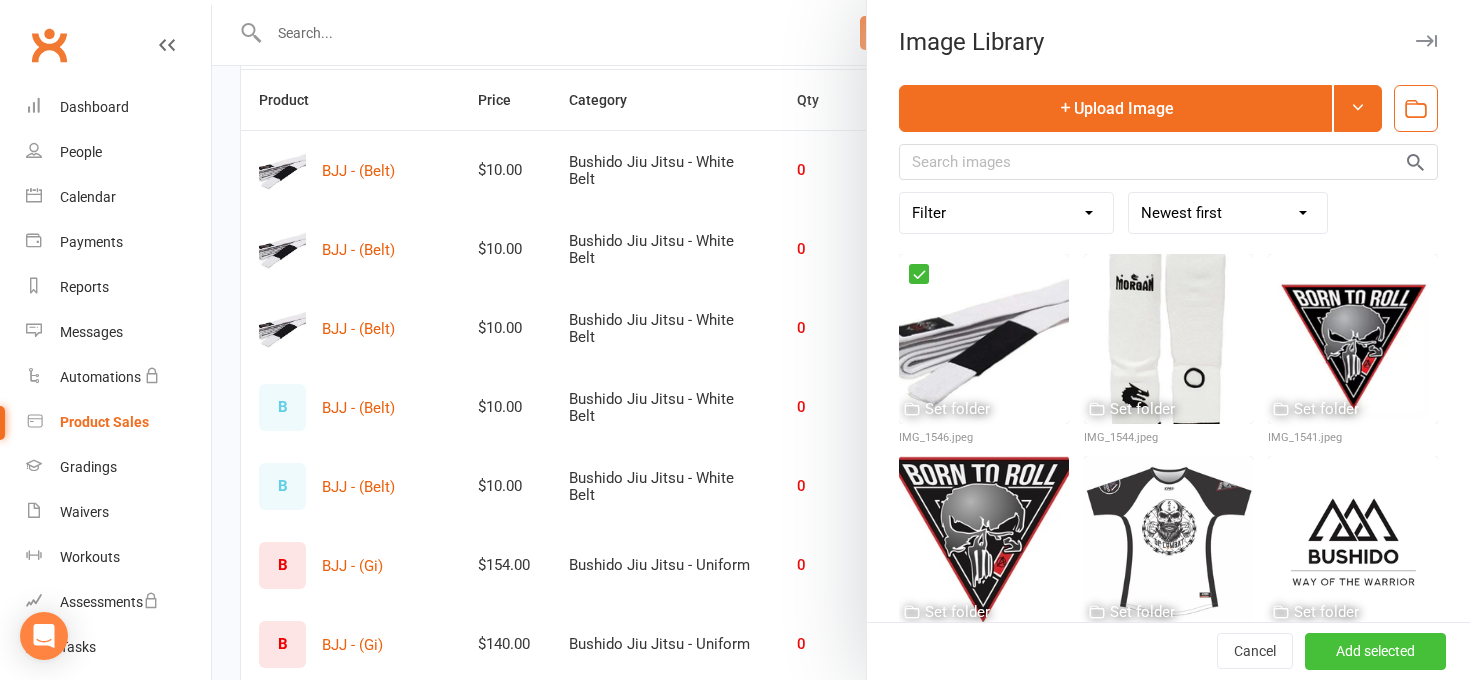 click on "Add selected" at bounding box center (1375, 652) 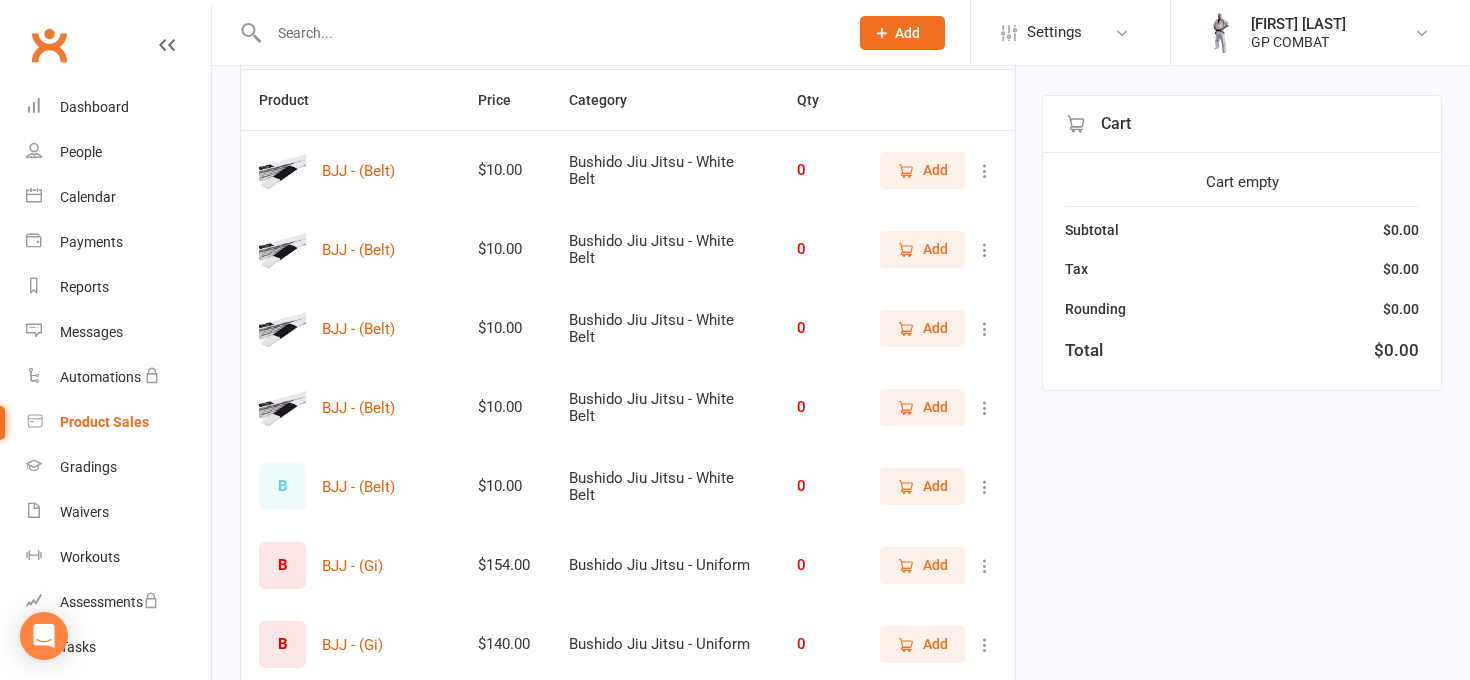 click on "B" at bounding box center [282, 486] 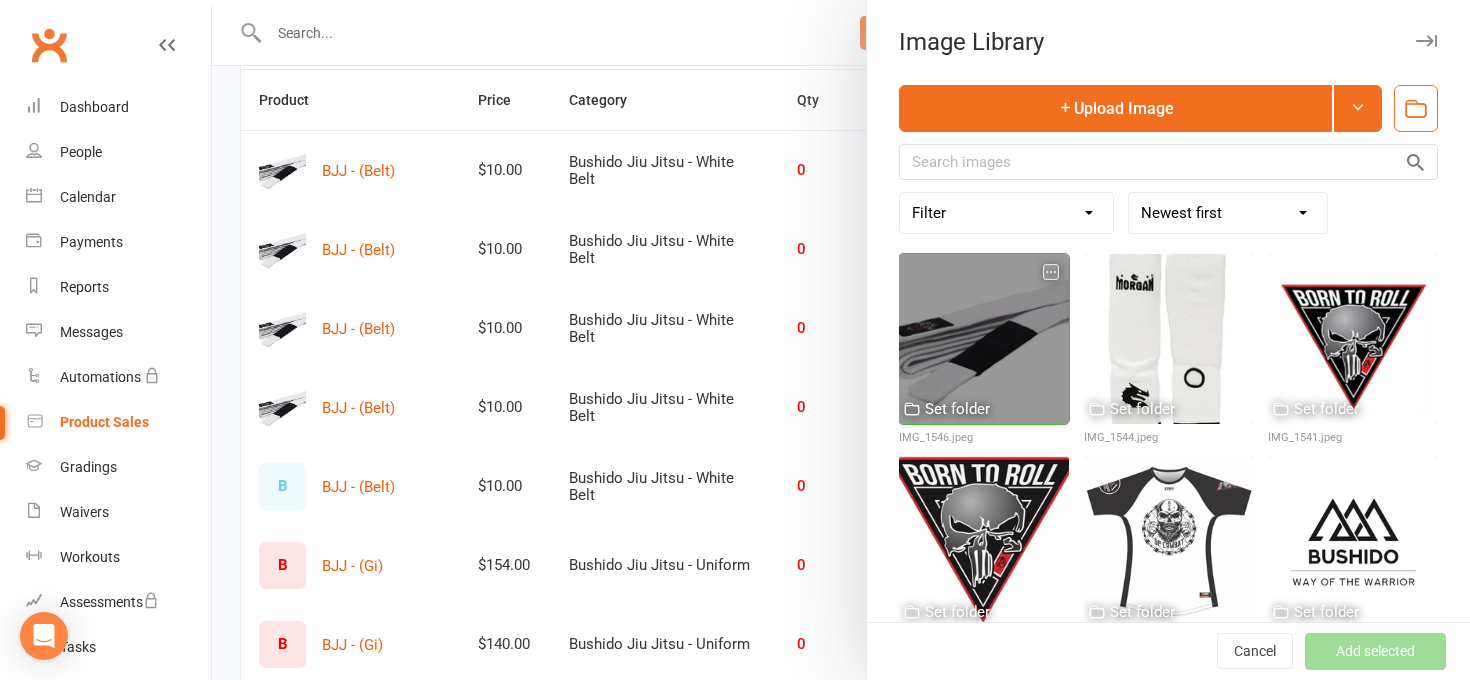 click at bounding box center (984, 339) 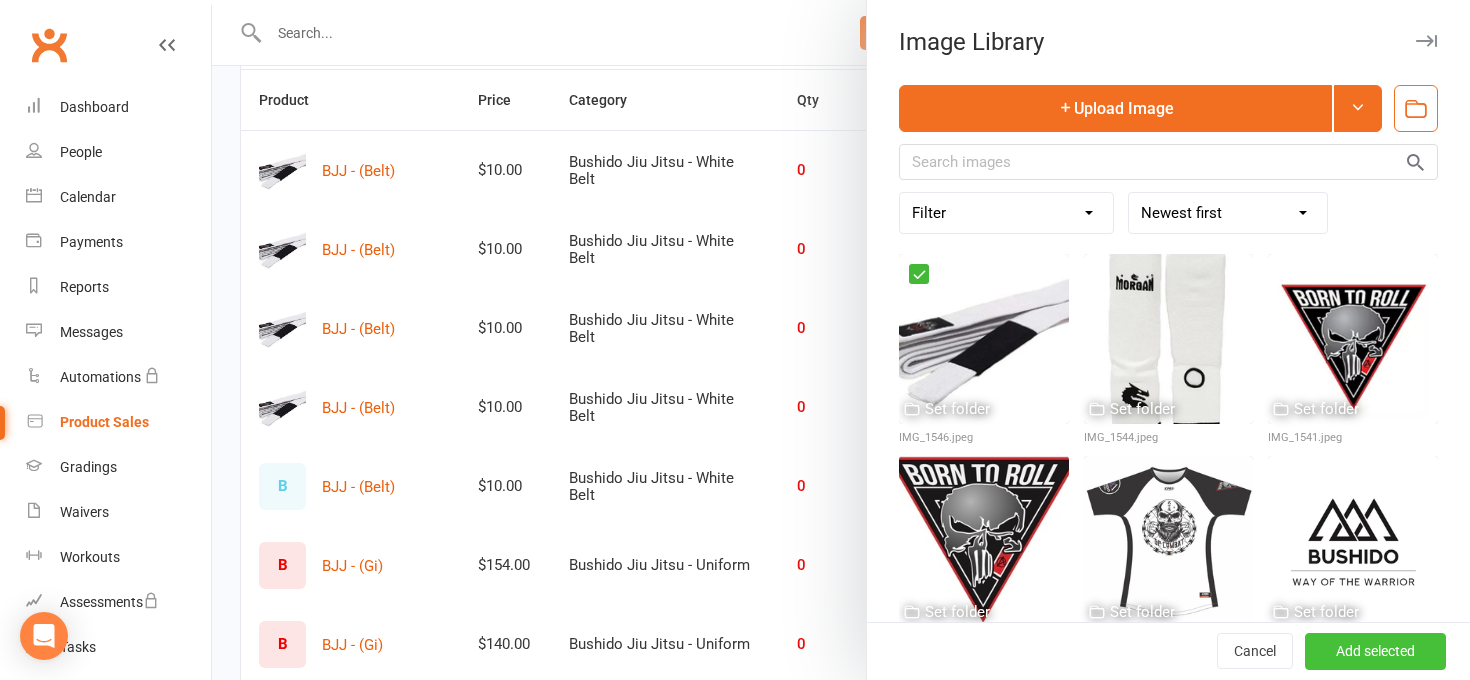 click on "Add selected" at bounding box center (1375, 652) 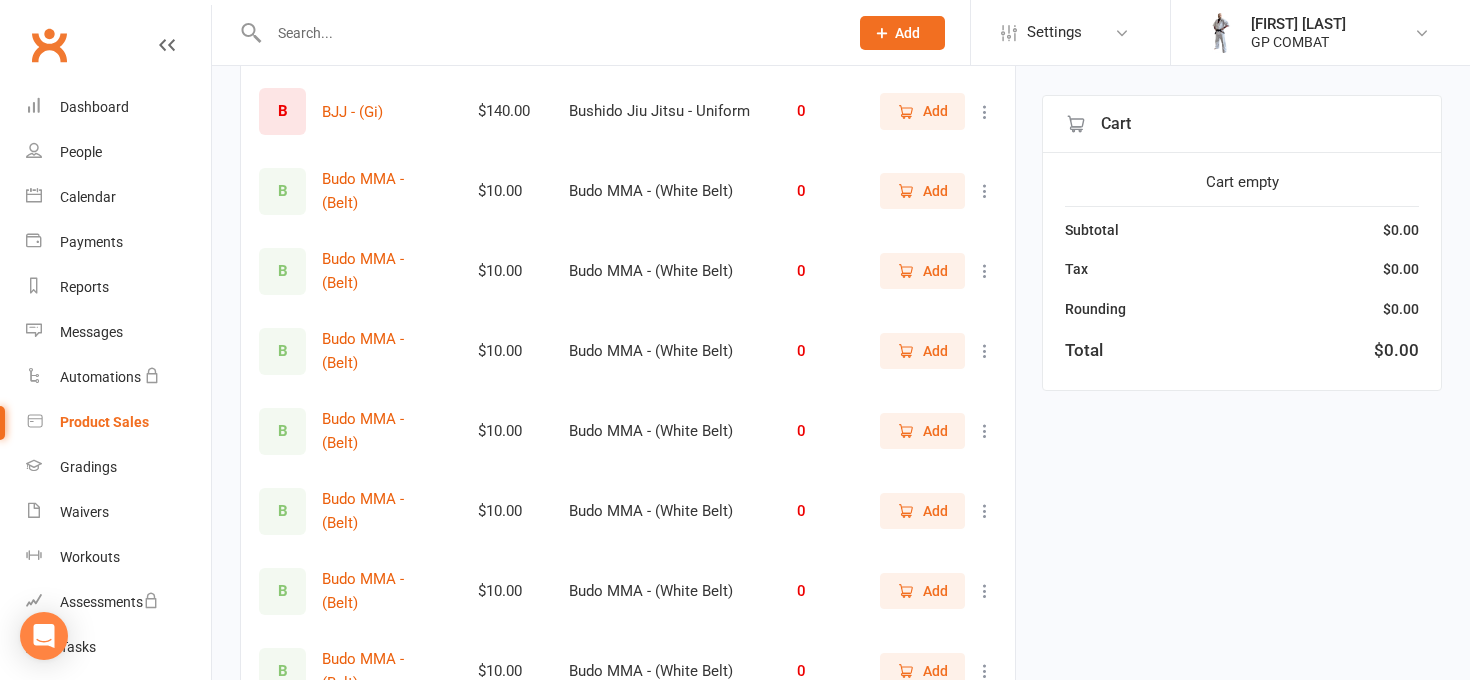 scroll, scrollTop: 1390, scrollLeft: 0, axis: vertical 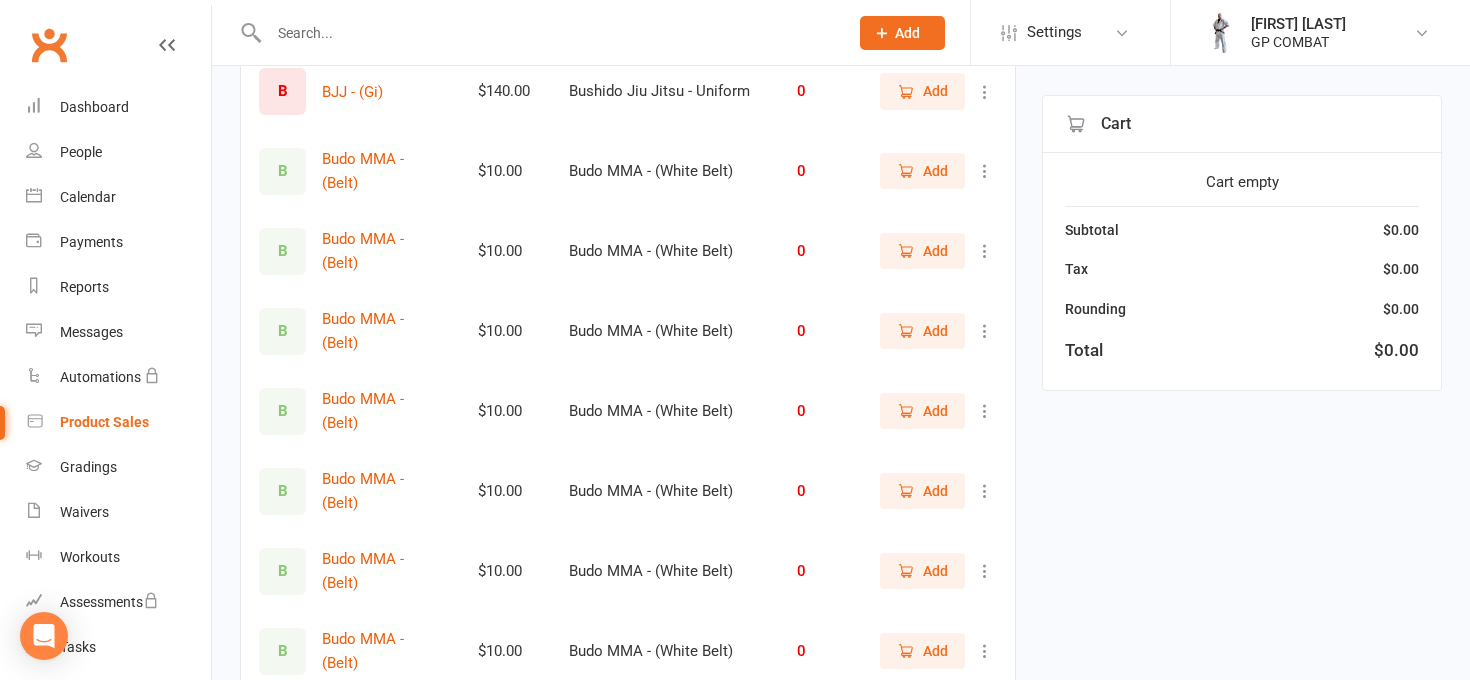click on "B" at bounding box center (282, 171) 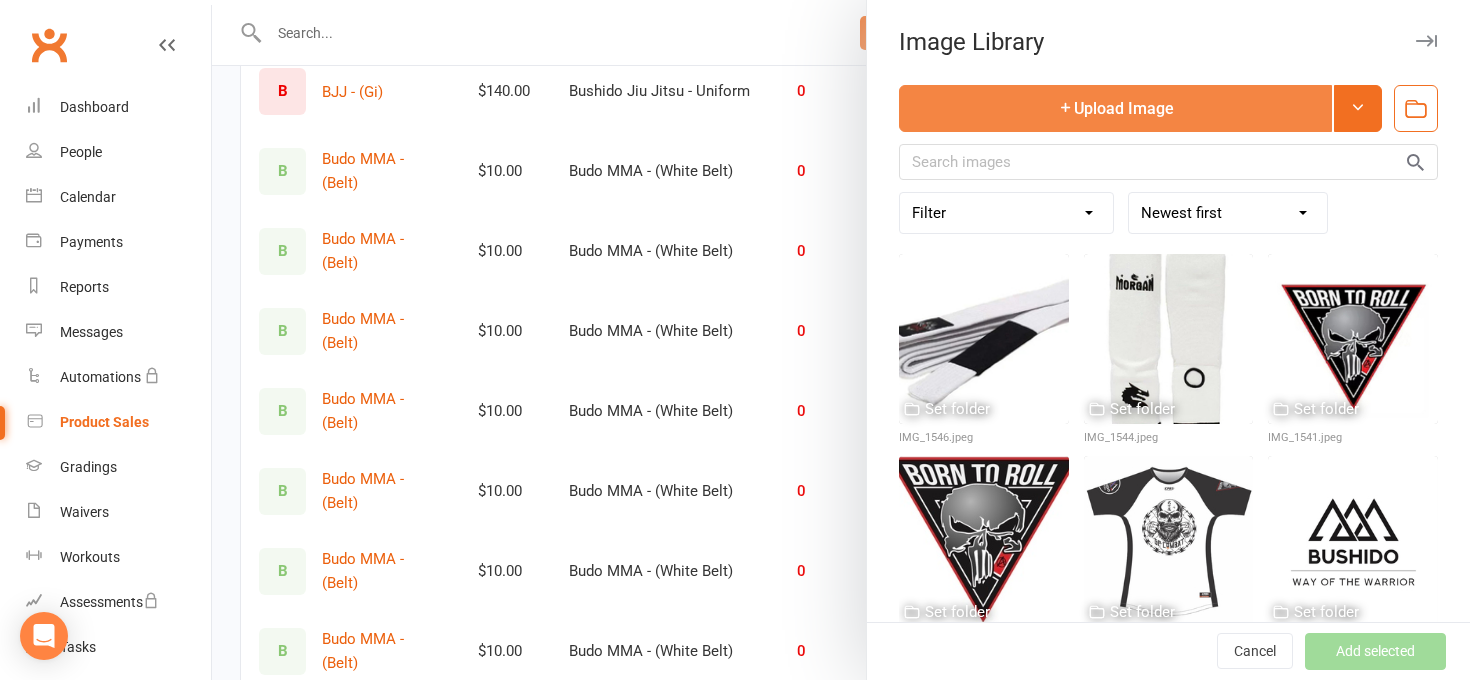 click on "Upload Image" at bounding box center [1115, 108] 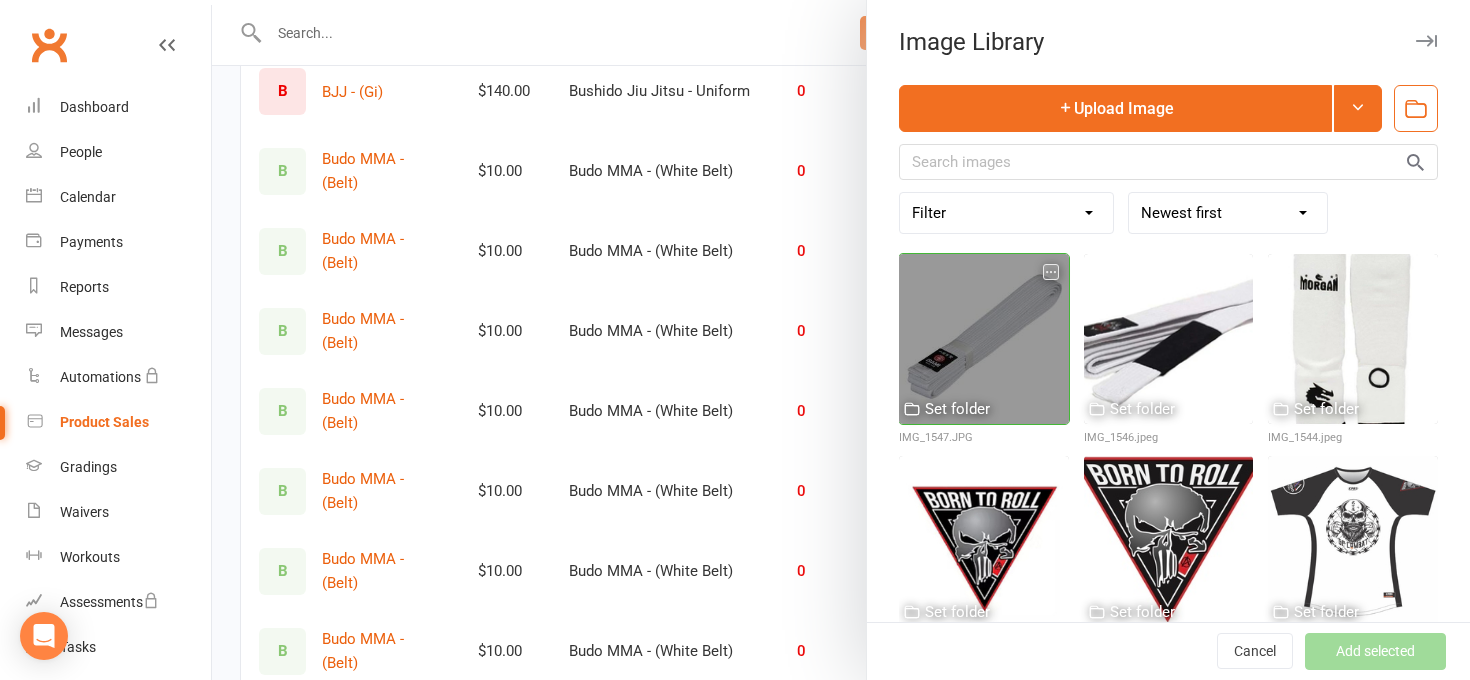 click at bounding box center [984, 339] 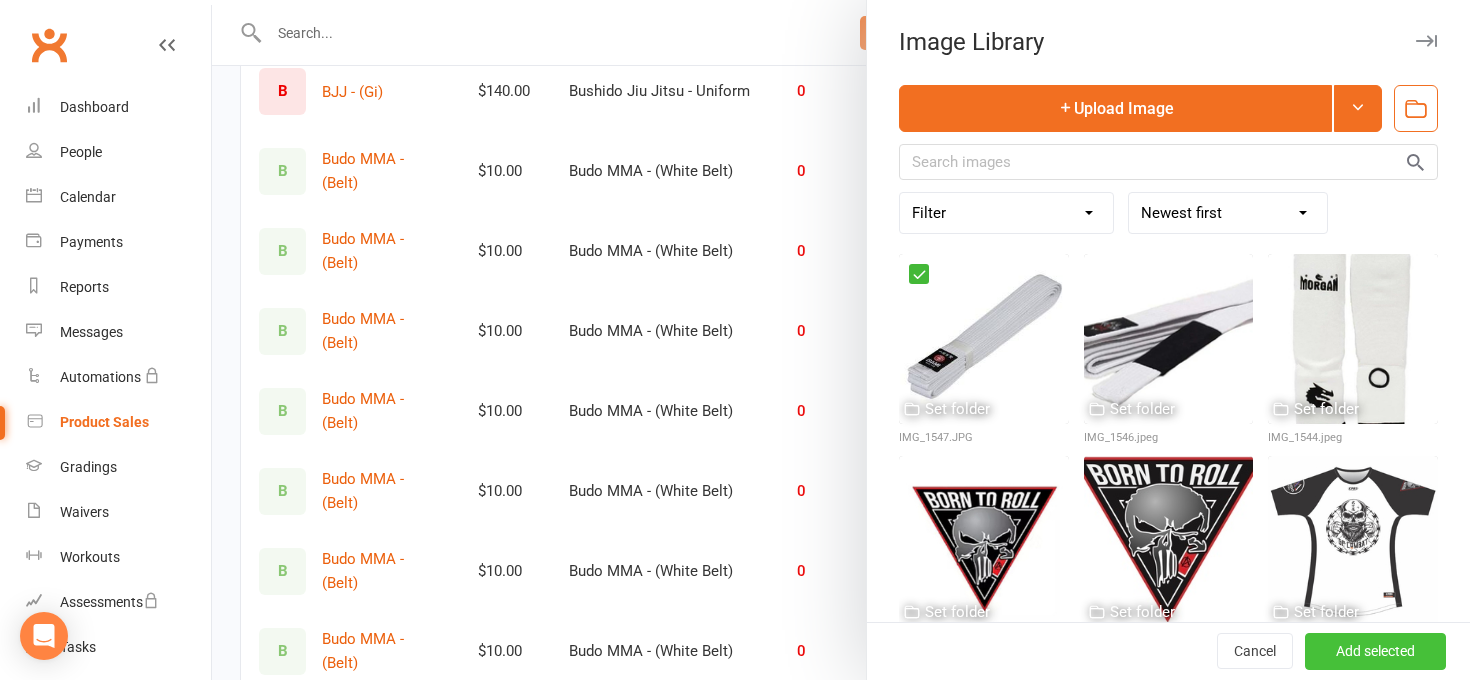click on "Add selected" at bounding box center [1375, 652] 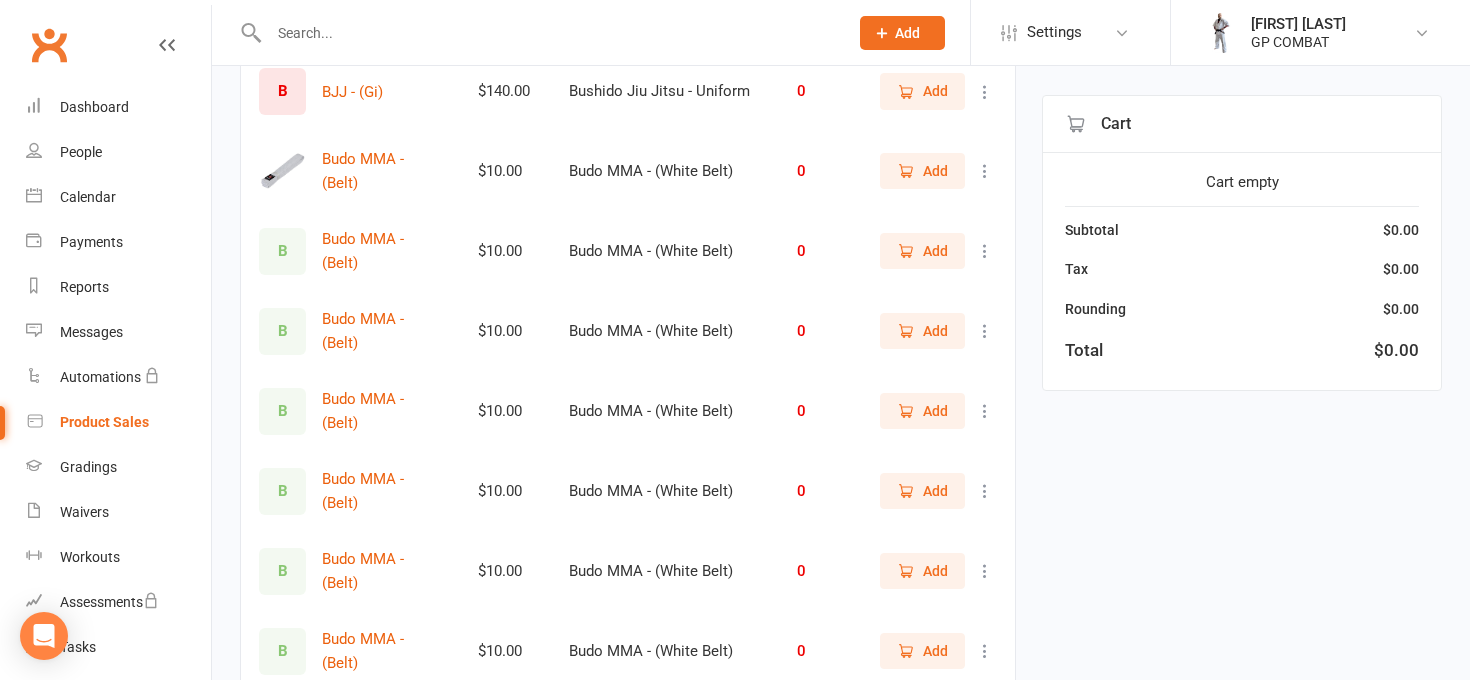 click on "B" at bounding box center [282, 251] 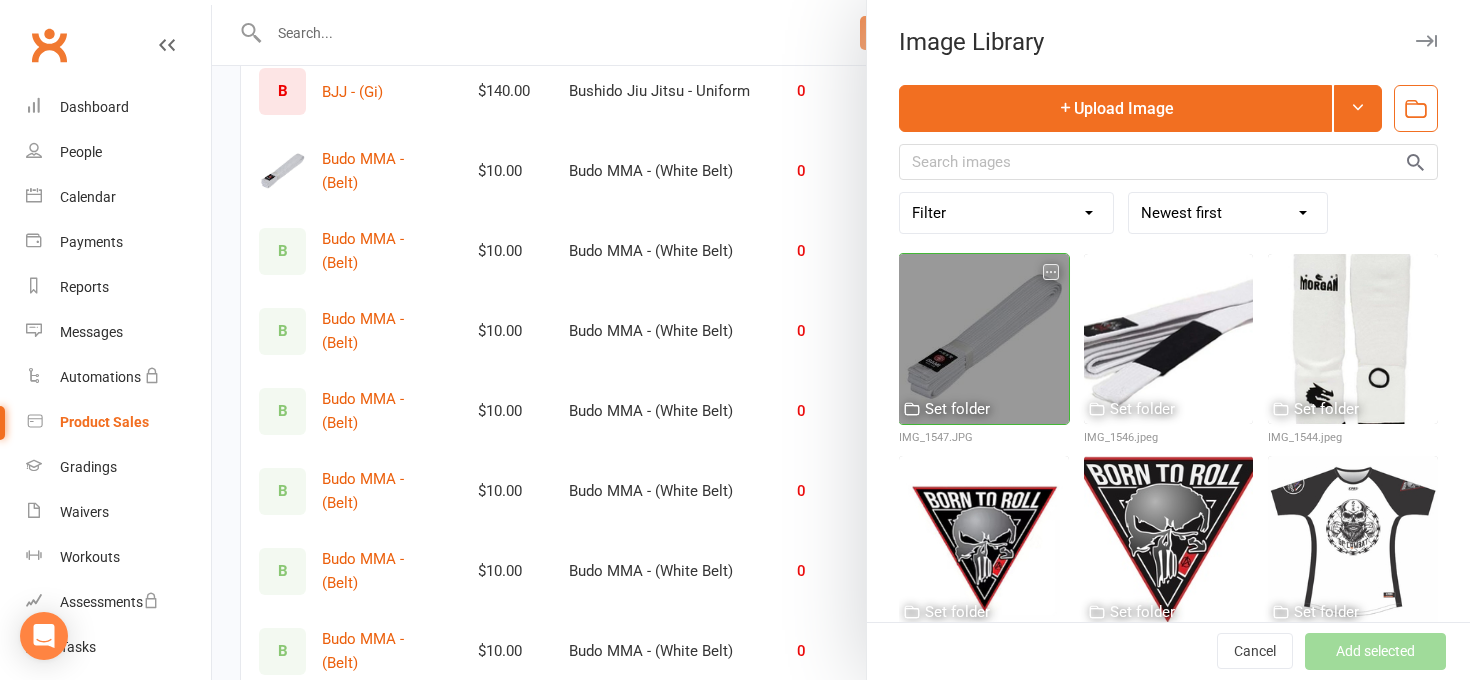 click at bounding box center (984, 339) 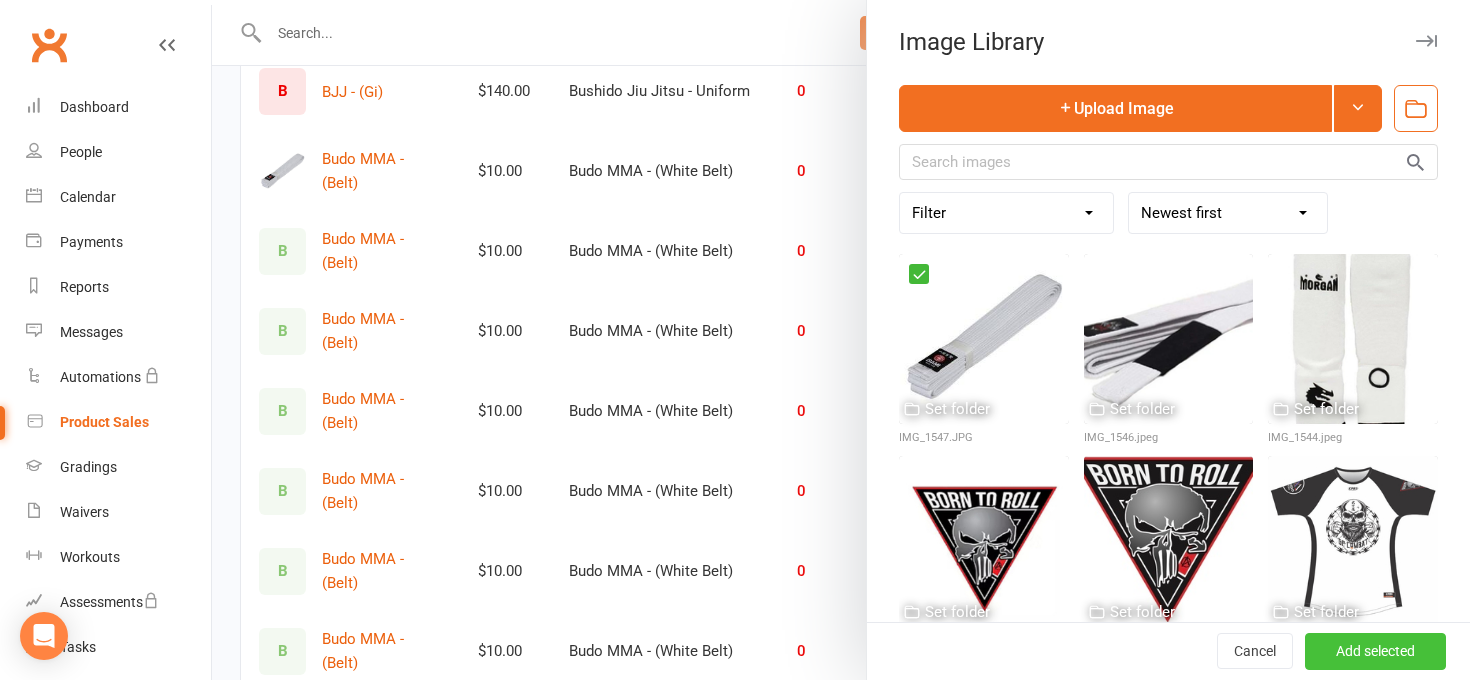 click on "Add selected" at bounding box center (1375, 652) 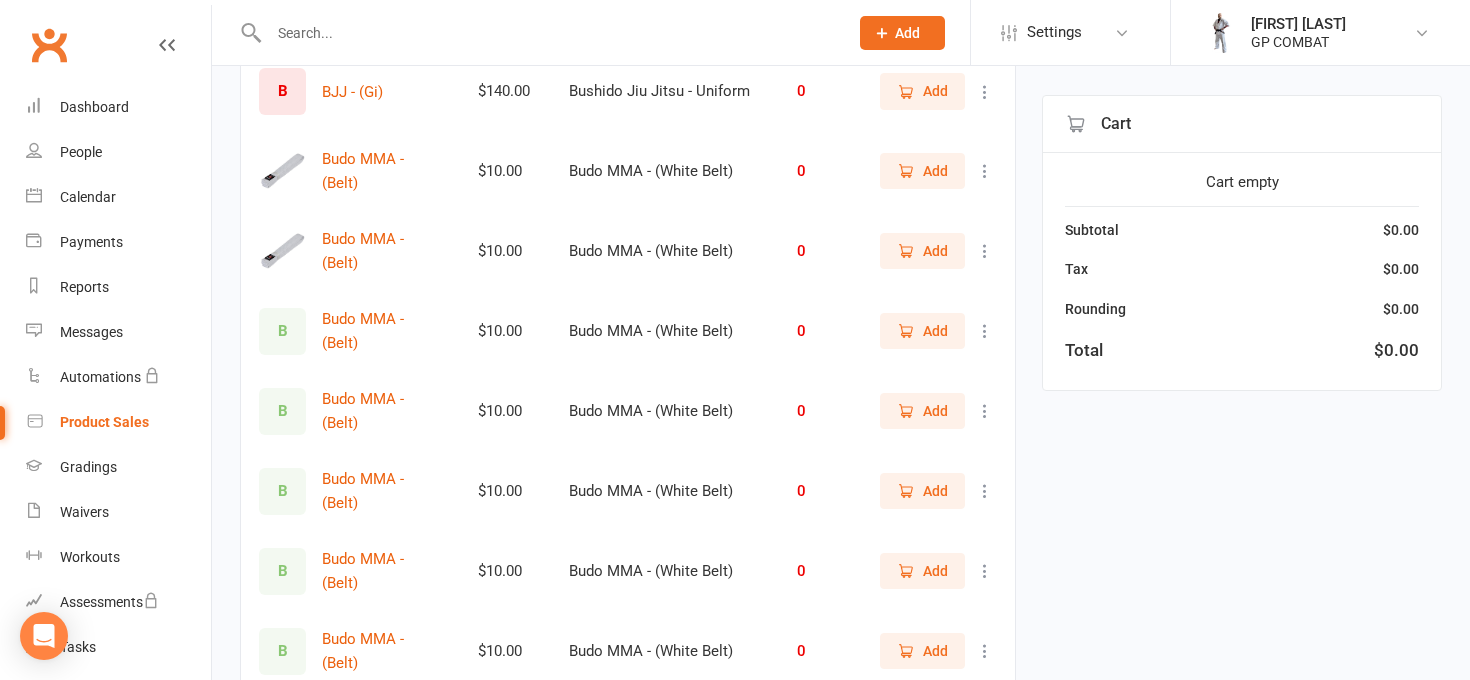 click on "B" at bounding box center (282, 331) 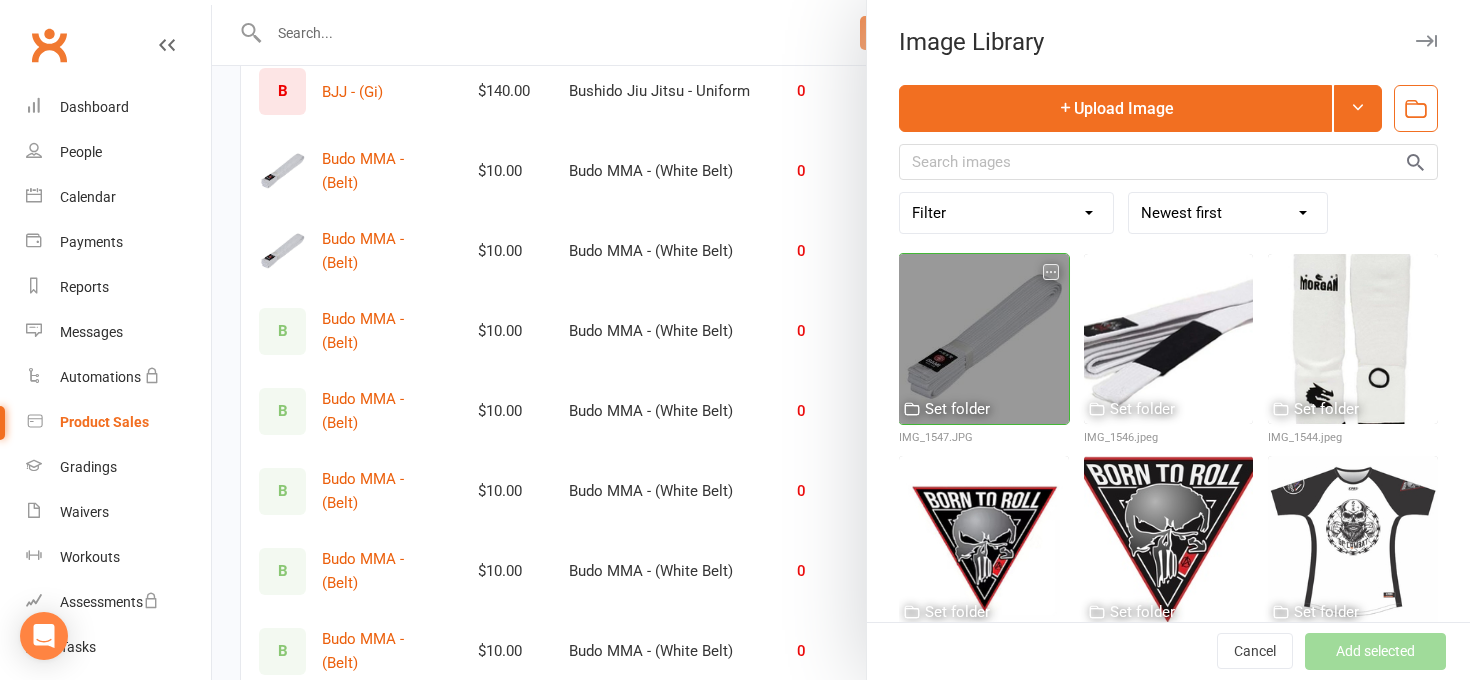 click at bounding box center (984, 339) 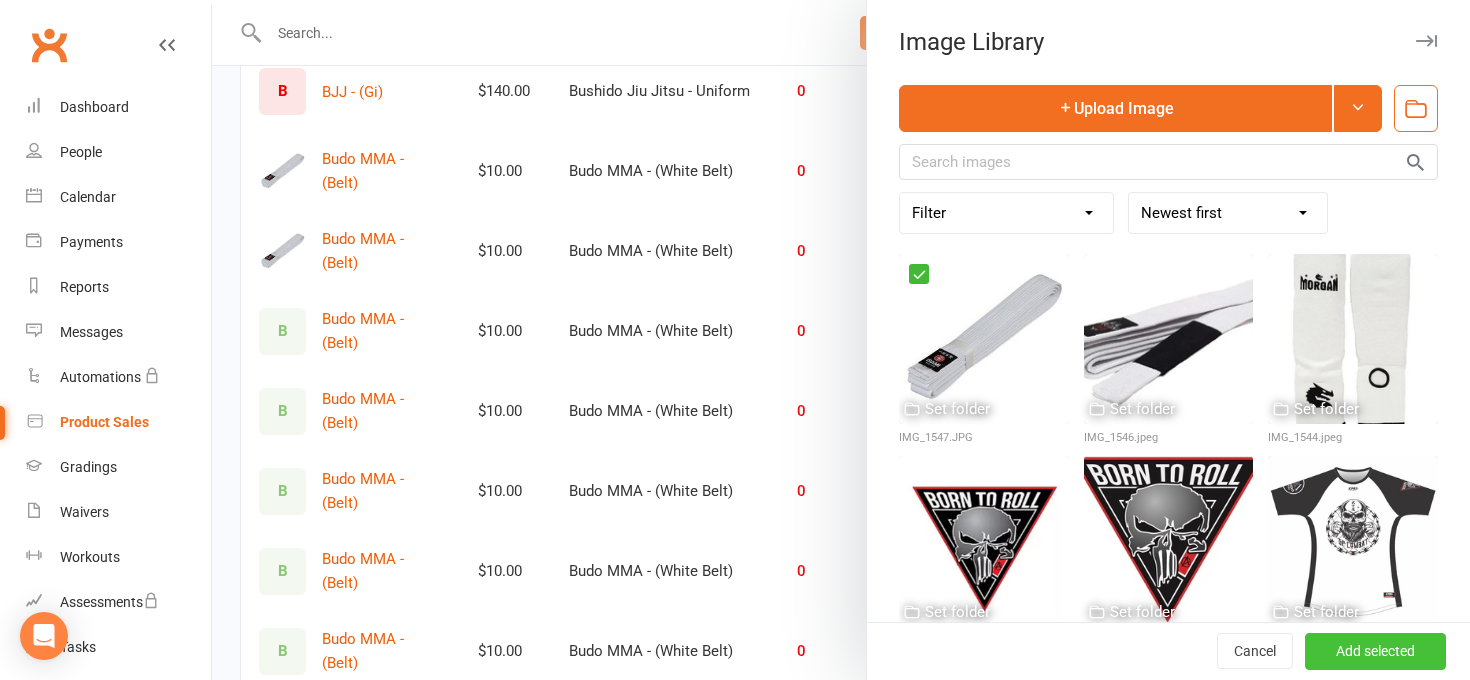 click on "Add selected" at bounding box center [1375, 652] 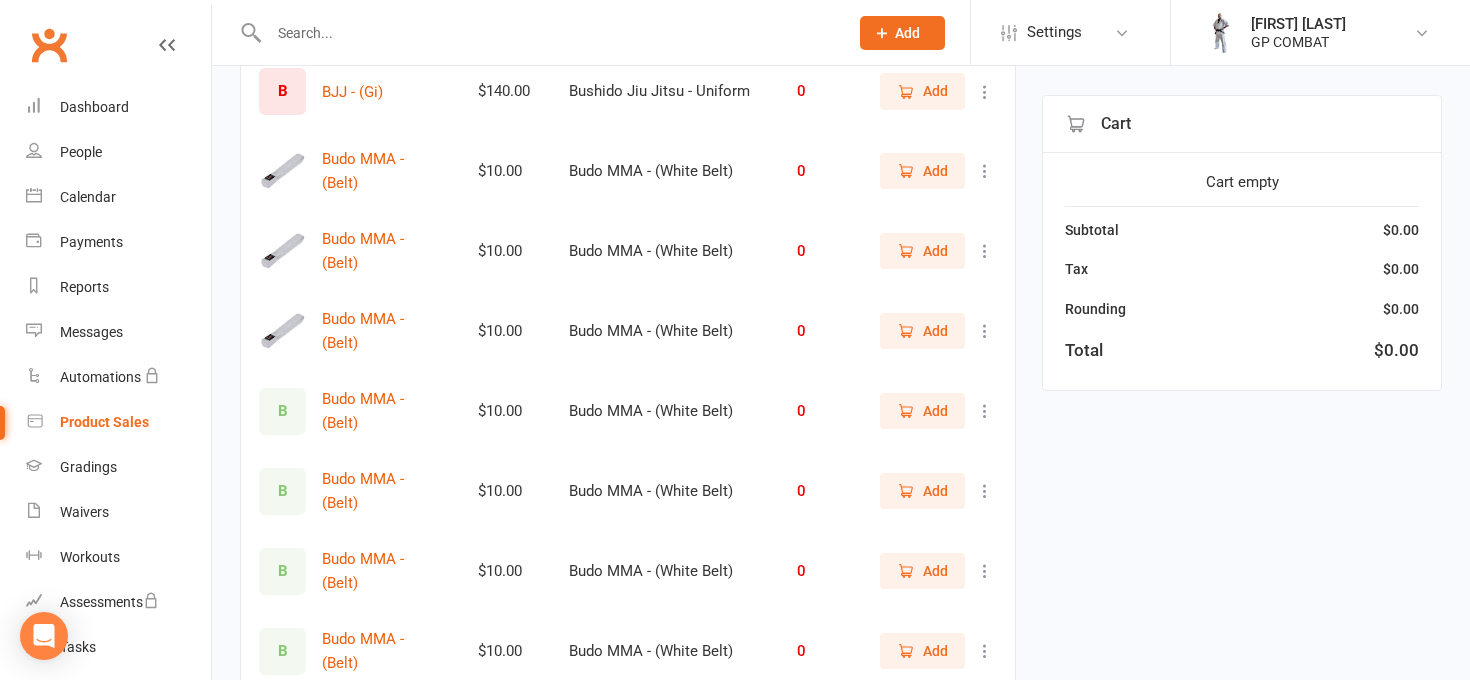 click on "B" at bounding box center (282, 411) 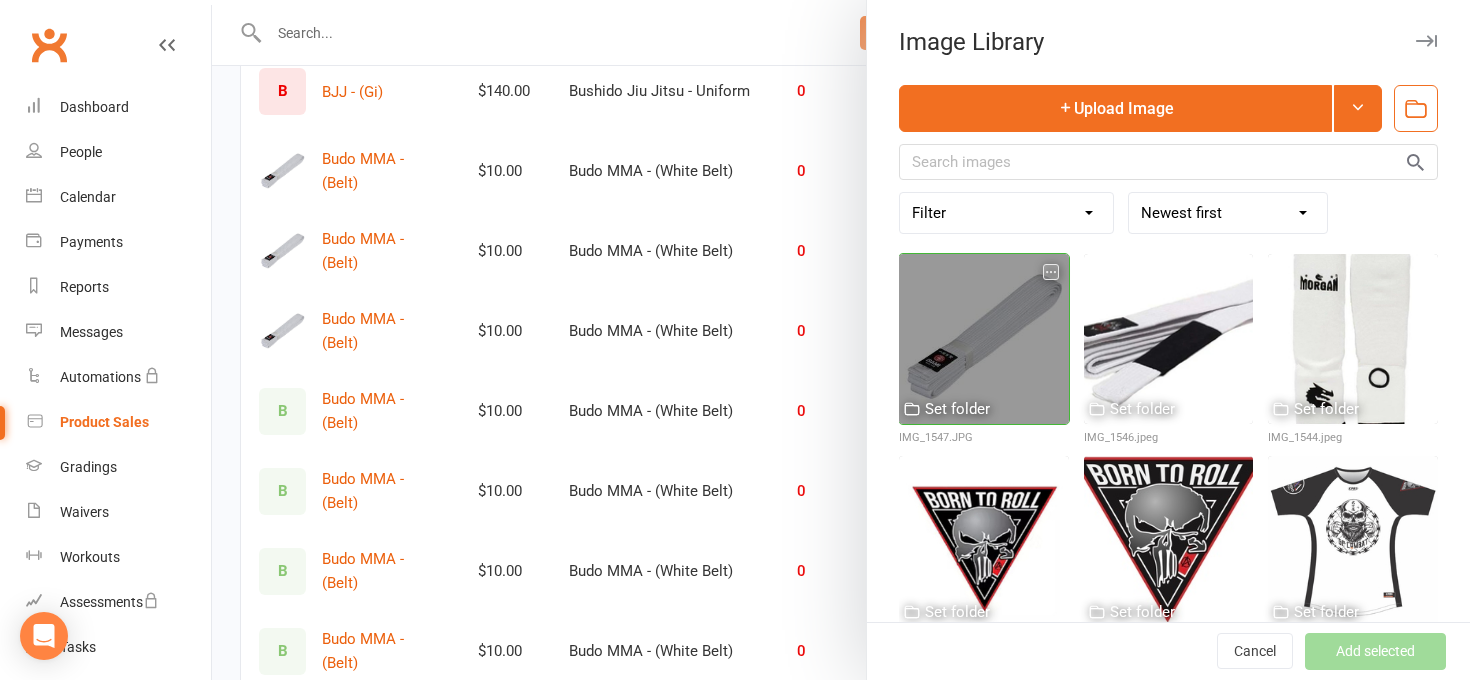 click at bounding box center (984, 339) 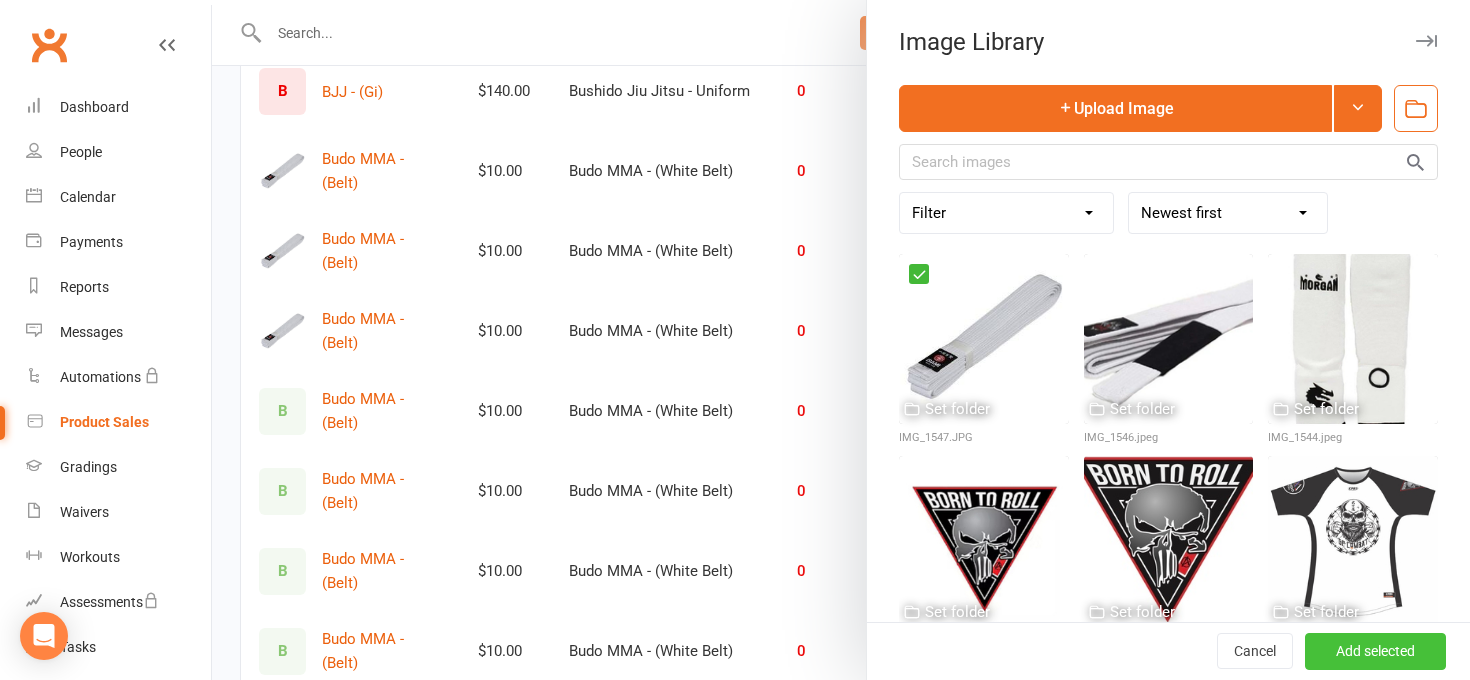 click on "Add selected" at bounding box center [1375, 652] 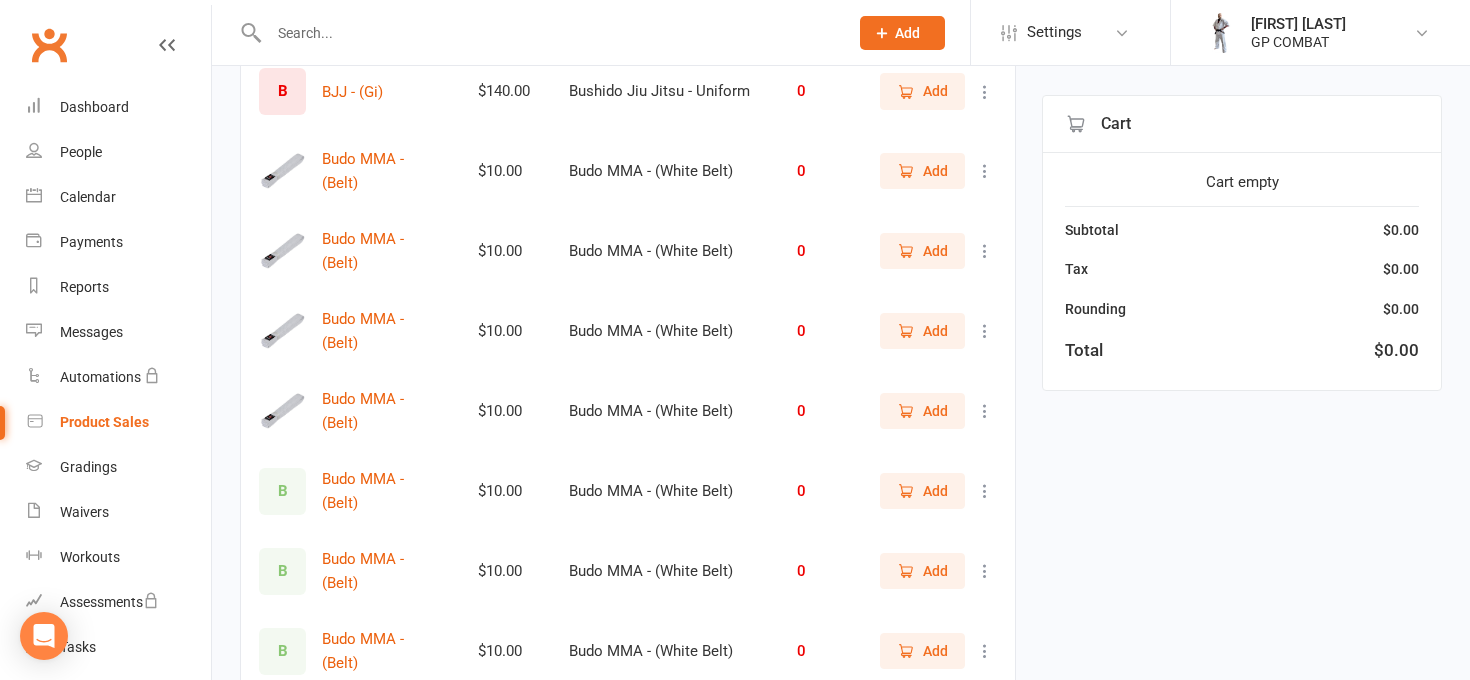 click on "B" at bounding box center (282, 491) 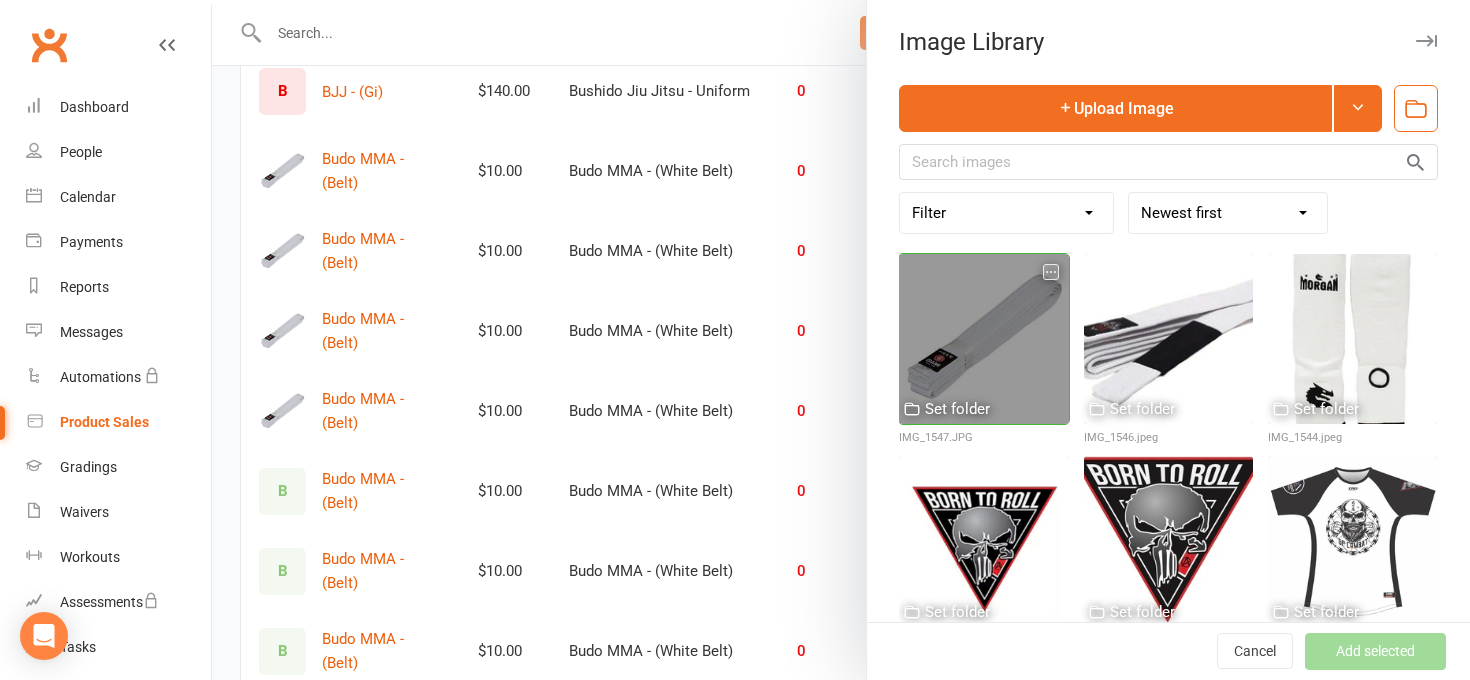 click at bounding box center (984, 339) 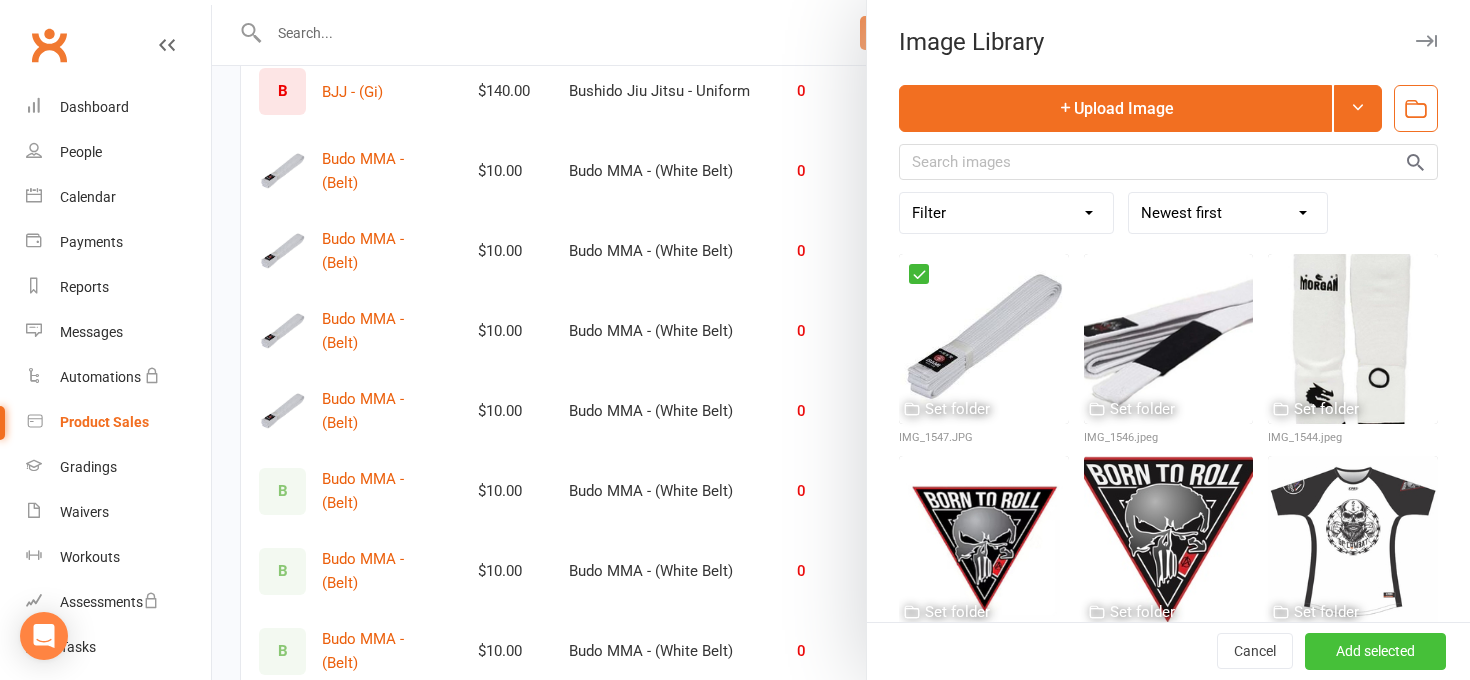 click on "Add selected" at bounding box center (1375, 652) 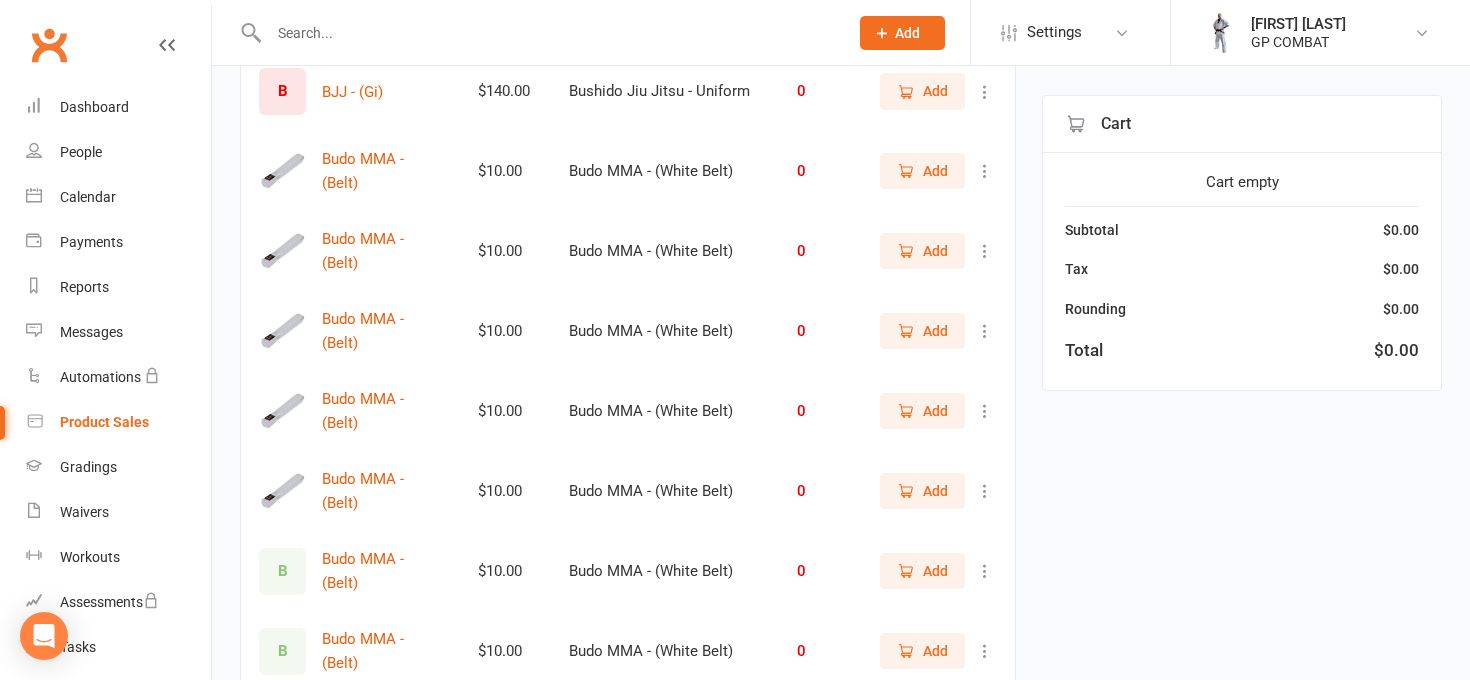 click on "B" at bounding box center [282, 571] 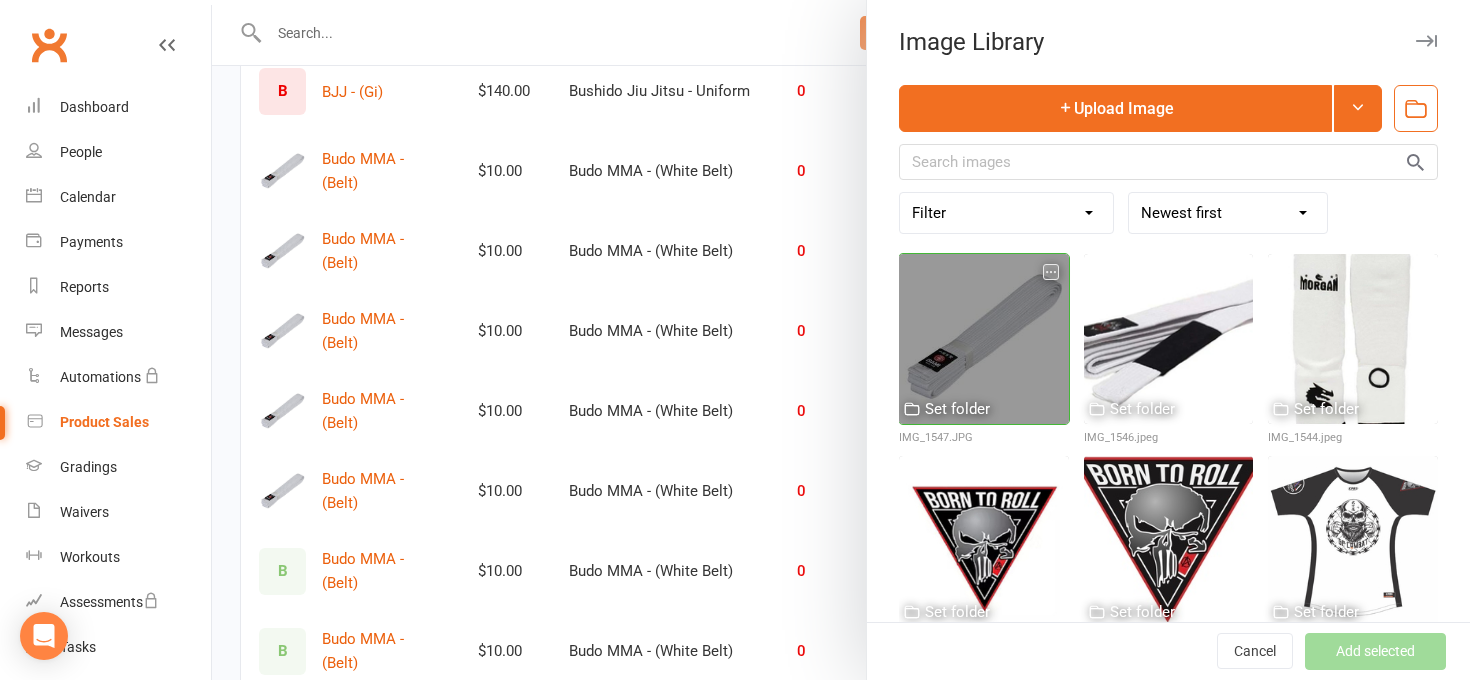click at bounding box center (984, 339) 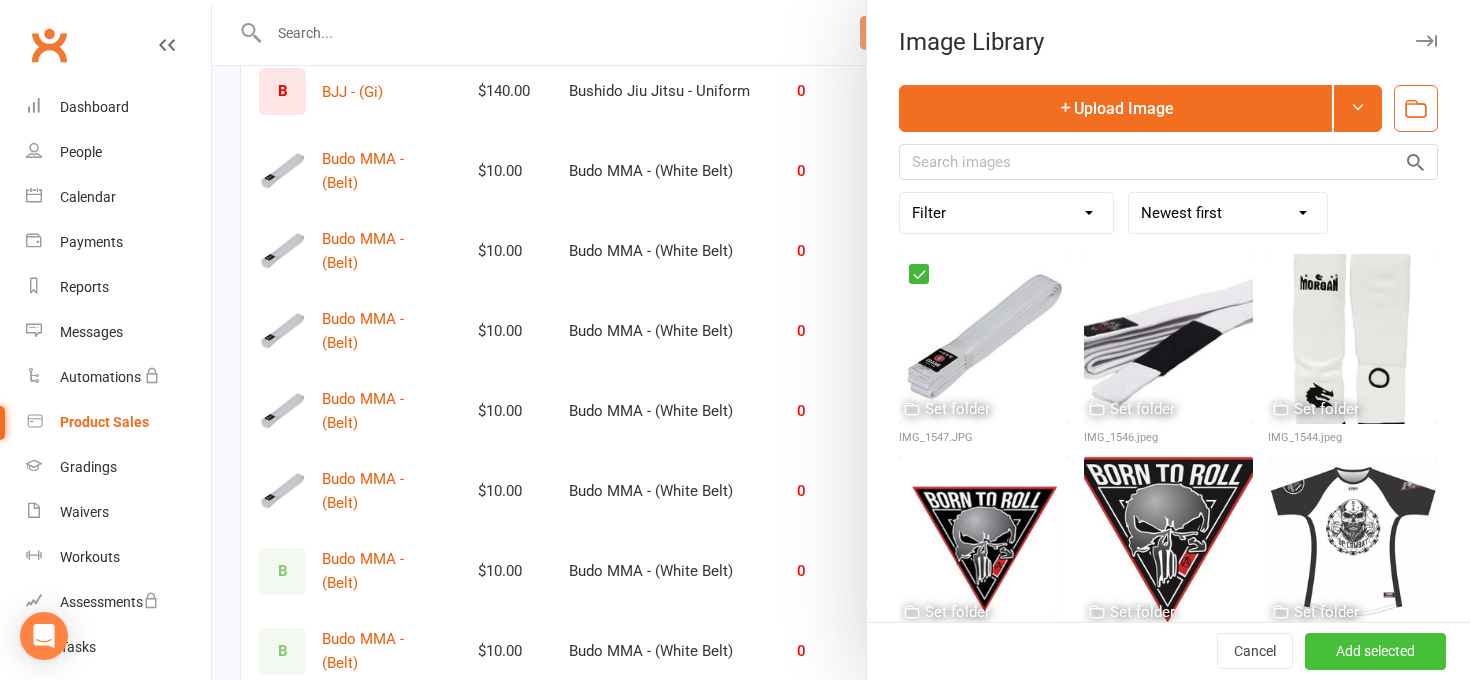 click on "Add selected" at bounding box center [1375, 652] 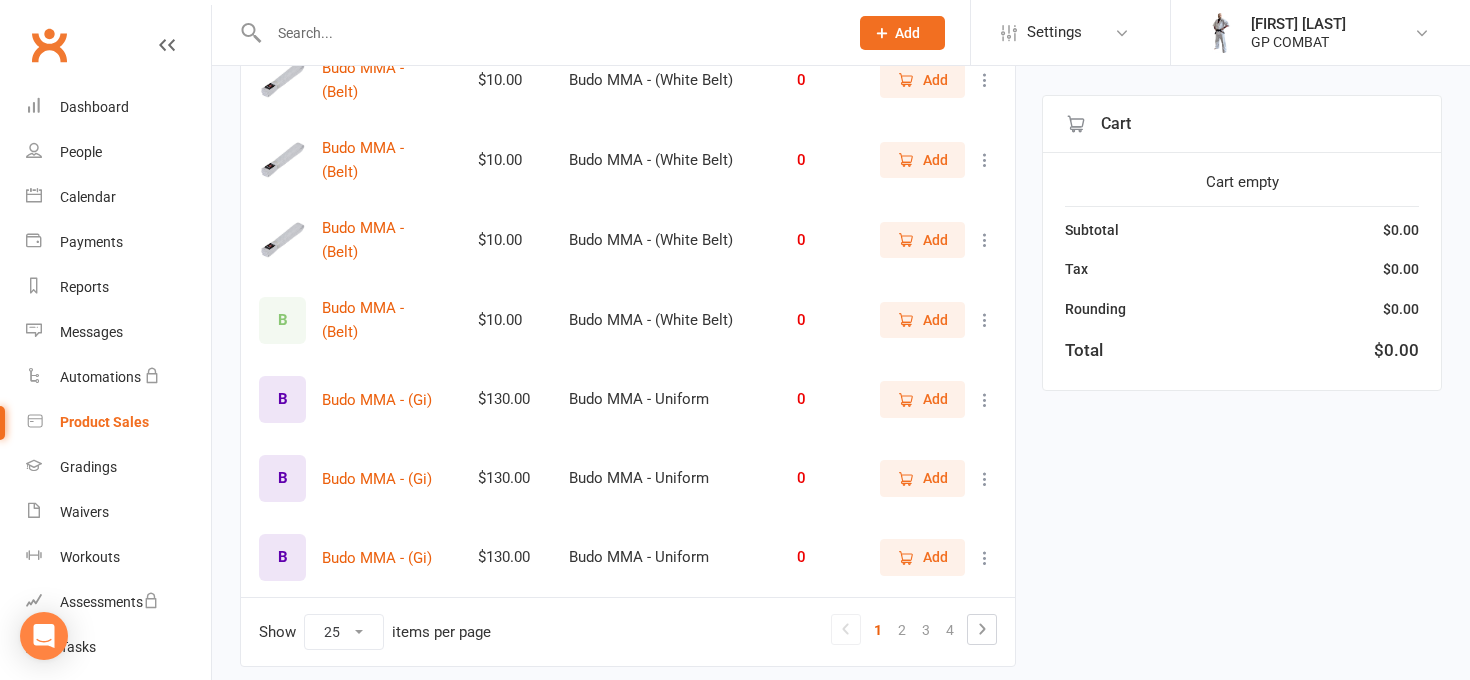 scroll, scrollTop: 1727, scrollLeft: 0, axis: vertical 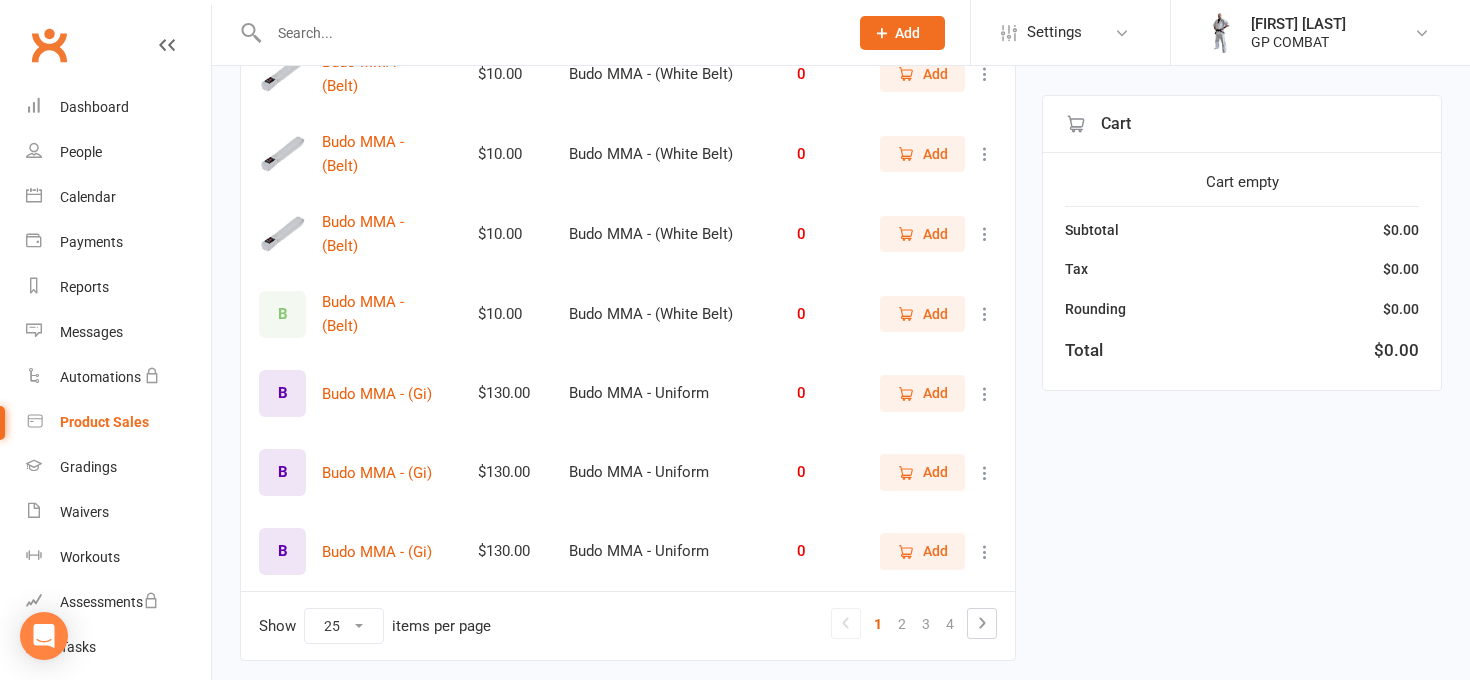click on "B" at bounding box center (282, 314) 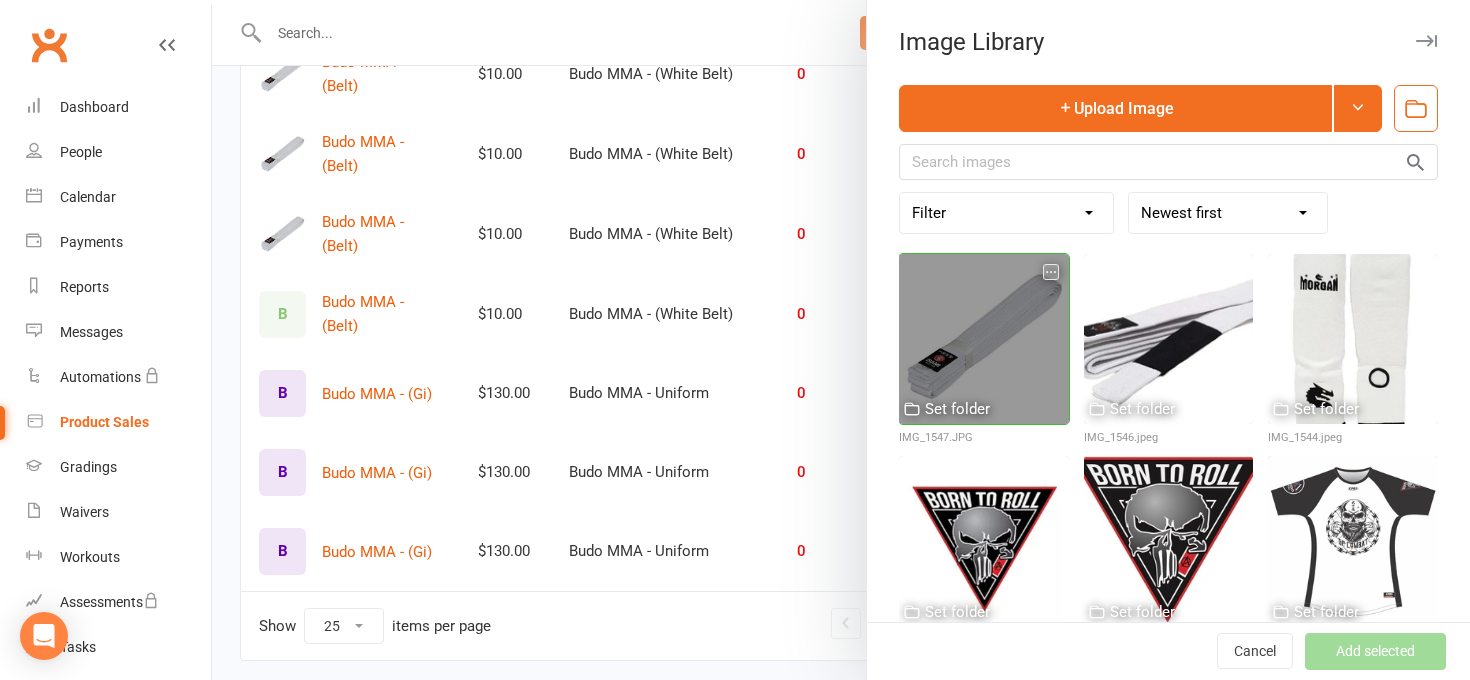 click at bounding box center (984, 339) 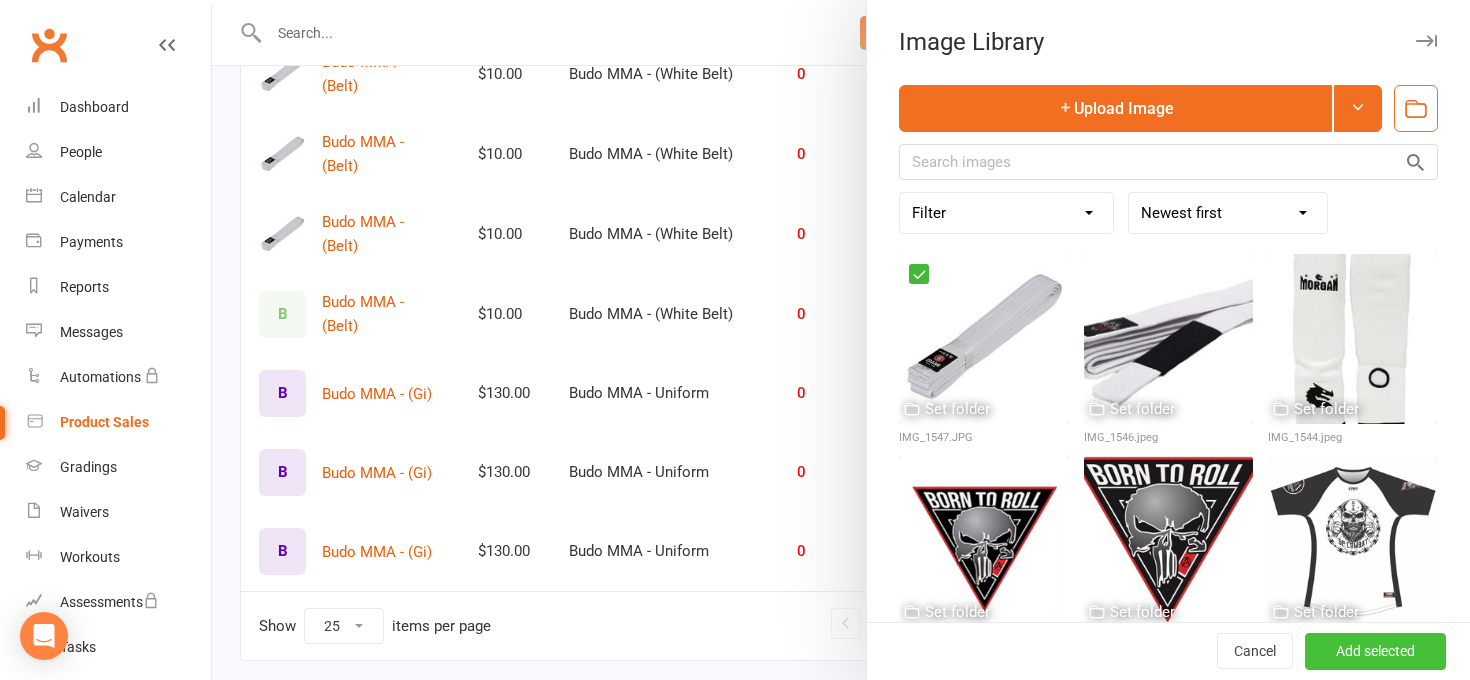 click on "Add selected" at bounding box center [1375, 652] 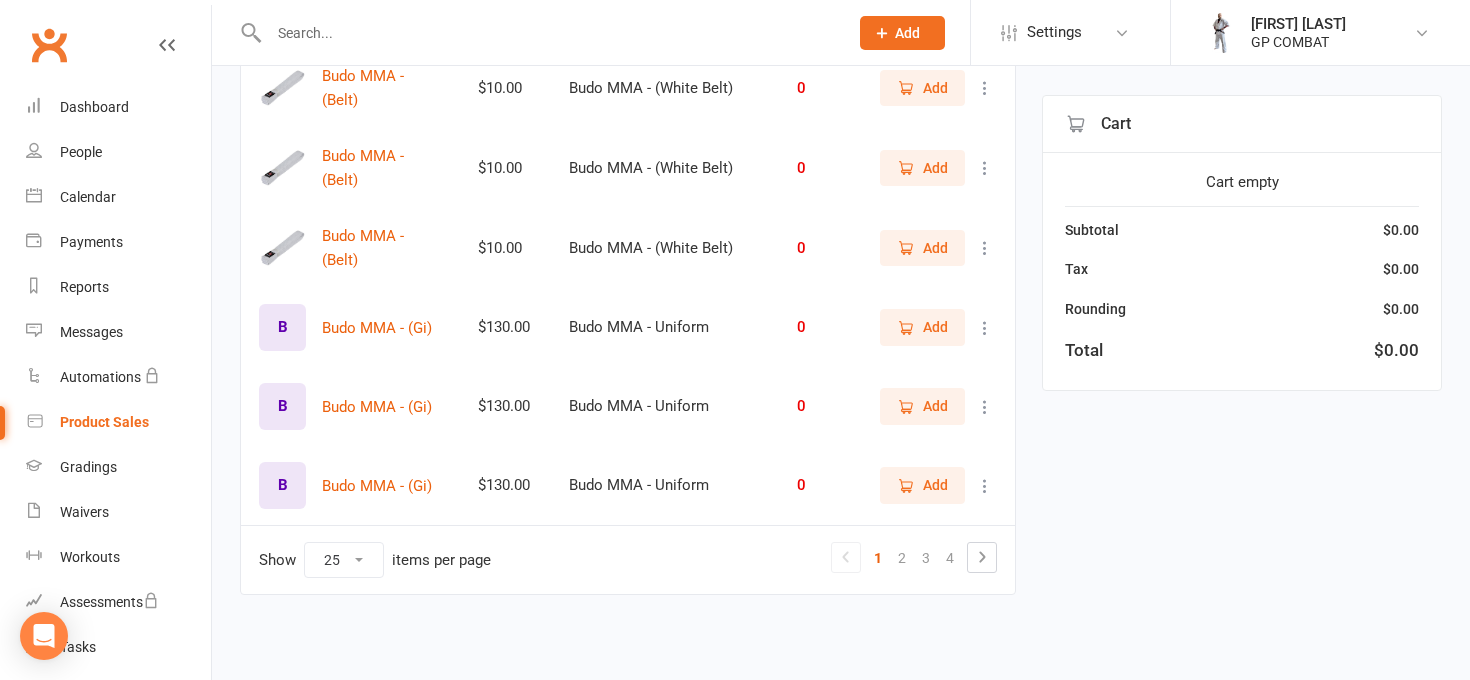 scroll, scrollTop: 1810, scrollLeft: 0, axis: vertical 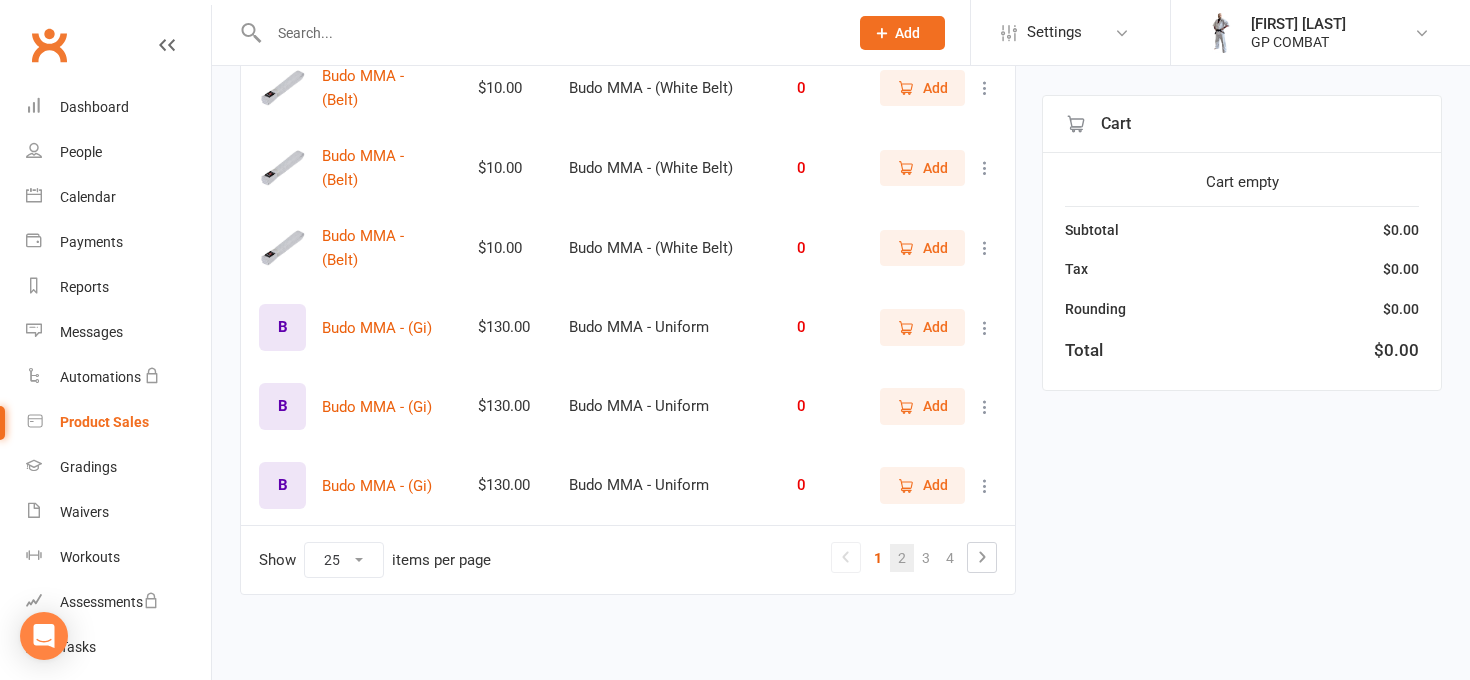 click on "2" at bounding box center (902, 558) 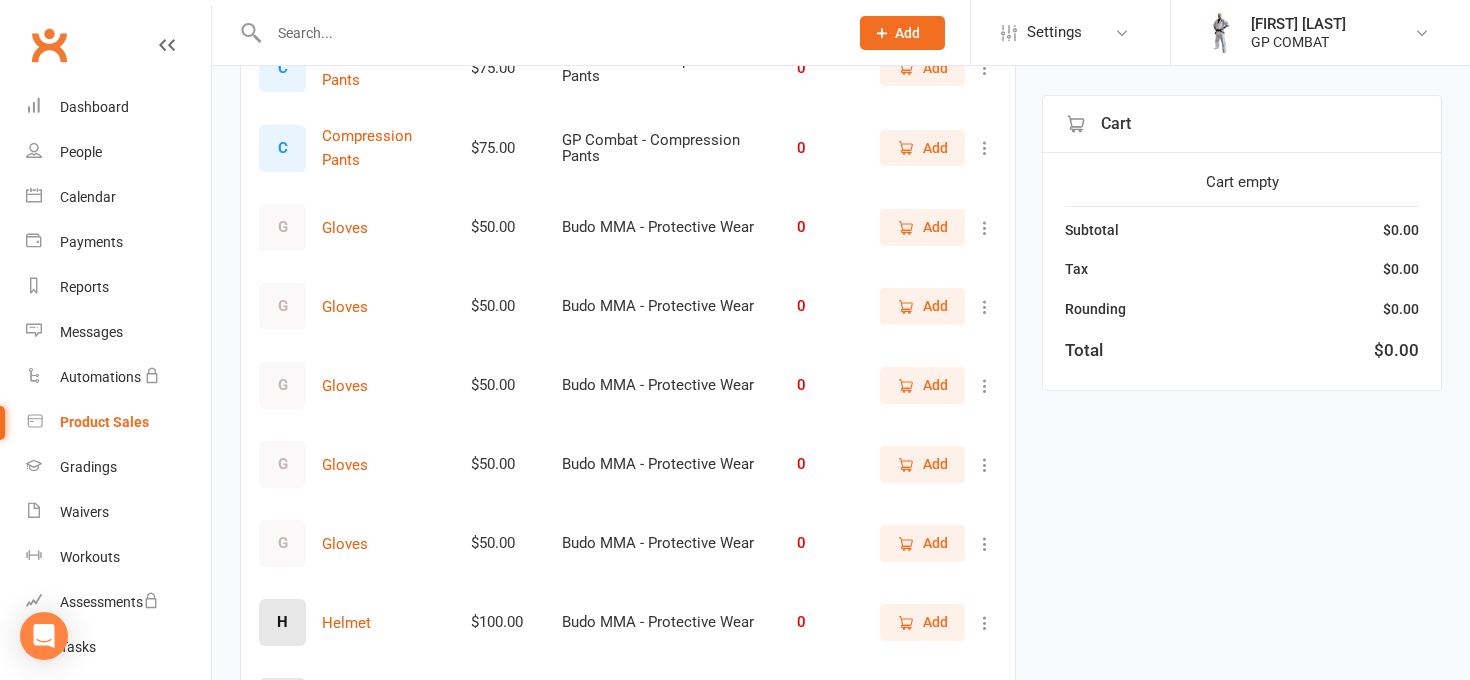 scroll, scrollTop: 1006, scrollLeft: 0, axis: vertical 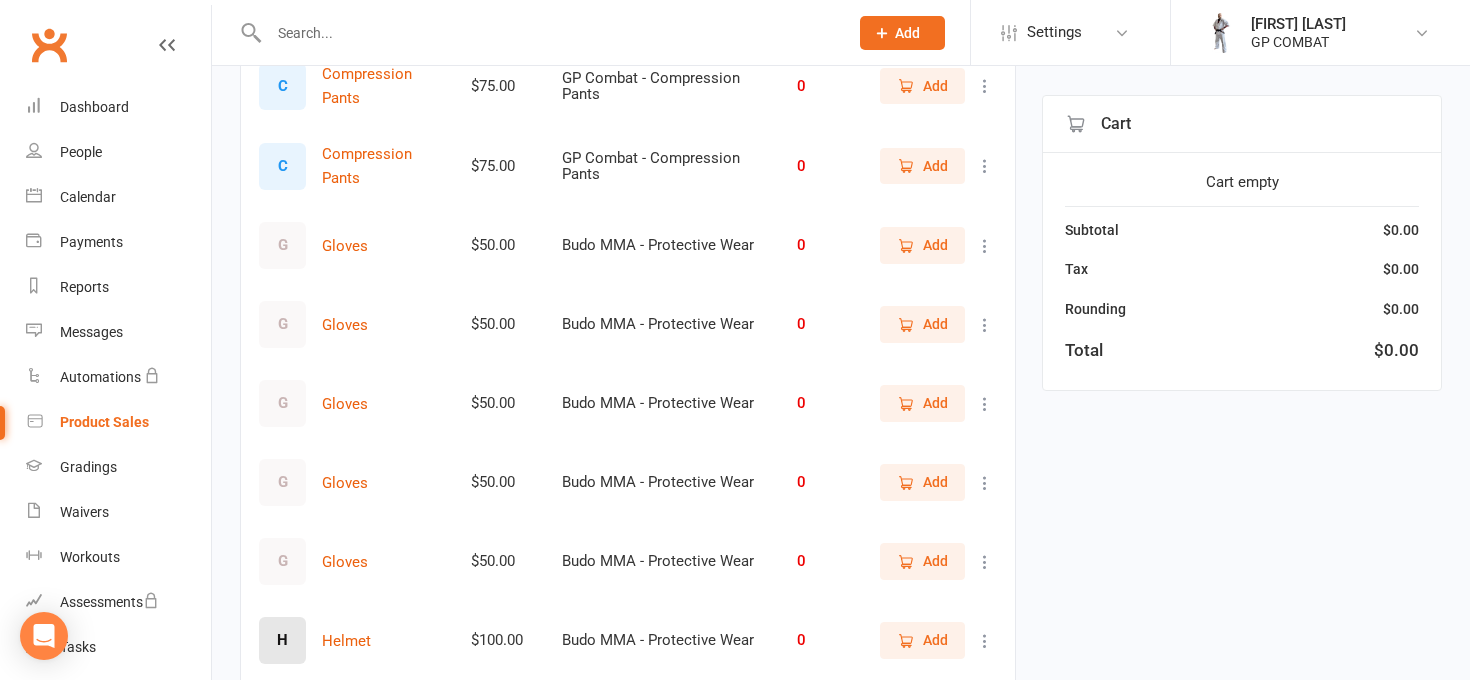 click on "G" at bounding box center [282, 245] 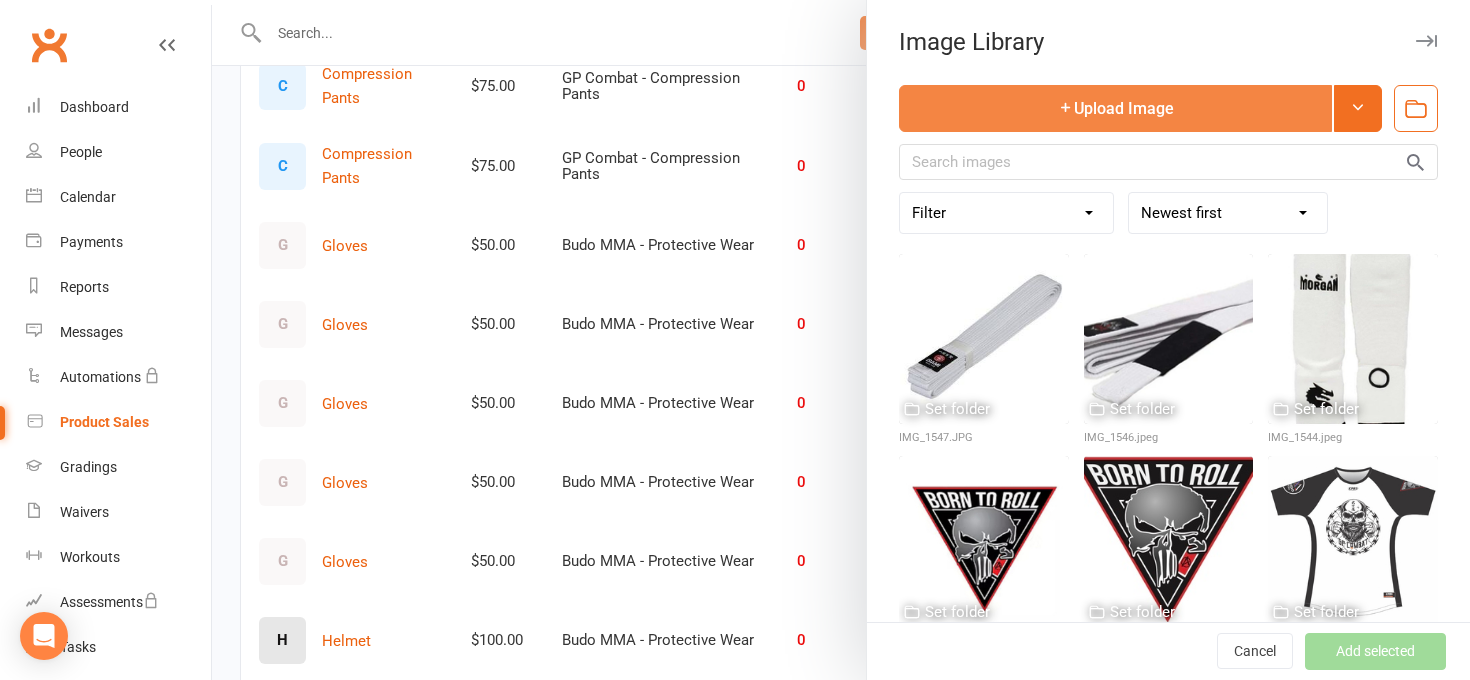 click on "Upload Image" at bounding box center [1115, 108] 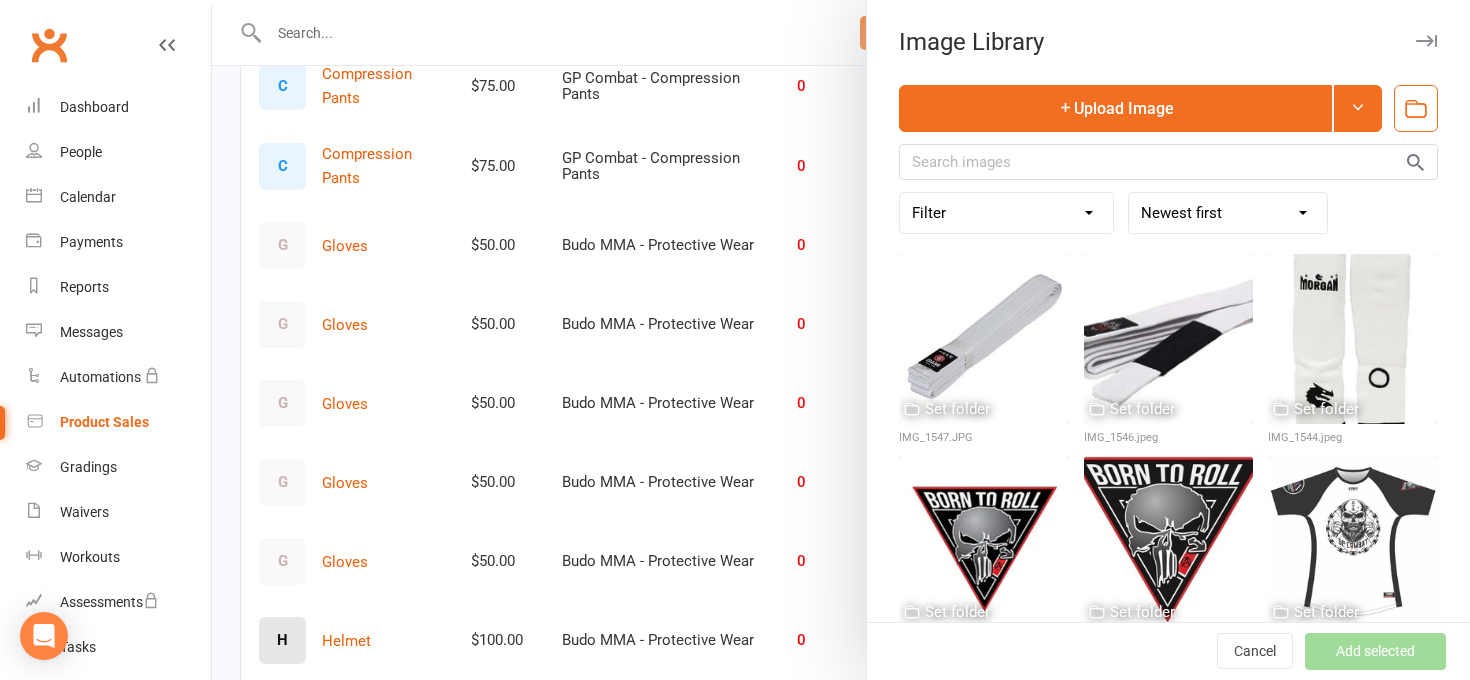 click at bounding box center (841, 340) 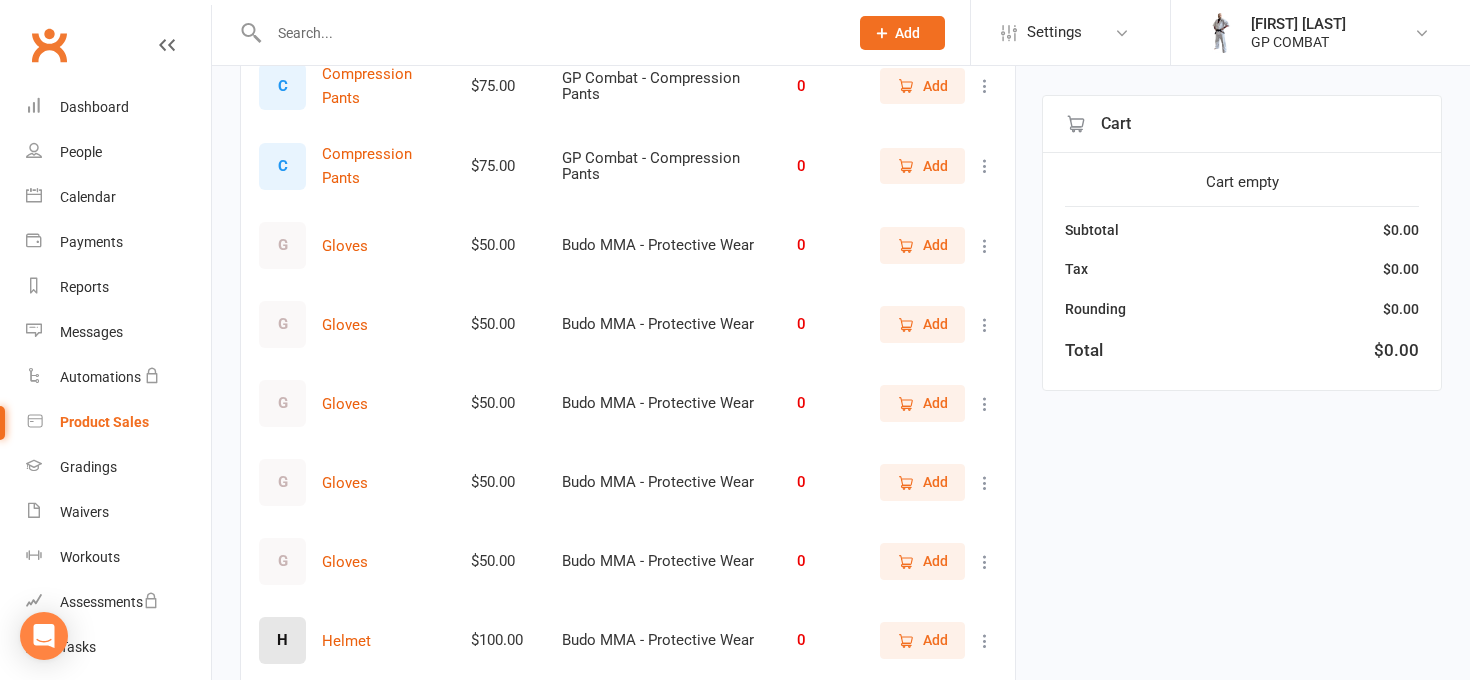 click on "G" at bounding box center (282, 245) 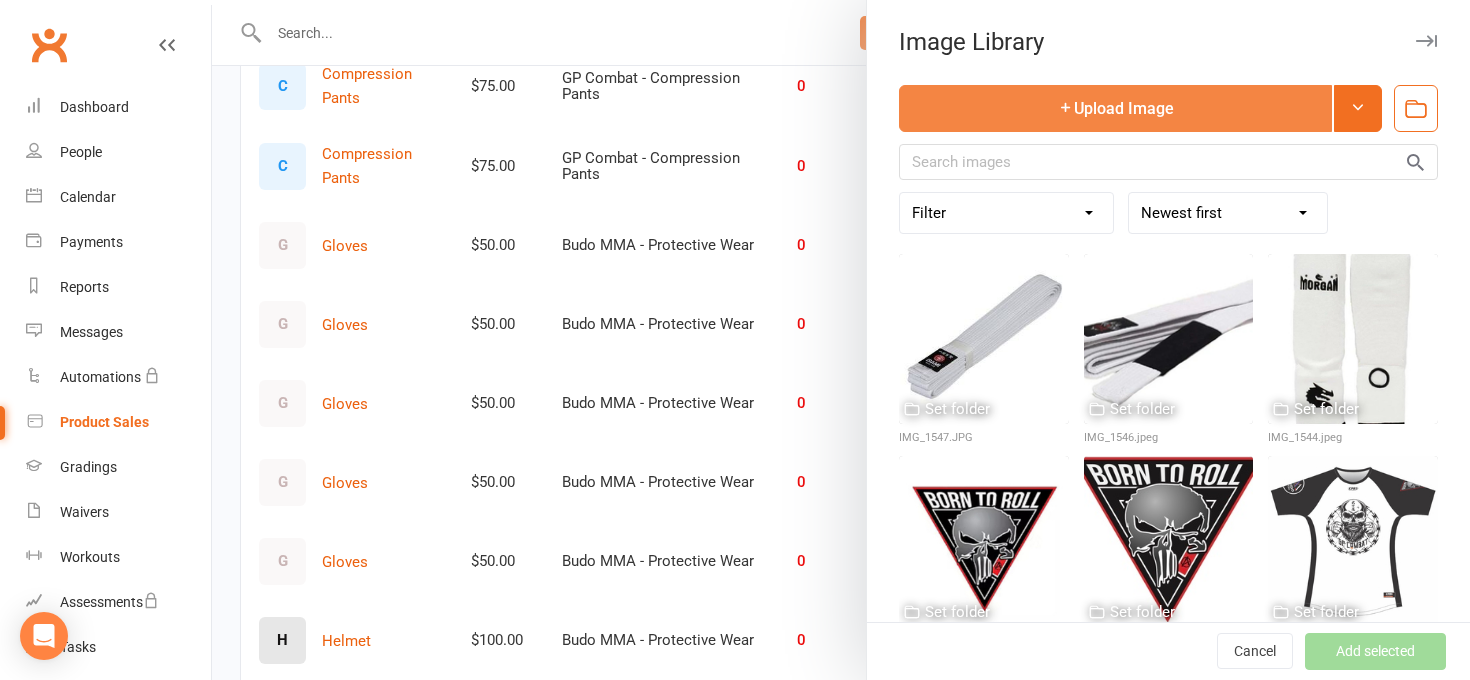 click on "Upload Image" at bounding box center [1115, 108] 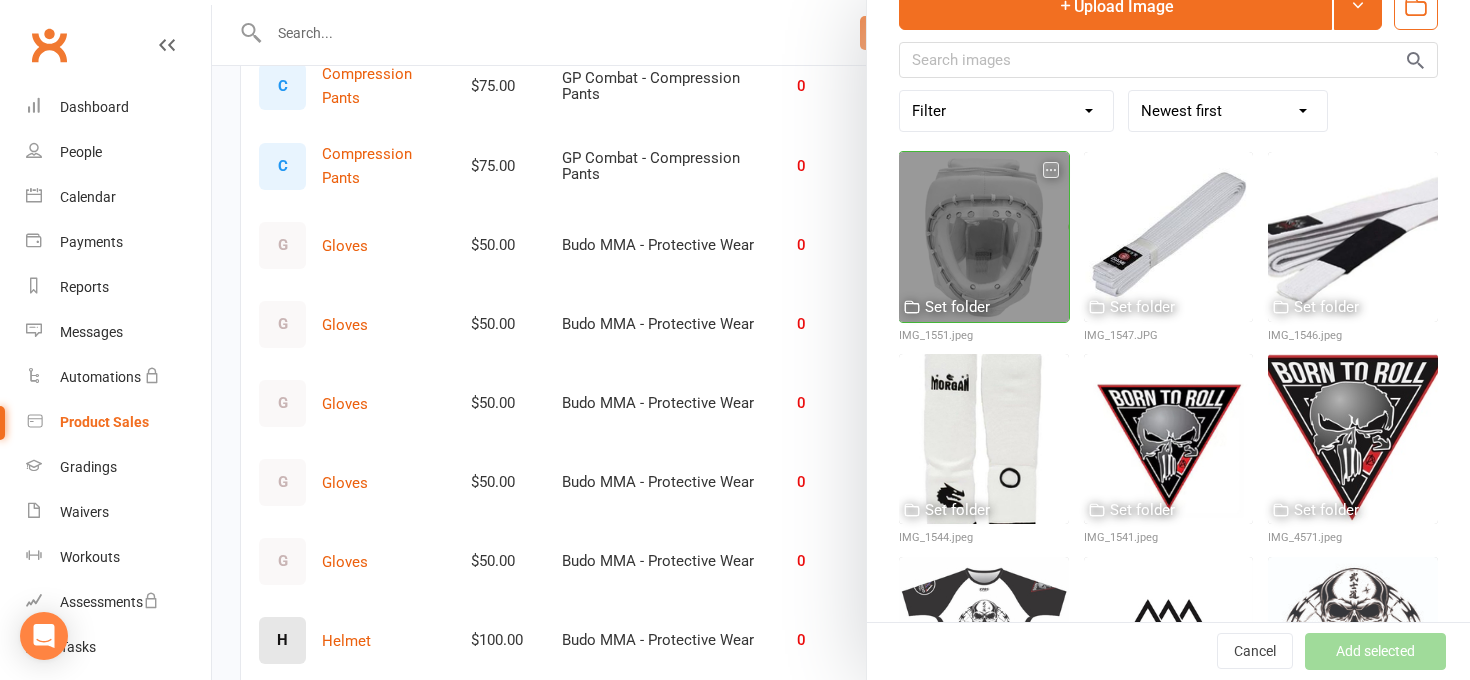 scroll, scrollTop: 111, scrollLeft: 0, axis: vertical 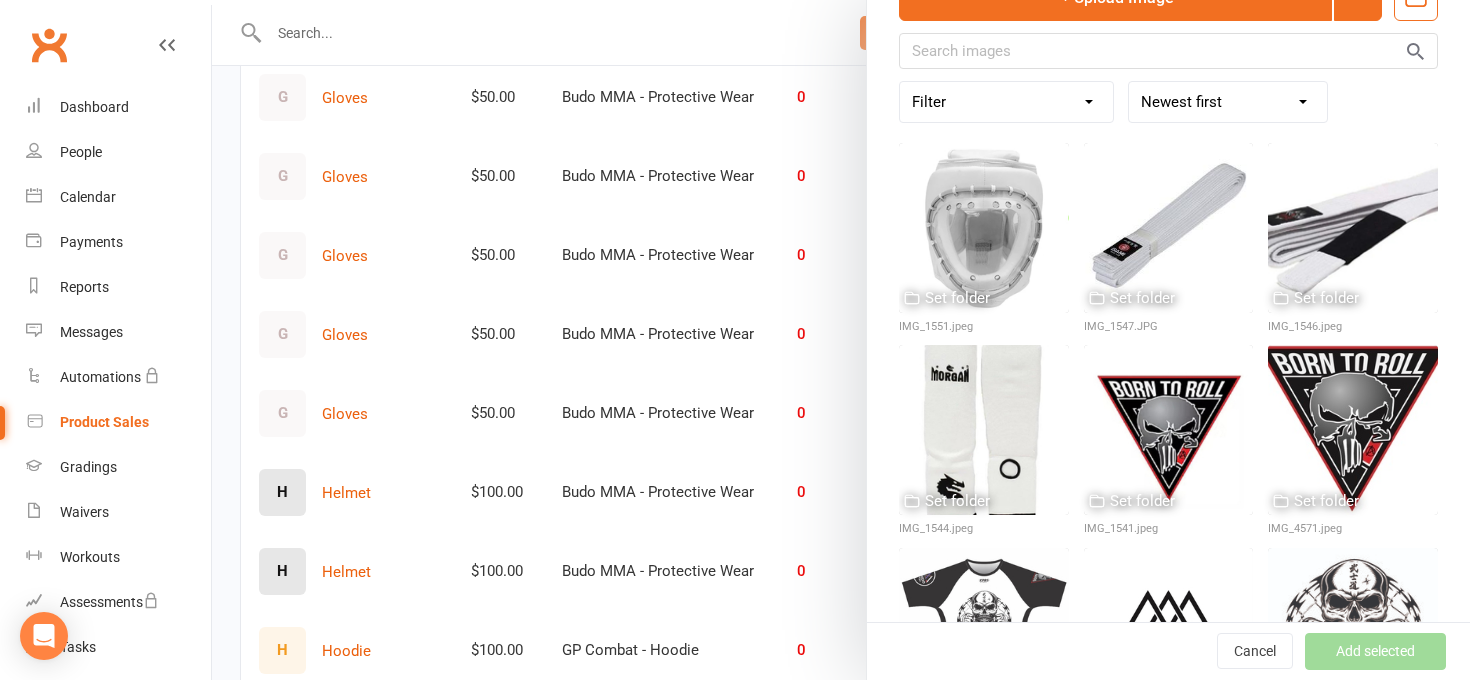 click at bounding box center (841, 340) 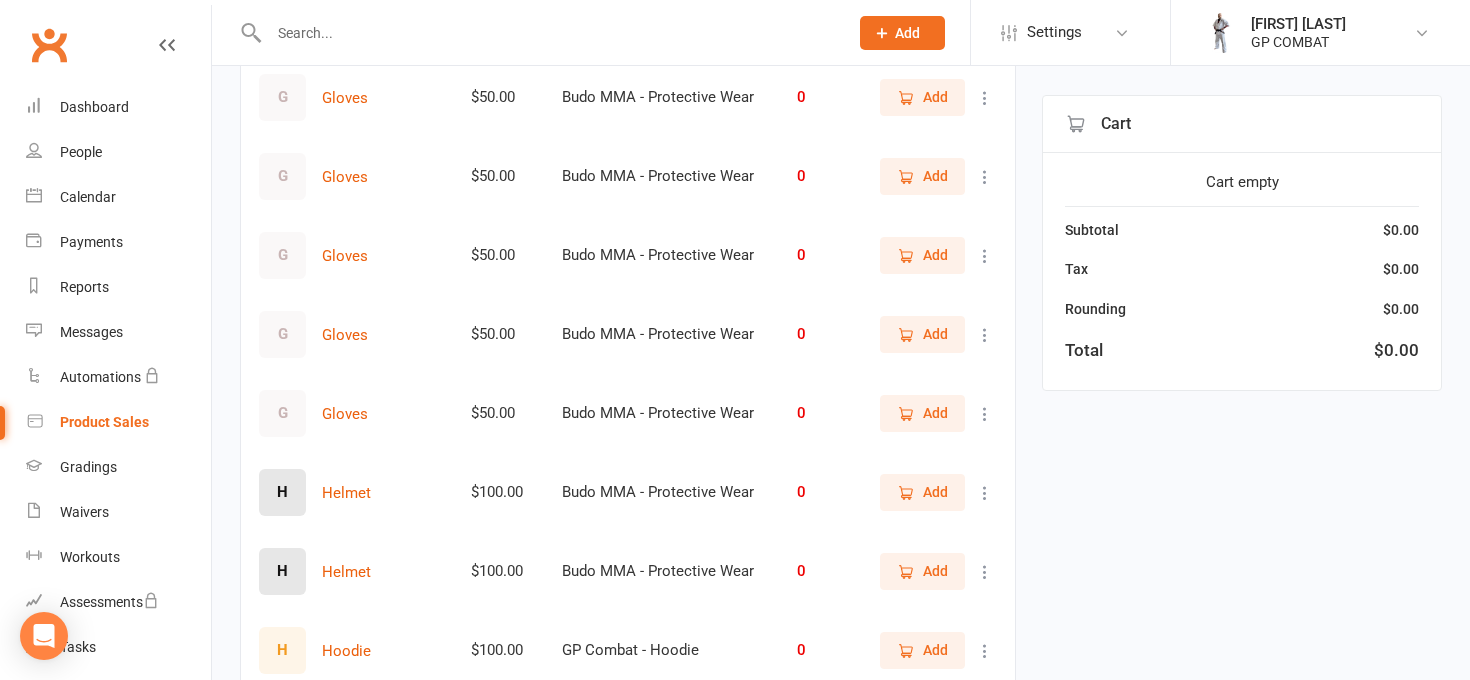 click on "H" at bounding box center [282, 492] 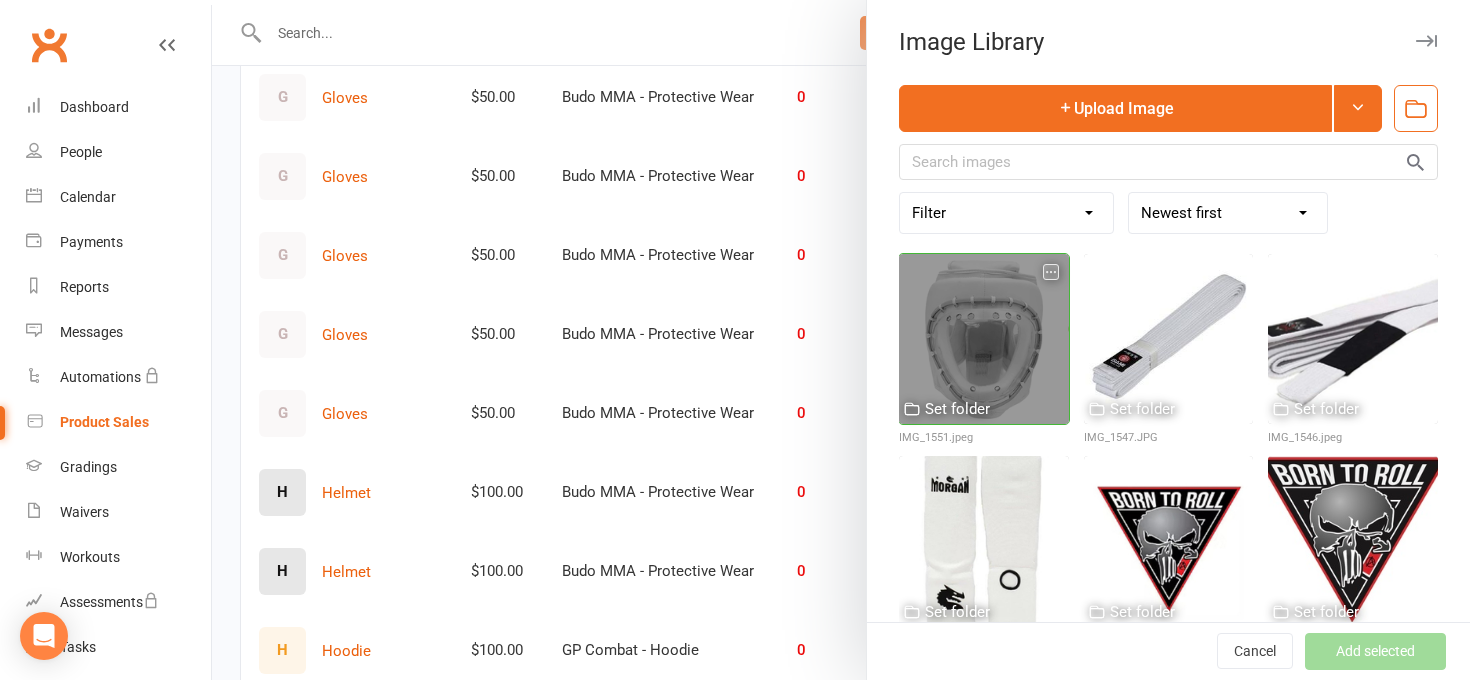 click at bounding box center [984, 339] 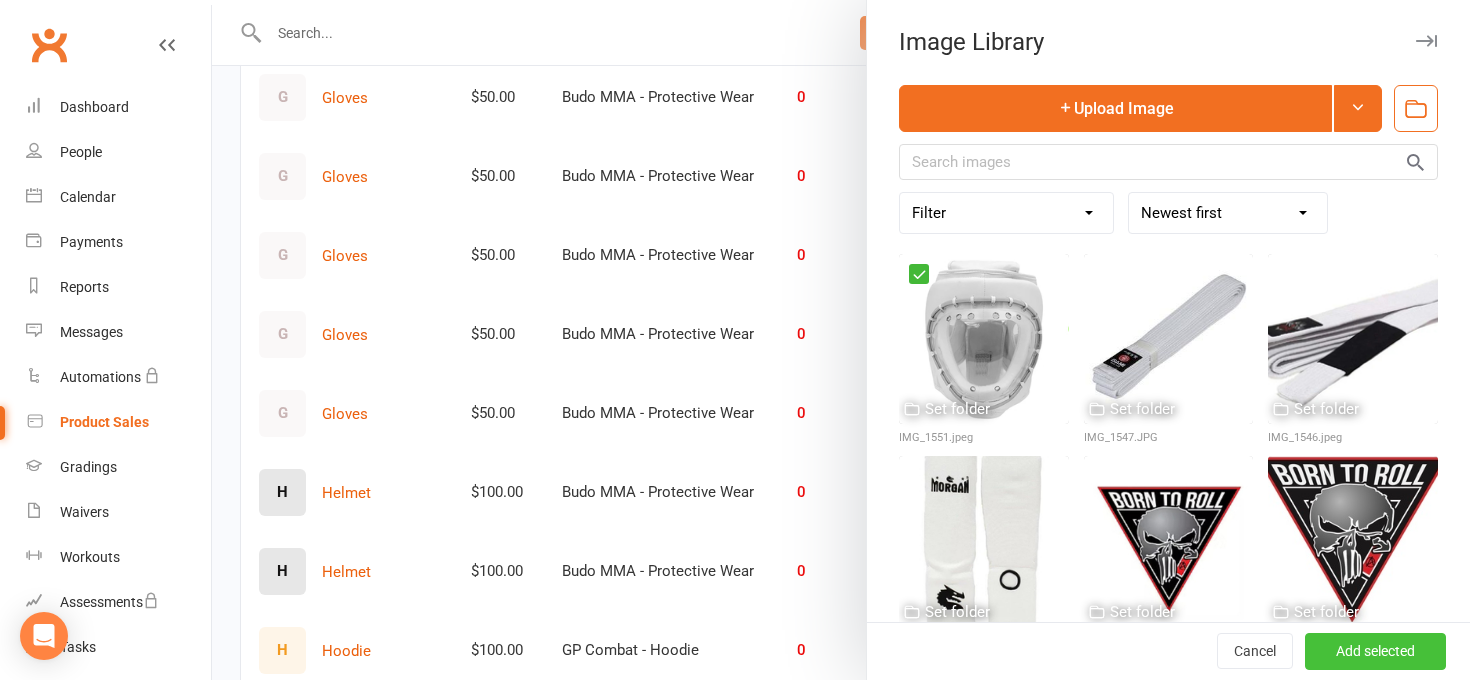 click on "Add selected" at bounding box center (1375, 652) 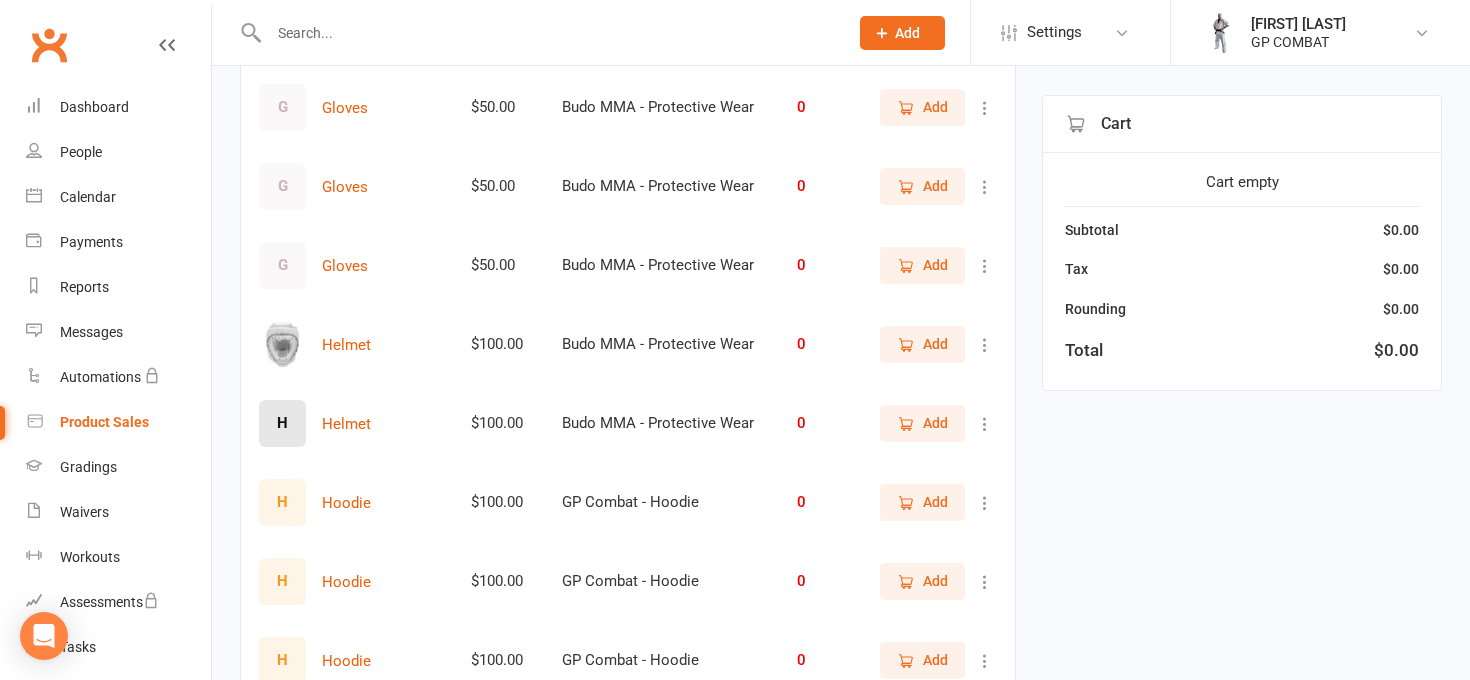scroll, scrollTop: 1368, scrollLeft: 0, axis: vertical 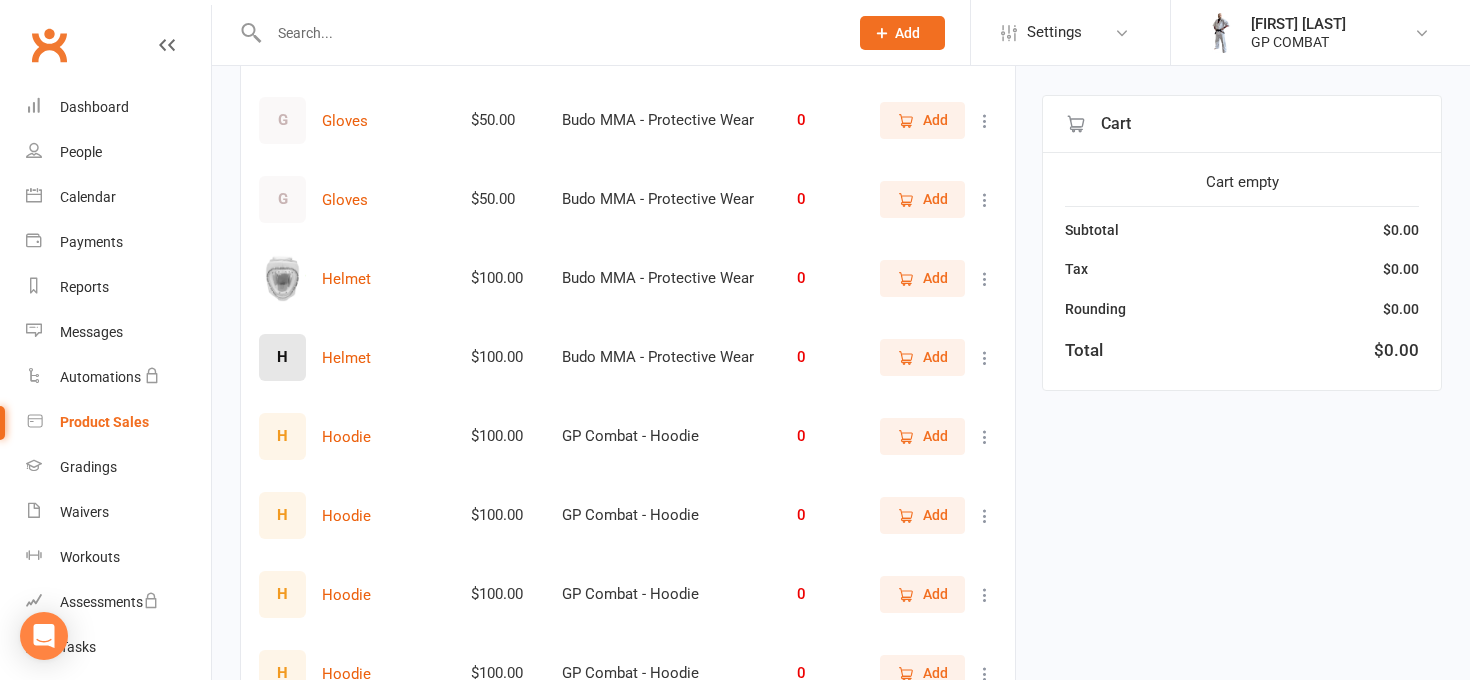 click on "H" at bounding box center (282, 357) 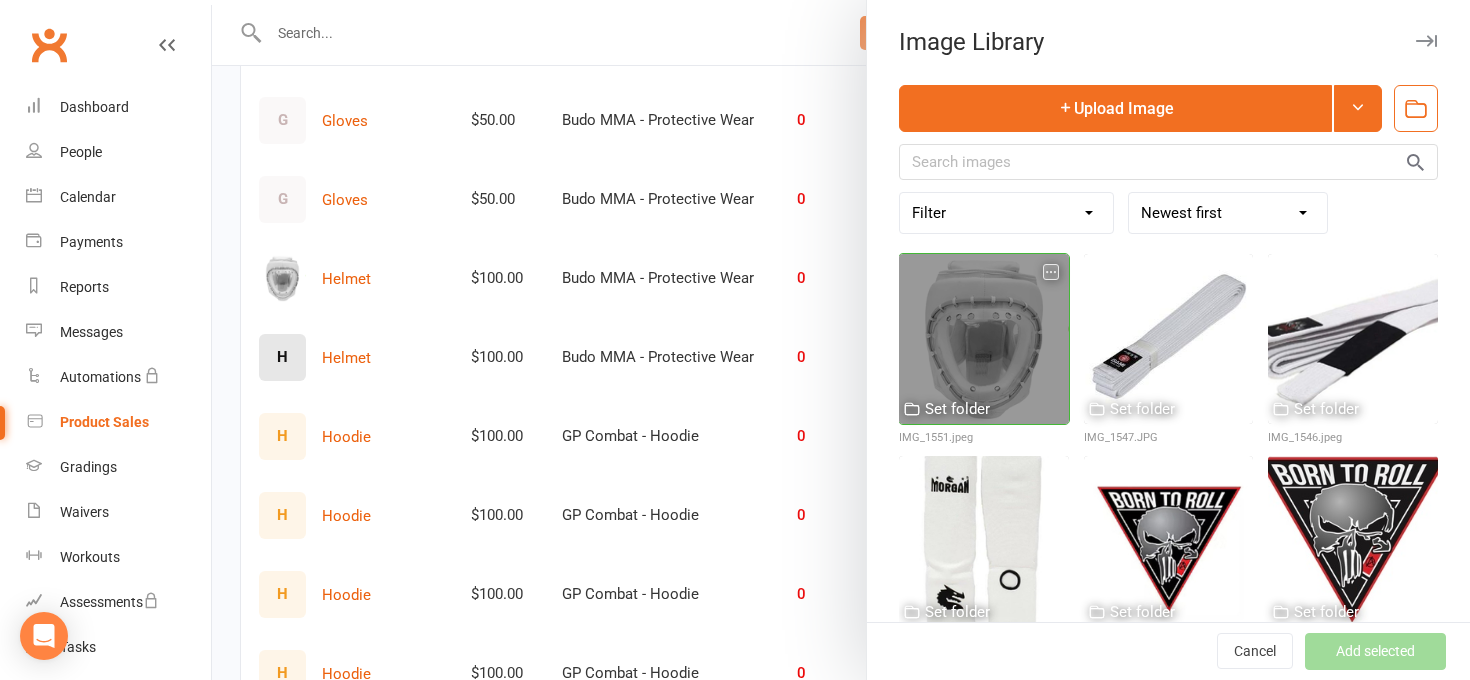 click at bounding box center [984, 339] 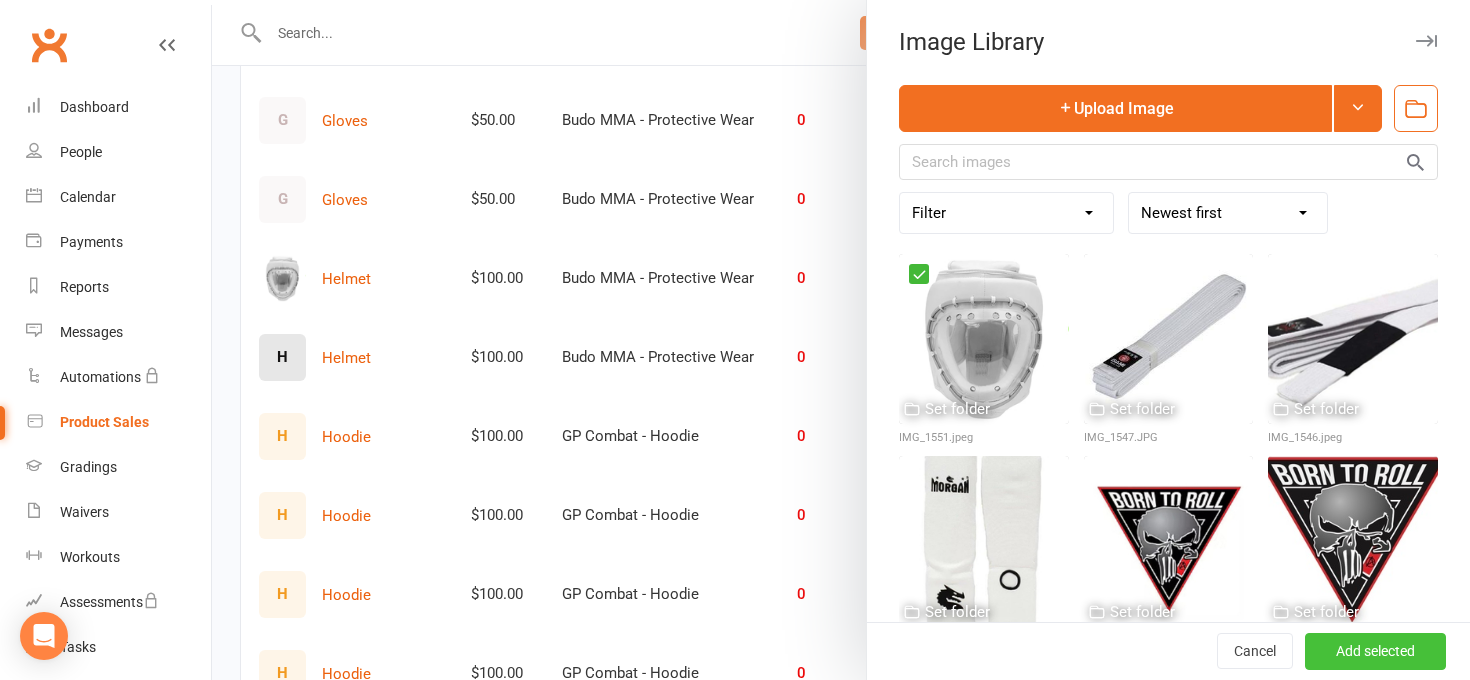 click on "Add selected" at bounding box center [1375, 652] 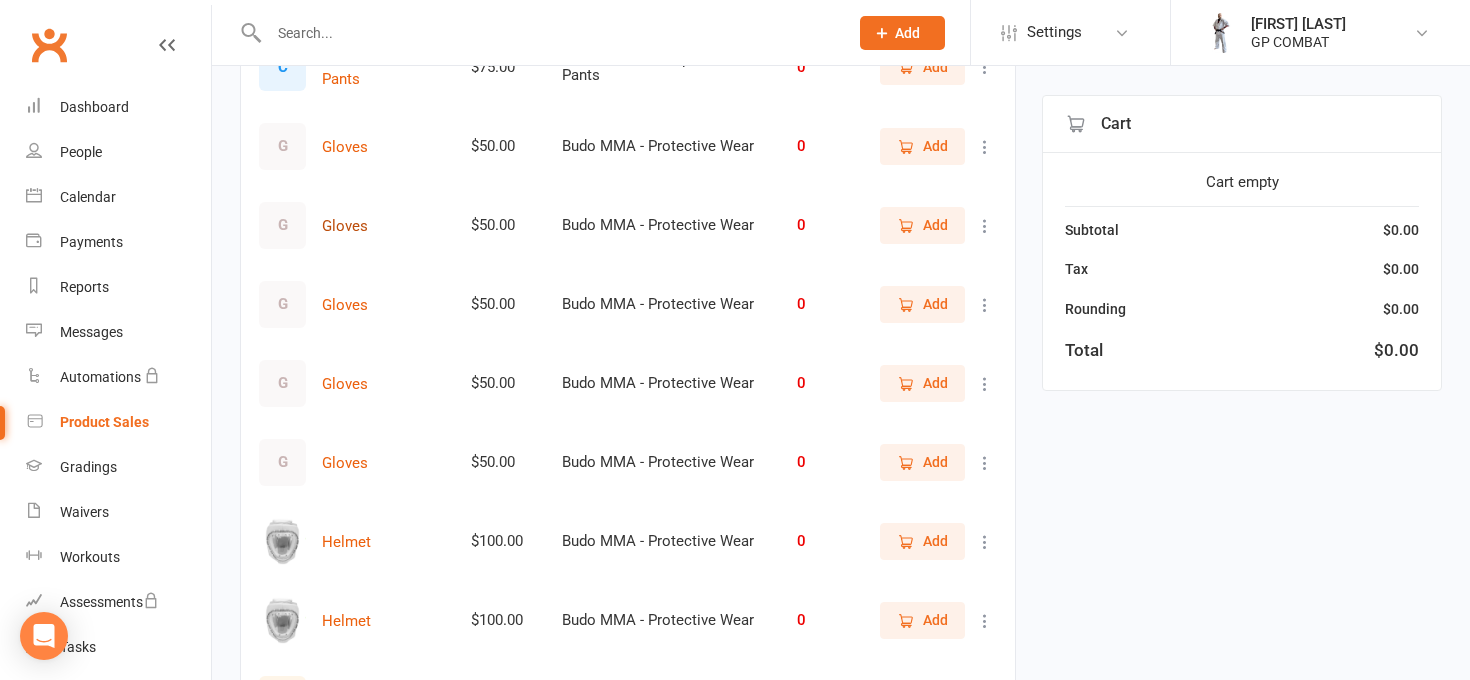 scroll, scrollTop: 1109, scrollLeft: 0, axis: vertical 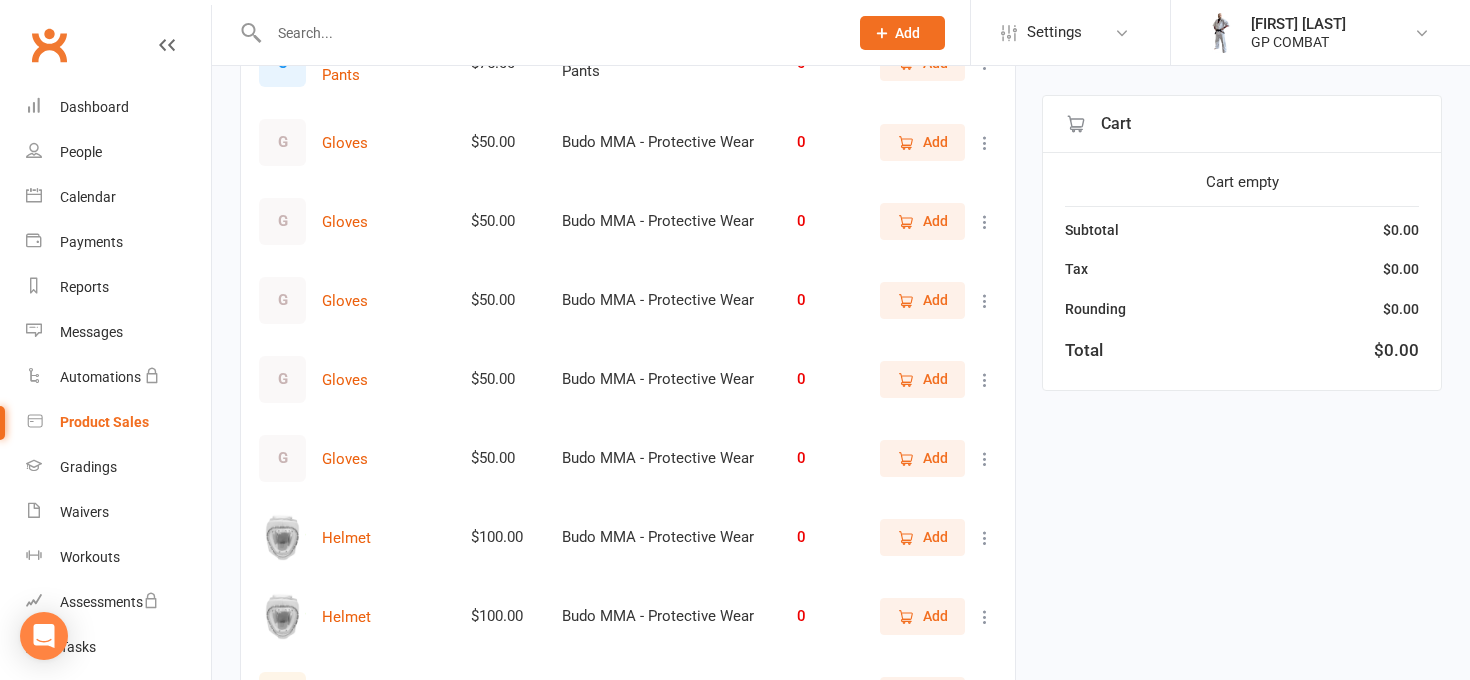 click on "G" at bounding box center [282, 142] 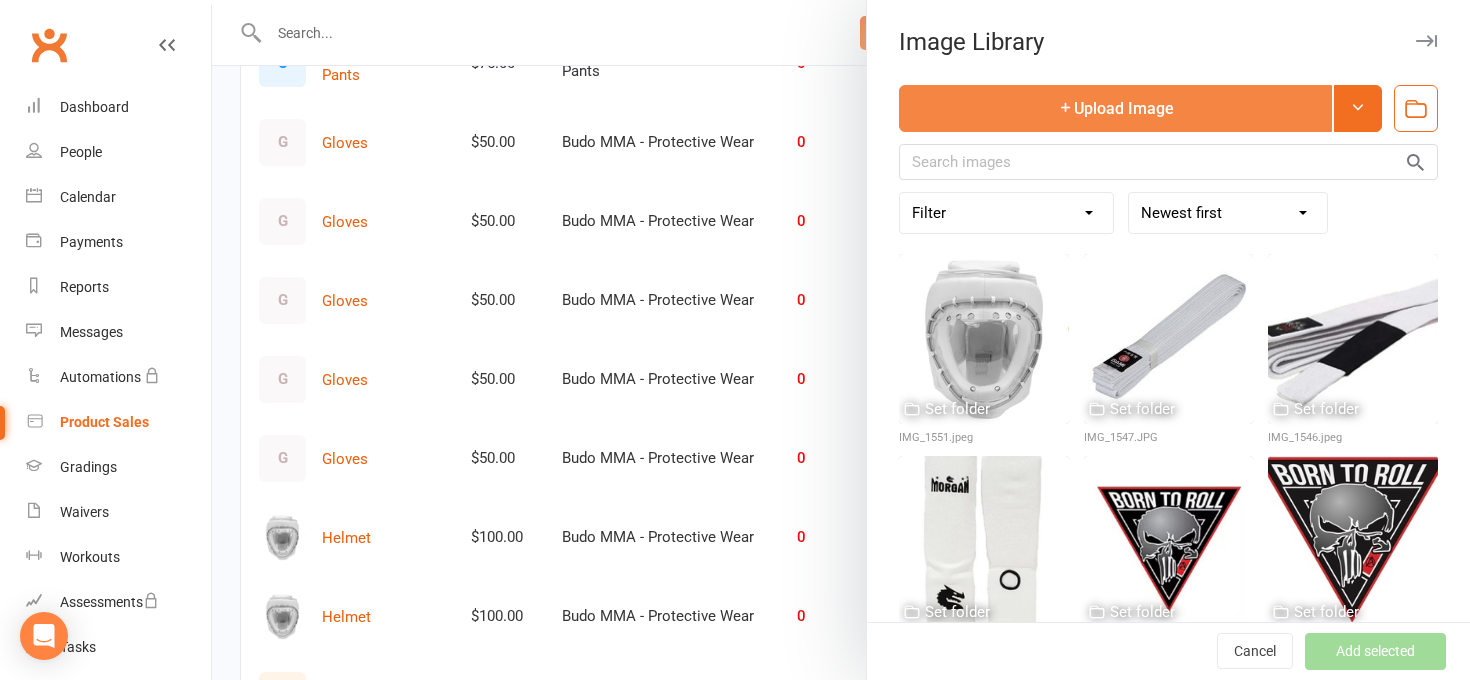 click on "Upload Image" at bounding box center [1115, 108] 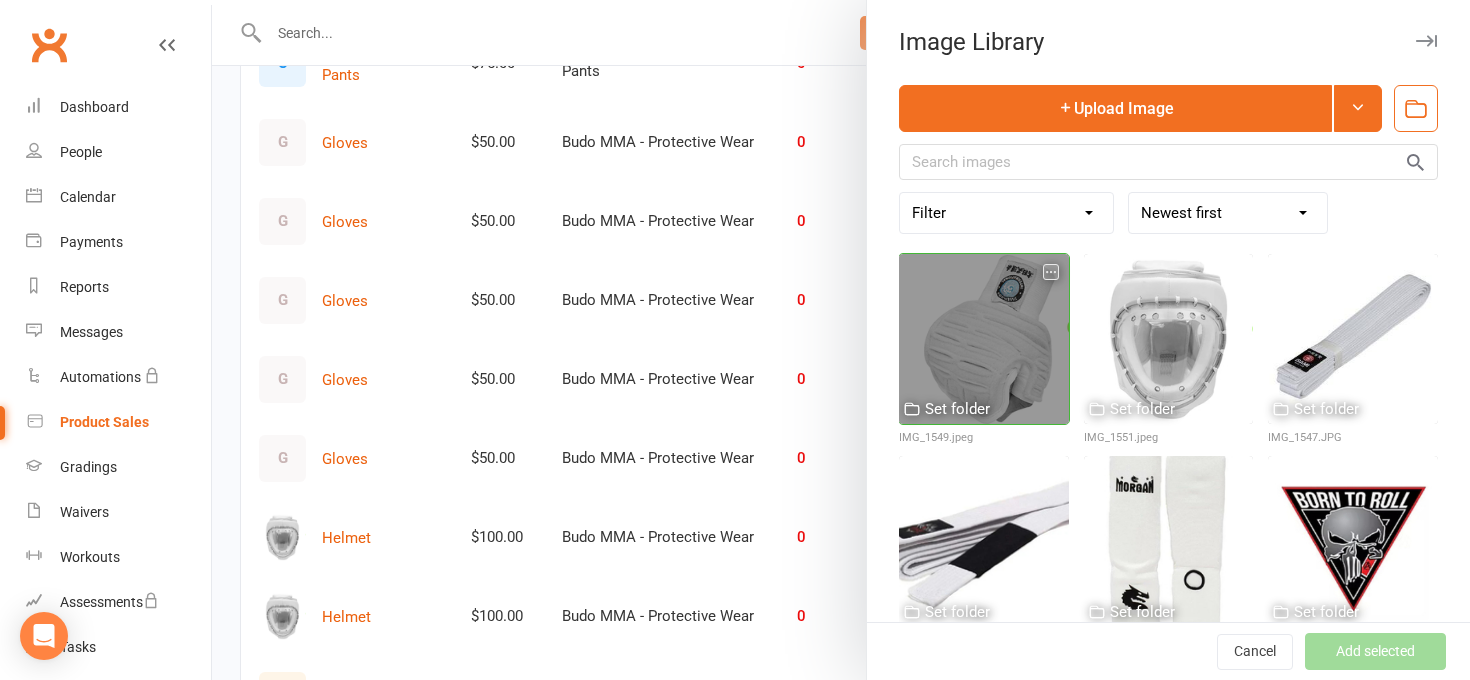 click at bounding box center (984, 339) 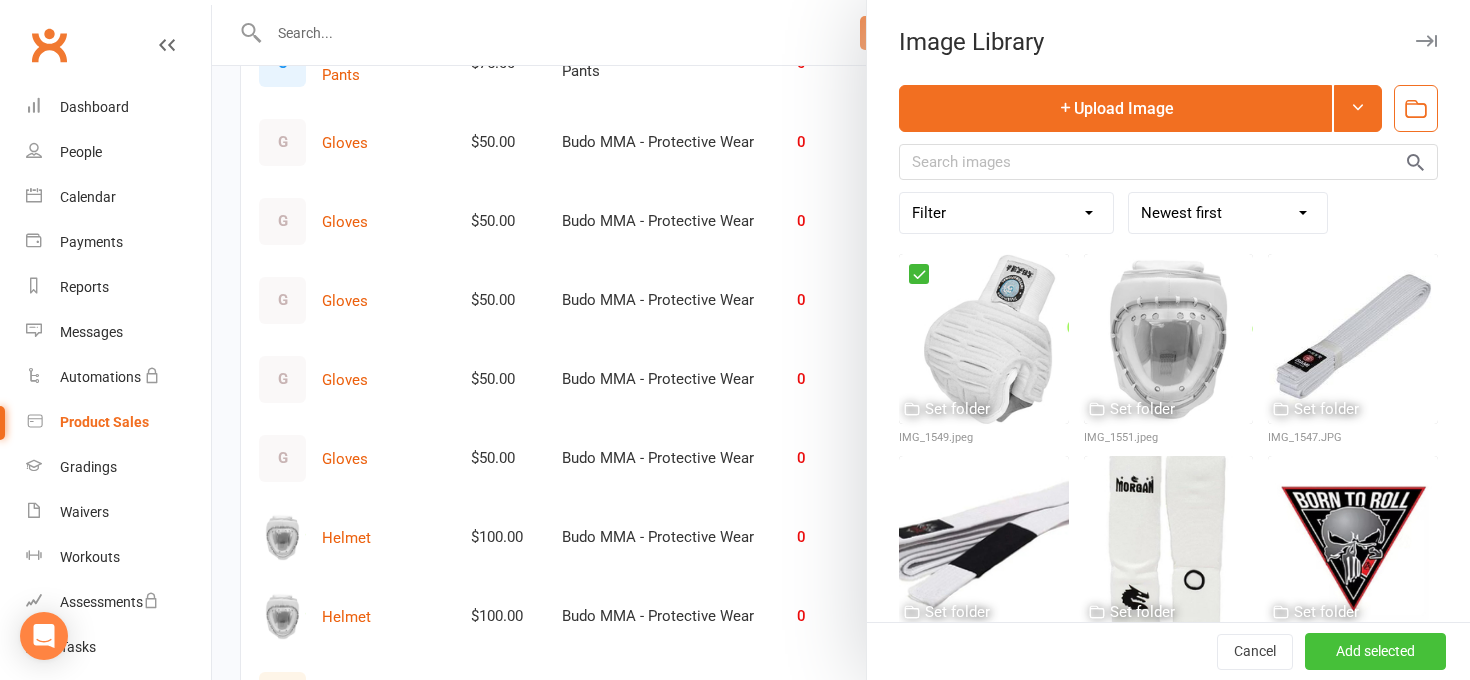 click on "Add selected" at bounding box center (1375, 652) 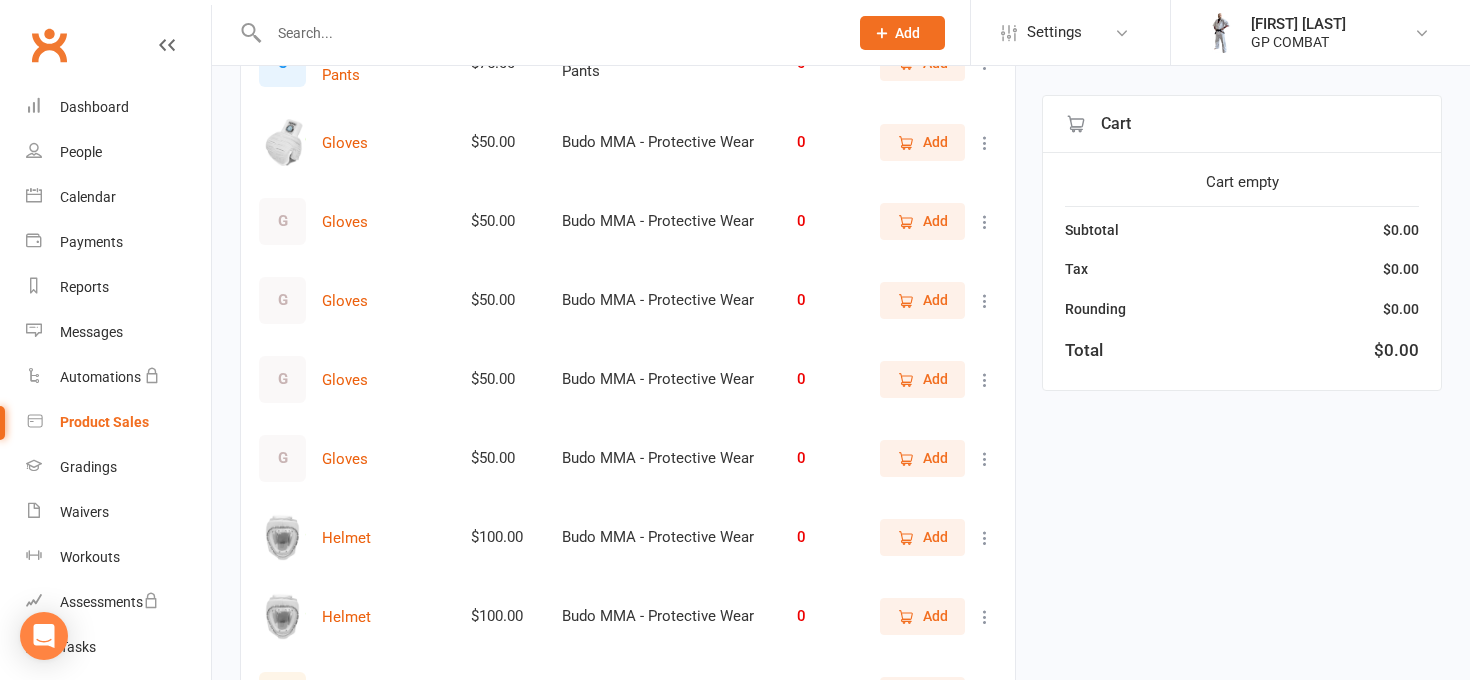 click on "G" at bounding box center (282, 221) 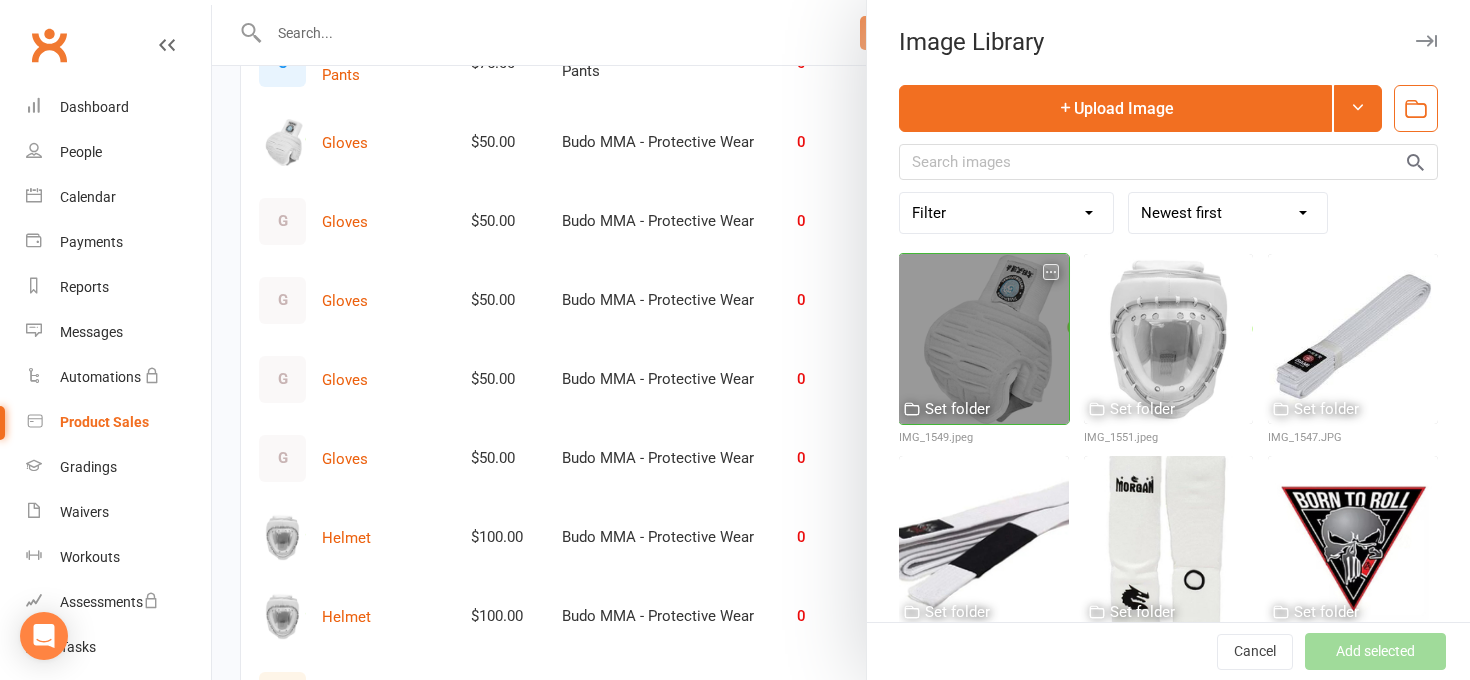 click at bounding box center [984, 339] 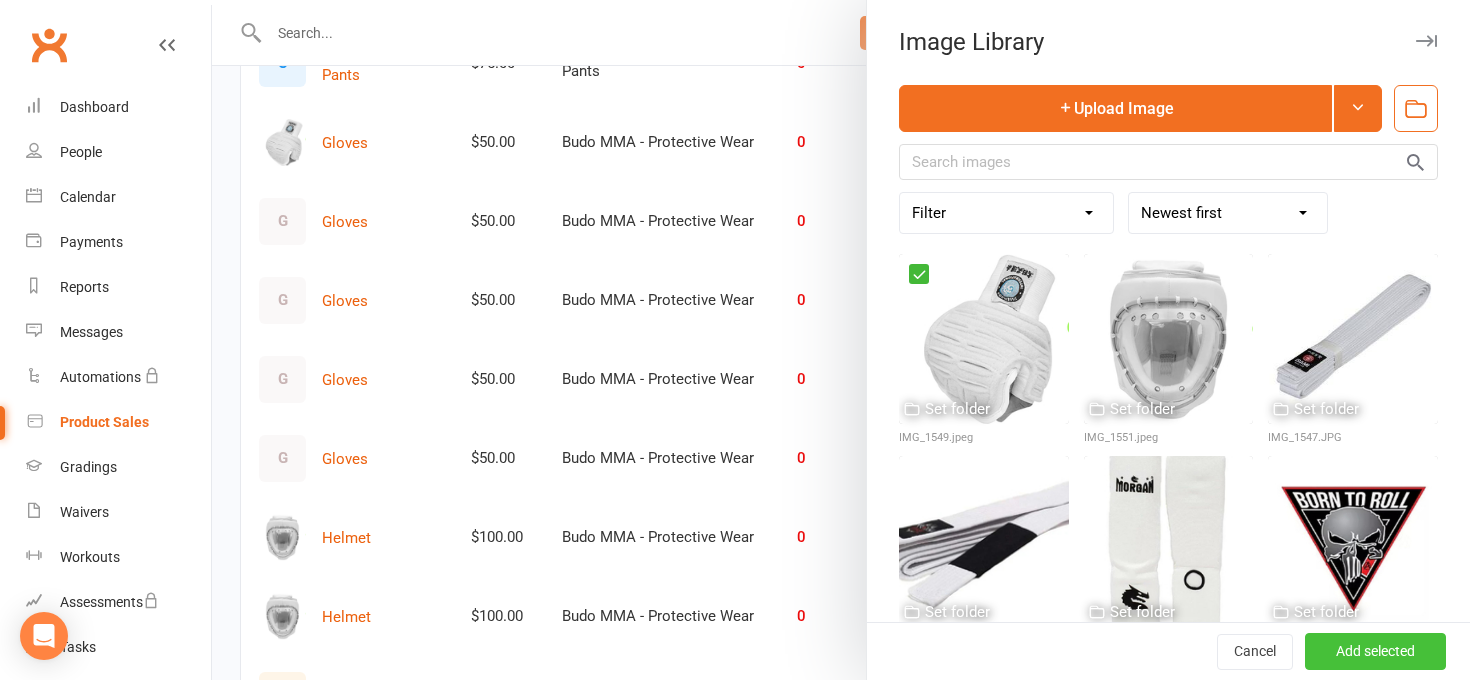 click on "Add selected" at bounding box center [1375, 652] 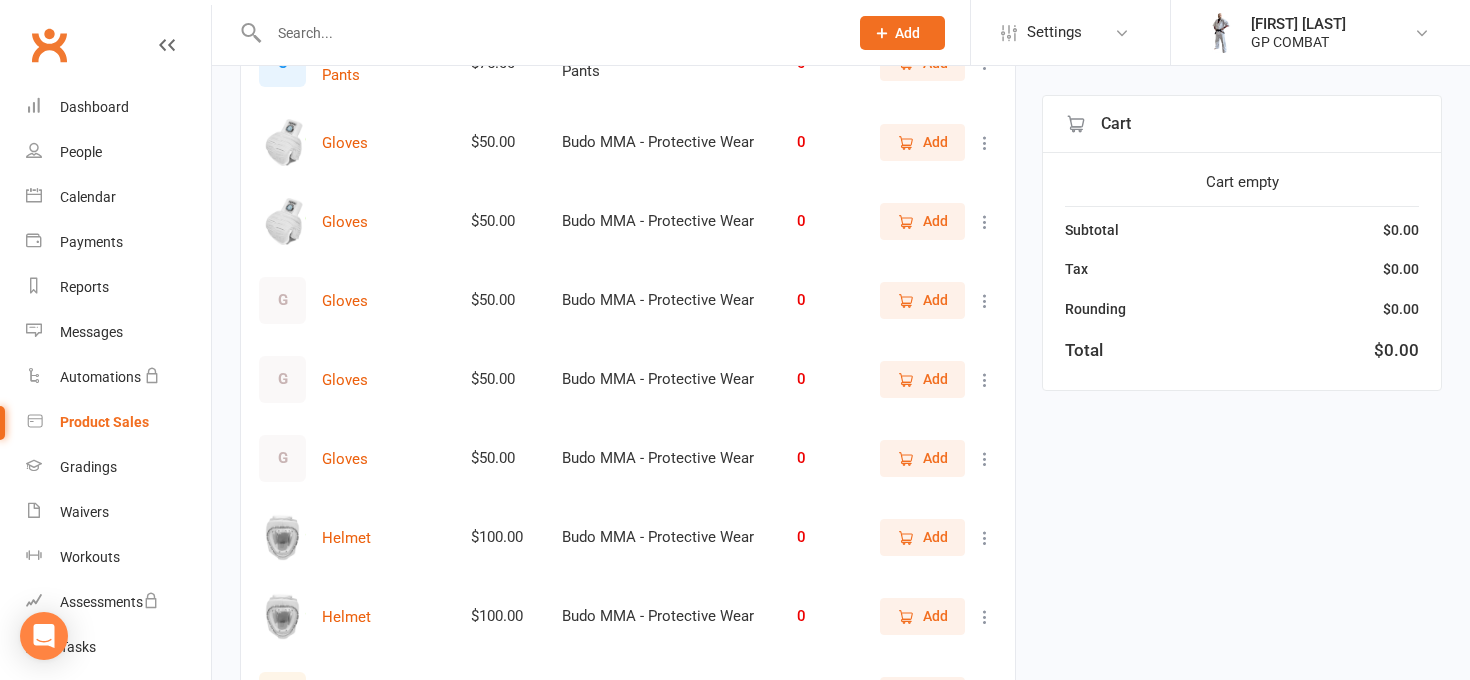 click on "G" at bounding box center (282, 300) 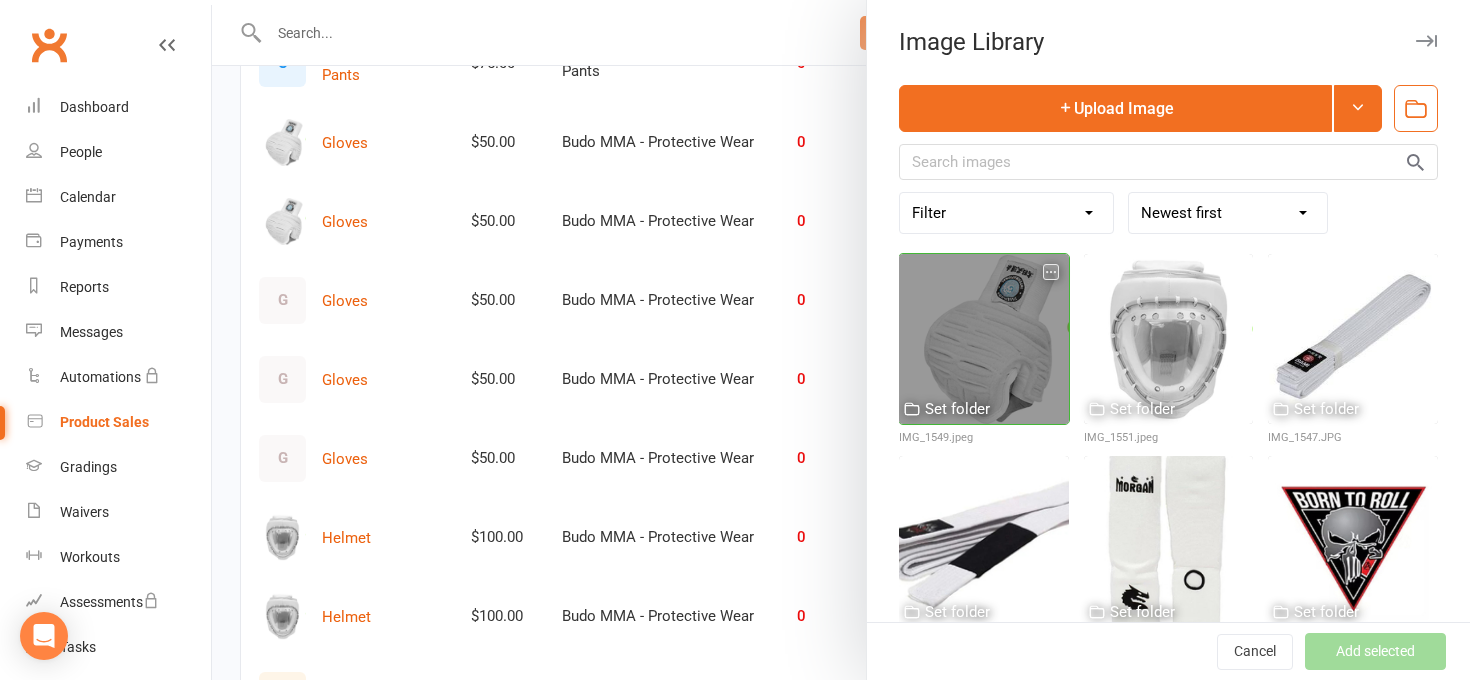 click at bounding box center [984, 339] 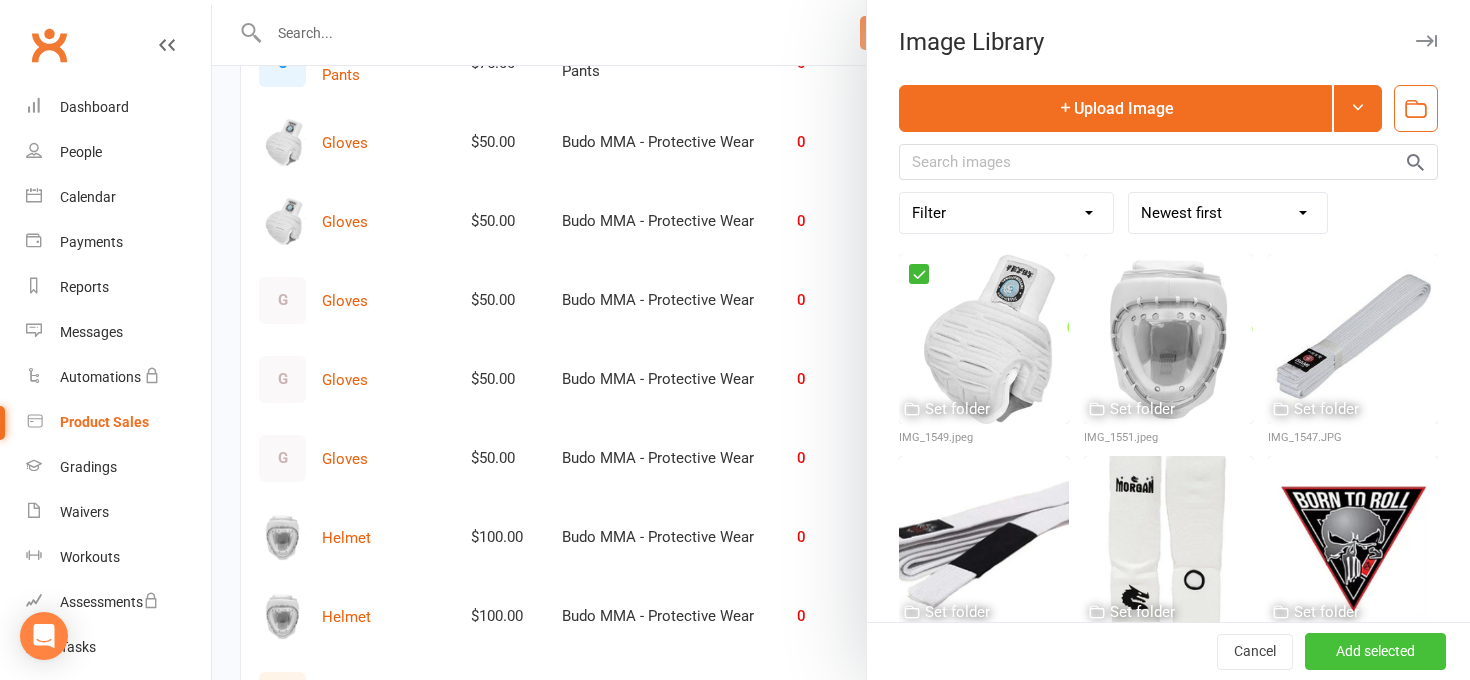click on "Add selected" at bounding box center (1375, 652) 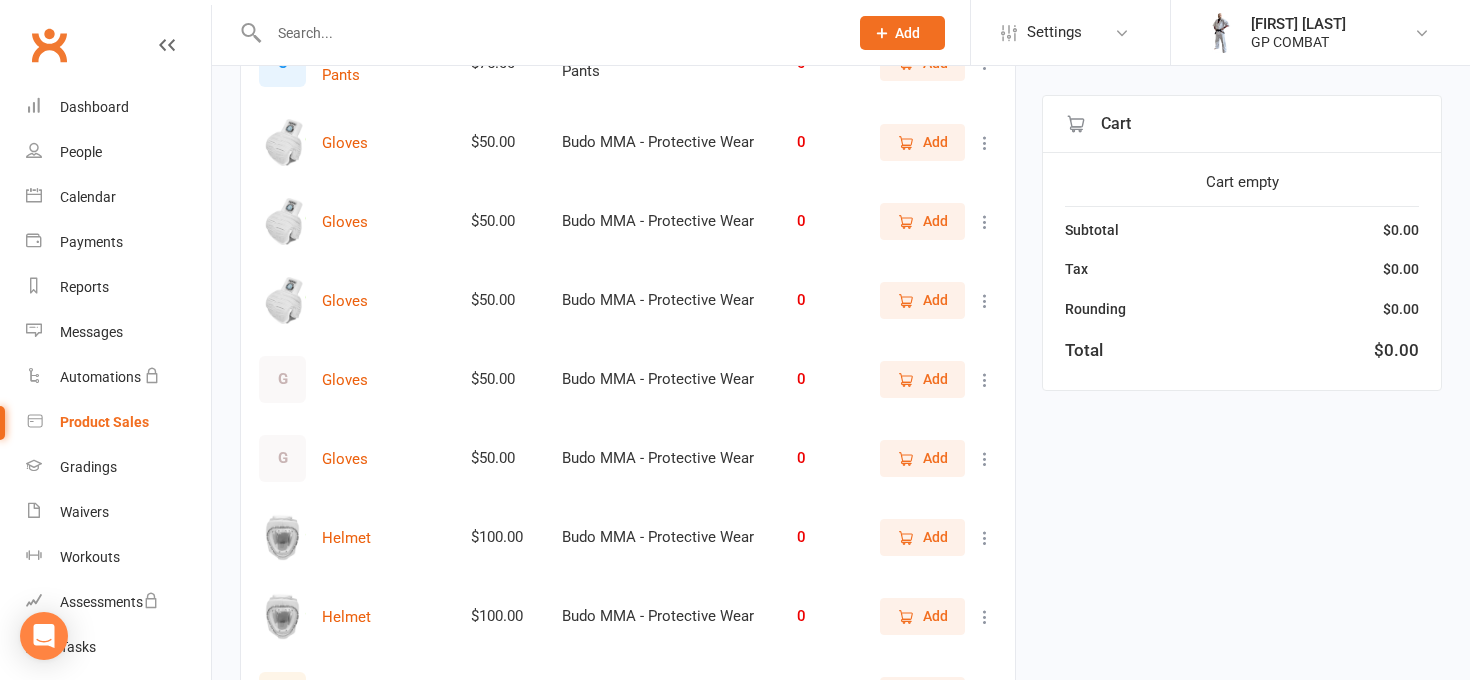 click on "G" at bounding box center (282, 379) 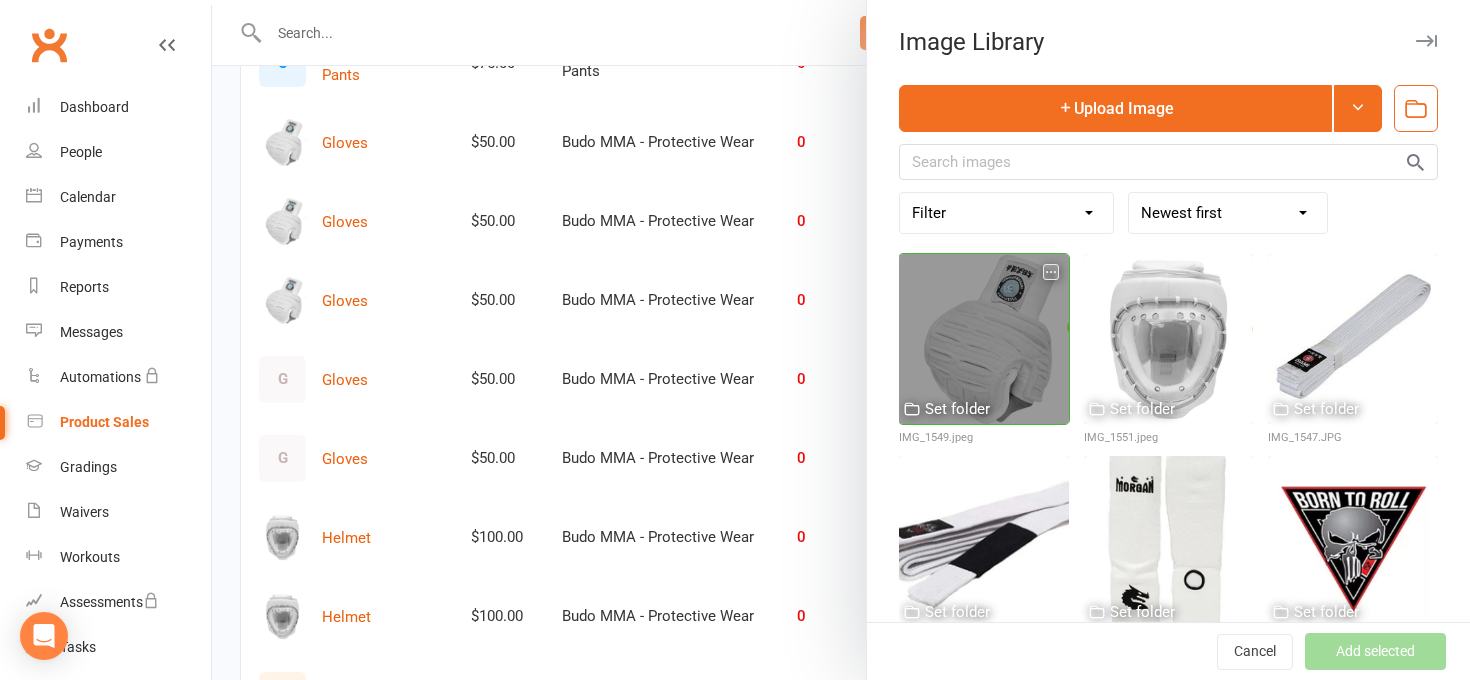 click at bounding box center (984, 339) 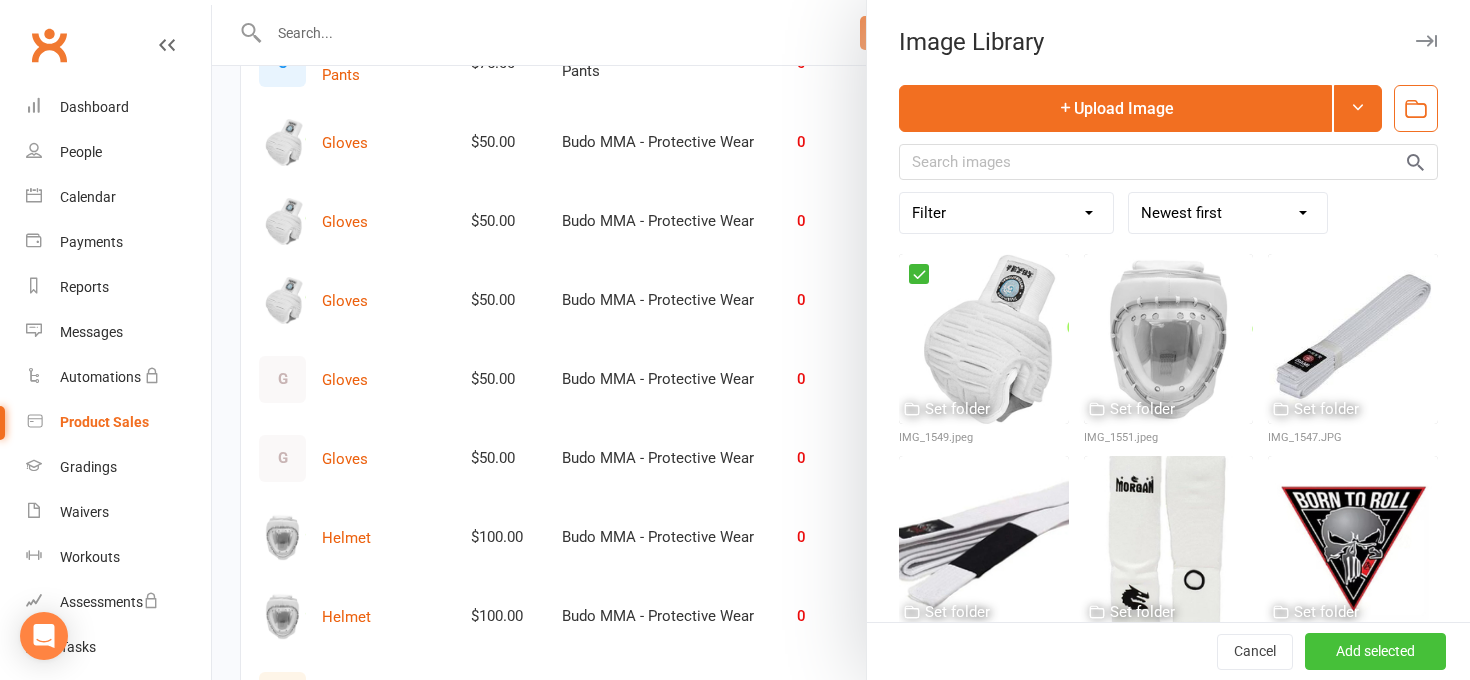 click on "Add selected" at bounding box center (1375, 652) 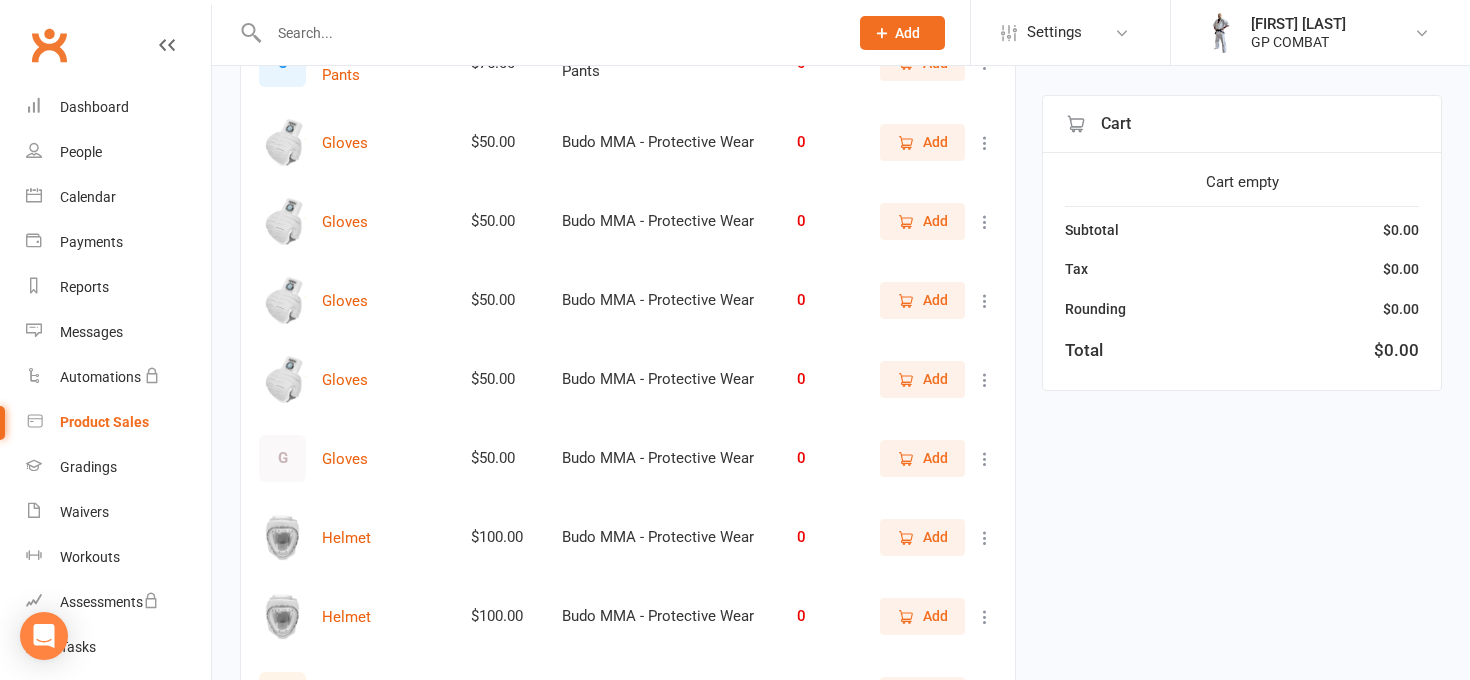 click on "G" at bounding box center [282, 458] 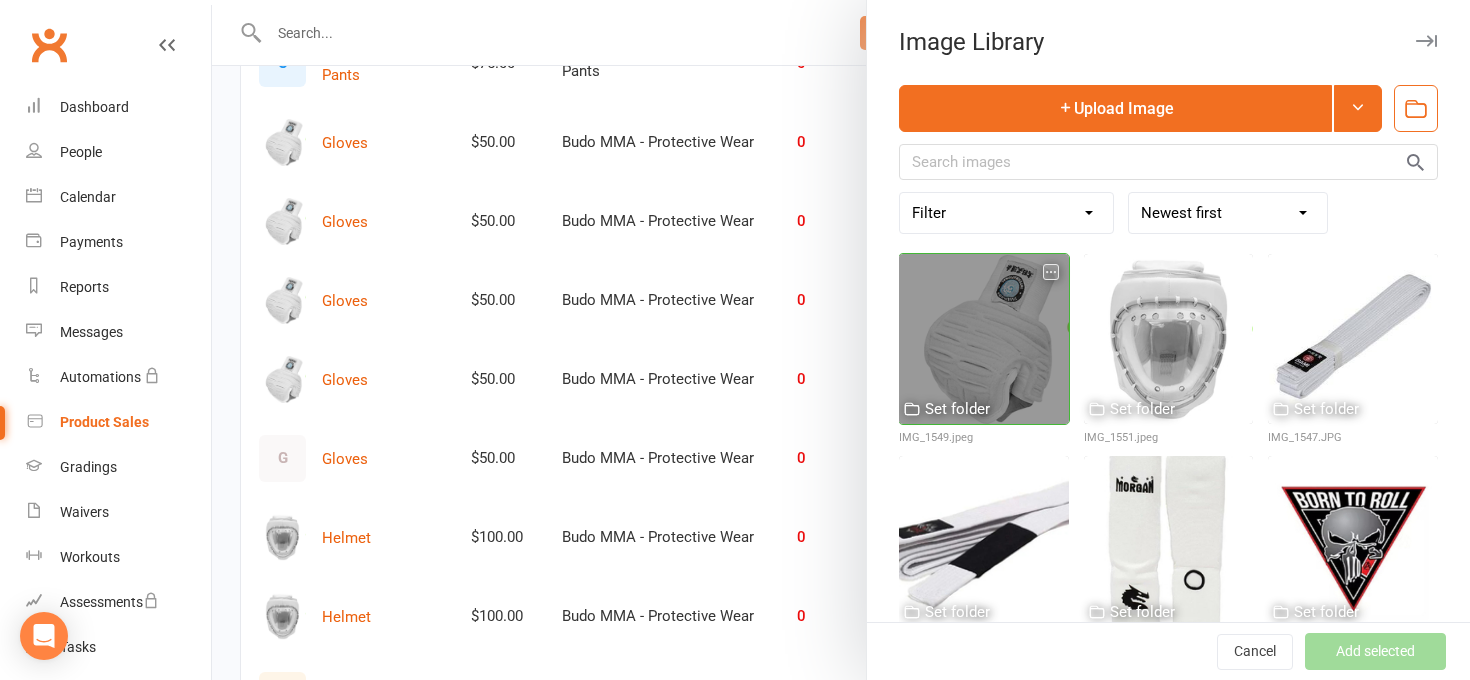 click at bounding box center [984, 339] 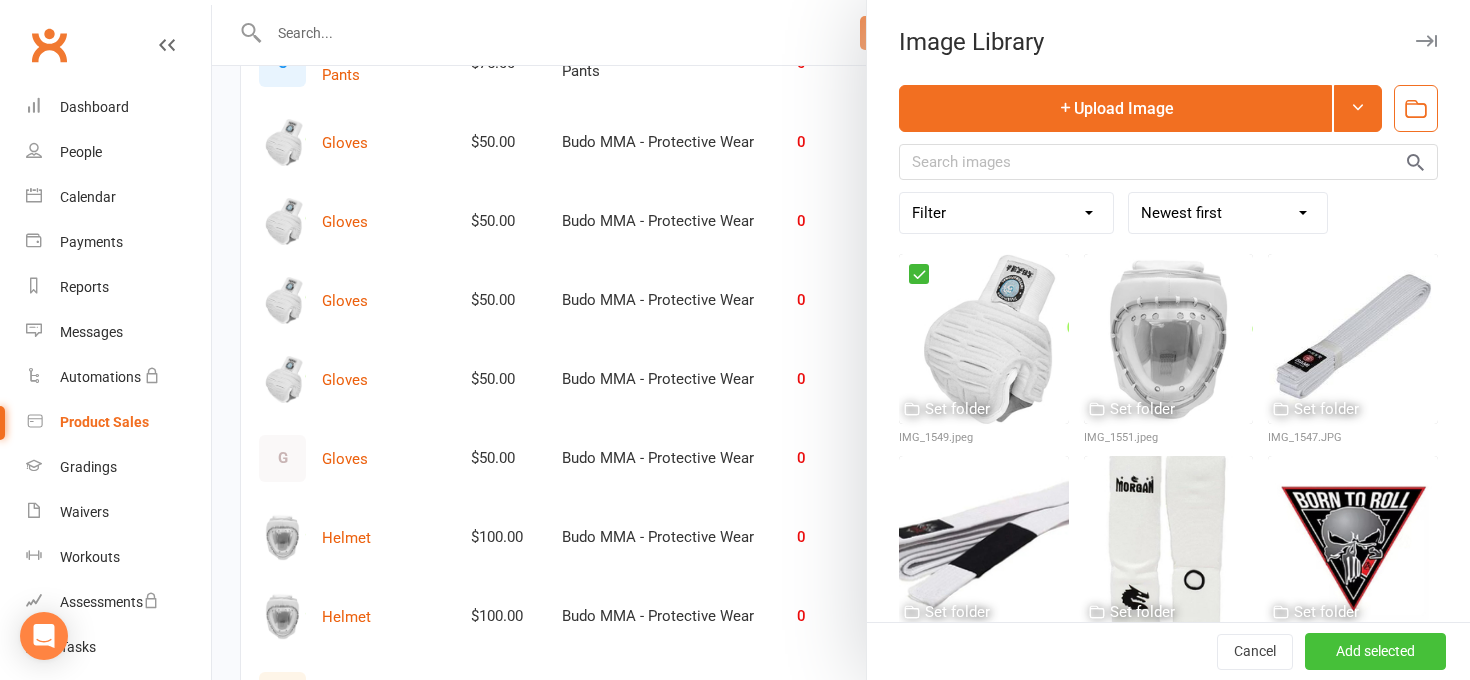 click on "Add selected" at bounding box center (1375, 652) 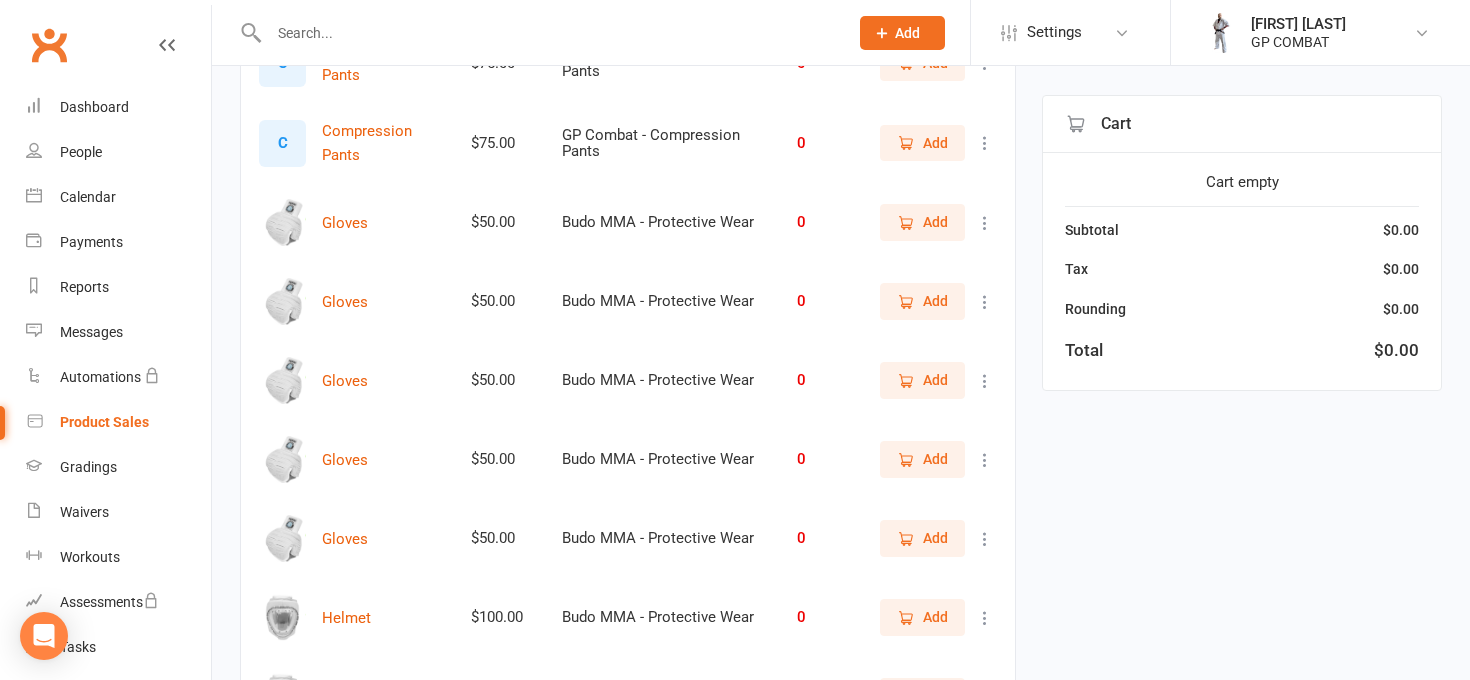scroll, scrollTop: 1029, scrollLeft: 0, axis: vertical 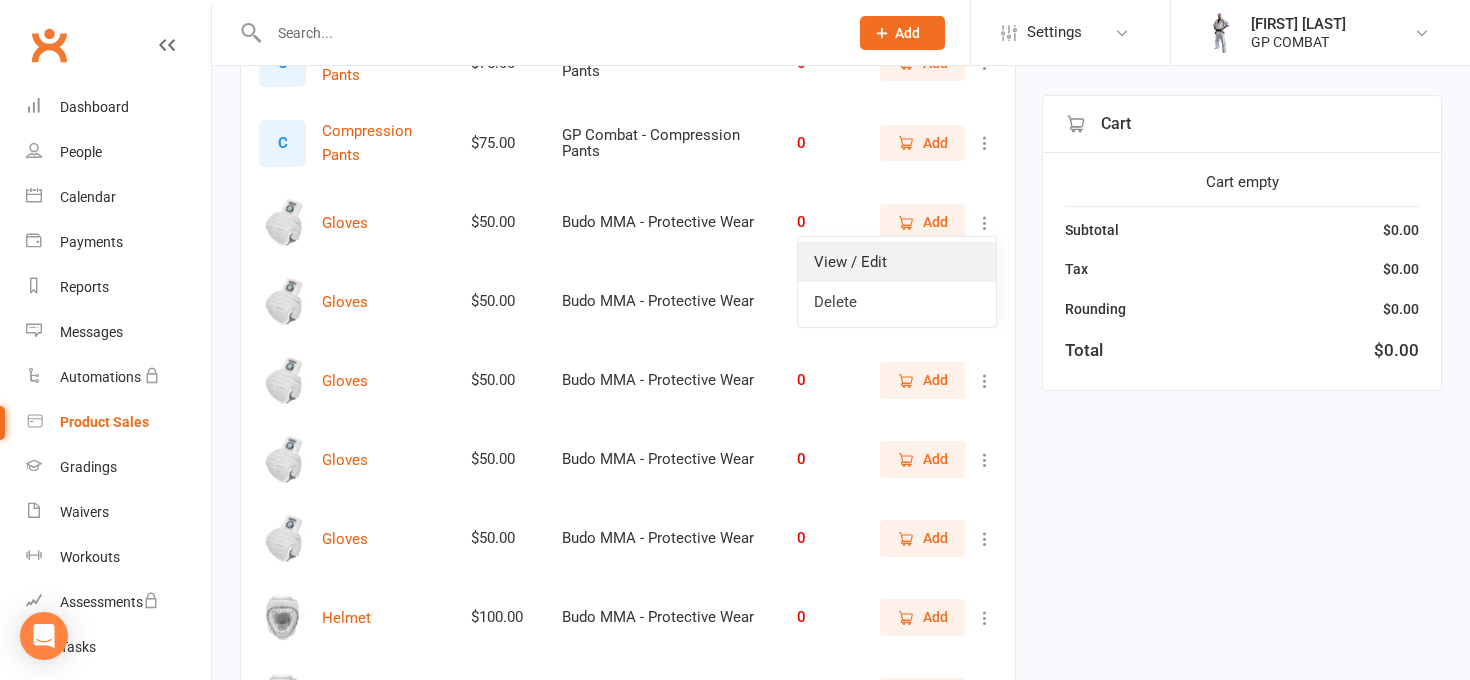 click on "View / Edit" at bounding box center [897, 262] 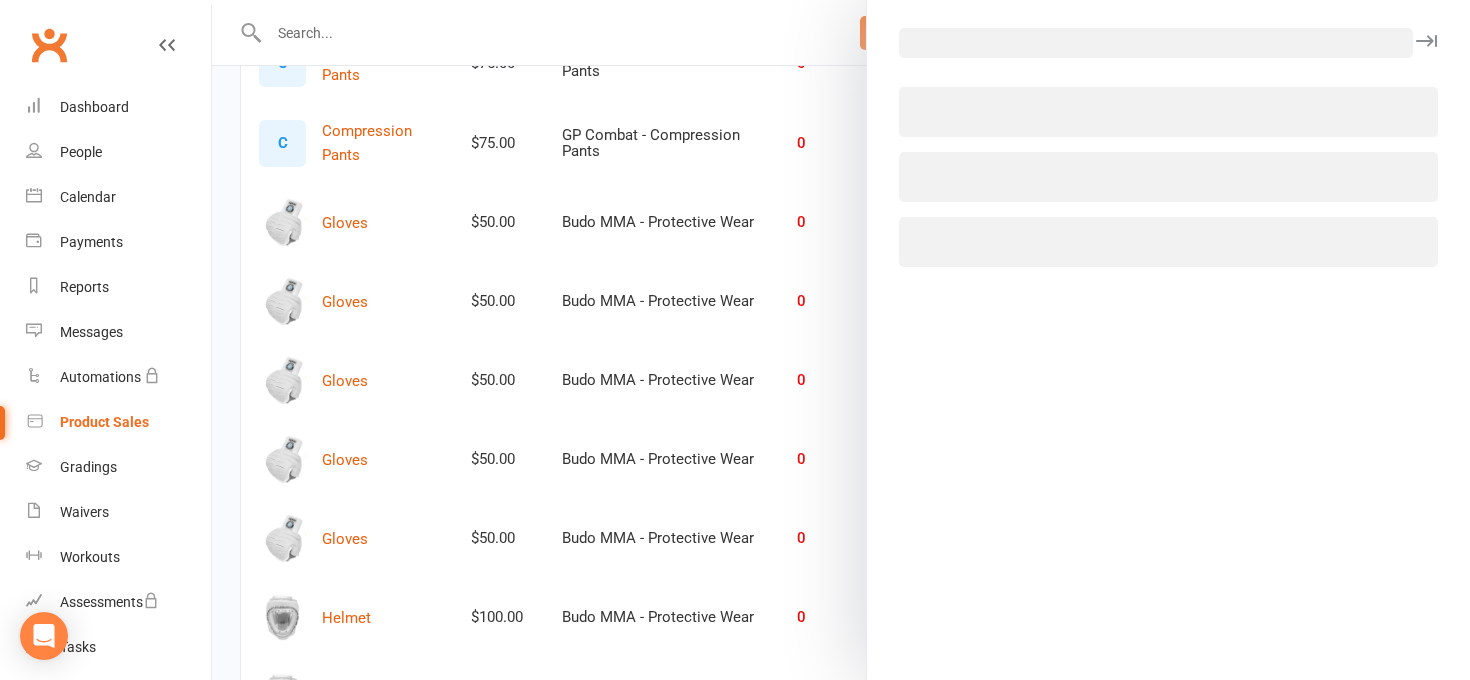 select on "3938" 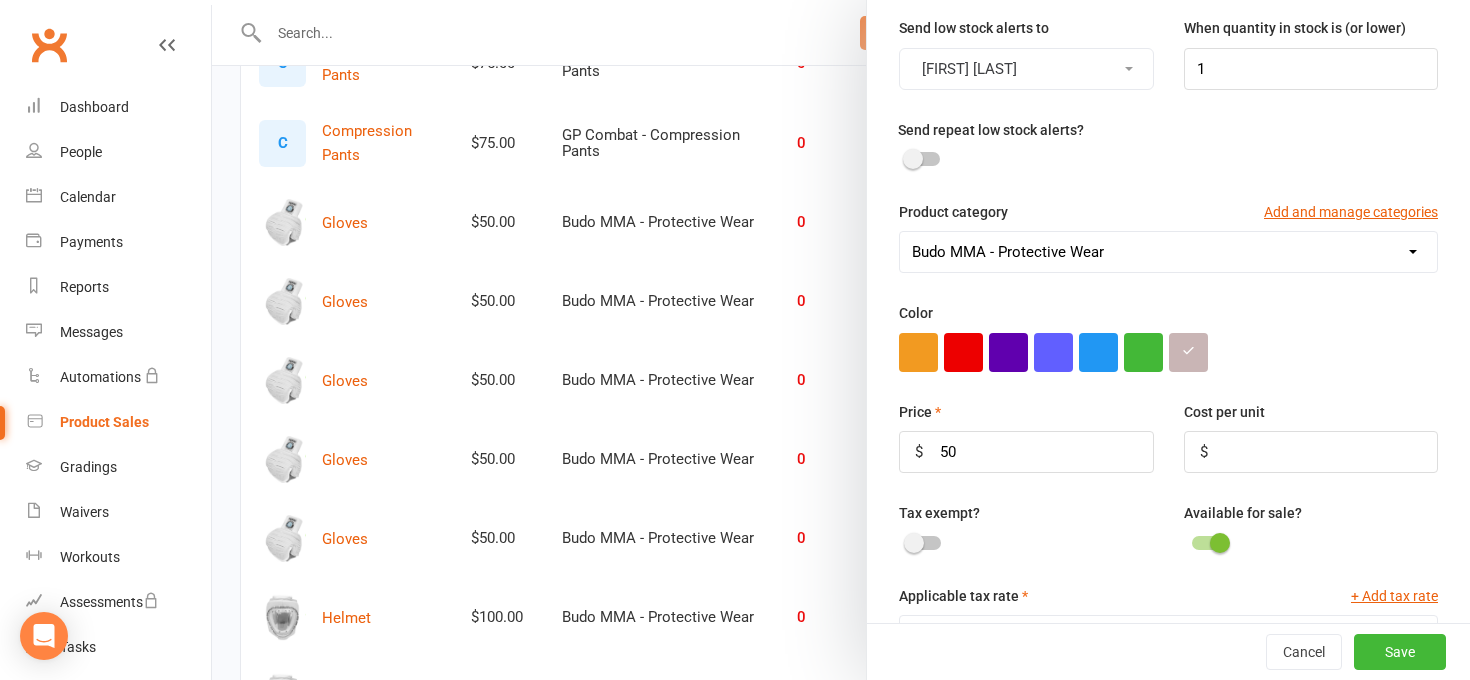 scroll, scrollTop: 357, scrollLeft: 0, axis: vertical 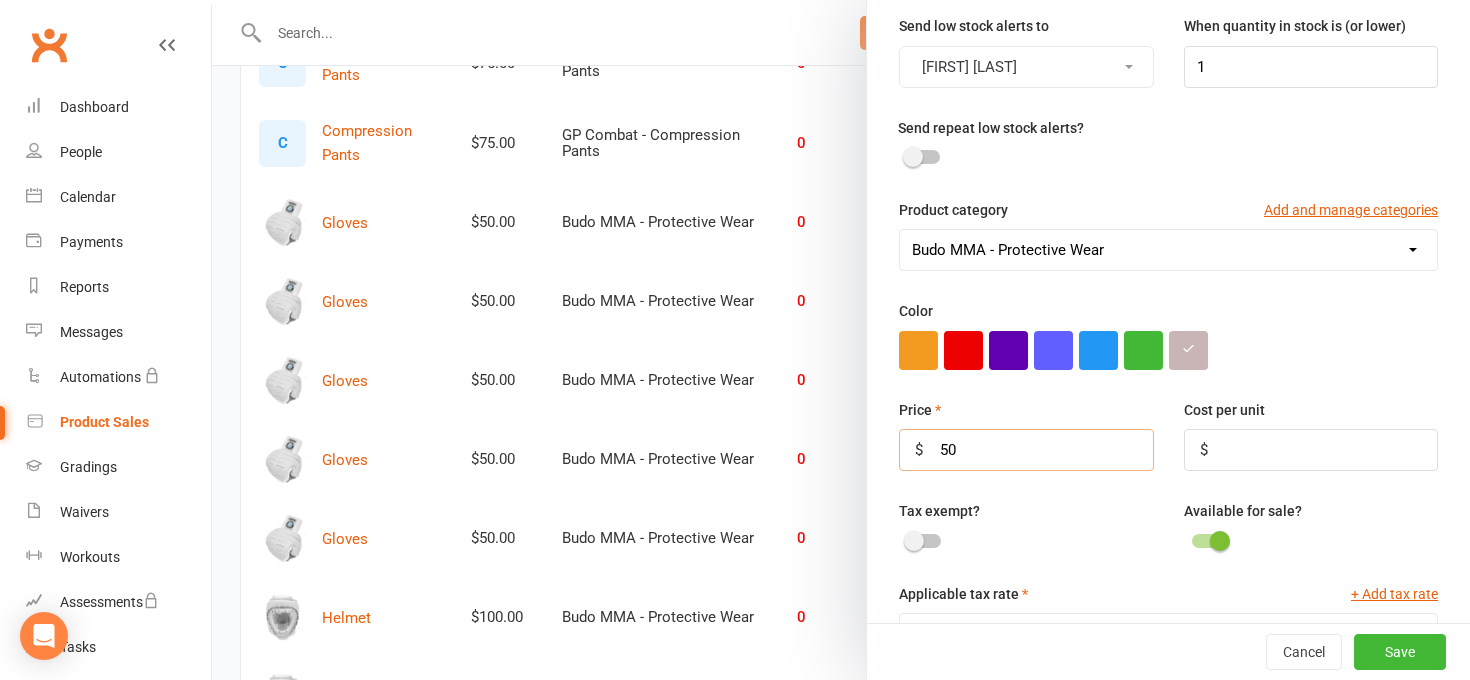 click on "50" at bounding box center (1026, 450) 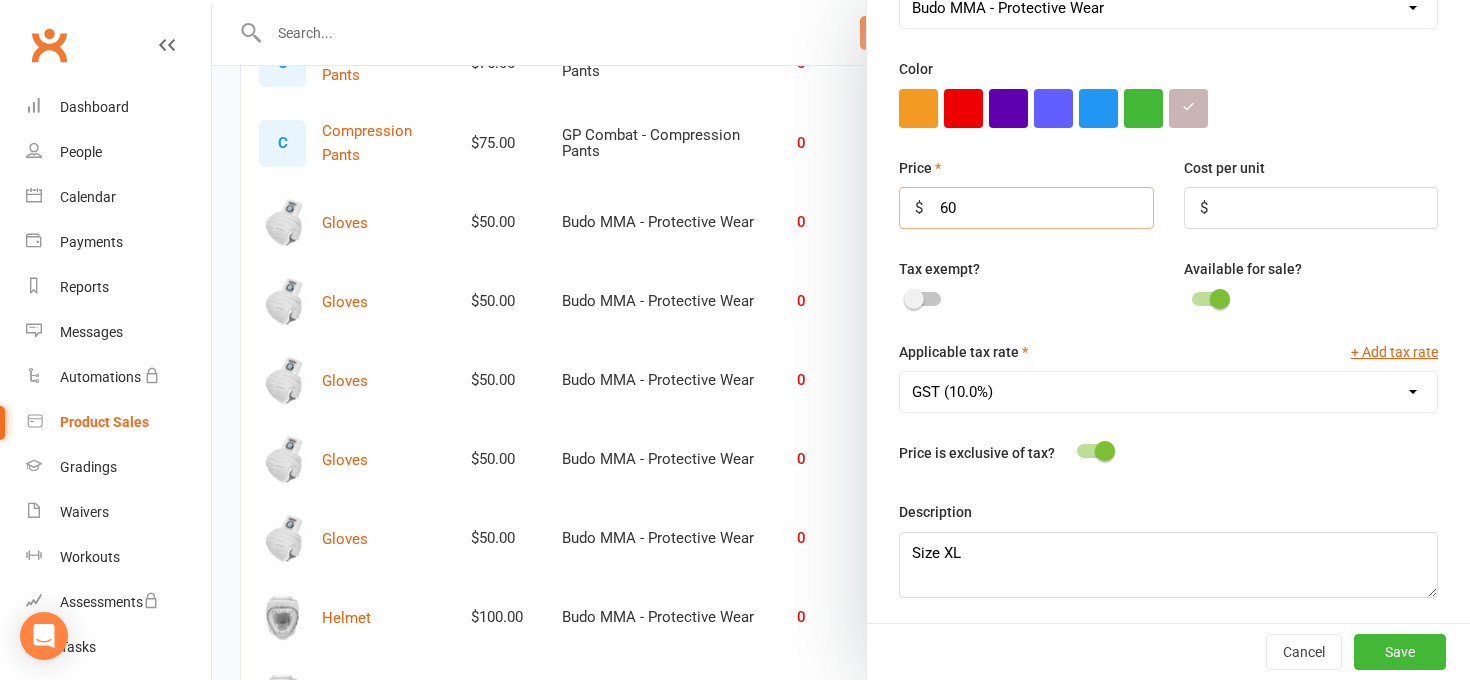 scroll, scrollTop: 597, scrollLeft: 0, axis: vertical 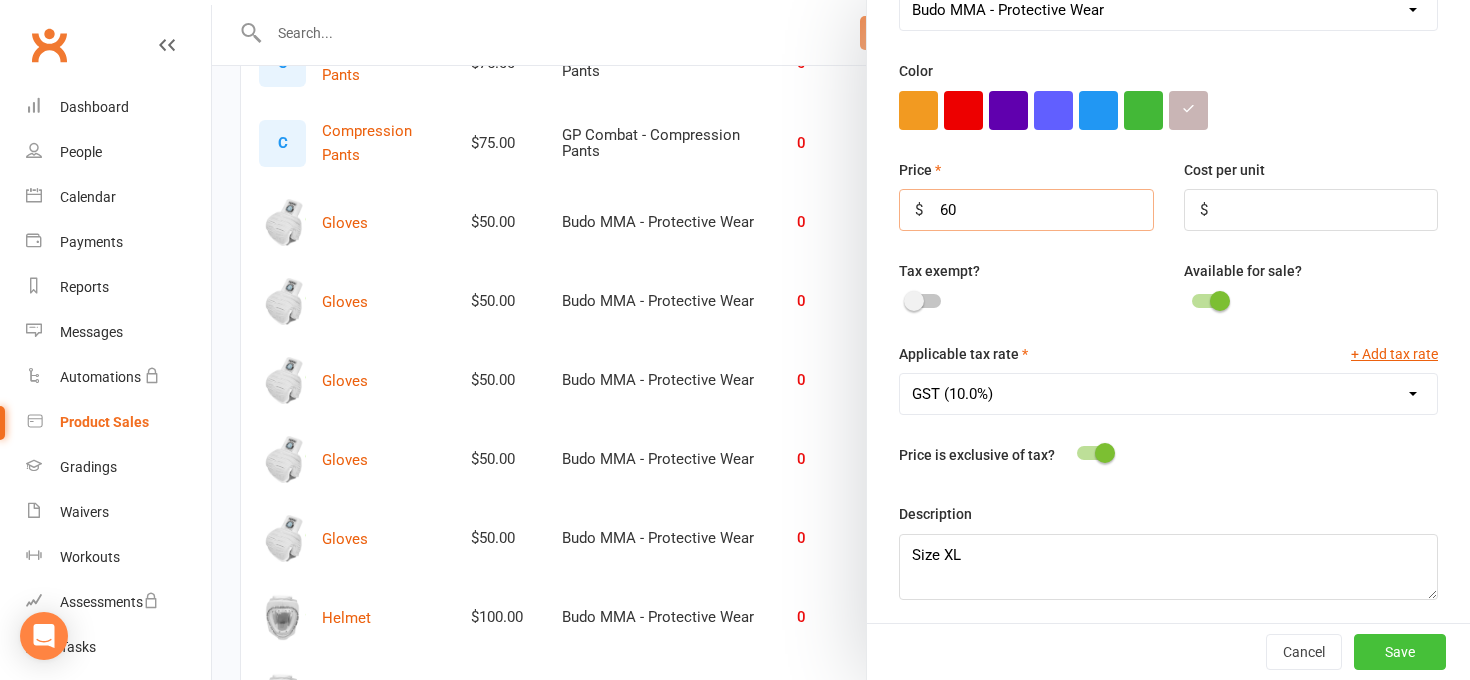 type on "60" 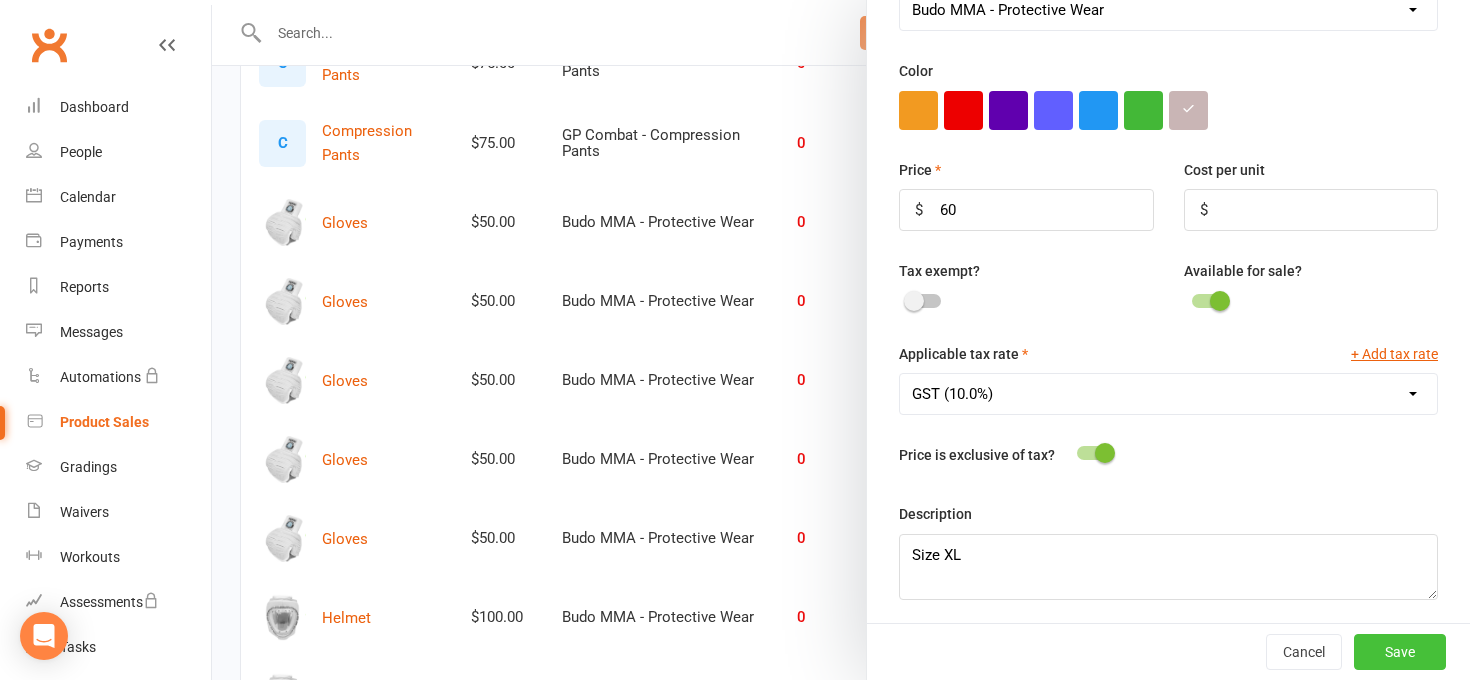 click on "Save" at bounding box center (1400, 652) 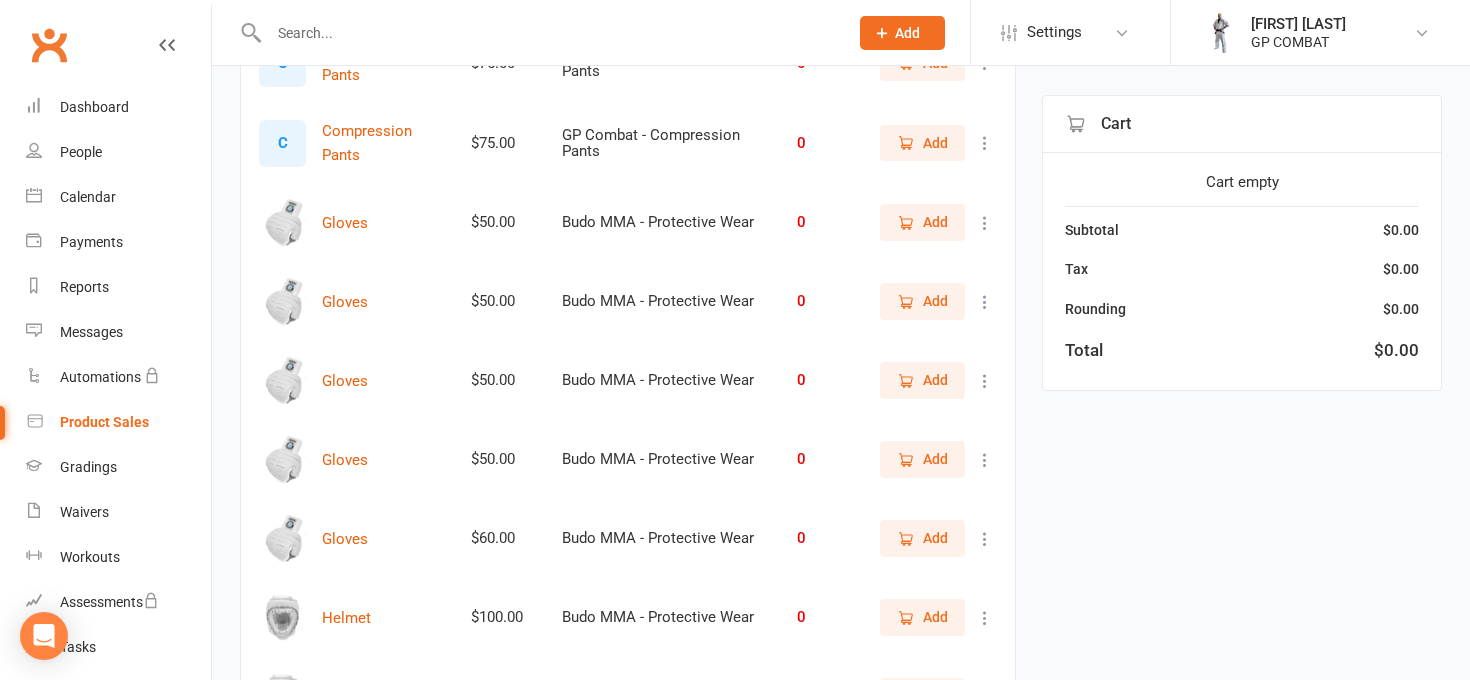 click at bounding box center [985, 223] 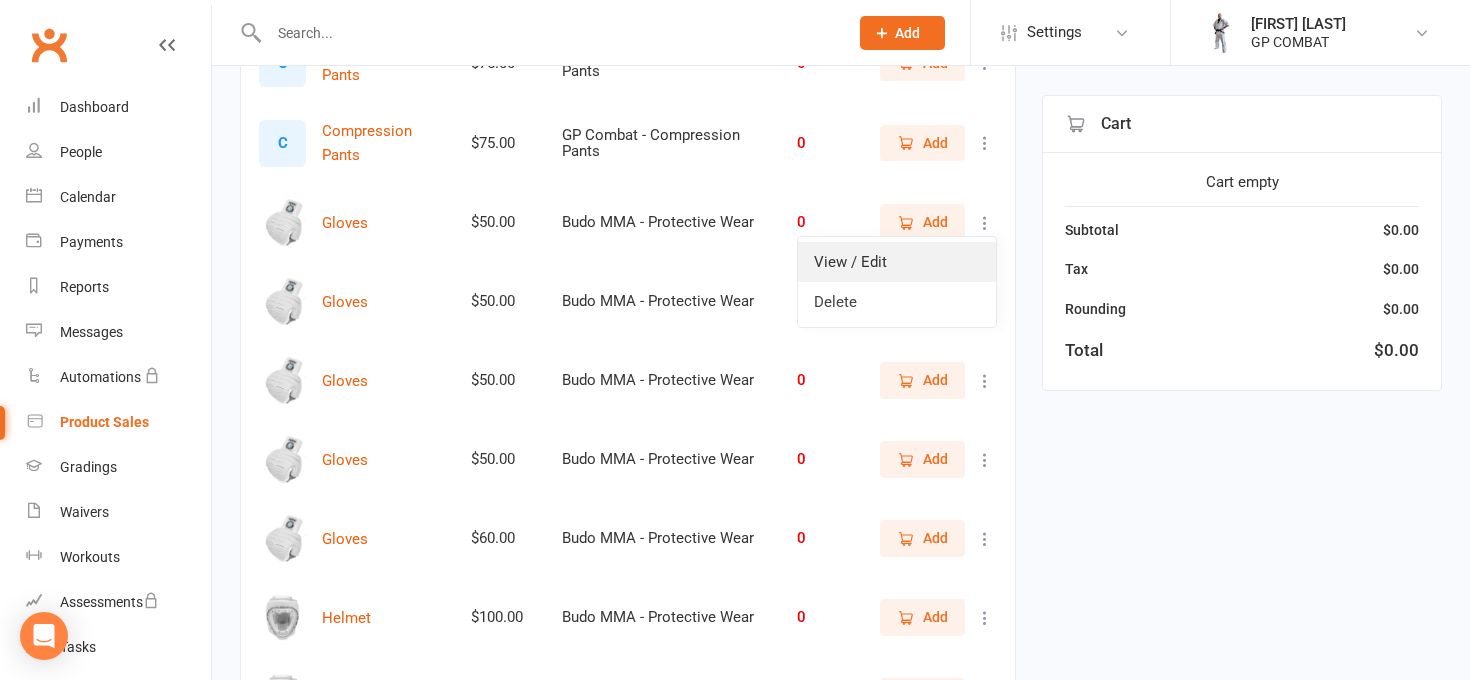click on "View / Edit" at bounding box center (897, 262) 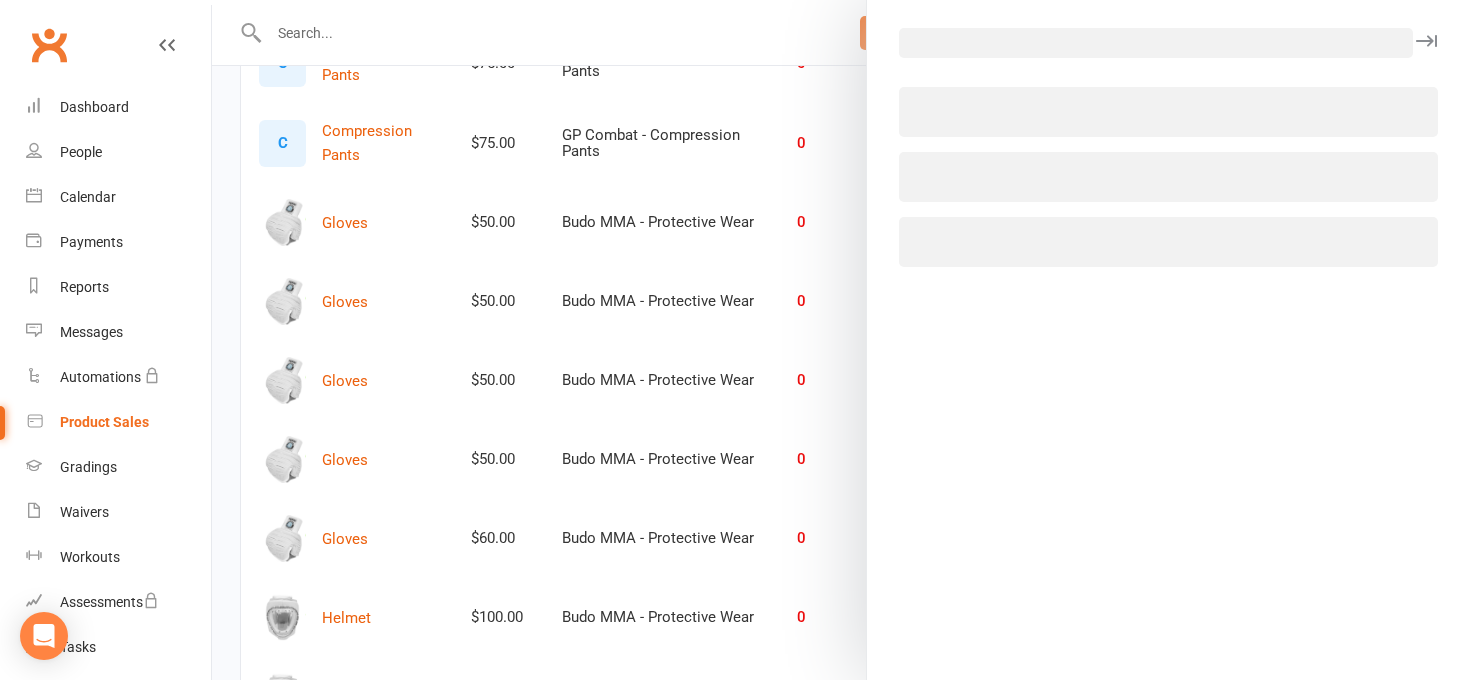select on "3938" 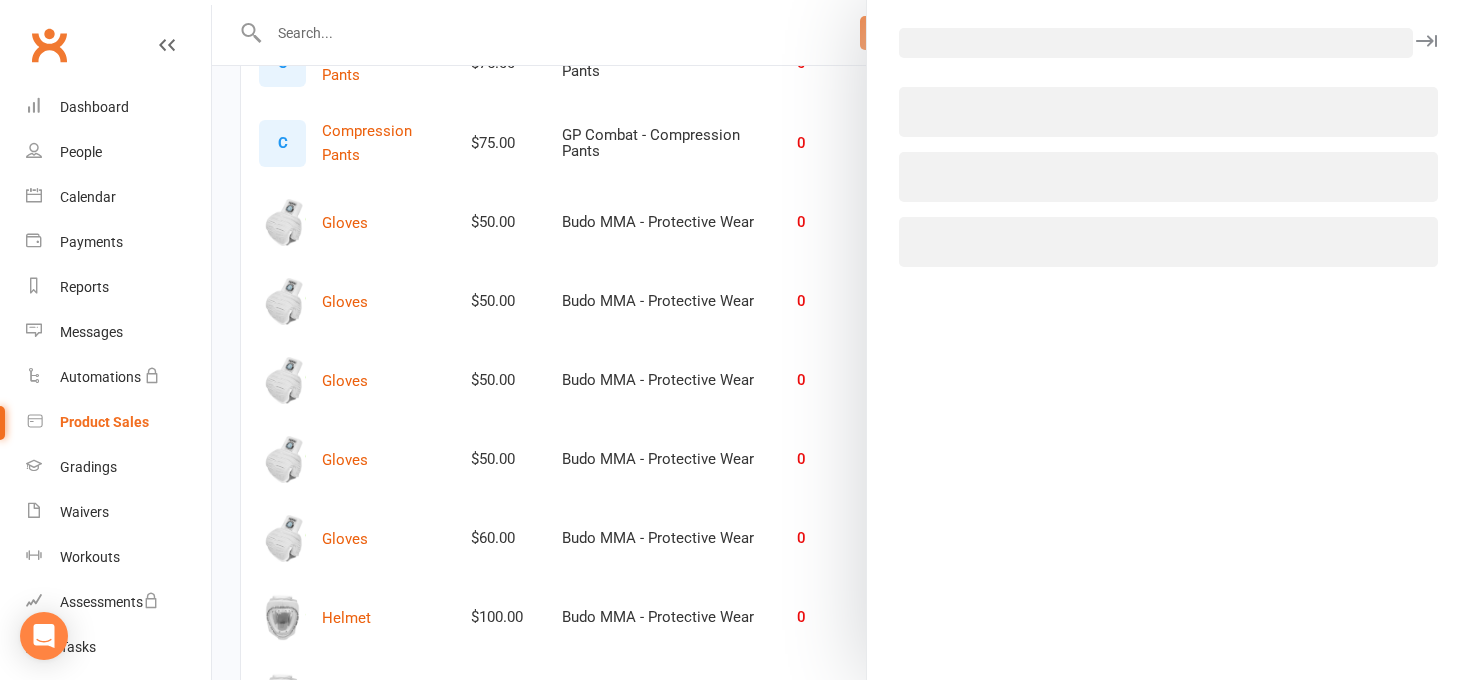 select on "1816" 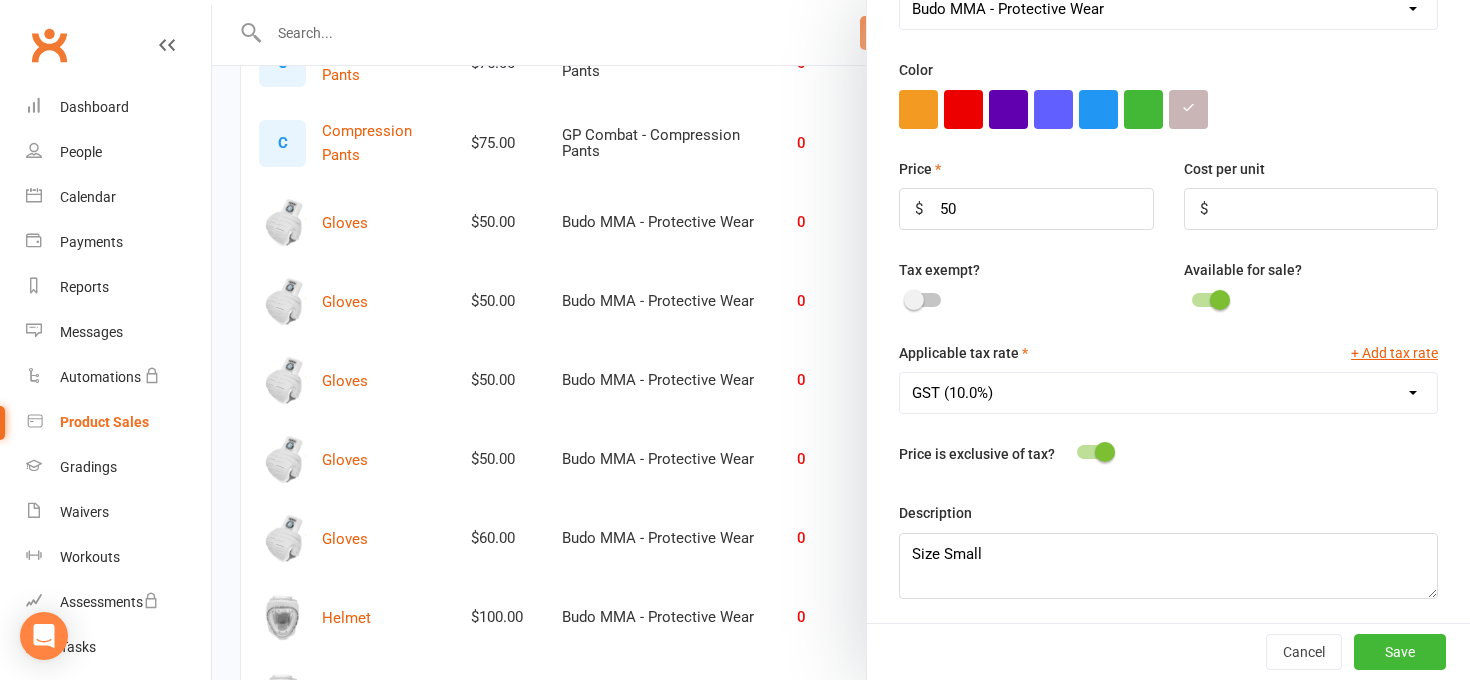 scroll, scrollTop: 597, scrollLeft: 0, axis: vertical 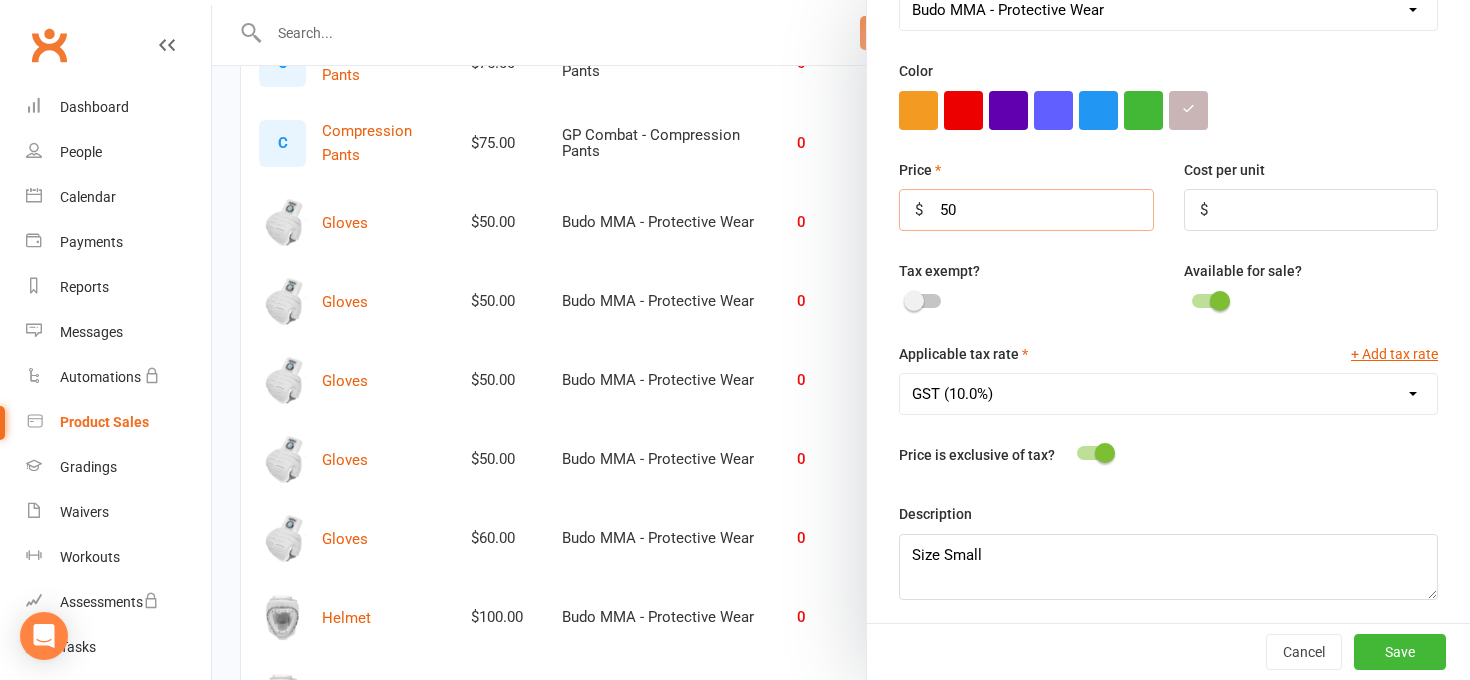 click on "50" at bounding box center [1026, 210] 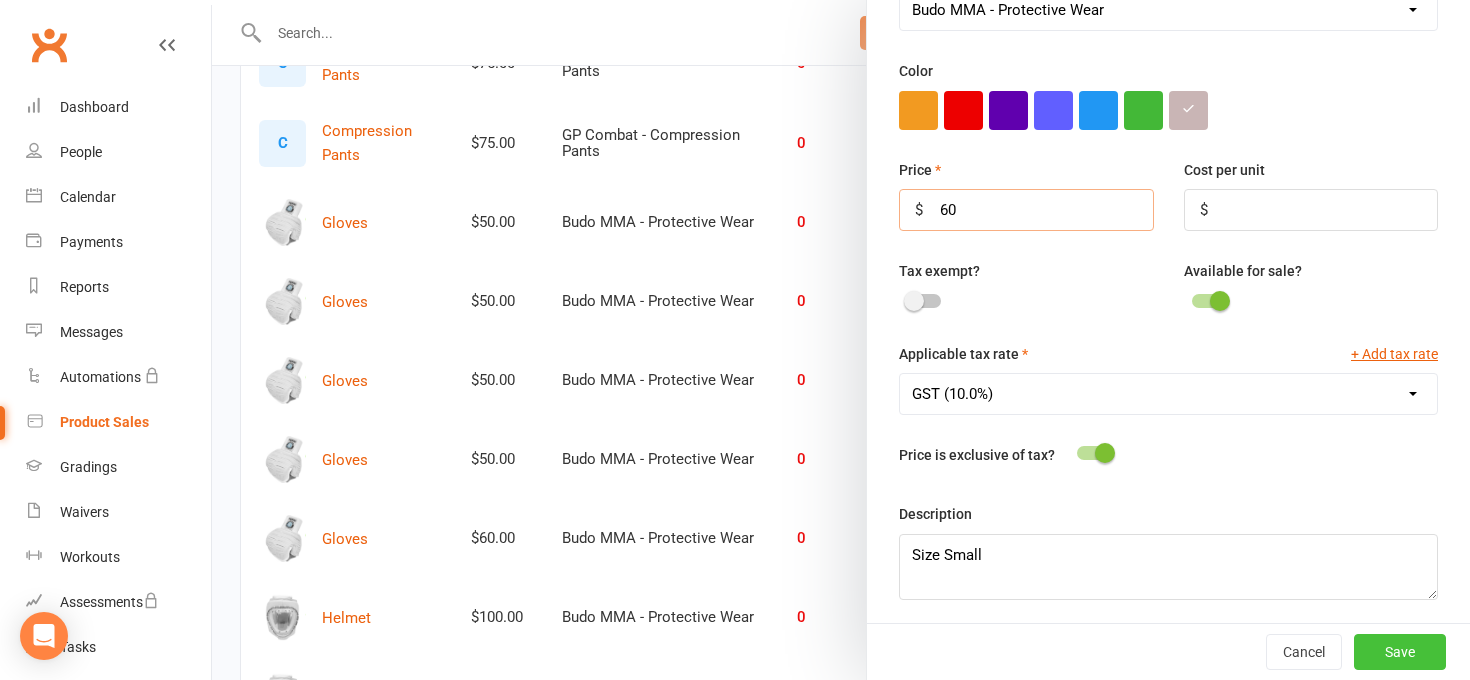 type on "60" 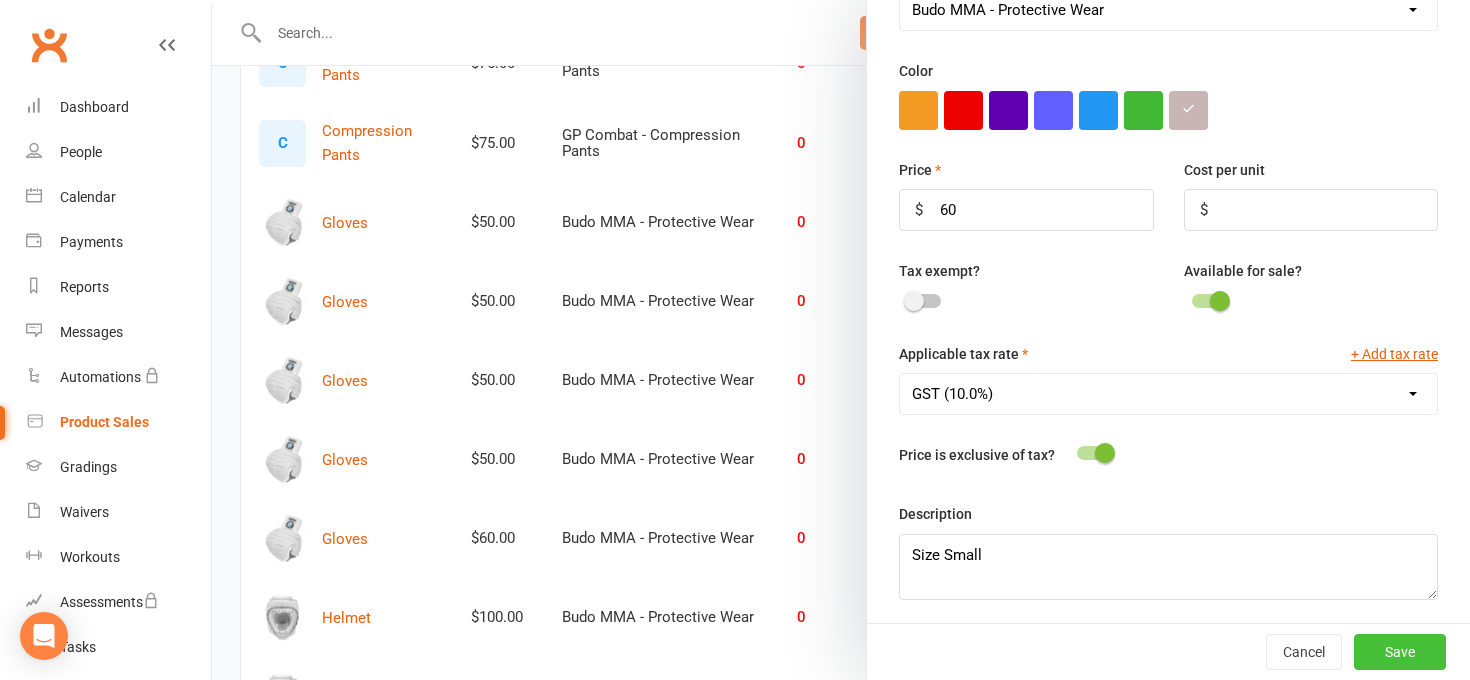 click on "Save" at bounding box center (1400, 652) 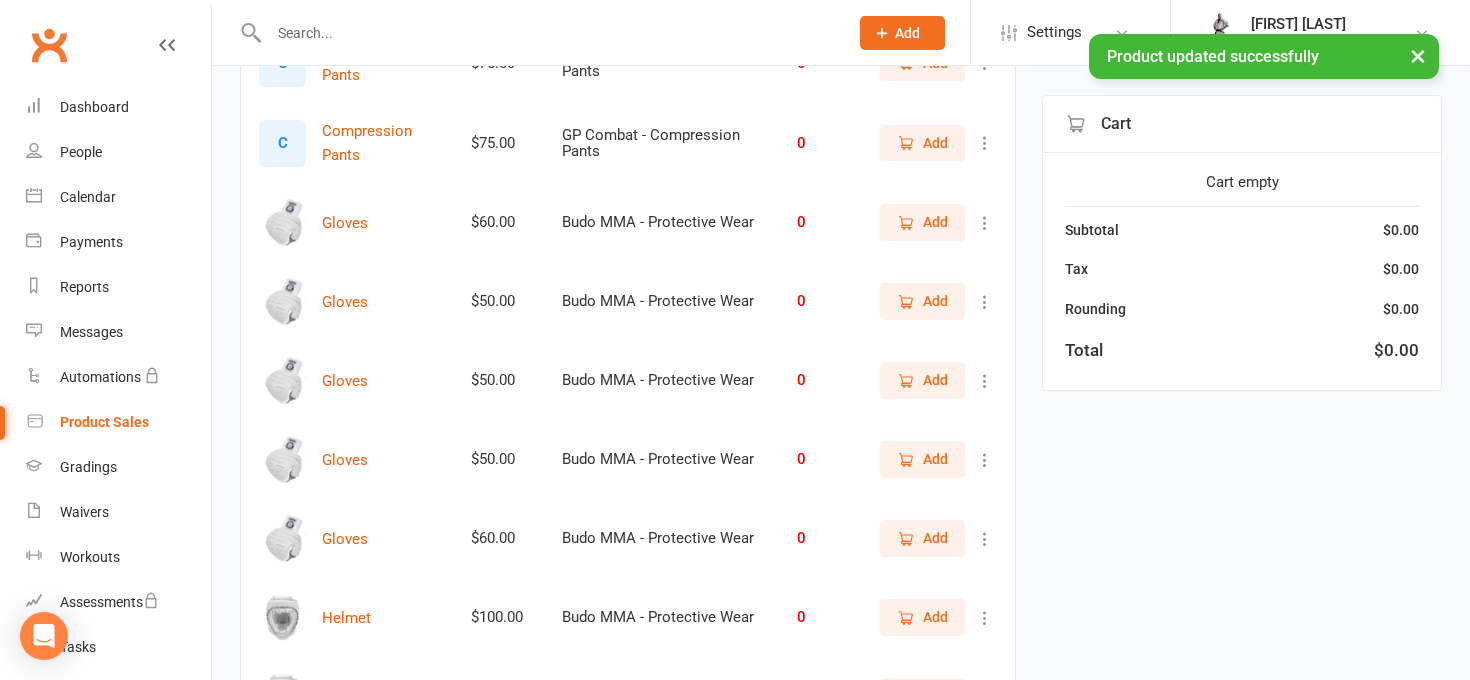 click at bounding box center [985, 302] 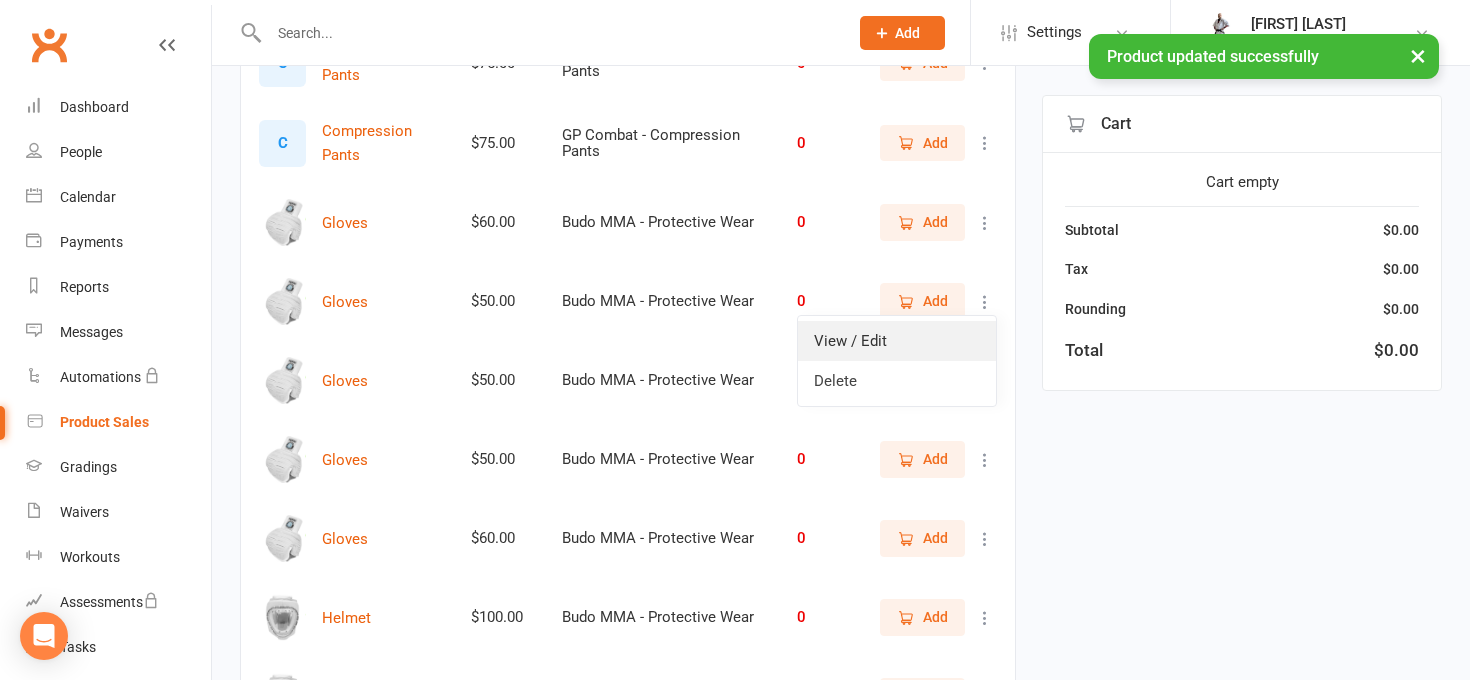 click on "View / Edit" at bounding box center (897, 341) 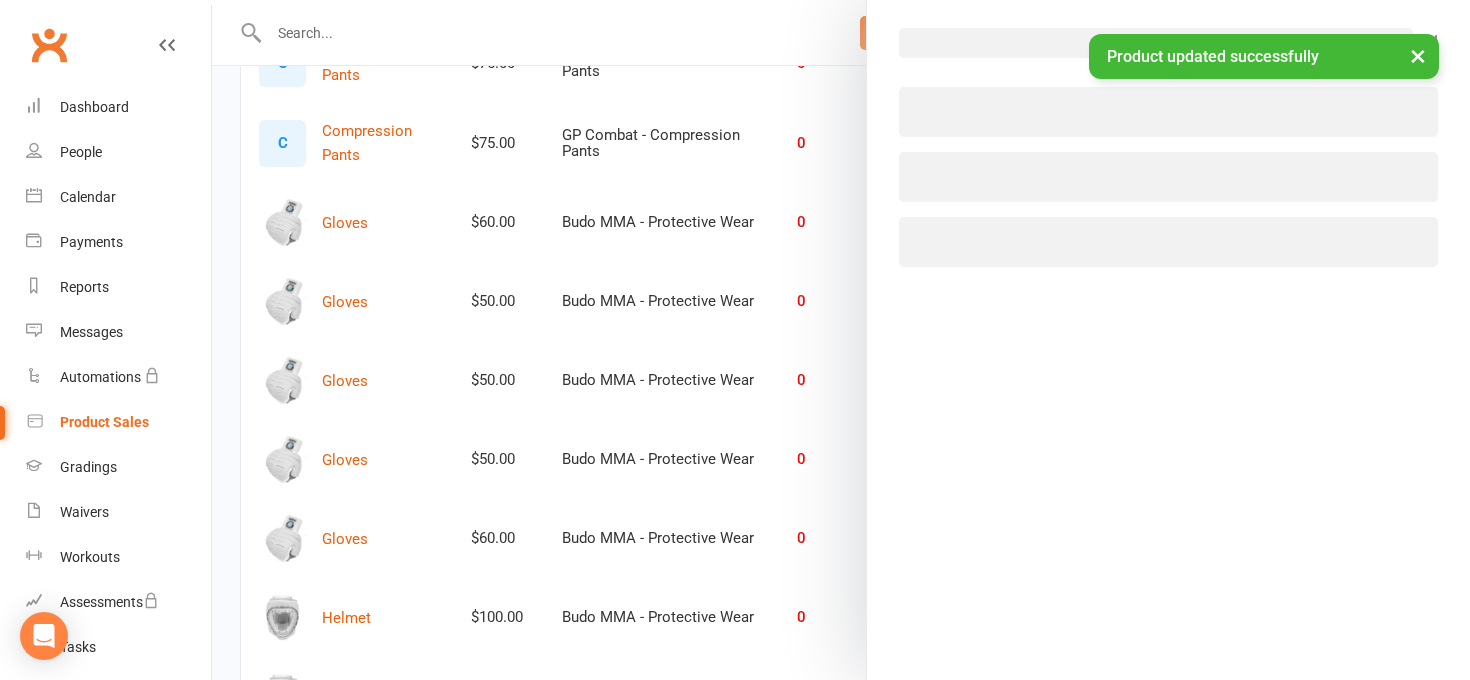 select on "3938" 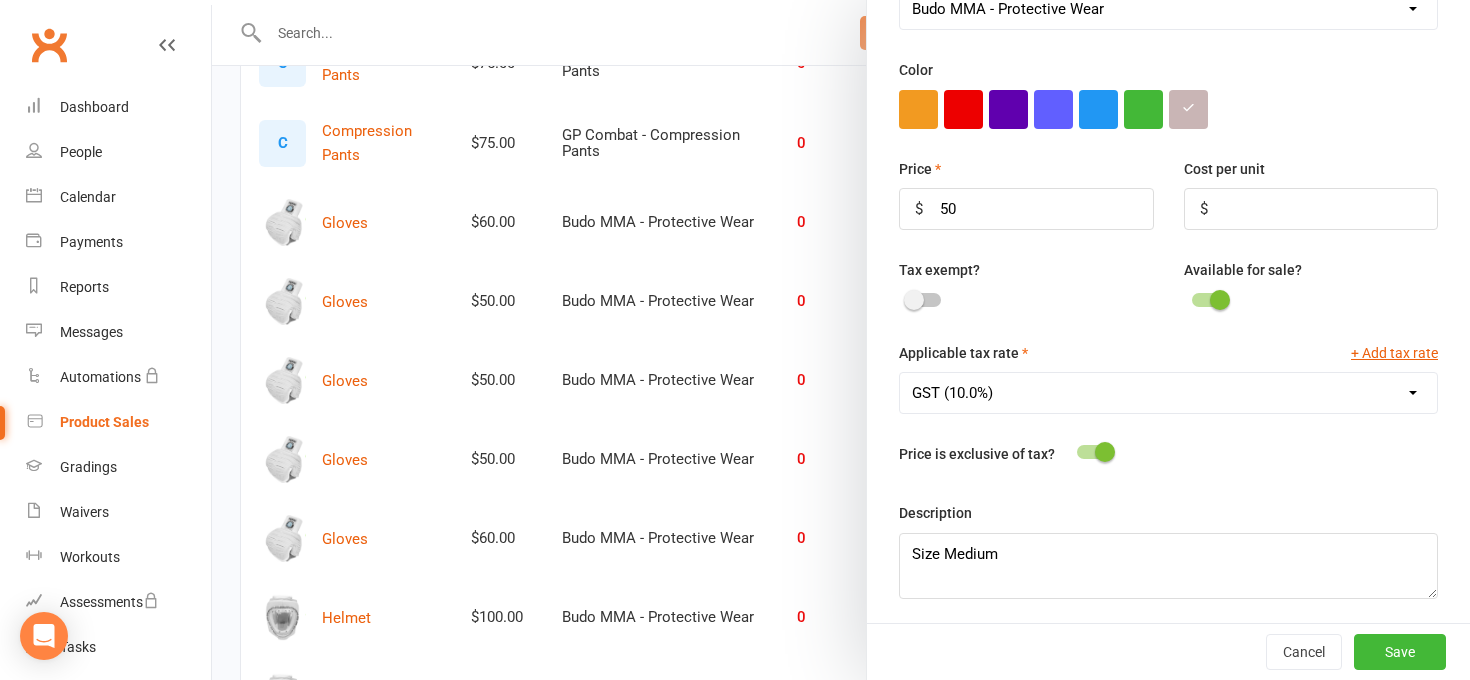 scroll, scrollTop: 597, scrollLeft: 0, axis: vertical 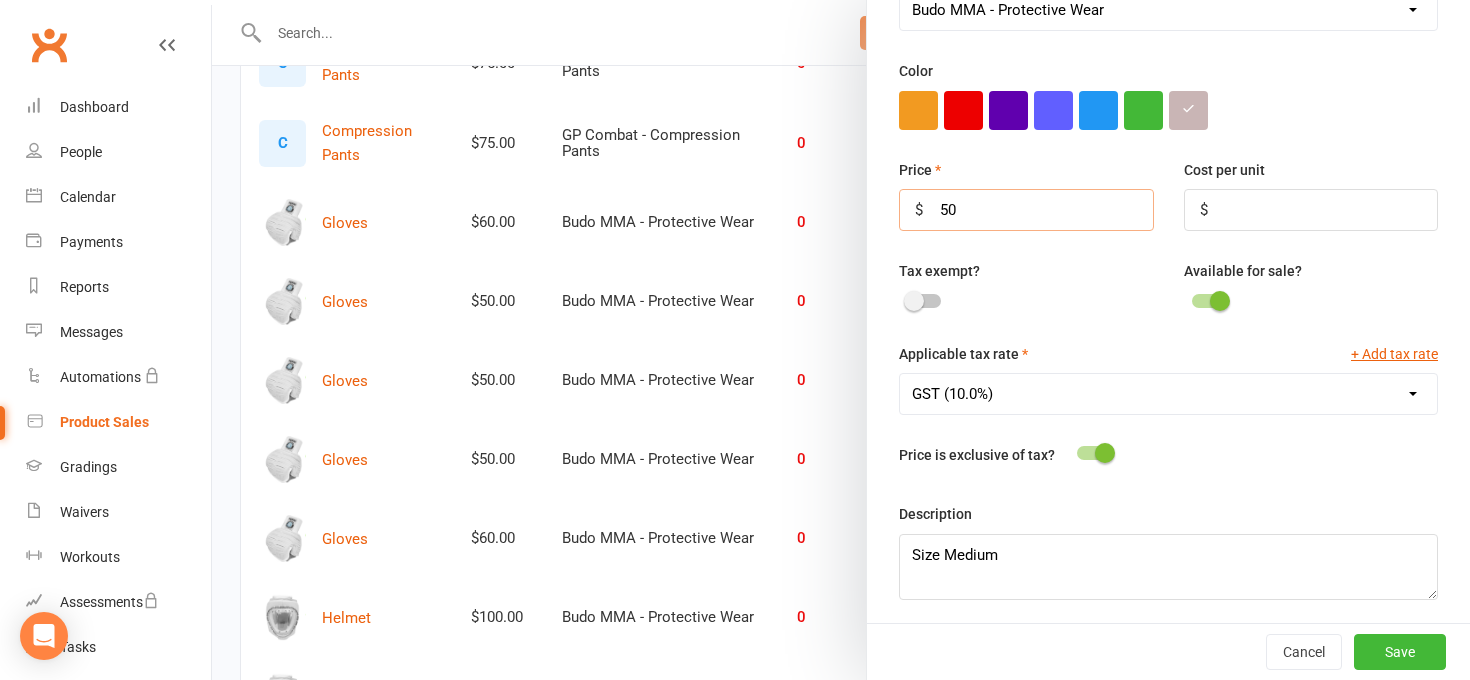click on "50" at bounding box center [1026, 210] 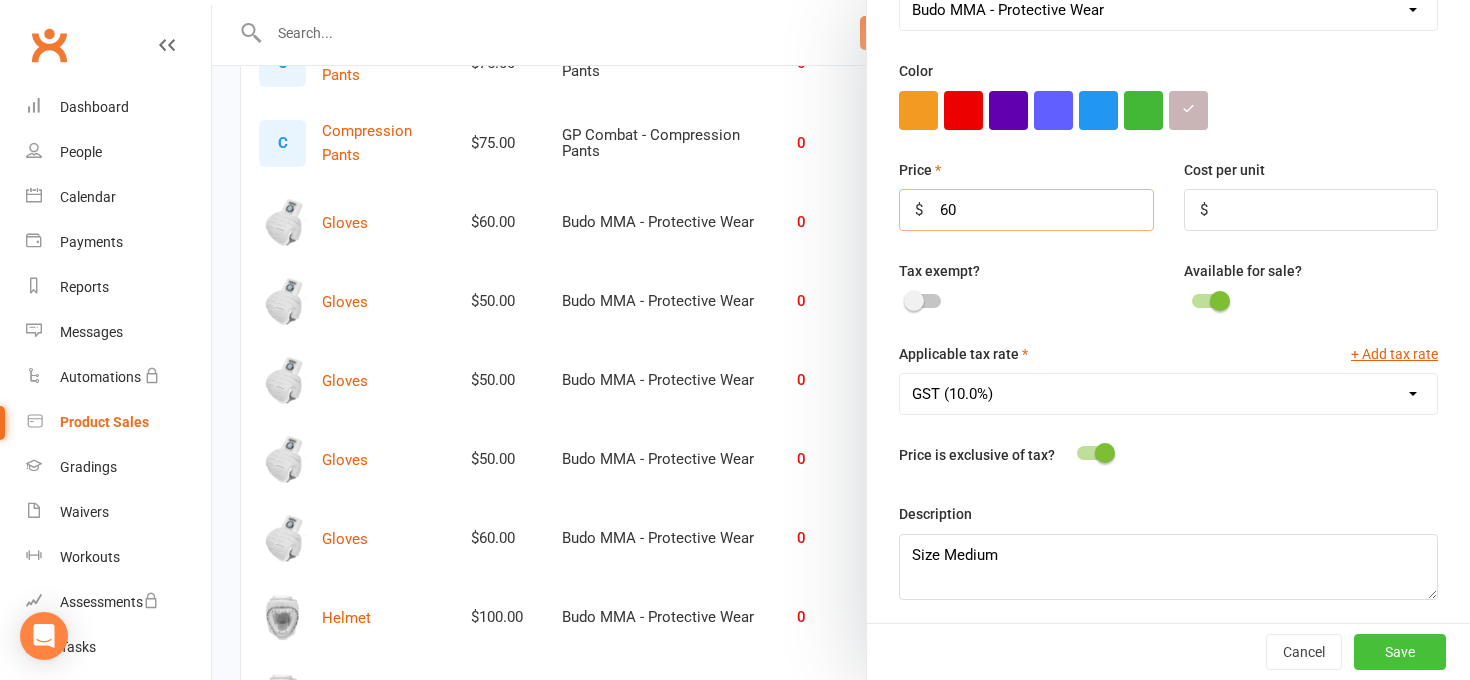 type on "60" 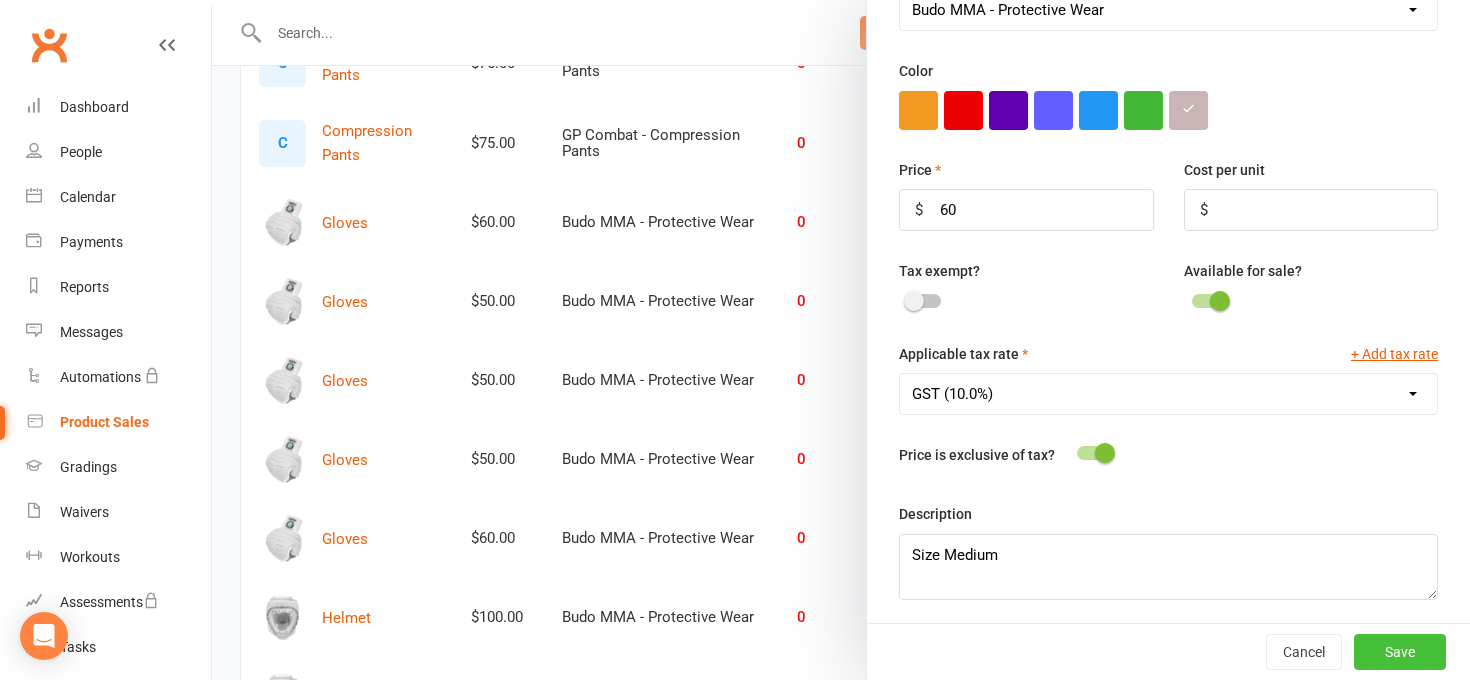 click on "Save" at bounding box center [1400, 652] 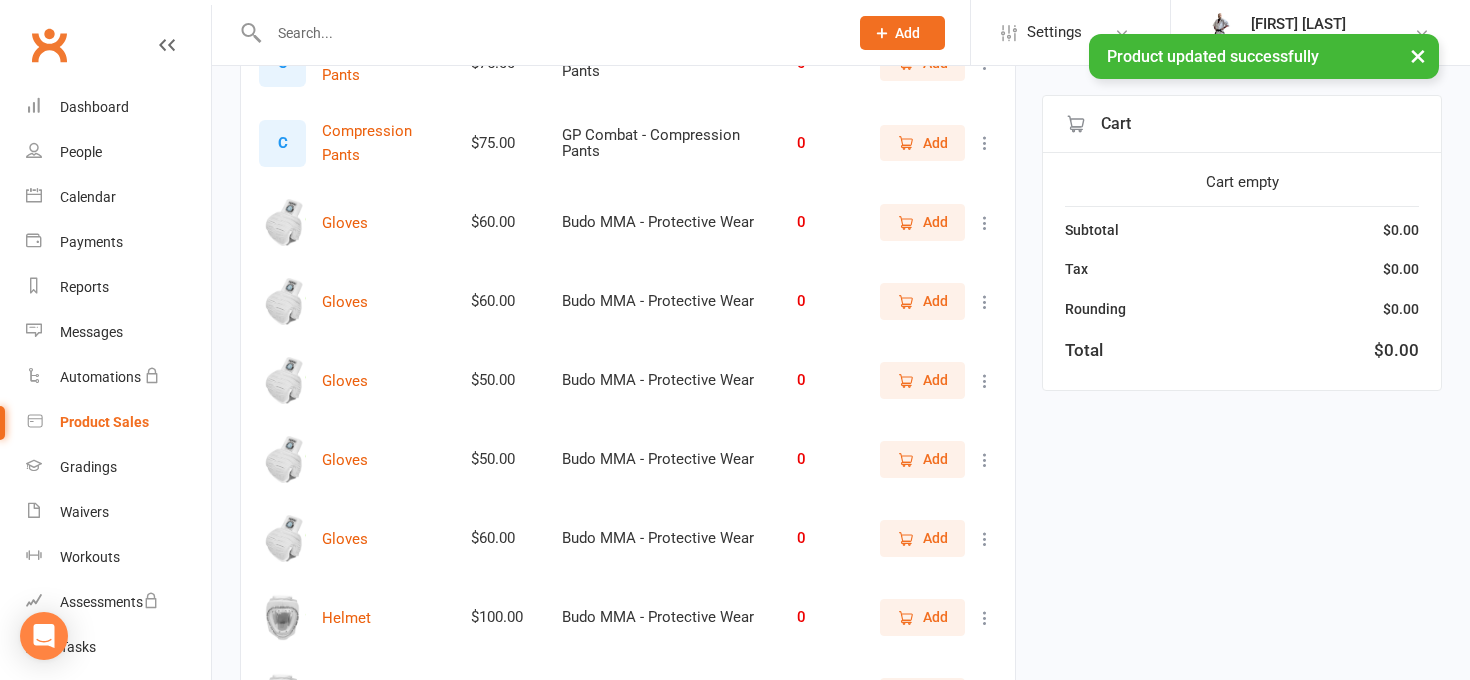 click at bounding box center [985, 381] 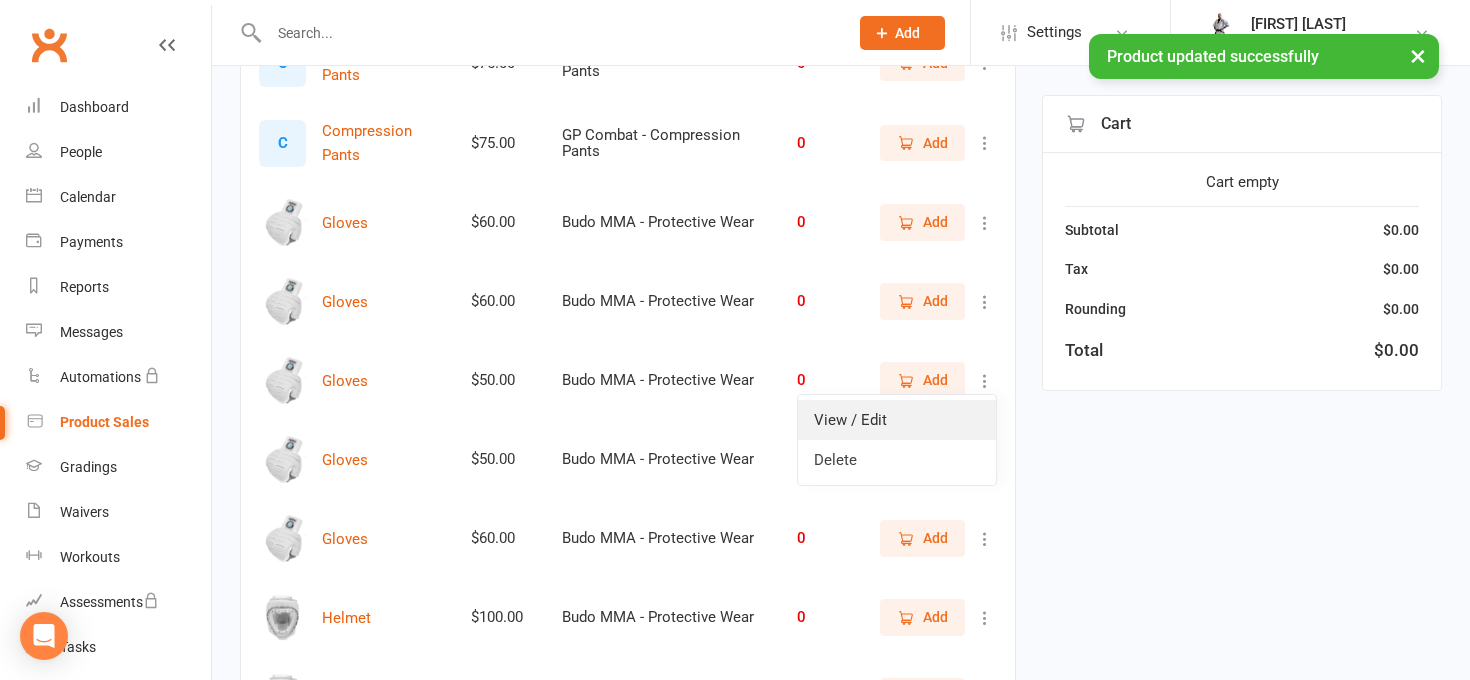 click on "View / Edit" at bounding box center [897, 420] 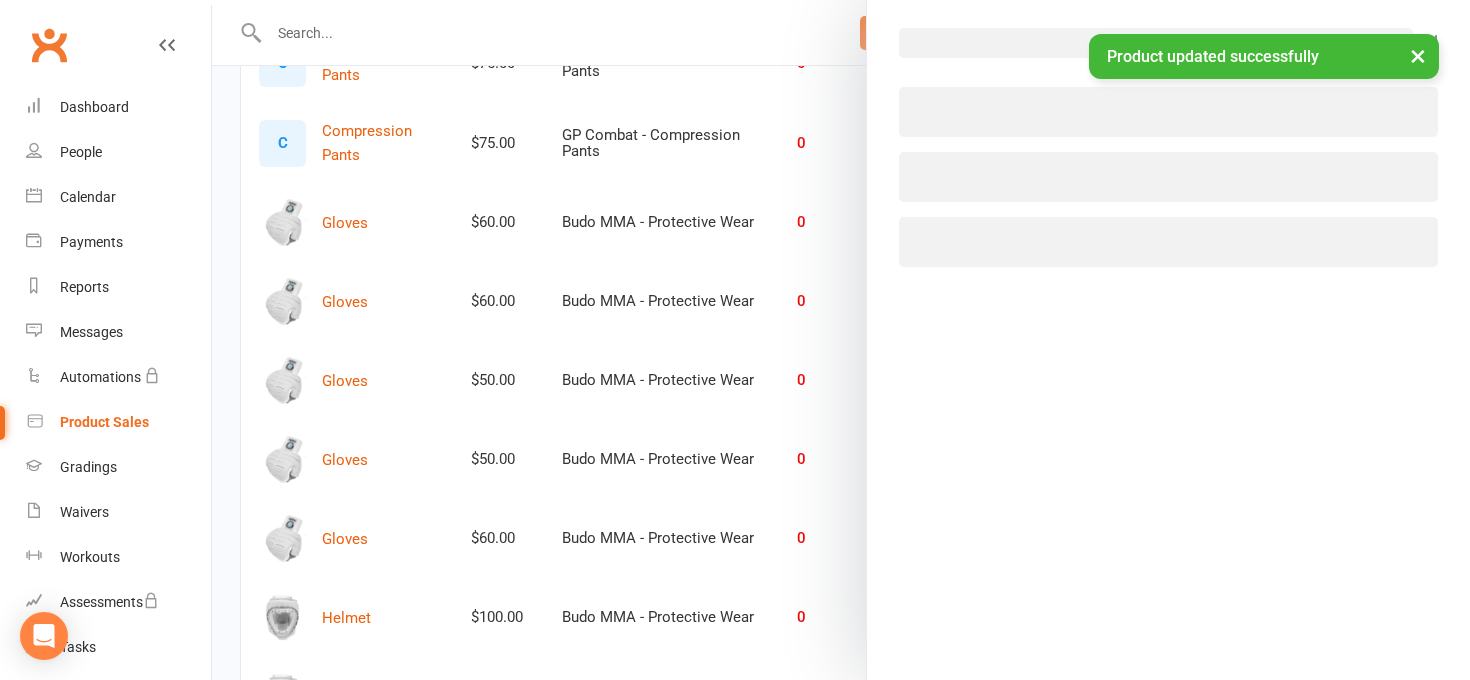 select on "3938" 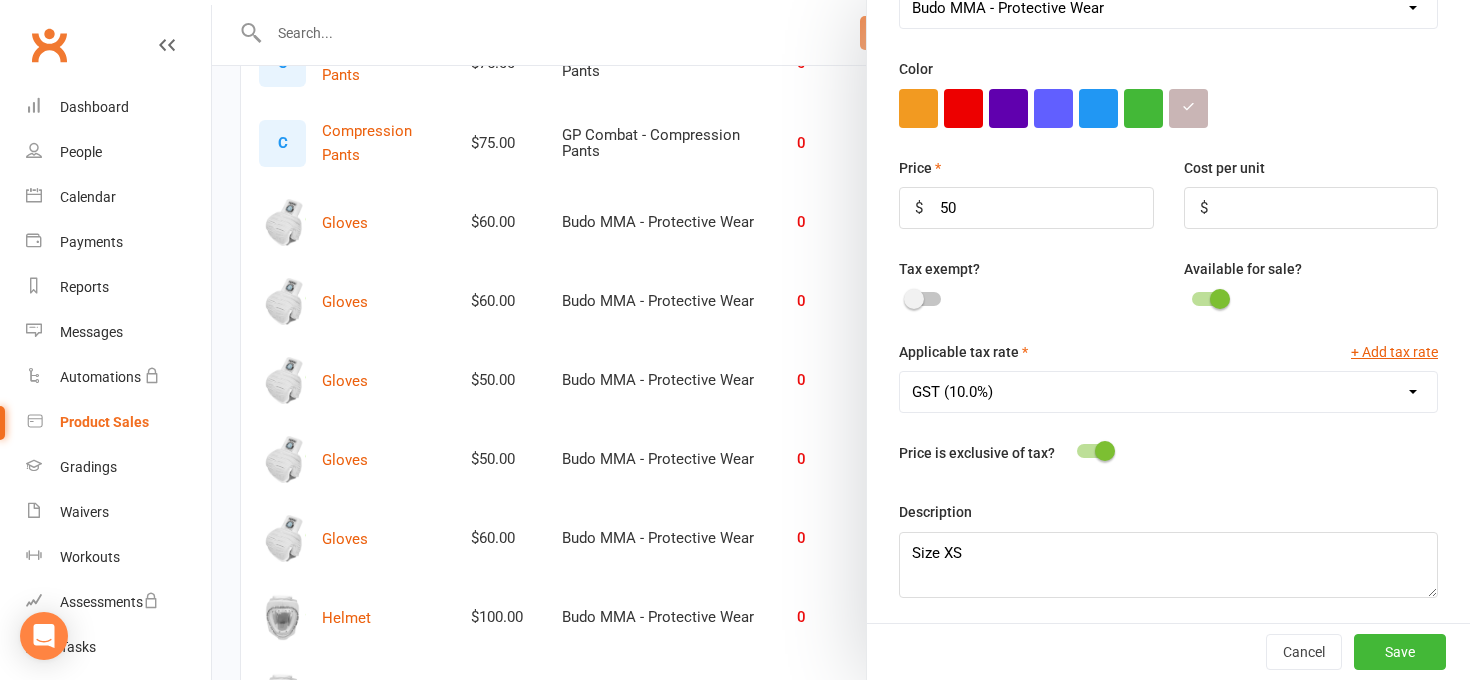 scroll, scrollTop: 597, scrollLeft: 0, axis: vertical 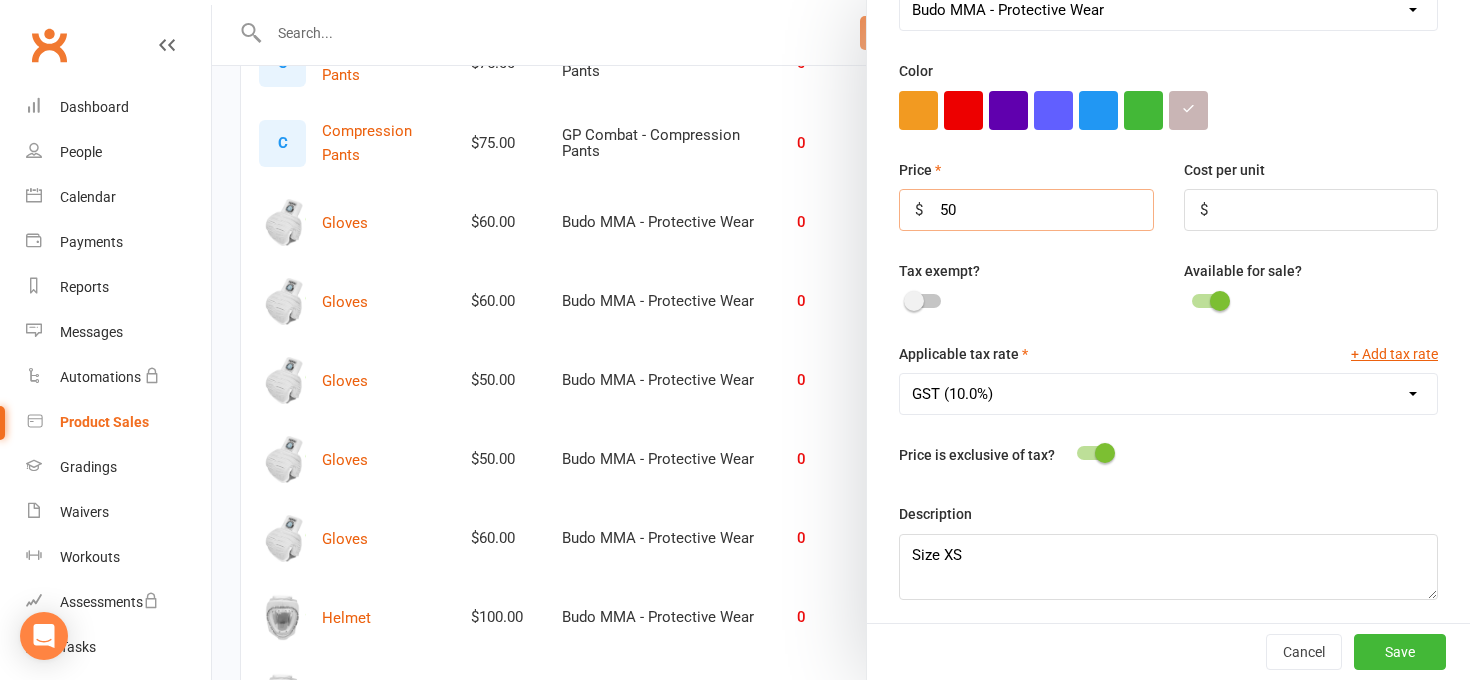 click on "50" at bounding box center (1026, 210) 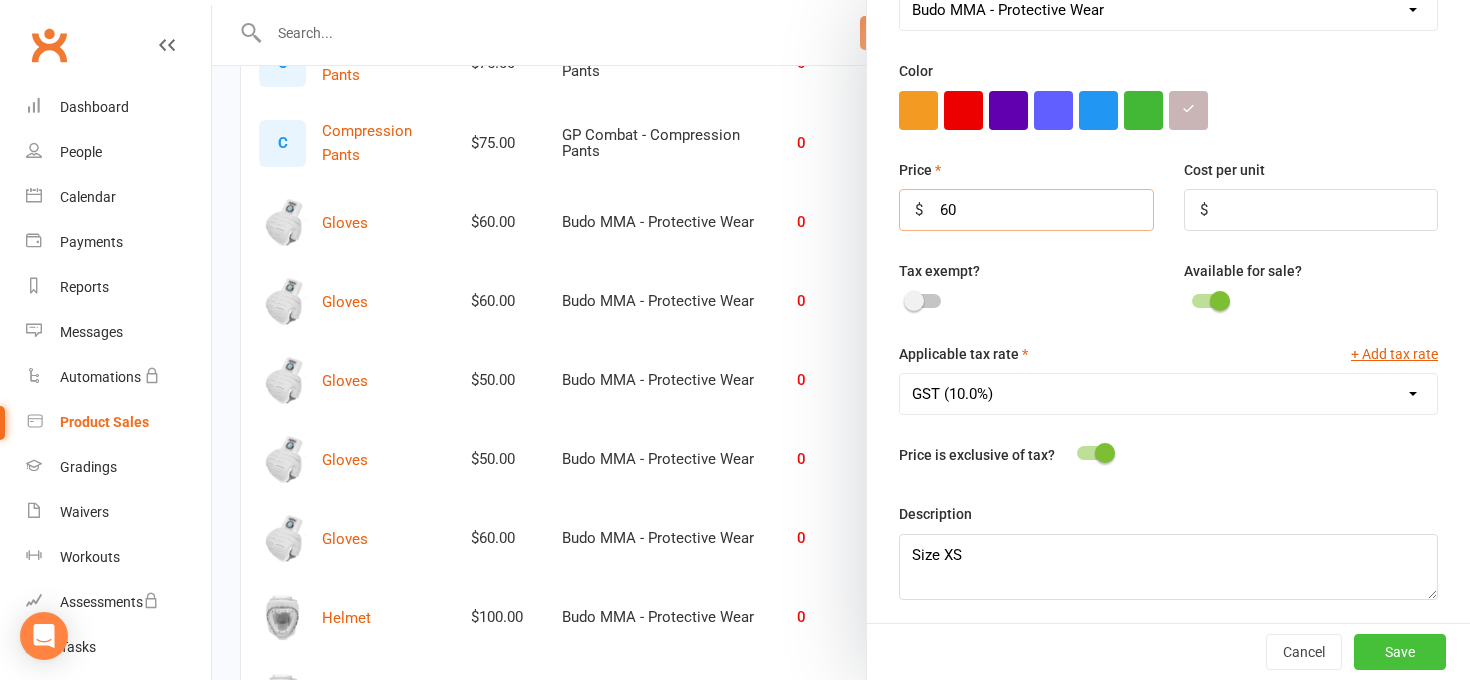 type on "60" 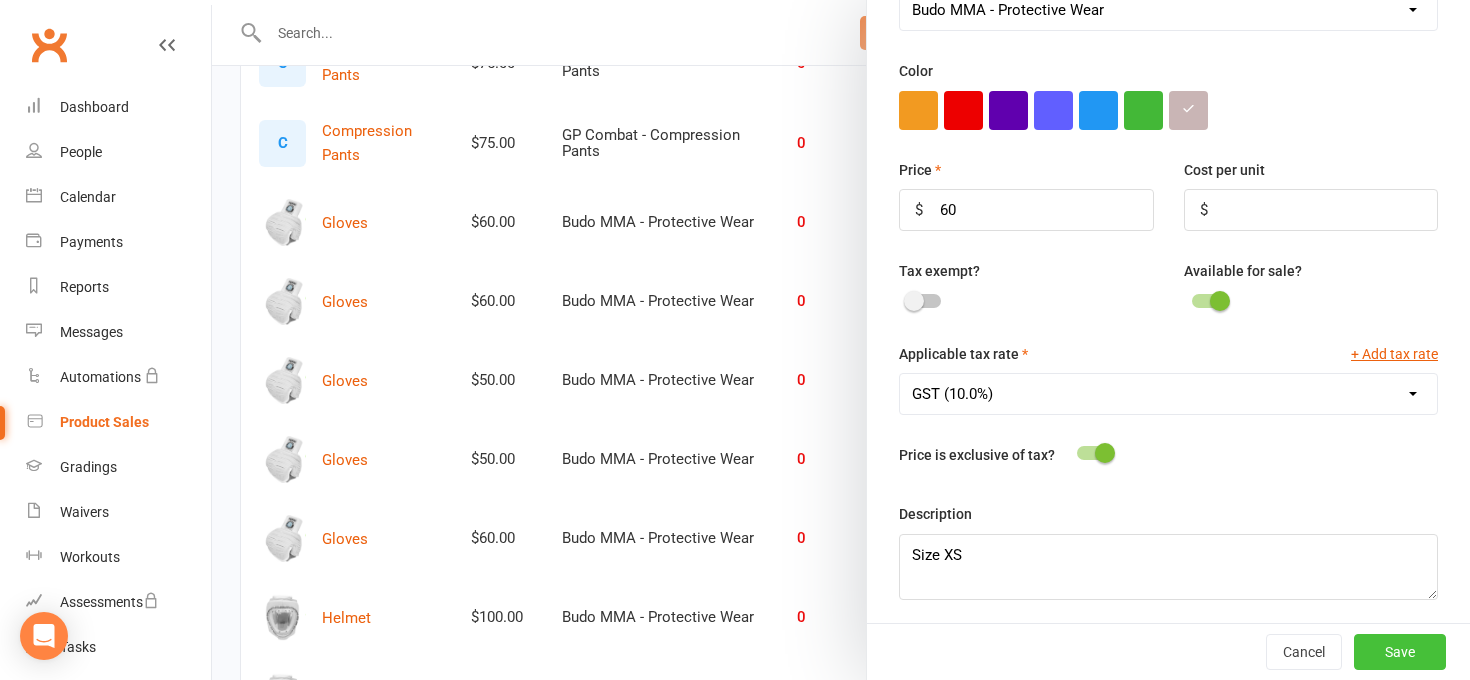 click on "Save" at bounding box center (1400, 652) 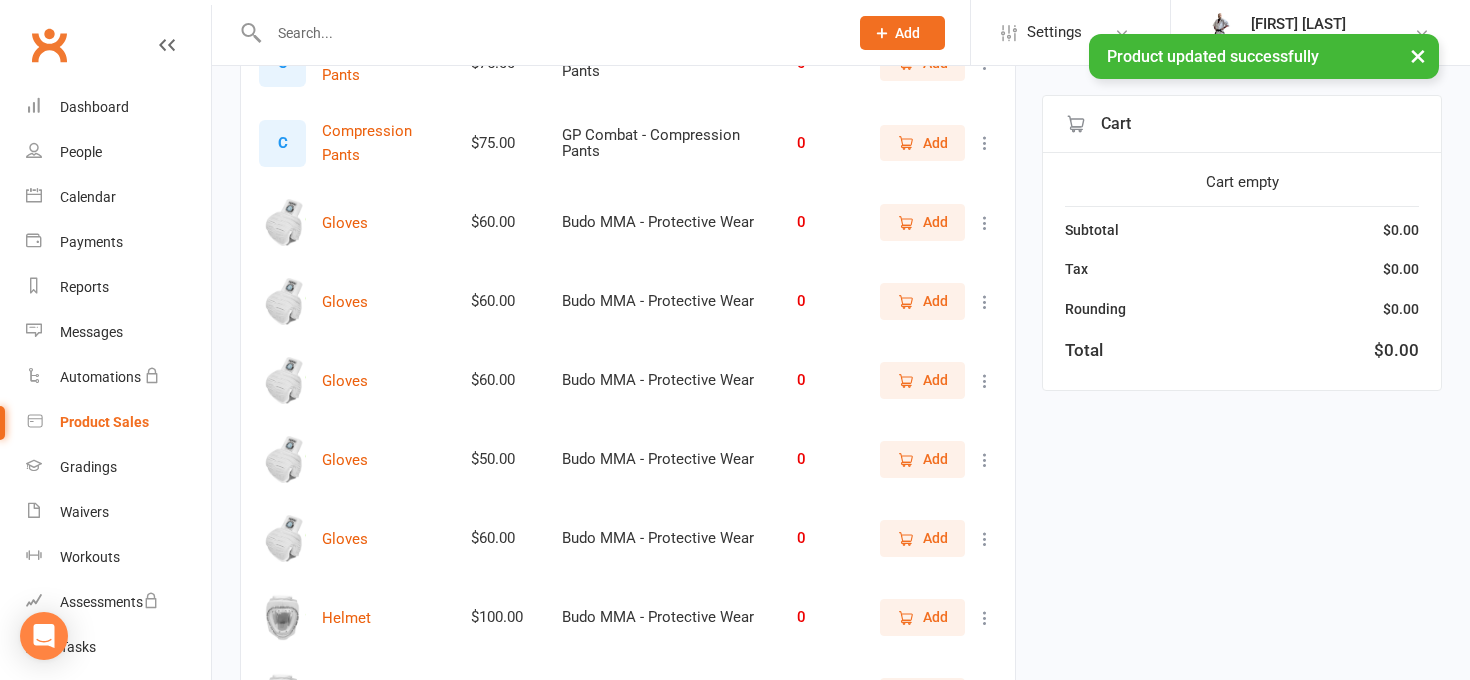 click at bounding box center (985, 460) 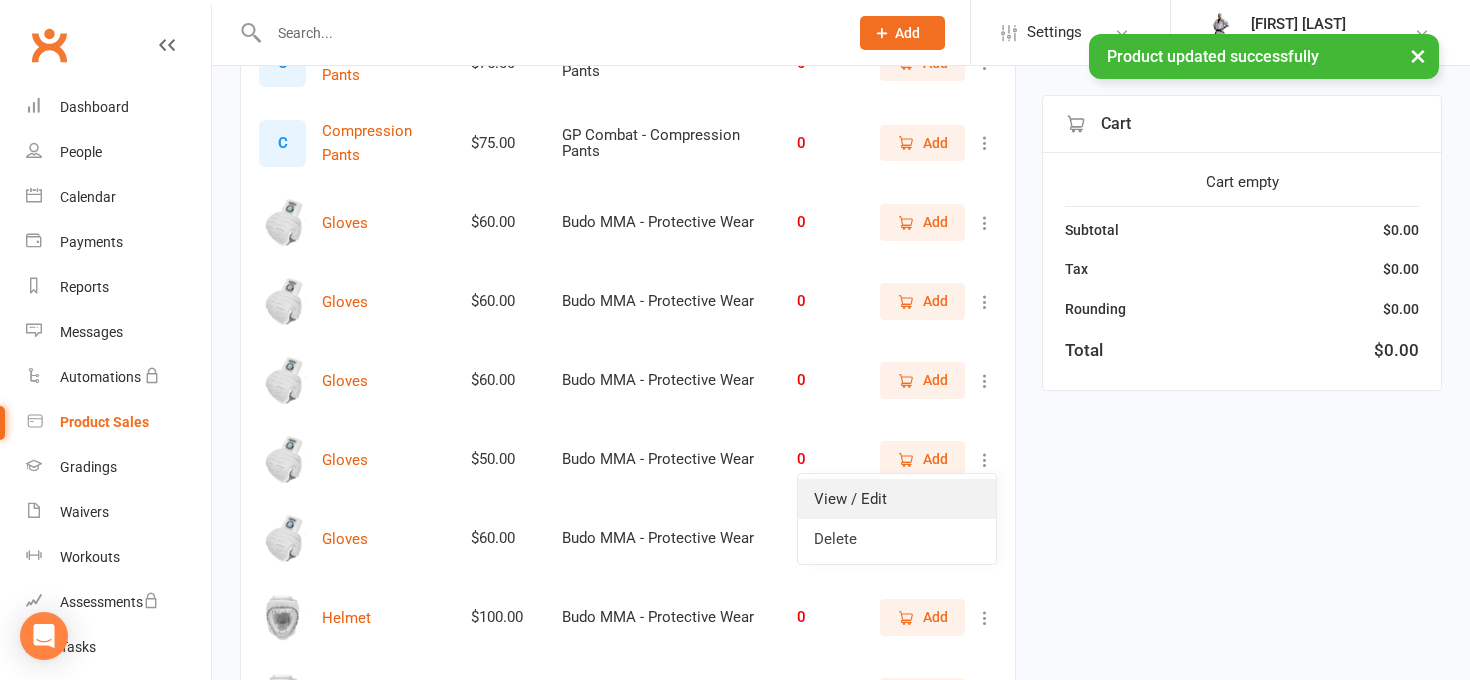 click on "View / Edit" at bounding box center (897, 499) 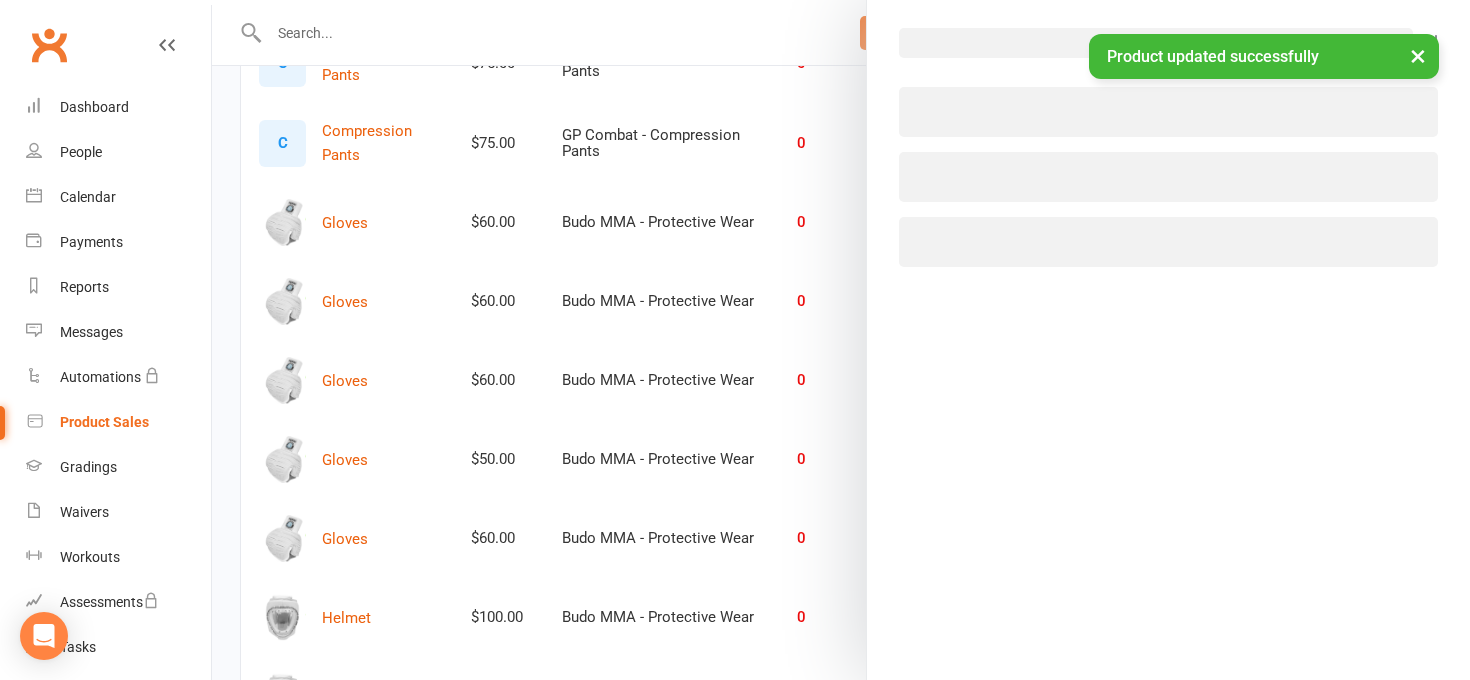 select on "3938" 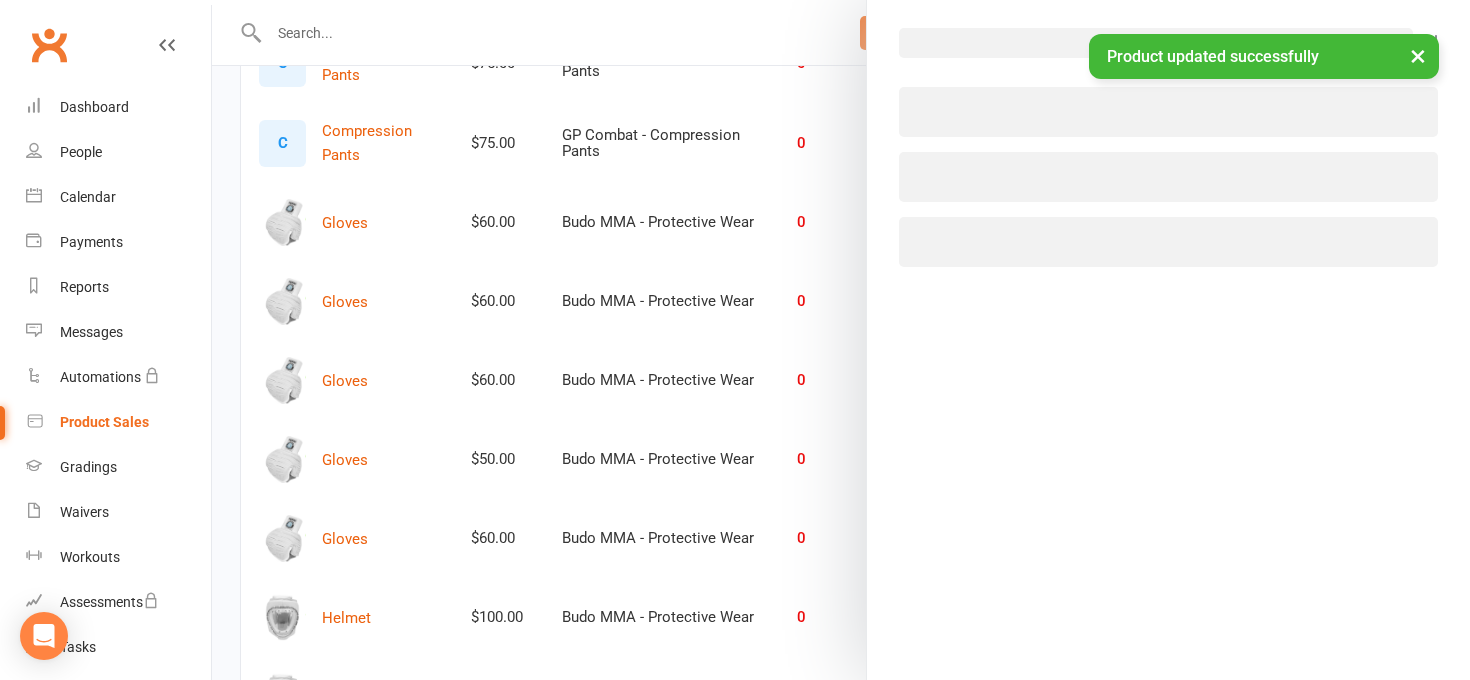 select on "1816" 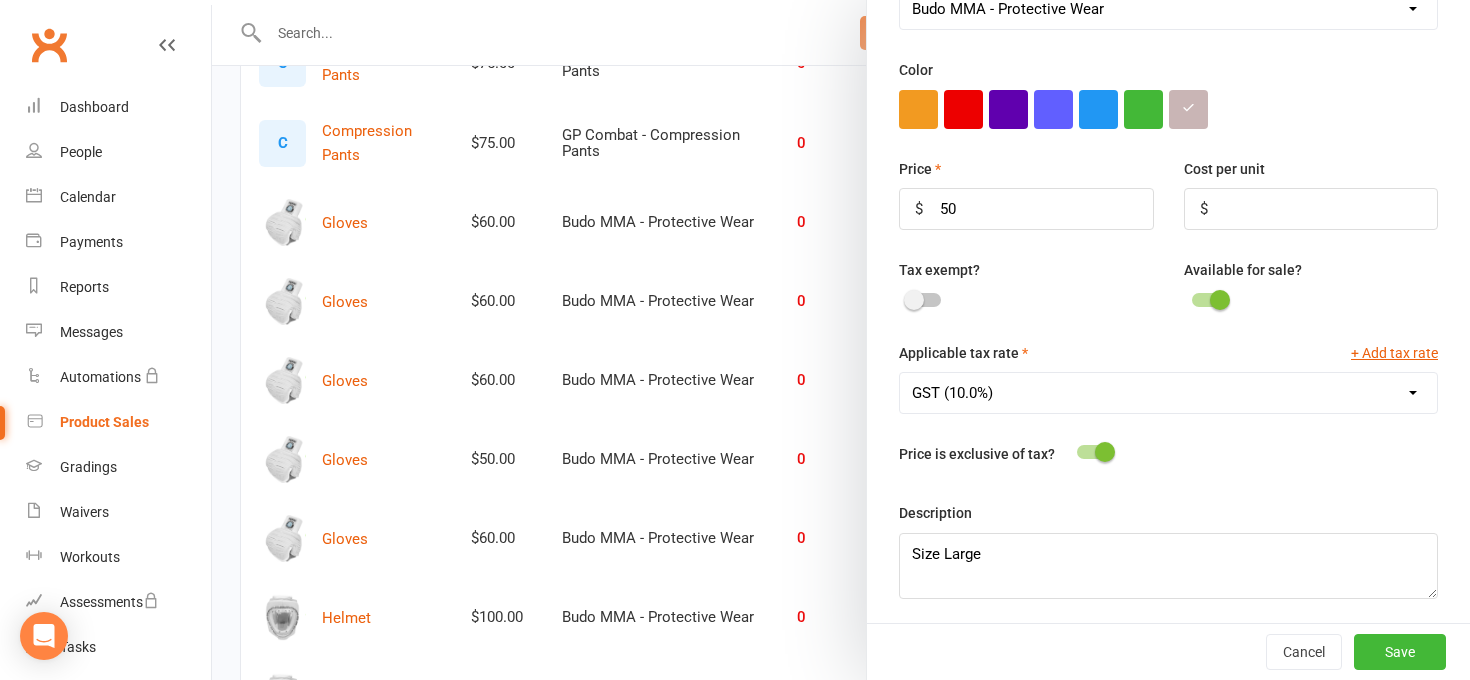 scroll, scrollTop: 597, scrollLeft: 0, axis: vertical 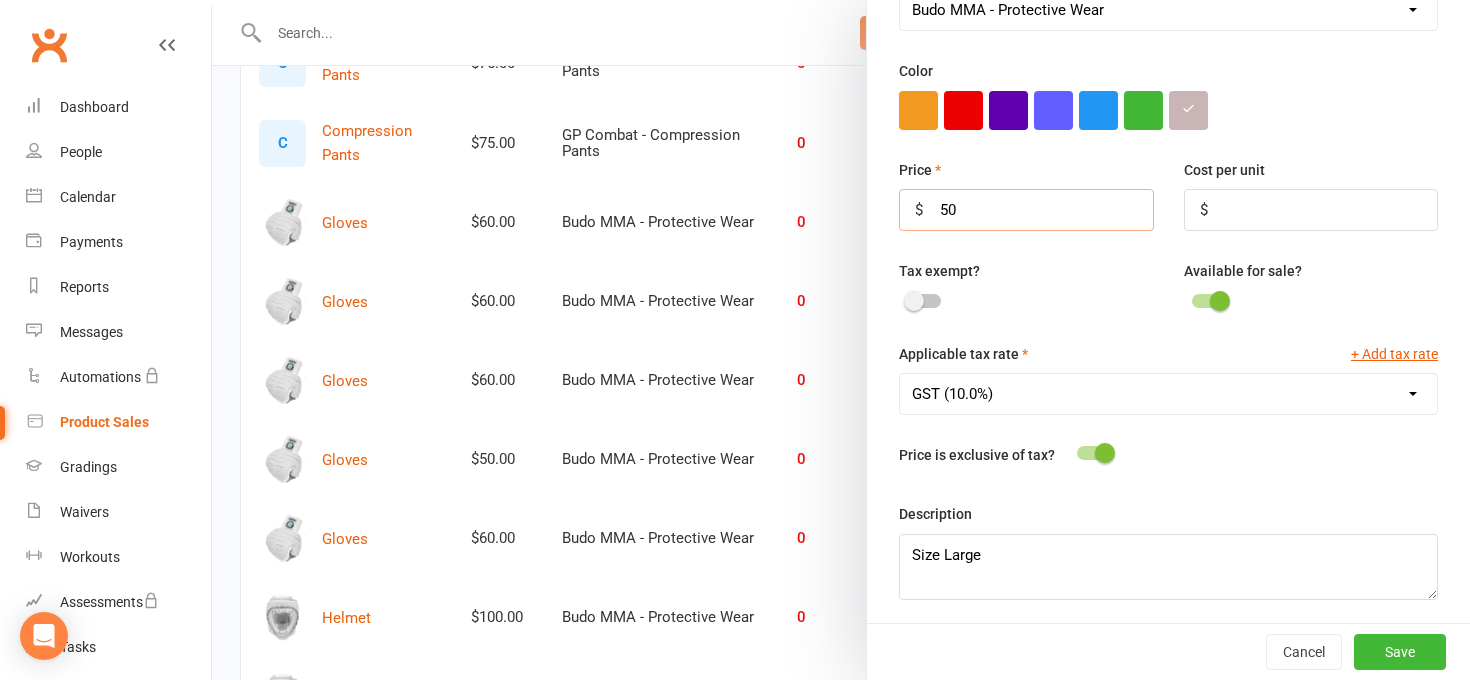 click on "50" at bounding box center (1026, 210) 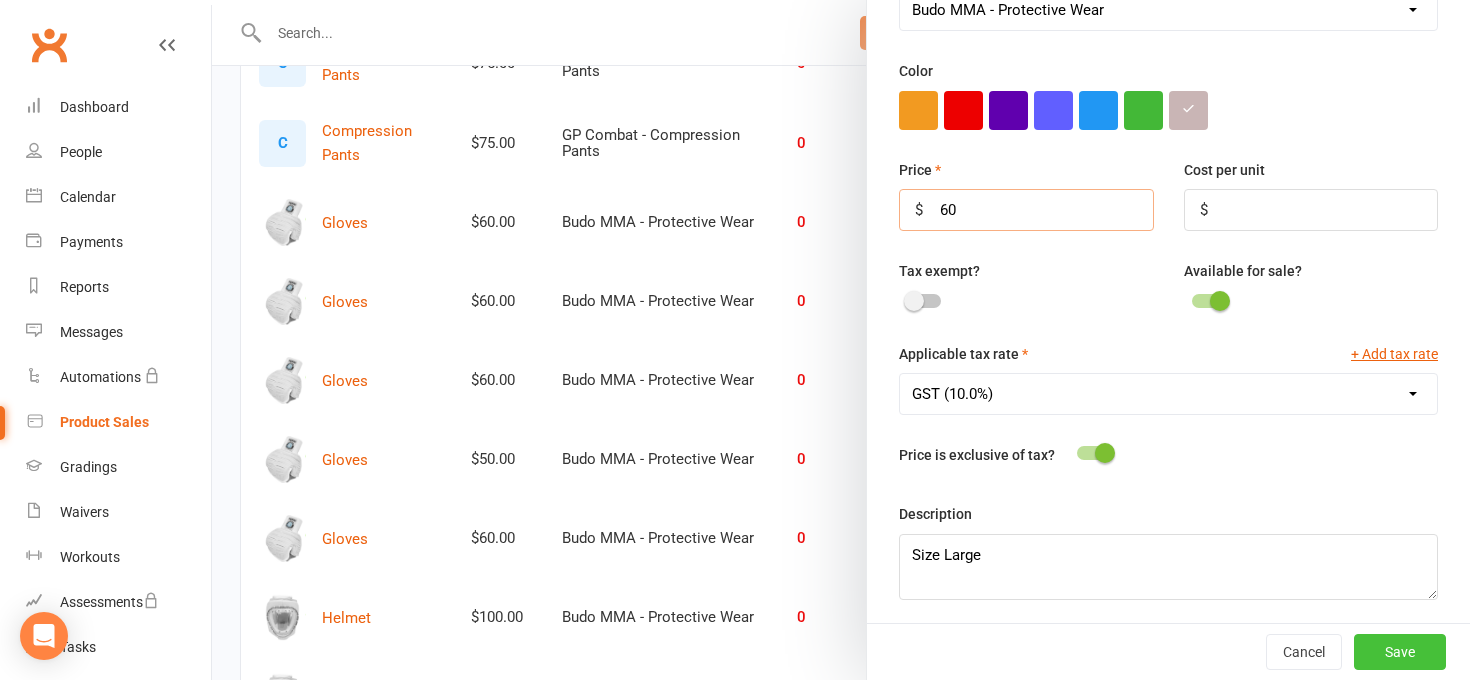 type on "60" 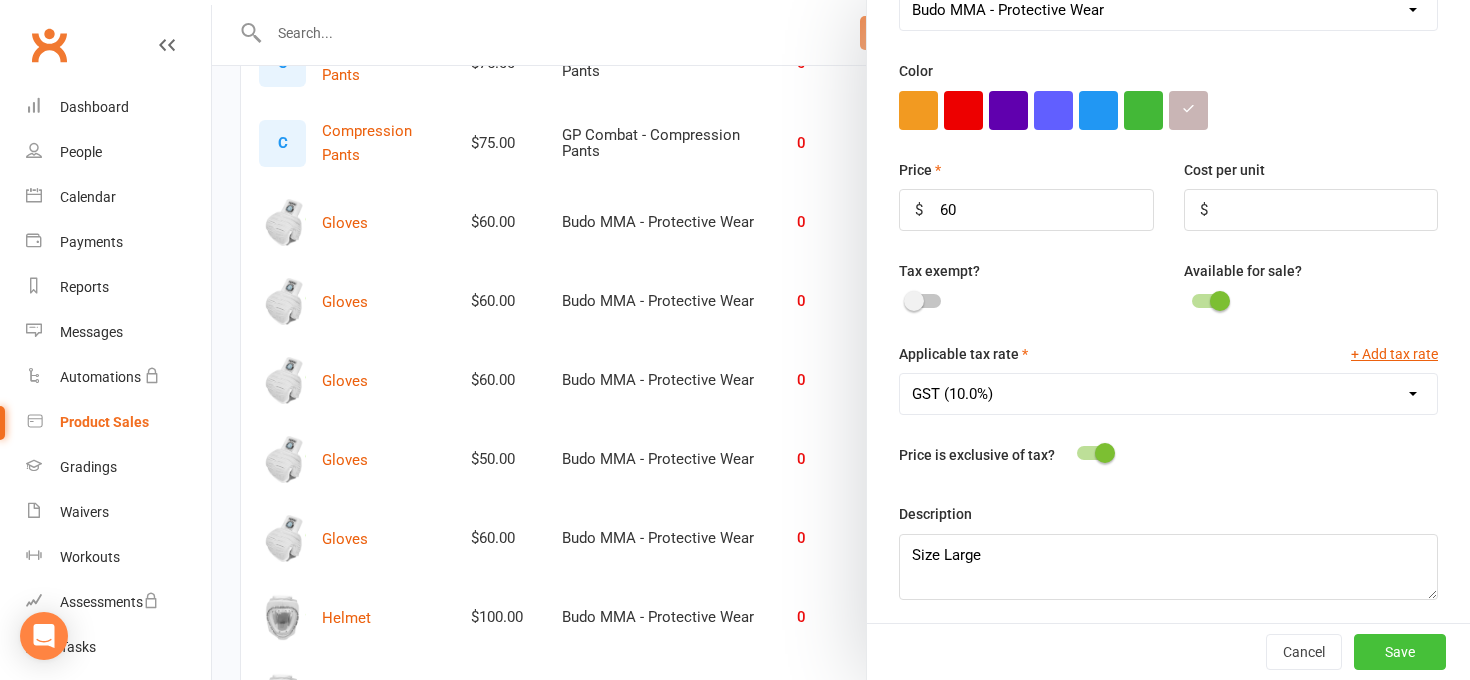 click on "Save" at bounding box center (1400, 652) 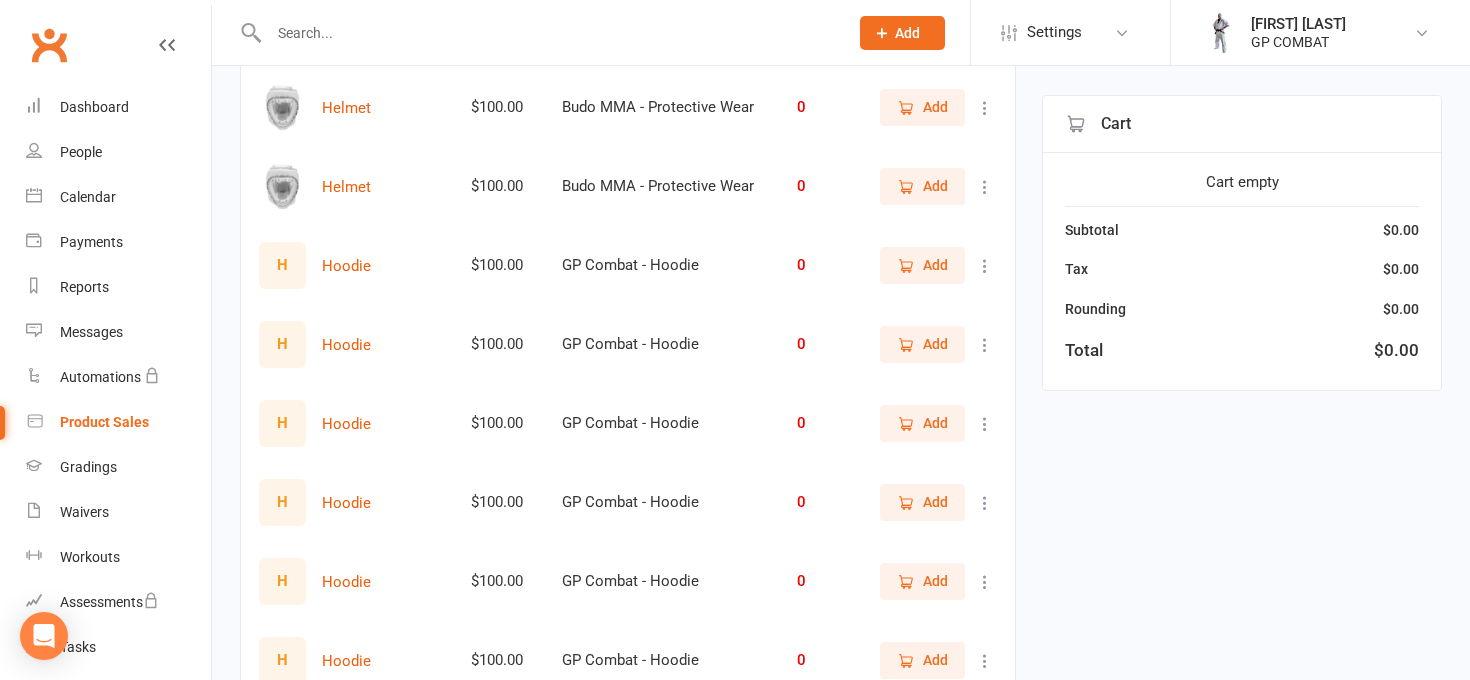 scroll, scrollTop: 1541, scrollLeft: 0, axis: vertical 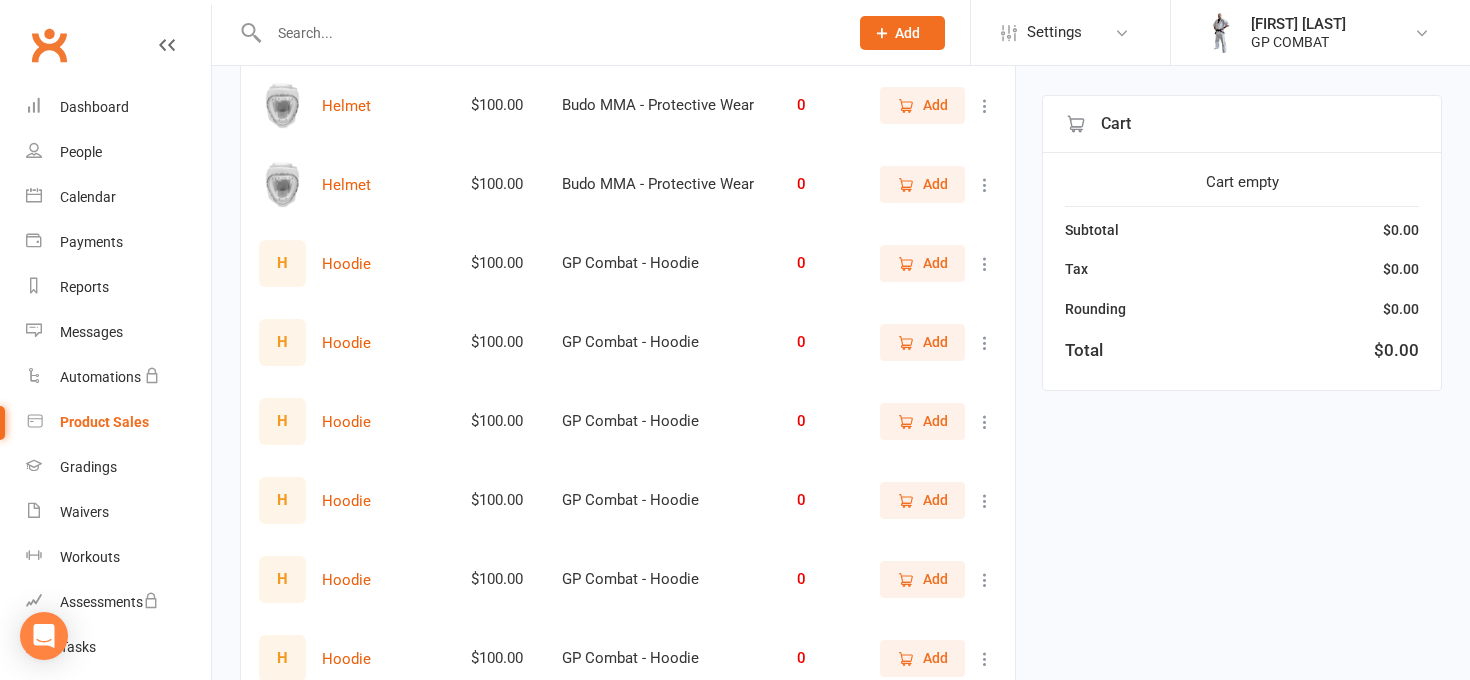 click on "H" at bounding box center (282, 263) 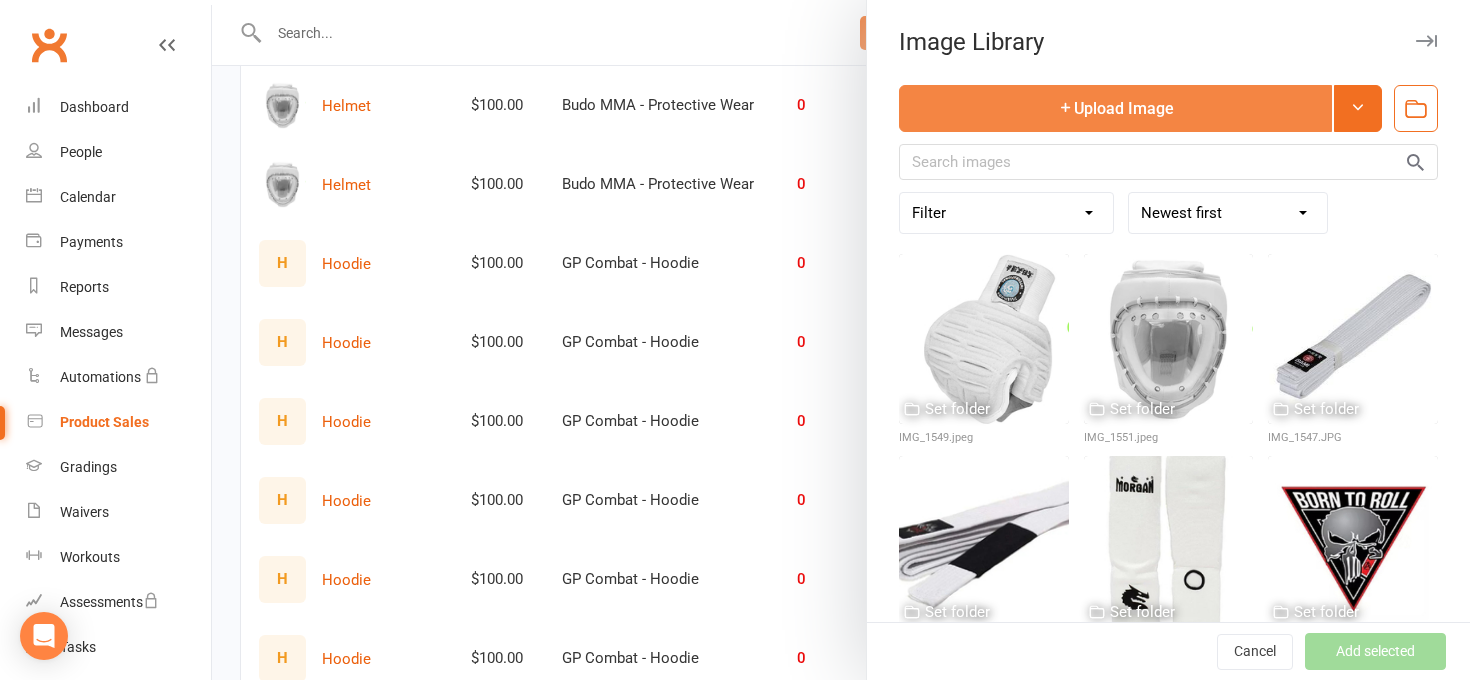 click on "Upload Image" at bounding box center (1115, 108) 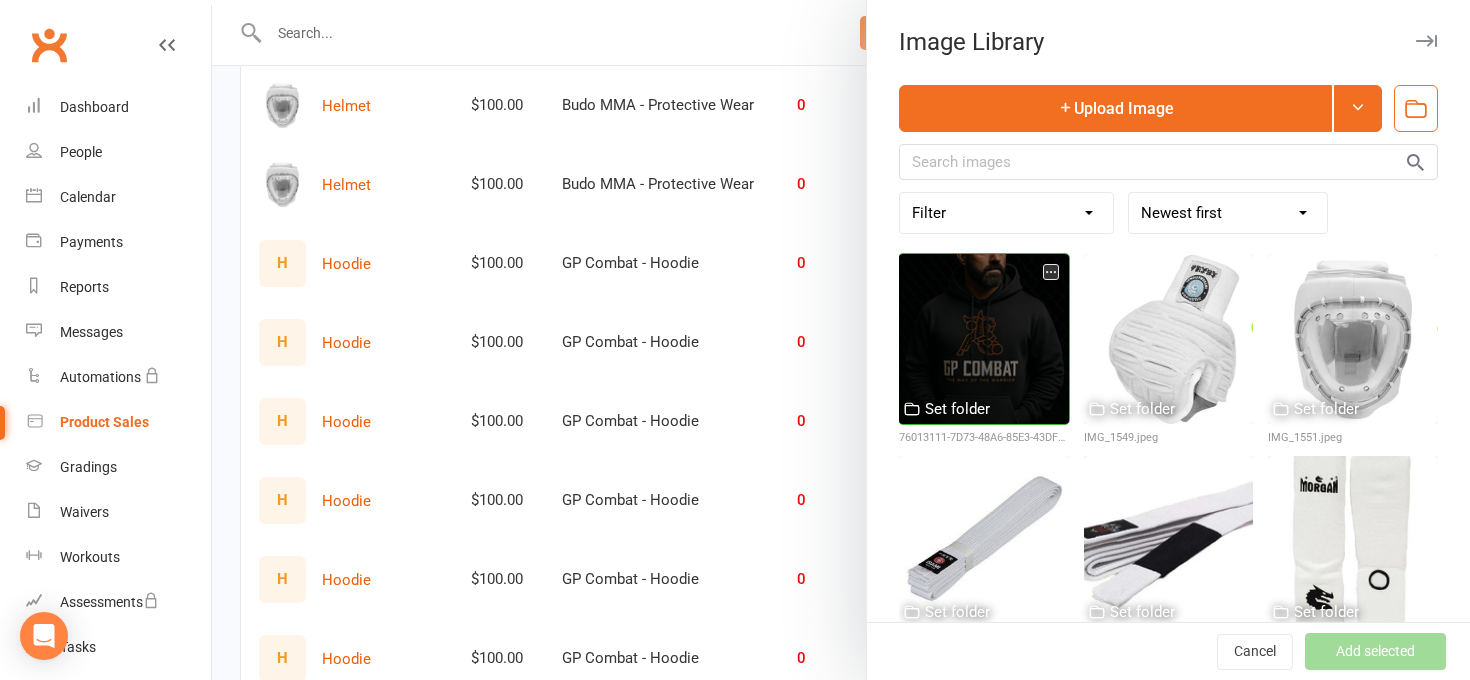 click at bounding box center [1051, 272] 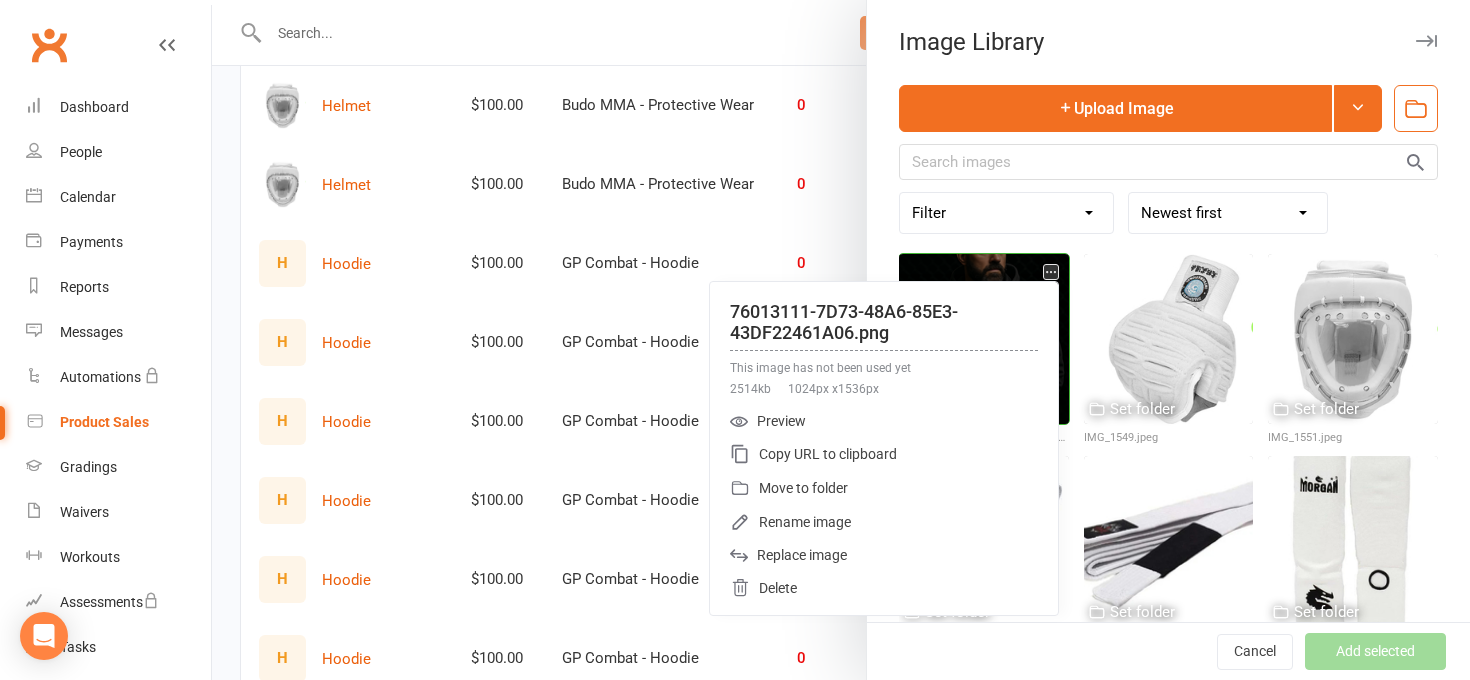 click at bounding box center (1051, 272) 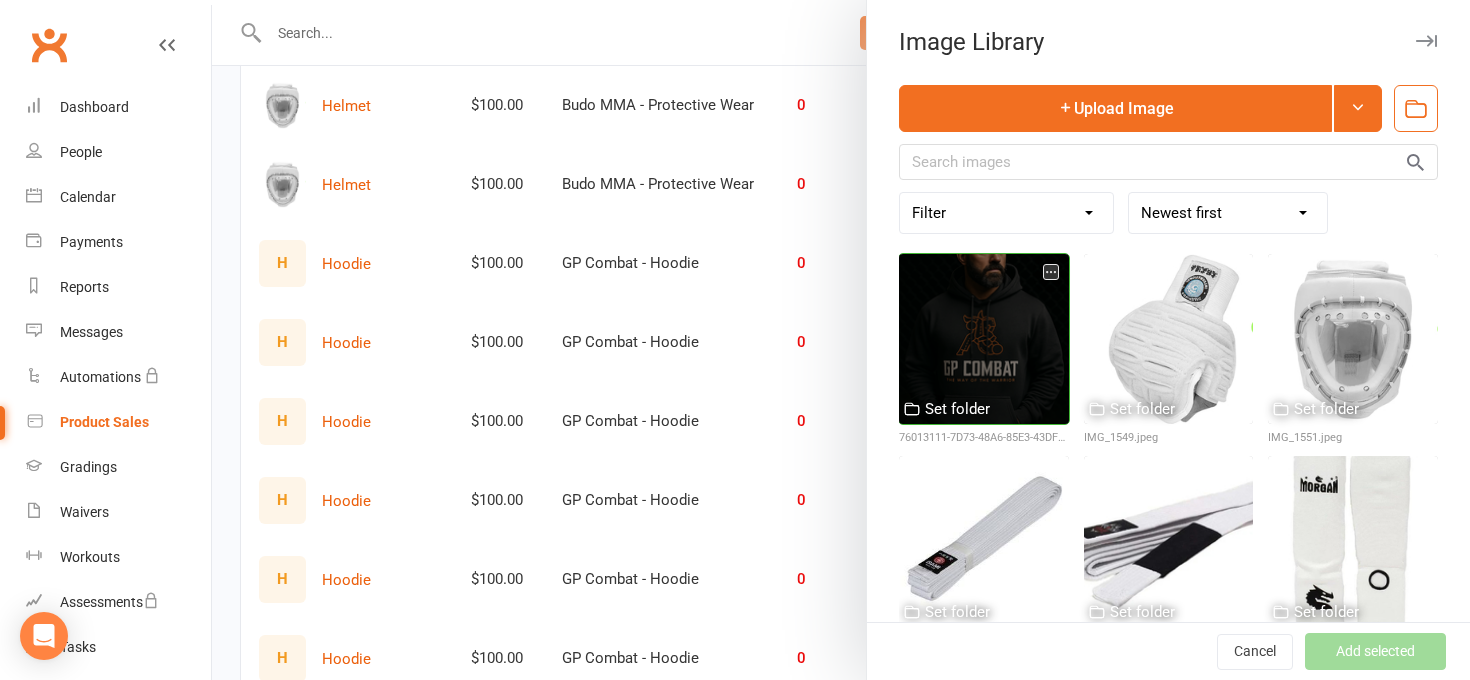 click at bounding box center [984, 339] 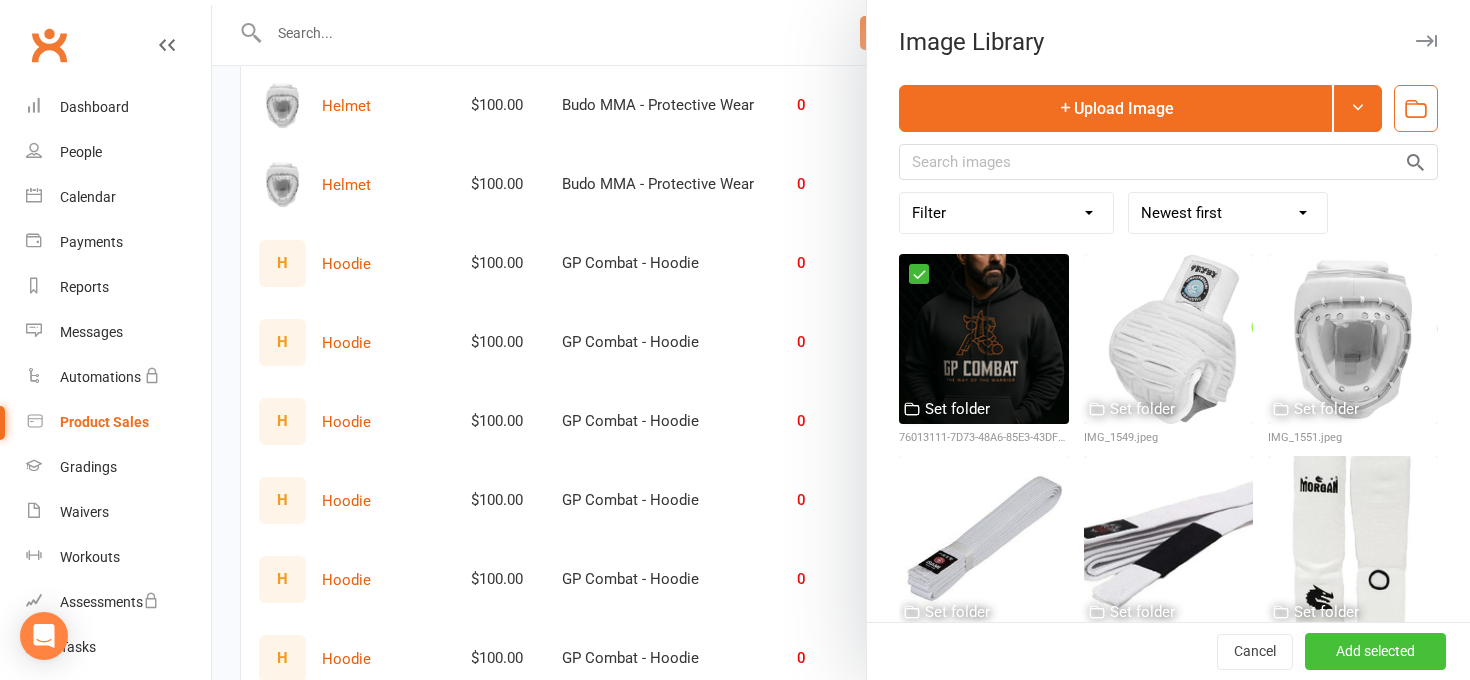 click on "Add selected" at bounding box center [1375, 652] 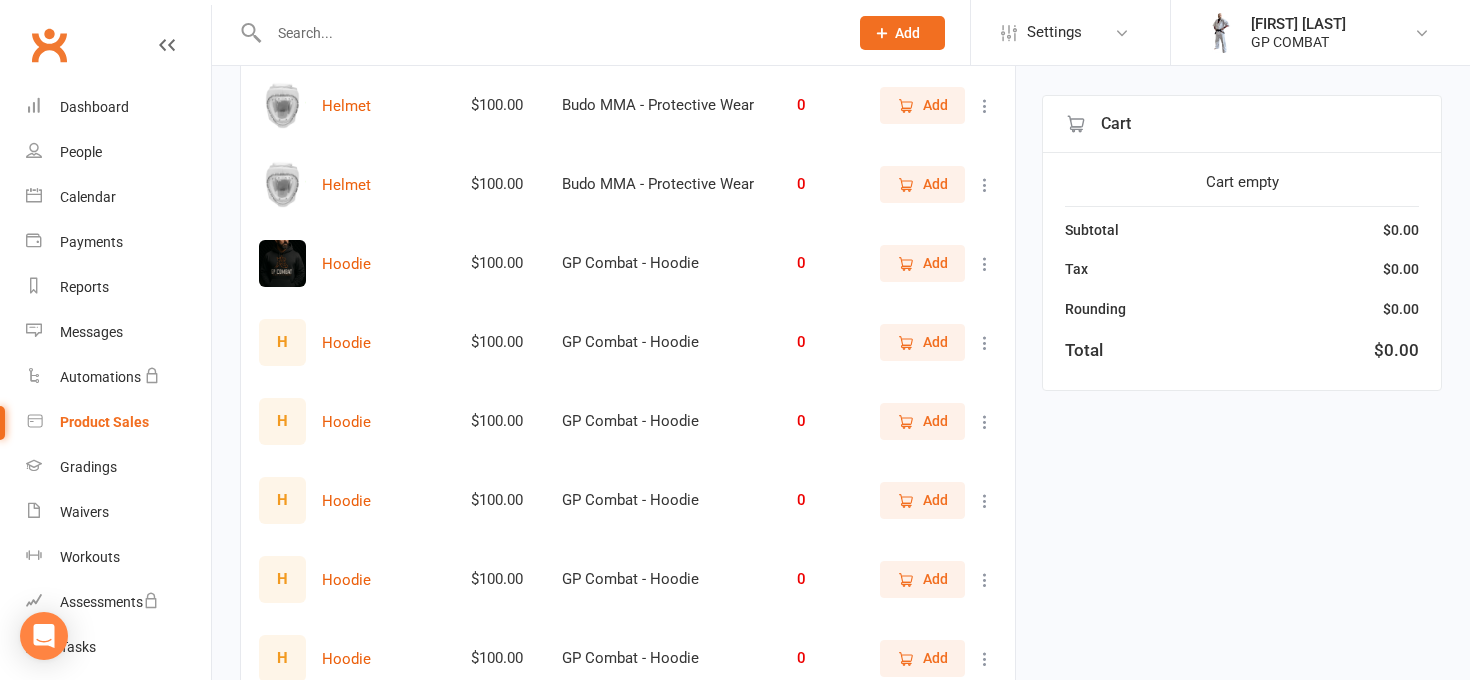 click on "H" at bounding box center [282, 342] 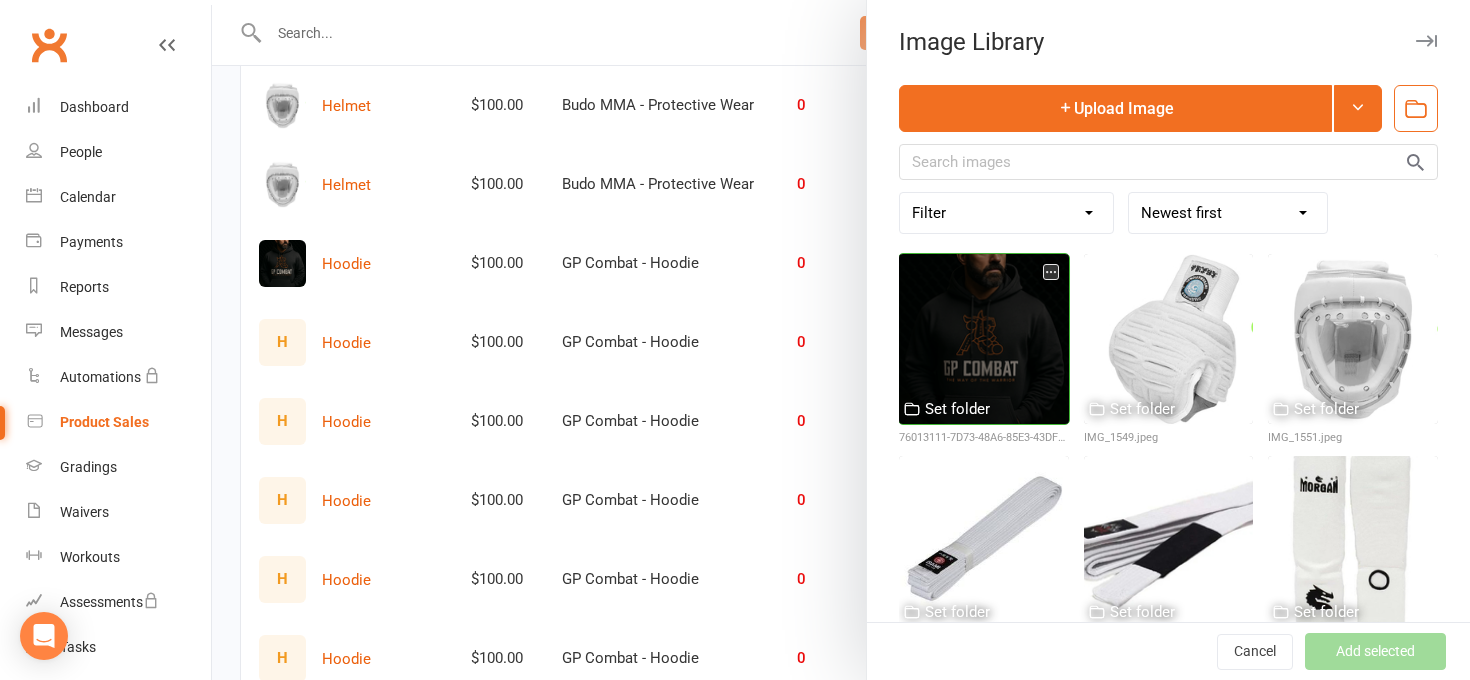 click at bounding box center [984, 339] 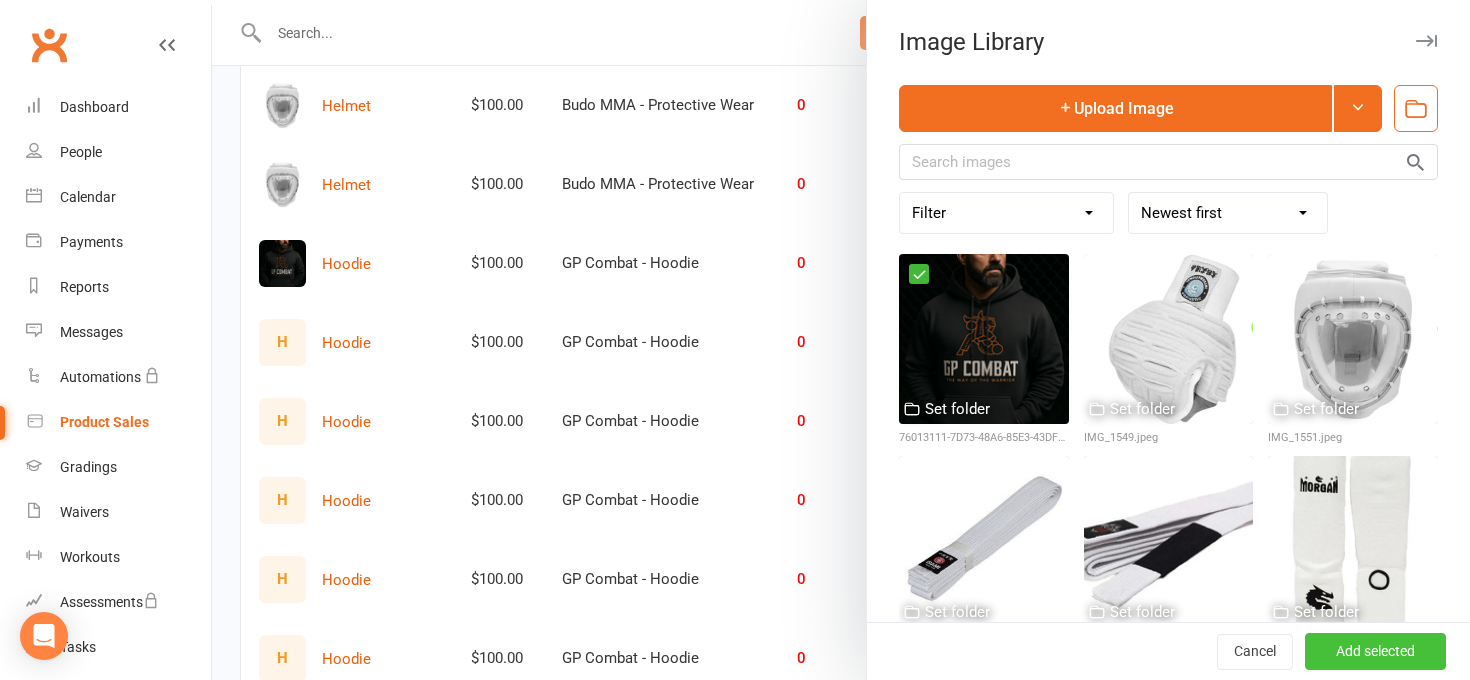 click on "Add selected" at bounding box center (1375, 652) 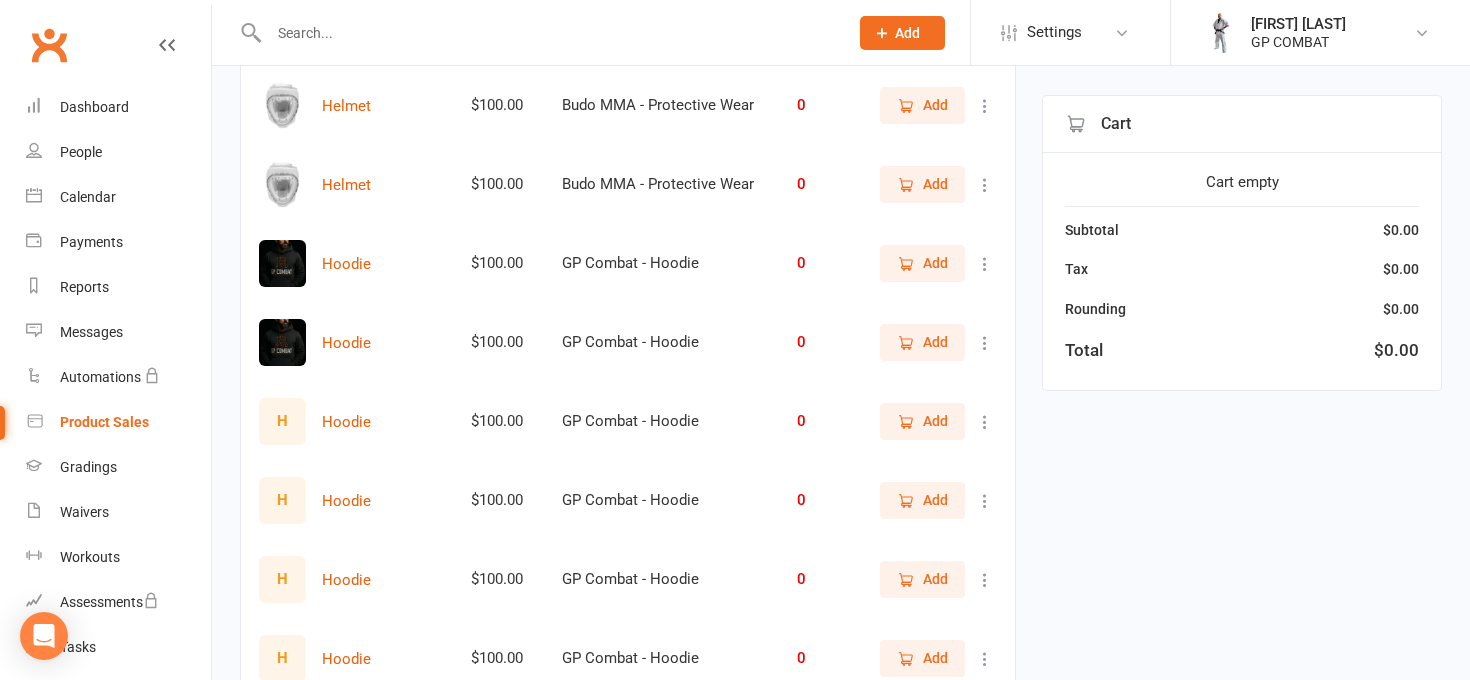 click on "H" at bounding box center (282, 421) 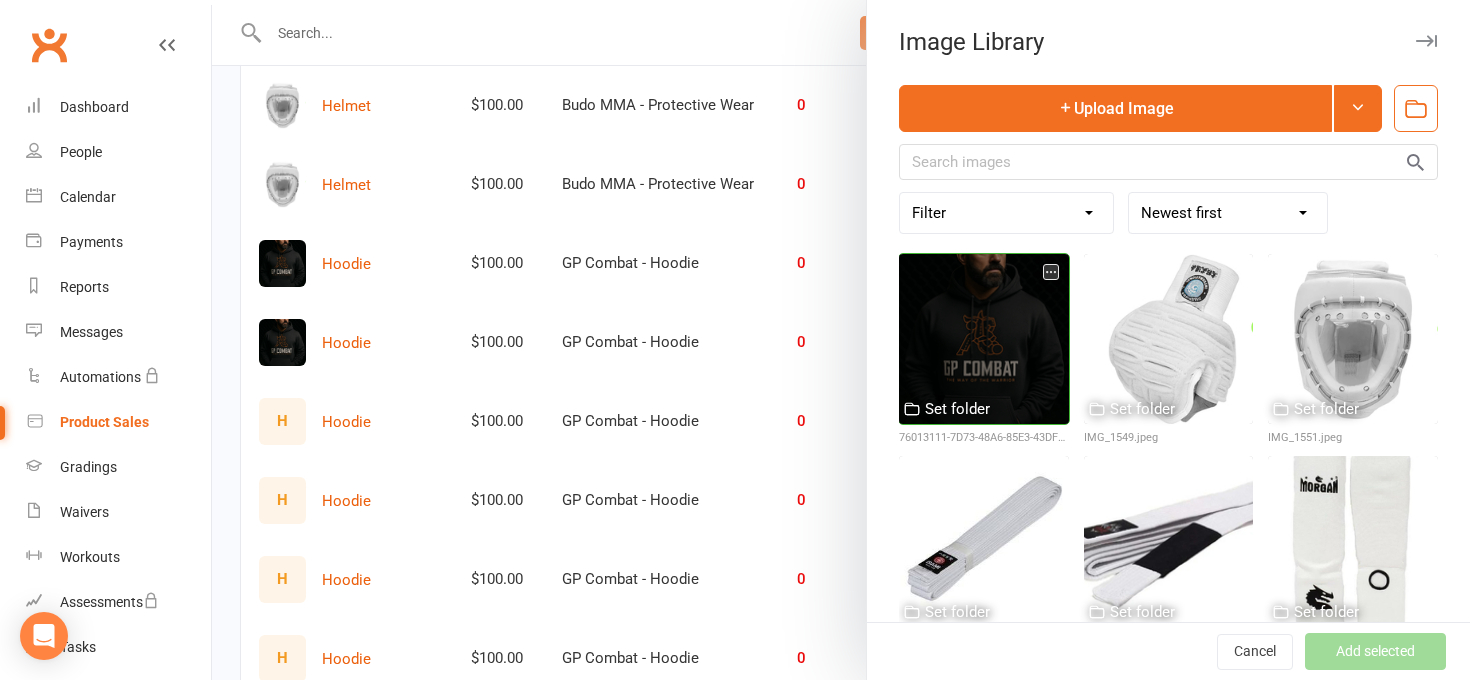 click at bounding box center (984, 339) 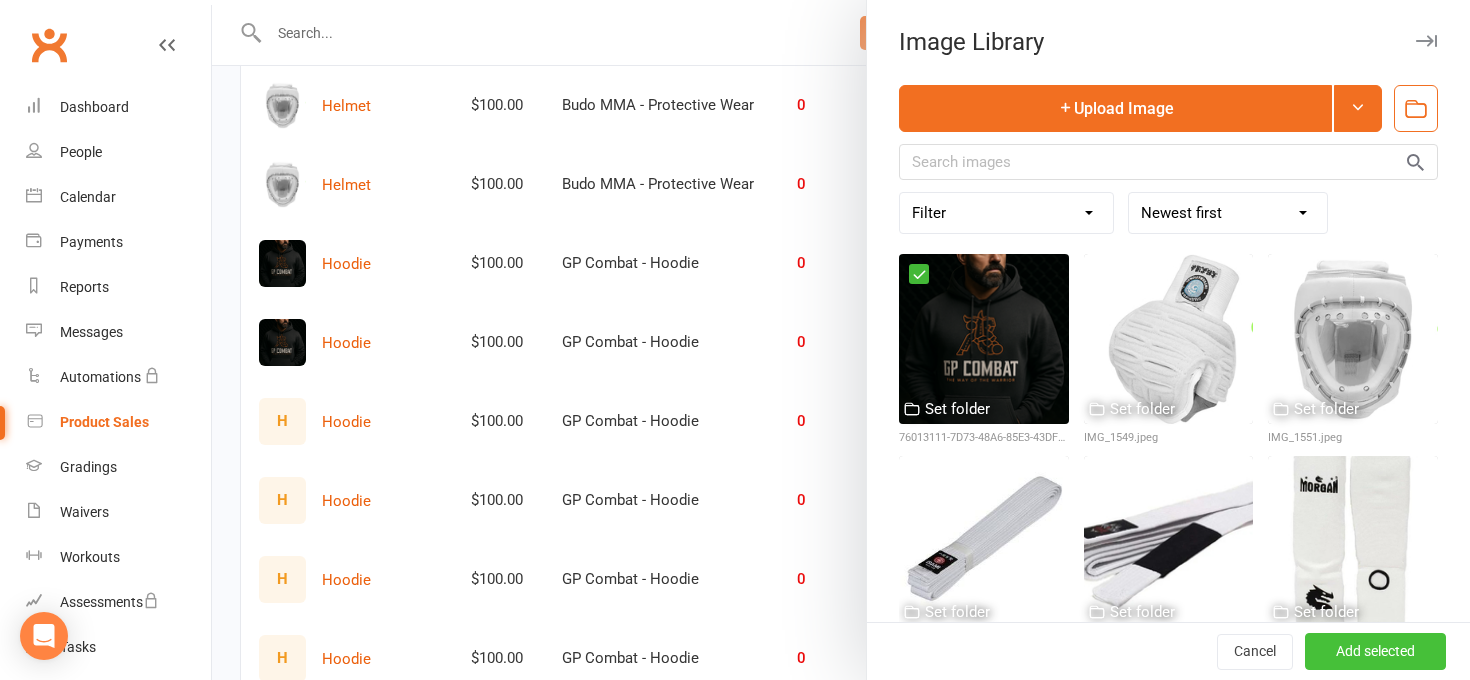 click on "Add selected" at bounding box center (1375, 652) 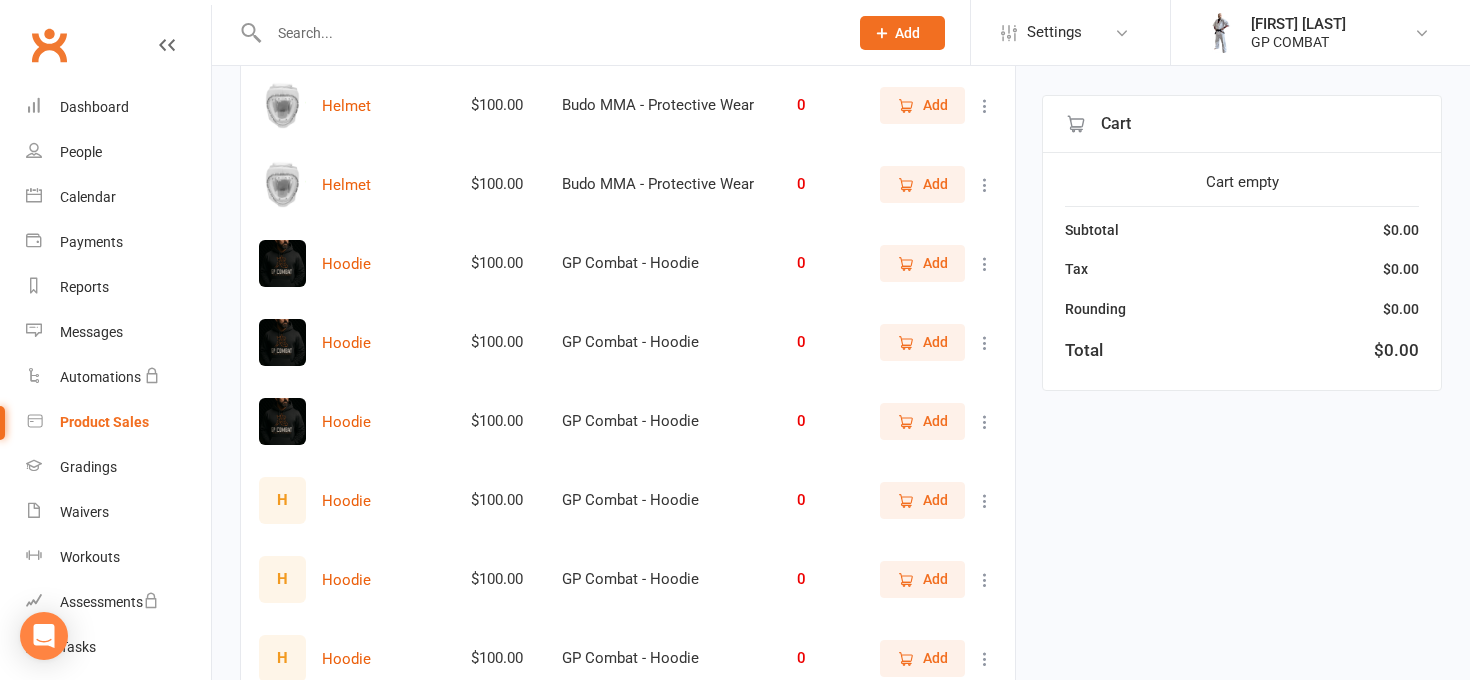 click on "H" at bounding box center [282, 500] 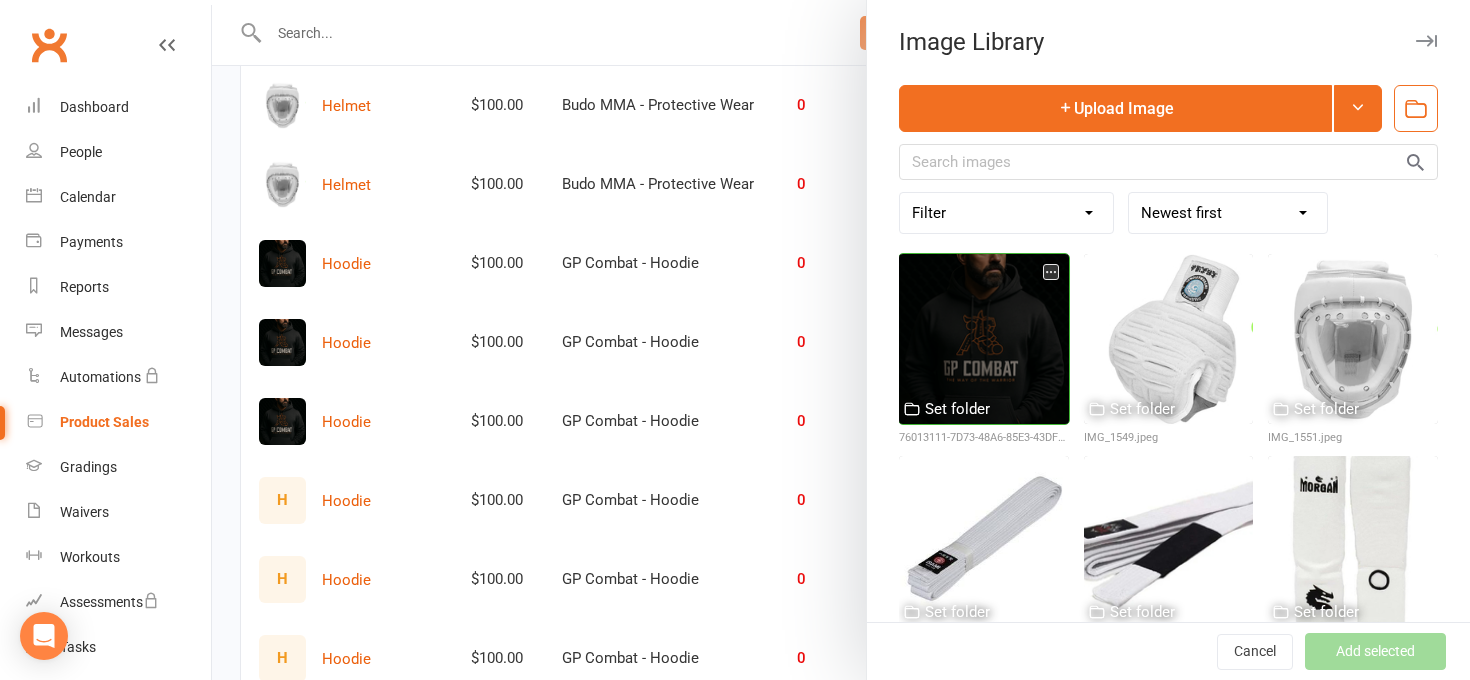 click at bounding box center (984, 339) 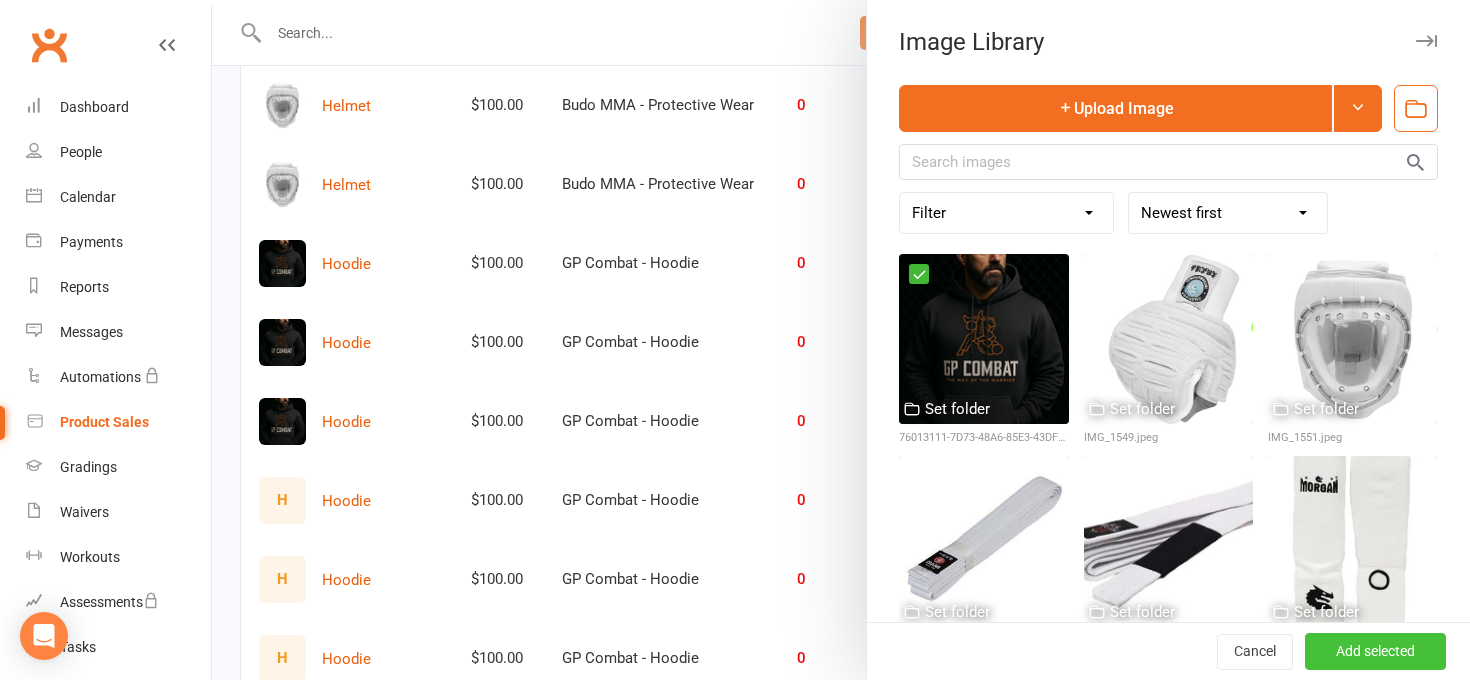 click on "Add selected" at bounding box center (1375, 652) 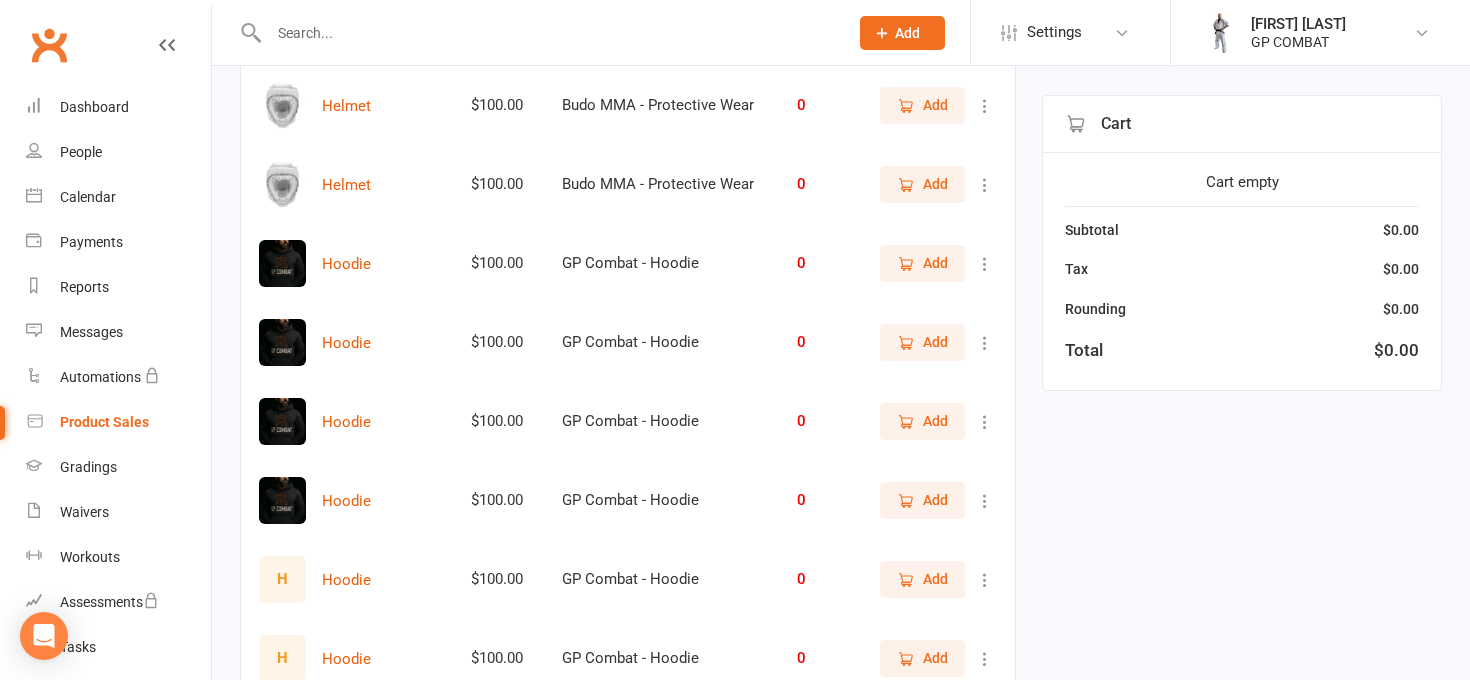 click on "H" at bounding box center (282, 579) 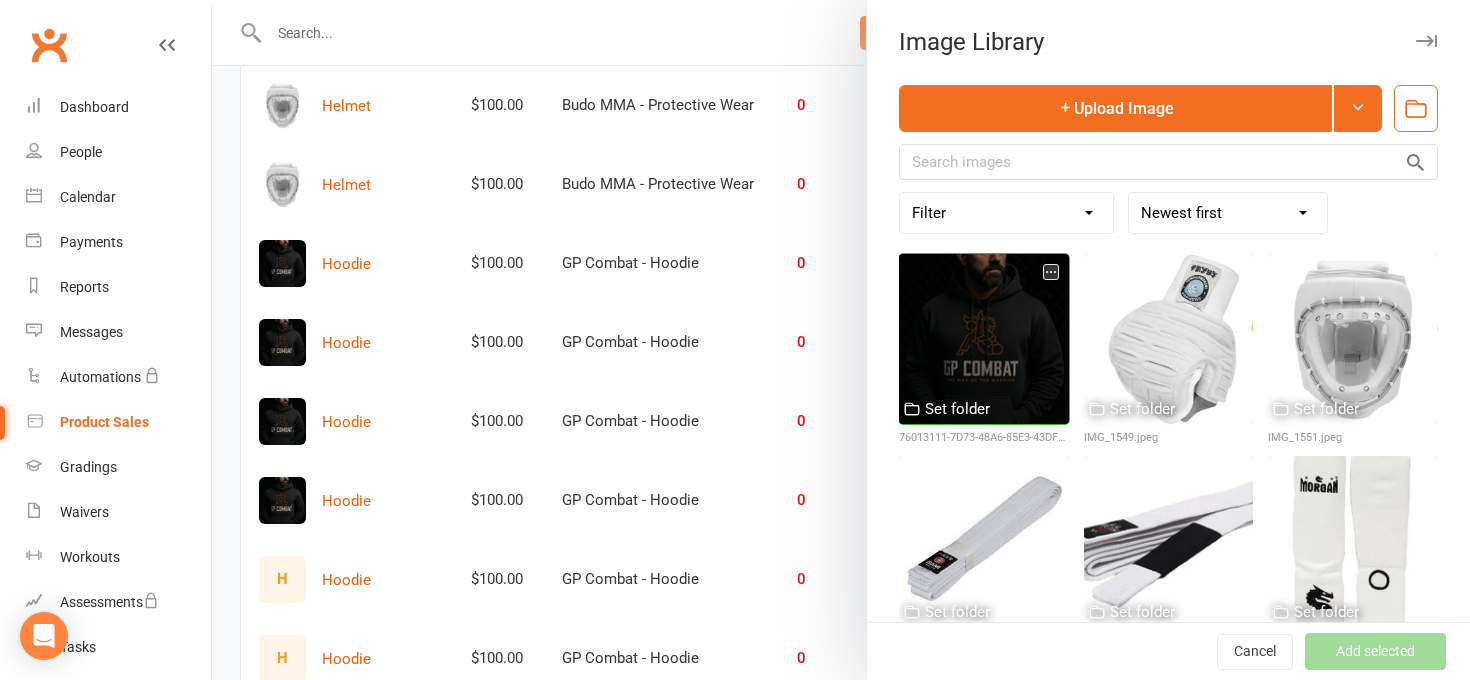 click at bounding box center [984, 339] 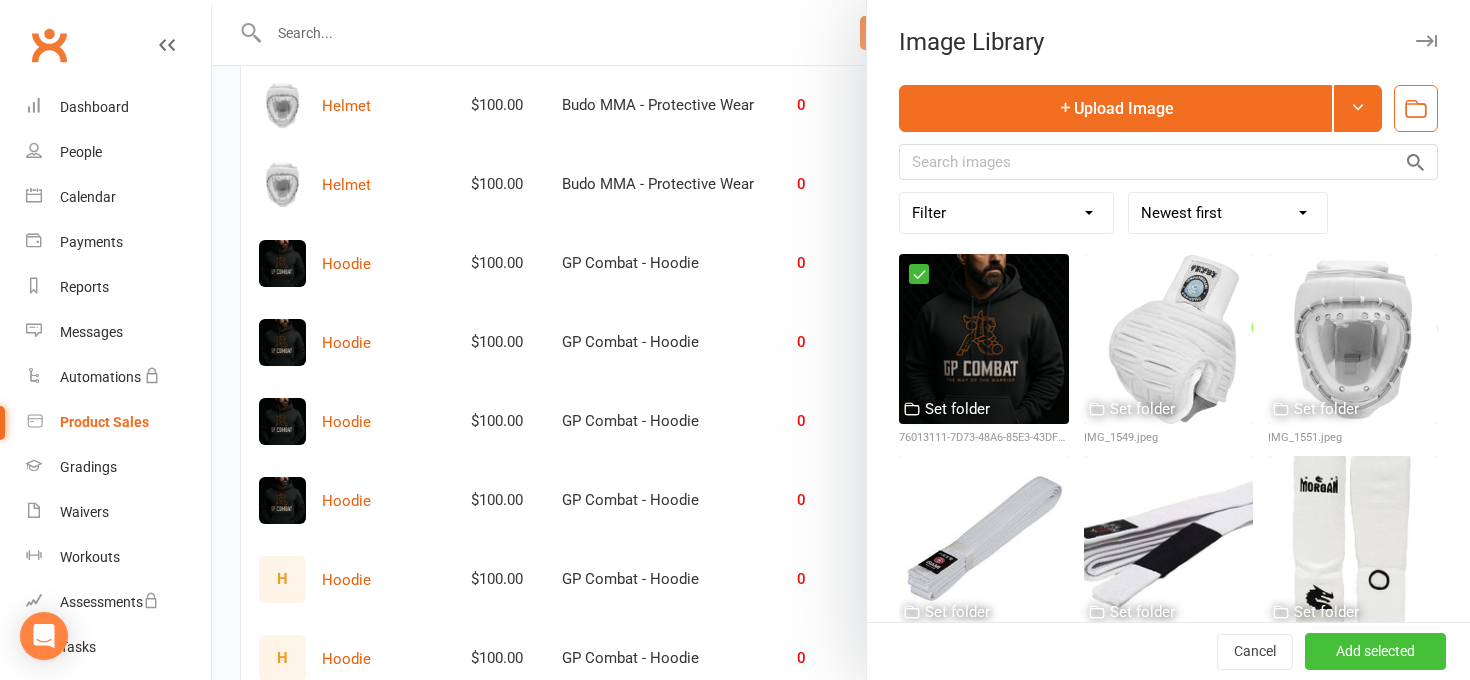 click on "Add selected" at bounding box center [1375, 652] 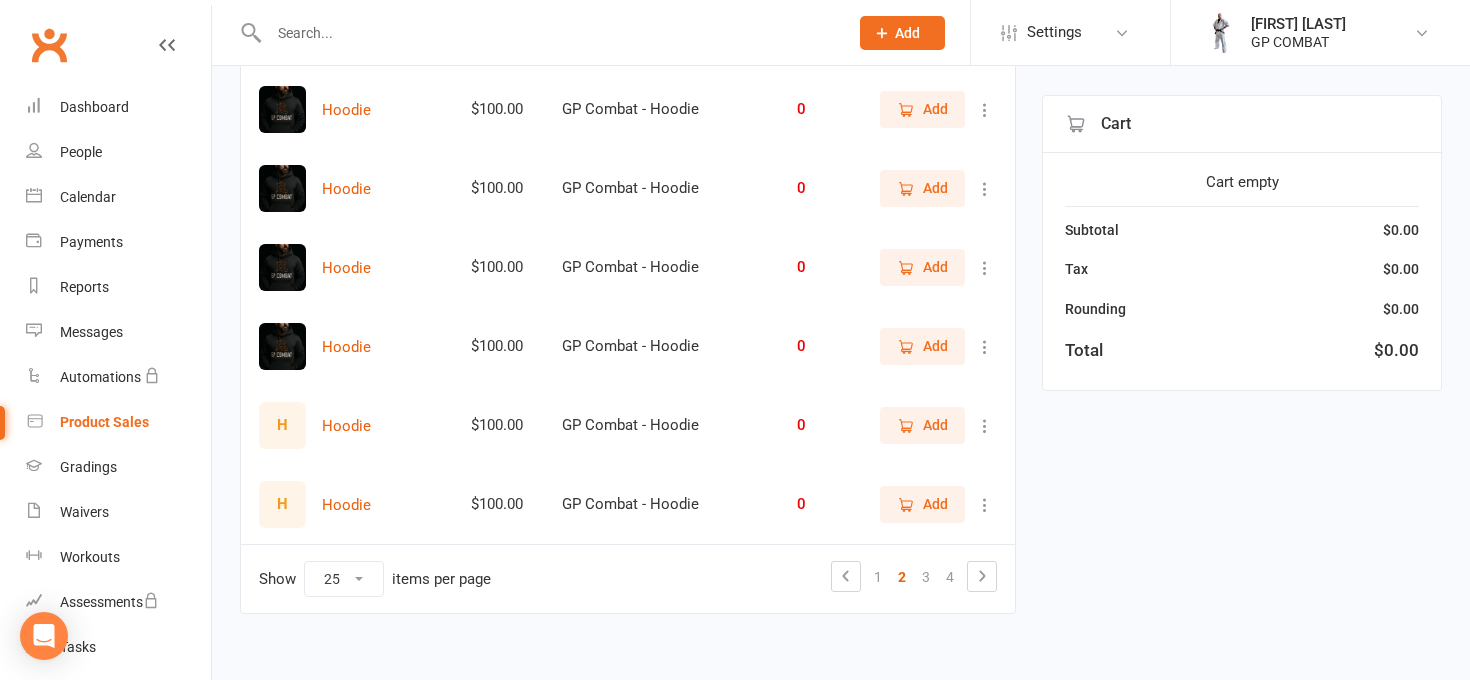 scroll, scrollTop: 1790, scrollLeft: 0, axis: vertical 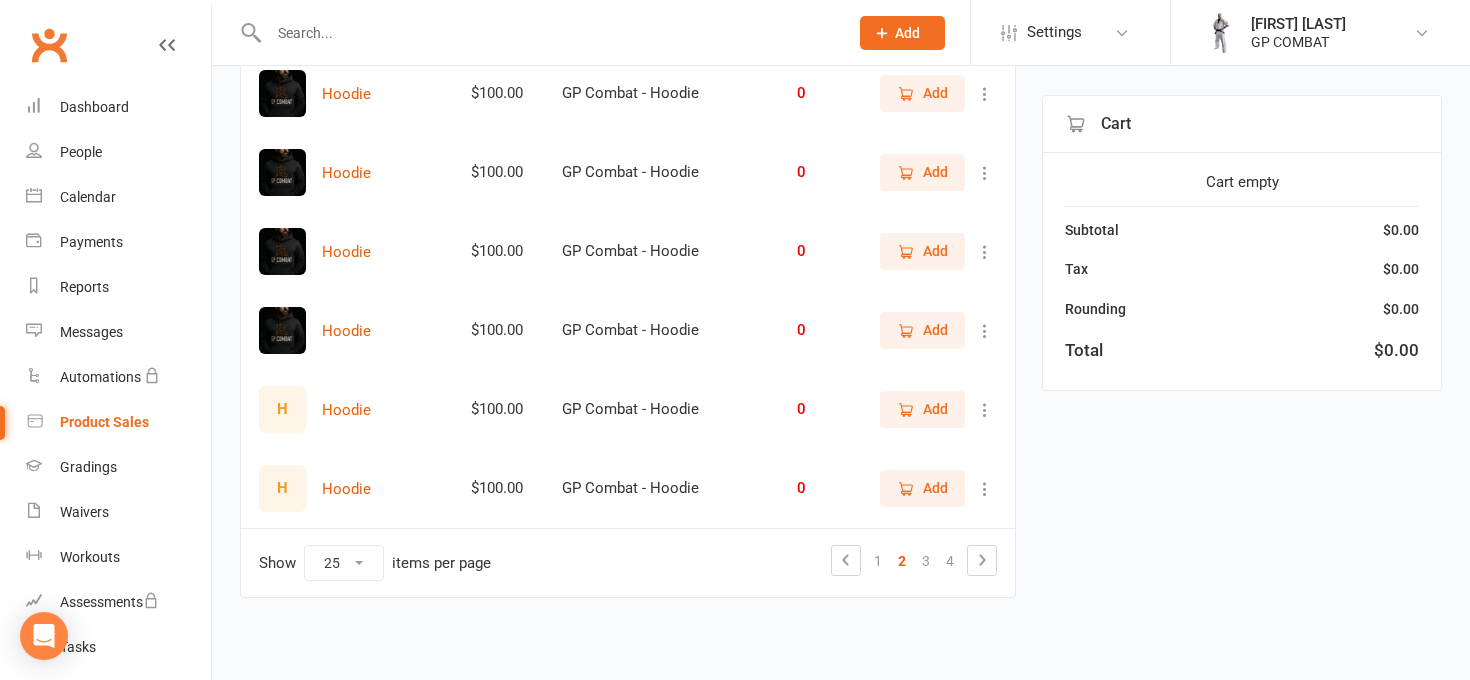 click on "H" at bounding box center [282, 409] 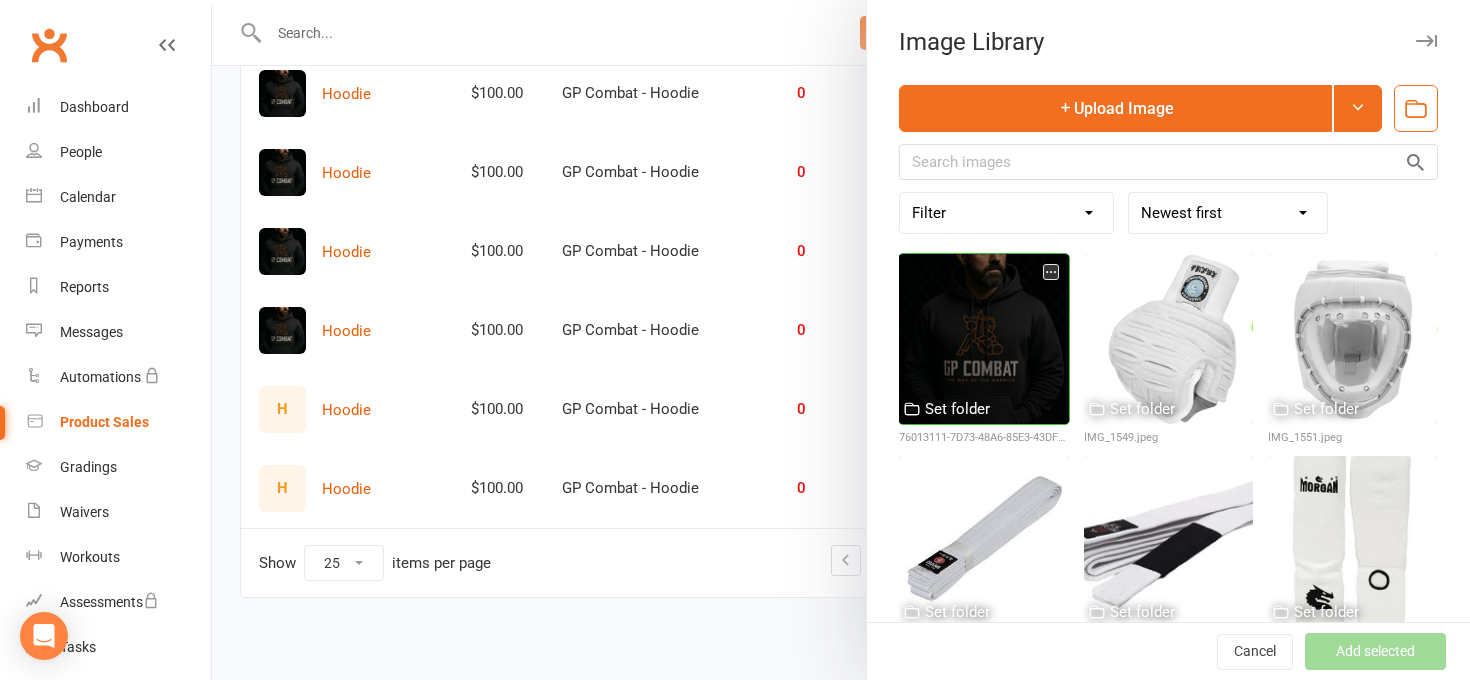 click at bounding box center [984, 339] 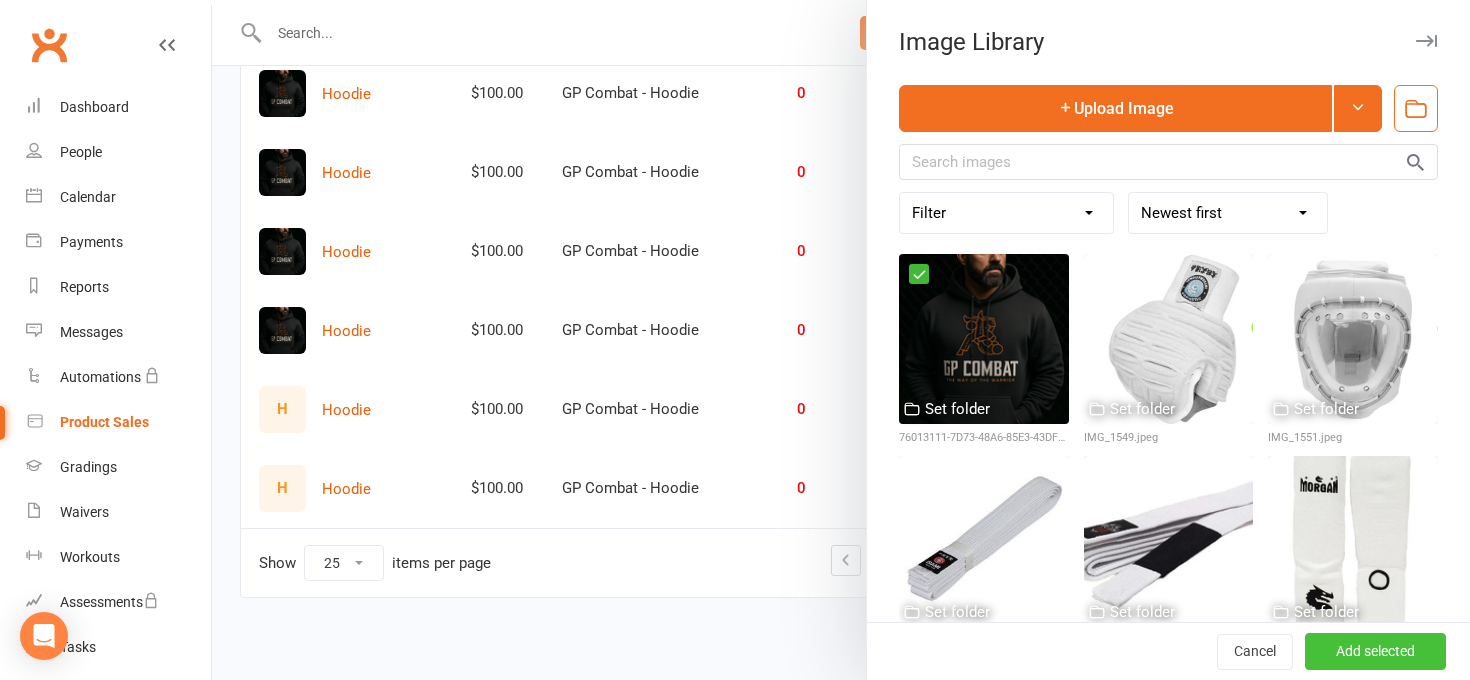 click on "Add selected" at bounding box center [1375, 652] 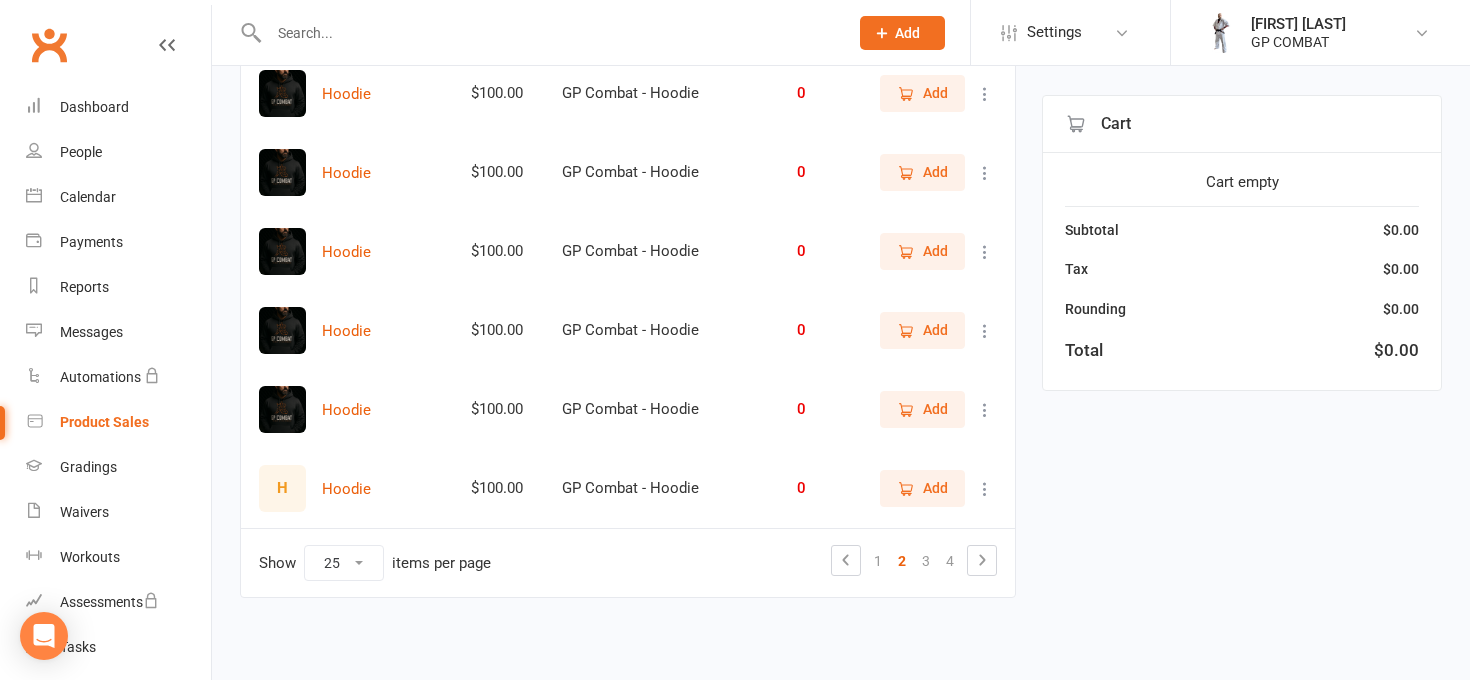 click on "H" at bounding box center [282, 488] 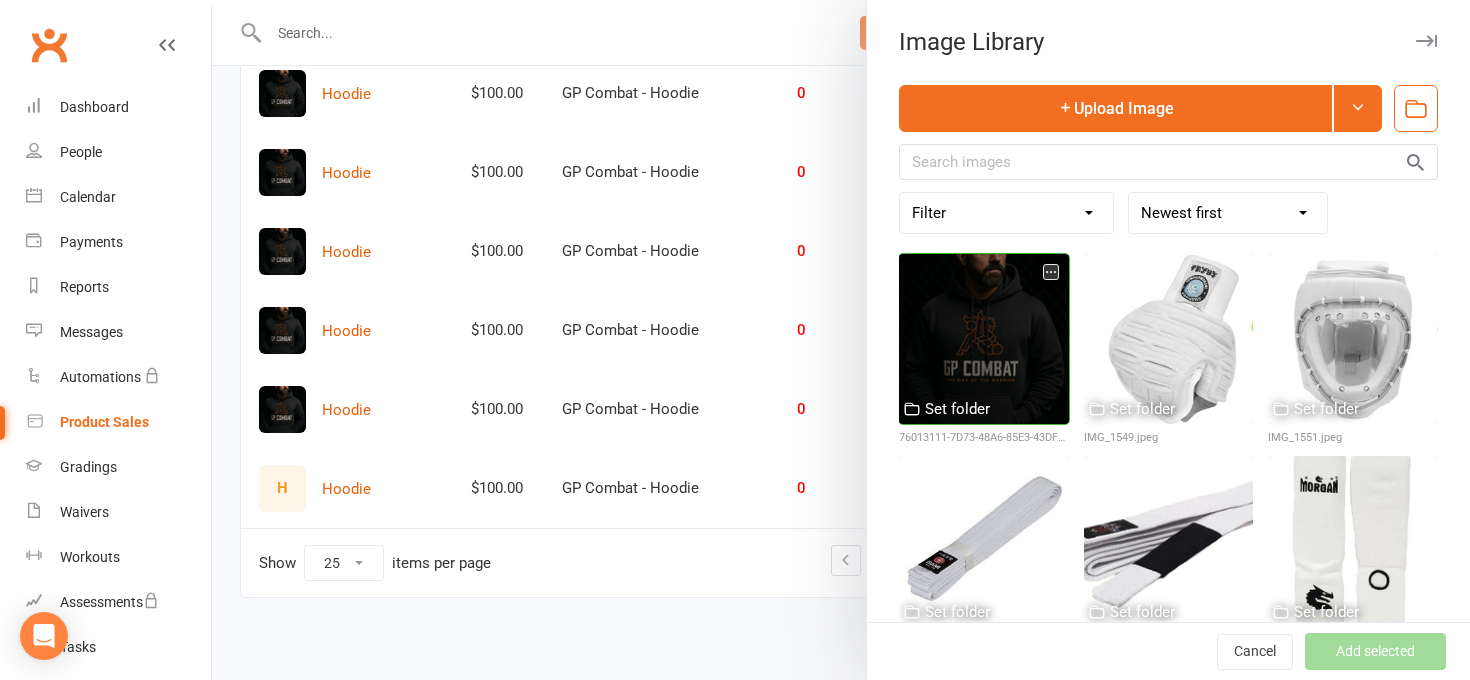 click at bounding box center [984, 339] 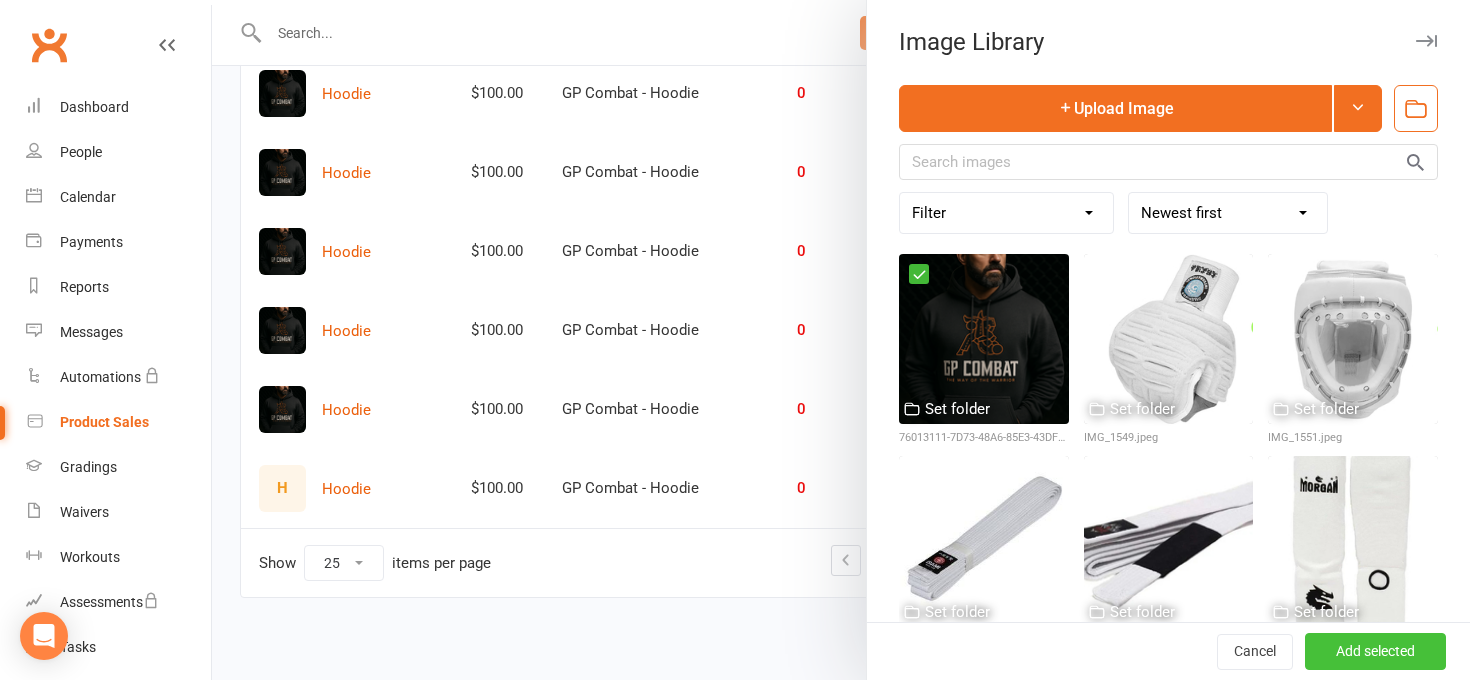 click on "Add selected" at bounding box center (1375, 652) 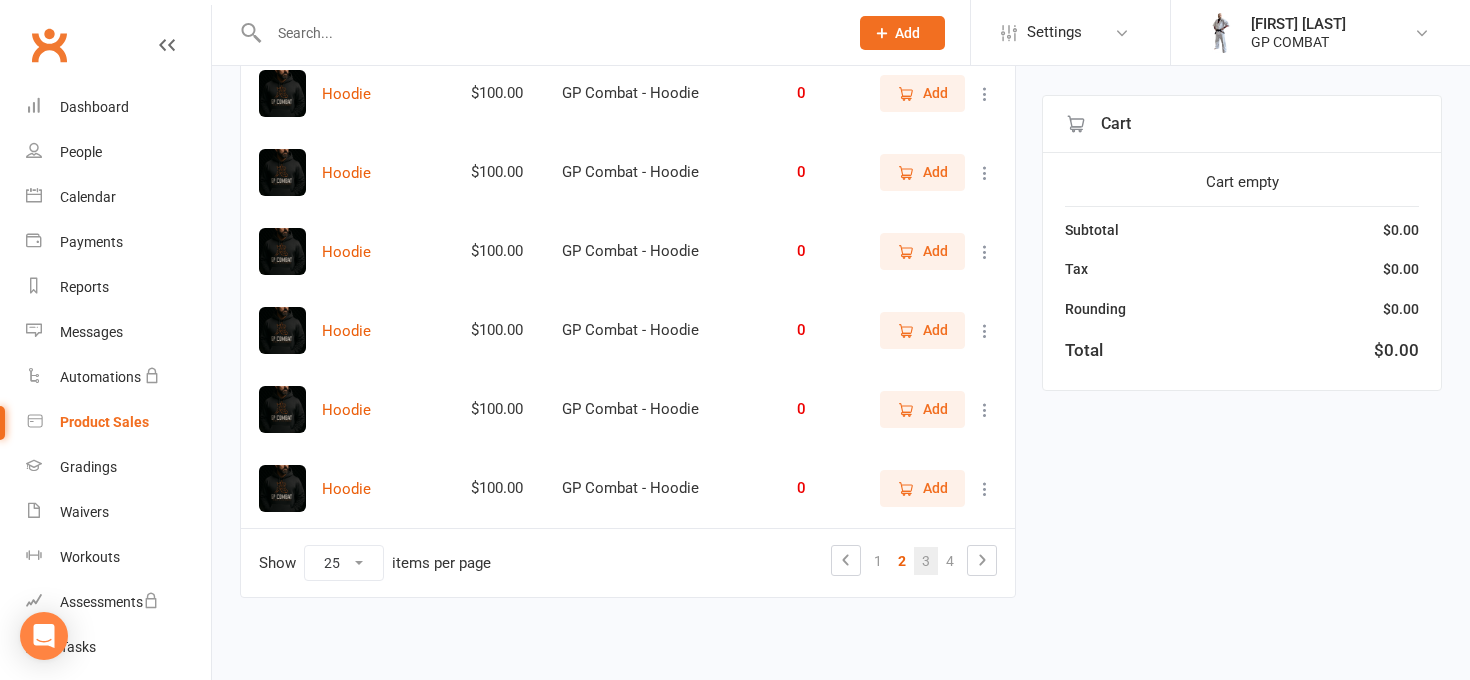 click on "3" at bounding box center (926, 561) 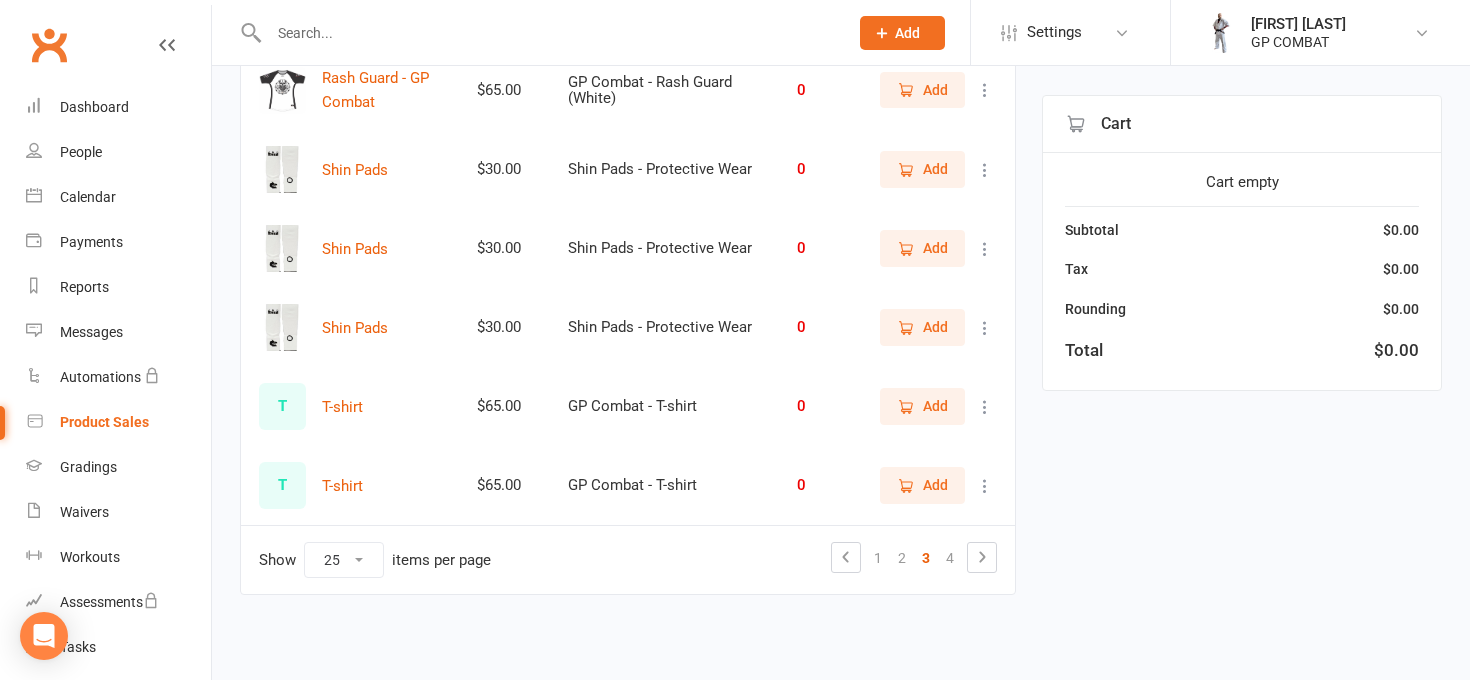 scroll, scrollTop: 1810, scrollLeft: 0, axis: vertical 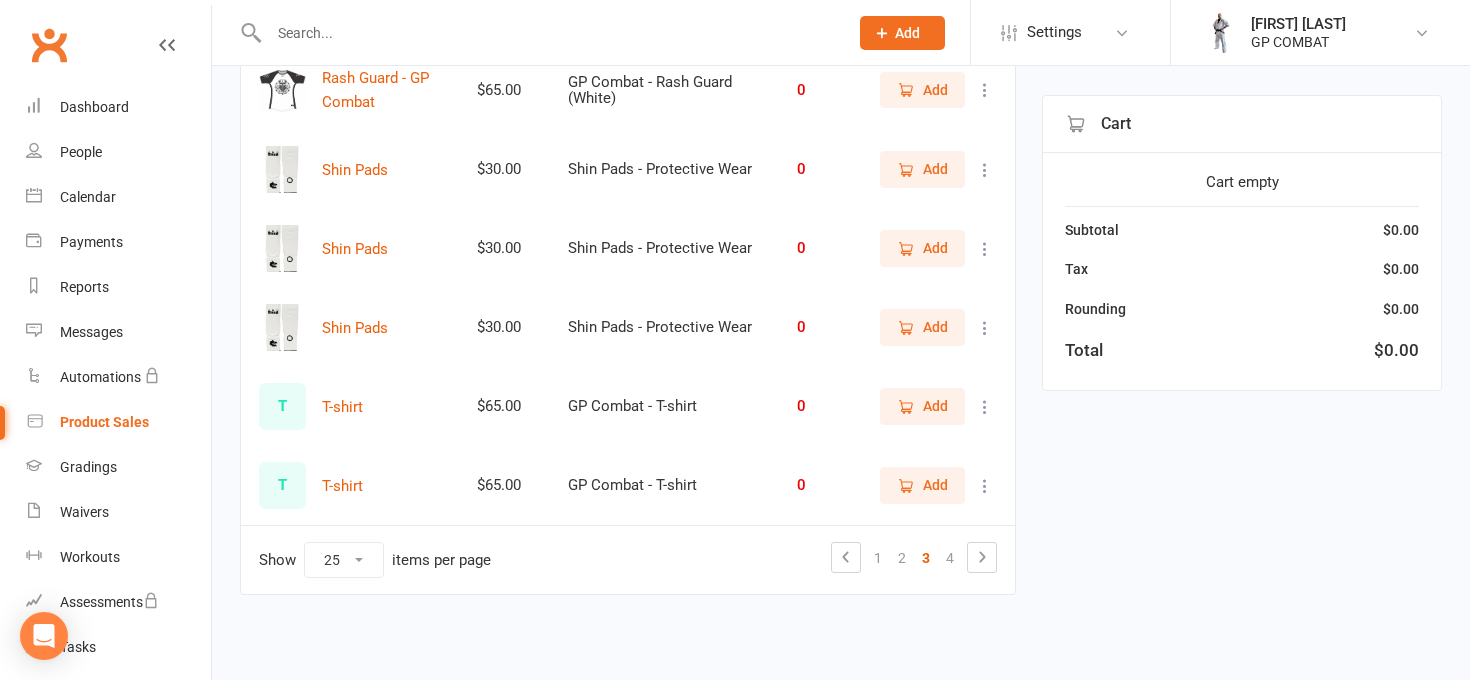 select on "100" 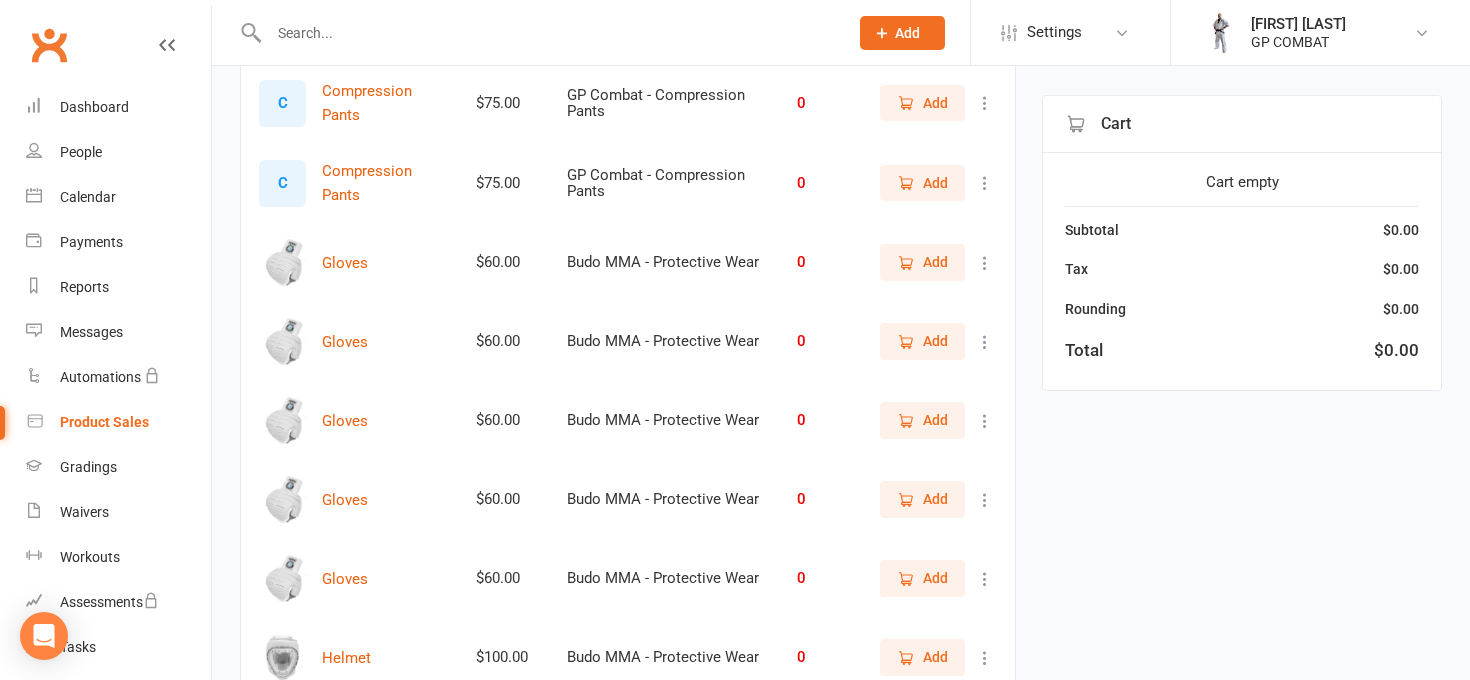 scroll, scrollTop: 2957, scrollLeft: 0, axis: vertical 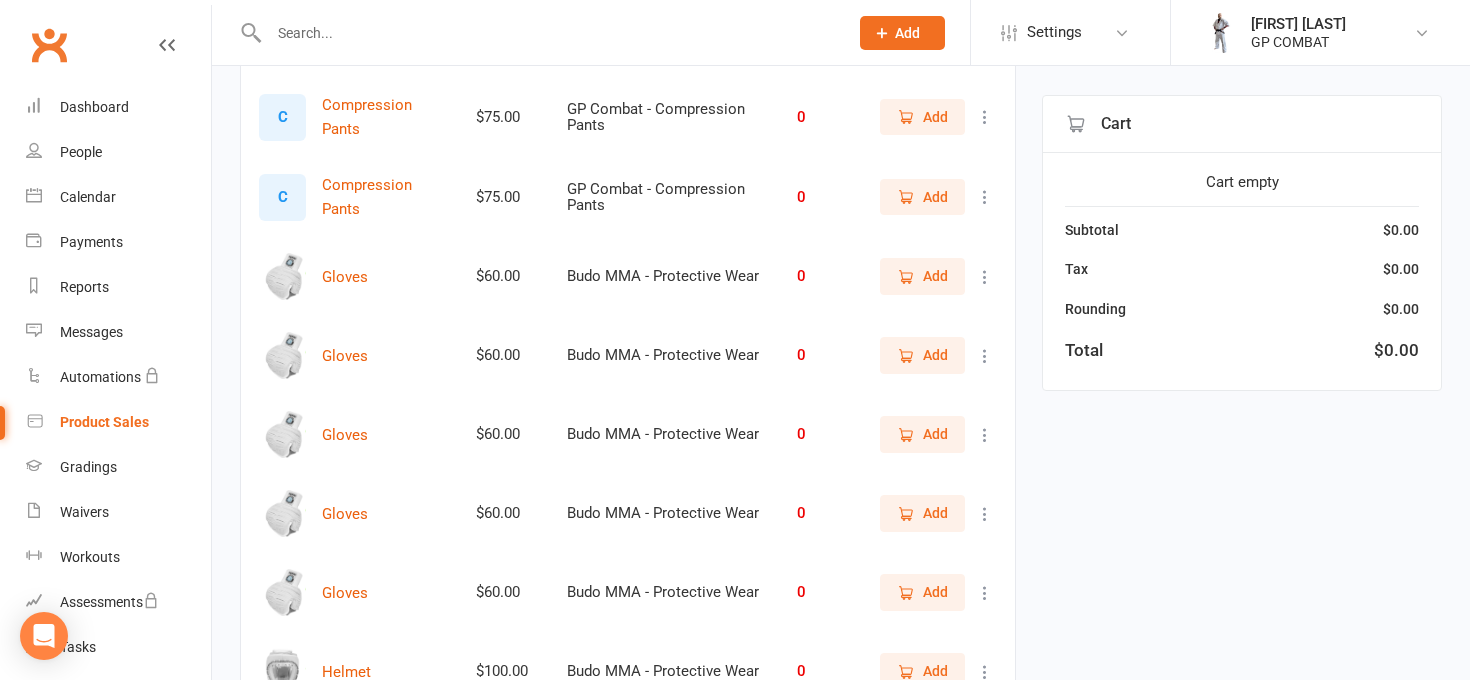 click at bounding box center (282, 276) 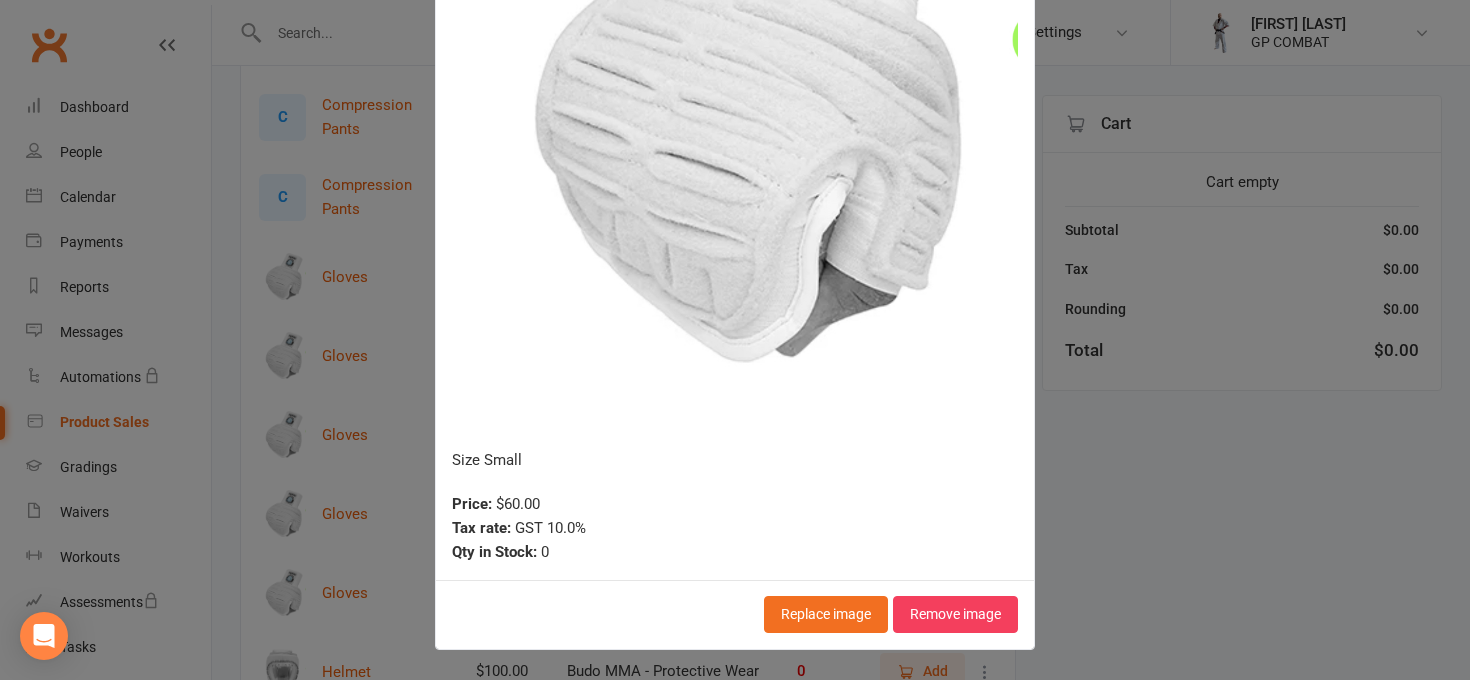 scroll, scrollTop: 359, scrollLeft: 0, axis: vertical 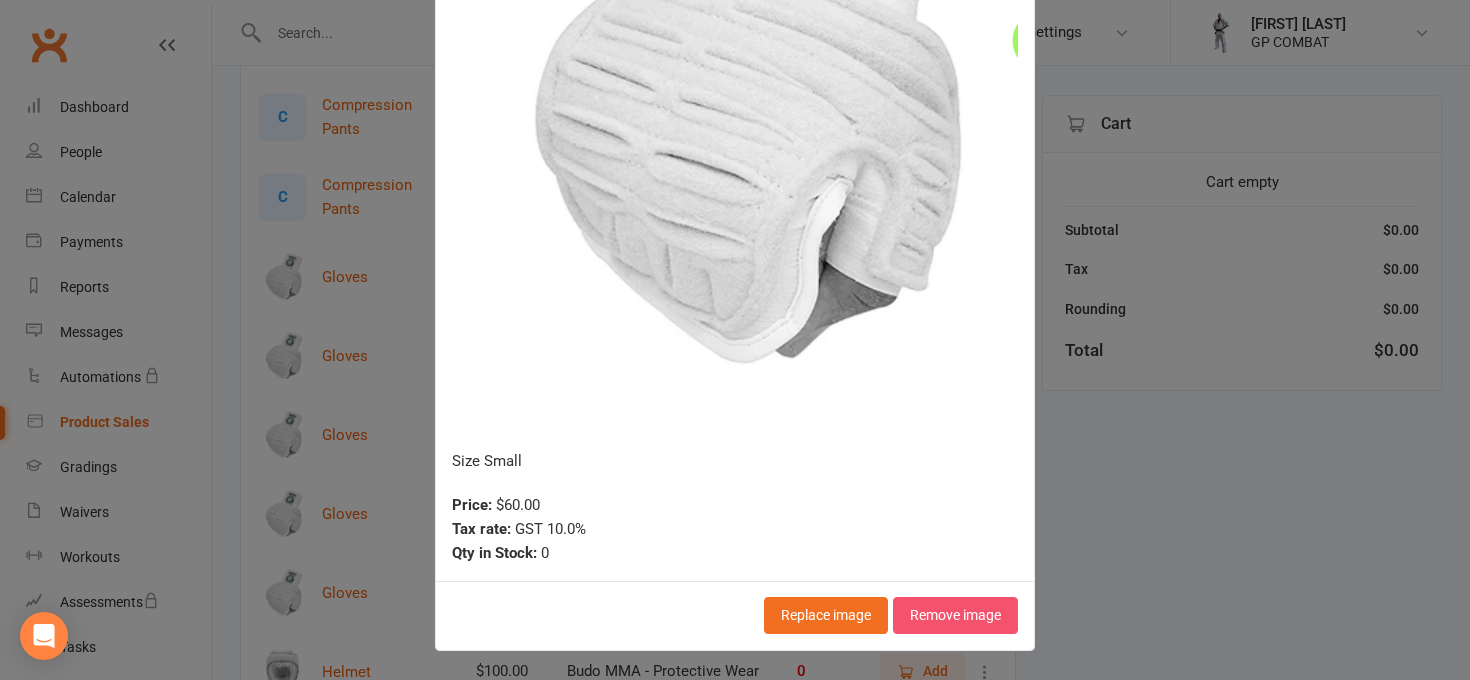 click on "Remove image" at bounding box center [955, 615] 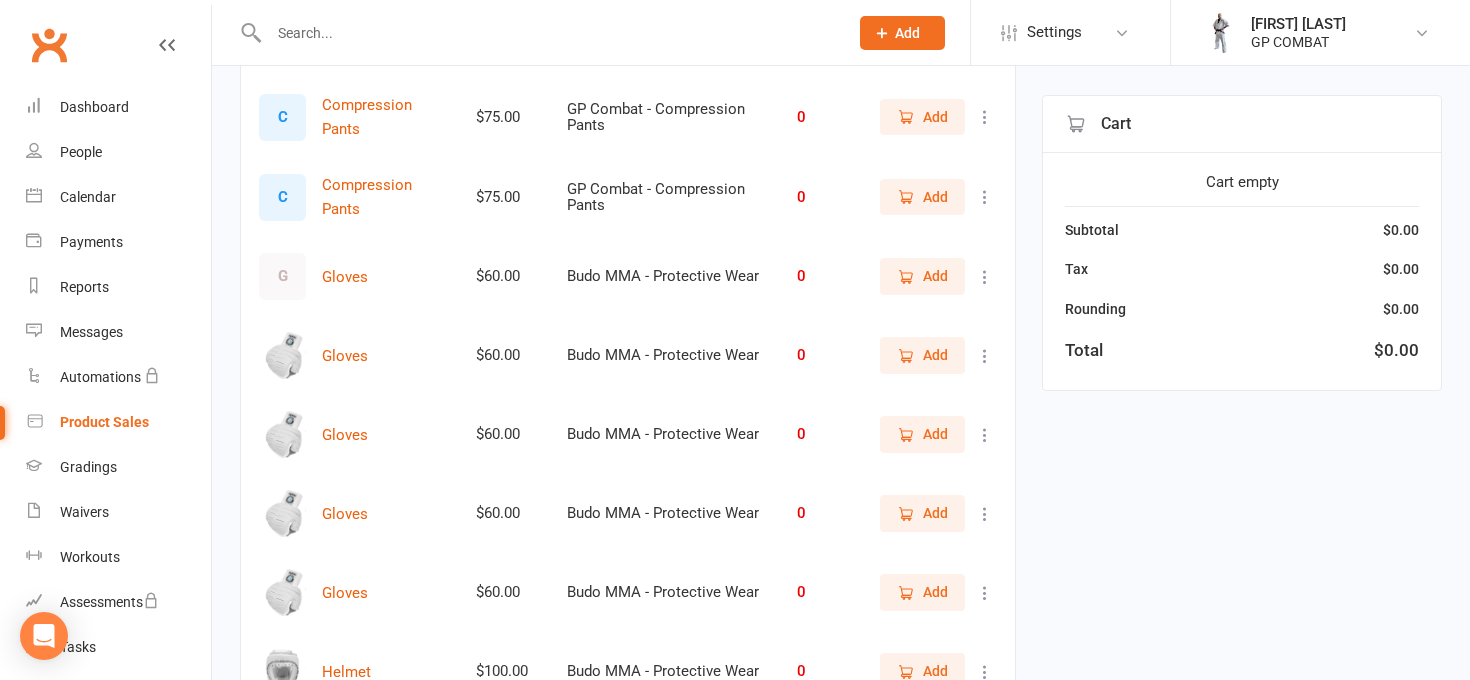 click on "G" at bounding box center [282, 276] 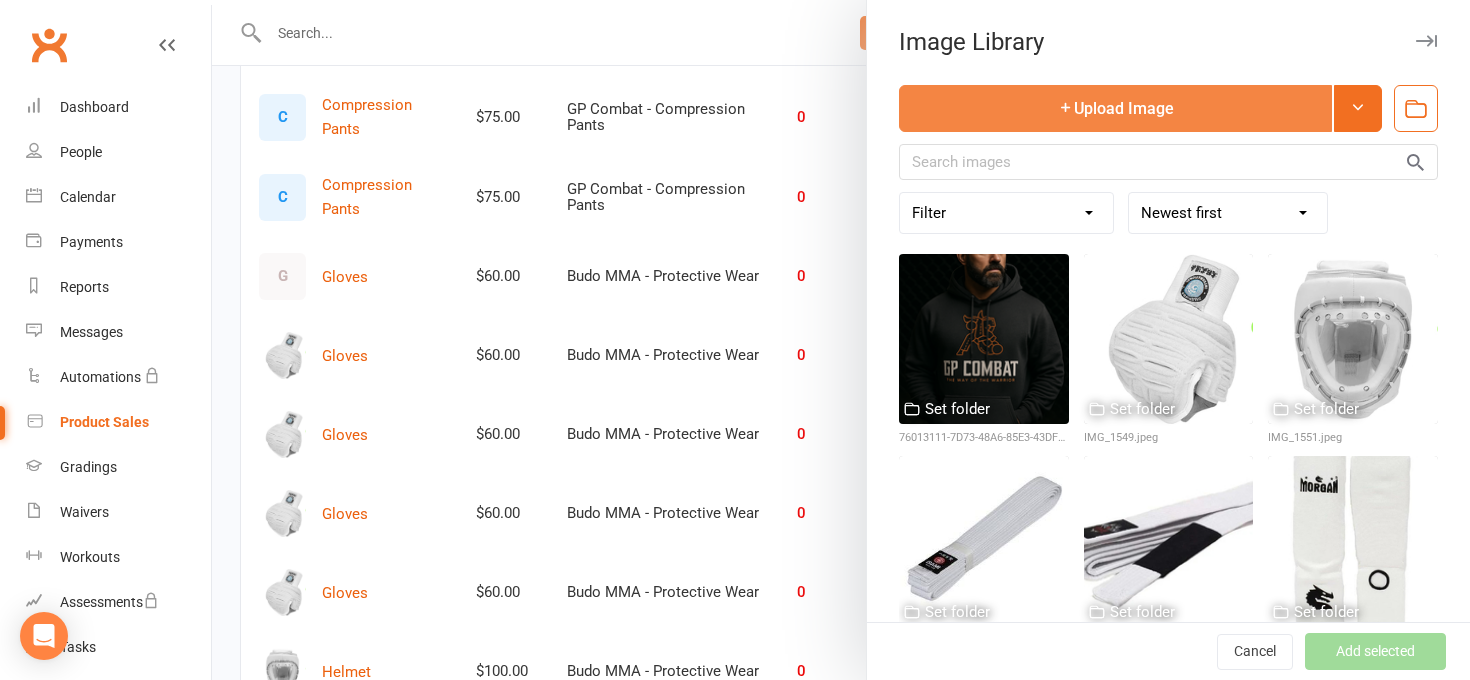 click on "Upload Image" at bounding box center (1115, 108) 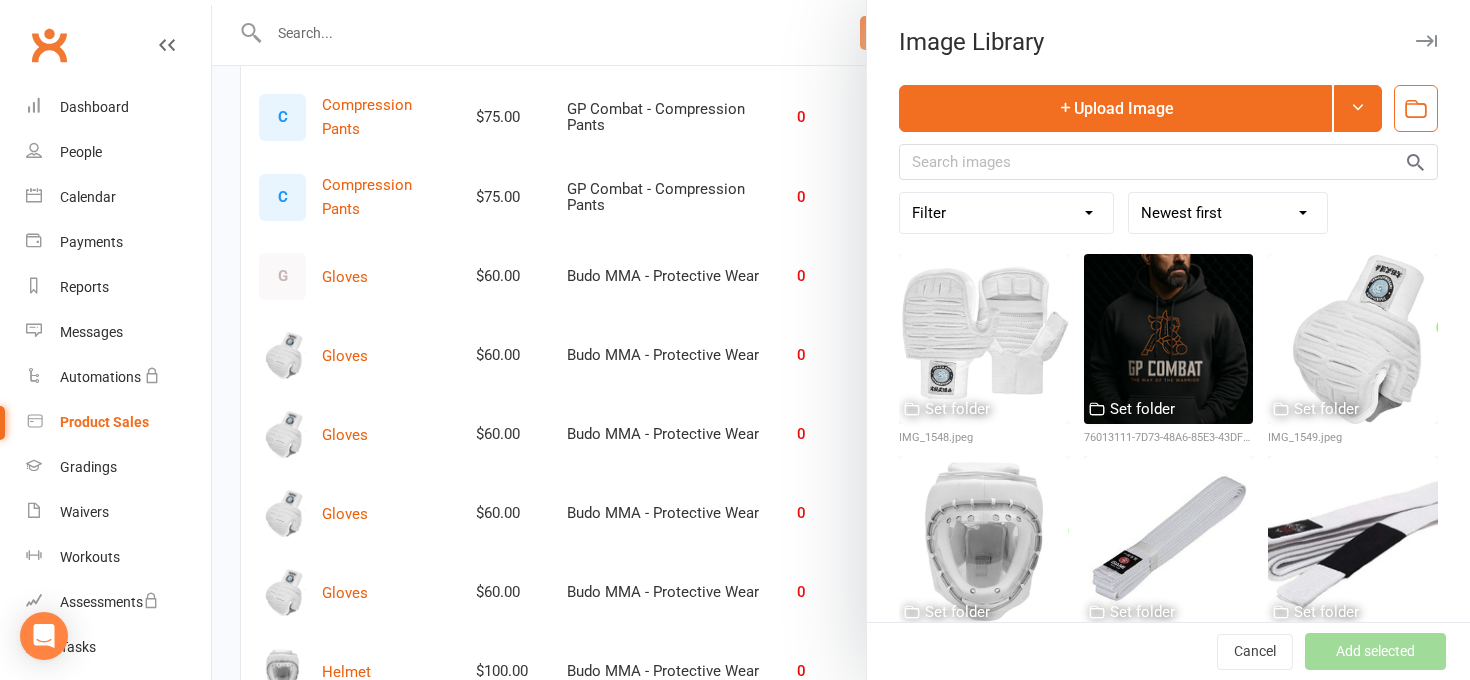 click at bounding box center [984, 339] 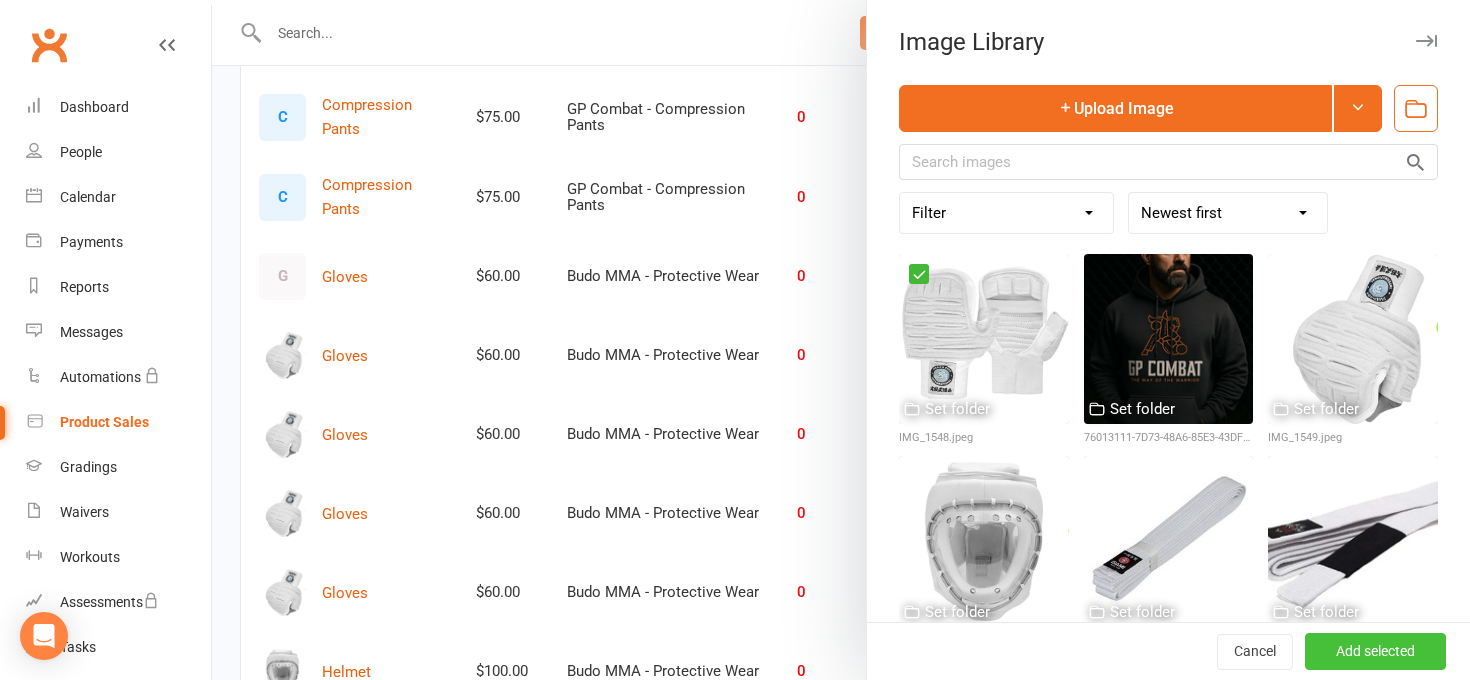 click on "Add selected" at bounding box center [1375, 652] 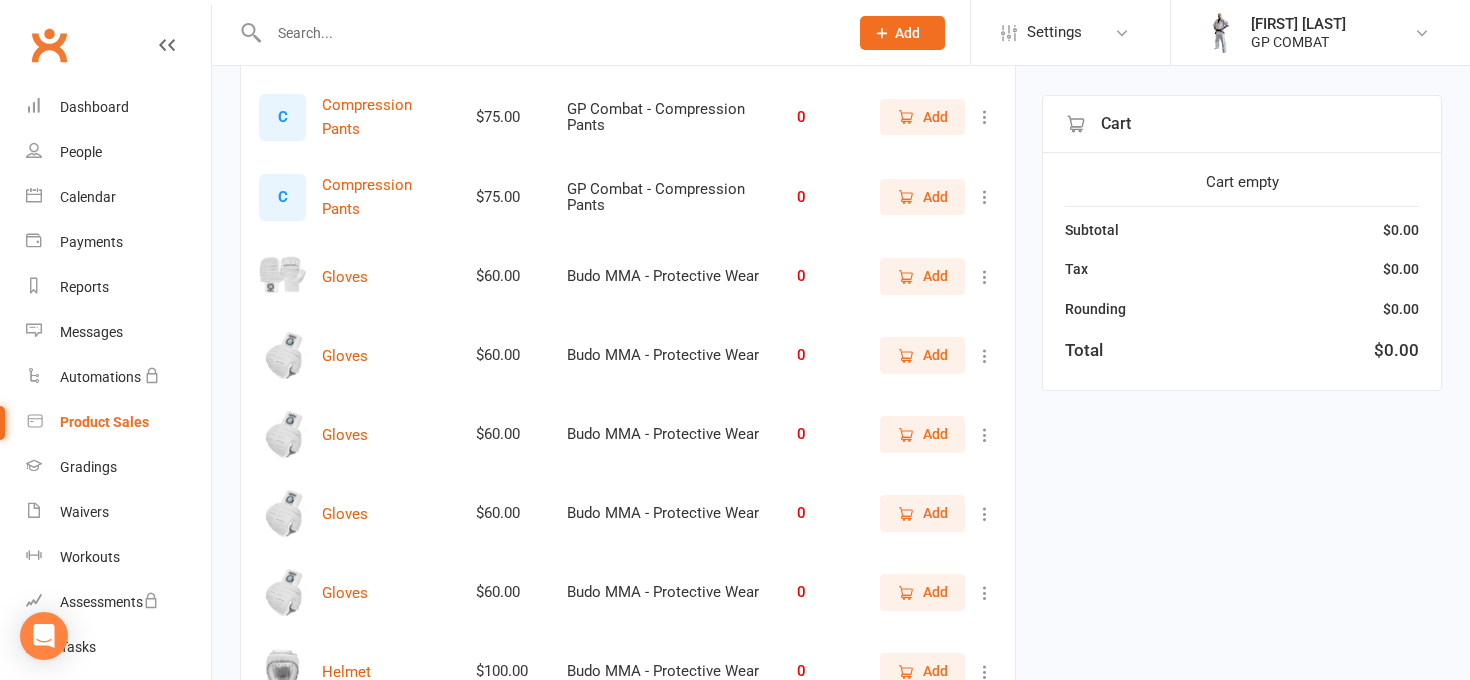click at bounding box center [282, 355] 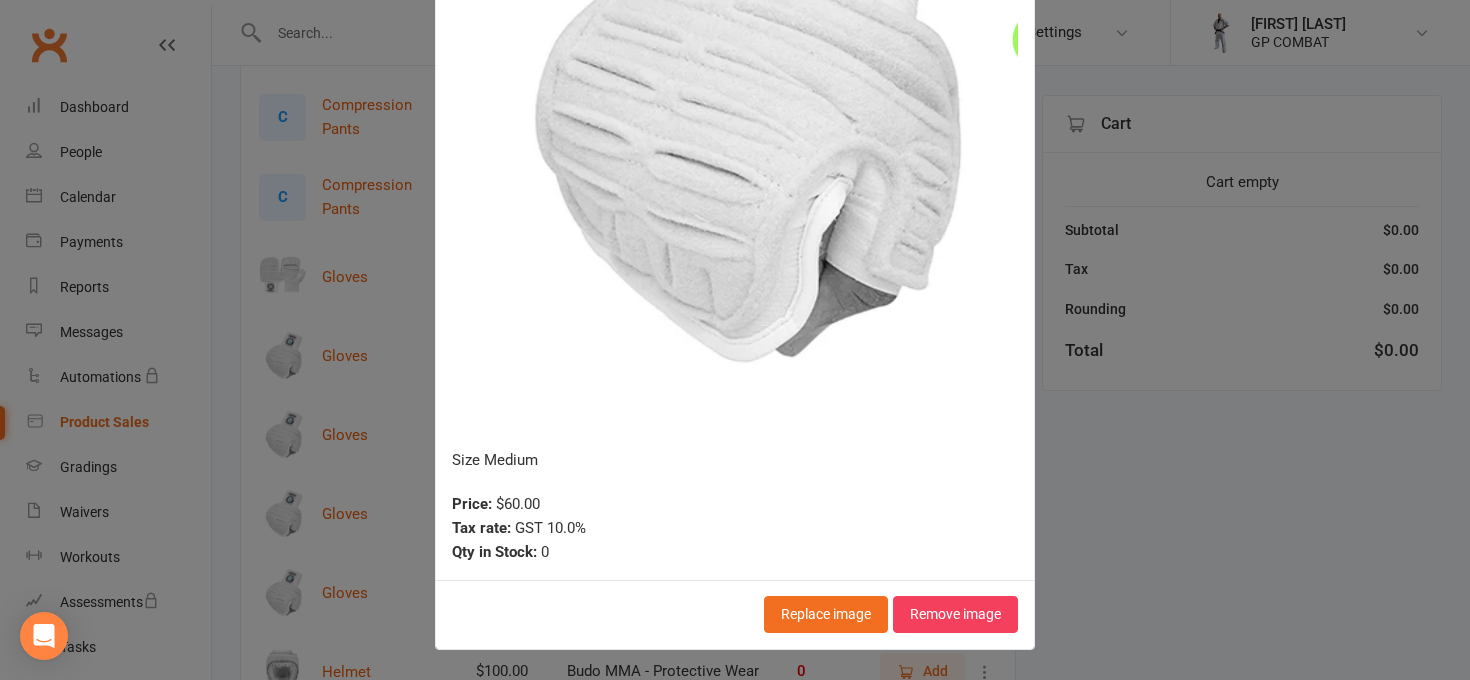 scroll, scrollTop: 359, scrollLeft: 0, axis: vertical 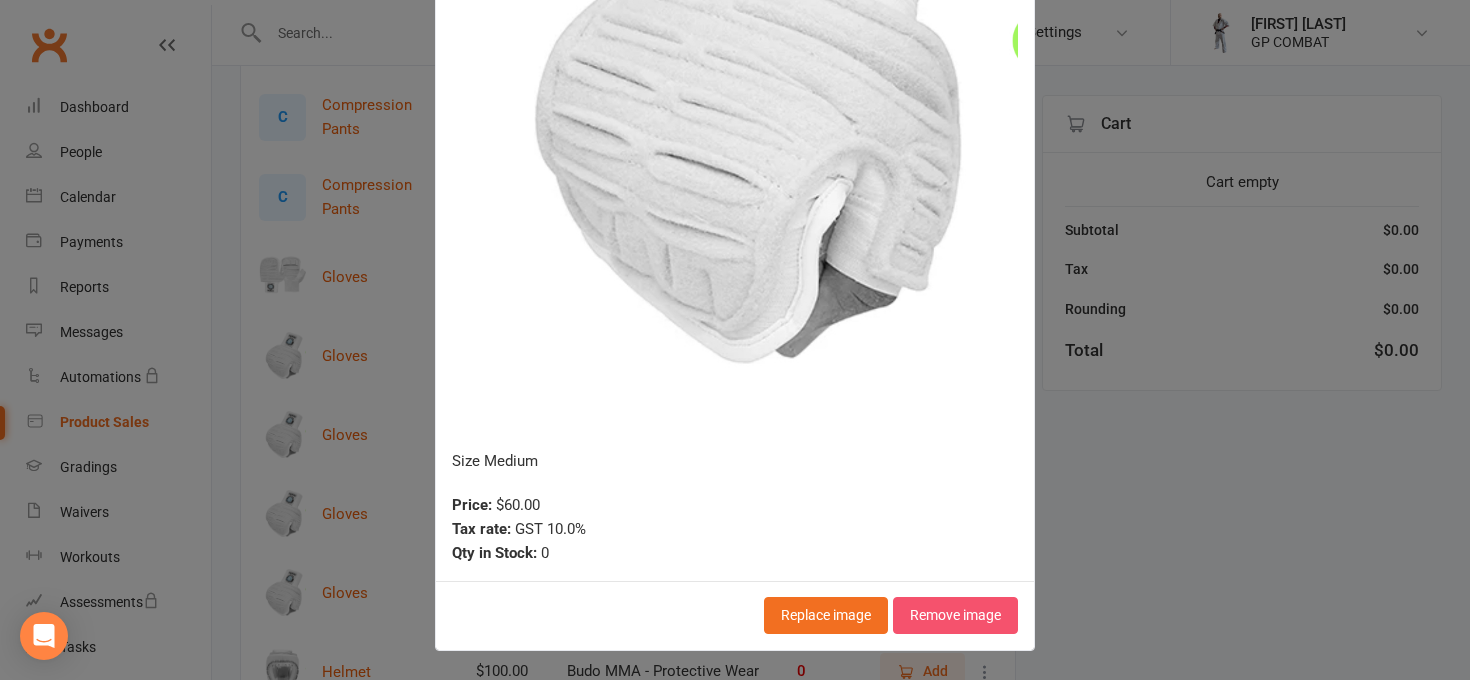 click on "Remove image" at bounding box center [955, 615] 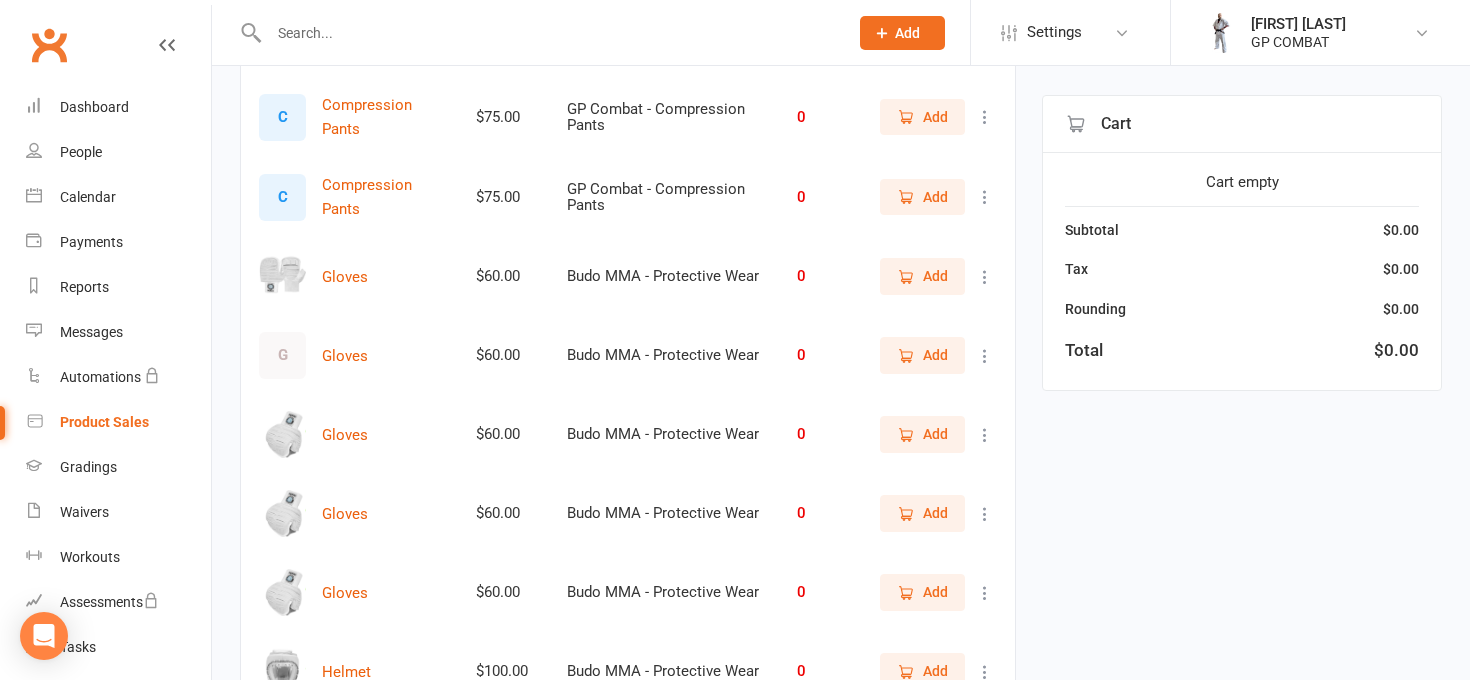 click at bounding box center [282, 434] 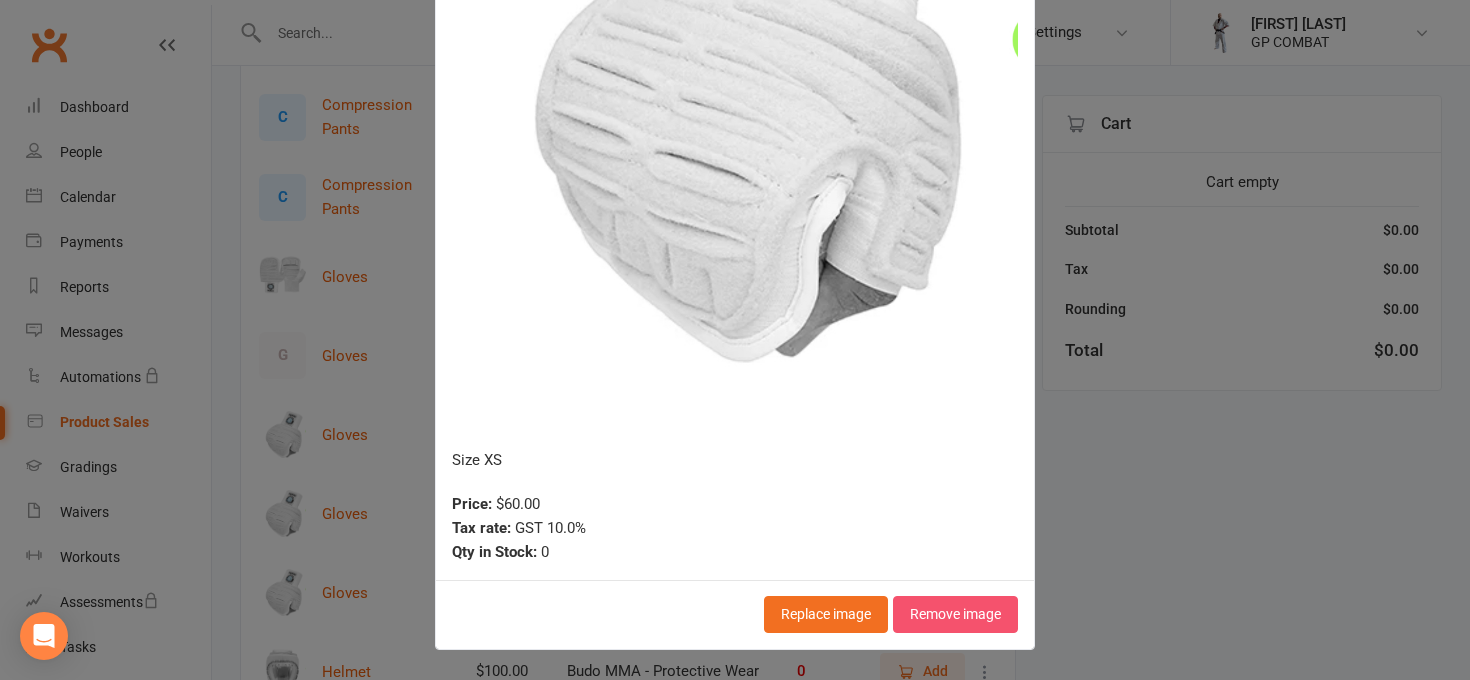 scroll, scrollTop: 359, scrollLeft: 0, axis: vertical 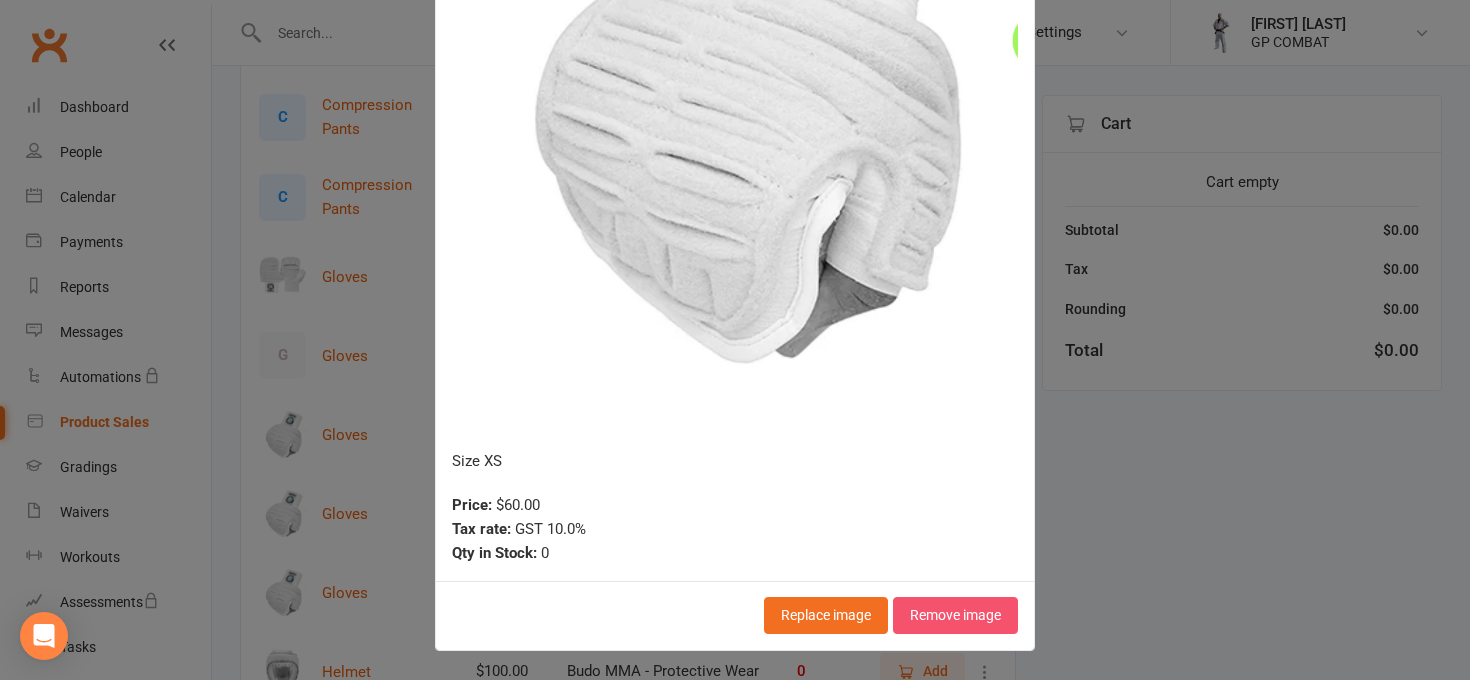 click on "Remove image" at bounding box center [955, 615] 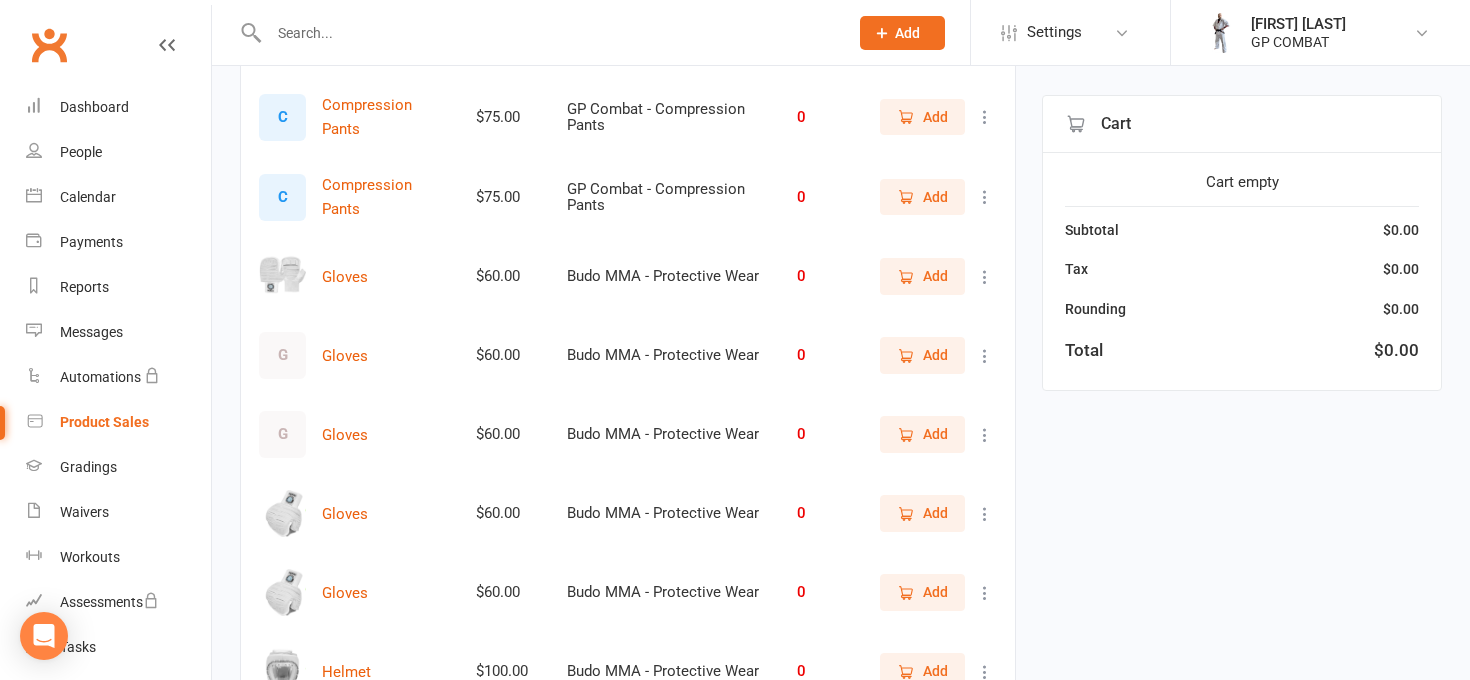 click at bounding box center (282, 513) 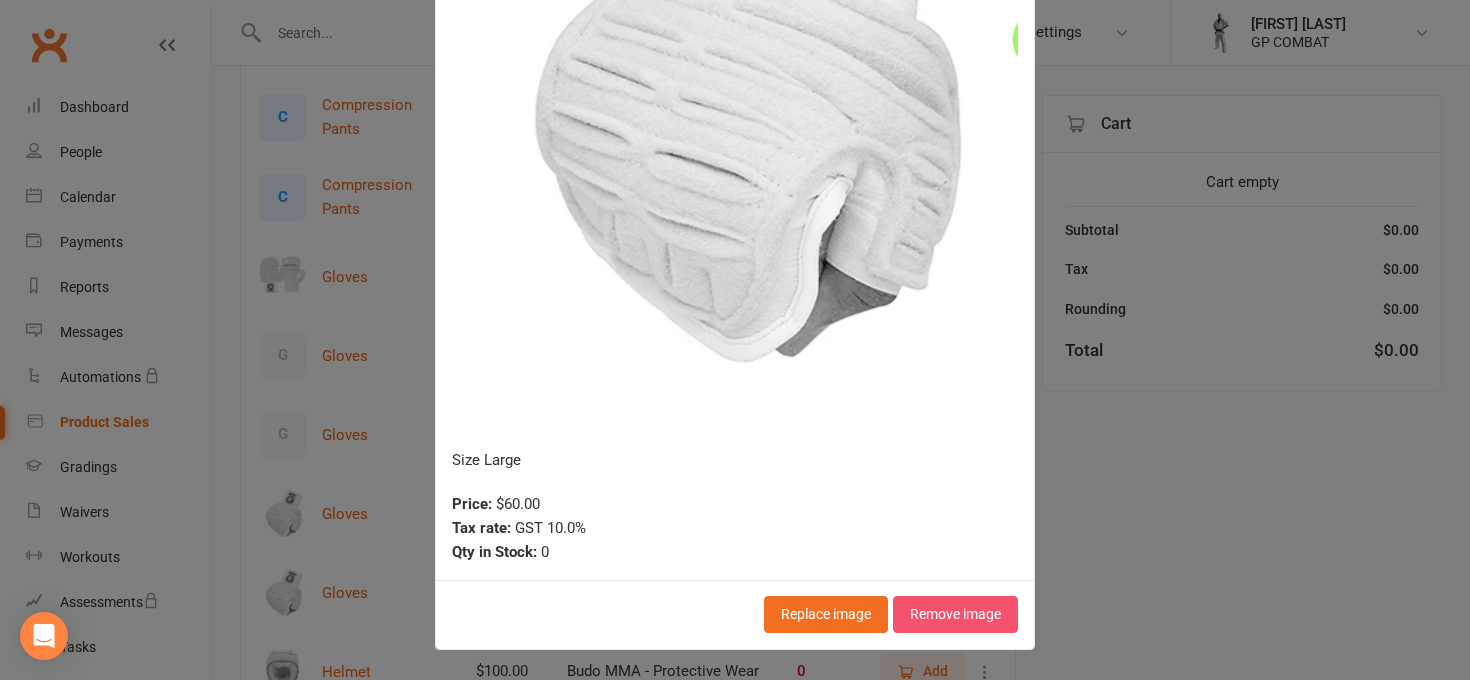 scroll, scrollTop: 359, scrollLeft: 0, axis: vertical 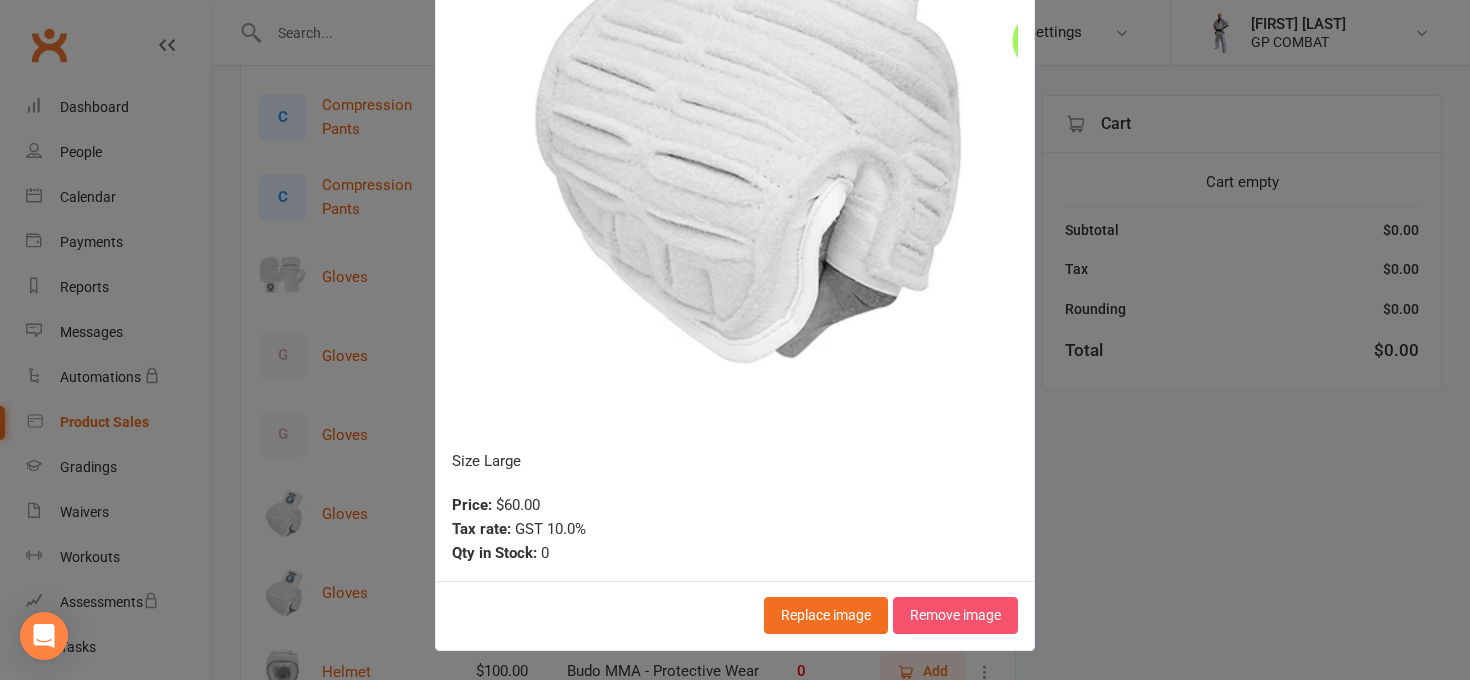click on "Remove image" at bounding box center (955, 615) 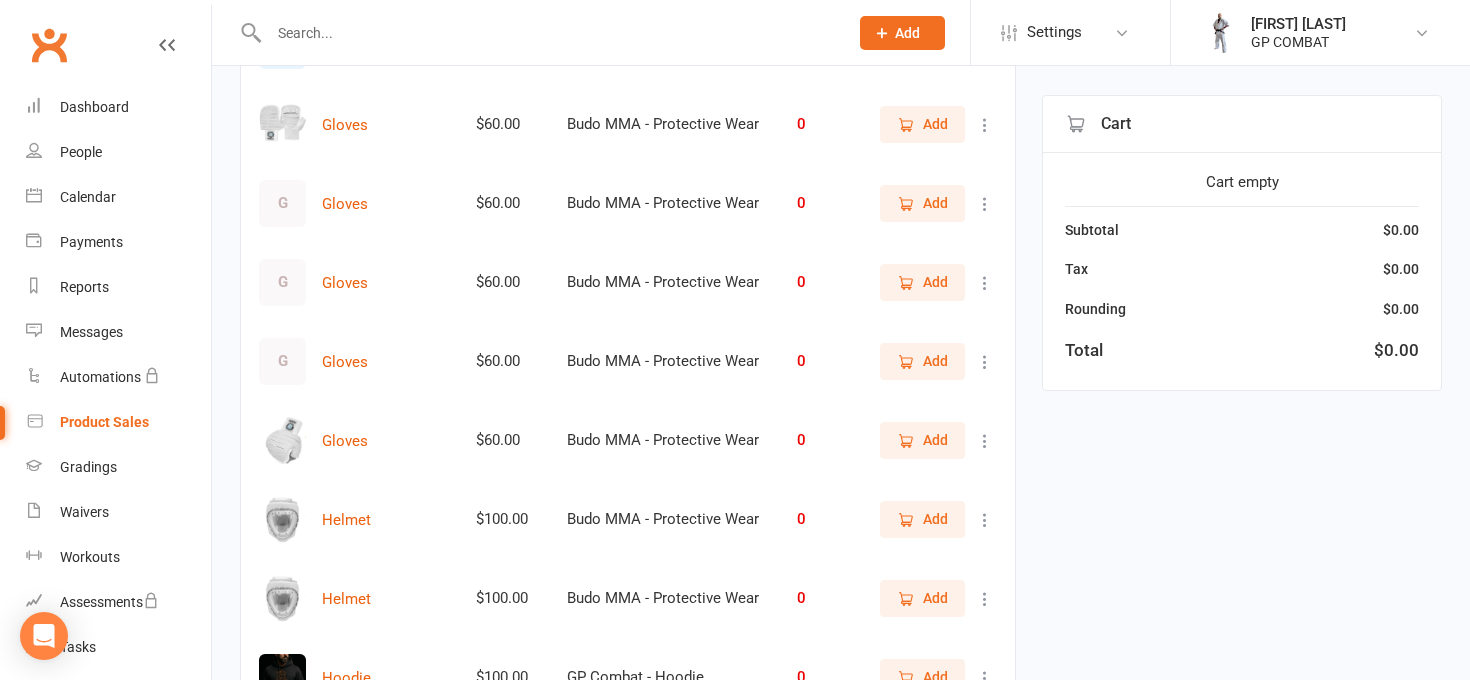 scroll, scrollTop: 3115, scrollLeft: 0, axis: vertical 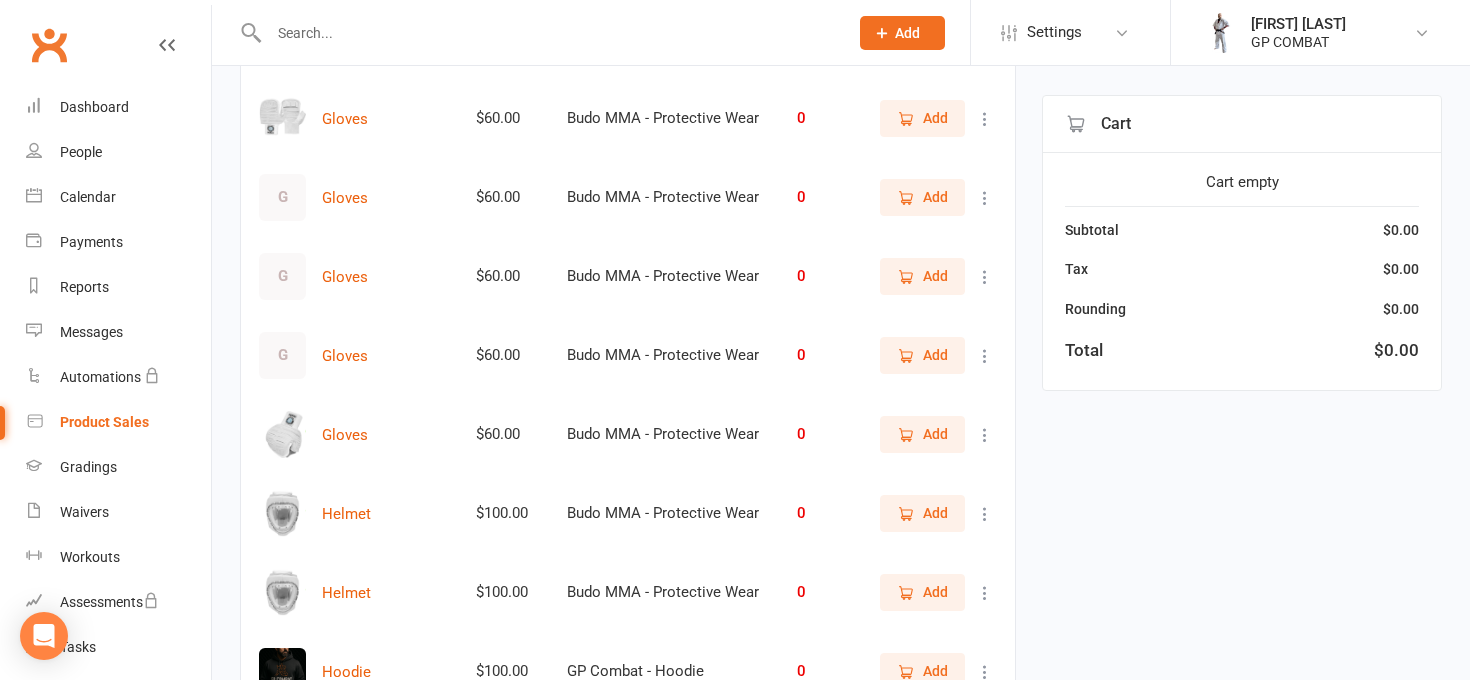 click at bounding box center (282, 434) 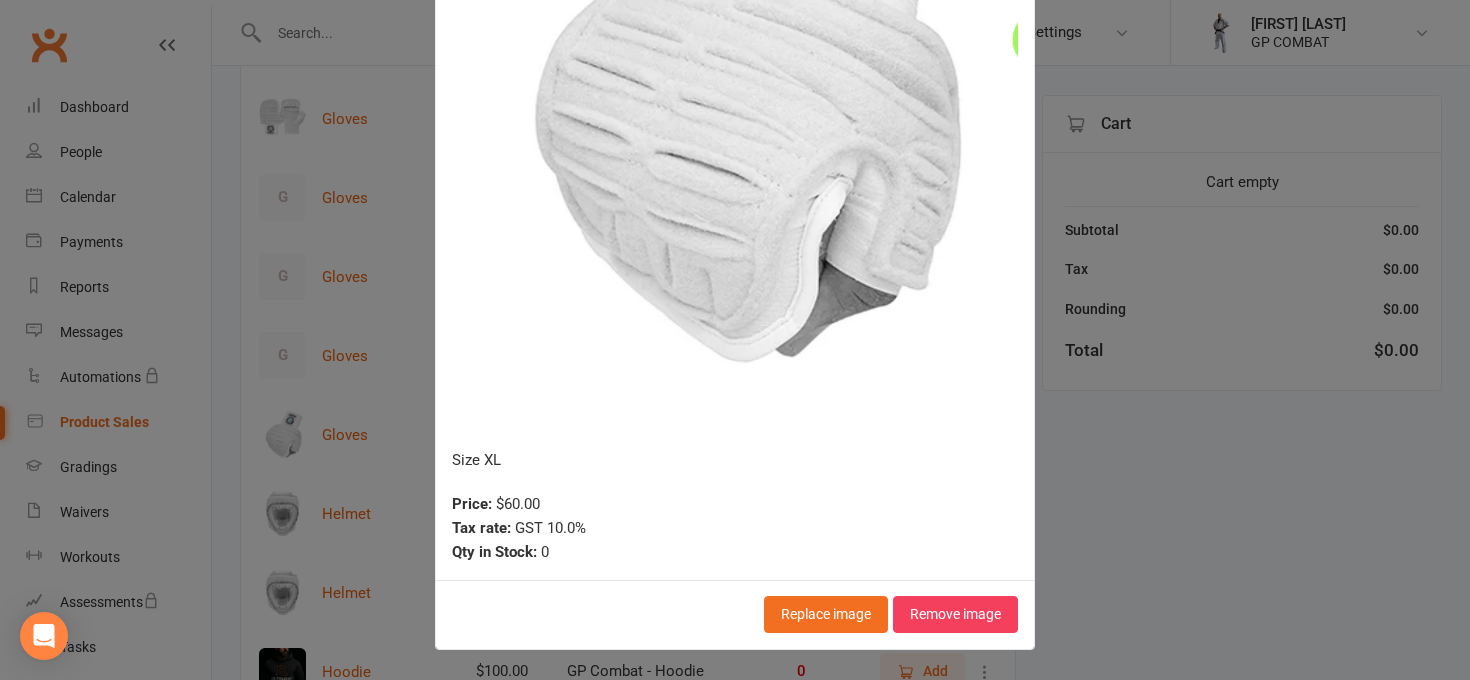 scroll, scrollTop: 359, scrollLeft: 0, axis: vertical 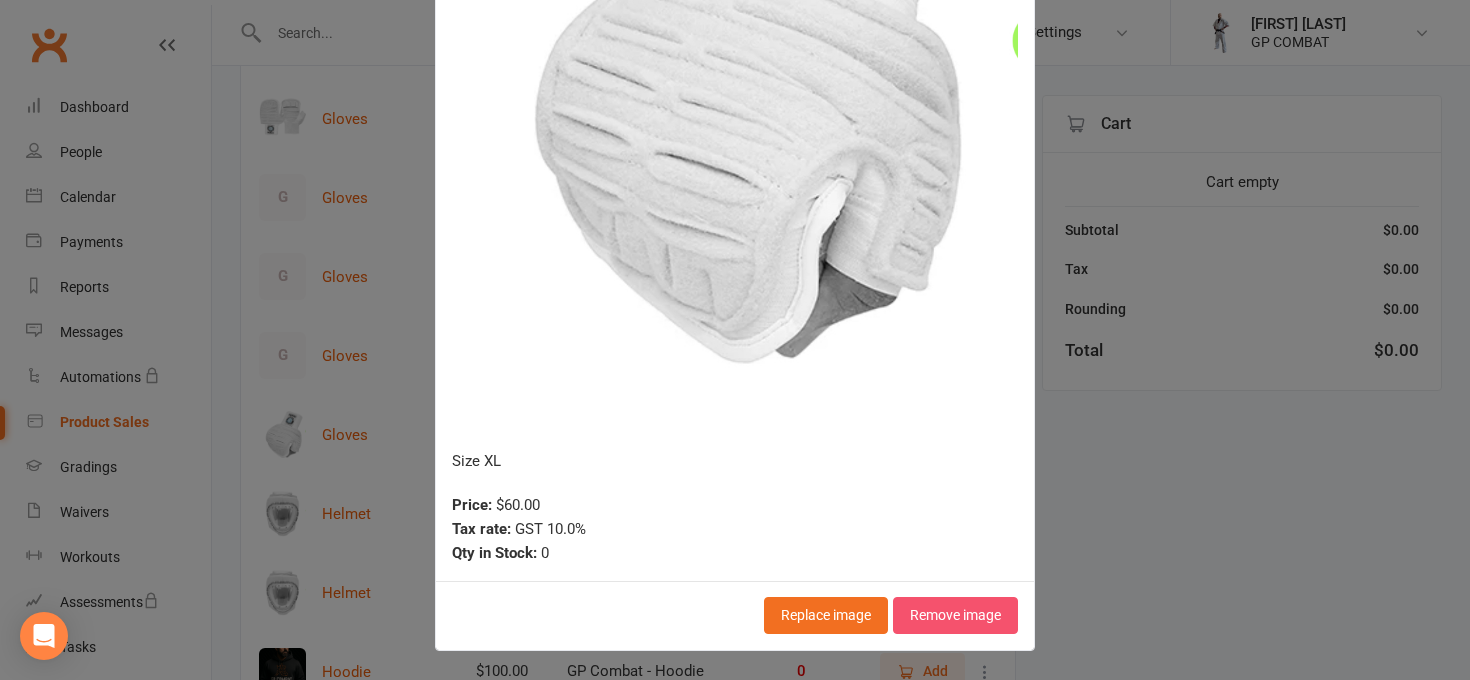 click on "Remove image" at bounding box center (955, 615) 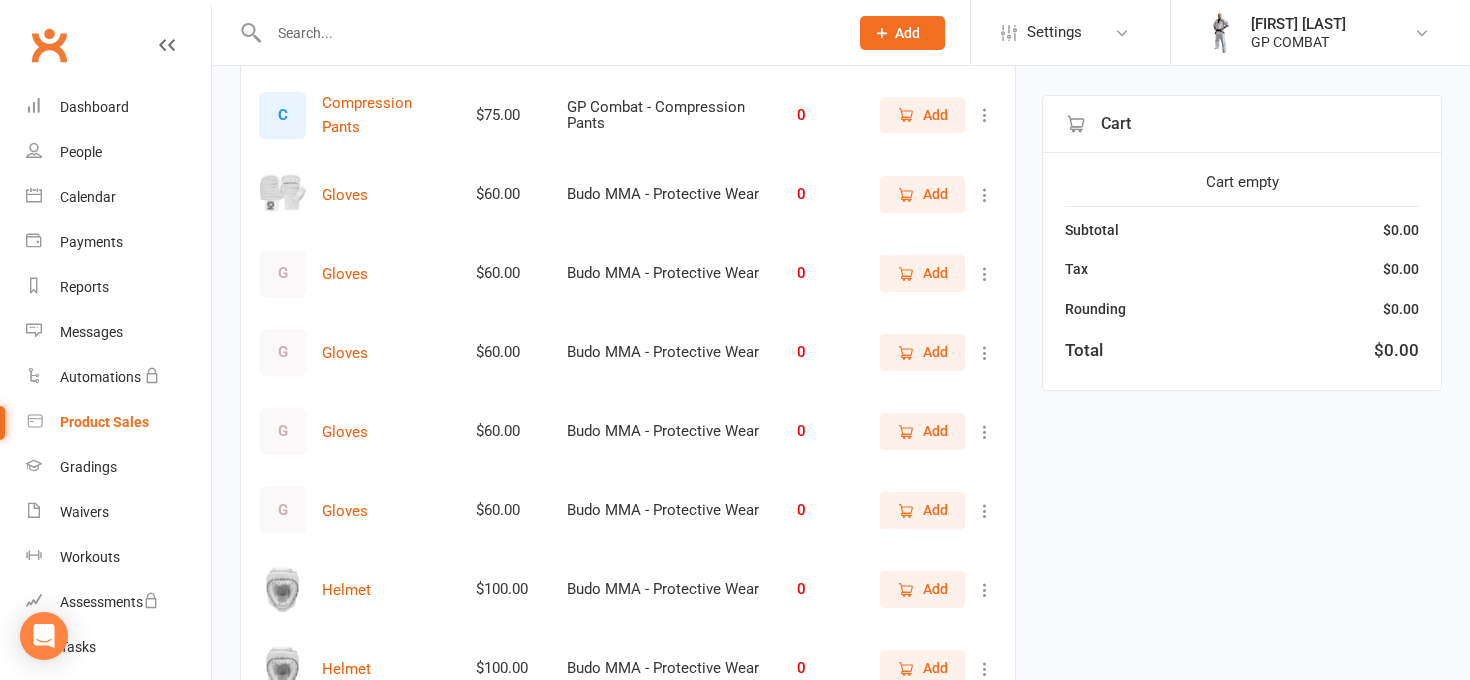 scroll, scrollTop: 3040, scrollLeft: 0, axis: vertical 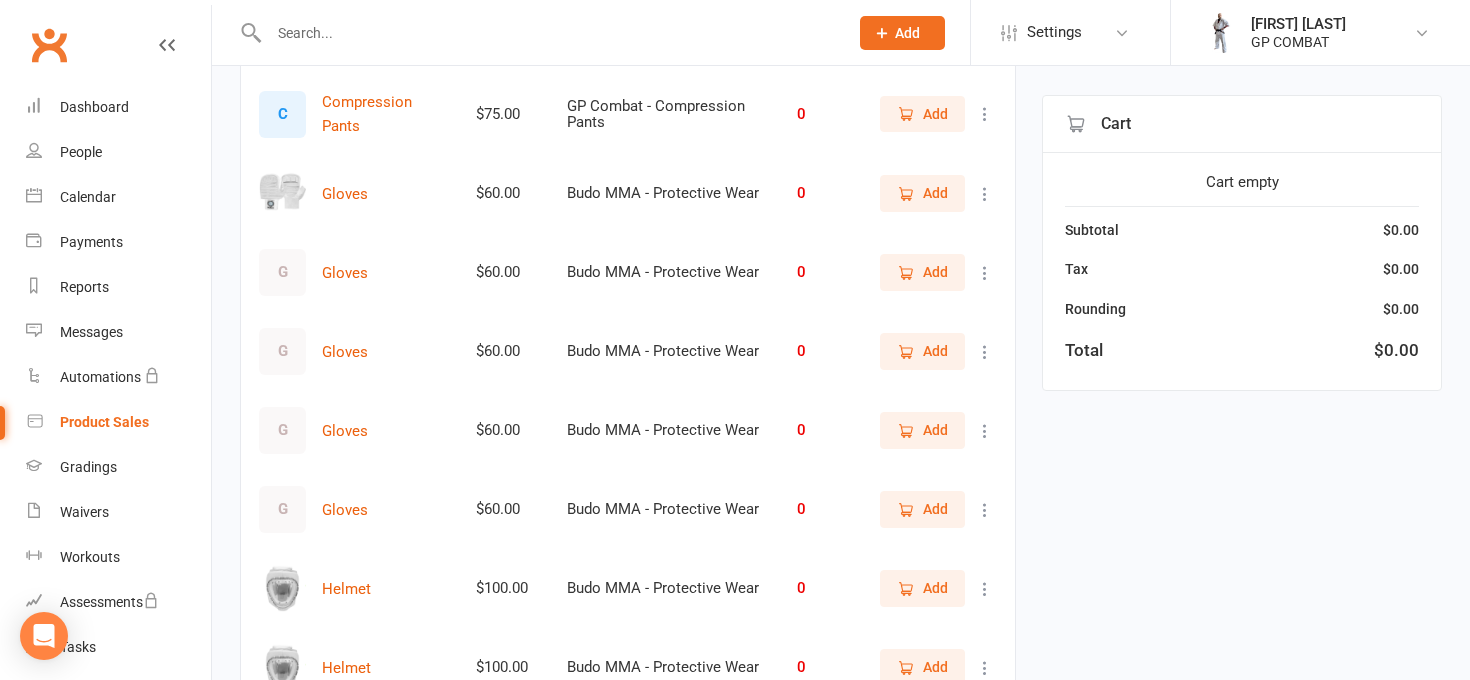 click on "G" at bounding box center [282, 272] 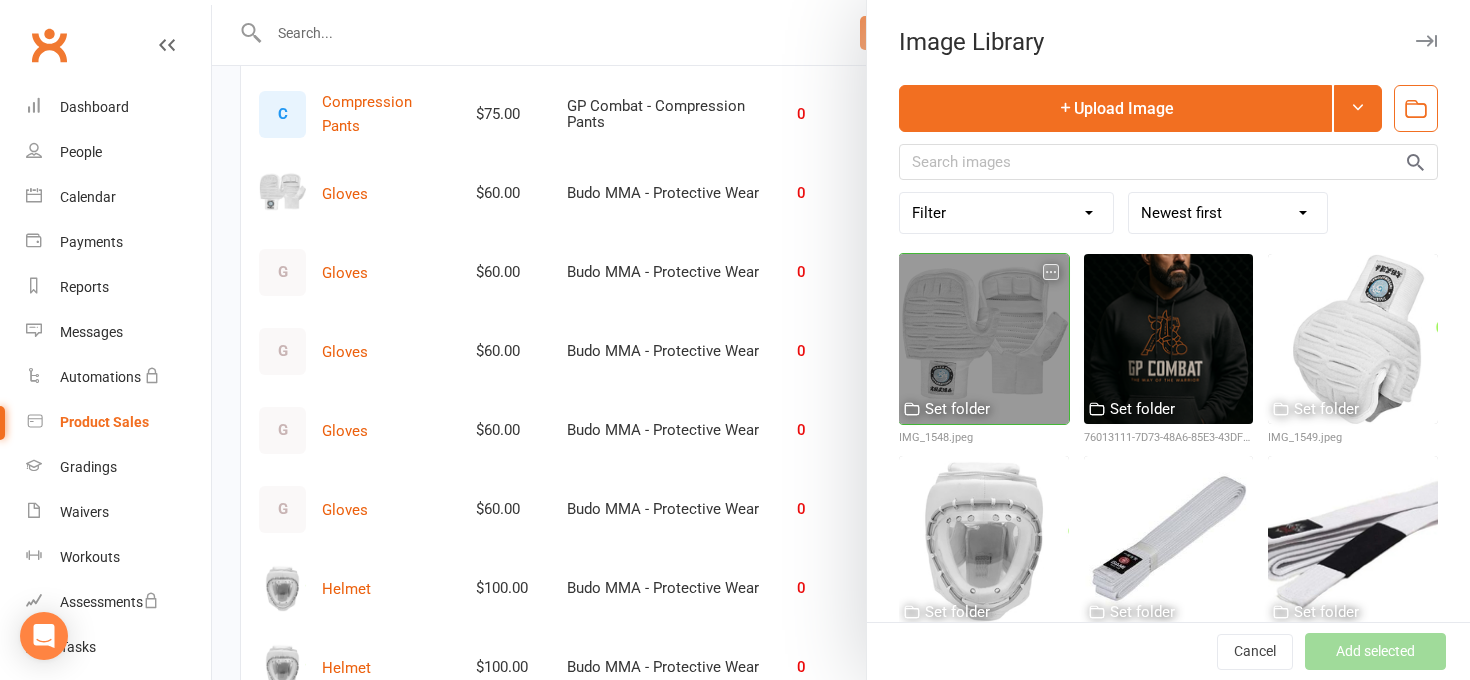 click at bounding box center (984, 339) 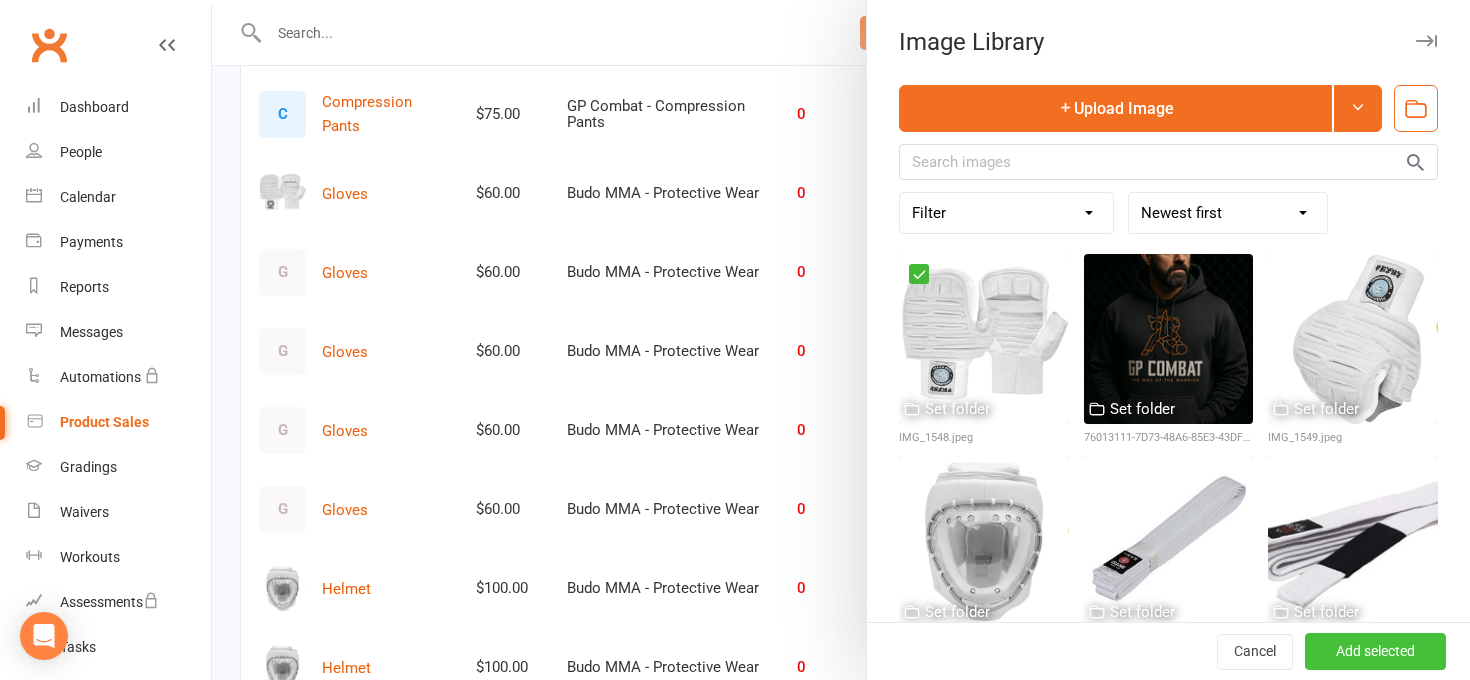 click on "Add selected" at bounding box center [1375, 652] 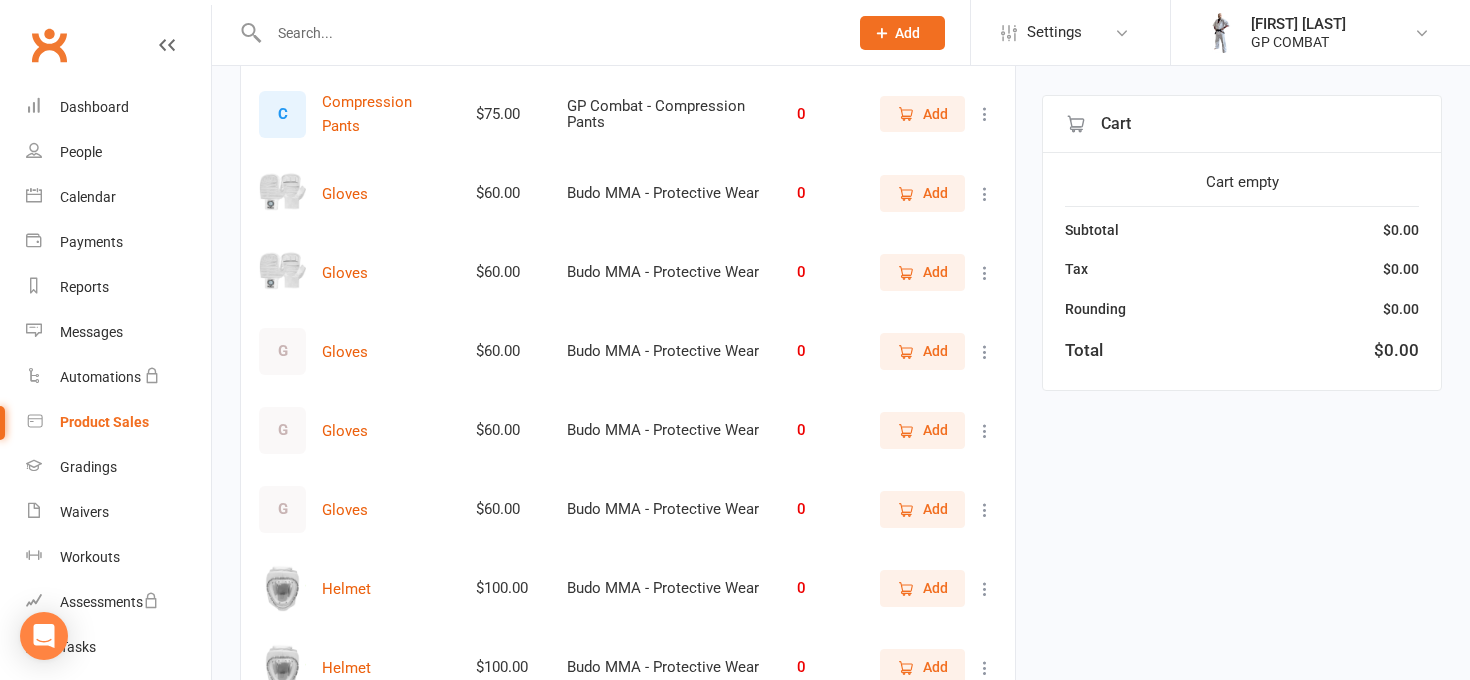 click on "G" at bounding box center [282, 351] 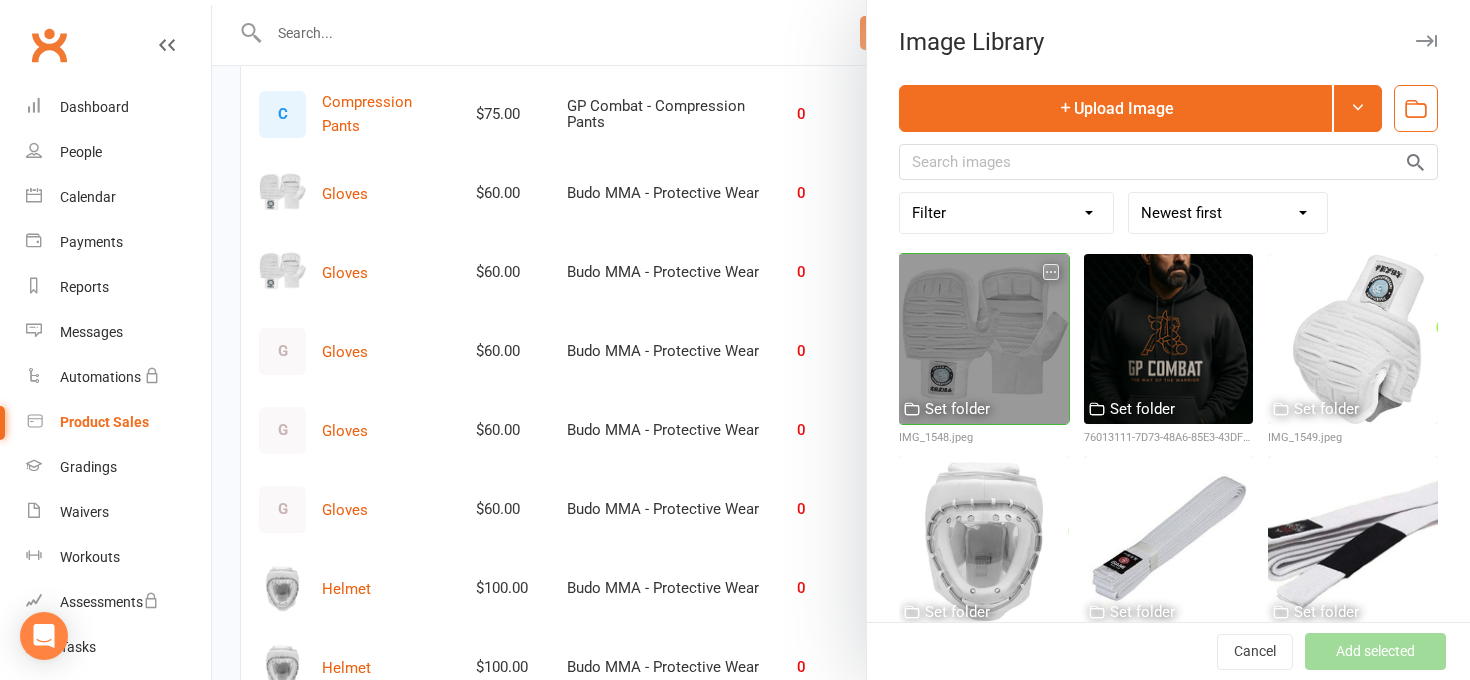click at bounding box center [984, 339] 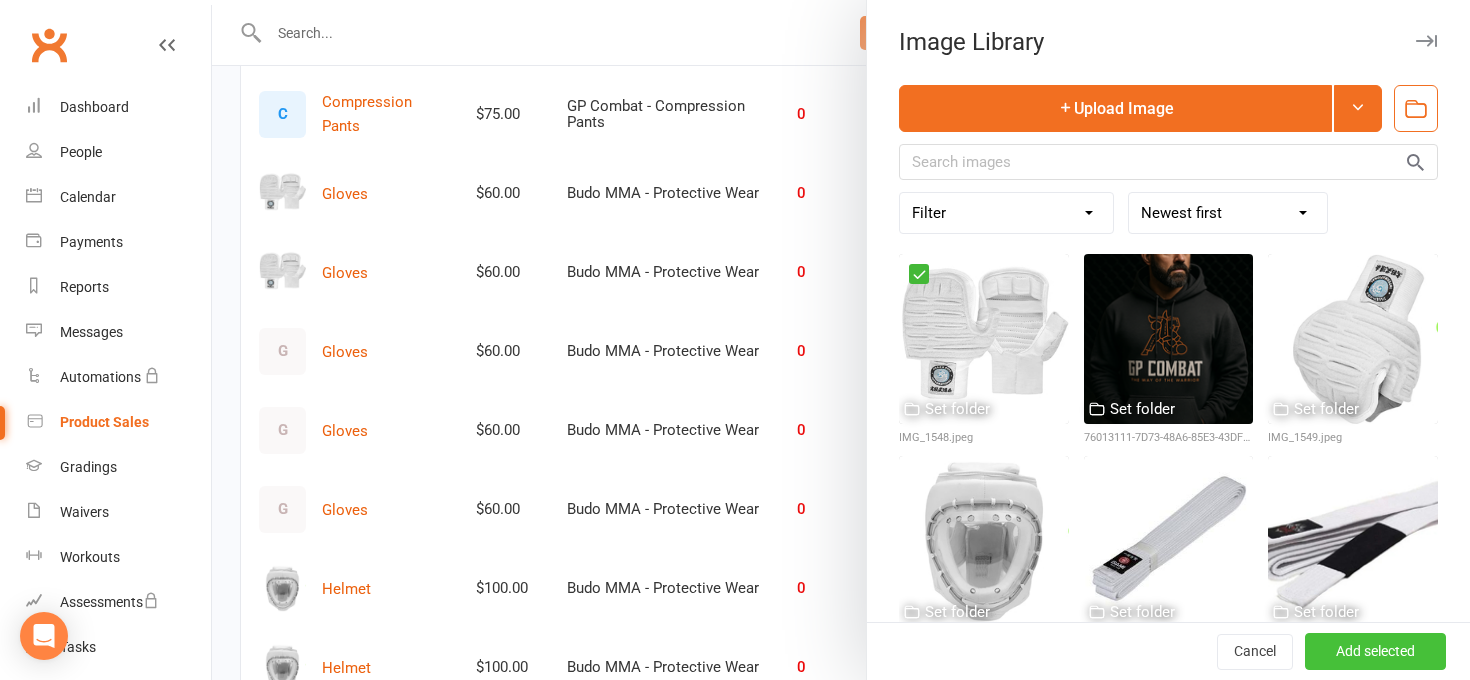 click on "Add selected" at bounding box center (1375, 652) 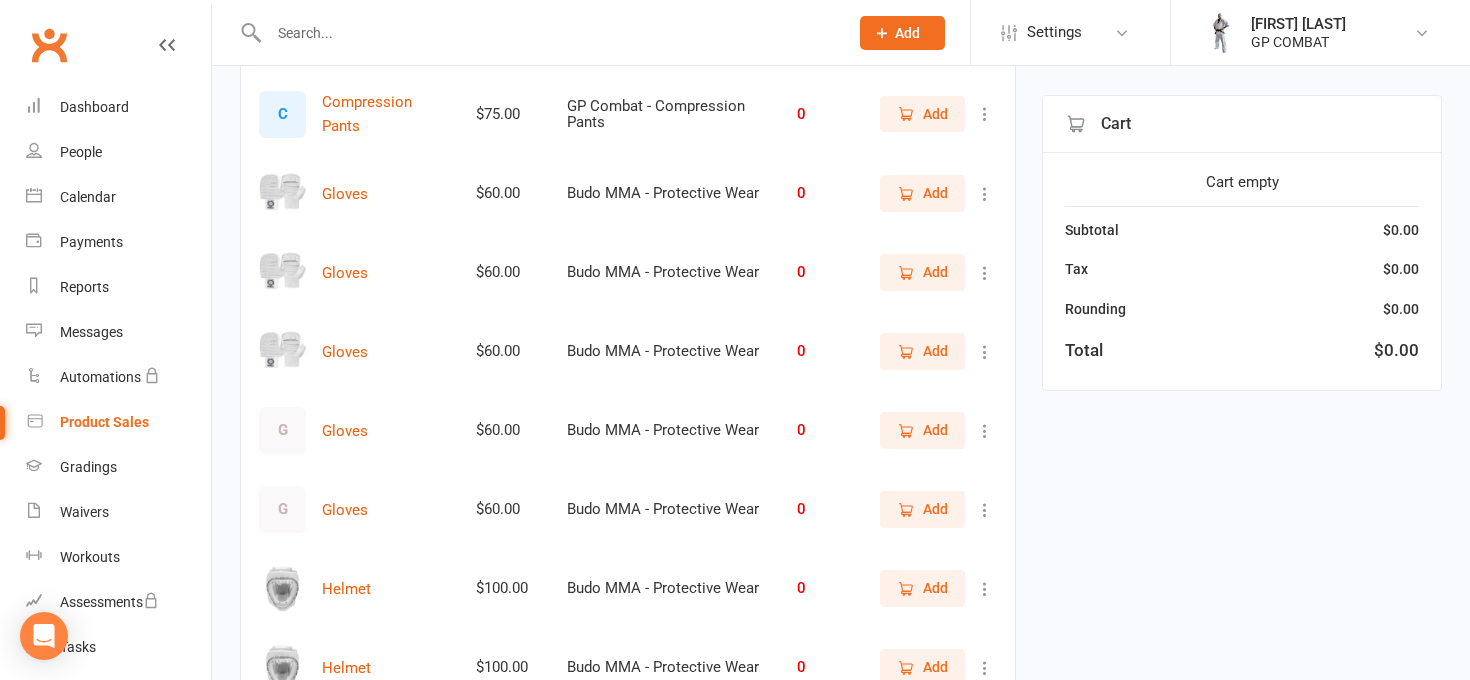 click on "G" at bounding box center (282, 430) 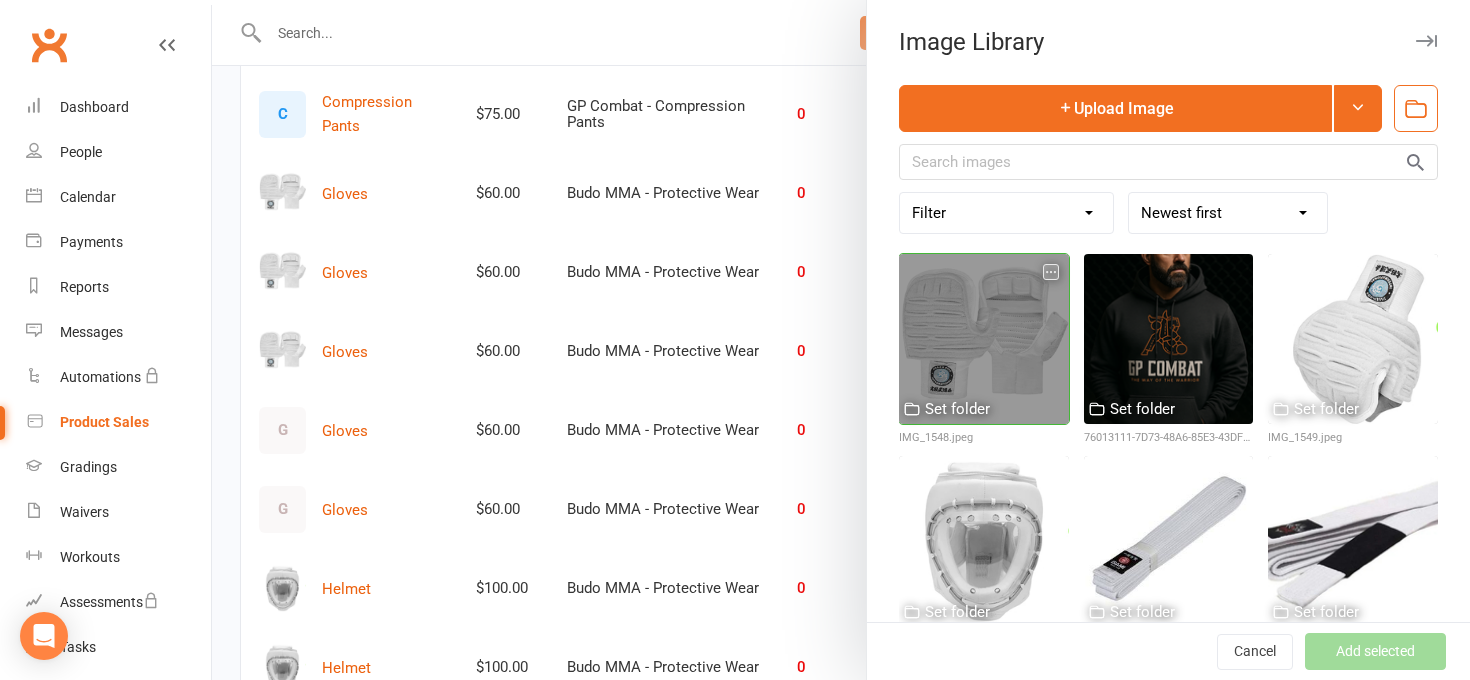 click at bounding box center (984, 339) 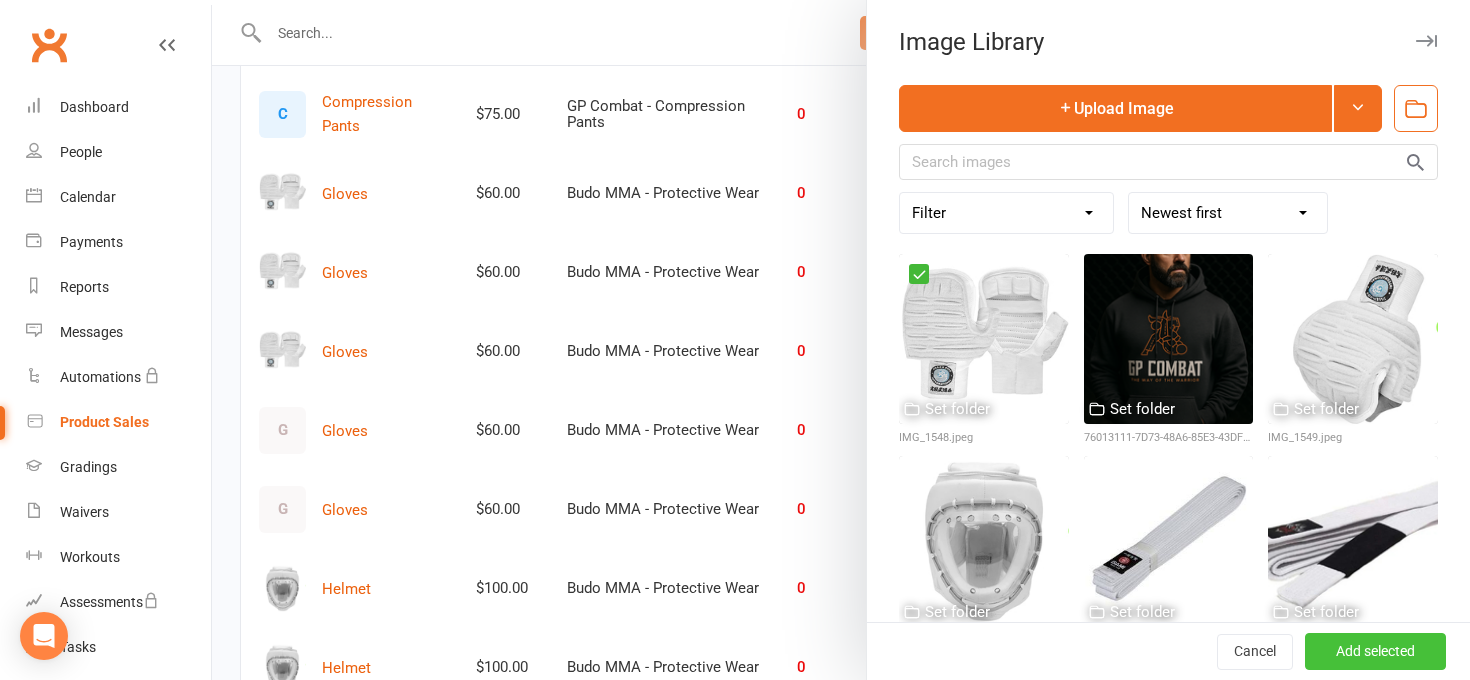 click on "Add selected" at bounding box center (1375, 652) 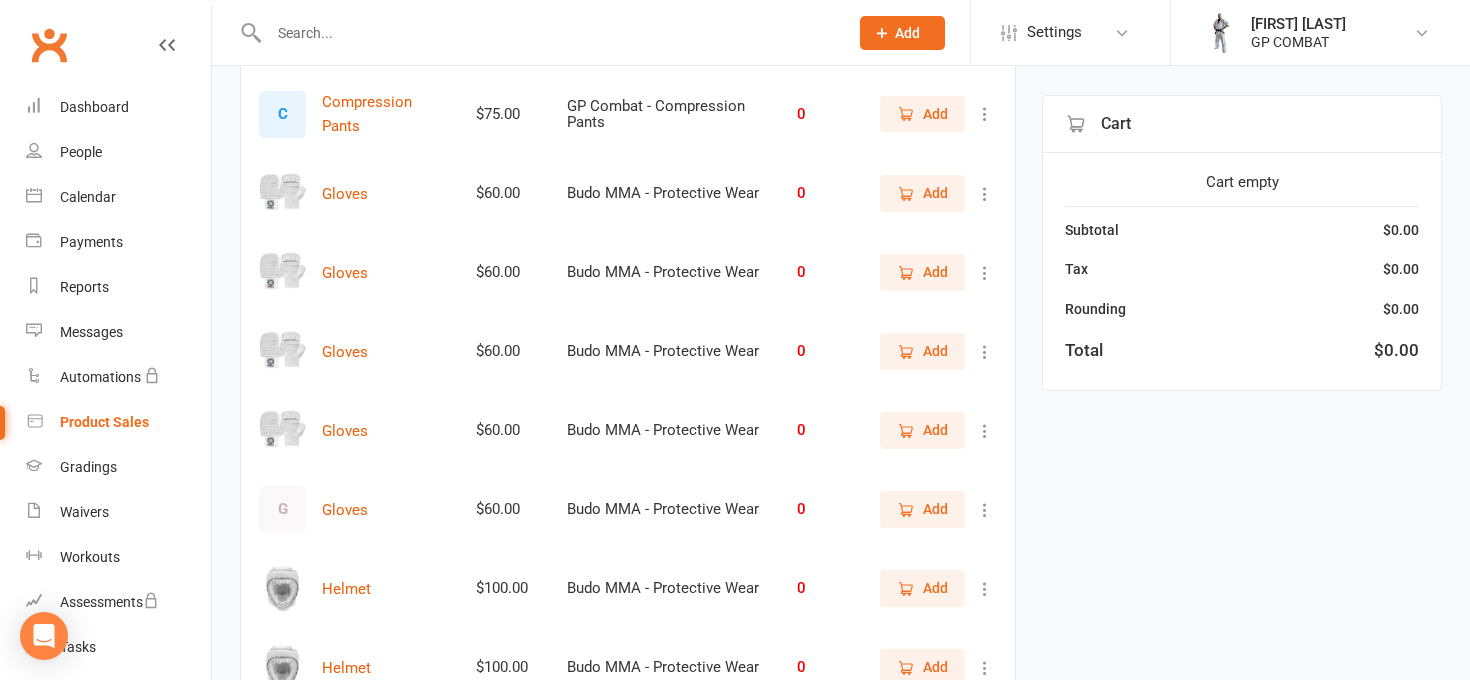 click on "G" at bounding box center (282, 509) 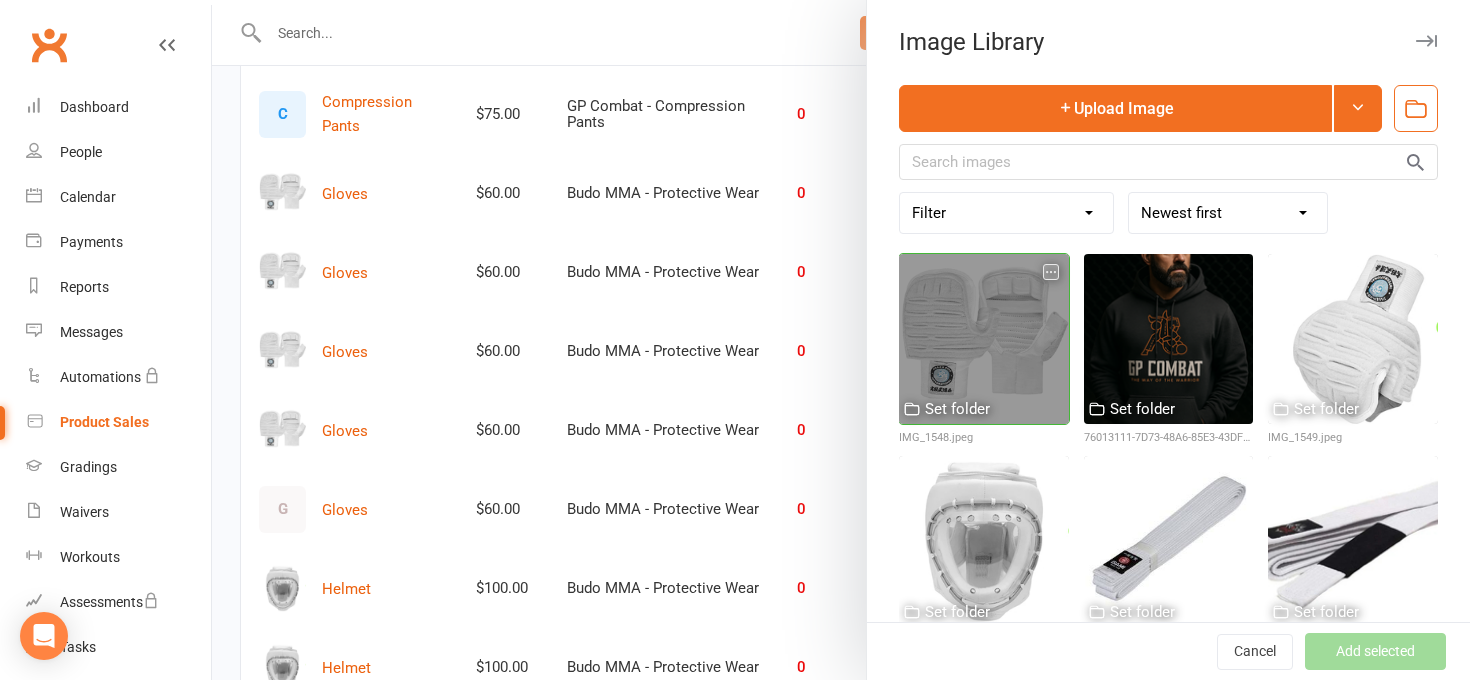 click at bounding box center (984, 339) 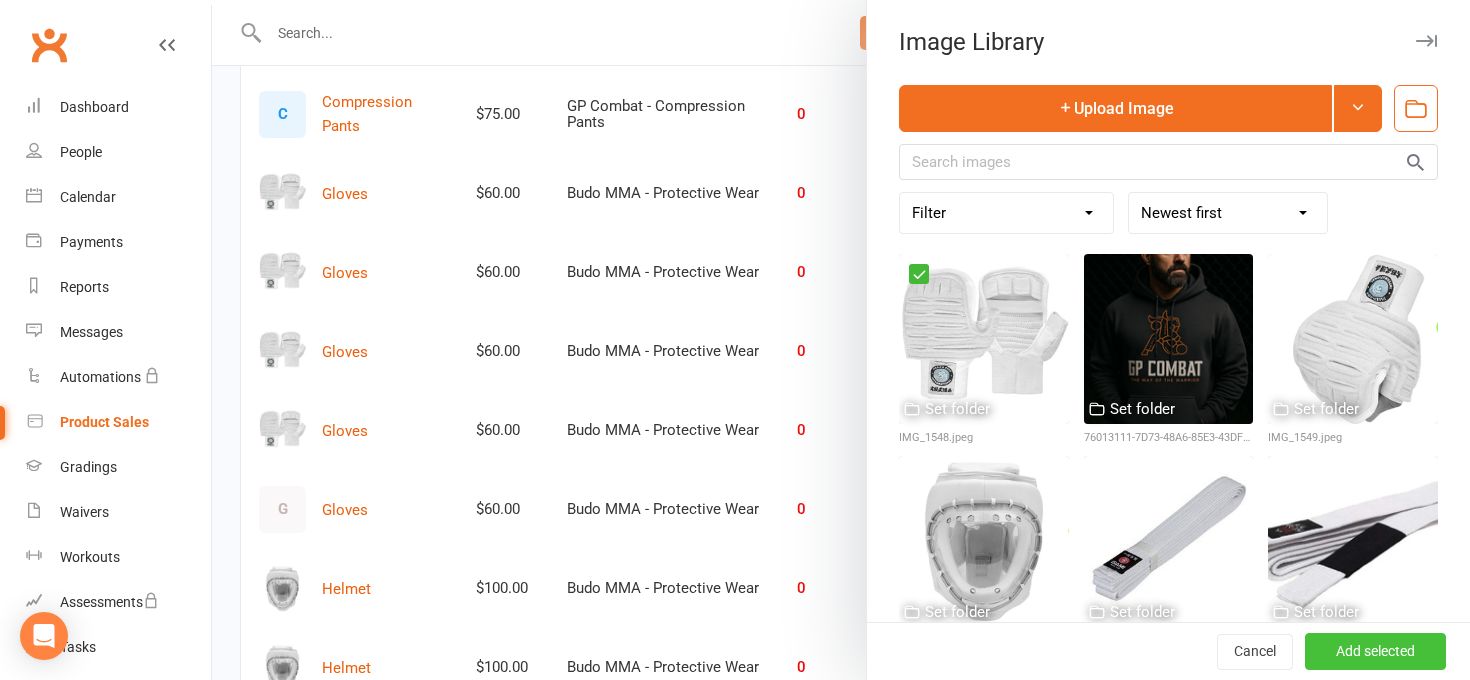 click on "Add selected" at bounding box center [1375, 652] 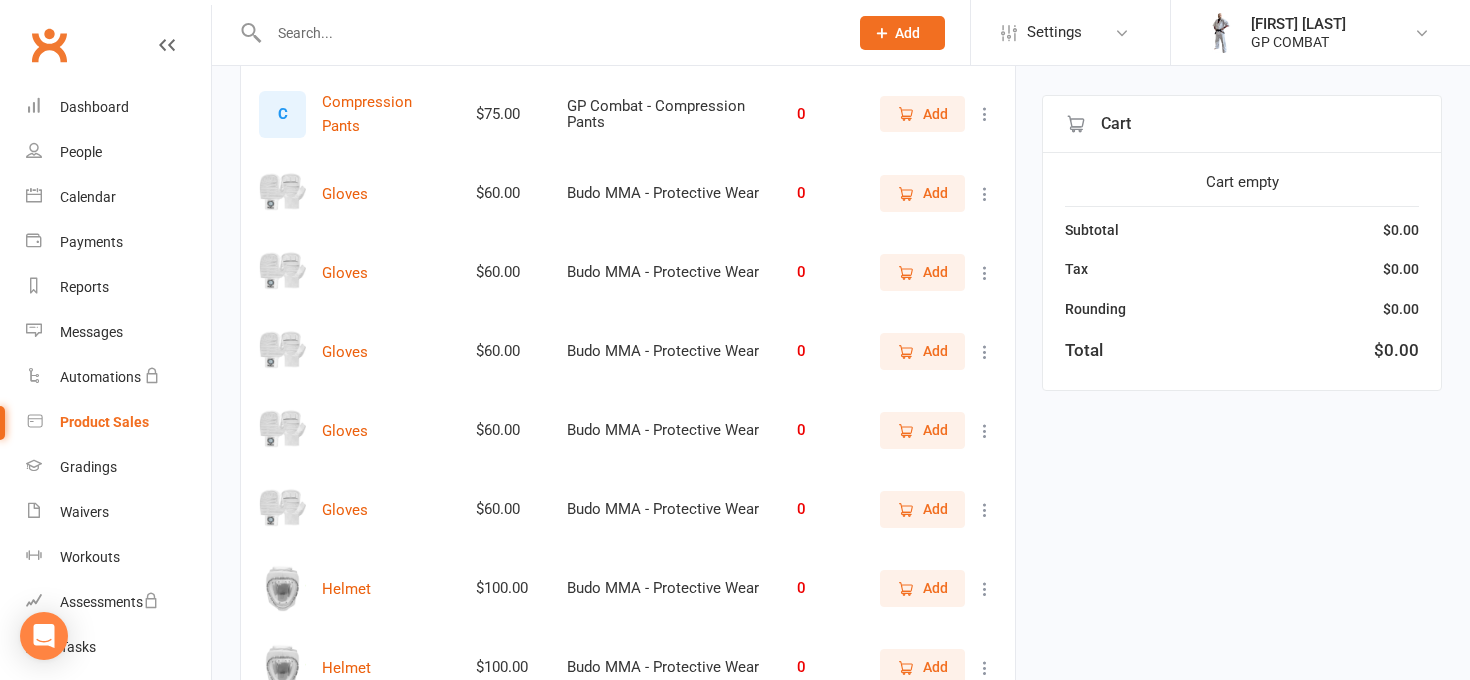 click on "Add" at bounding box center (922, 193) 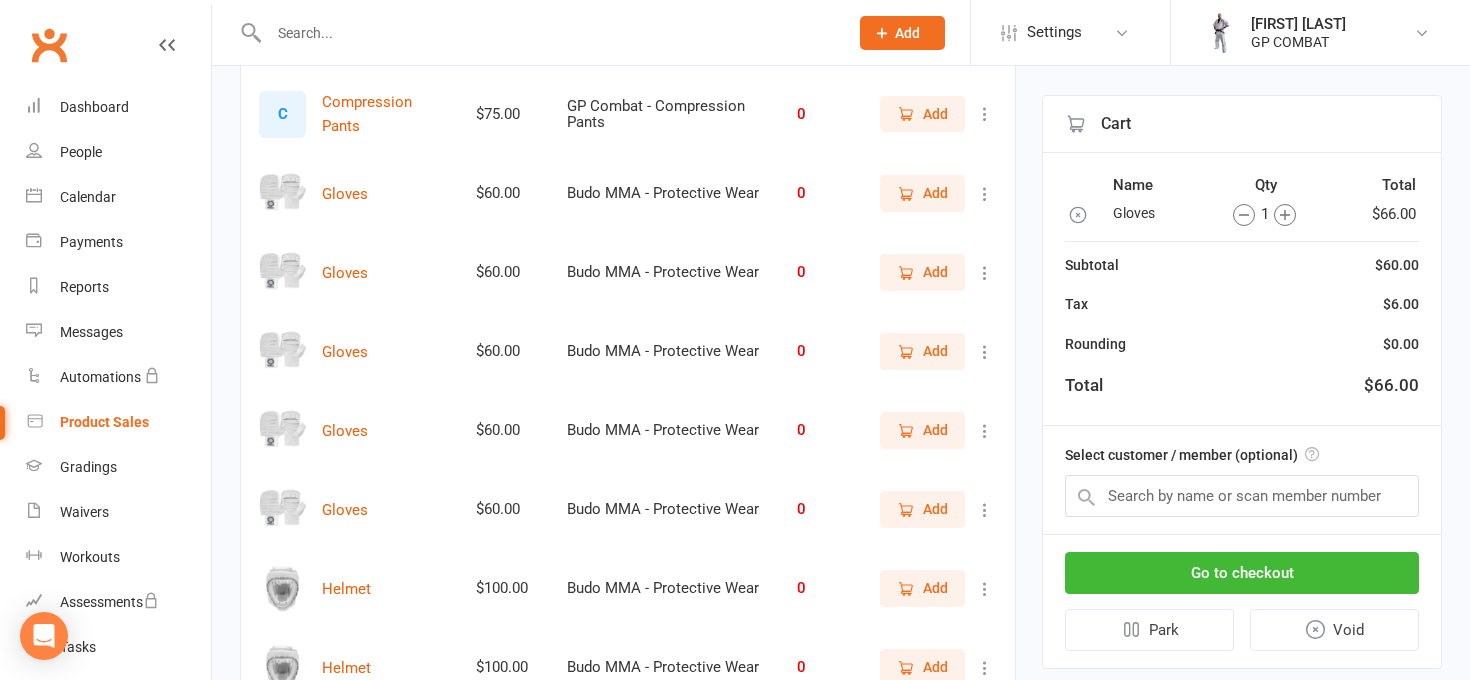 click 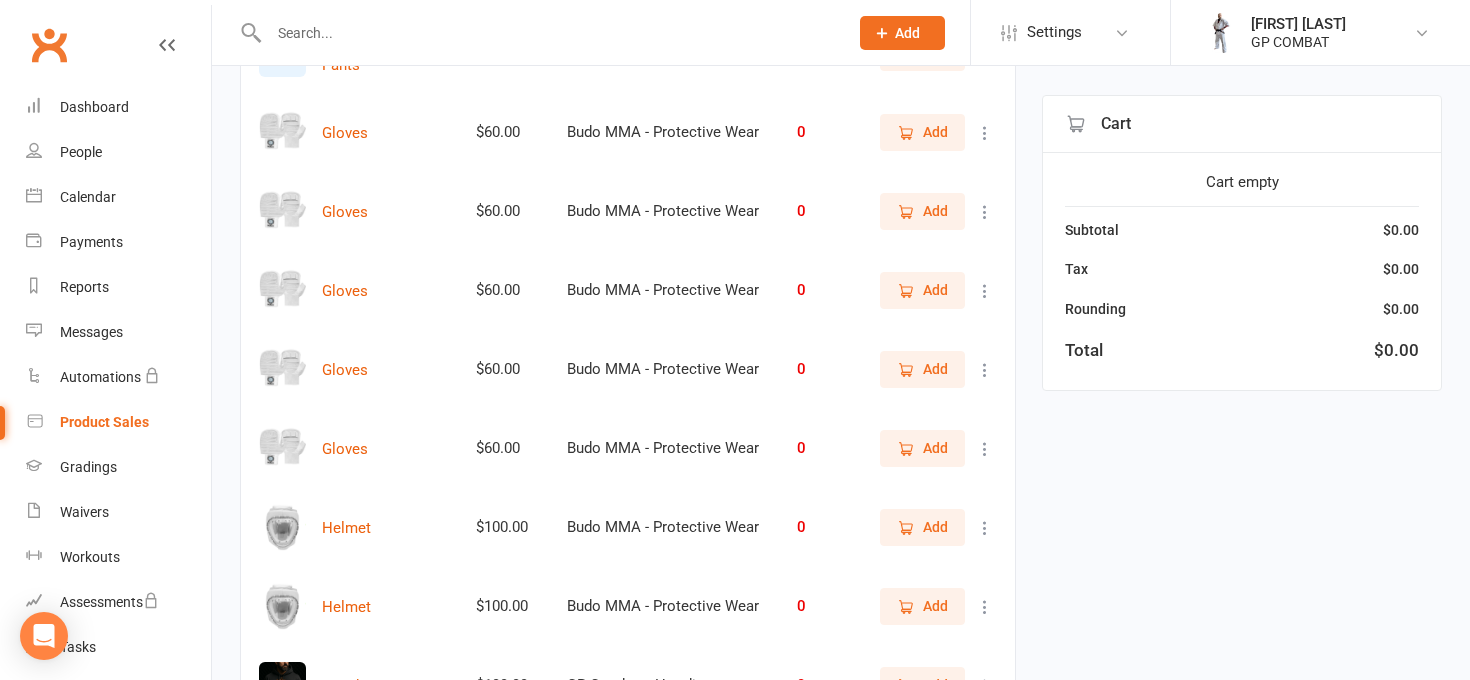 scroll, scrollTop: 3119, scrollLeft: 0, axis: vertical 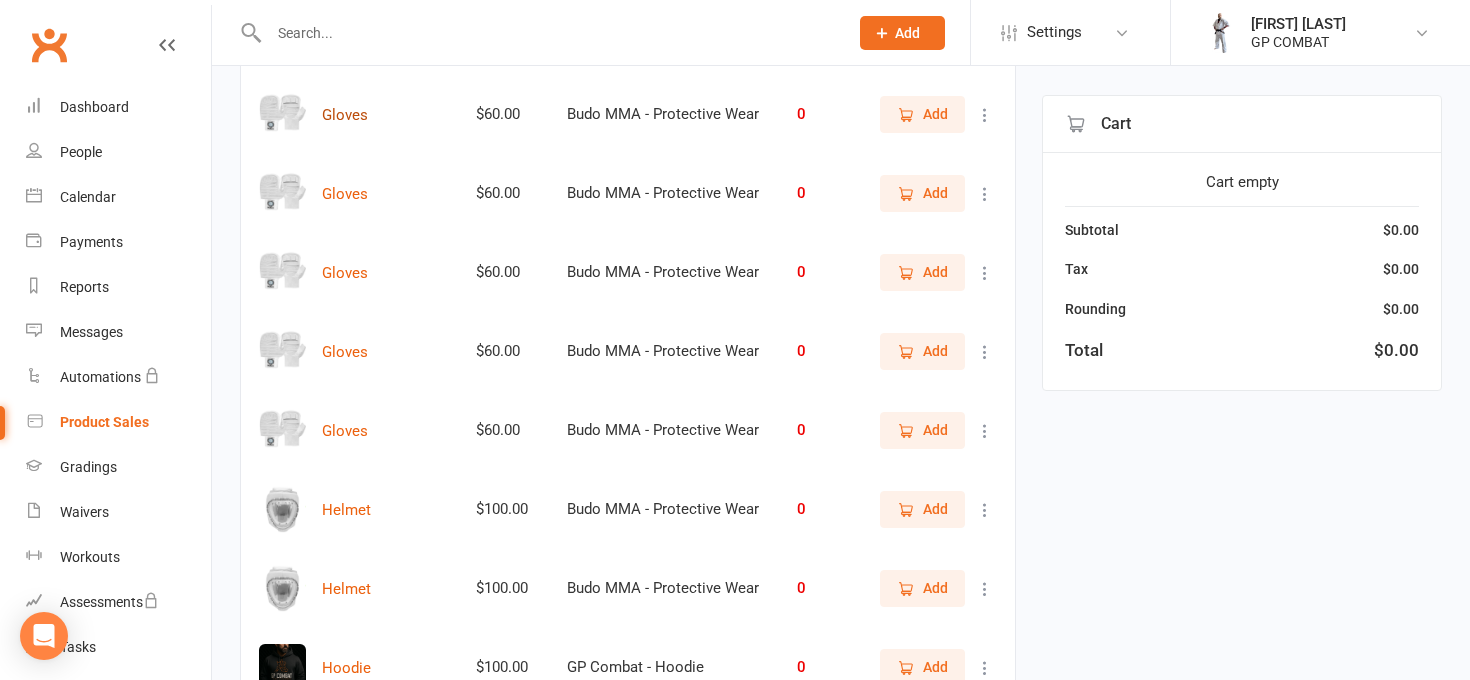 click on "Gloves" at bounding box center [345, 115] 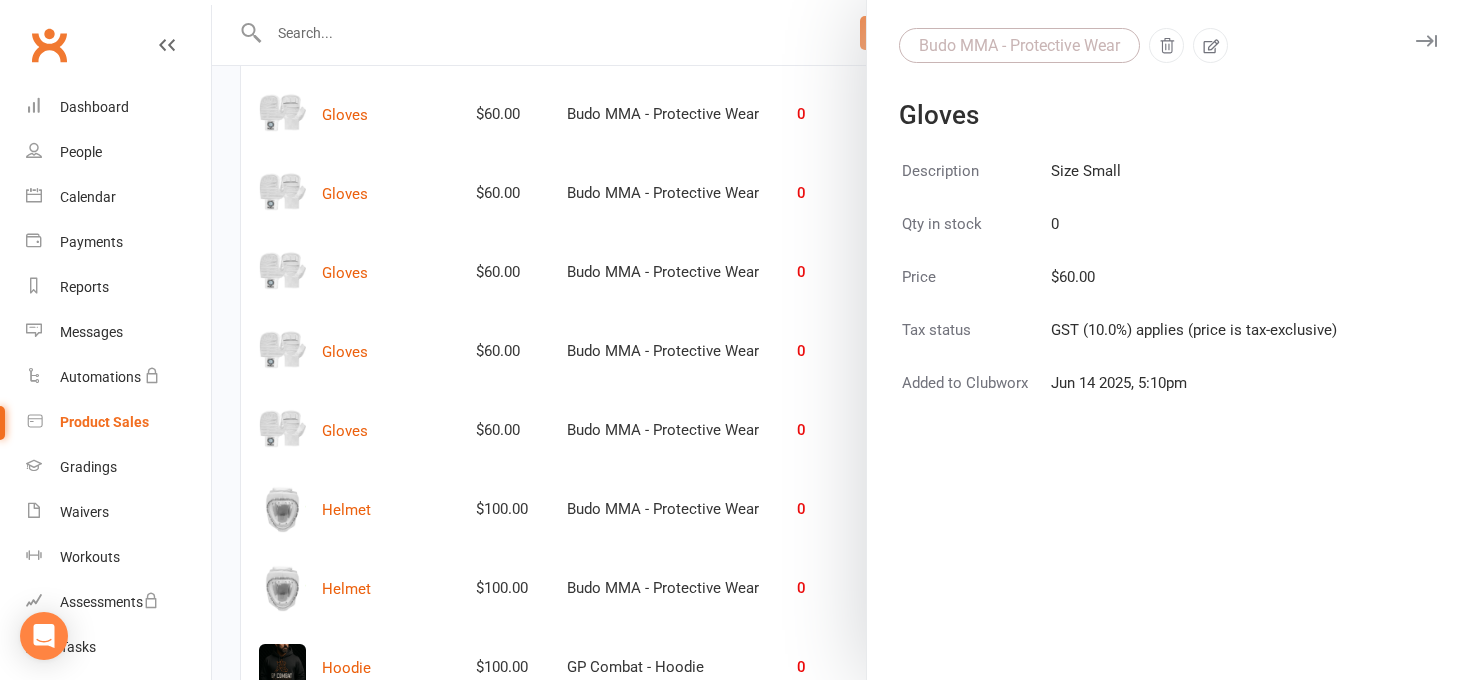 click at bounding box center (841, 340) 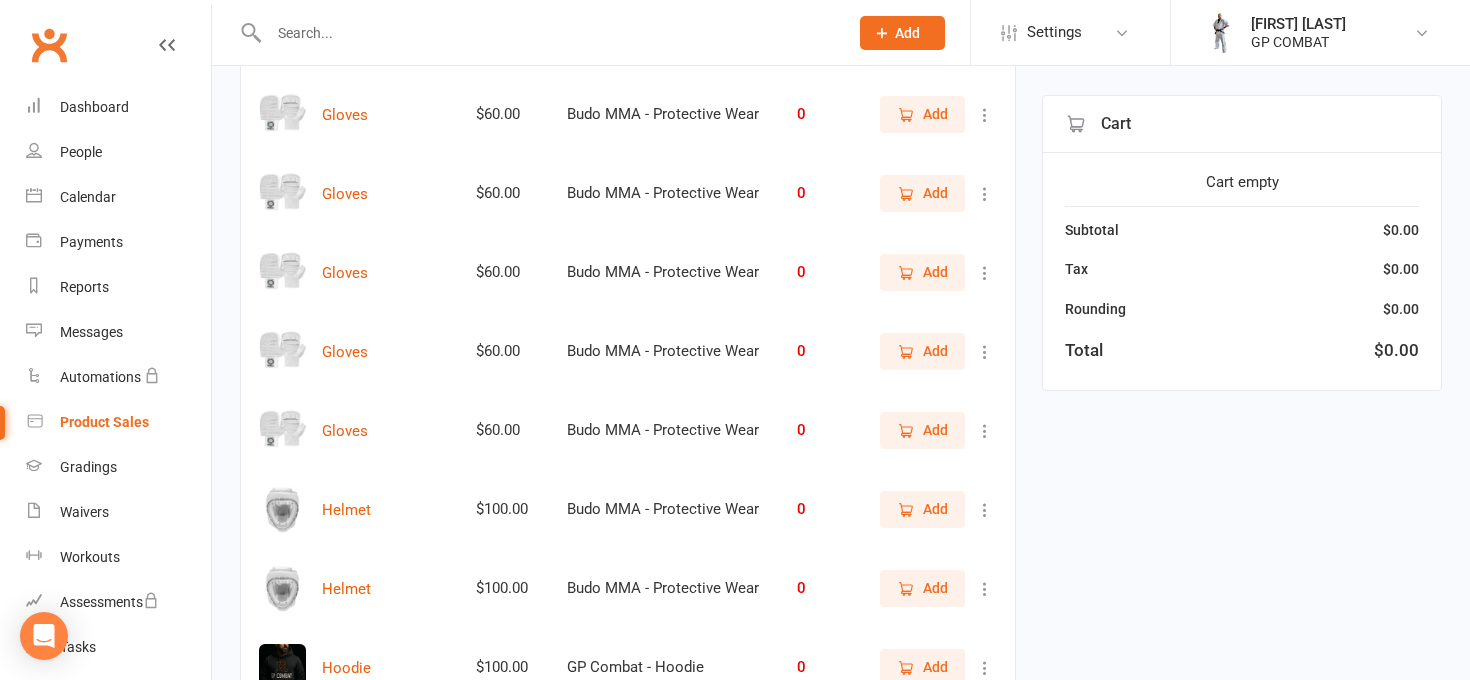 click at bounding box center [985, 115] 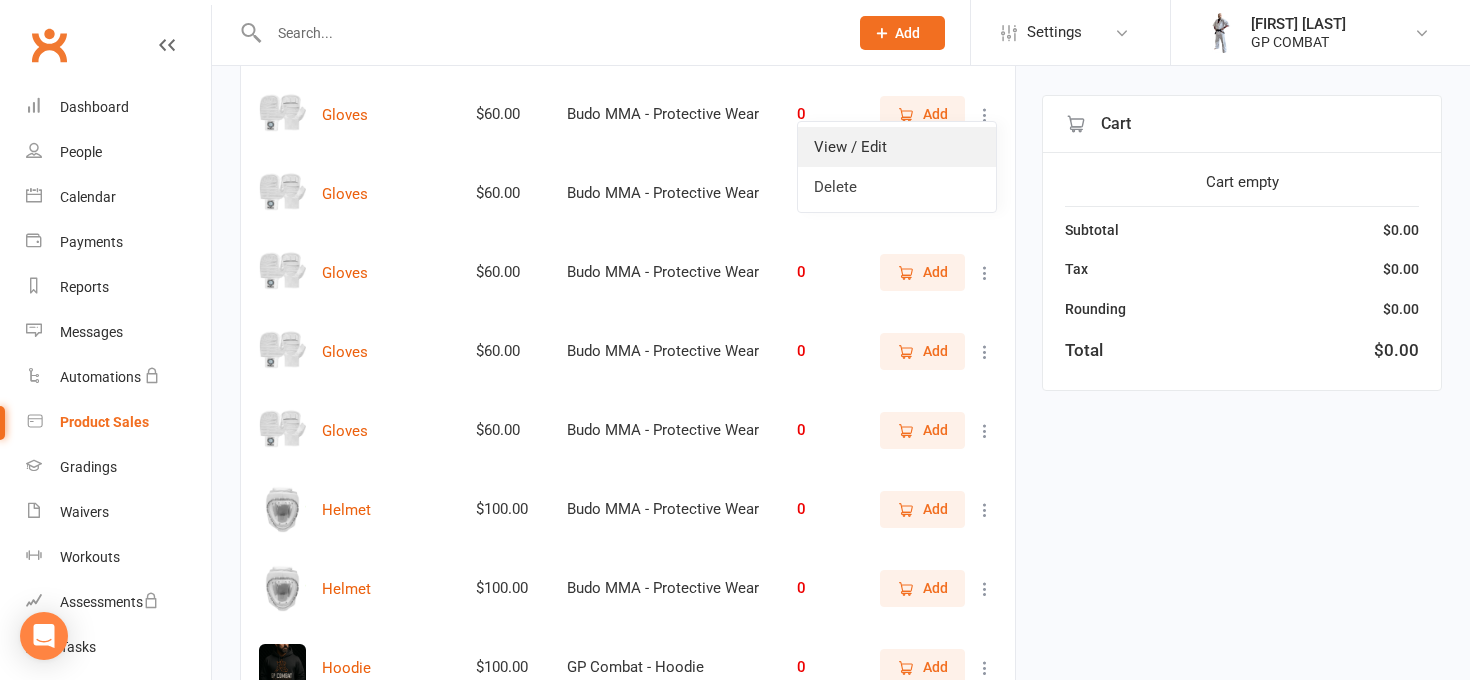 click on "View / Edit" at bounding box center (897, 147) 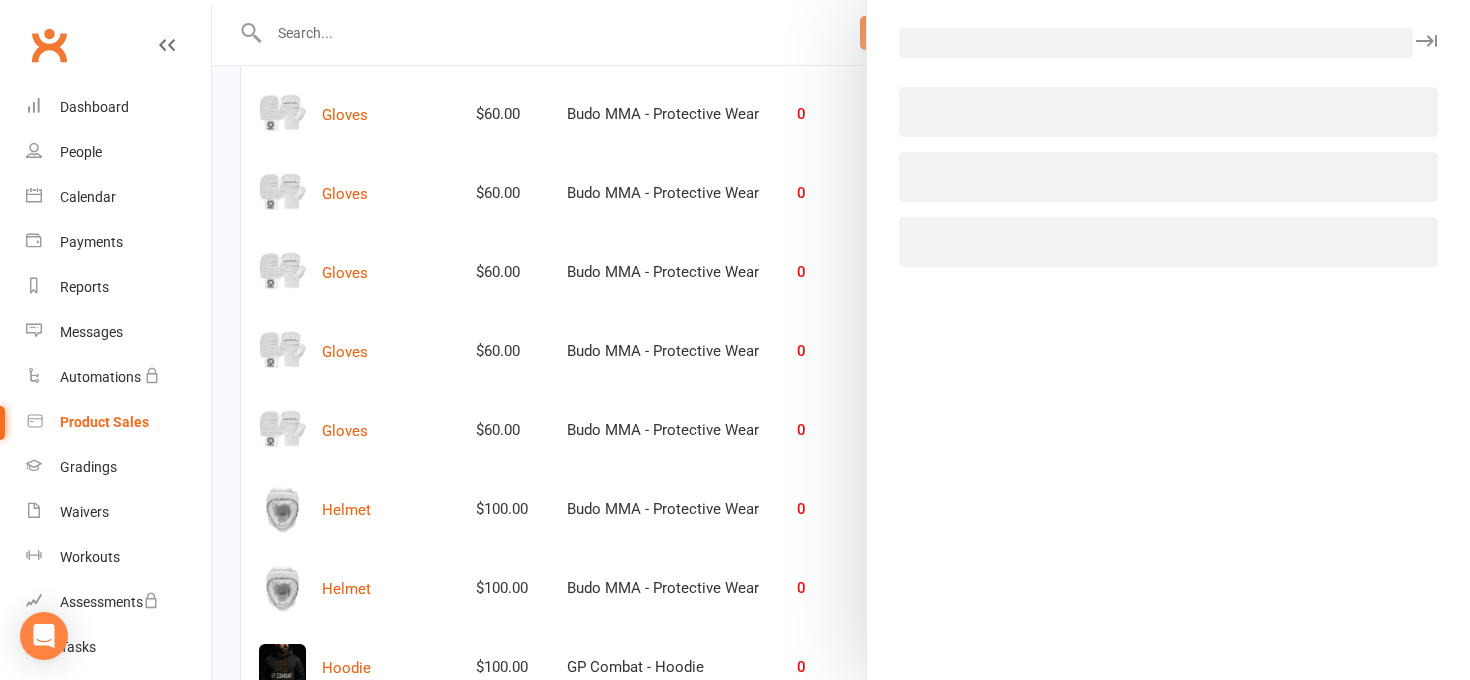 select on "3938" 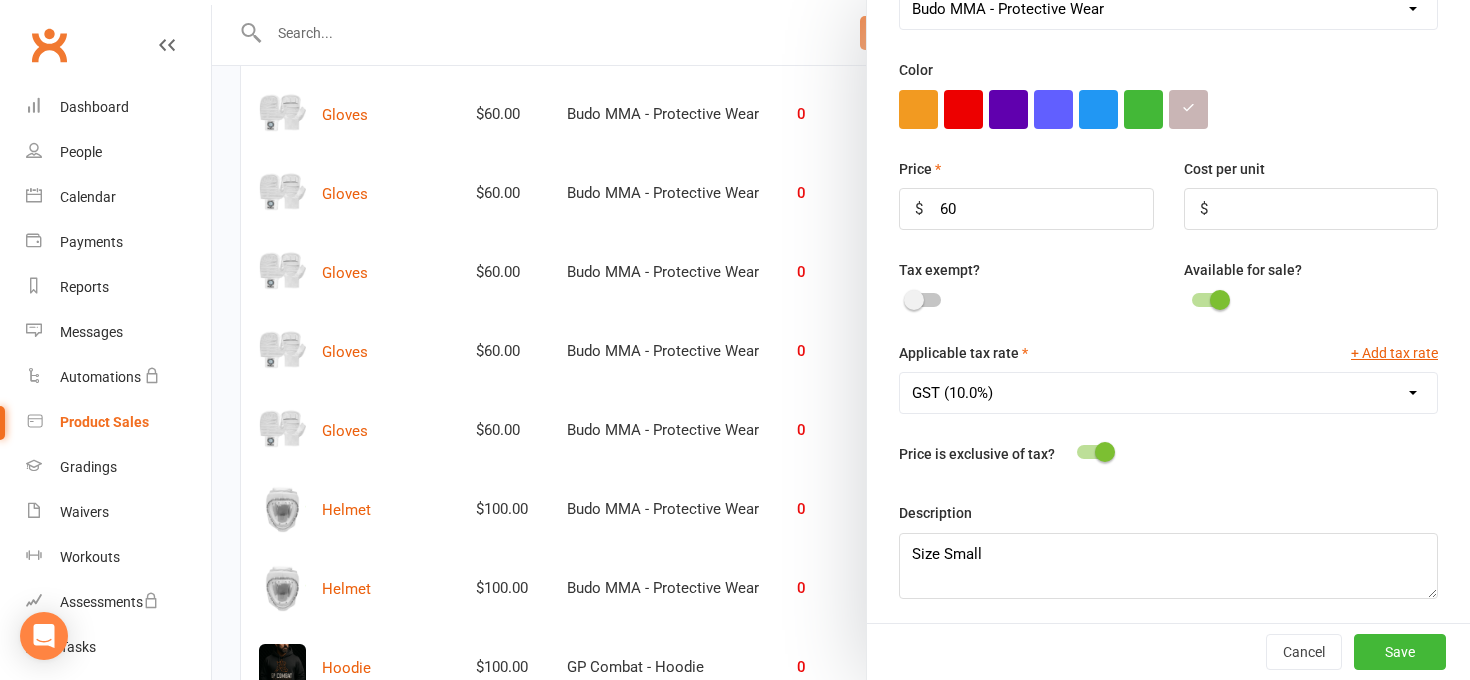 scroll, scrollTop: 597, scrollLeft: 0, axis: vertical 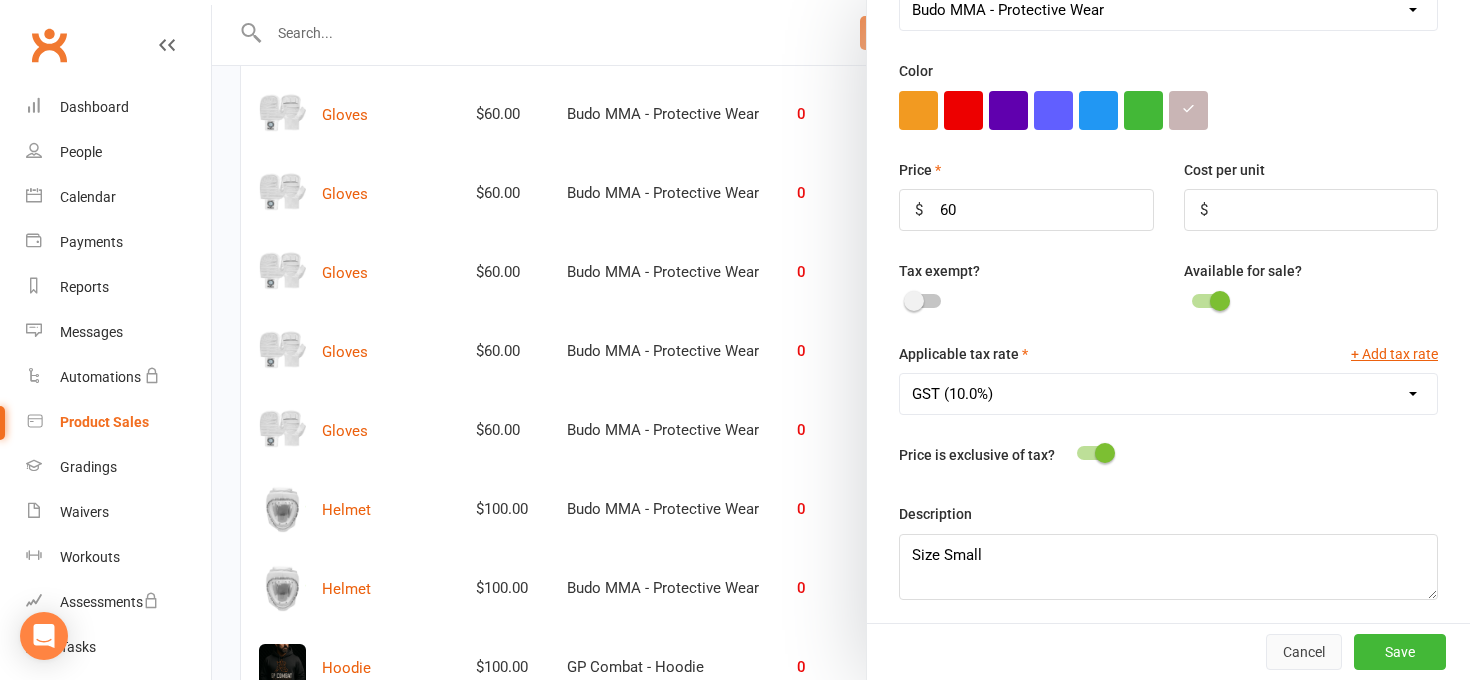 click on "Cancel" at bounding box center [1304, 652] 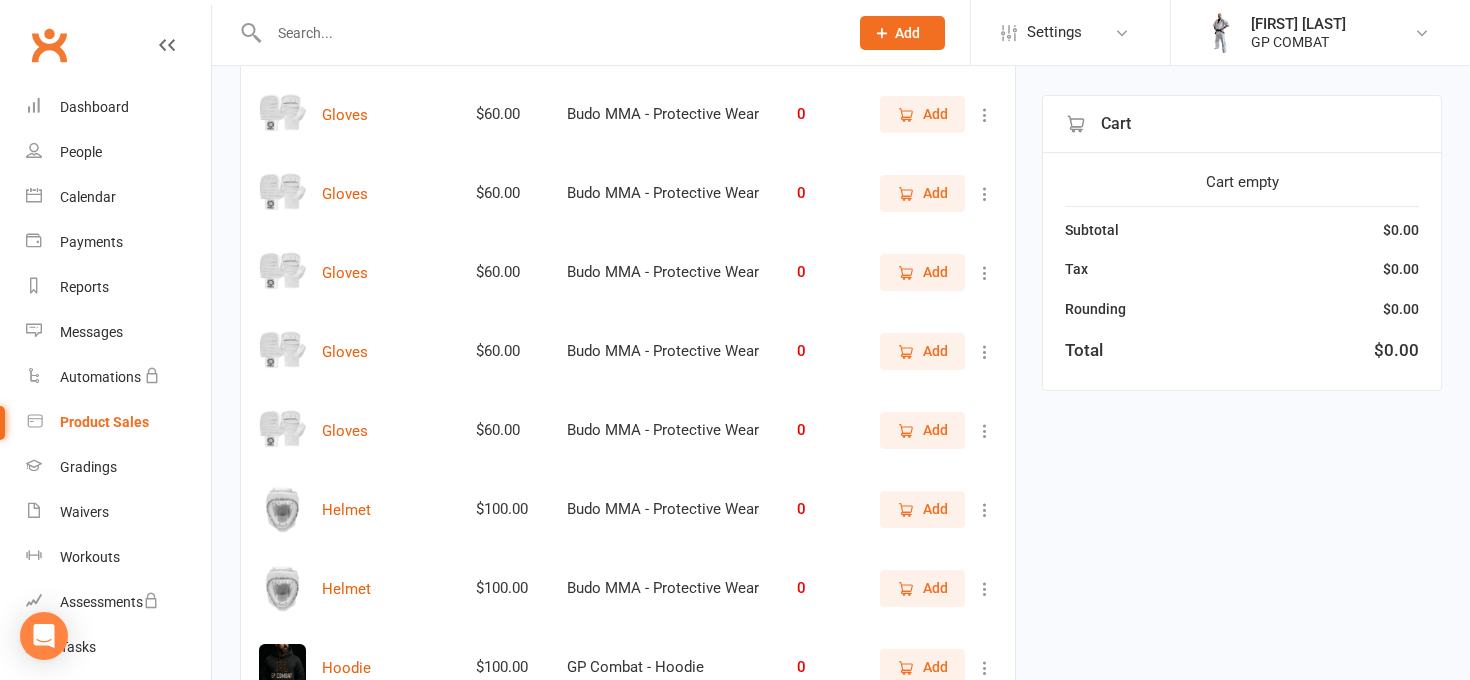 scroll, scrollTop: 3067, scrollLeft: 0, axis: vertical 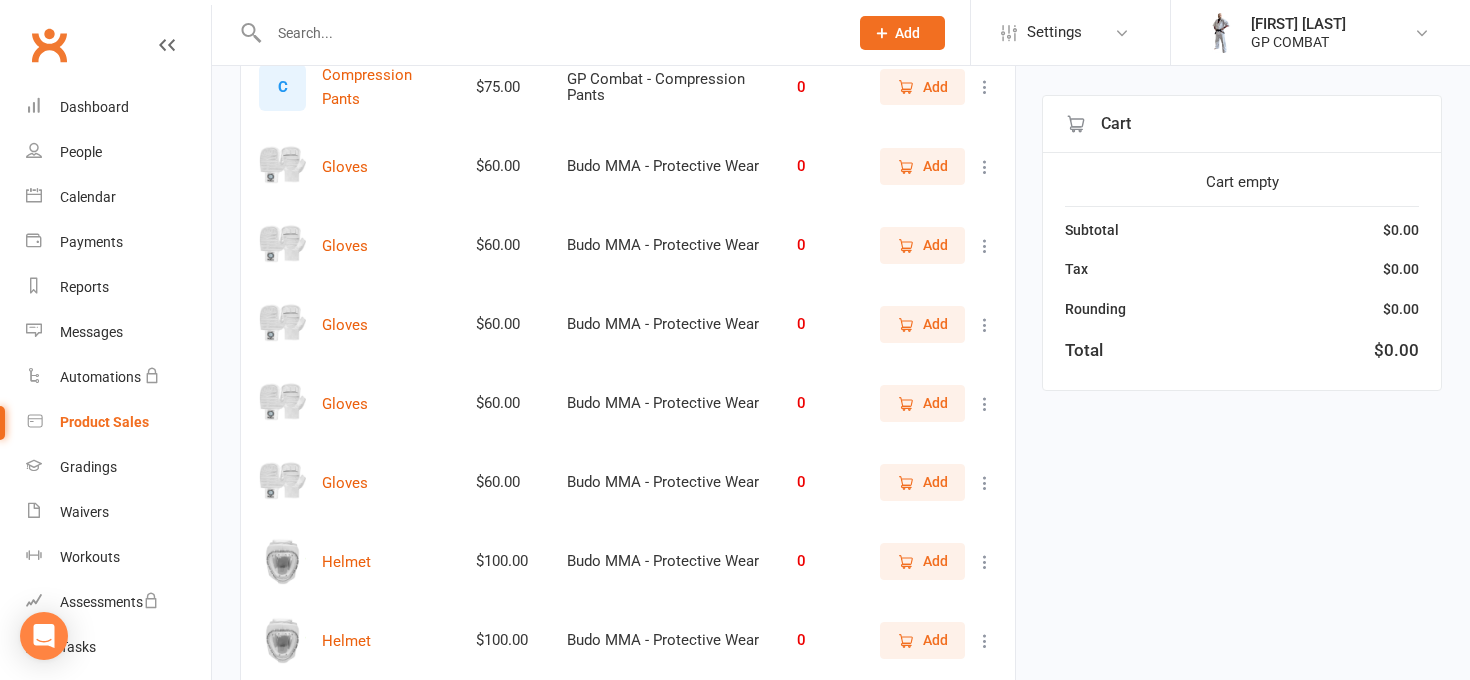click at bounding box center [985, 167] 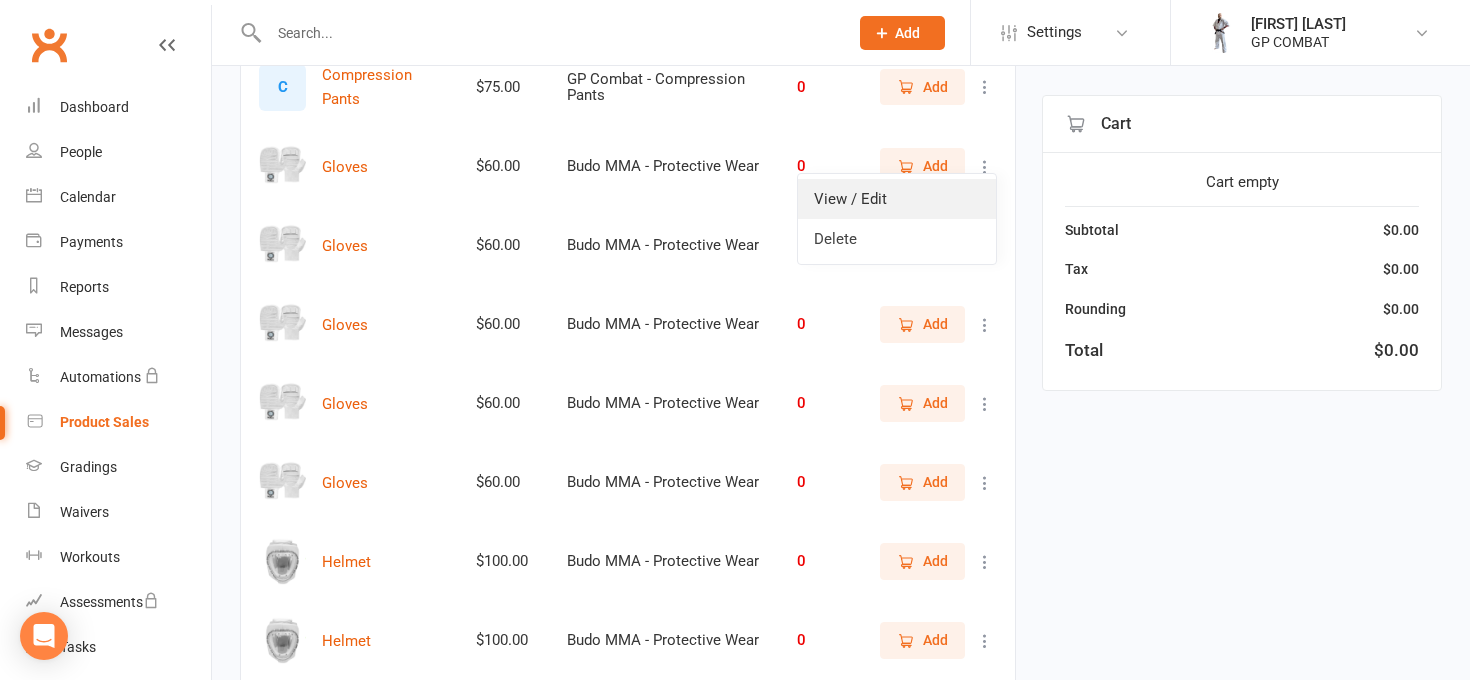 click on "View / Edit" at bounding box center [897, 199] 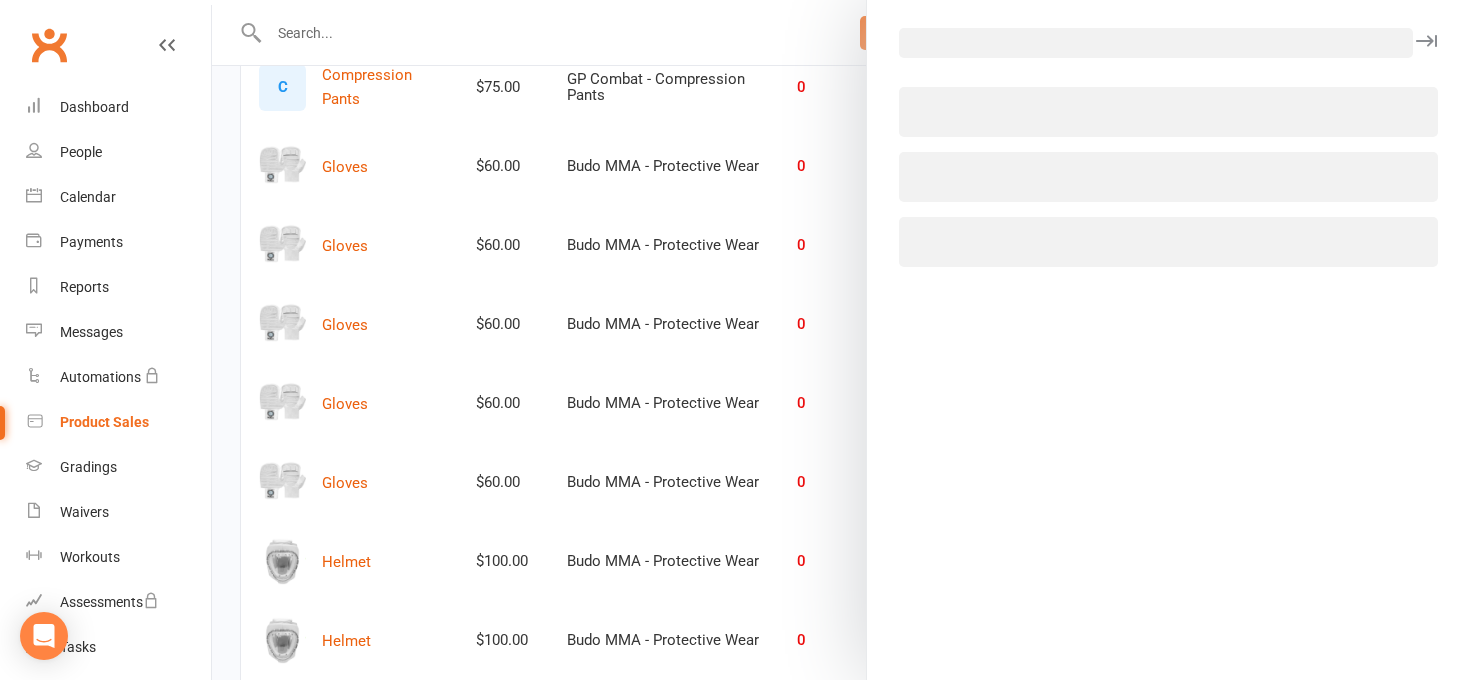select on "3938" 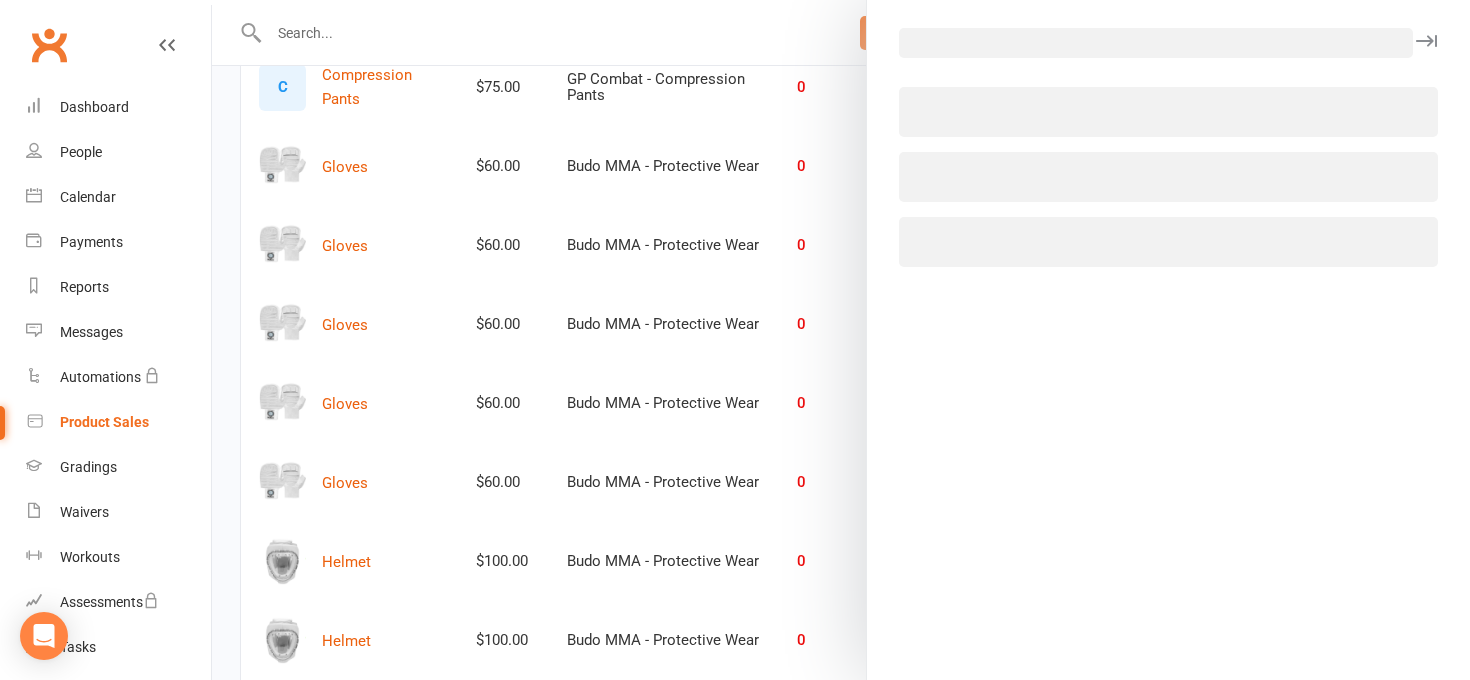 select on "1816" 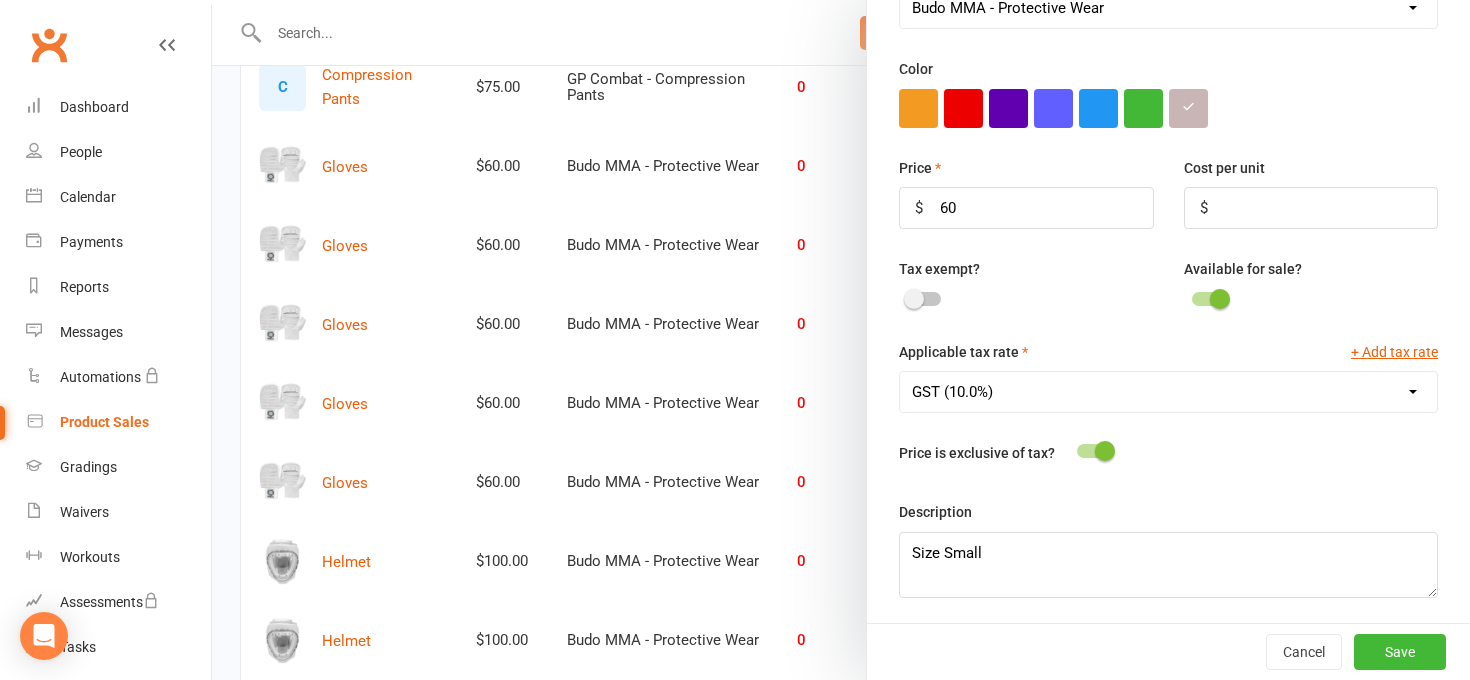 scroll, scrollTop: 597, scrollLeft: 0, axis: vertical 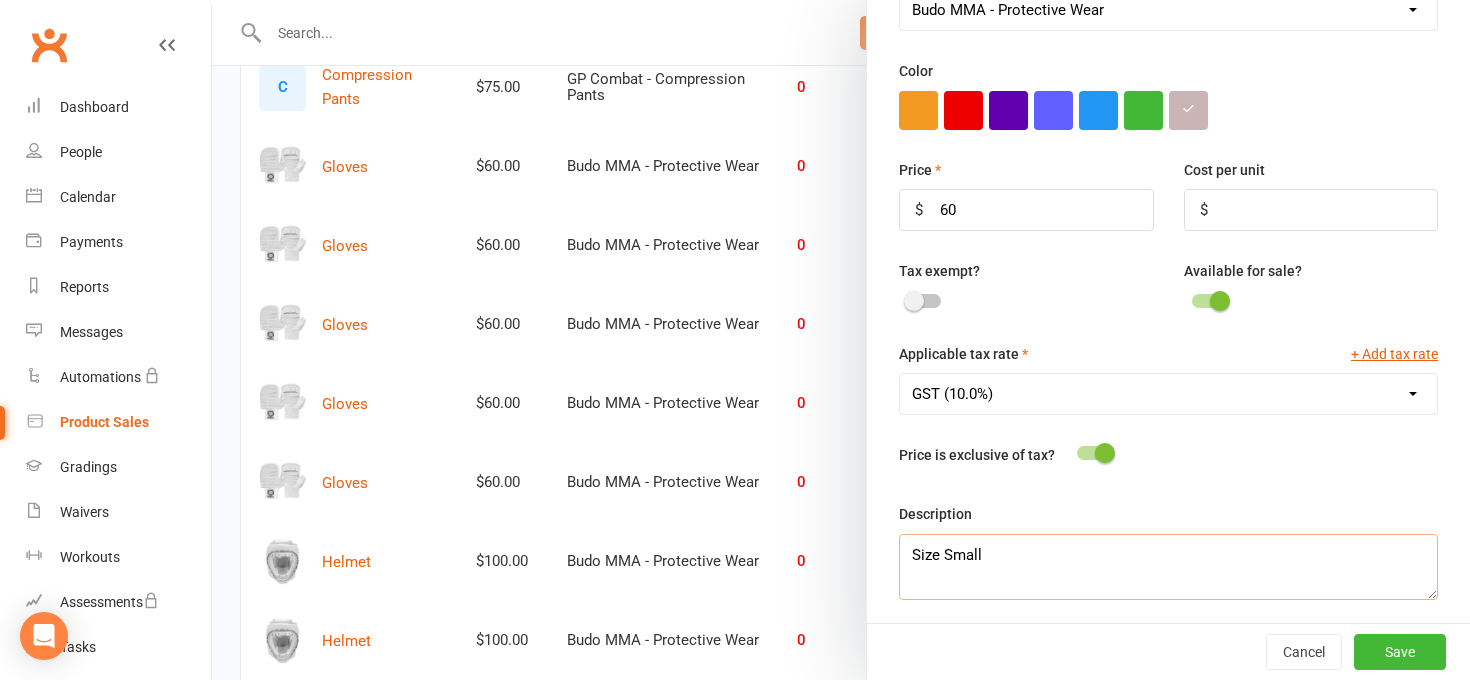 click on "Size Small" at bounding box center [1168, 567] 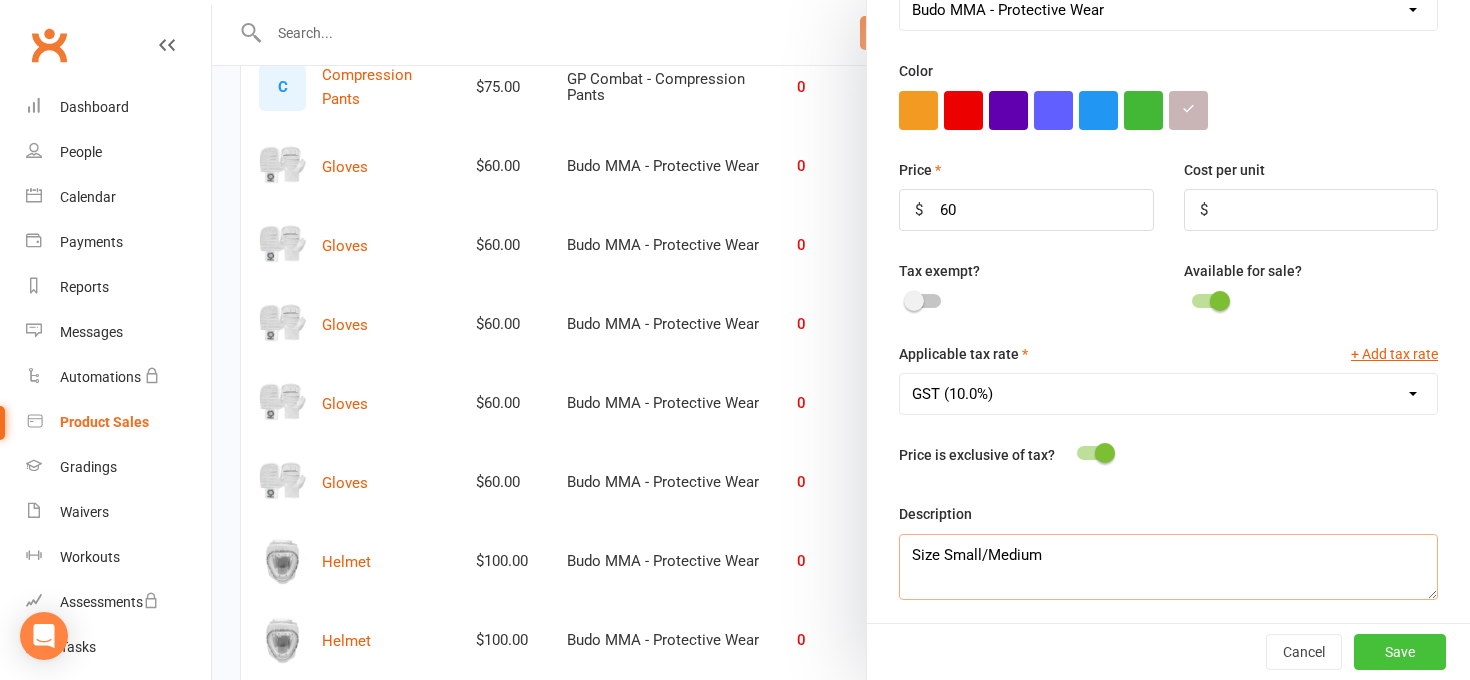 type on "Size Small/Medium" 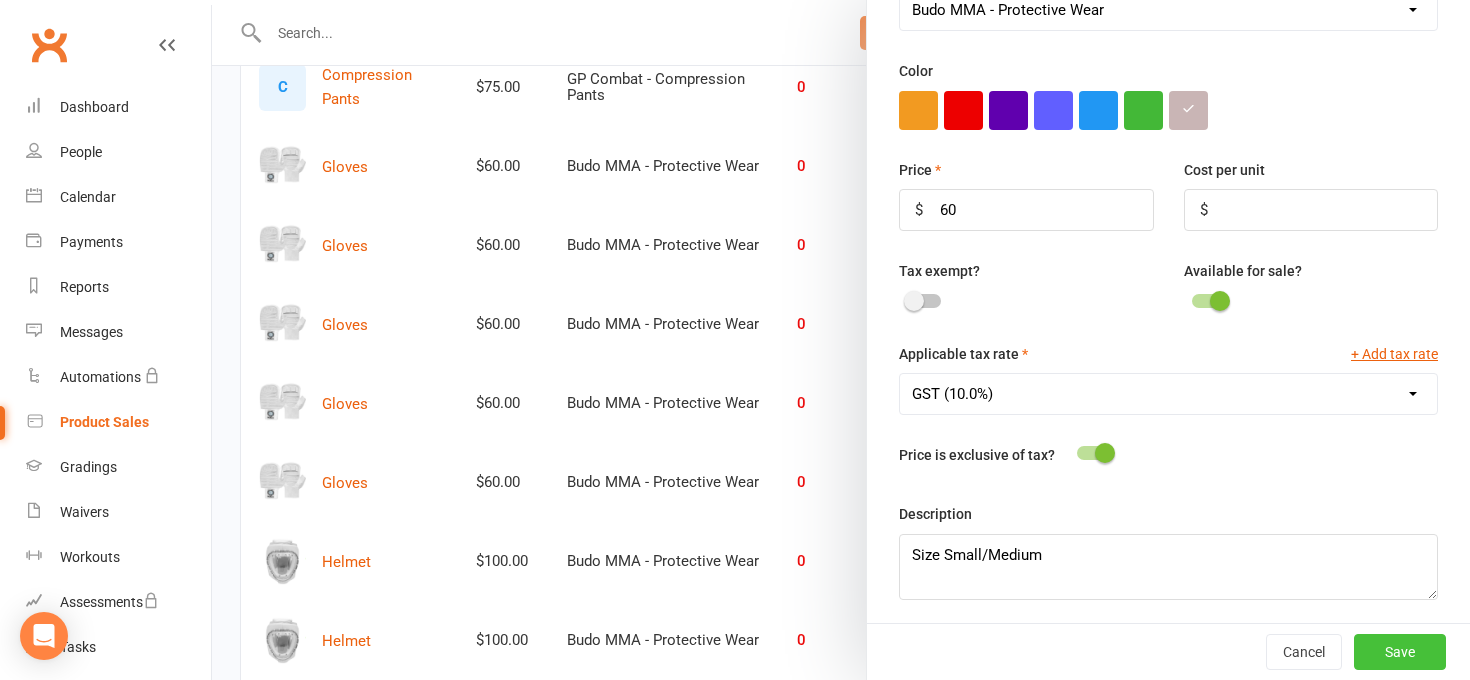 click on "Save" at bounding box center (1400, 652) 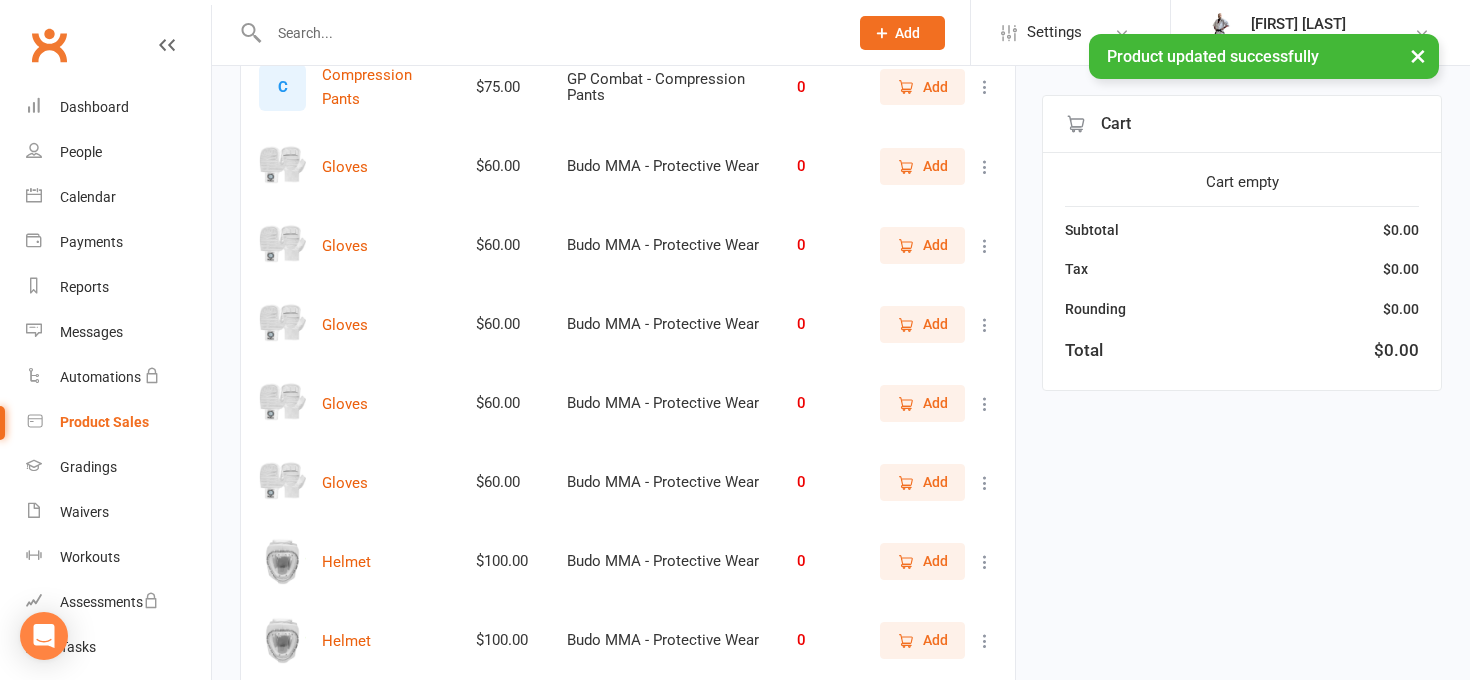click at bounding box center [985, 246] 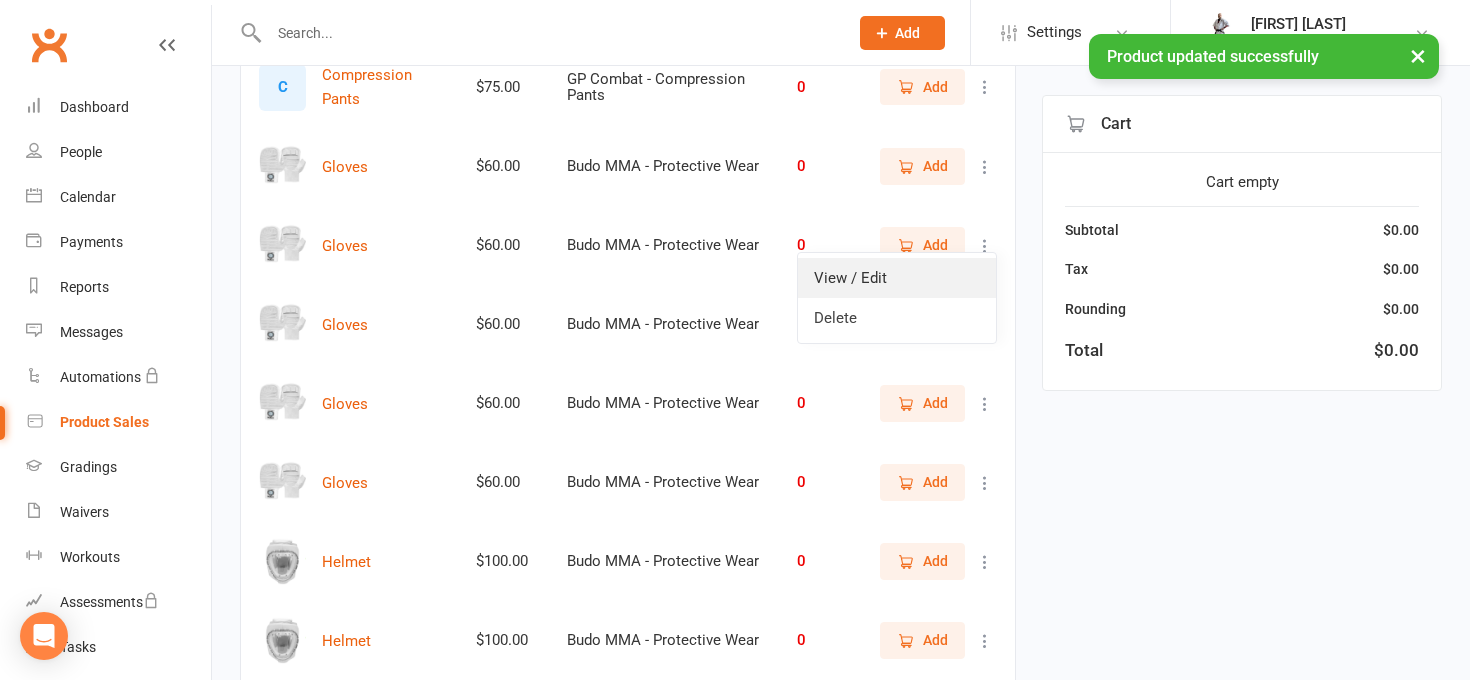 click on "View / Edit" at bounding box center (897, 278) 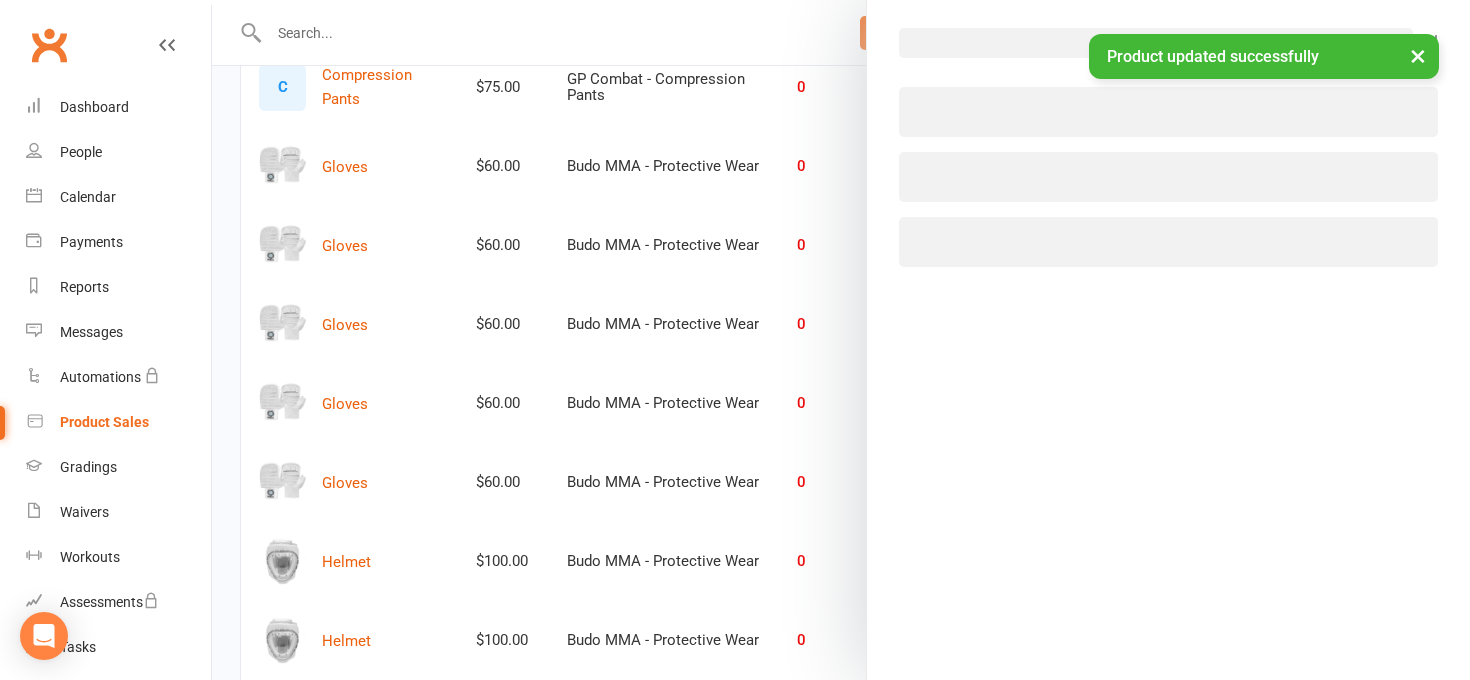 select on "3938" 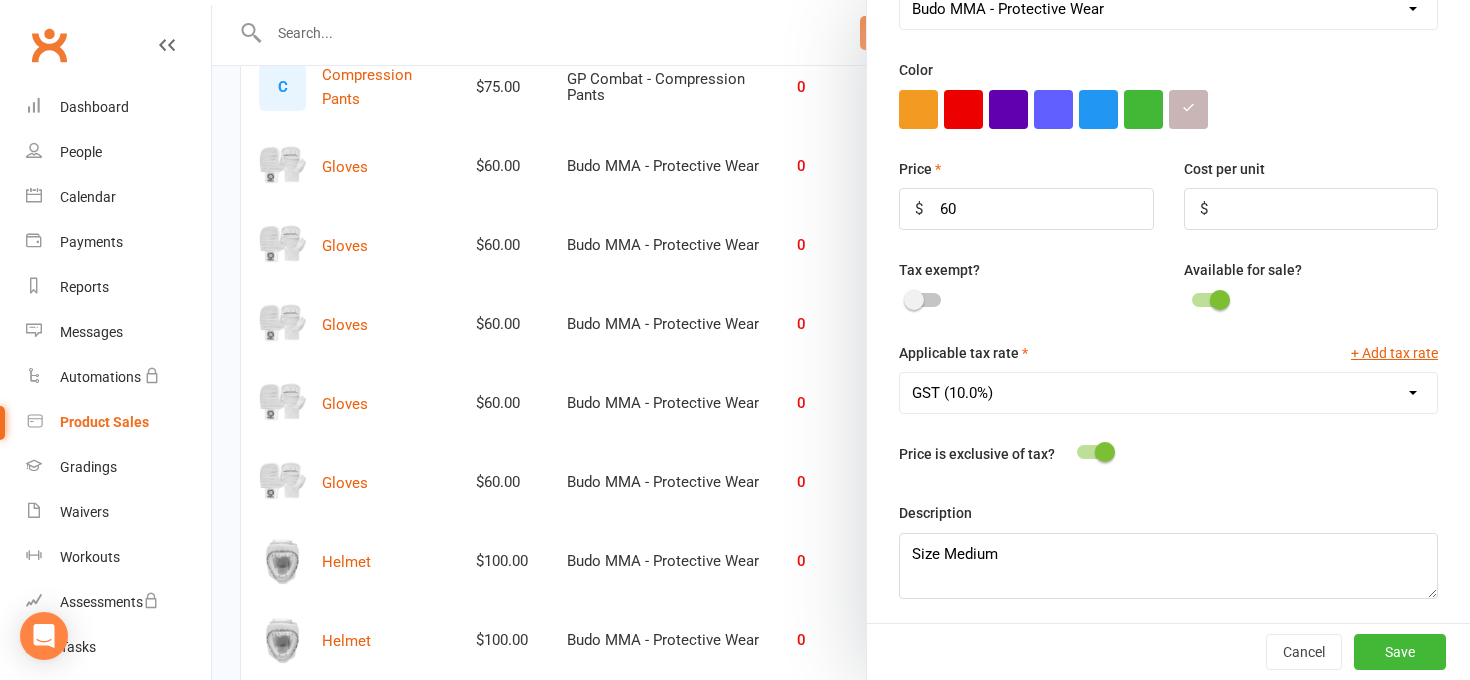 scroll, scrollTop: 597, scrollLeft: 0, axis: vertical 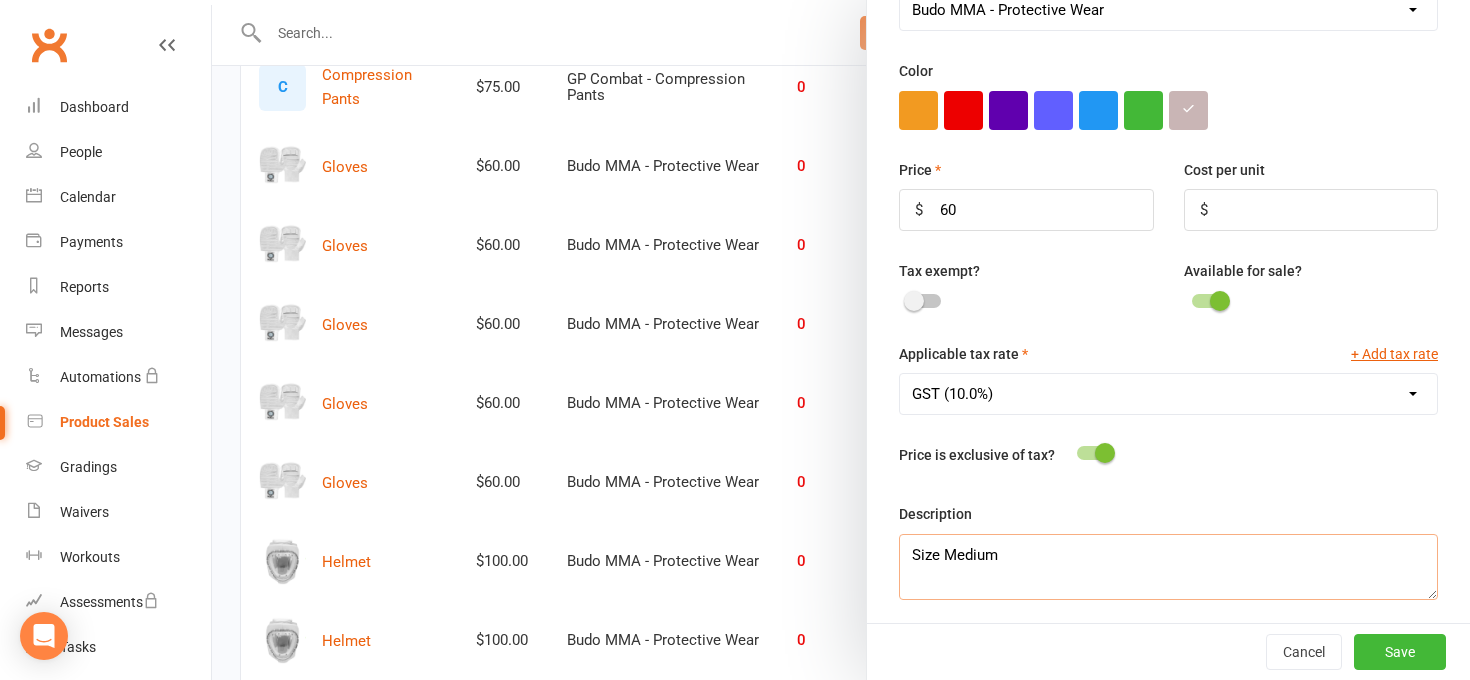 click on "Size Medium" at bounding box center (1168, 567) 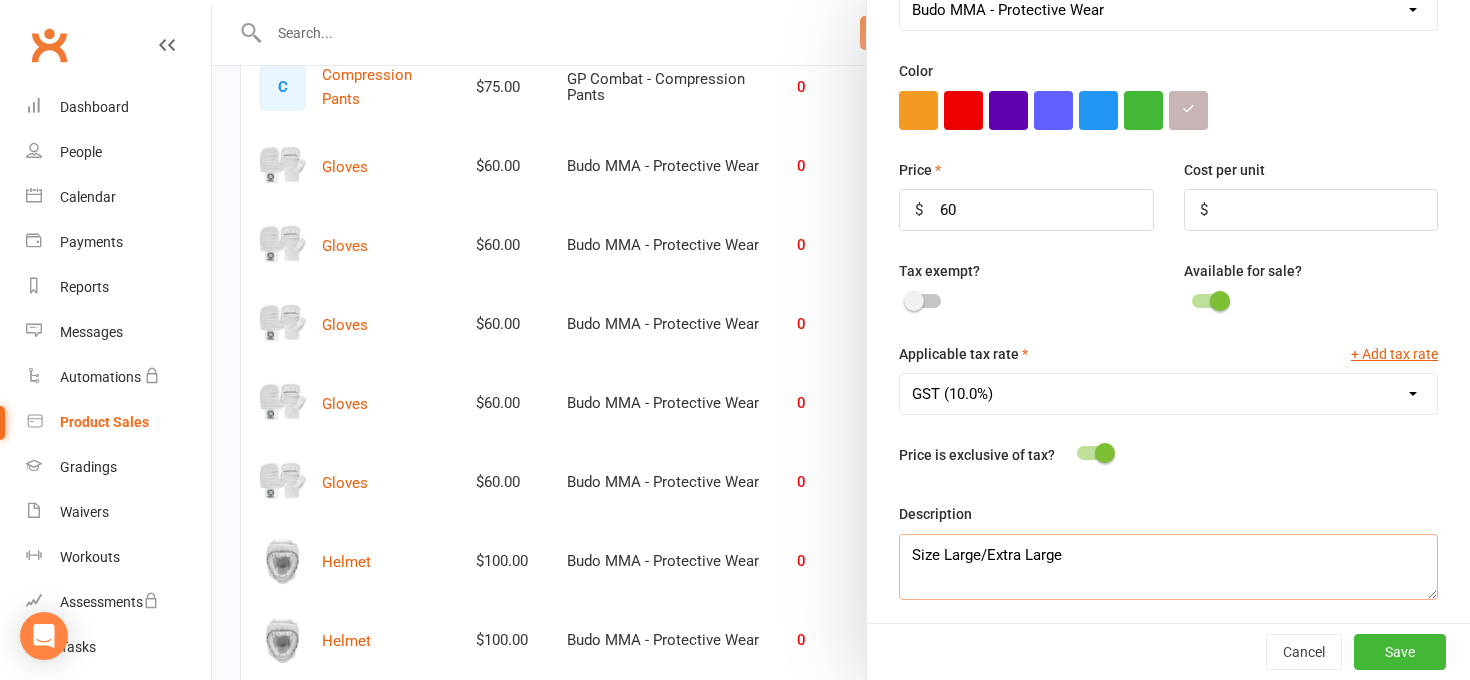 click on "Size Large/Extra Large" at bounding box center [1168, 567] 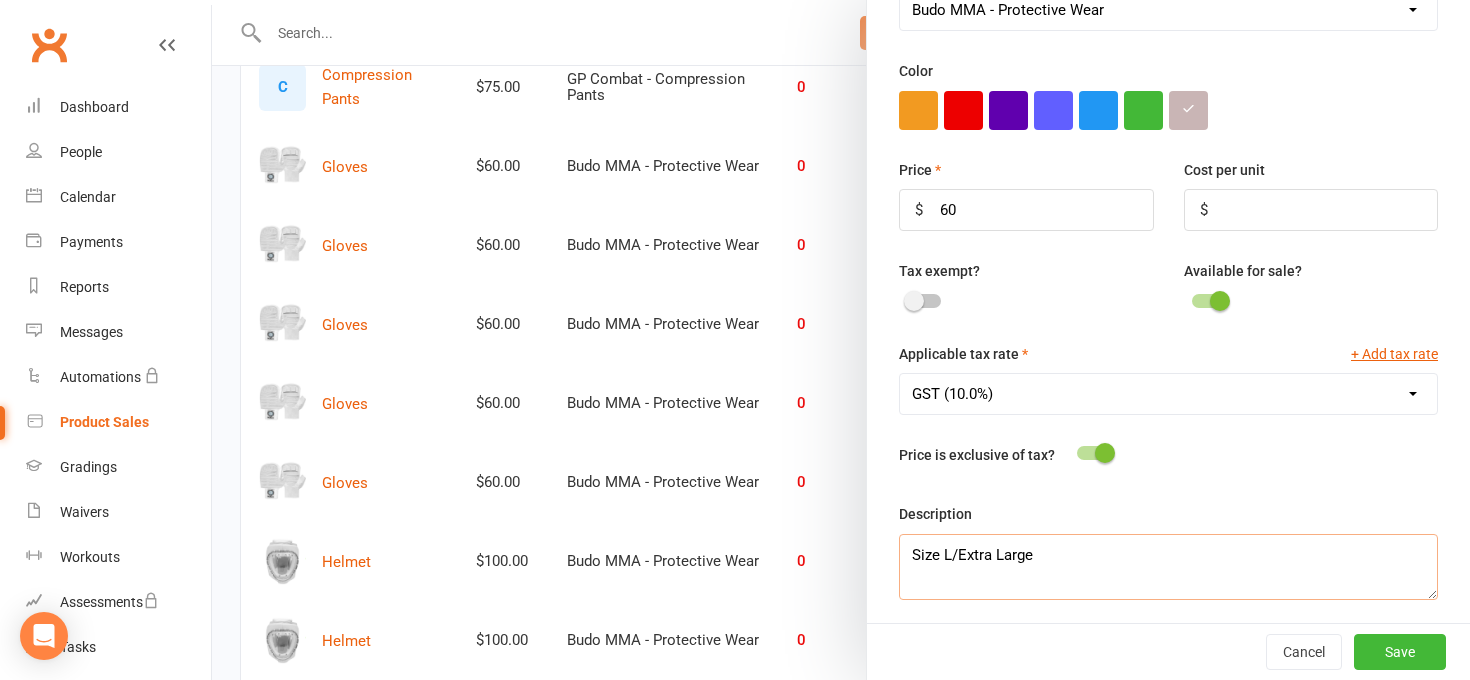 click on "Size L/Extra Large" at bounding box center [1168, 567] 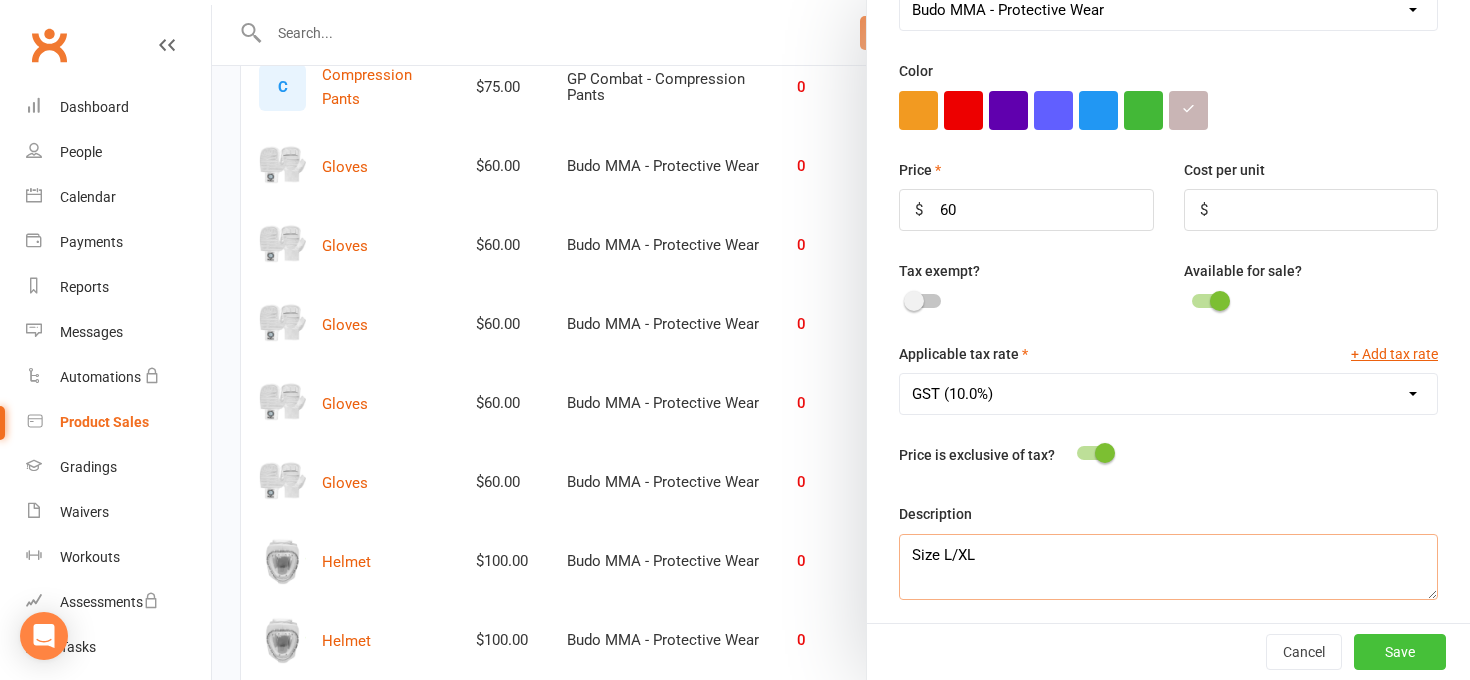 type on "Size L/XL" 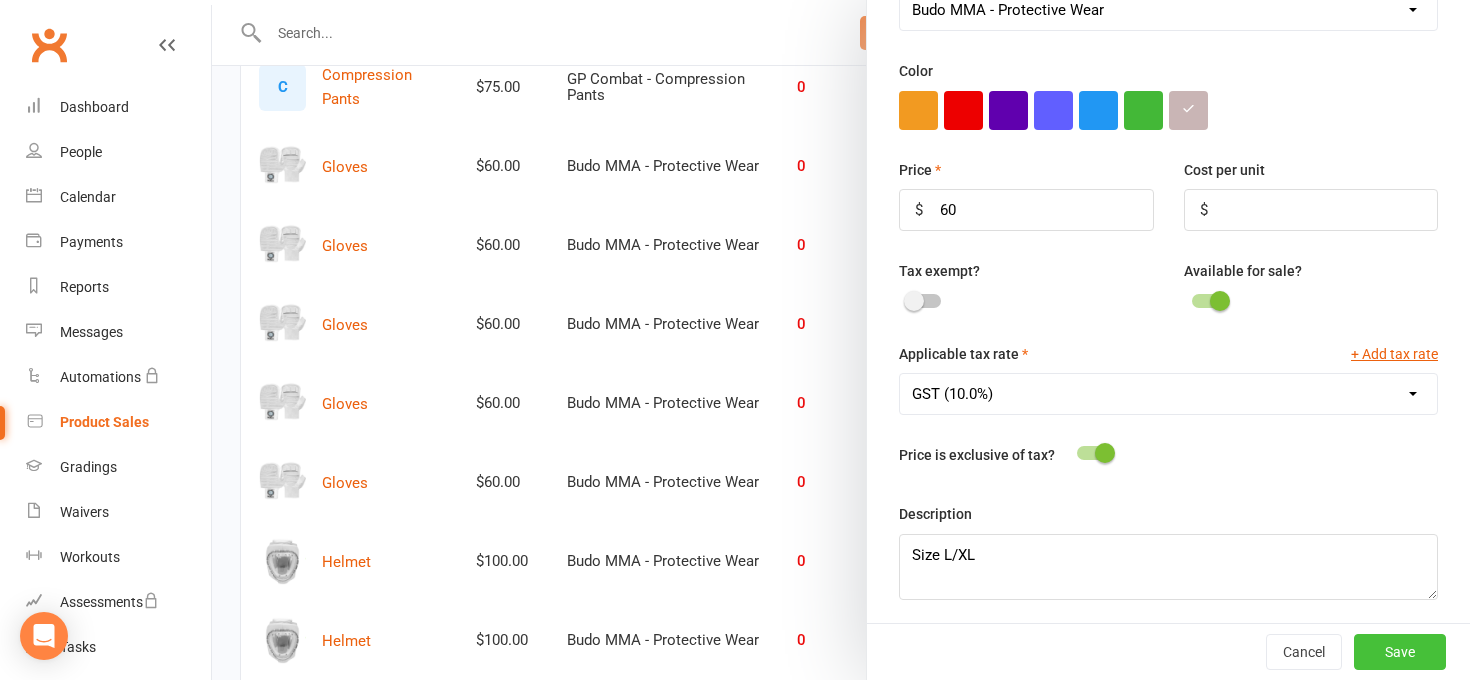 click on "Save" at bounding box center (1400, 652) 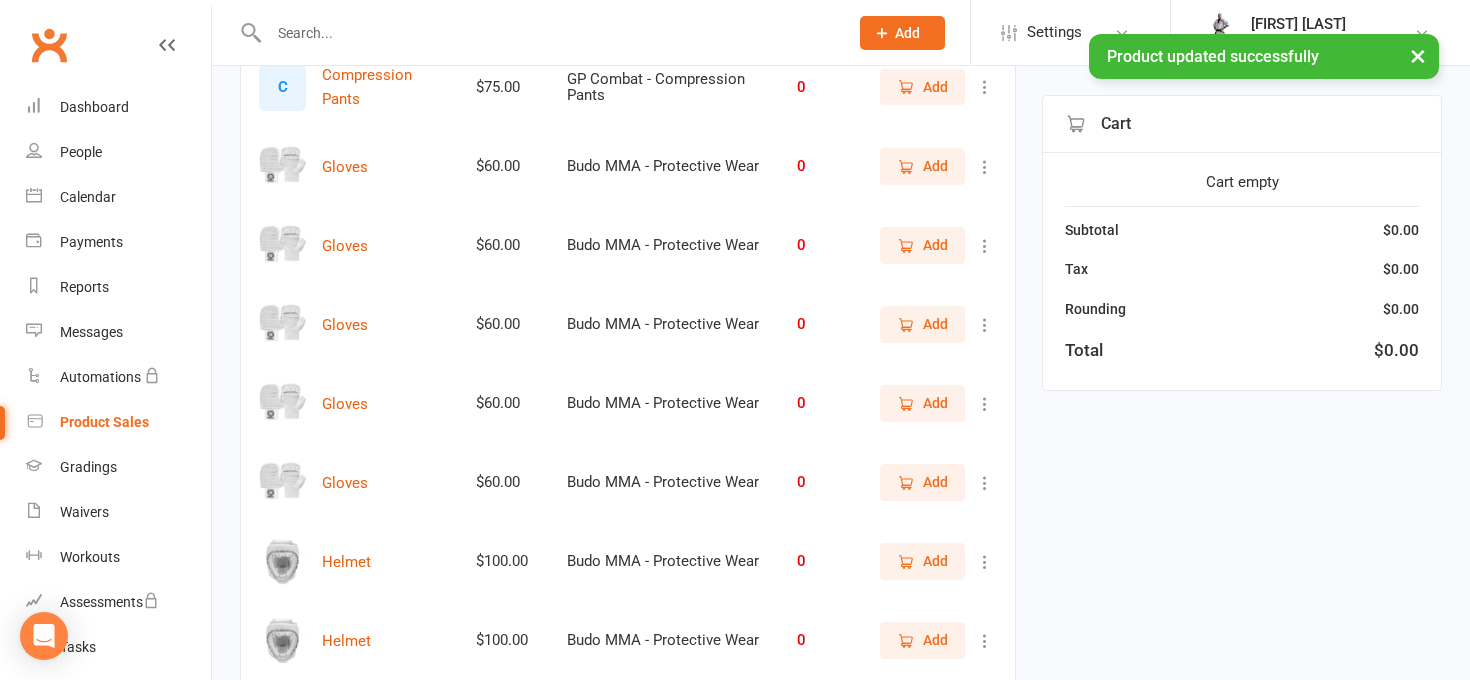 click at bounding box center (985, 483) 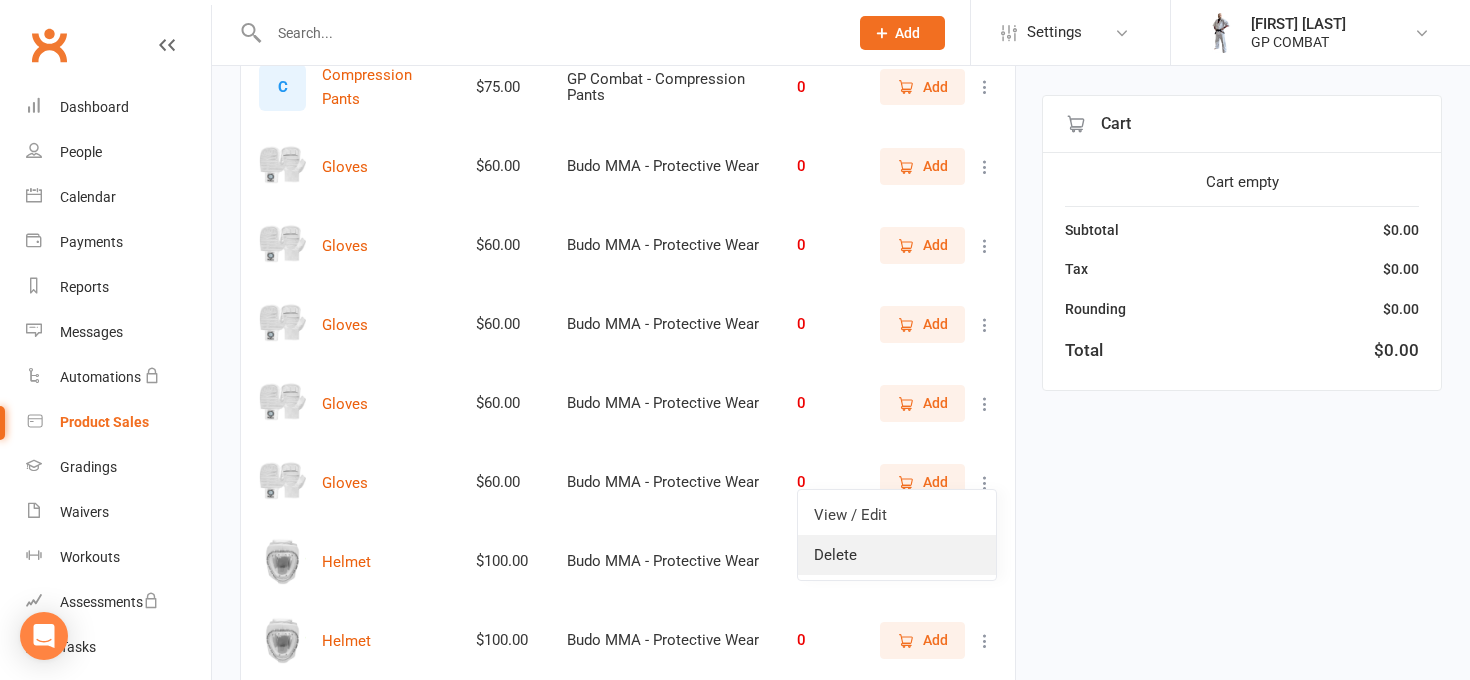 click on "Delete" at bounding box center [897, 555] 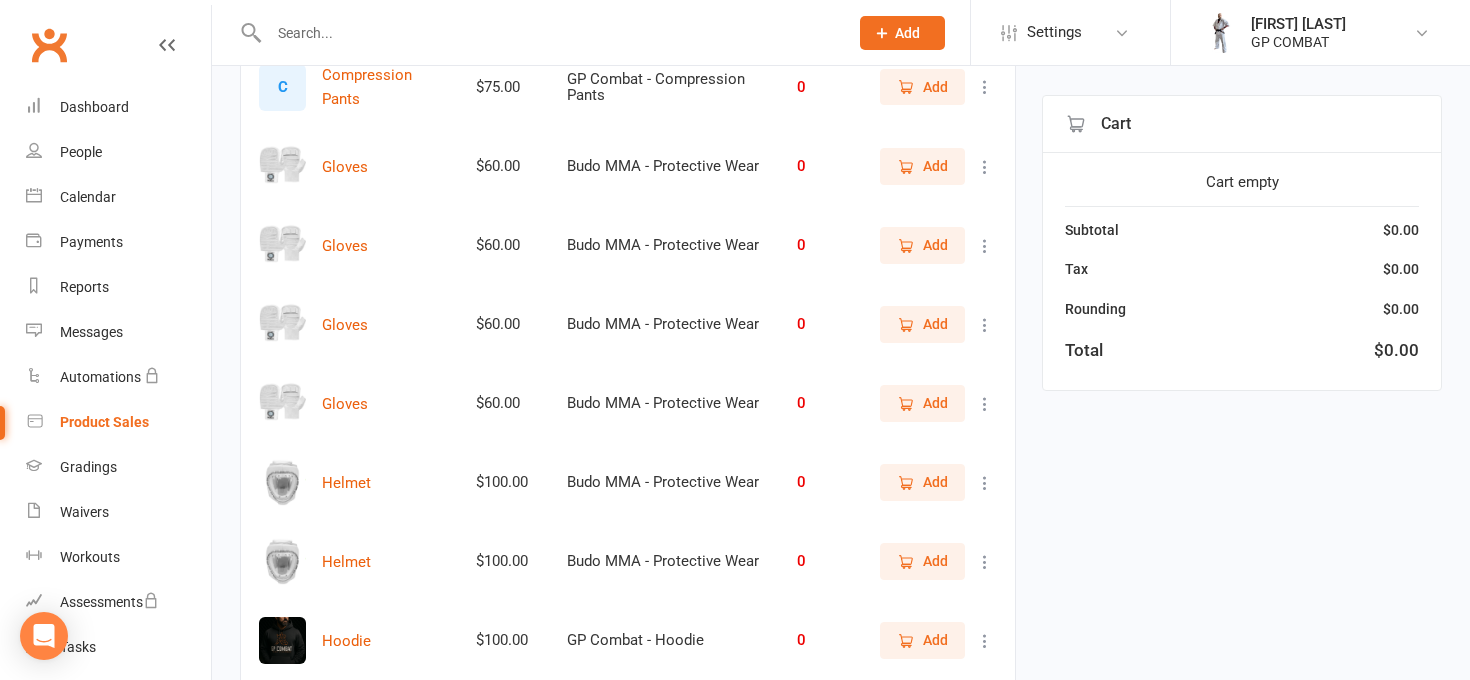 click at bounding box center (985, 167) 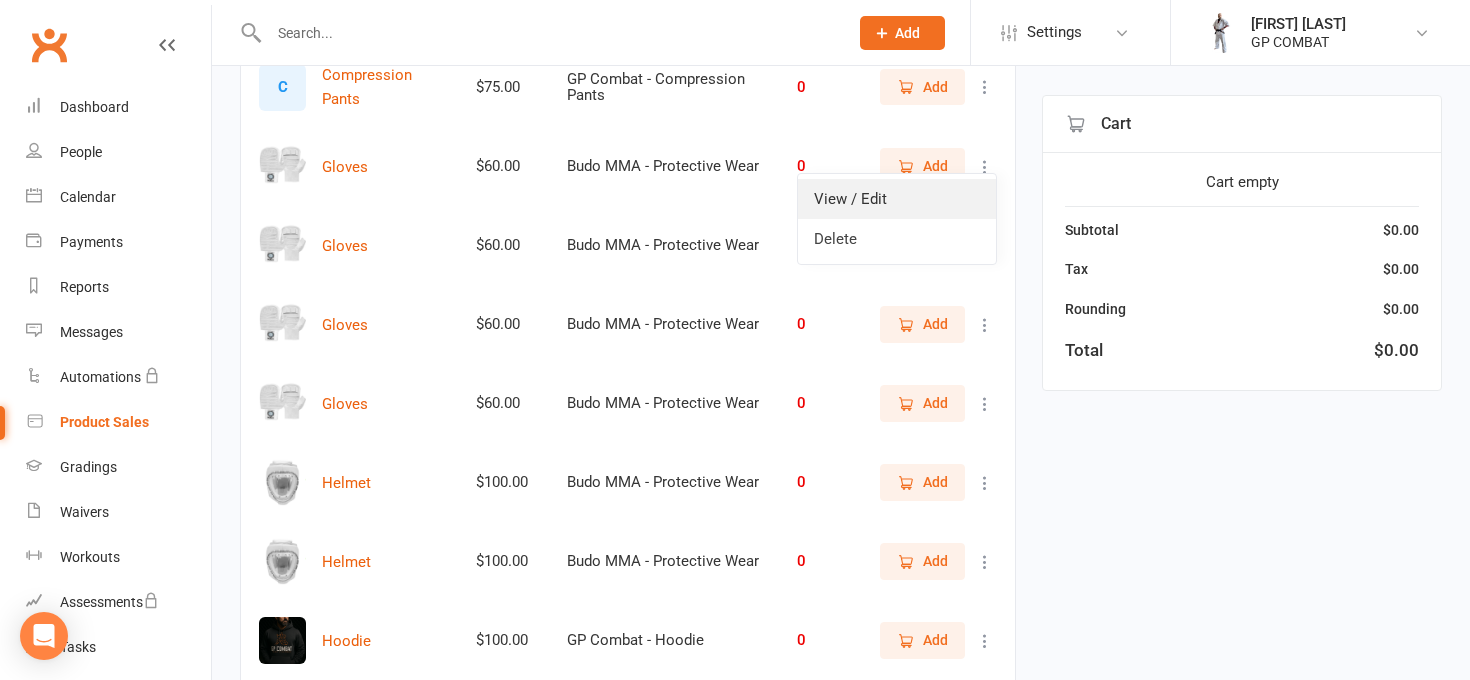 click on "View / Edit" at bounding box center (897, 199) 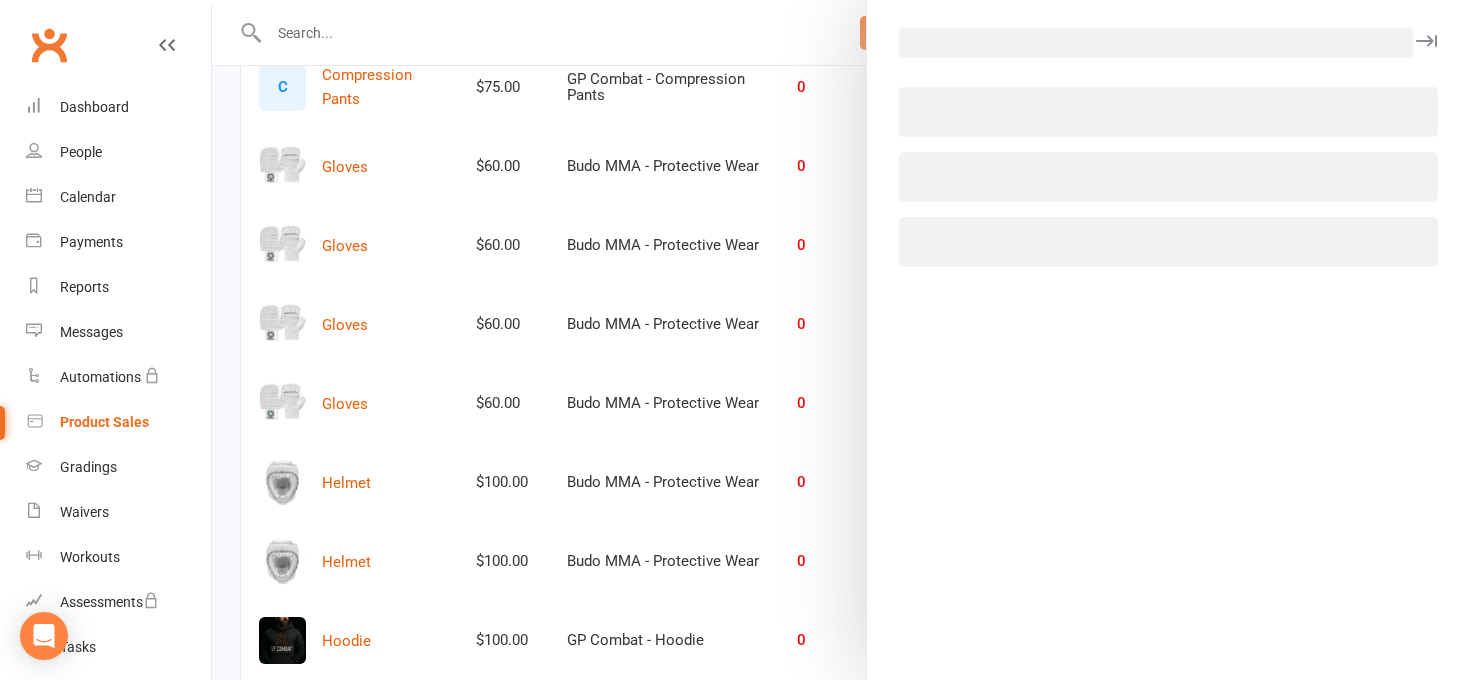 select on "3938" 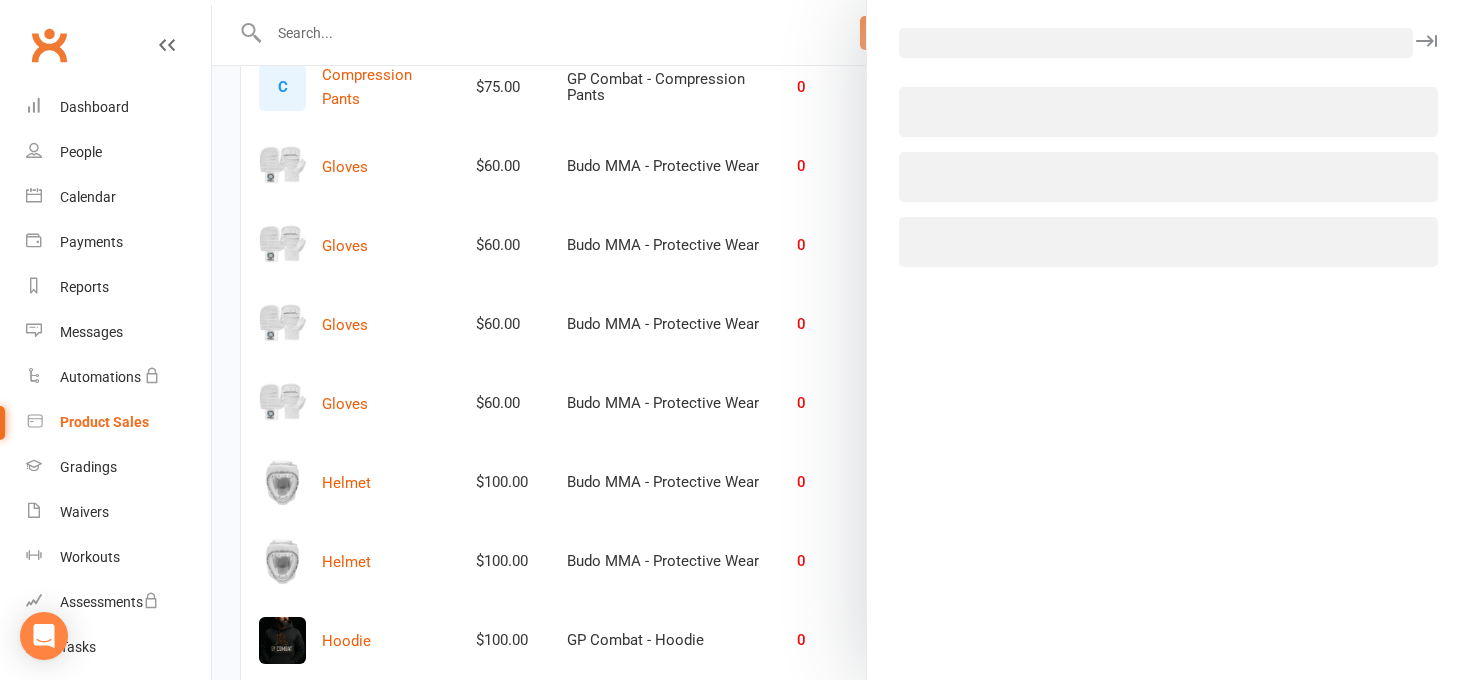 select on "1816" 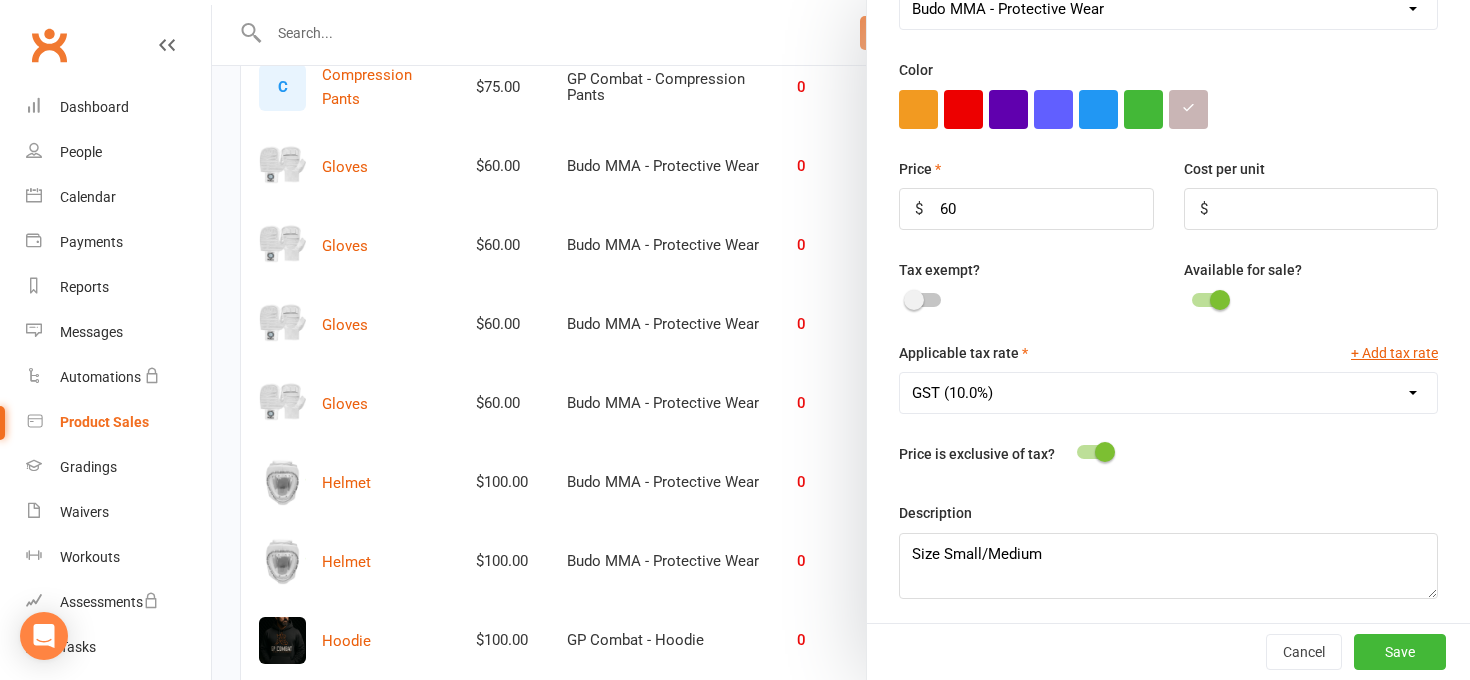 scroll, scrollTop: 597, scrollLeft: 0, axis: vertical 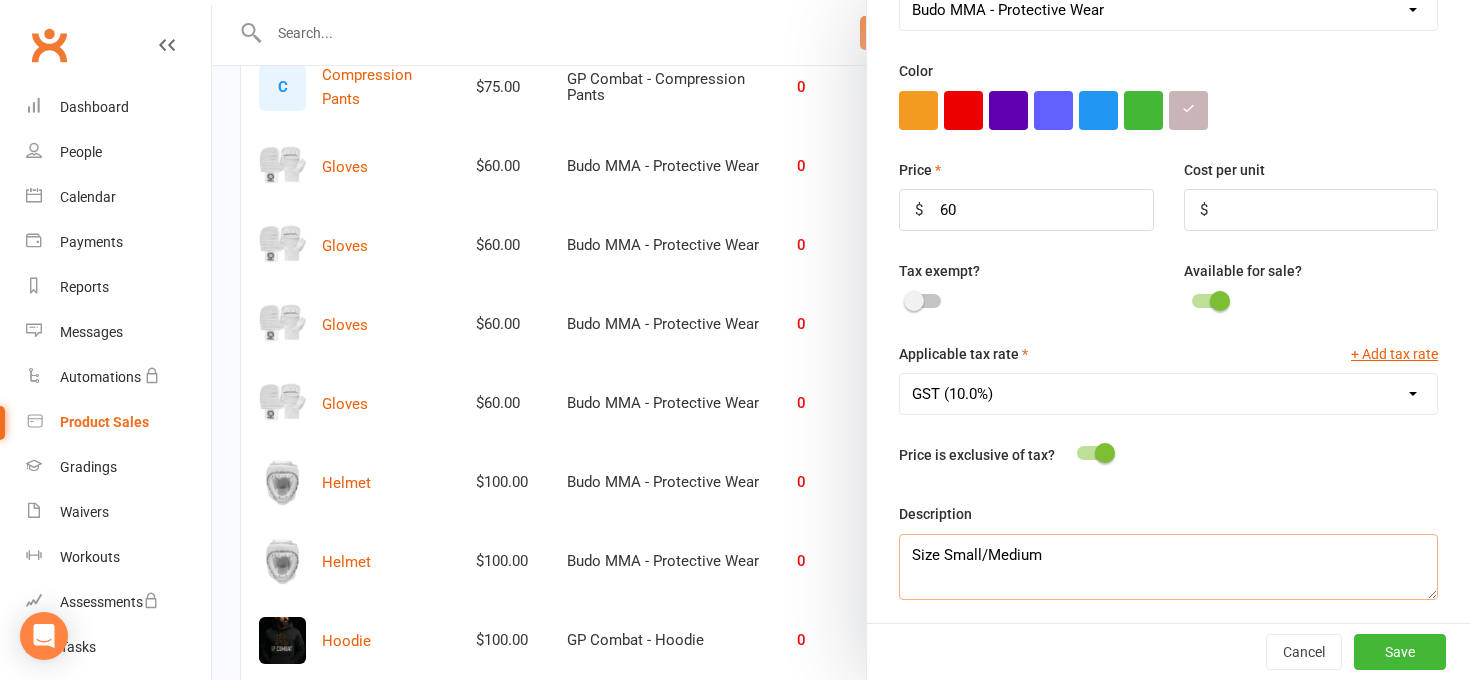 click on "Size Small/Medium" at bounding box center [1168, 567] 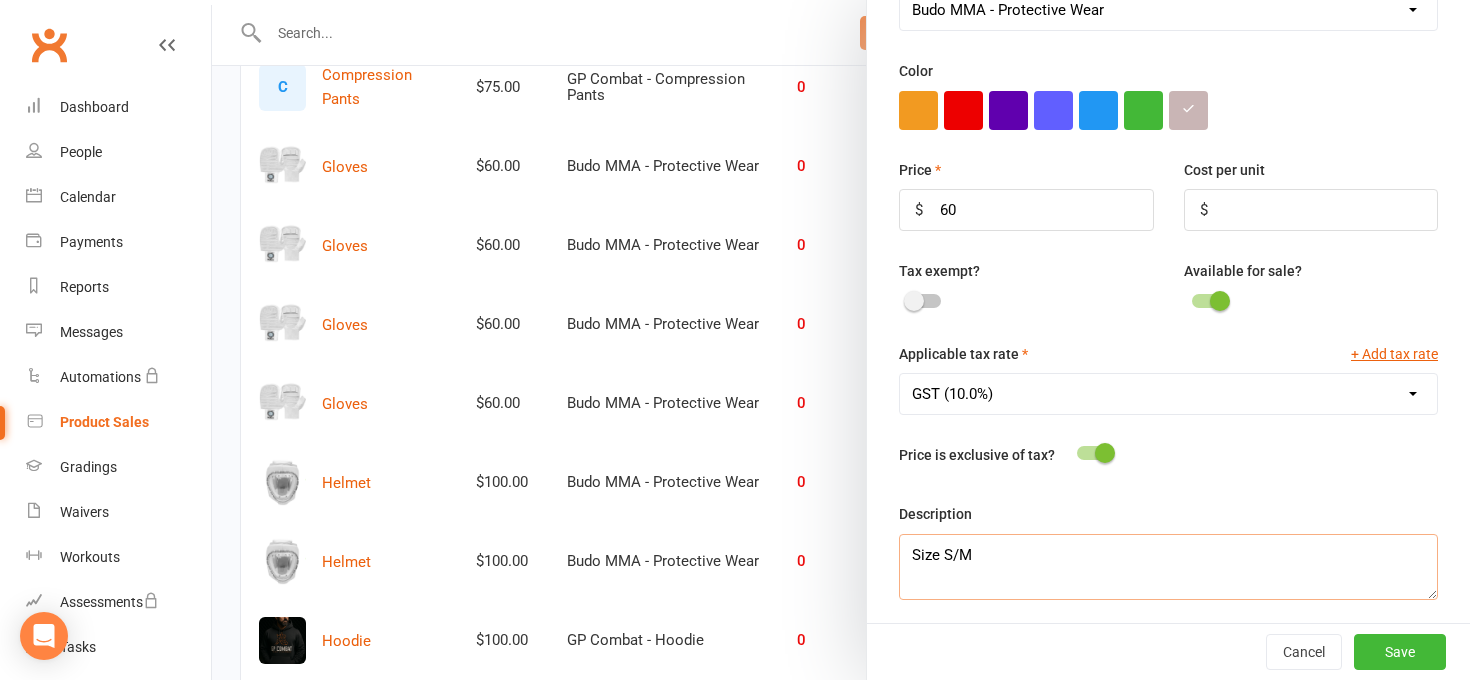 click on "Size S/M" at bounding box center (1168, 567) 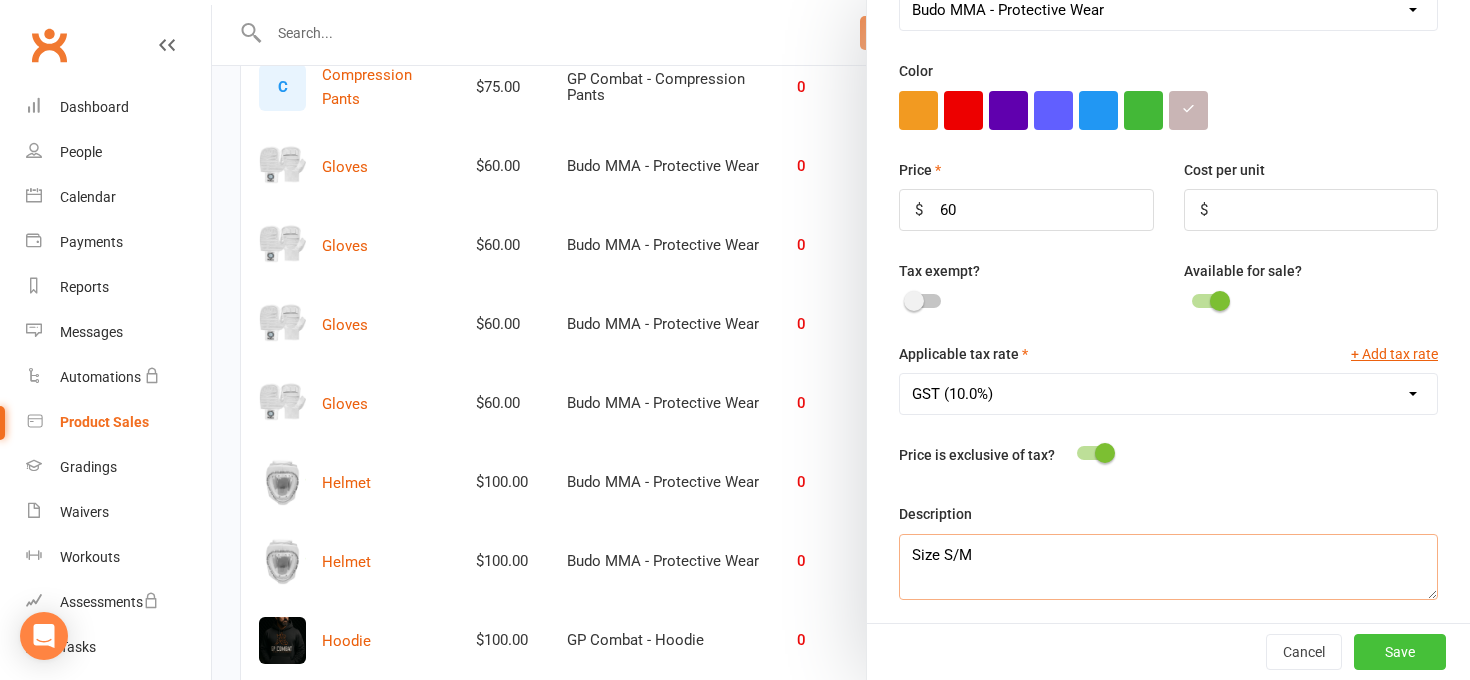 type on "Size S/M" 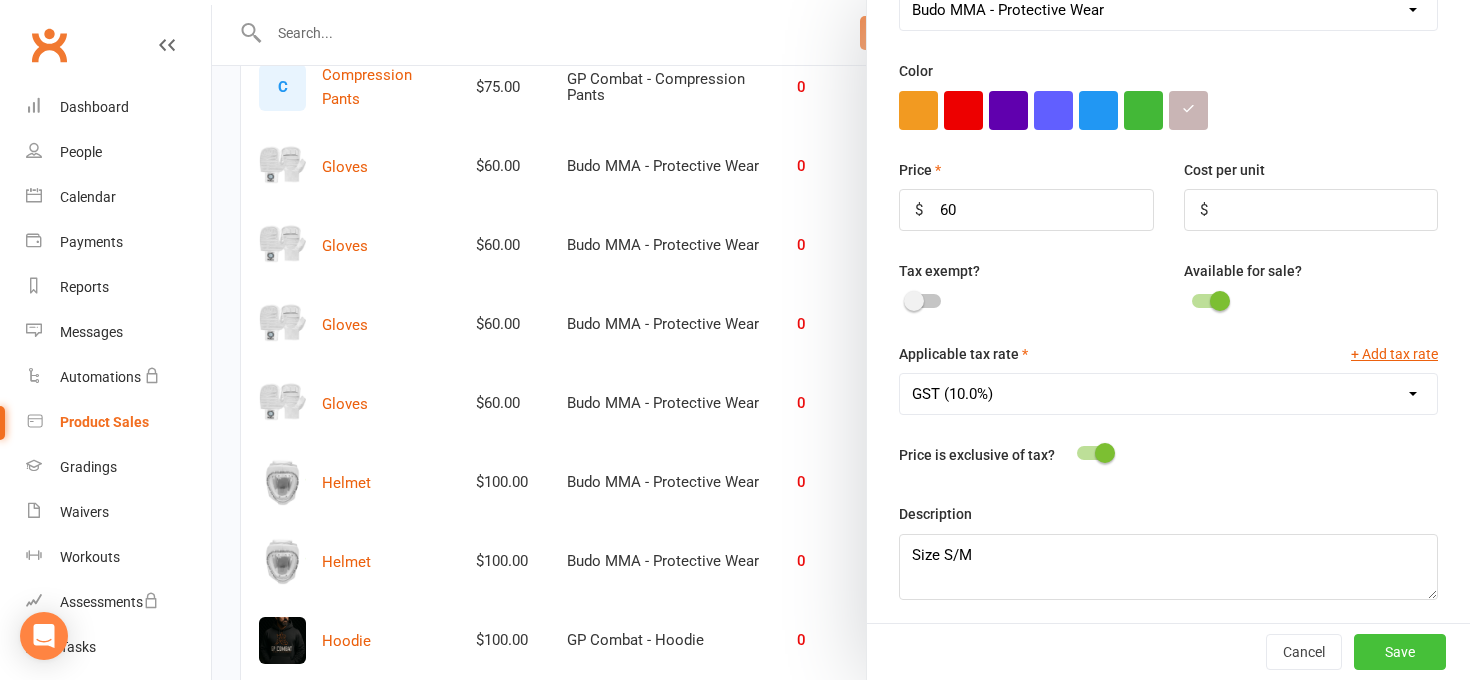 click on "Save" at bounding box center [1400, 652] 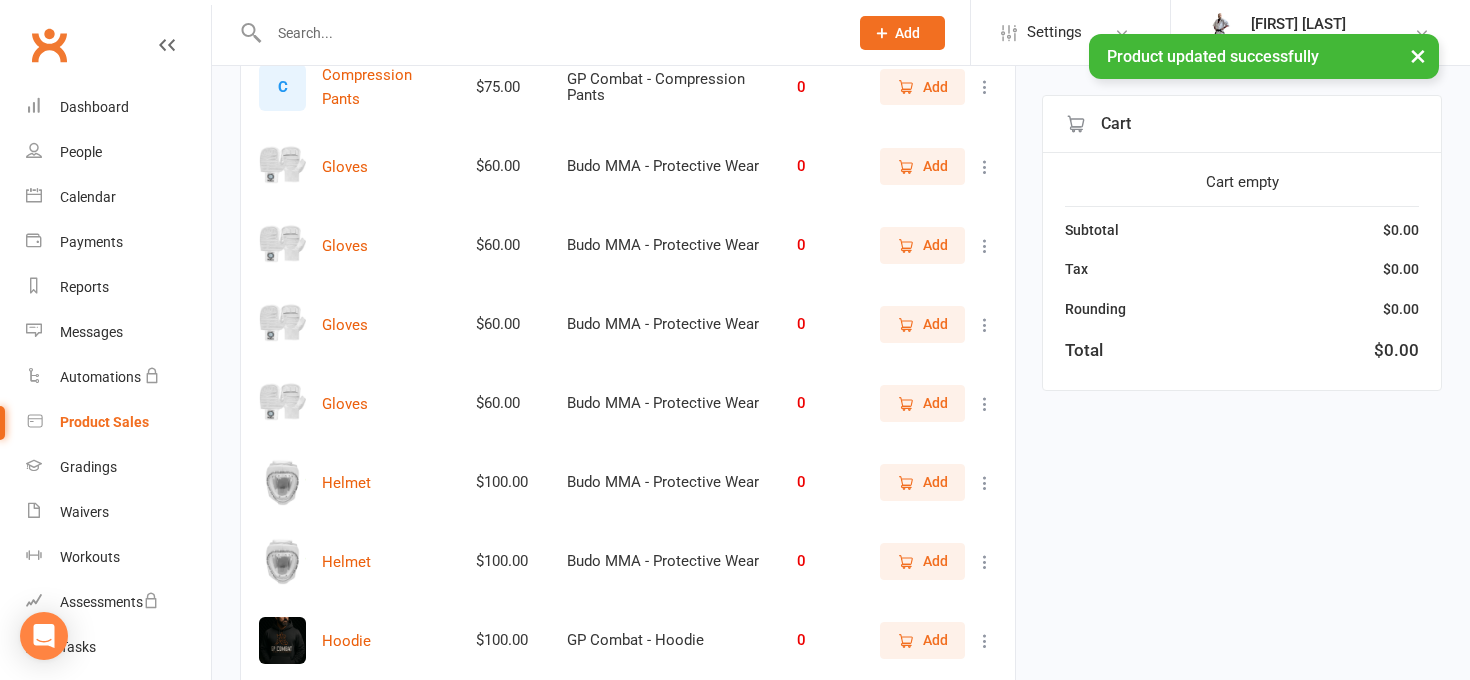 click on "Add" at bounding box center (922, 166) 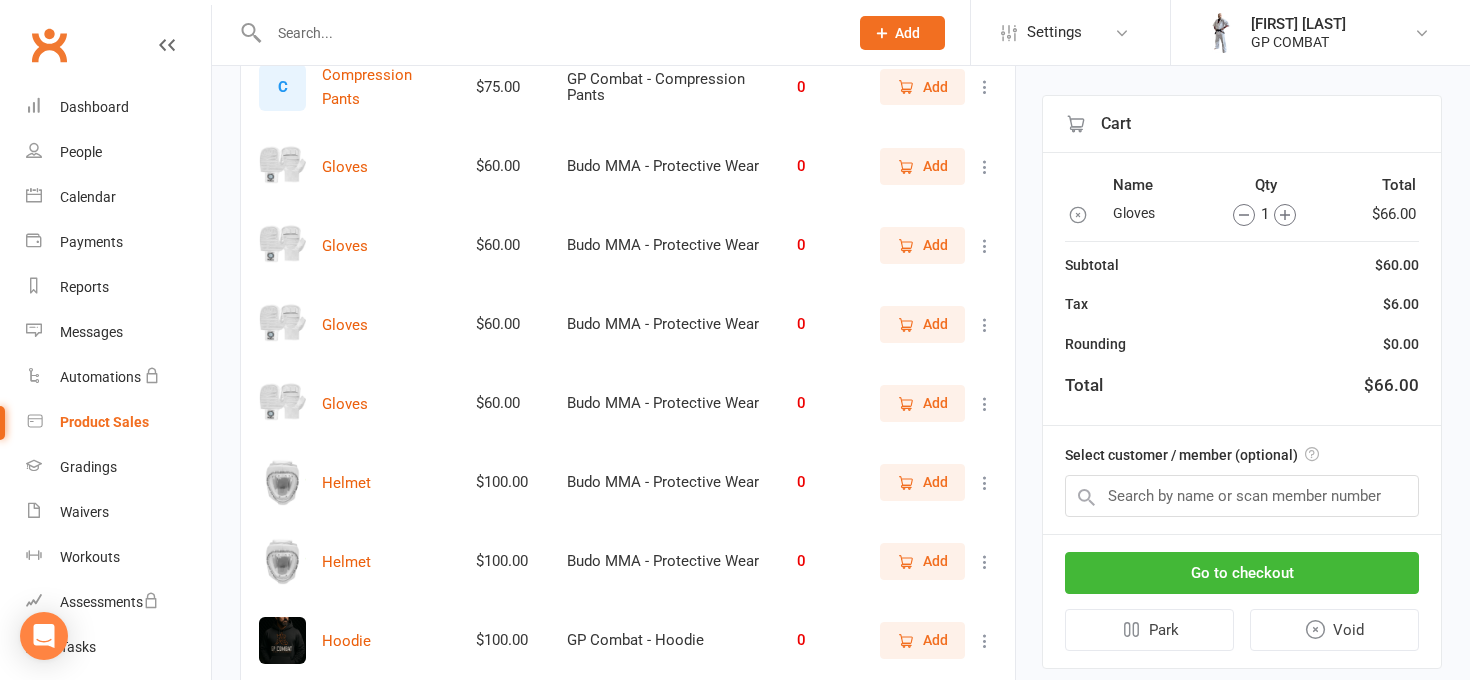 click on "Add" at bounding box center (935, 245) 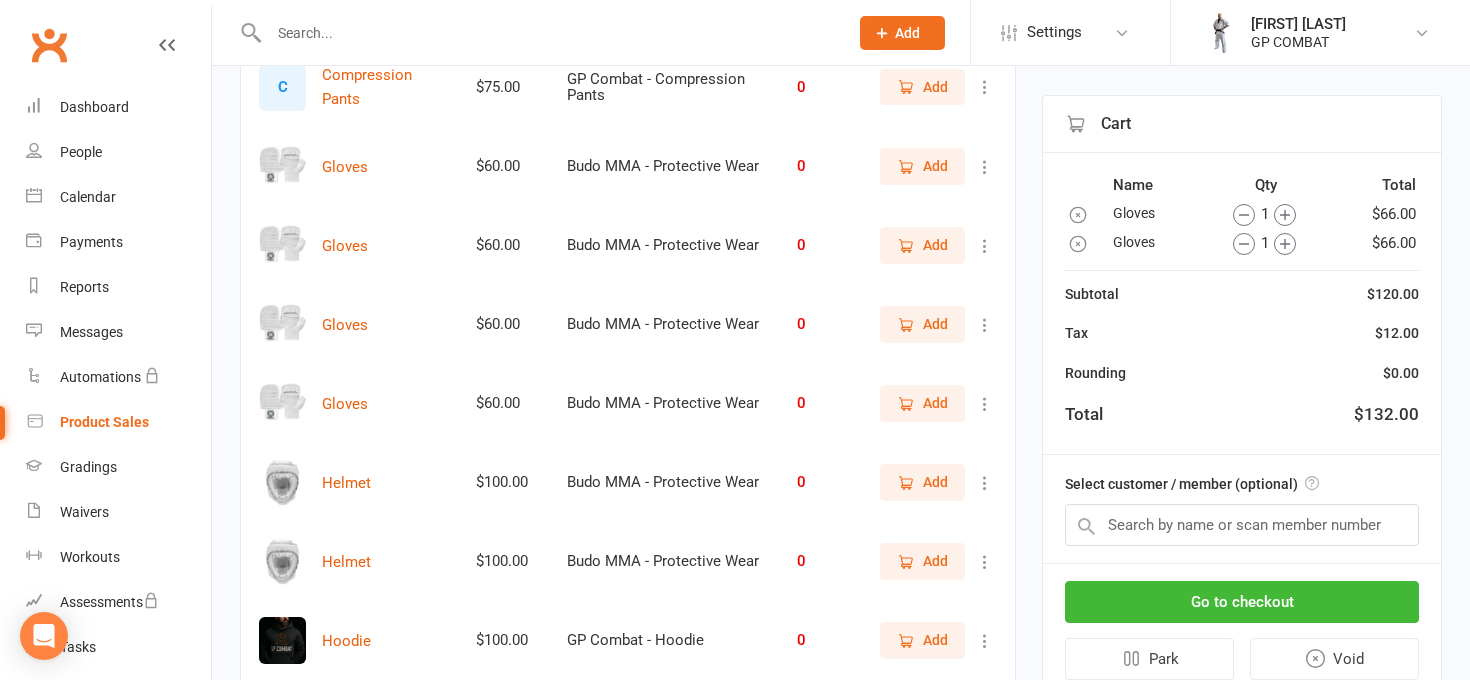 click 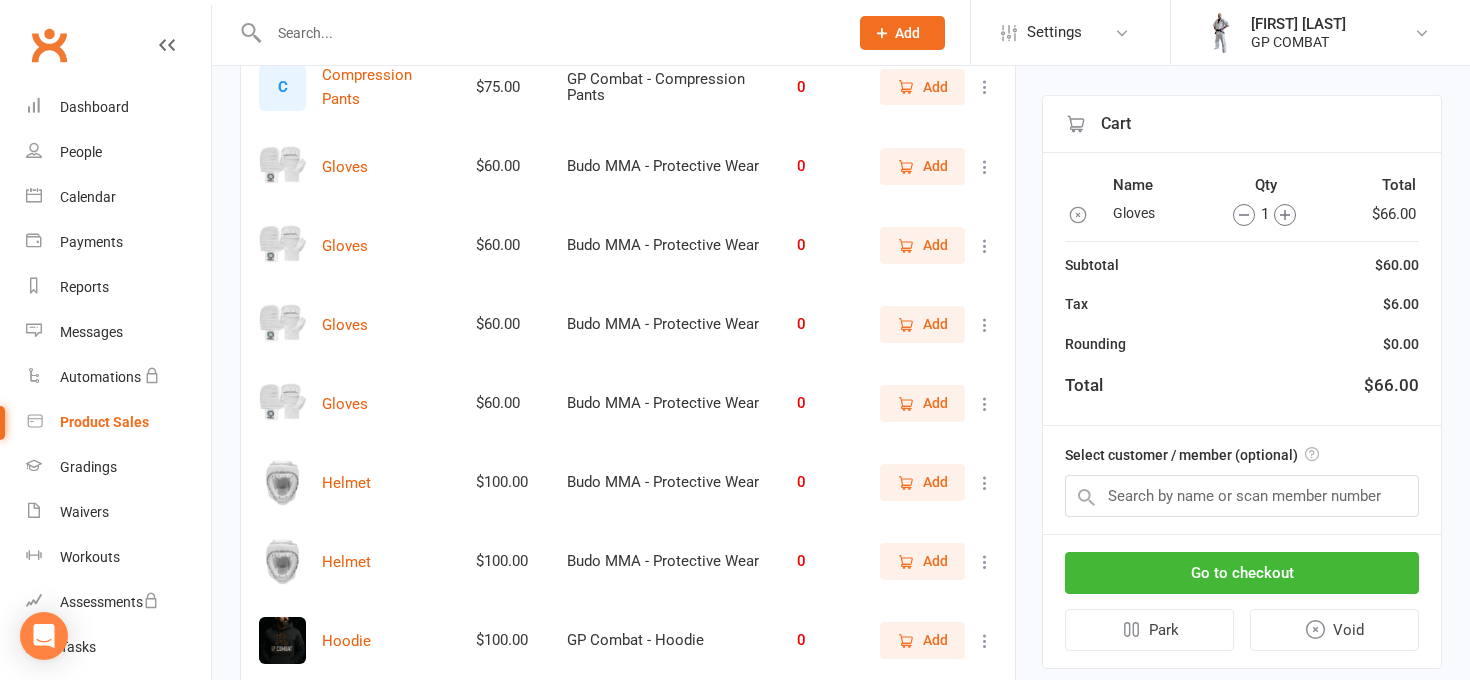 click 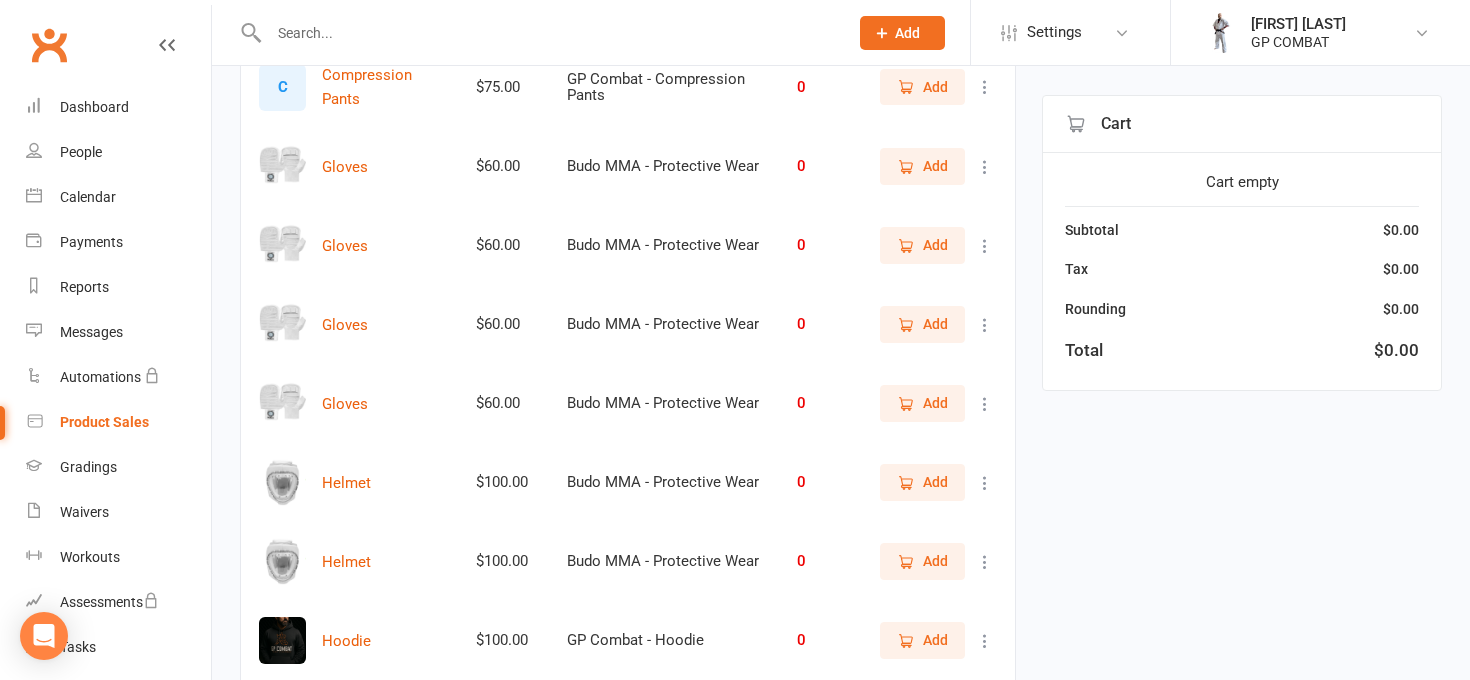 click at bounding box center (985, 167) 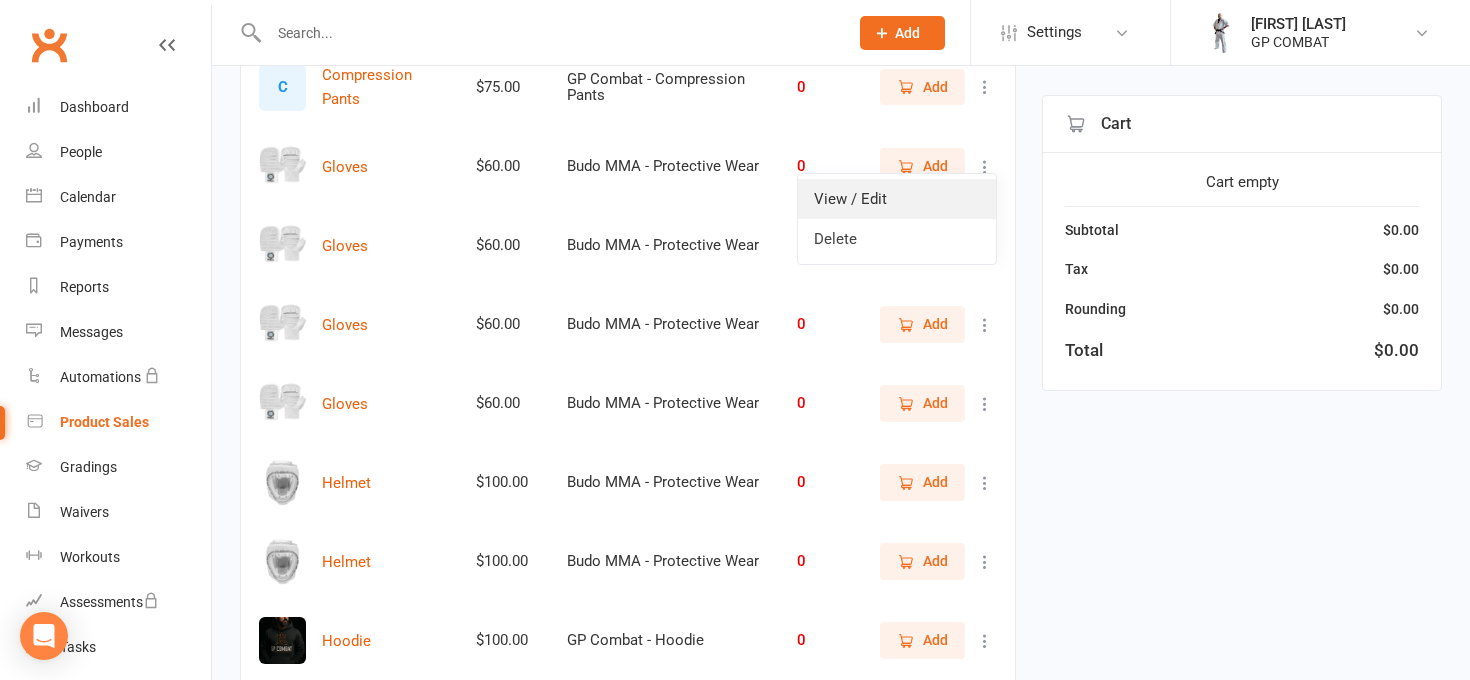 click on "View / Edit" at bounding box center (897, 199) 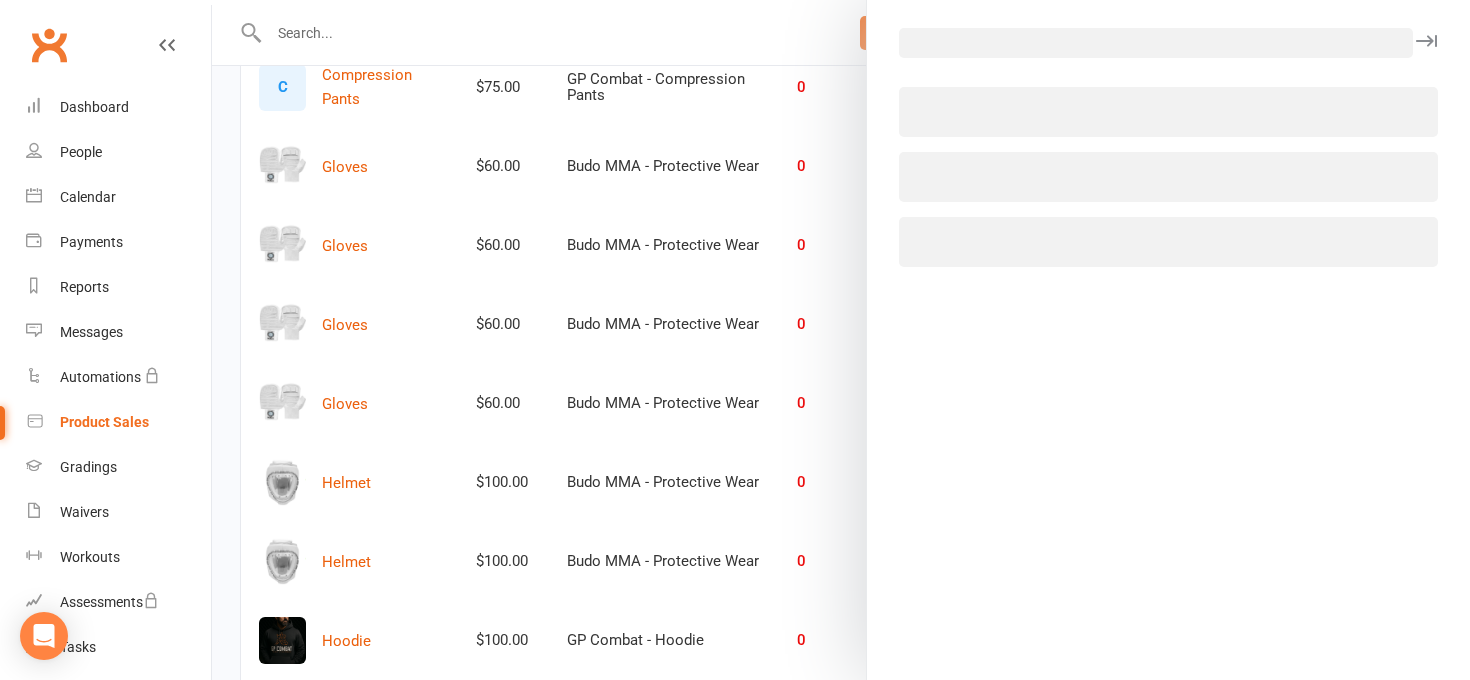 select on "3938" 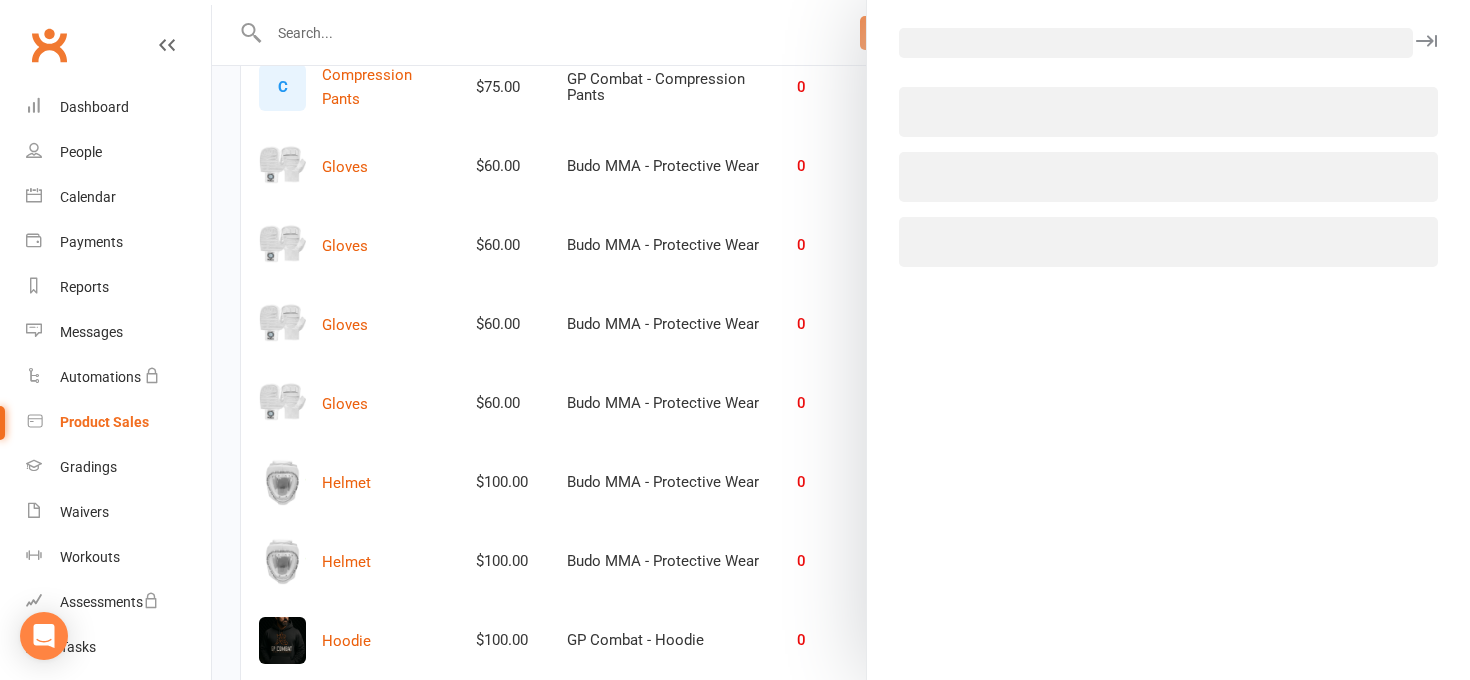 select on "1816" 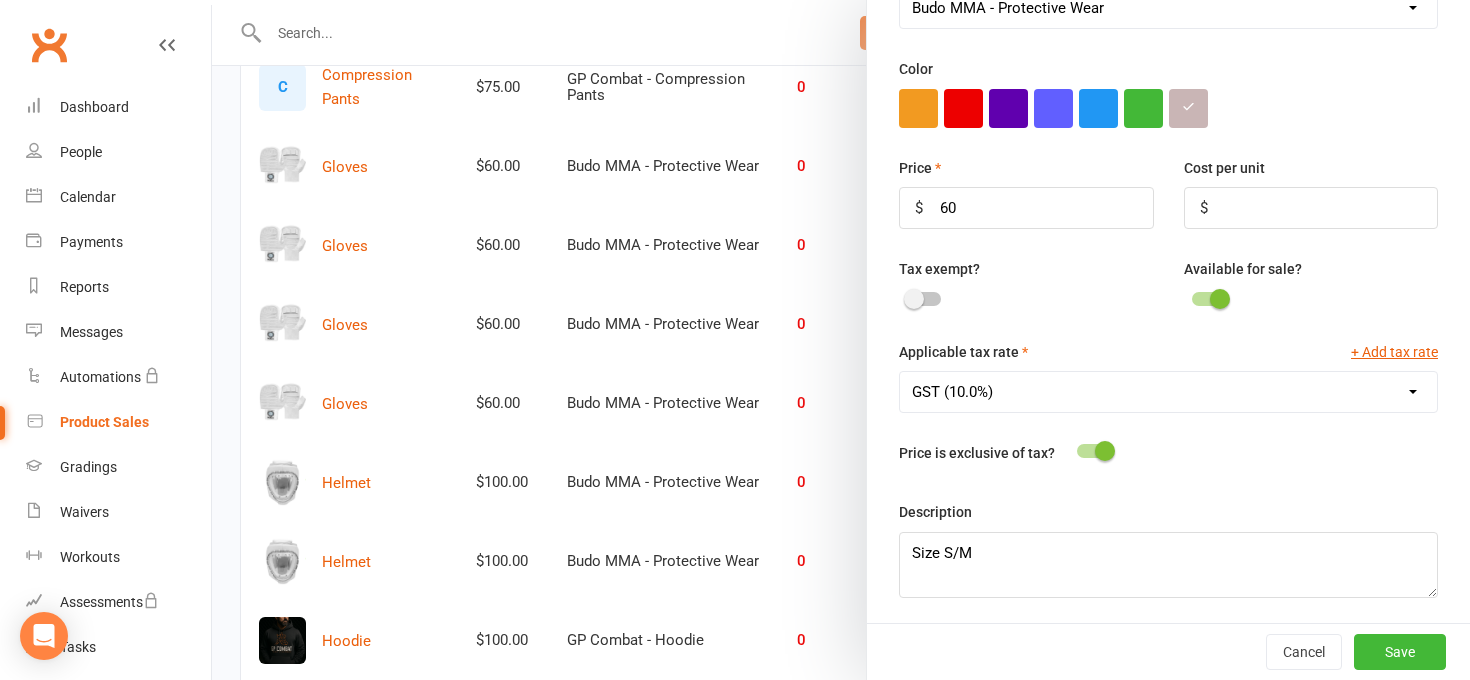 scroll, scrollTop: 597, scrollLeft: 0, axis: vertical 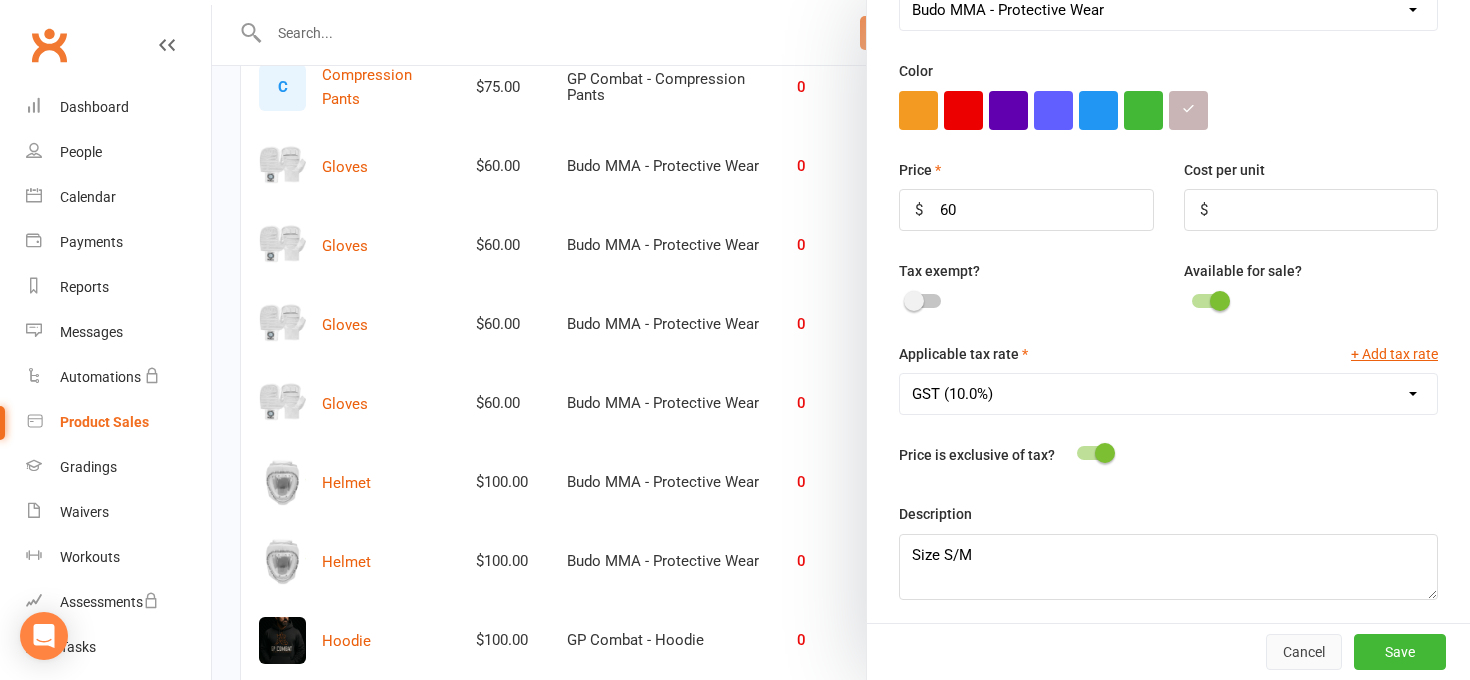 click on "Cancel" at bounding box center [1304, 652] 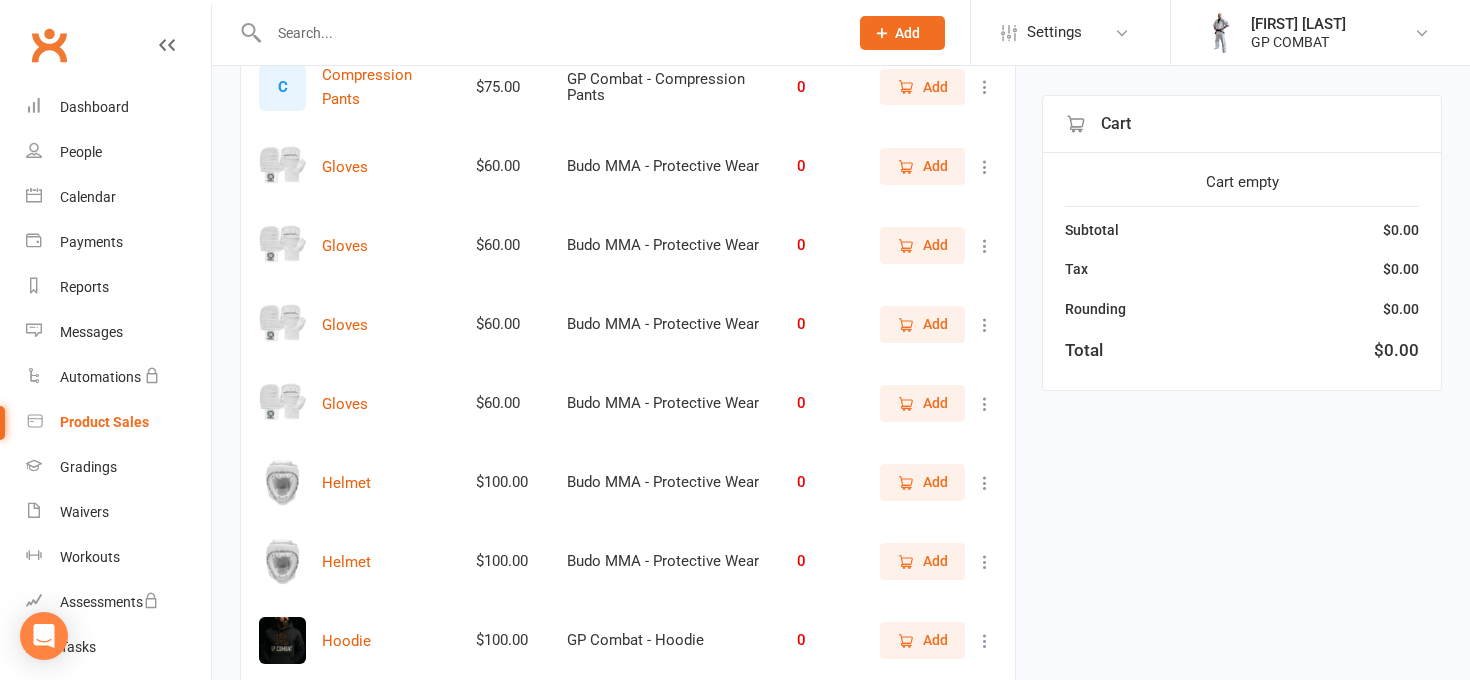 click at bounding box center (985, 246) 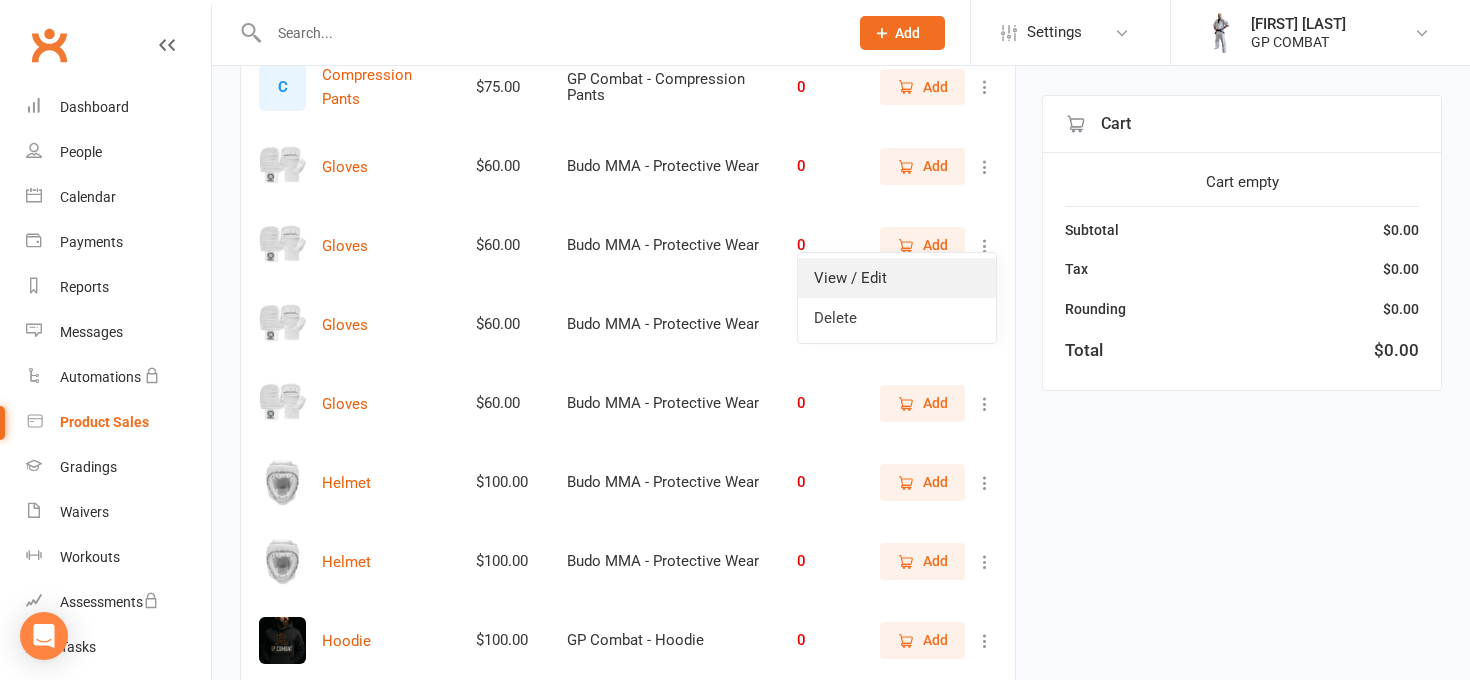 click on "View / Edit" at bounding box center (897, 278) 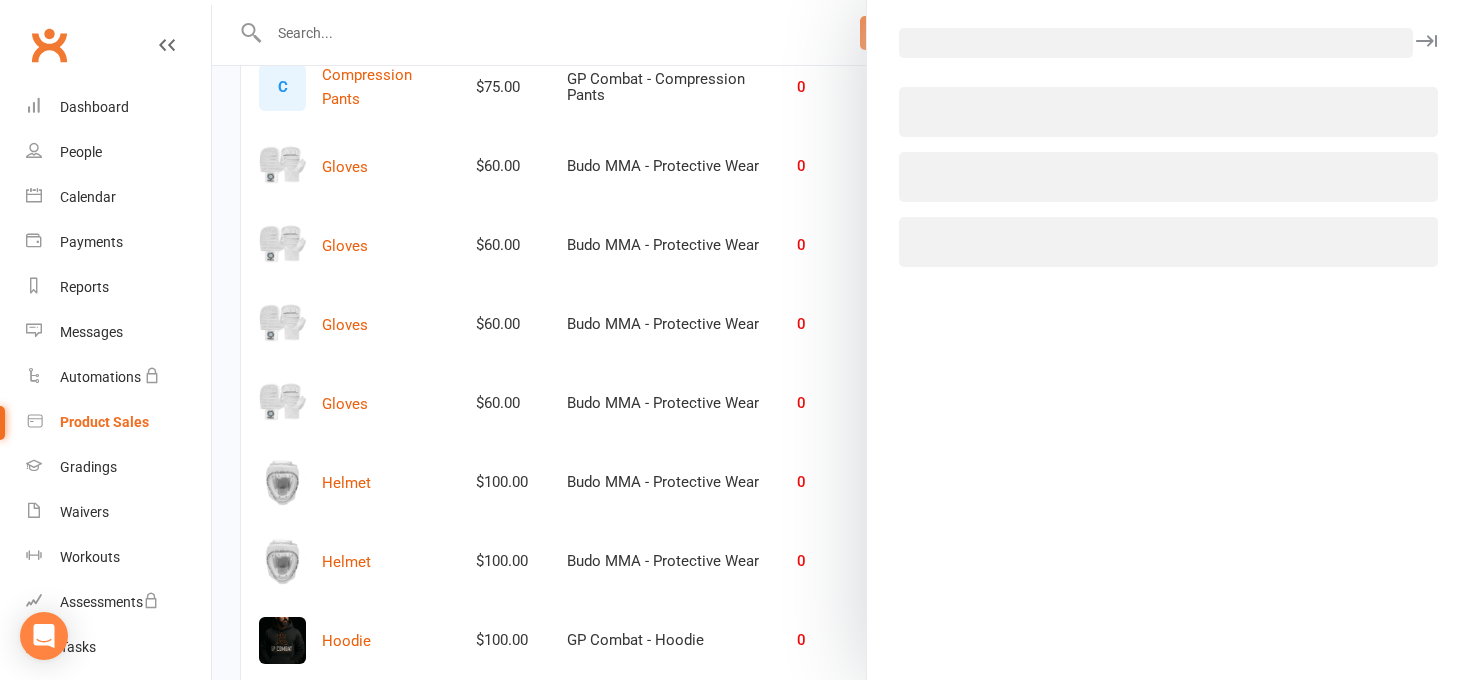 select on "3938" 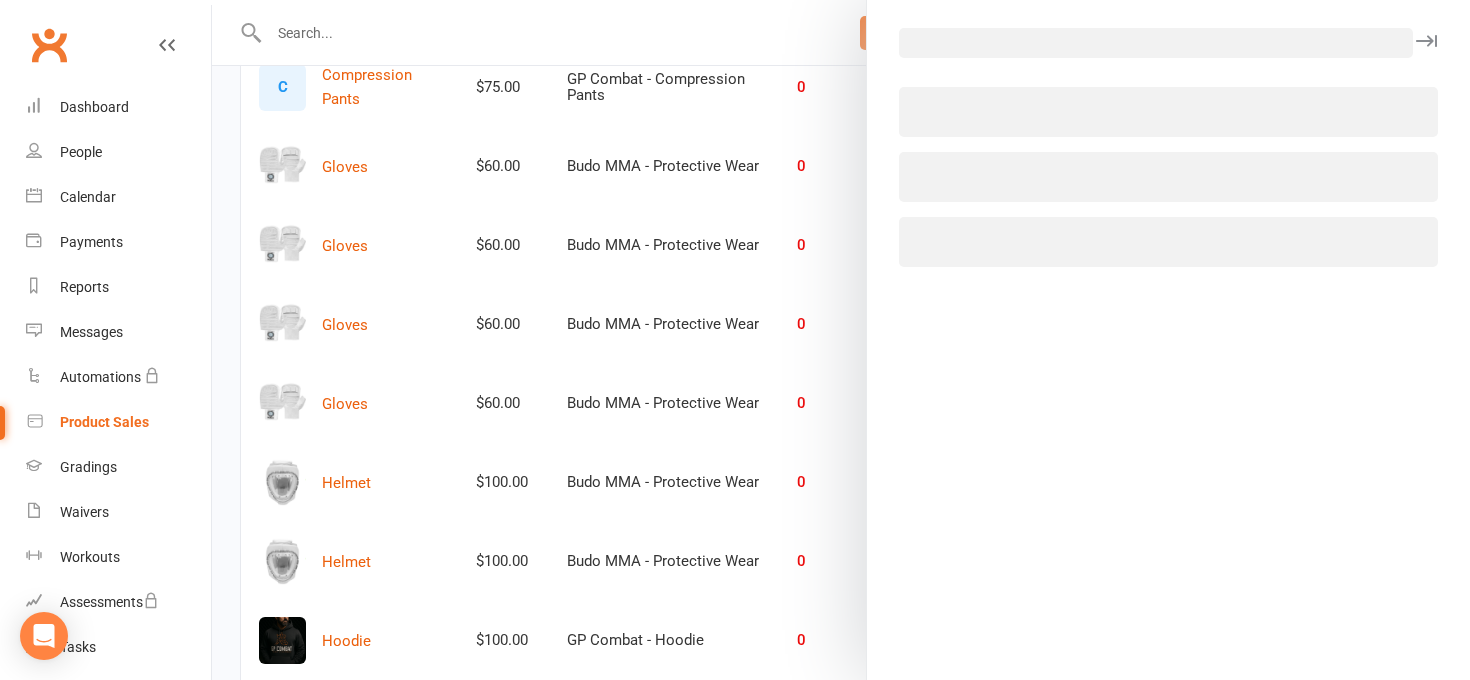 select on "1816" 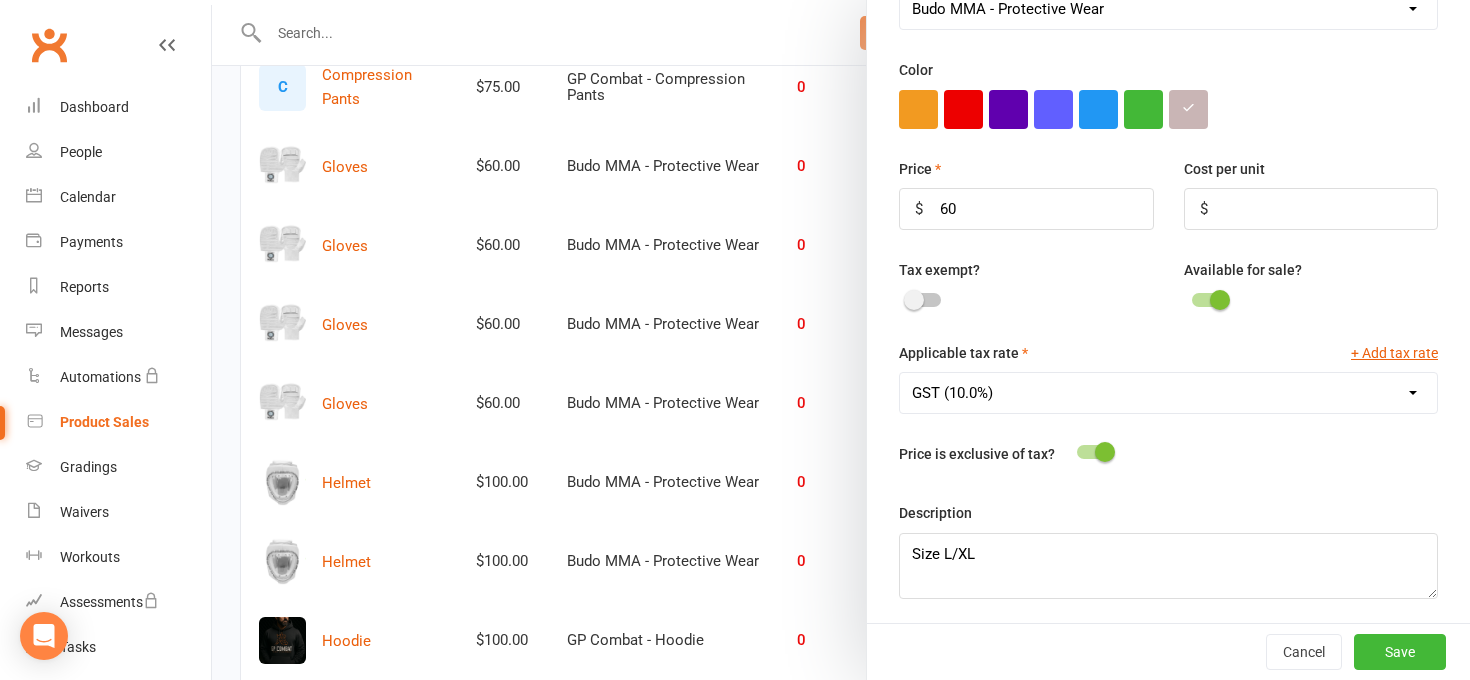 scroll, scrollTop: 597, scrollLeft: 0, axis: vertical 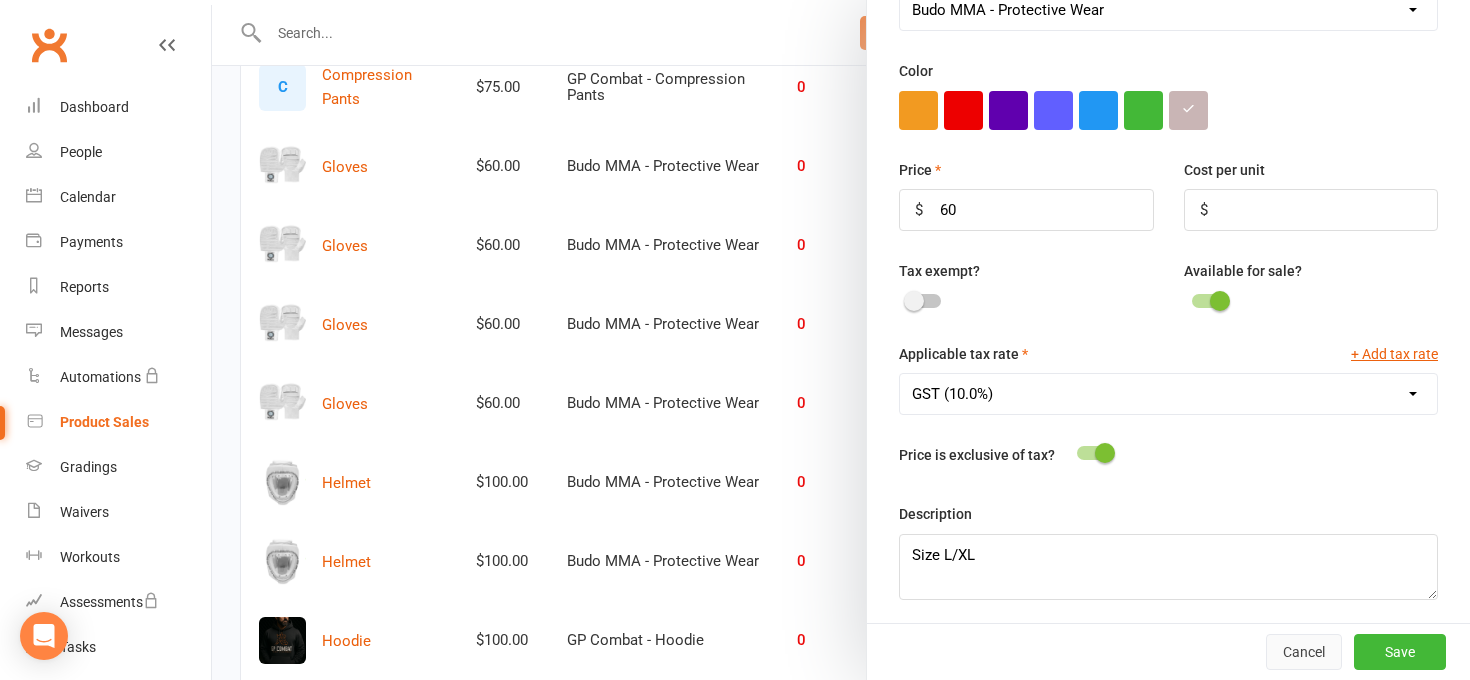 click on "Cancel" at bounding box center [1304, 652] 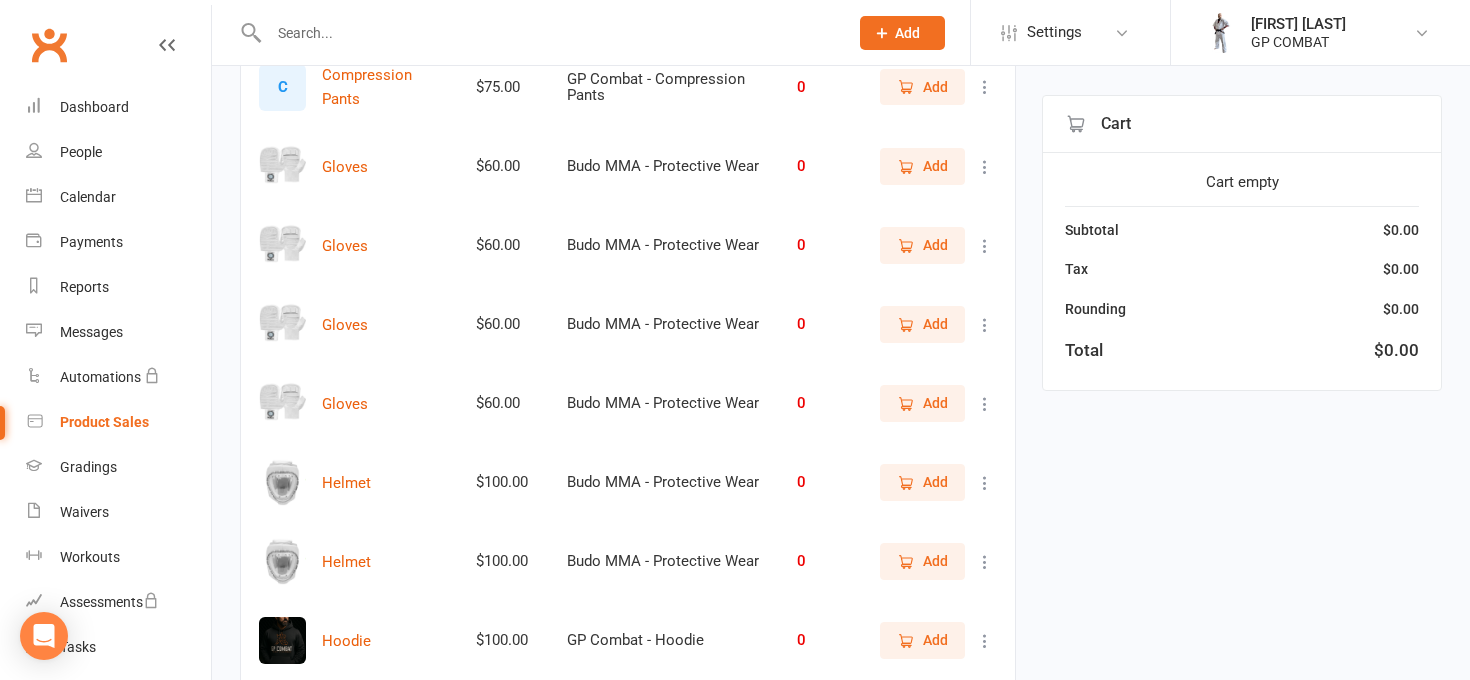click at bounding box center (985, 325) 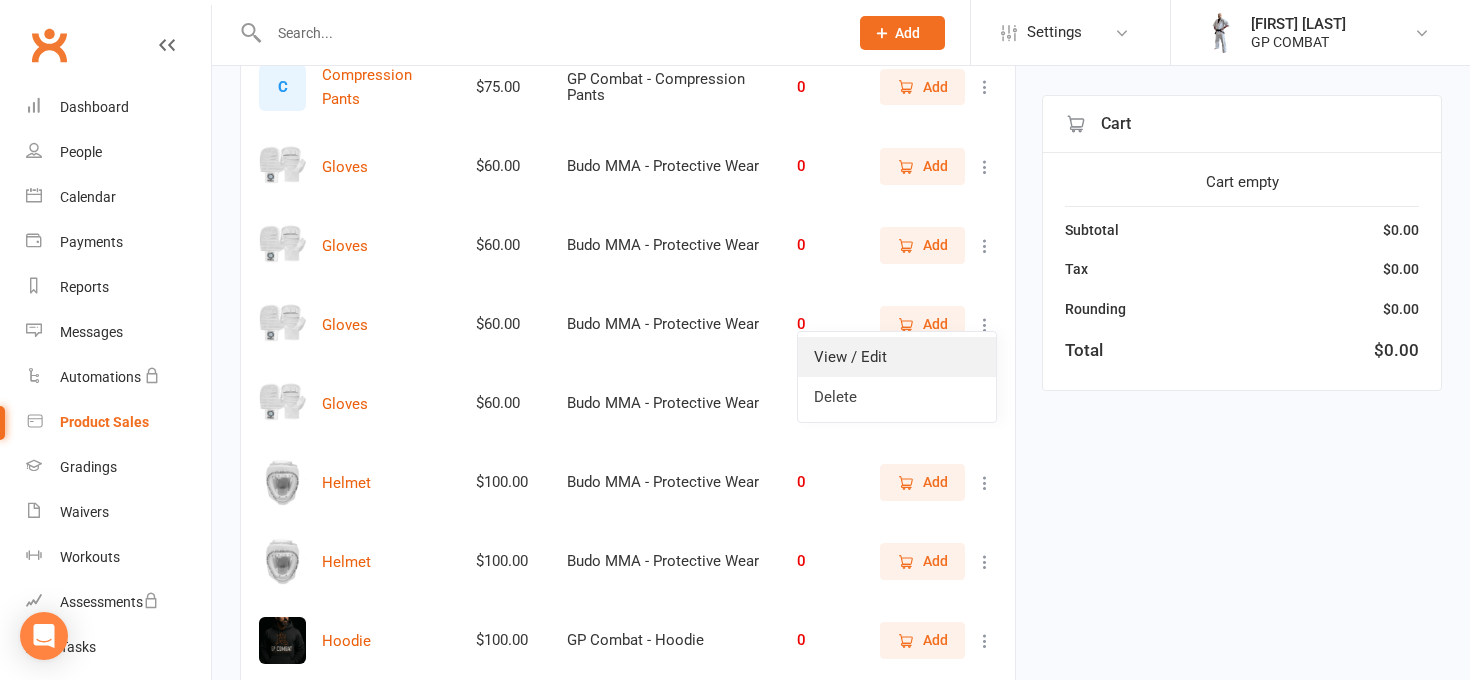 click on "View / Edit" at bounding box center [897, 357] 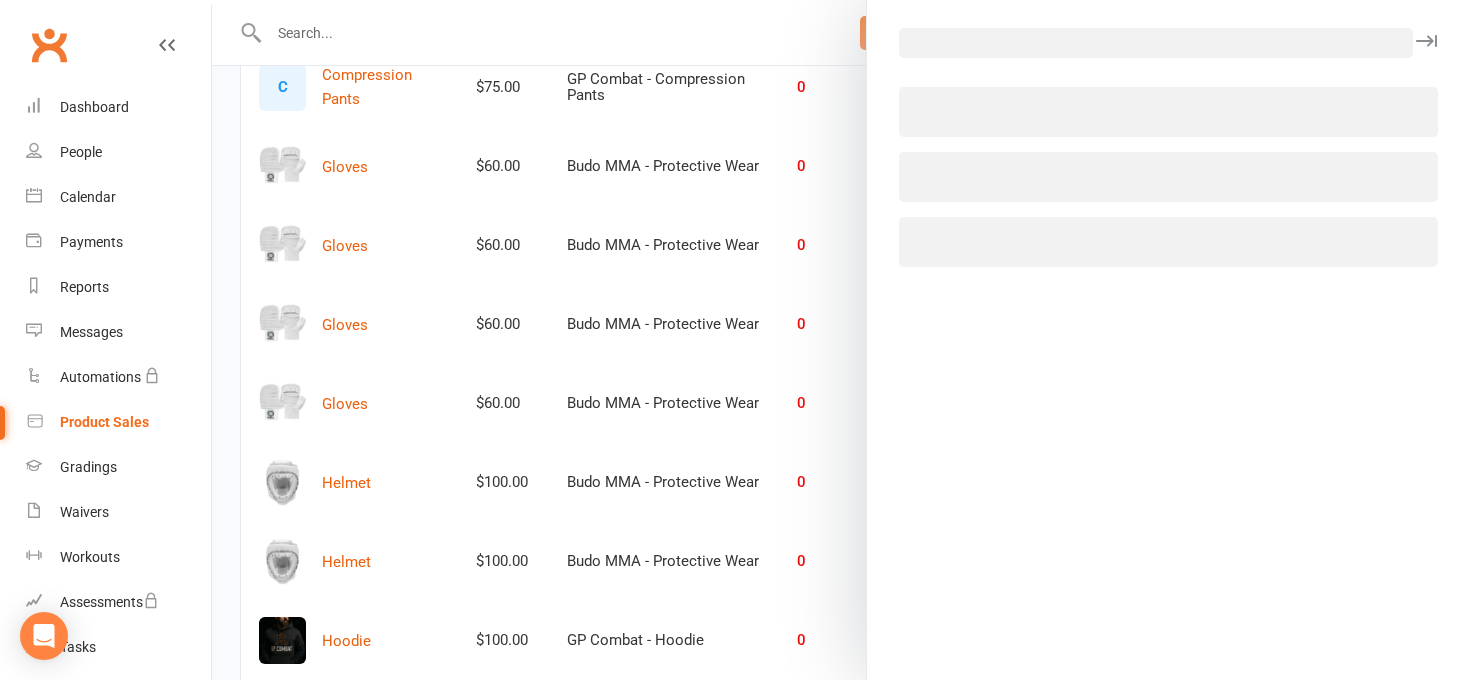 select on "3938" 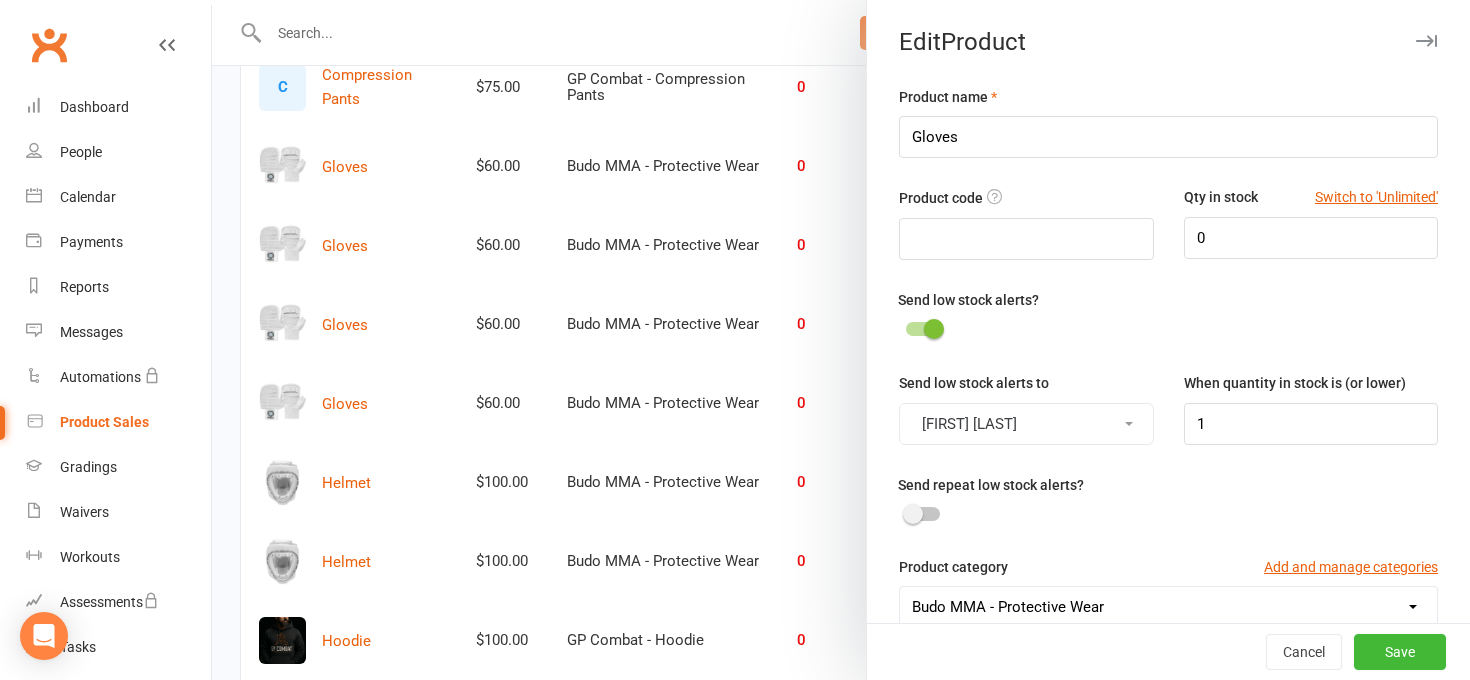 scroll, scrollTop: 0, scrollLeft: 0, axis: both 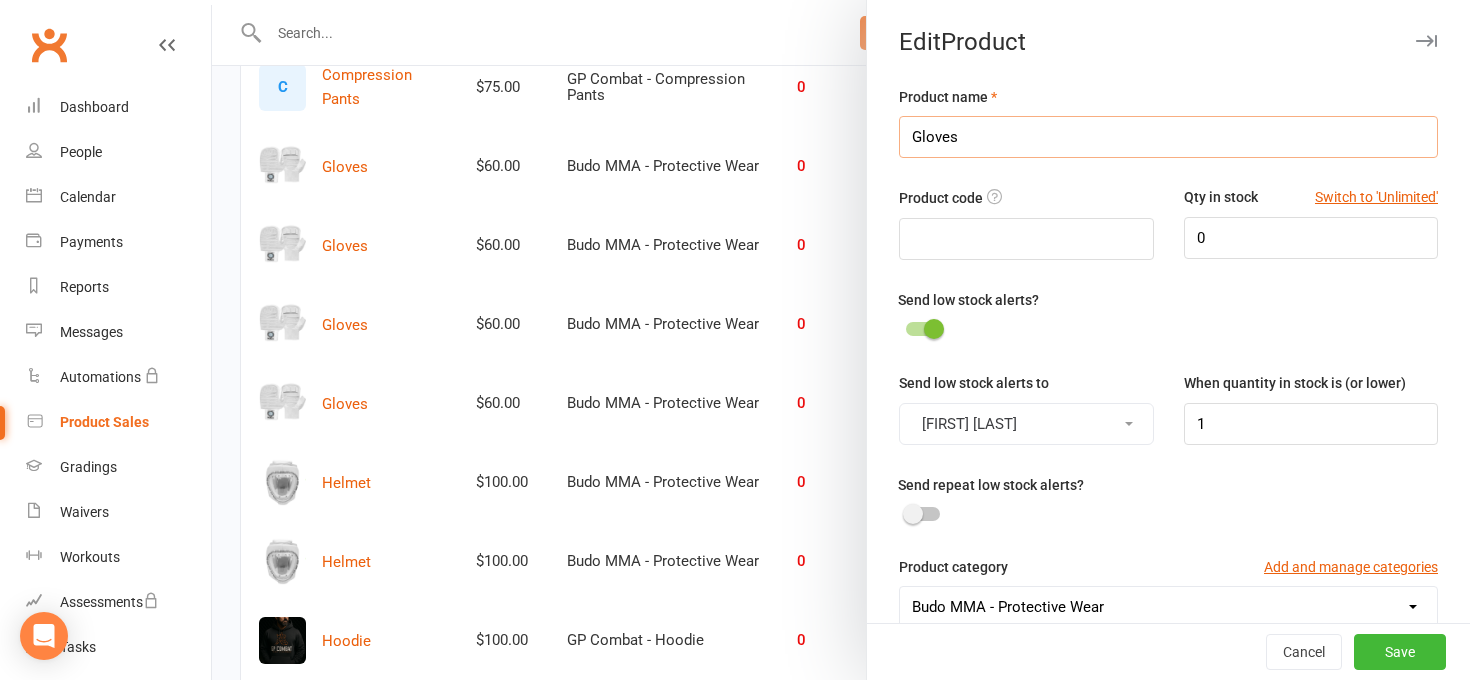 click on "Gloves" at bounding box center [1168, 137] 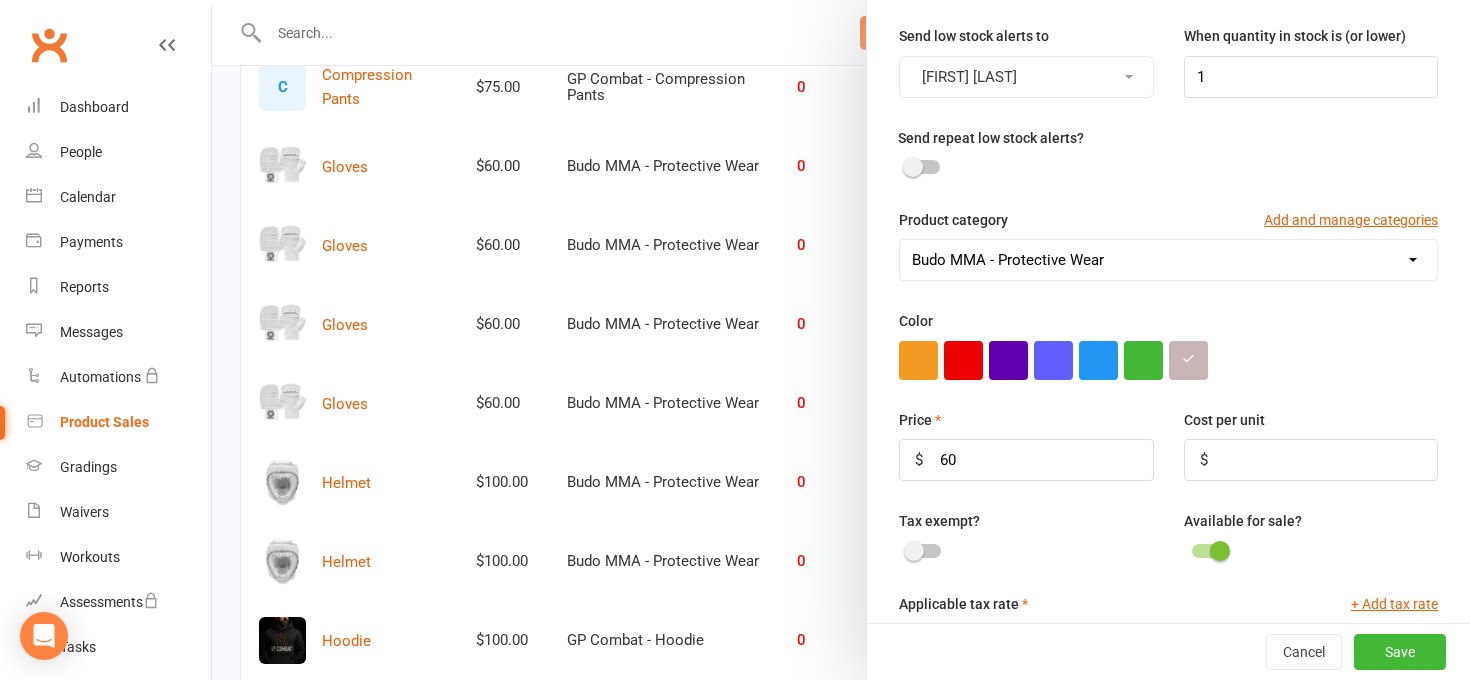 scroll, scrollTop: 363, scrollLeft: 0, axis: vertical 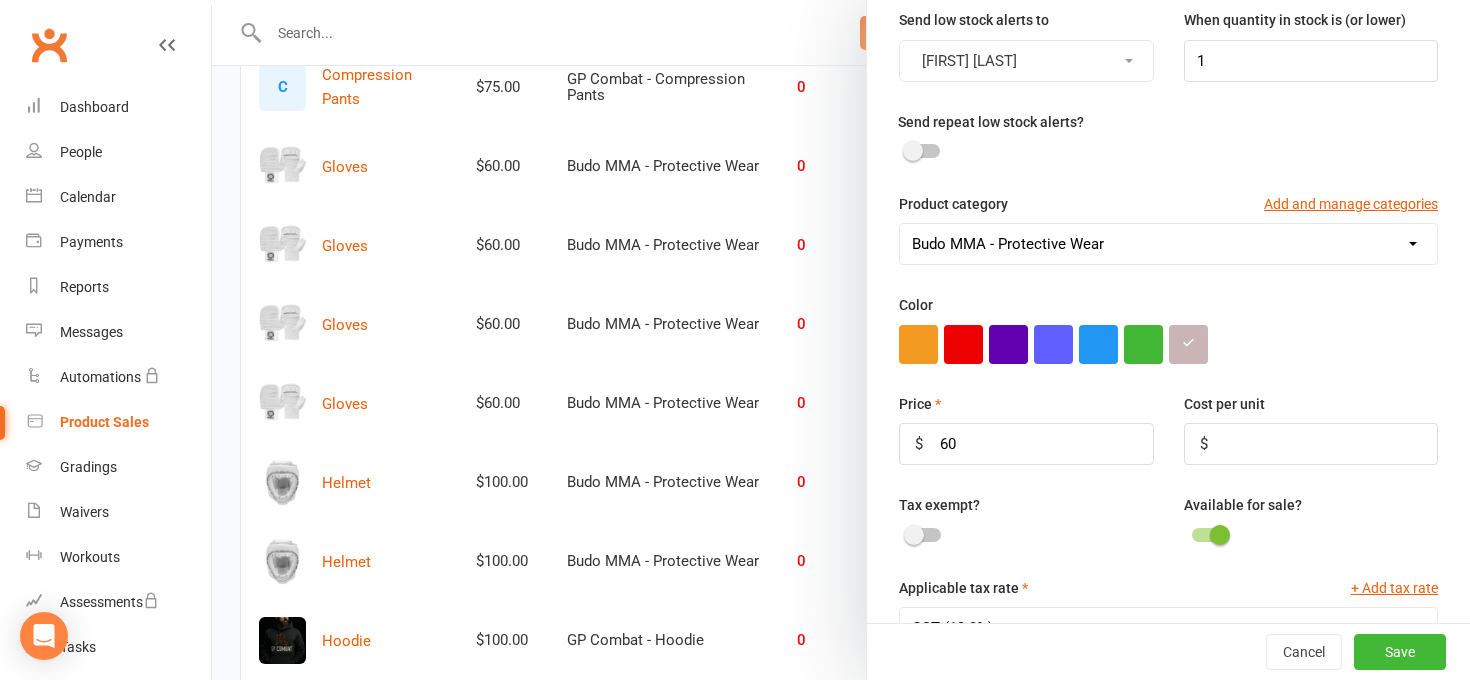 type on "MMA Gloves" 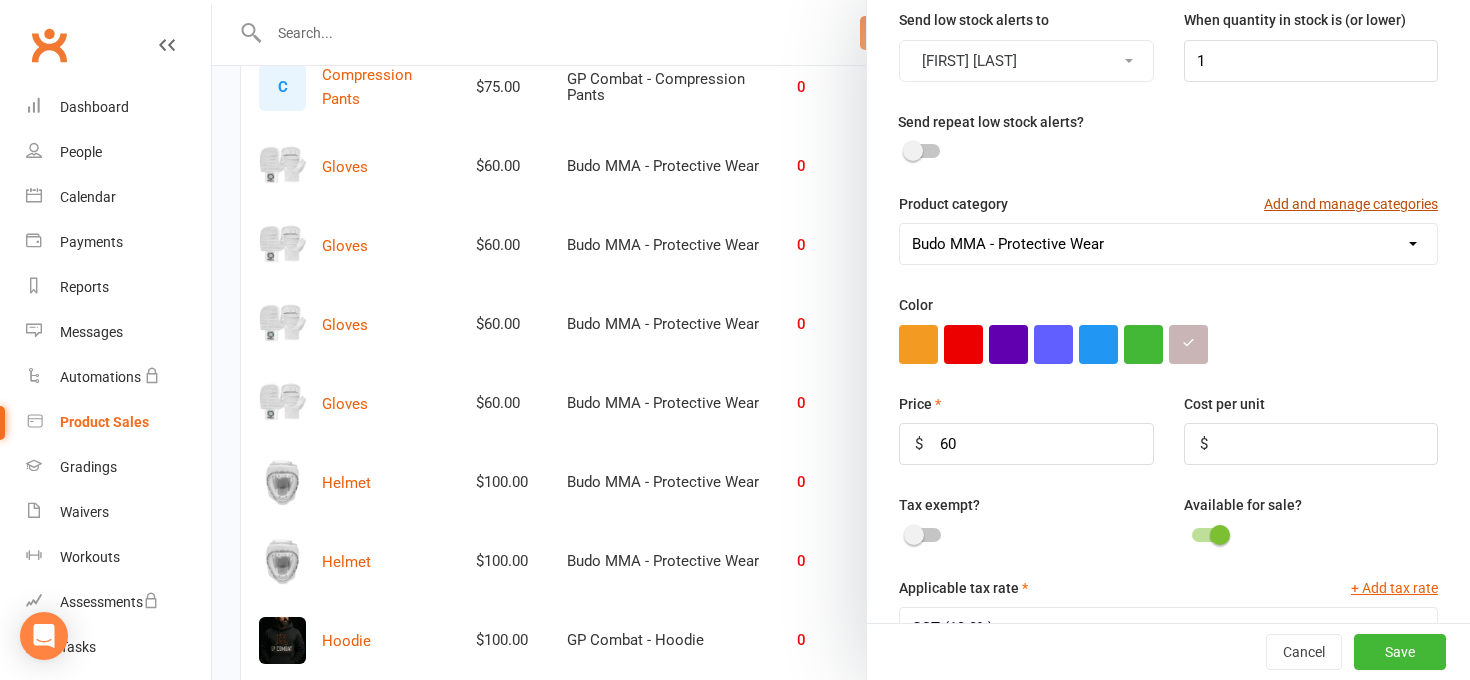 click on "Add and manage categories" at bounding box center [1351, 204] 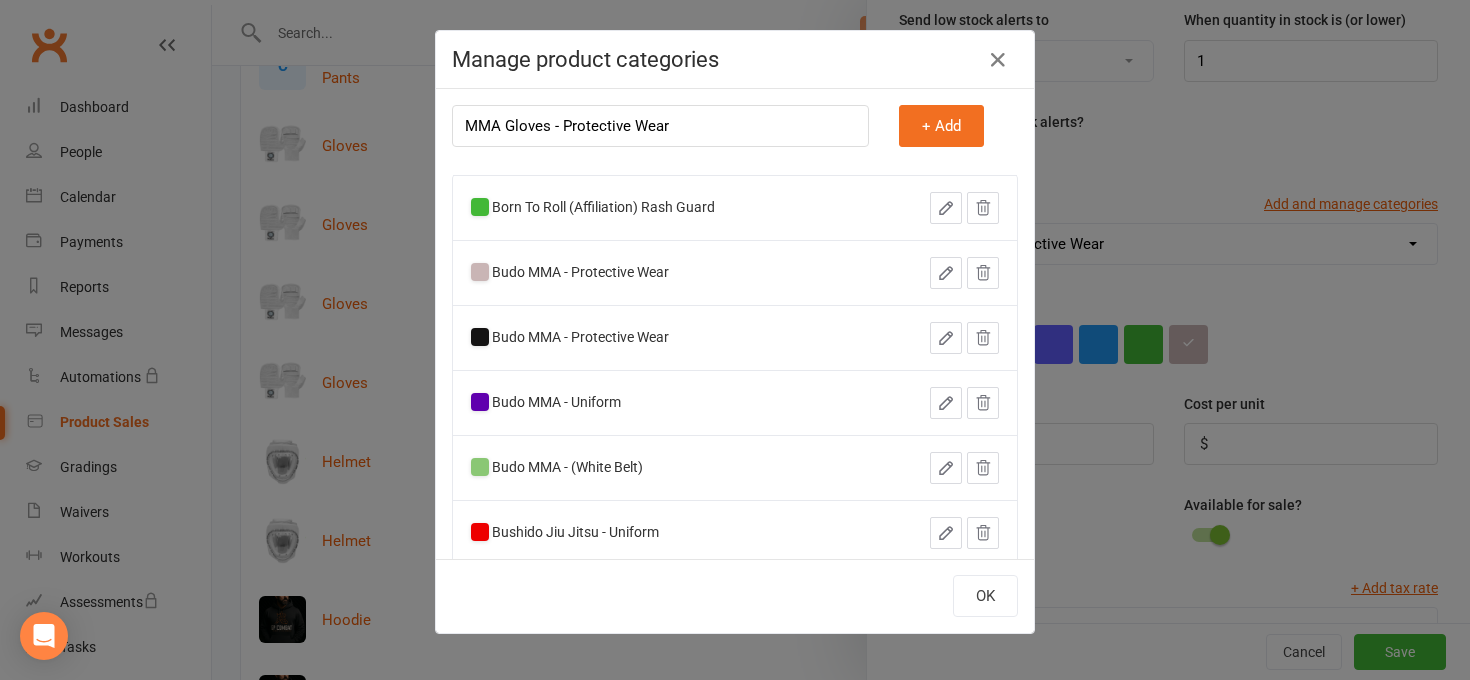 scroll, scrollTop: 3171, scrollLeft: 0, axis: vertical 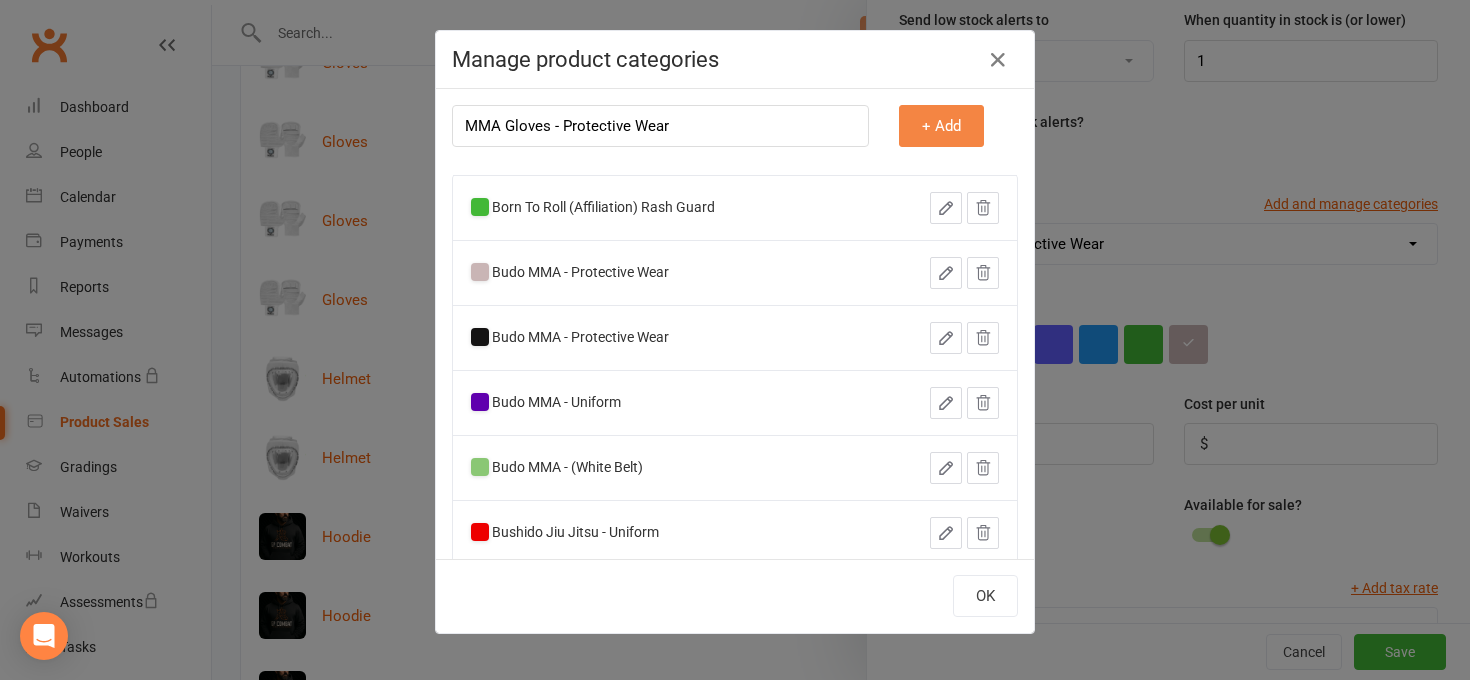 type on "MMA Gloves - Protective Wear" 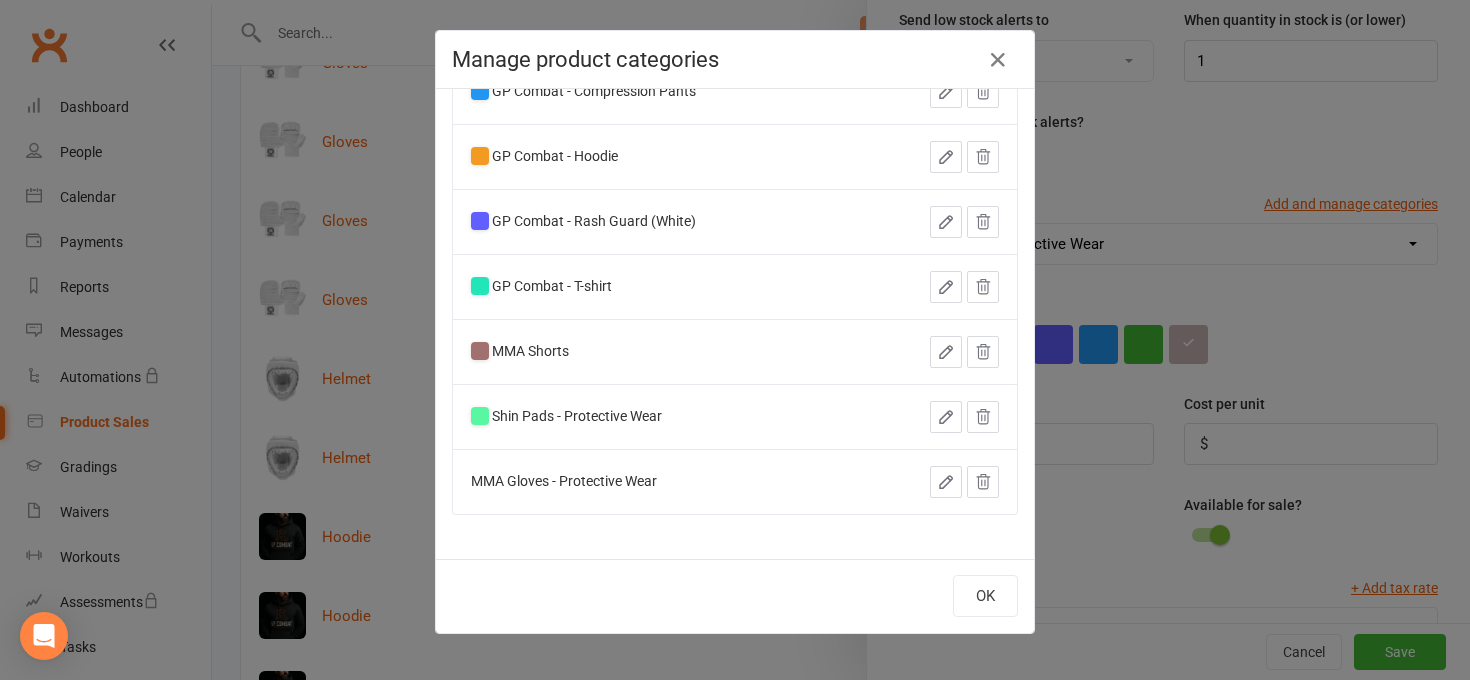 scroll, scrollTop: 571, scrollLeft: 0, axis: vertical 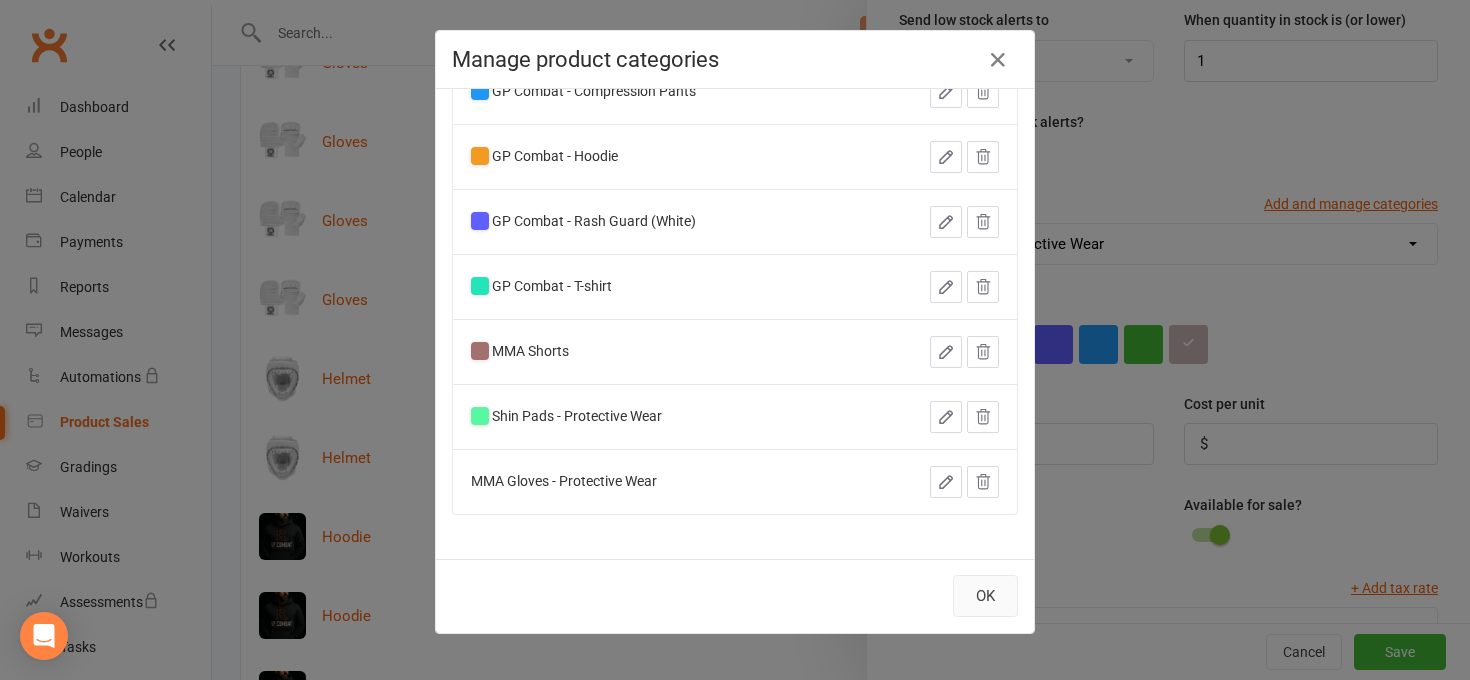 click on "OK" at bounding box center [985, 596] 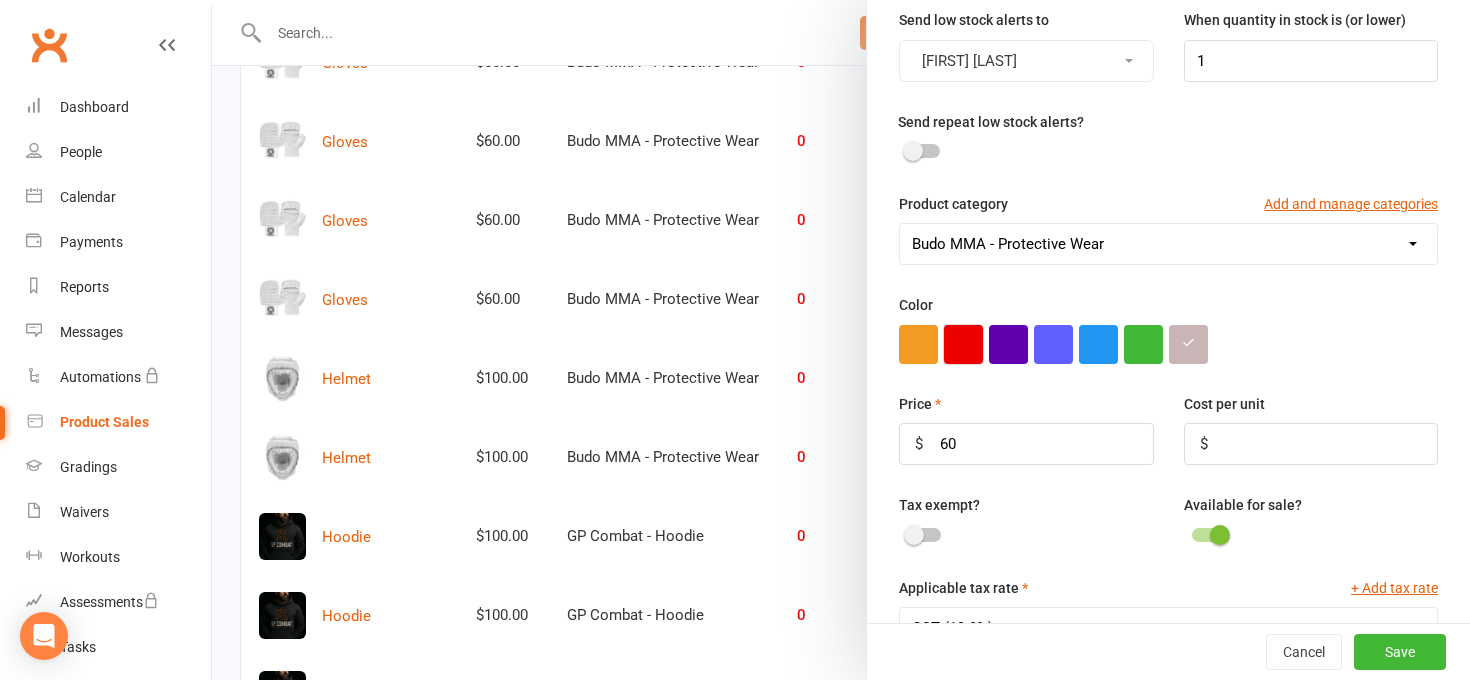 click at bounding box center (963, 344) 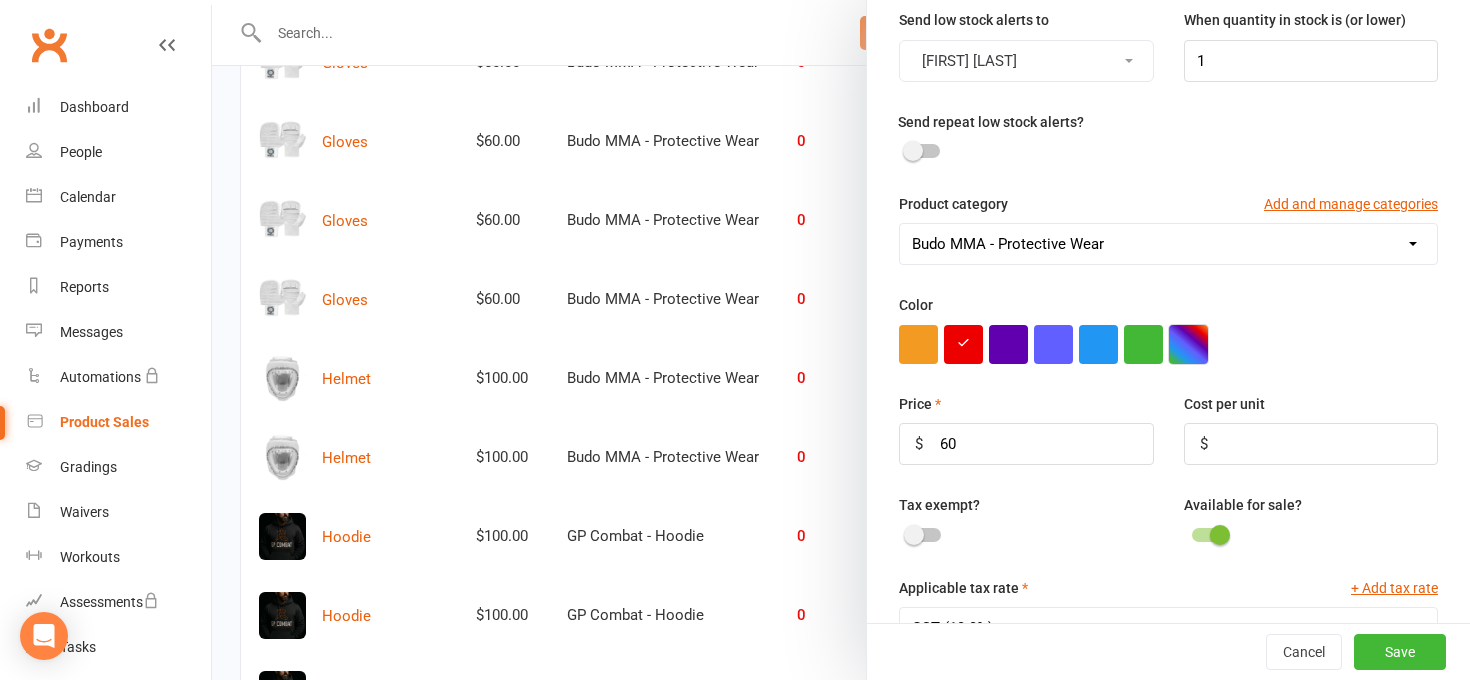 click at bounding box center [1188, 344] 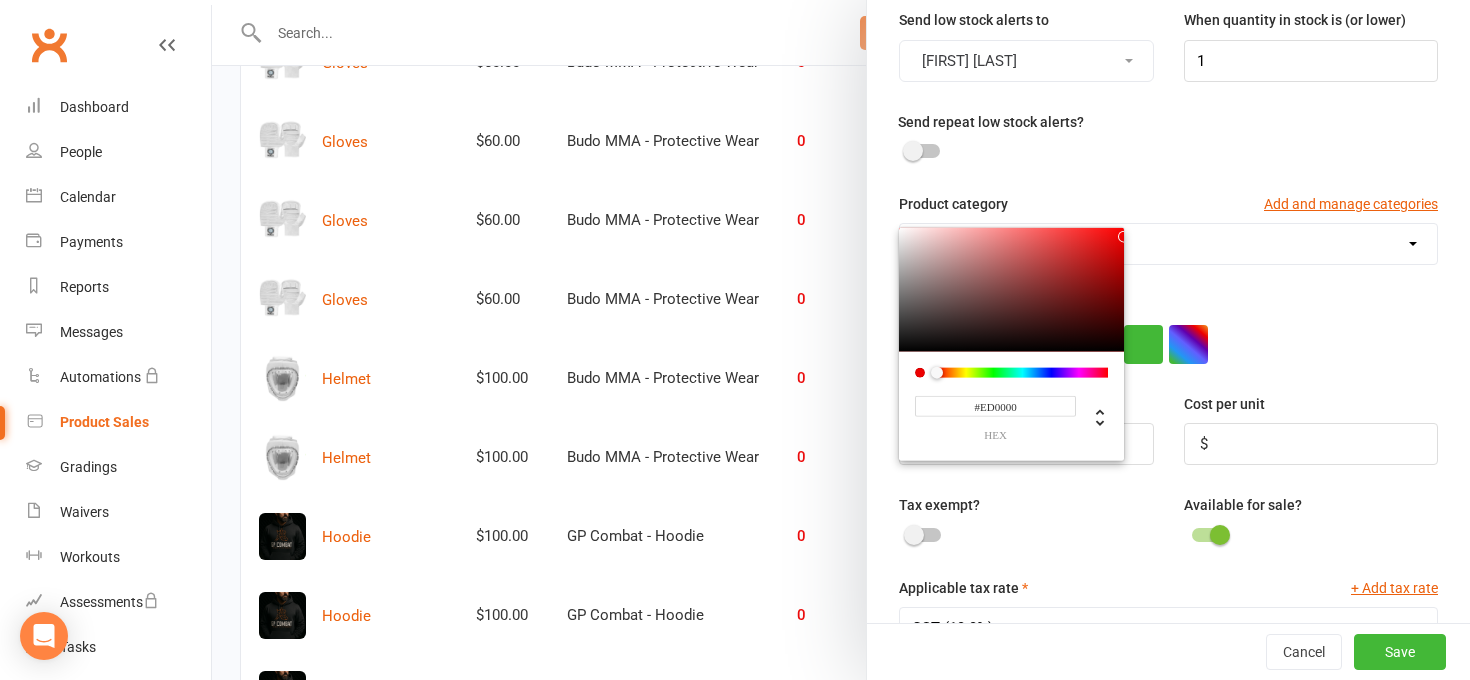 click on "#ED0000 hex" at bounding box center (1011, 413) 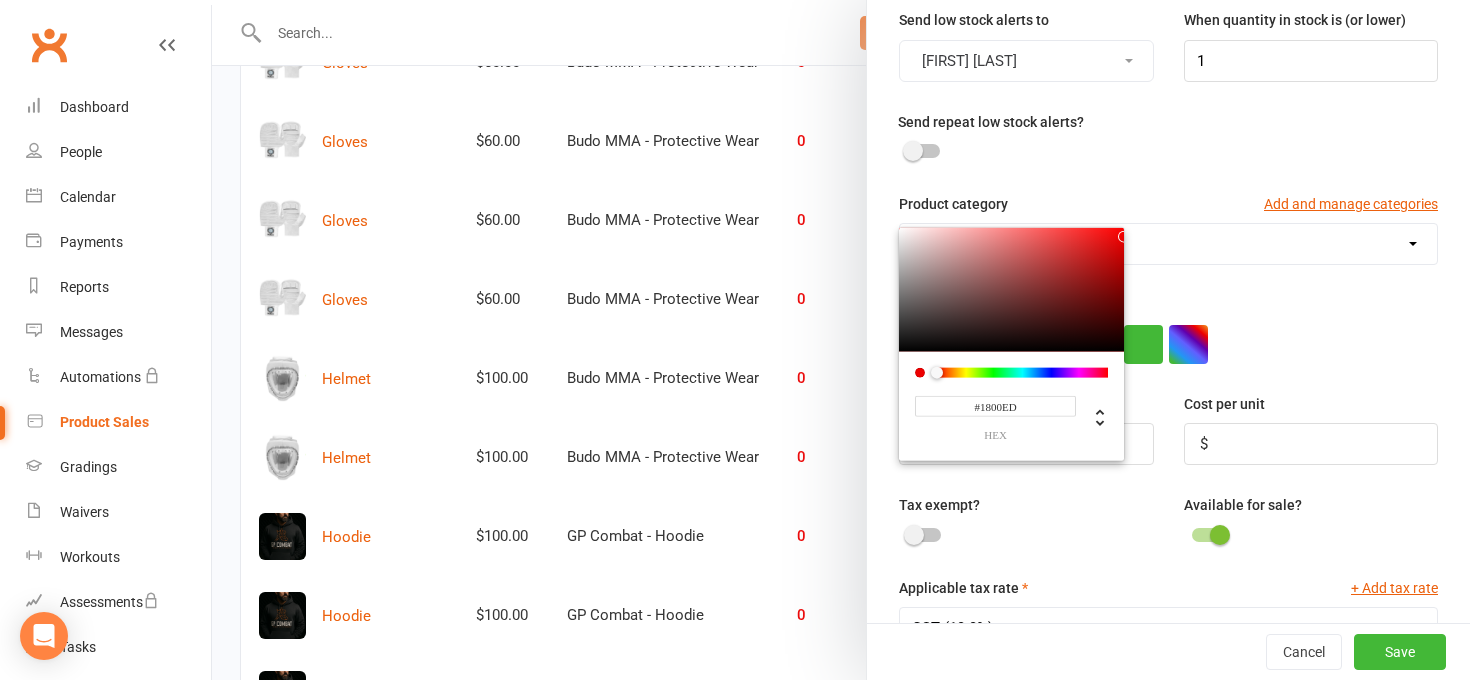 click at bounding box center (1022, 373) 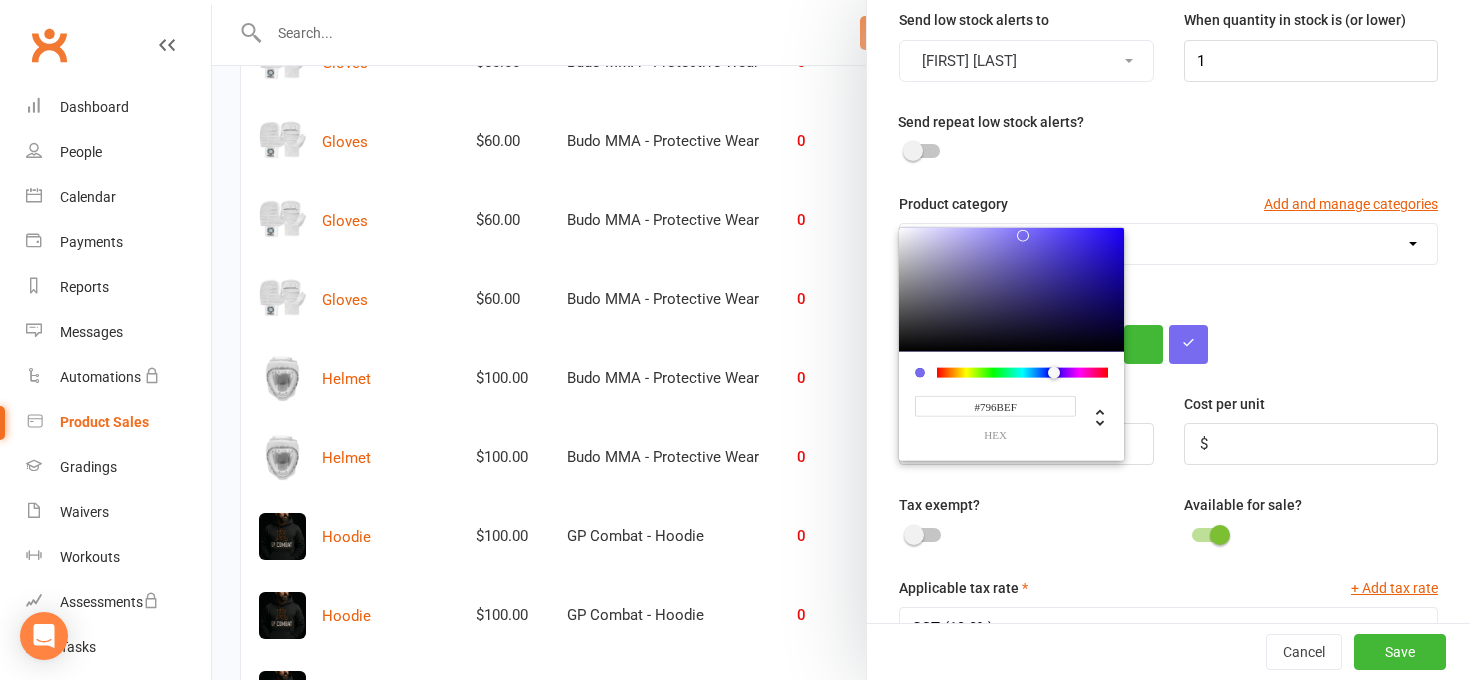 type on "#786AEF" 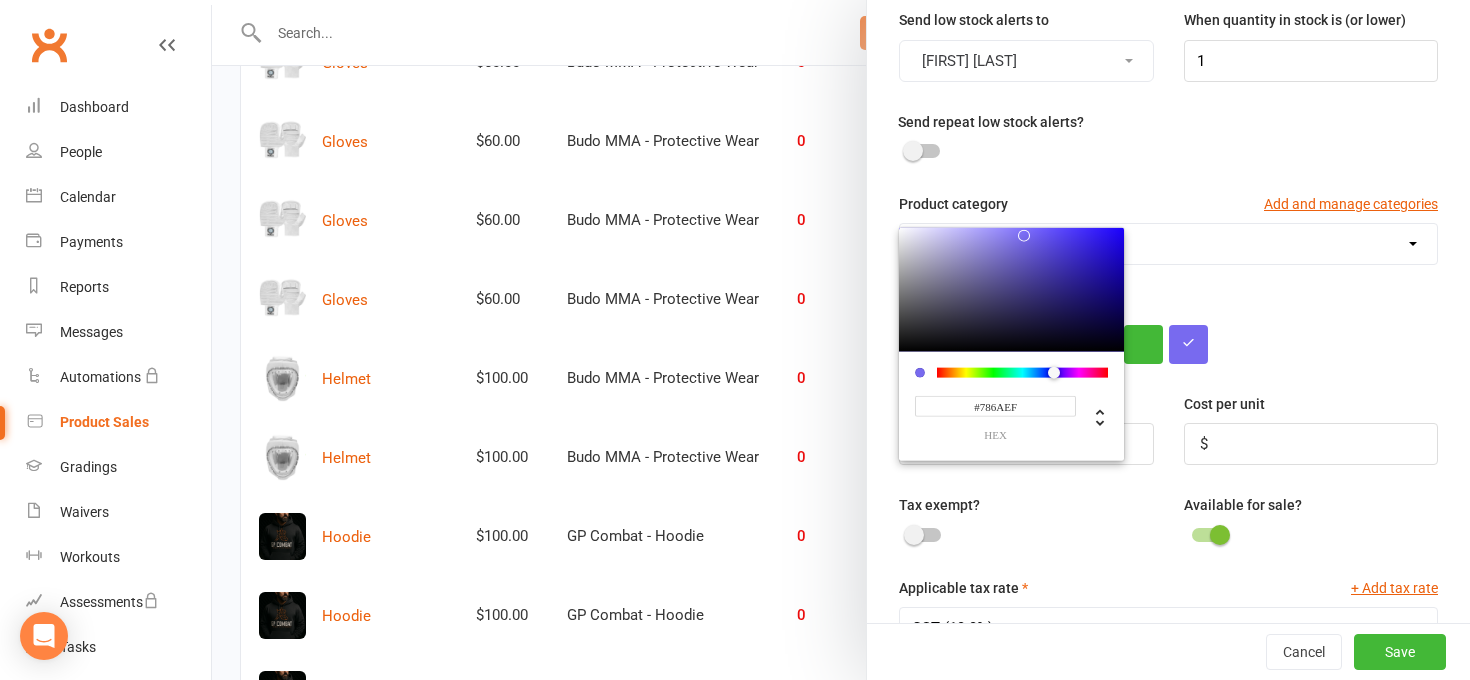 drag, startPoint x: 1107, startPoint y: 239, endPoint x: 1024, endPoint y: 233, distance: 83.21658 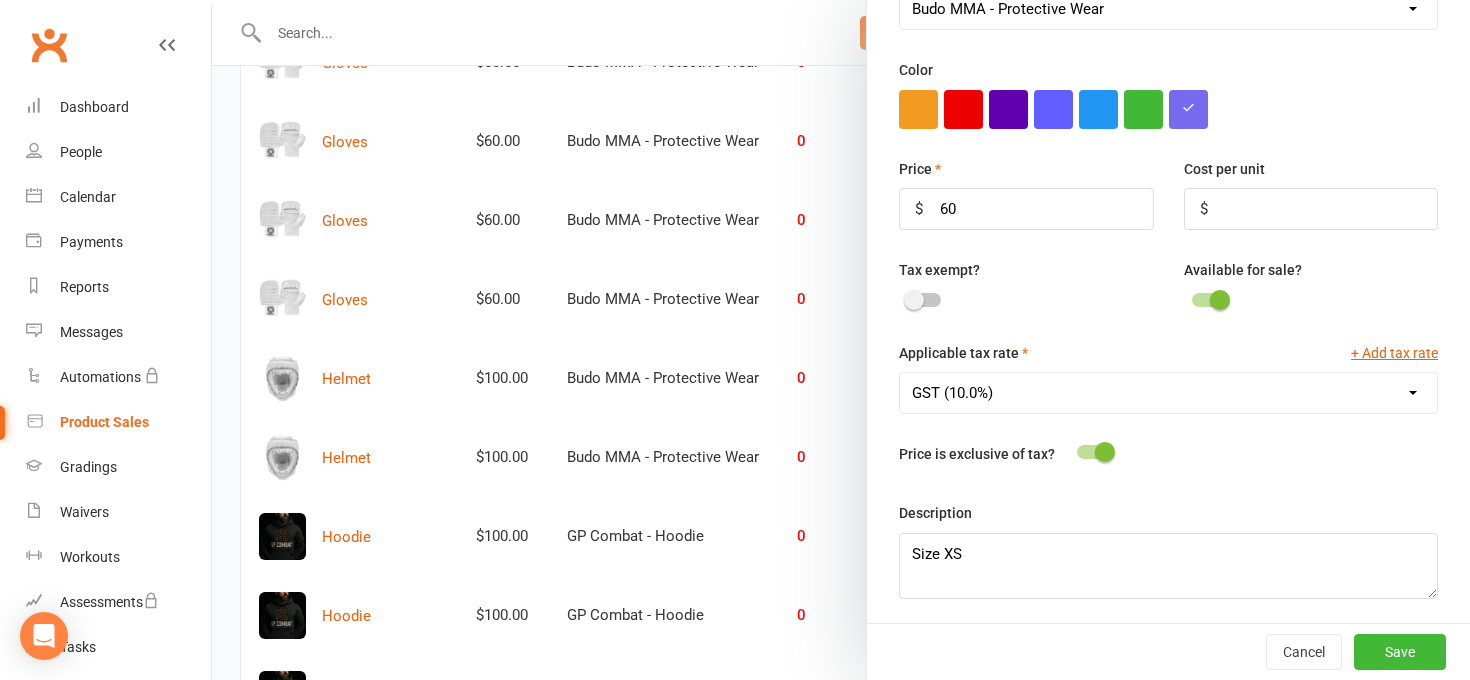 scroll, scrollTop: 597, scrollLeft: 0, axis: vertical 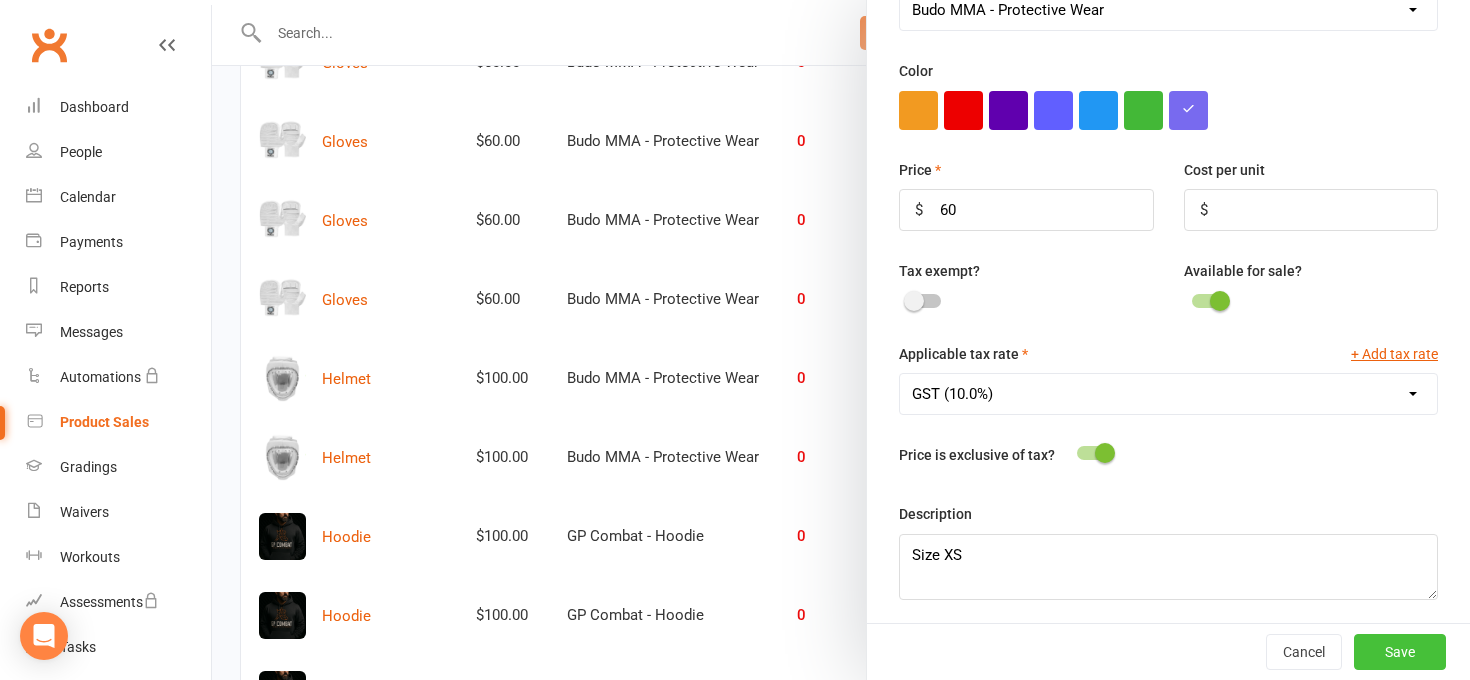 click on "Save" at bounding box center (1400, 652) 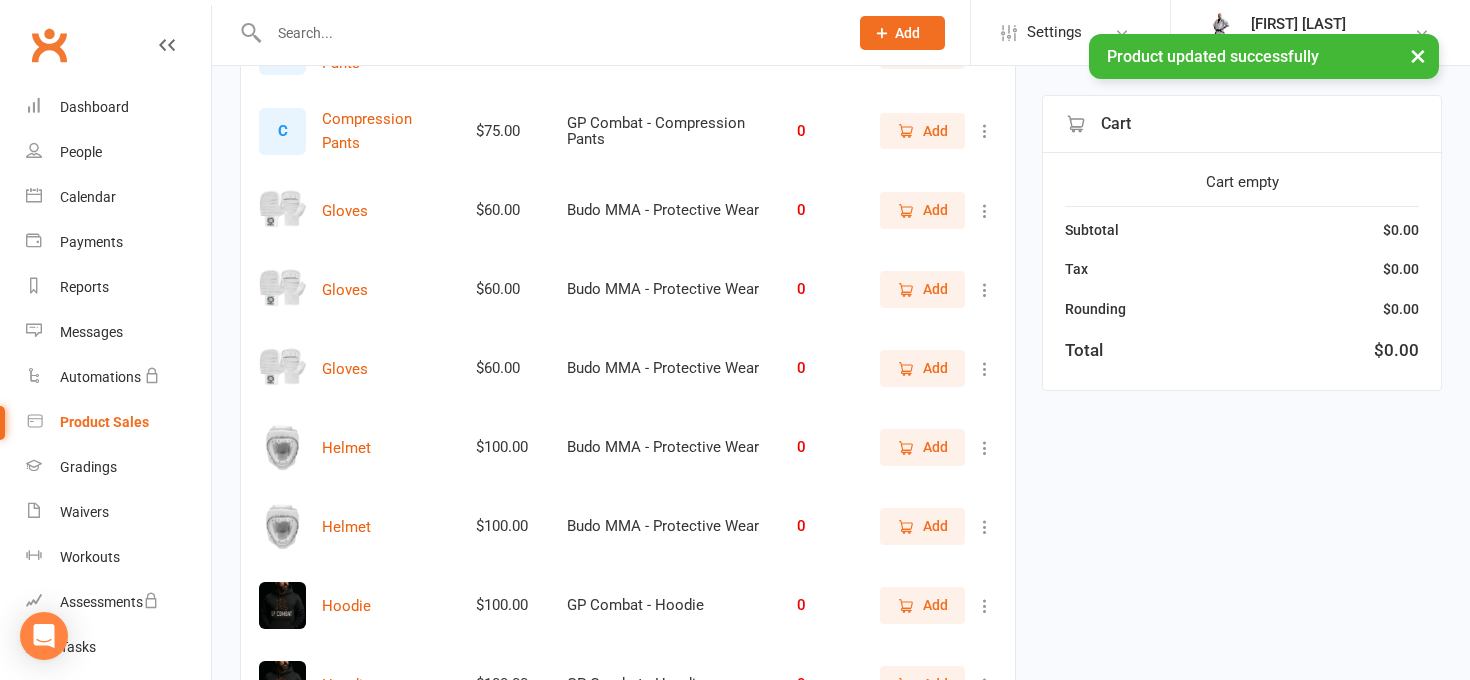 scroll, scrollTop: 2995, scrollLeft: 0, axis: vertical 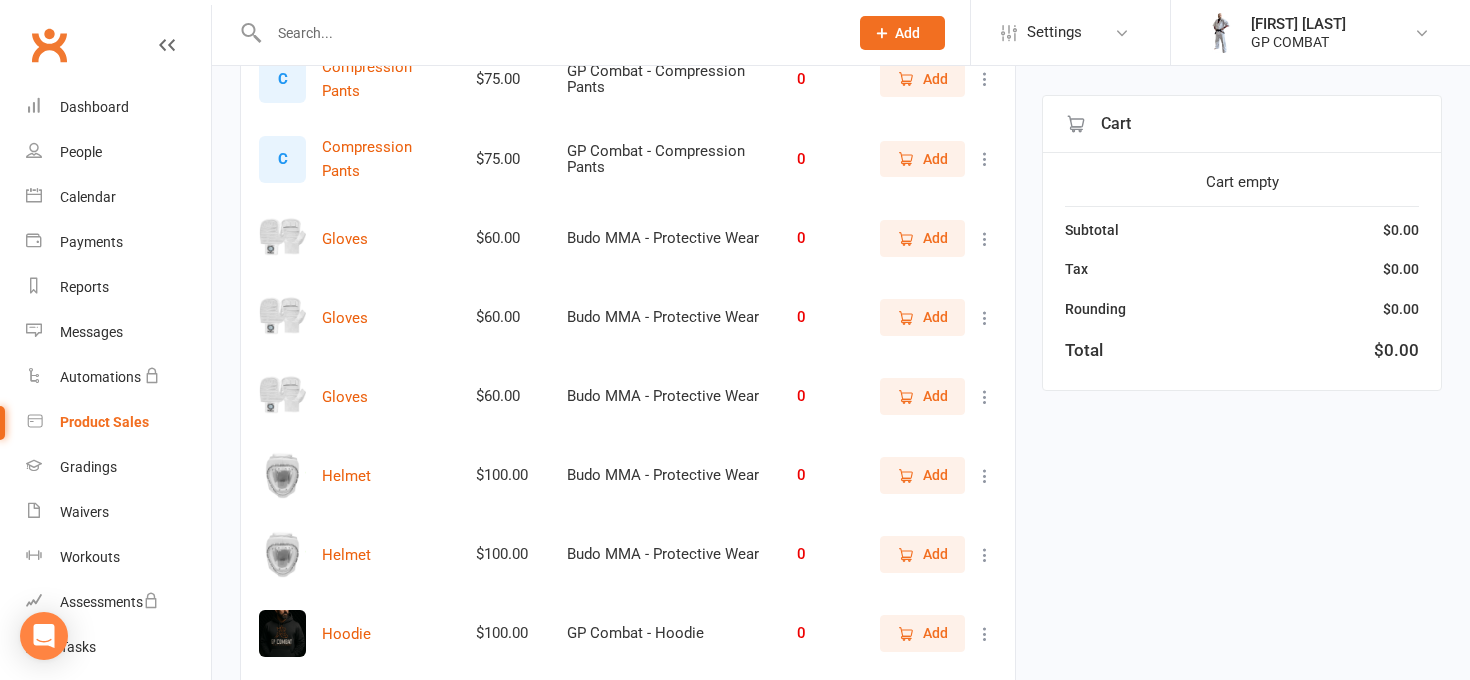 click at bounding box center (985, 397) 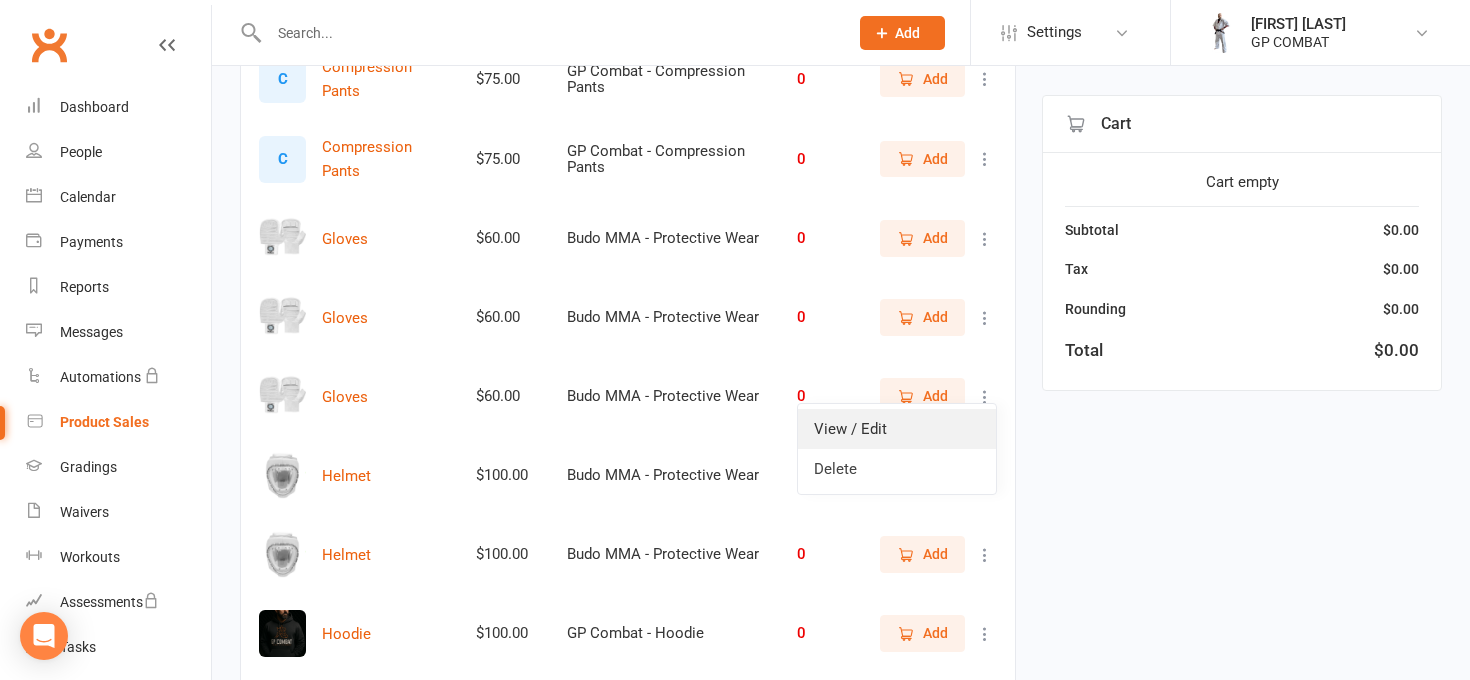 click on "View / Edit" at bounding box center (897, 429) 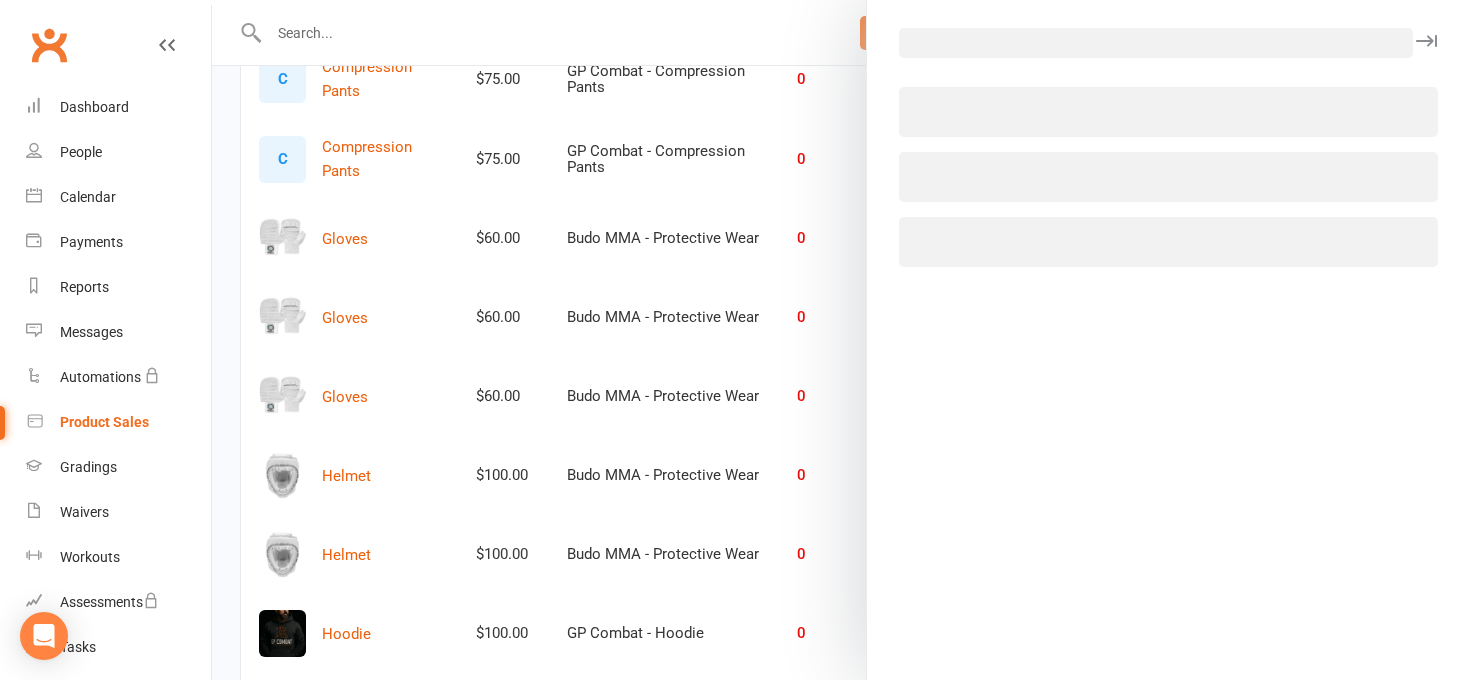 select on "3938" 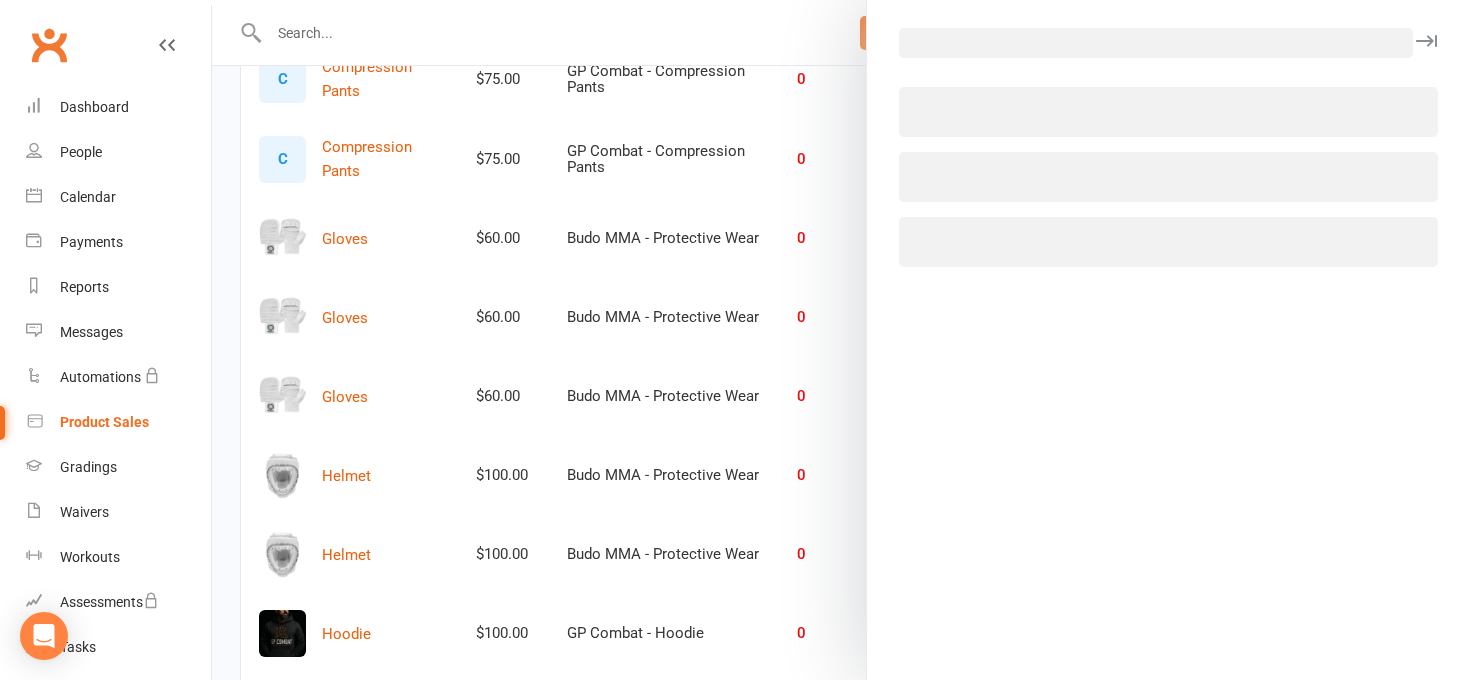 select on "1816" 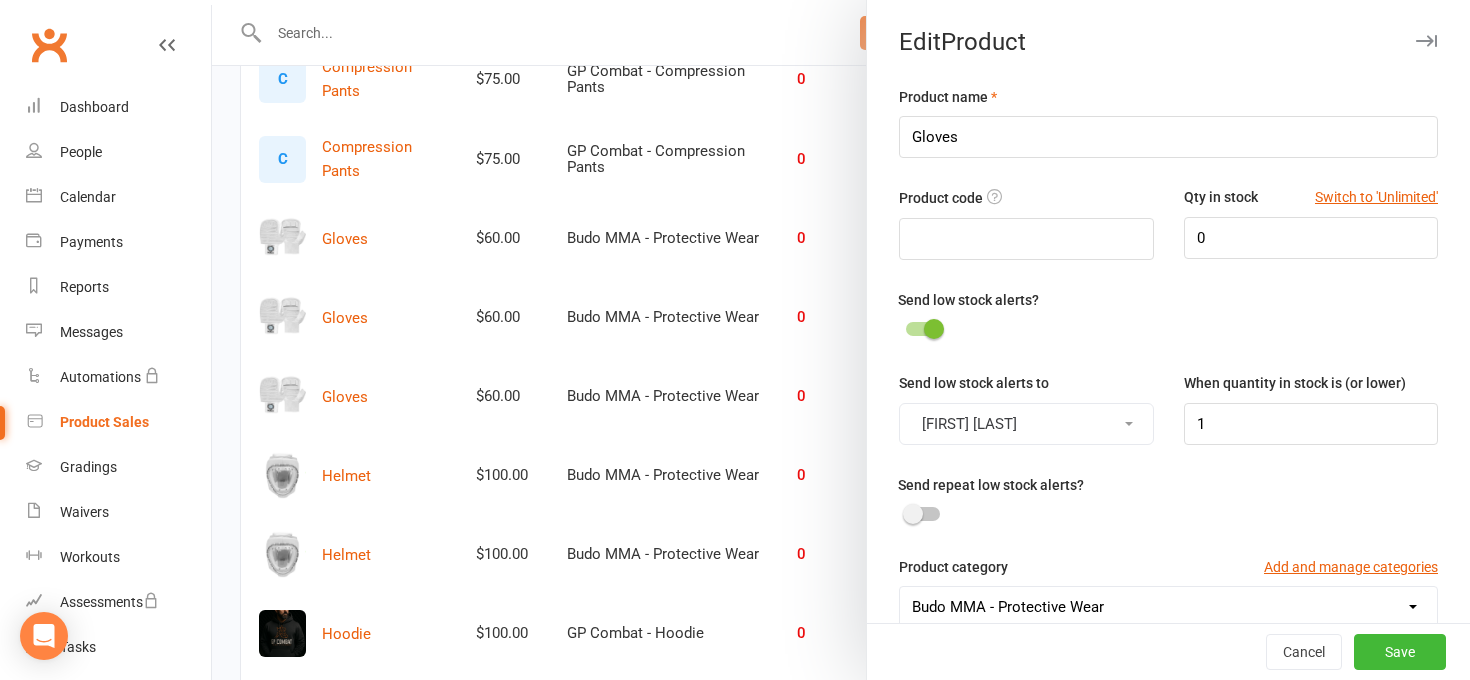 scroll, scrollTop: 0, scrollLeft: 0, axis: both 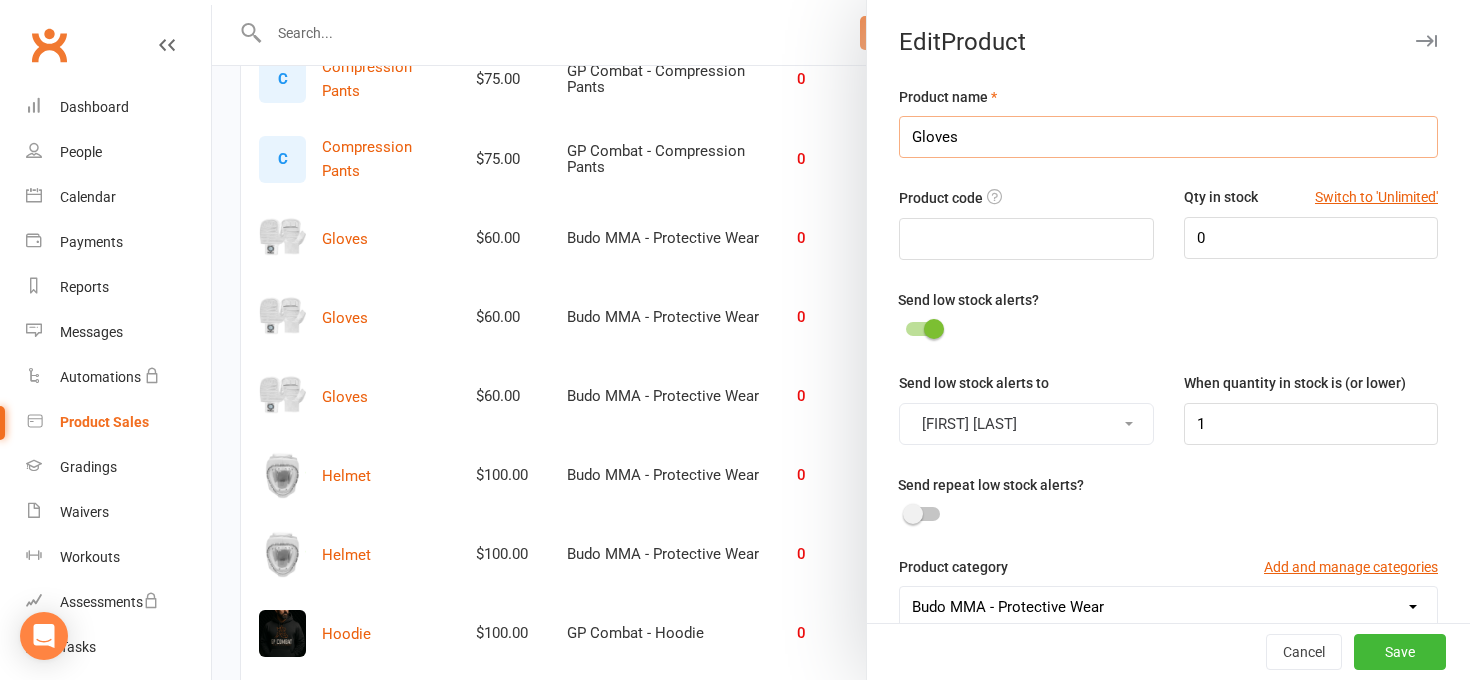 click on "Gloves" at bounding box center (1168, 137) 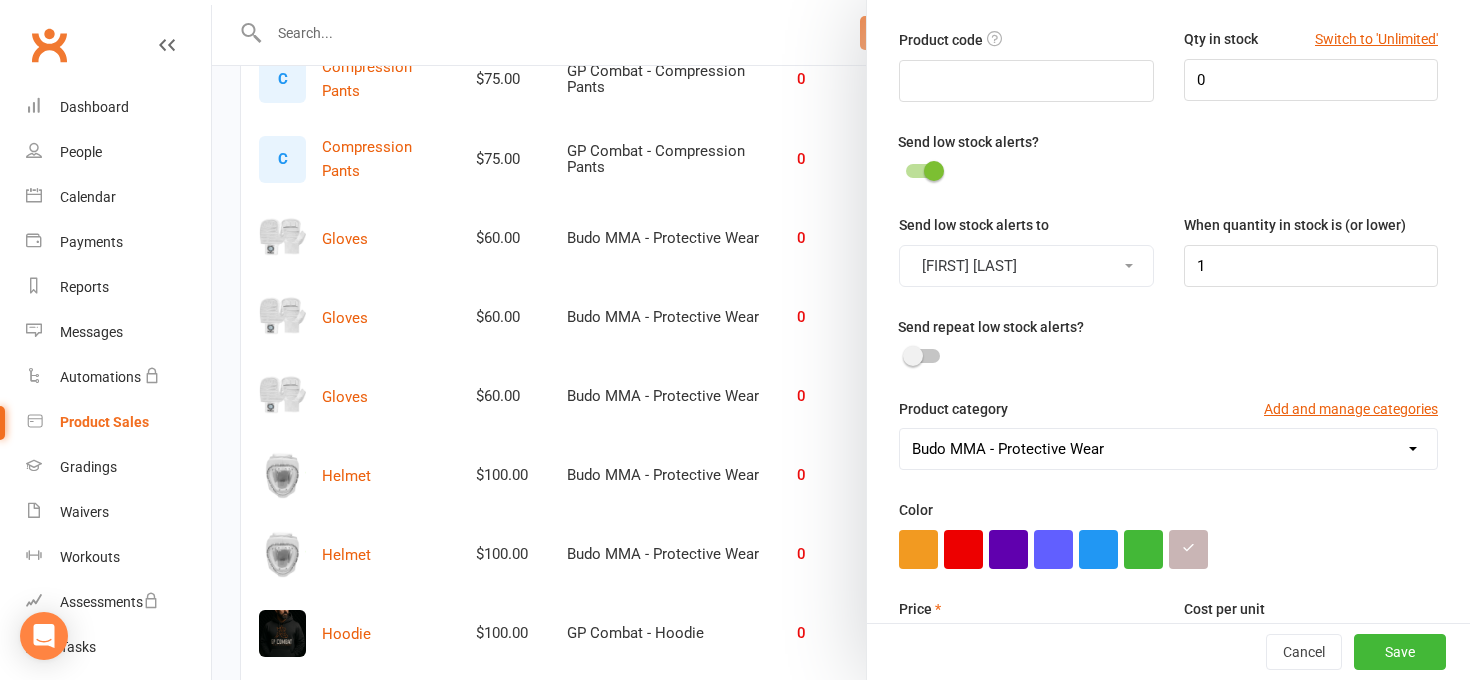 scroll, scrollTop: 168, scrollLeft: 0, axis: vertical 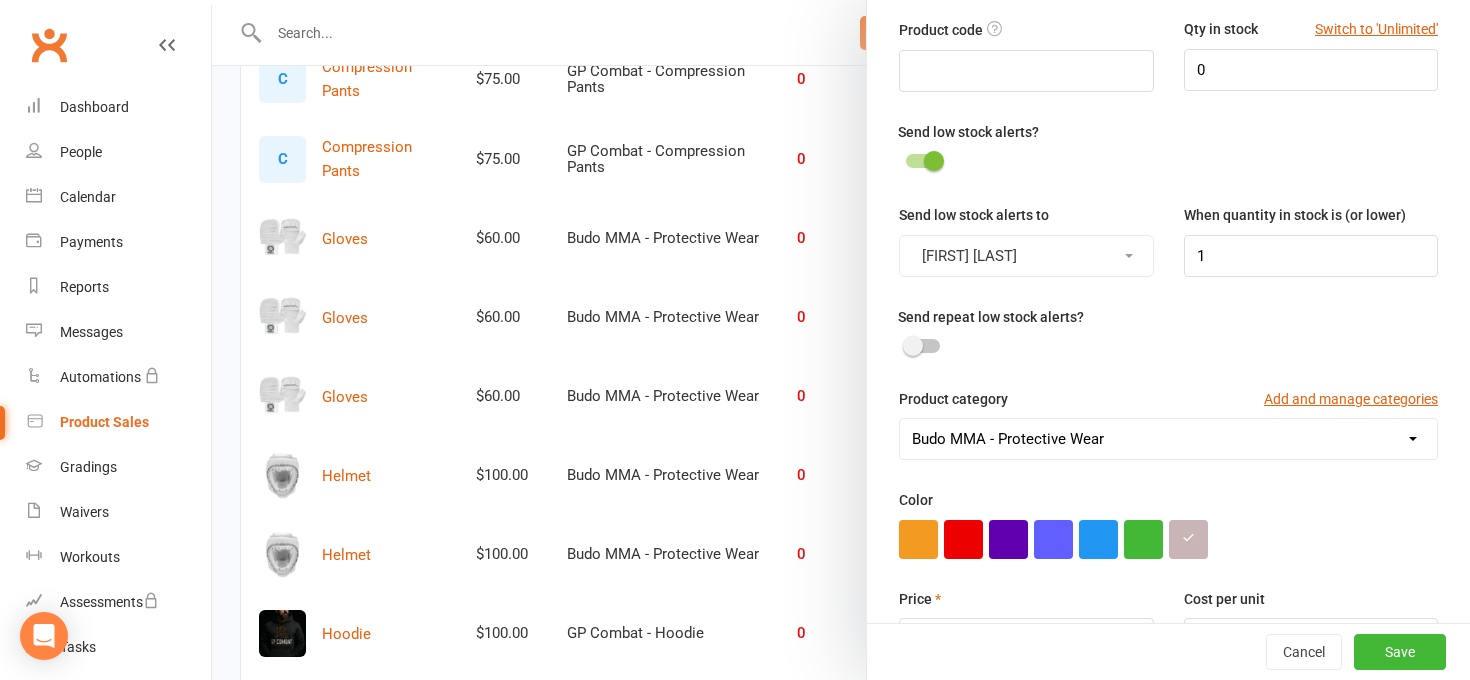 type on "MMA Gloves" 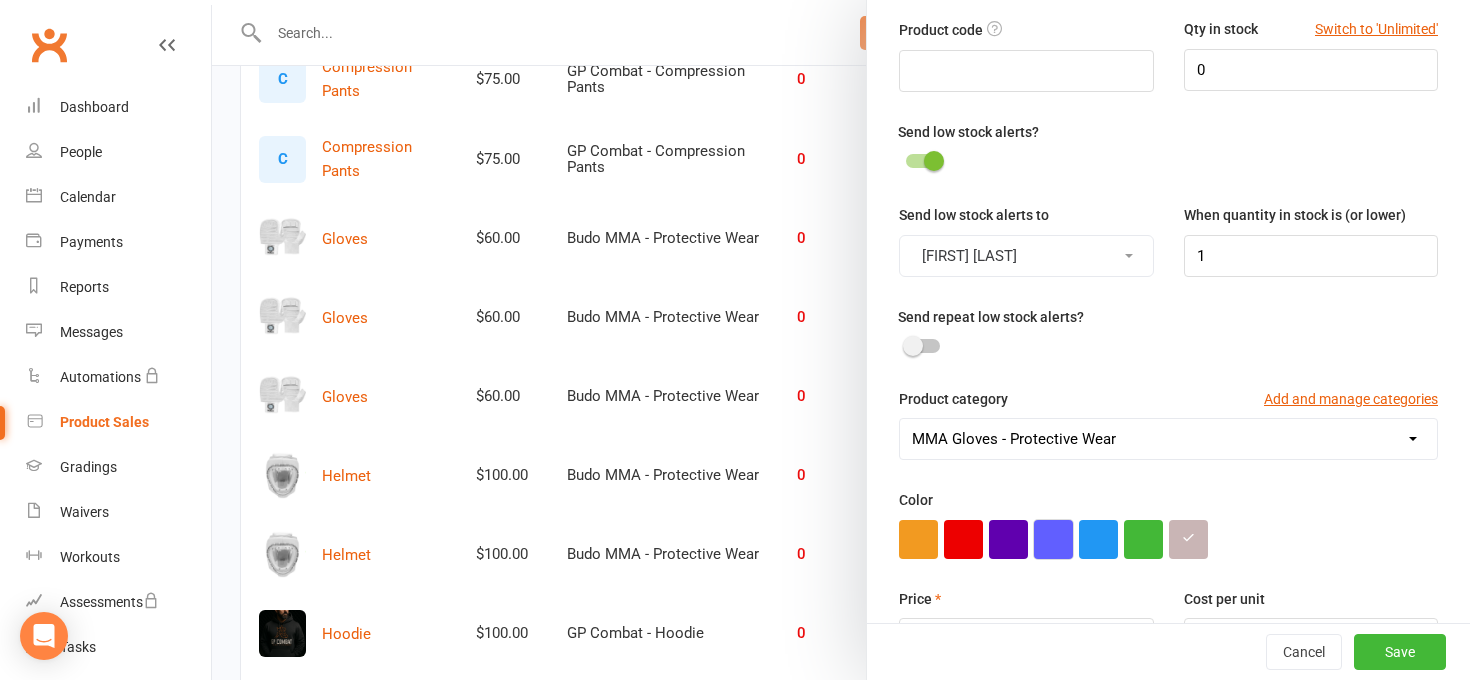click at bounding box center [1053, 539] 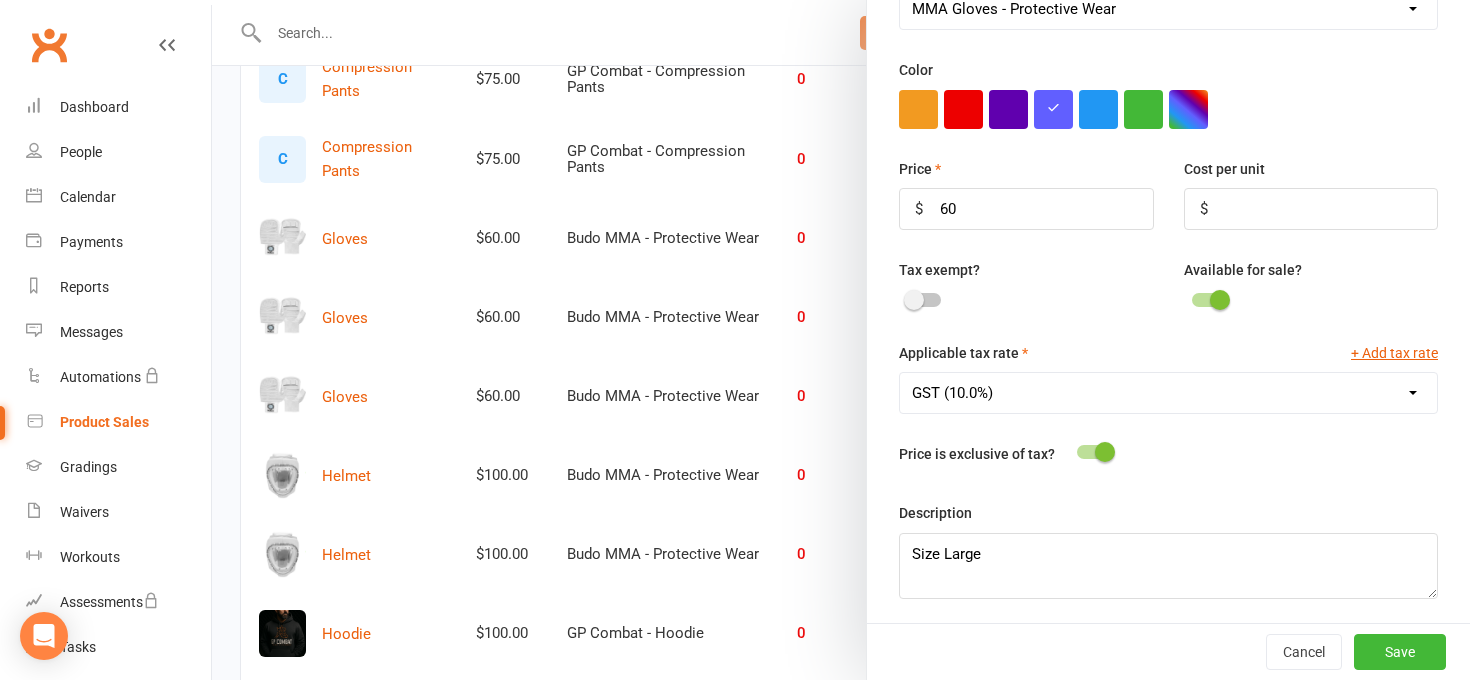 scroll, scrollTop: 597, scrollLeft: 0, axis: vertical 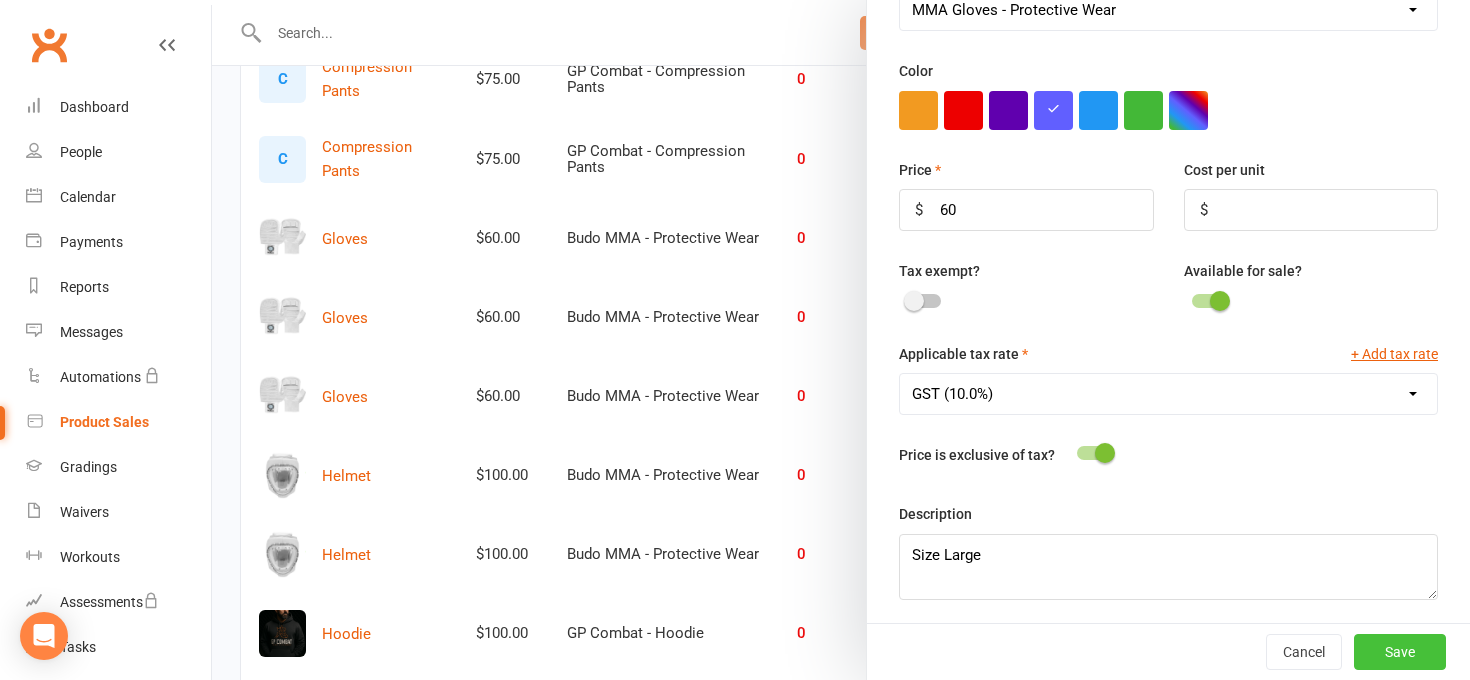 click on "Save" at bounding box center [1400, 652] 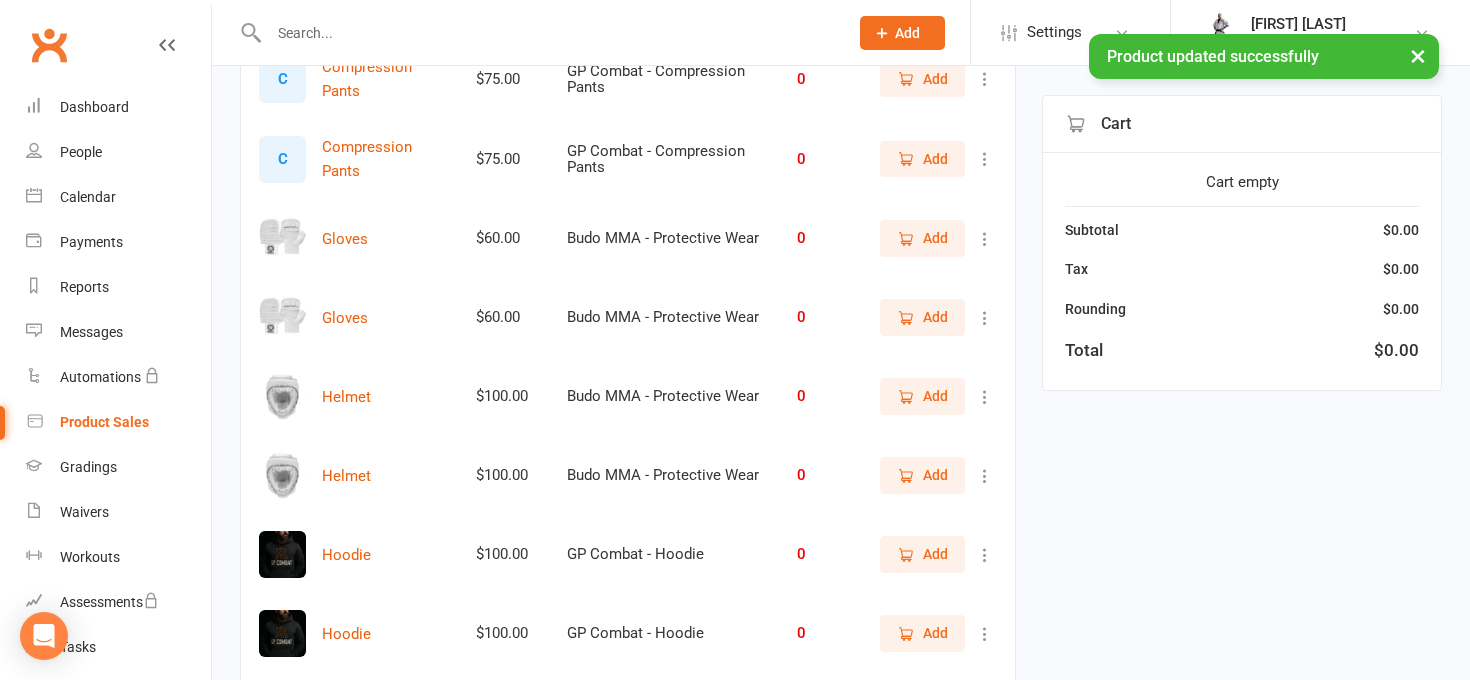 click at bounding box center [985, 318] 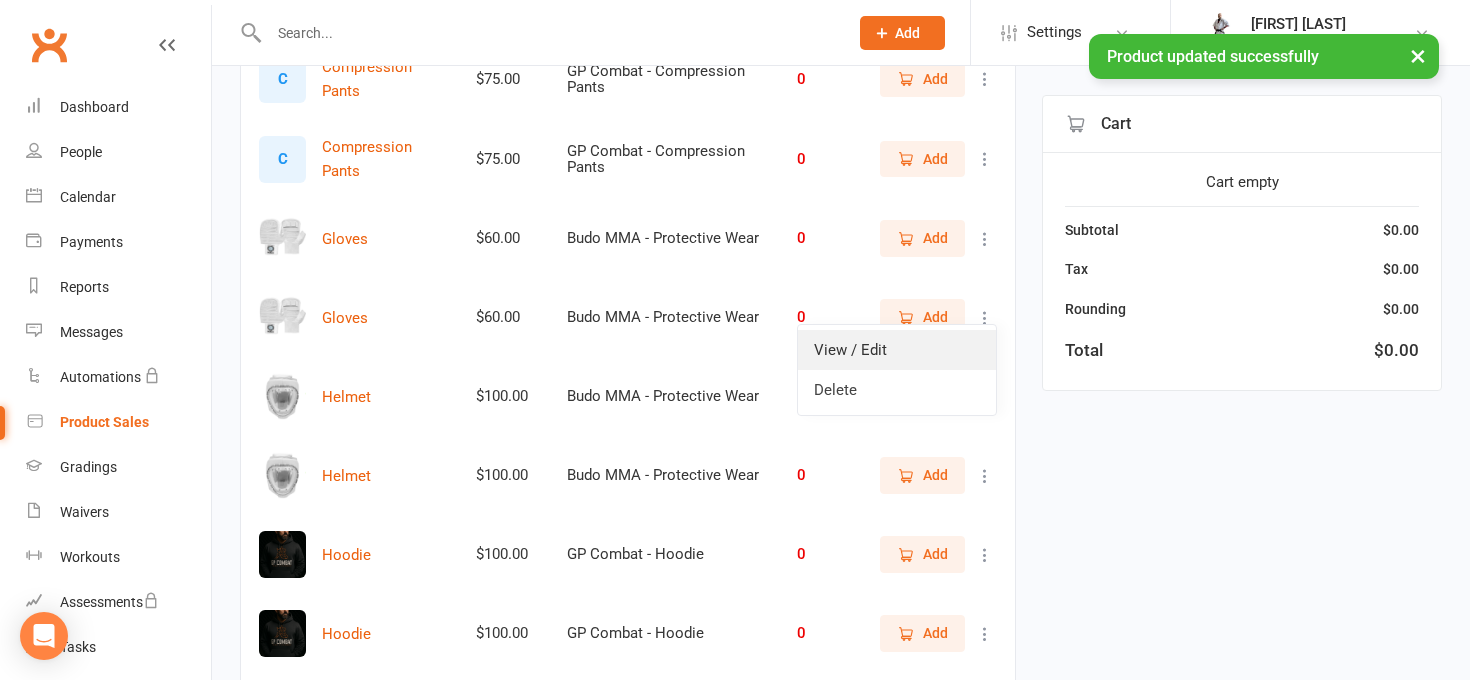 click on "View / Edit" at bounding box center [897, 350] 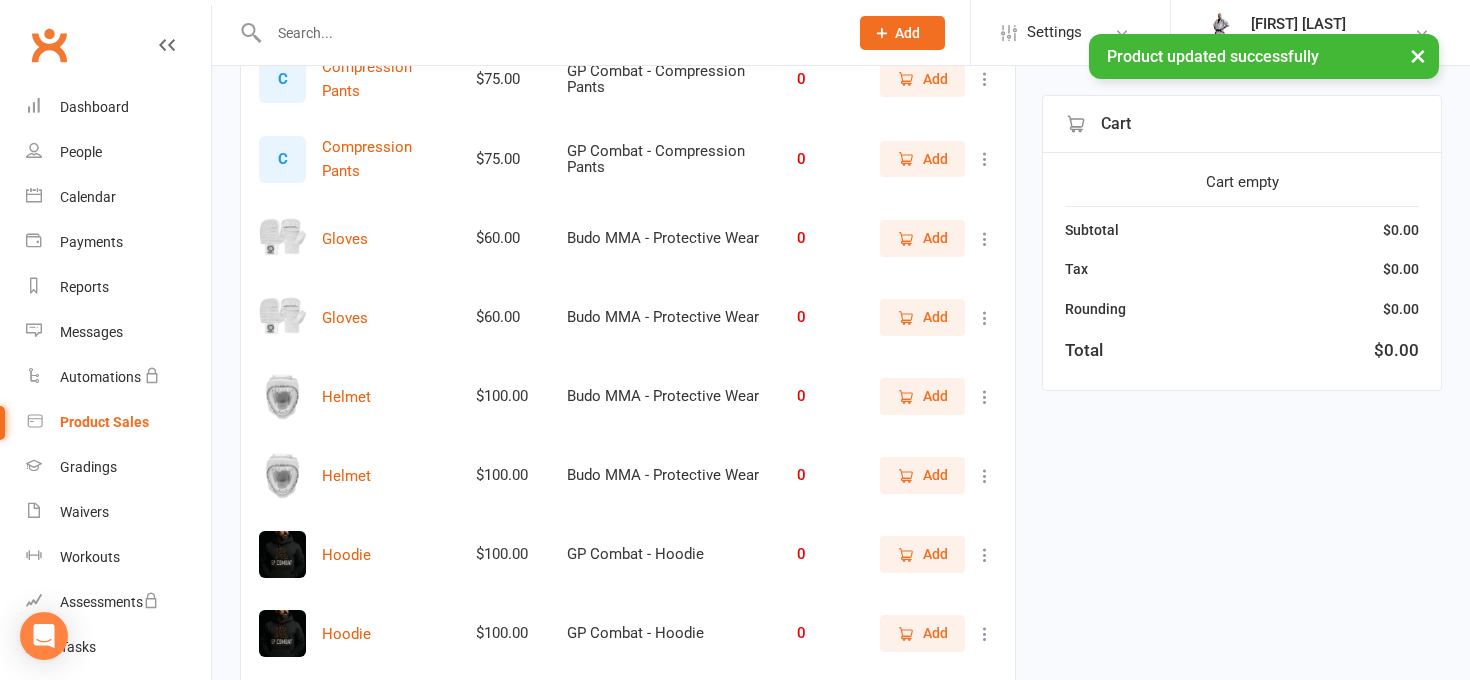 select on "3938" 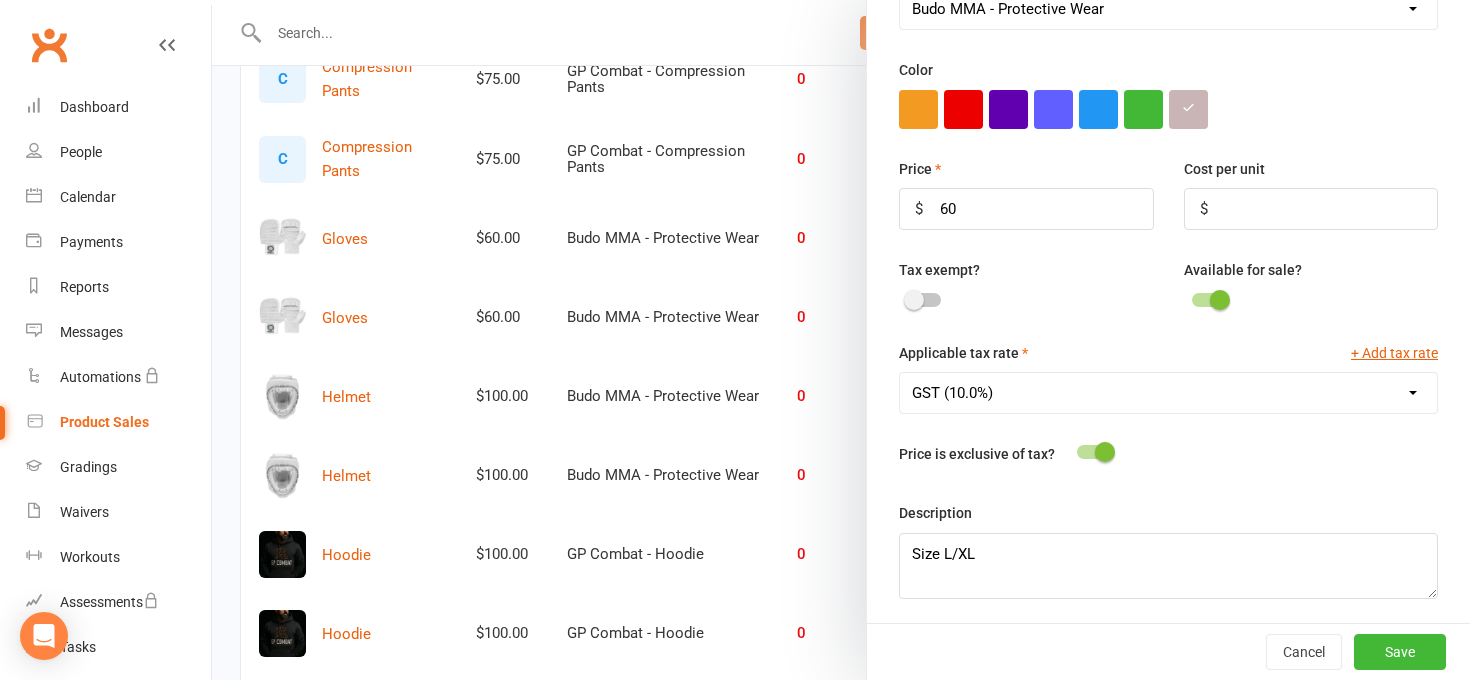 scroll, scrollTop: 597, scrollLeft: 0, axis: vertical 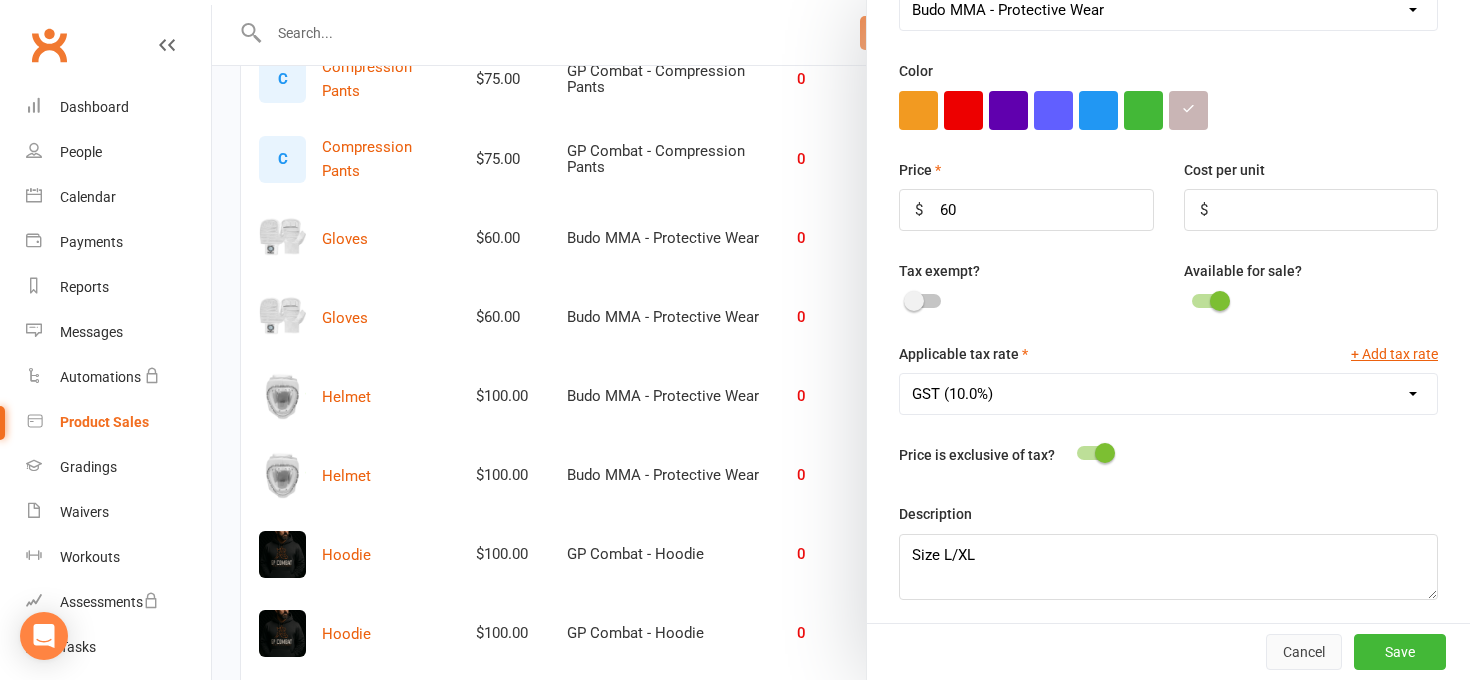 click on "Cancel" at bounding box center (1304, 652) 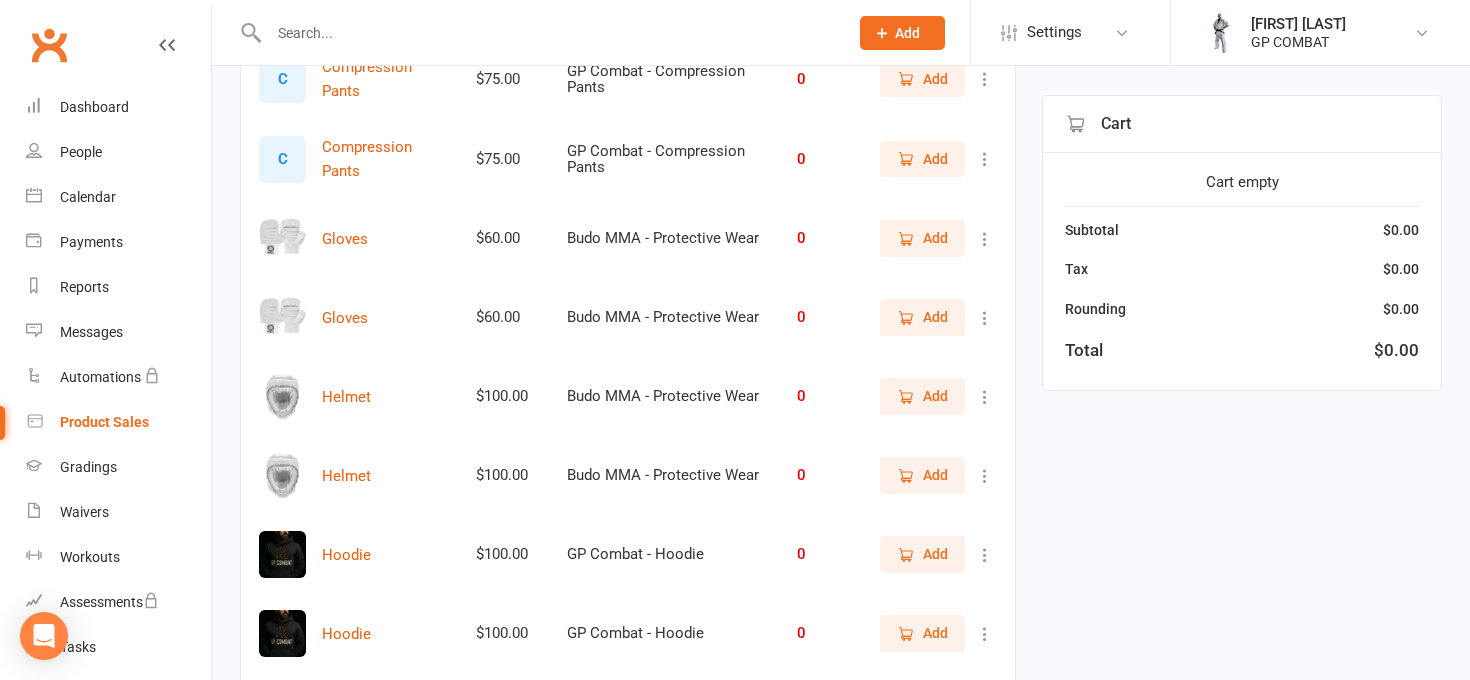 click at bounding box center (985, 239) 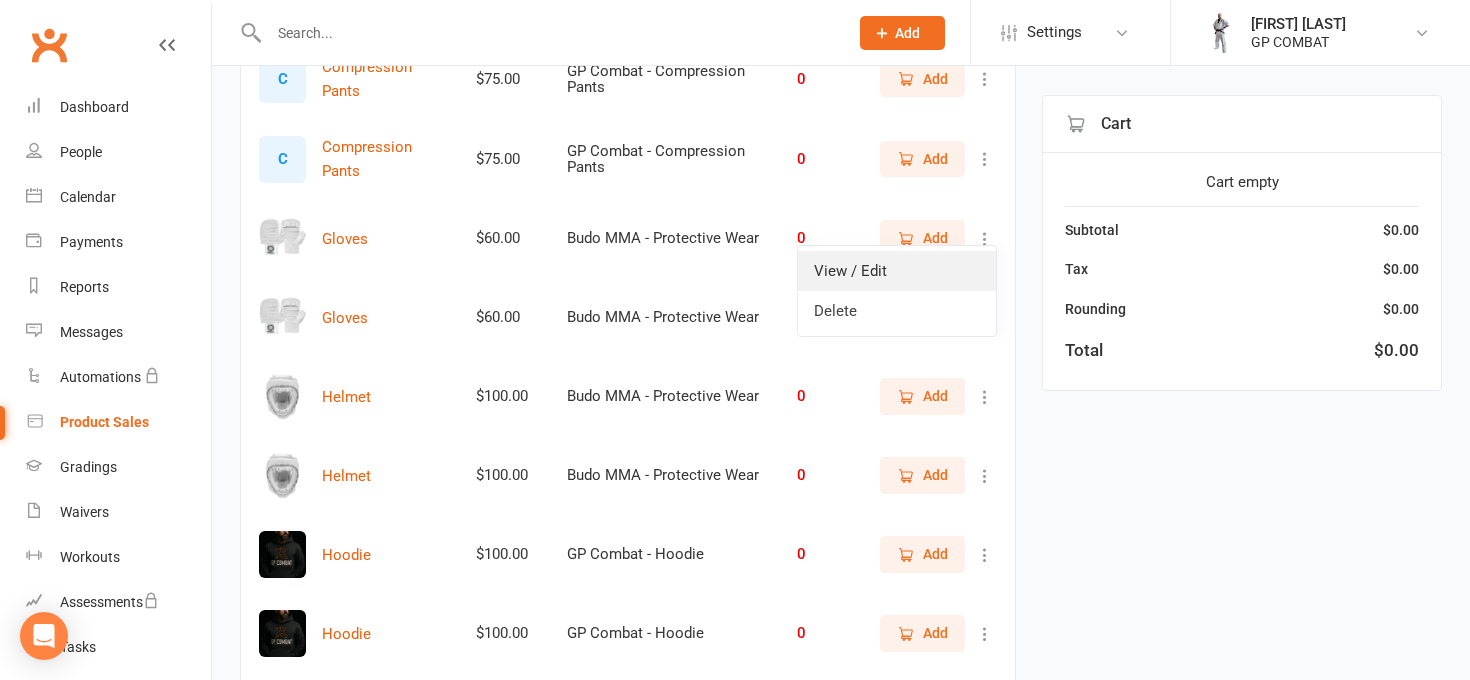 click on "View / Edit" at bounding box center [897, 271] 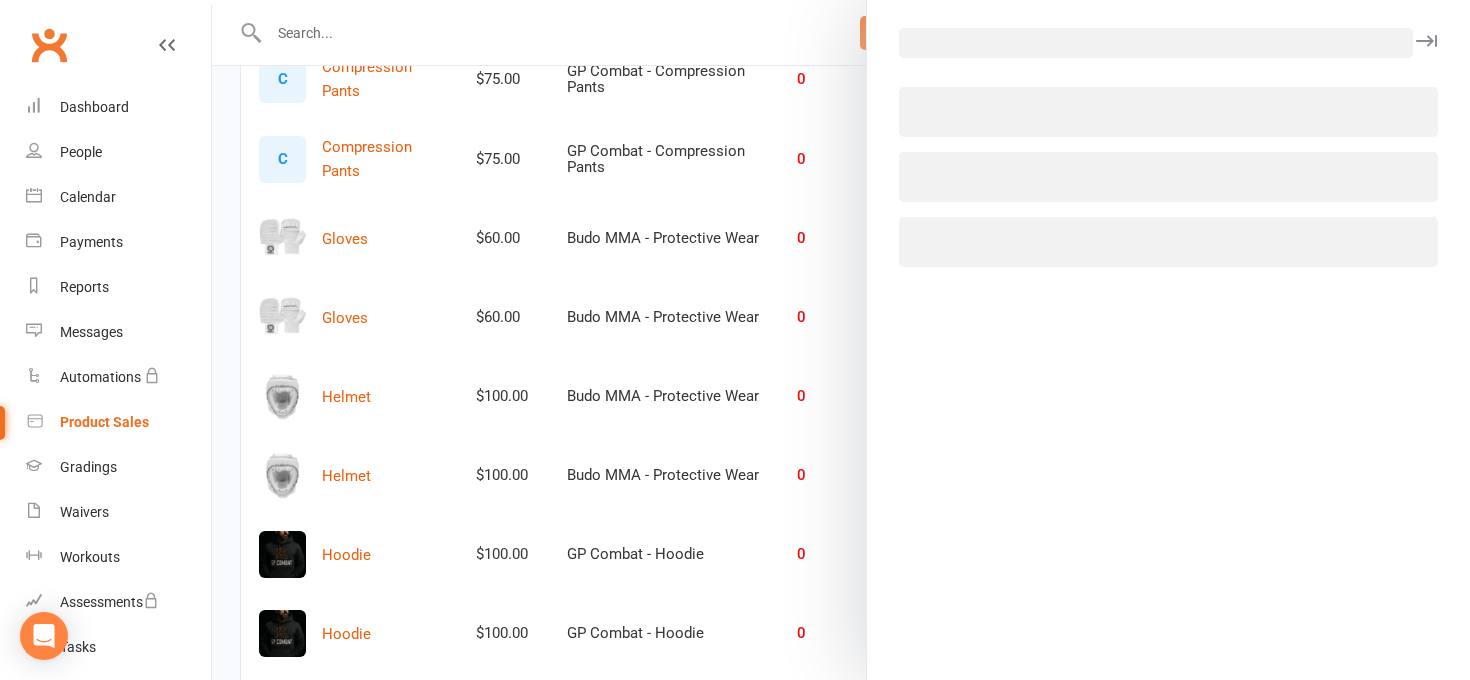 select on "3938" 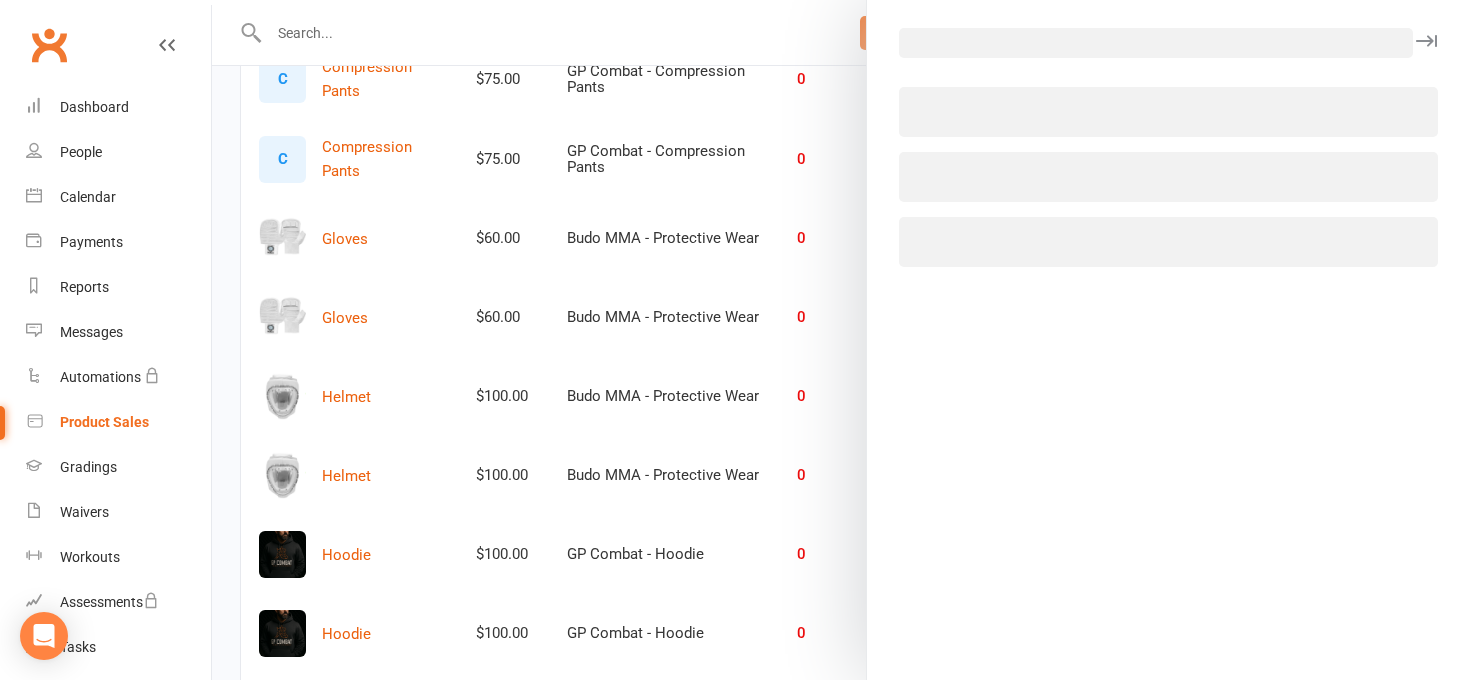 select on "1816" 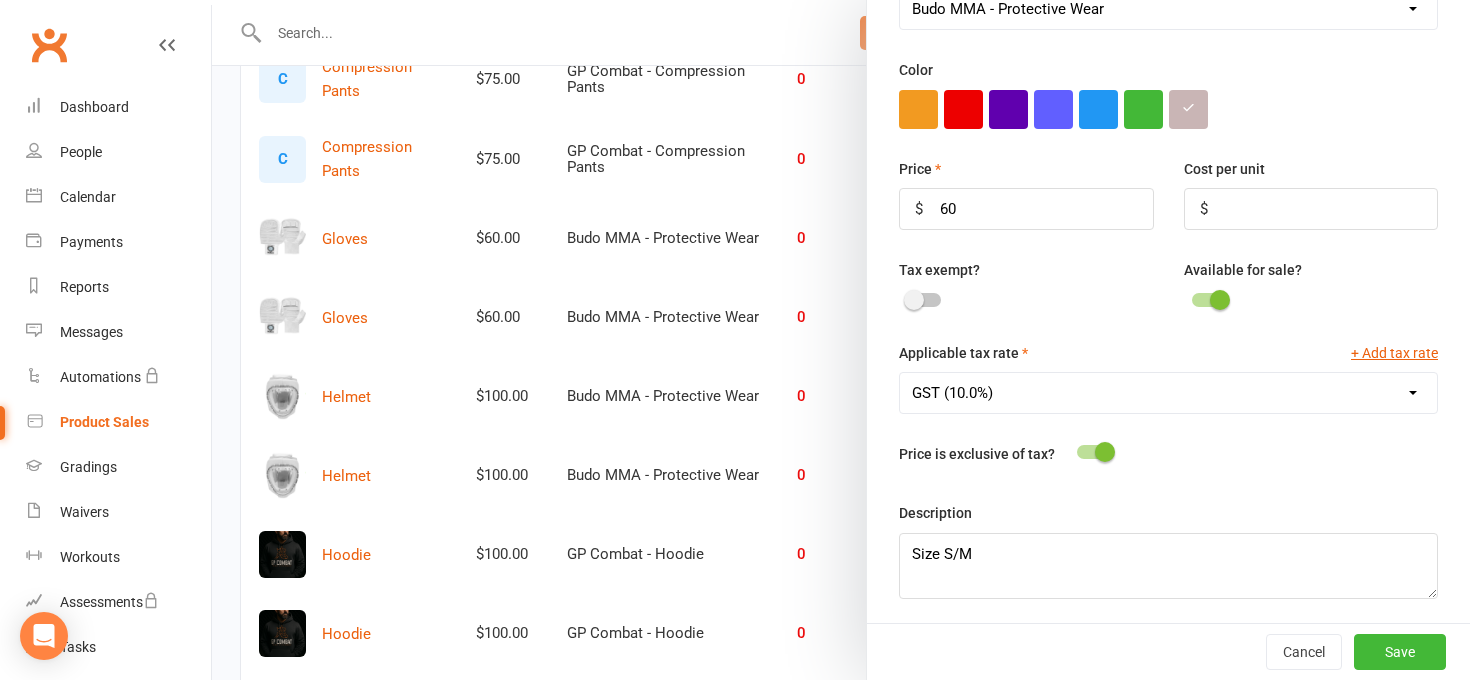 scroll, scrollTop: 597, scrollLeft: 0, axis: vertical 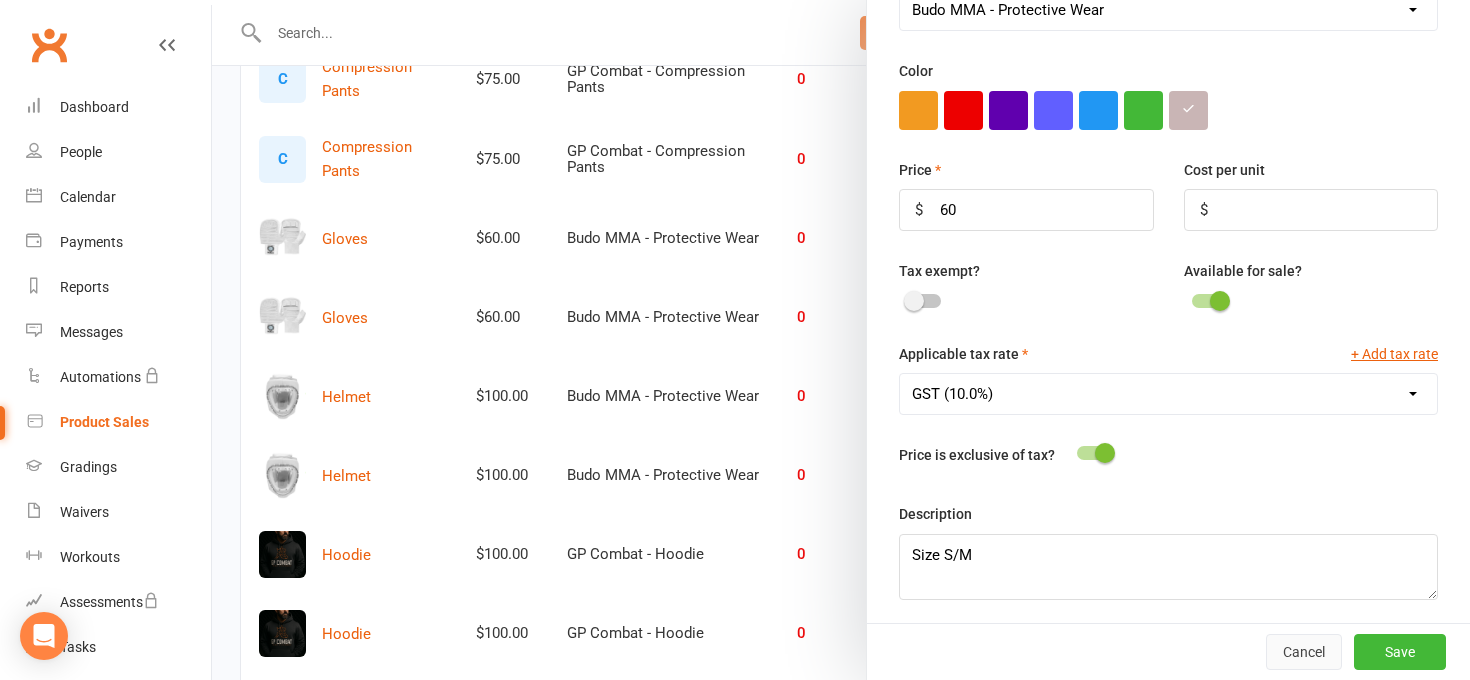 click on "Cancel" at bounding box center (1304, 652) 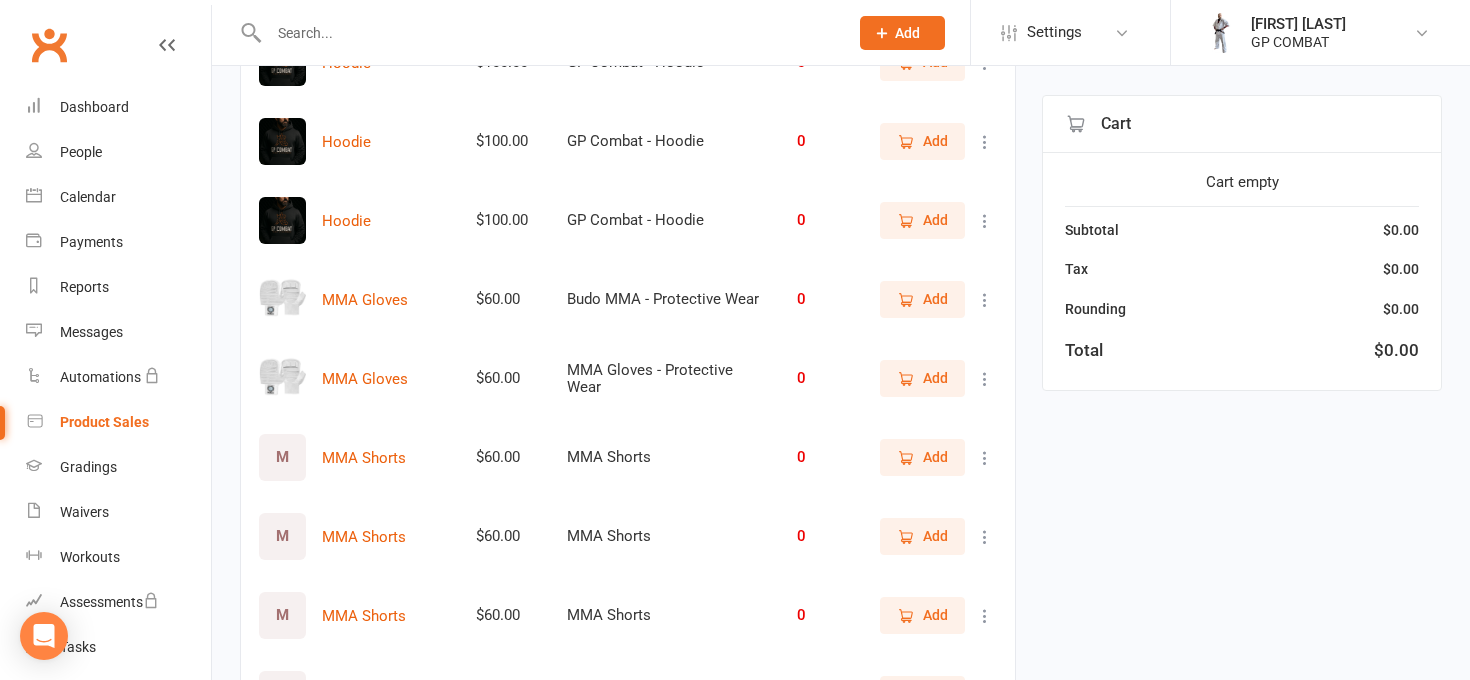 scroll, scrollTop: 3798, scrollLeft: 0, axis: vertical 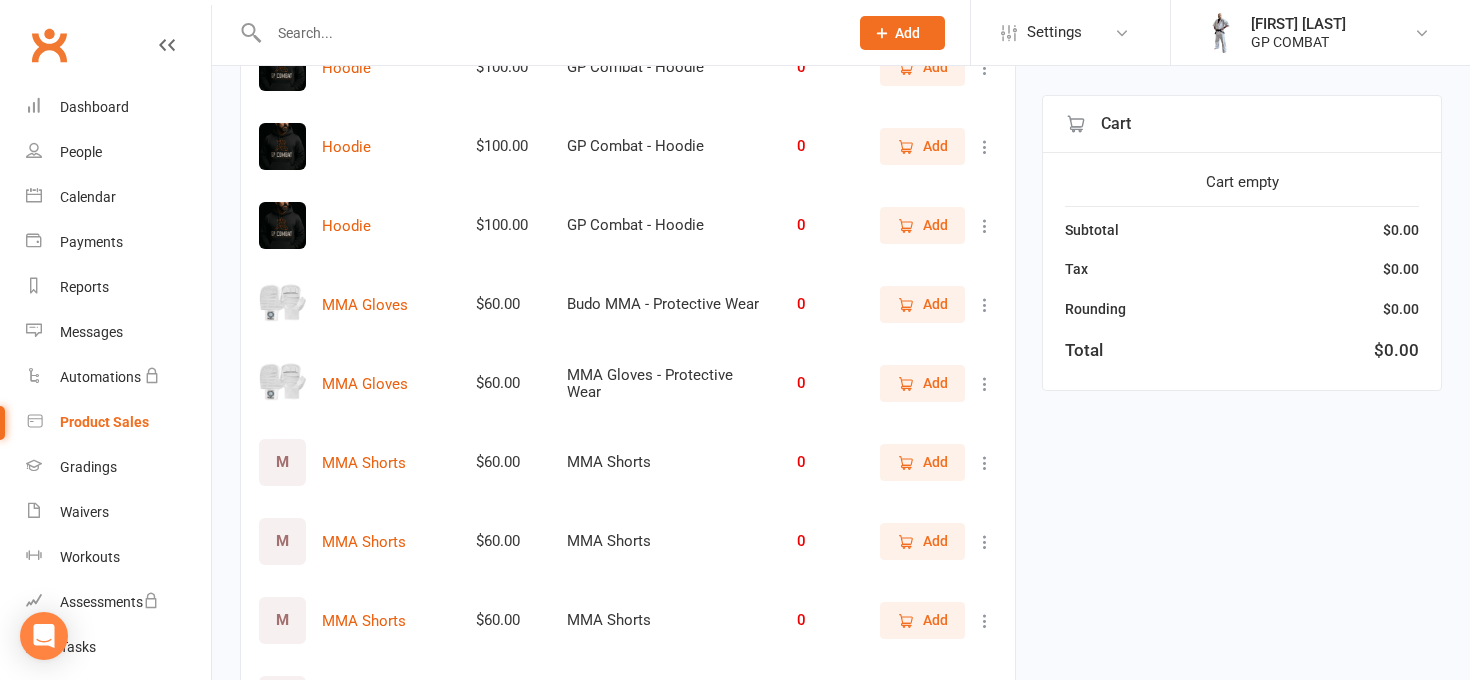 click at bounding box center (282, 304) 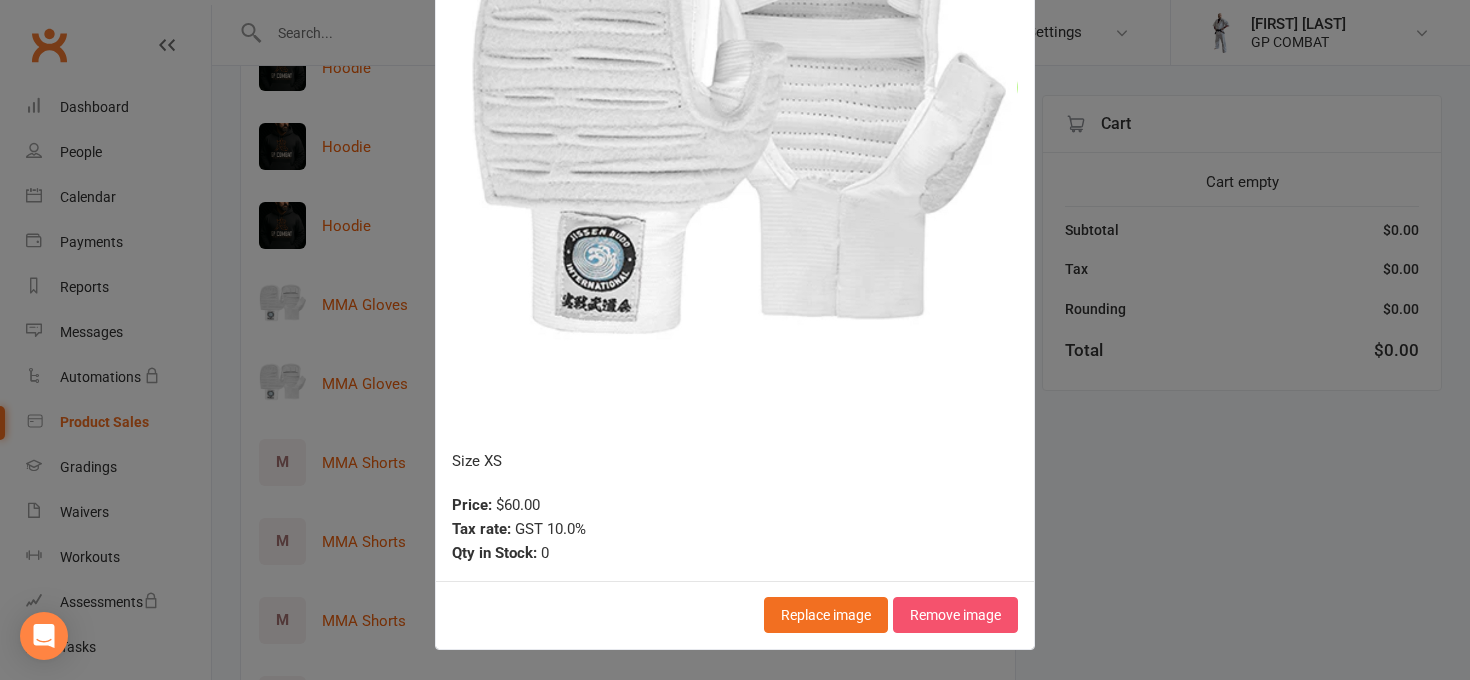 scroll, scrollTop: 236, scrollLeft: 0, axis: vertical 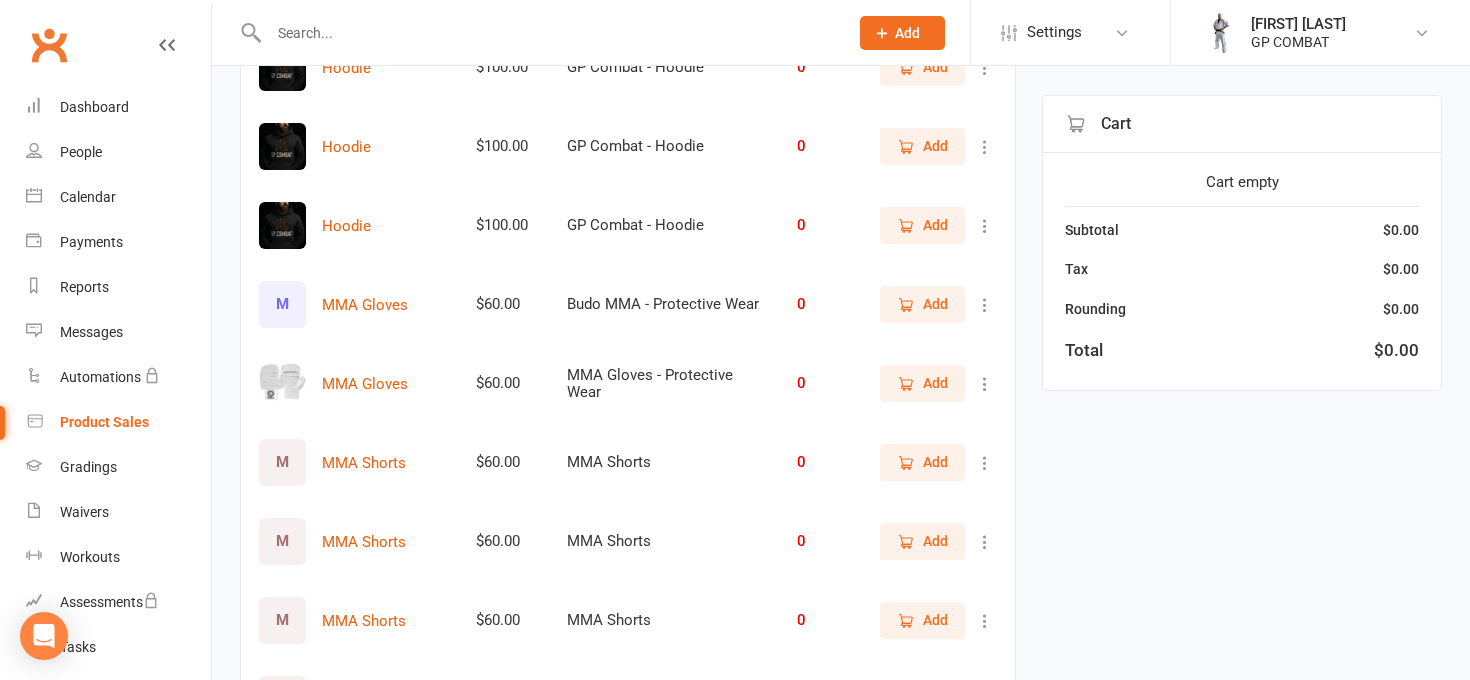 click at bounding box center (282, 383) 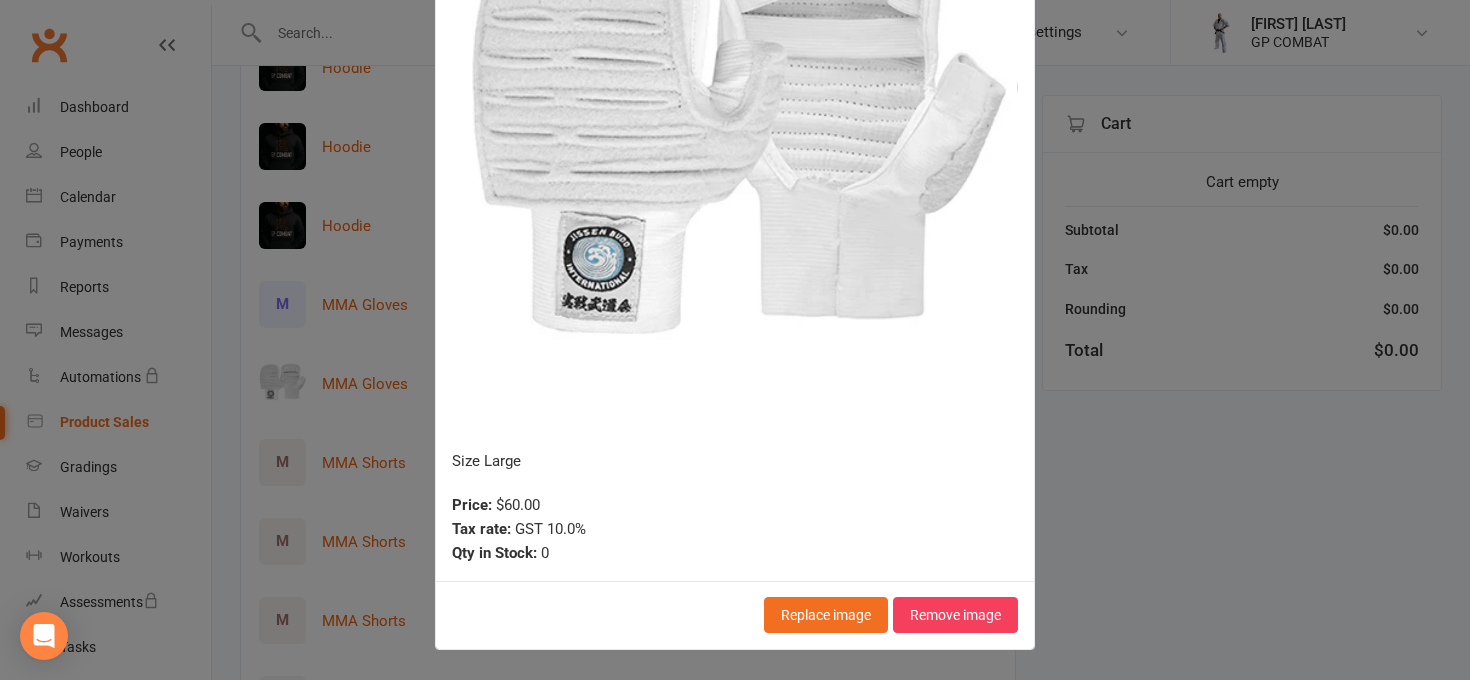 scroll, scrollTop: 236, scrollLeft: 0, axis: vertical 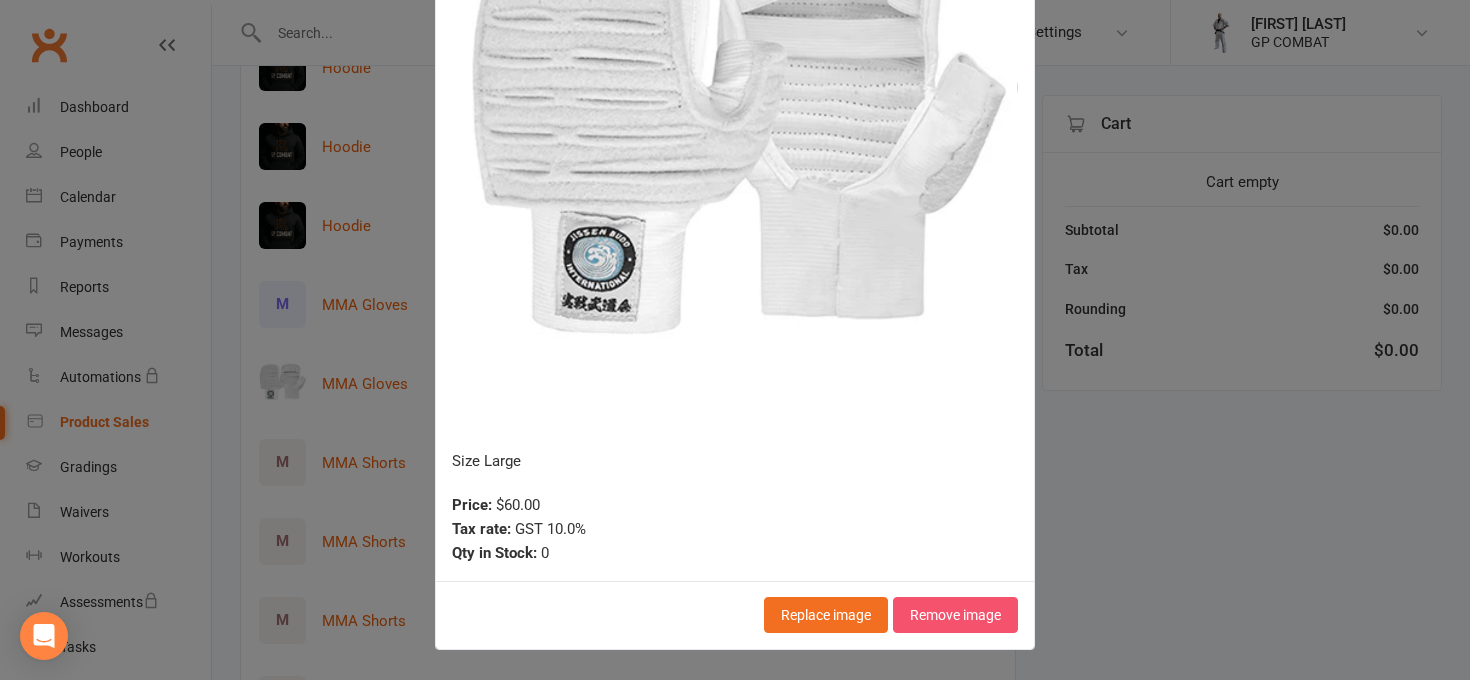 click on "Remove image" at bounding box center [955, 615] 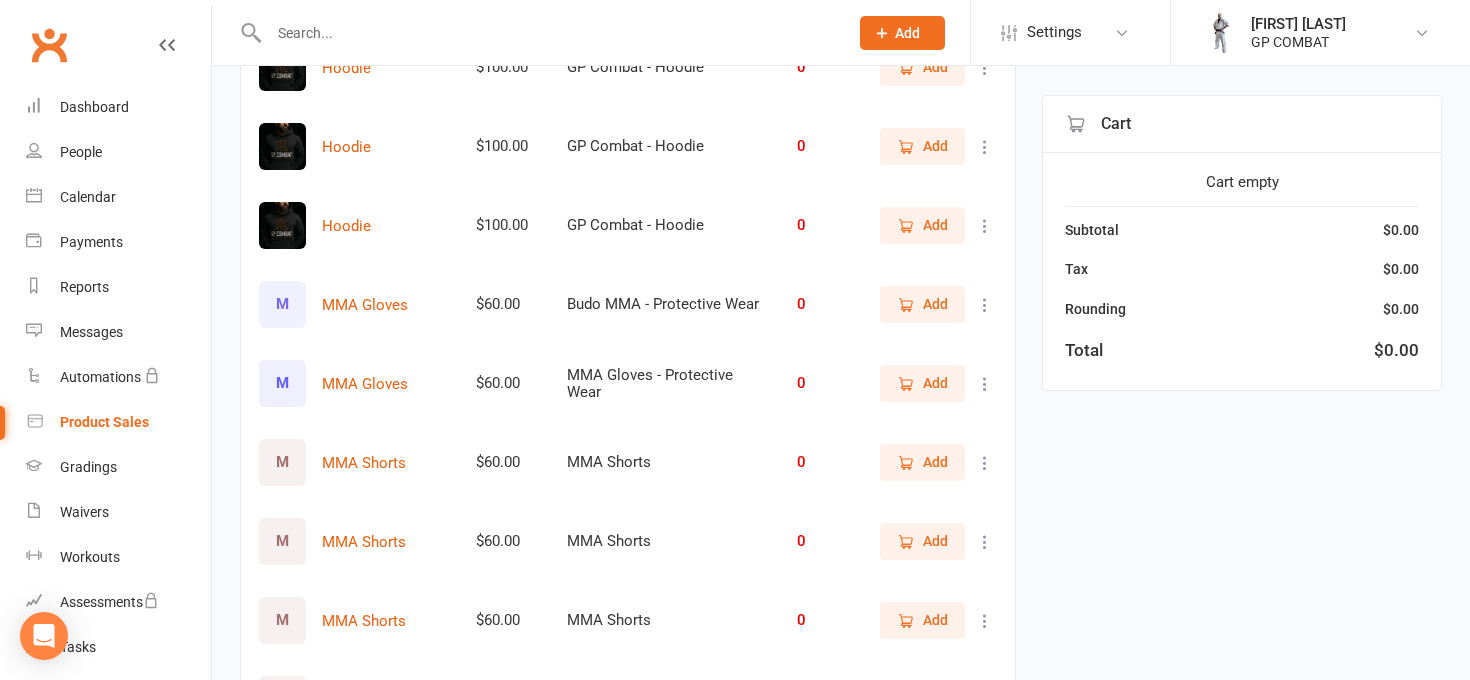 click at bounding box center [985, 305] 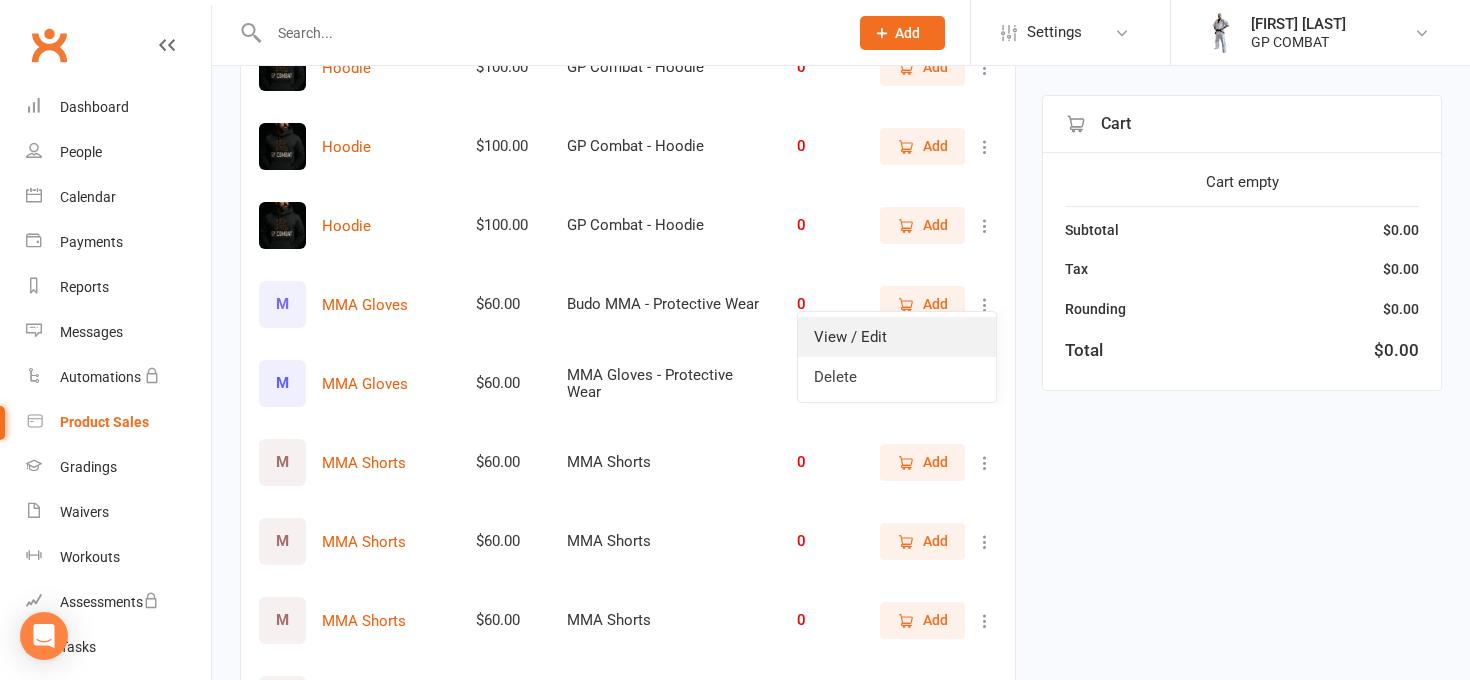click on "View / Edit" at bounding box center (897, 337) 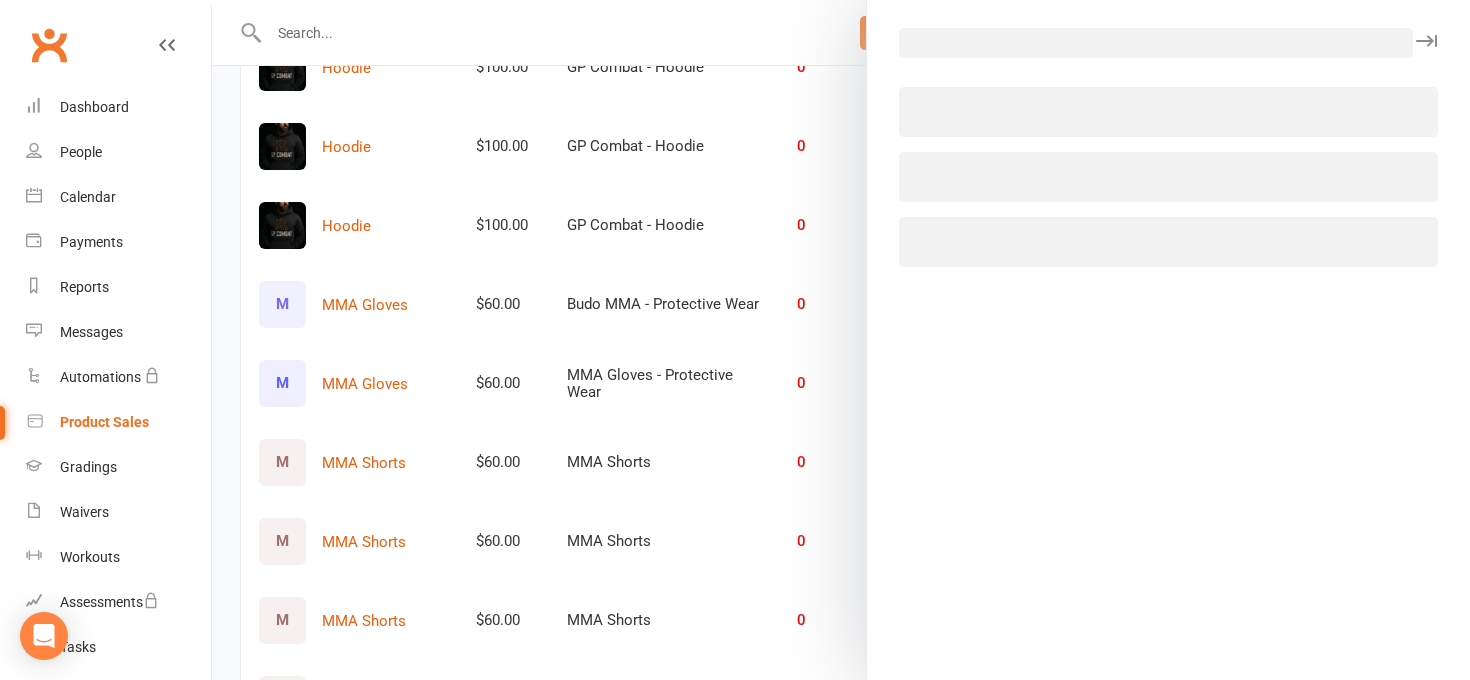 select on "3938" 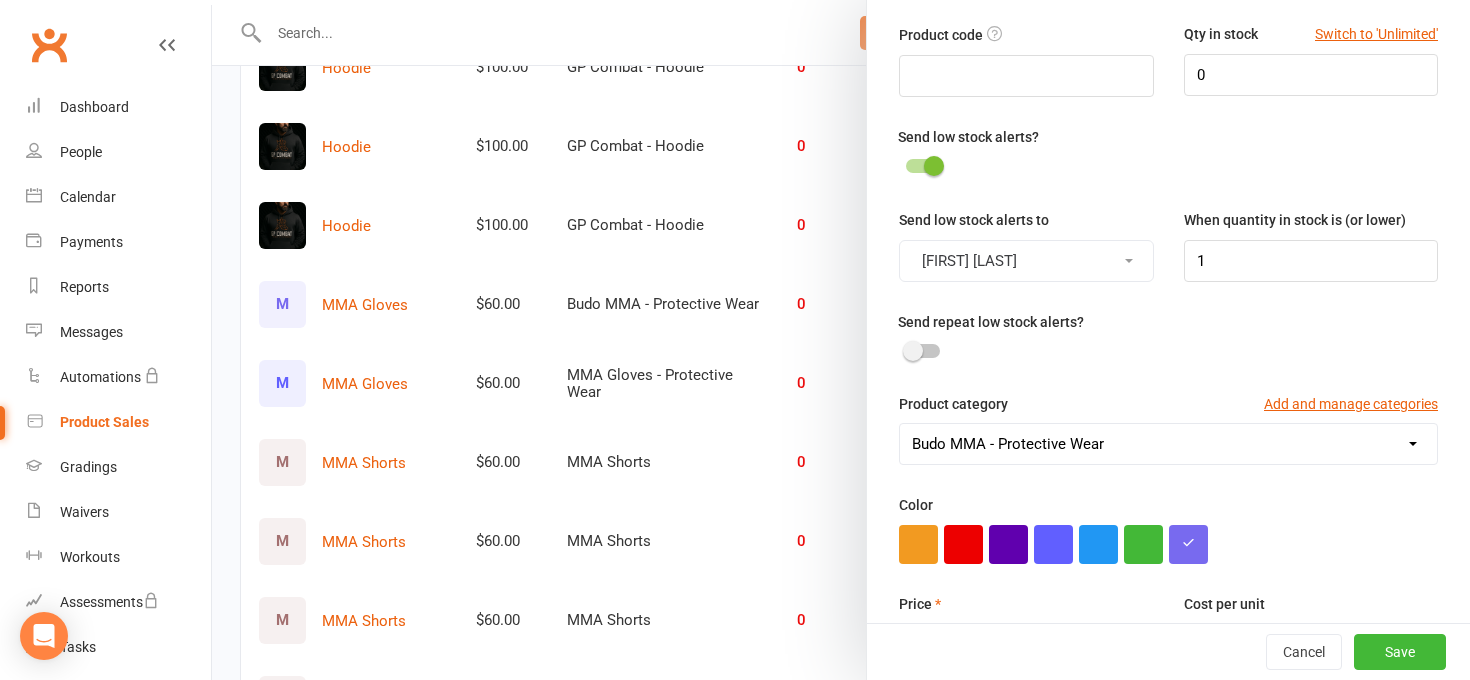 scroll, scrollTop: 161, scrollLeft: 0, axis: vertical 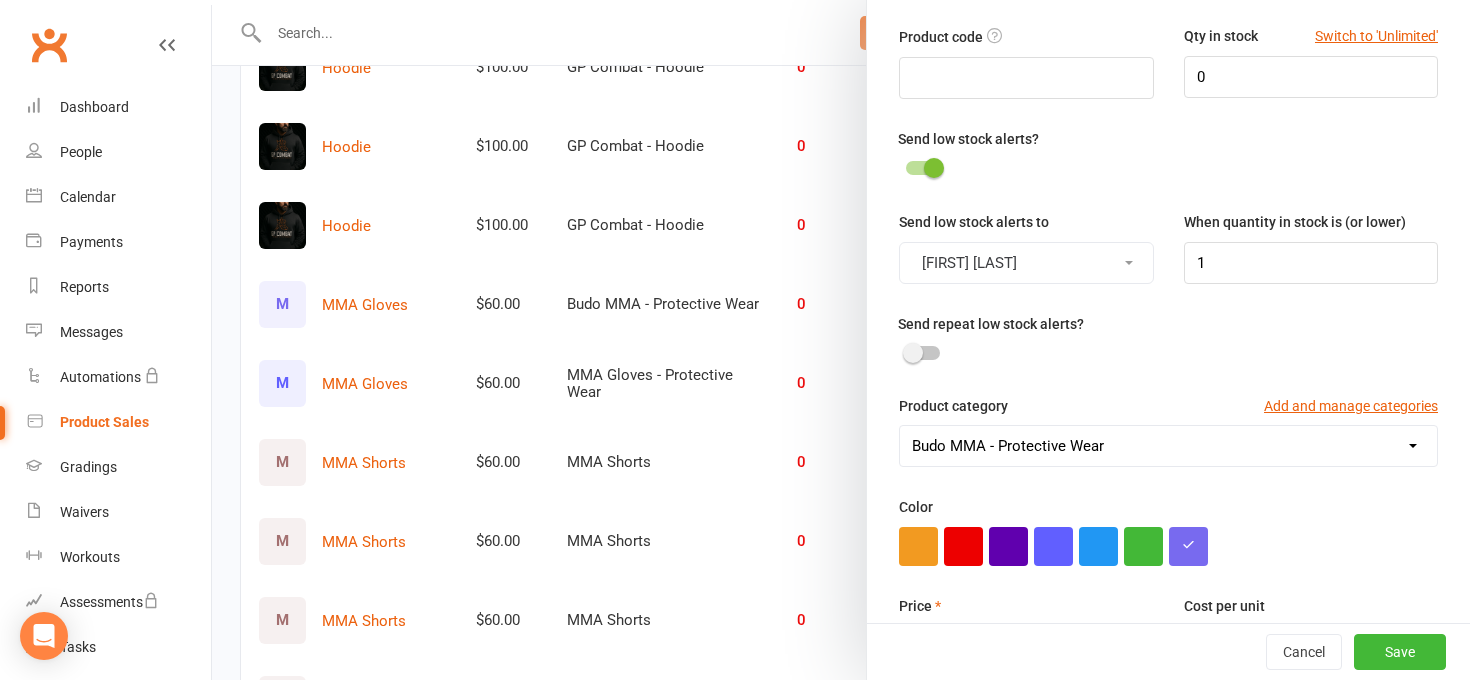 select on "3998" 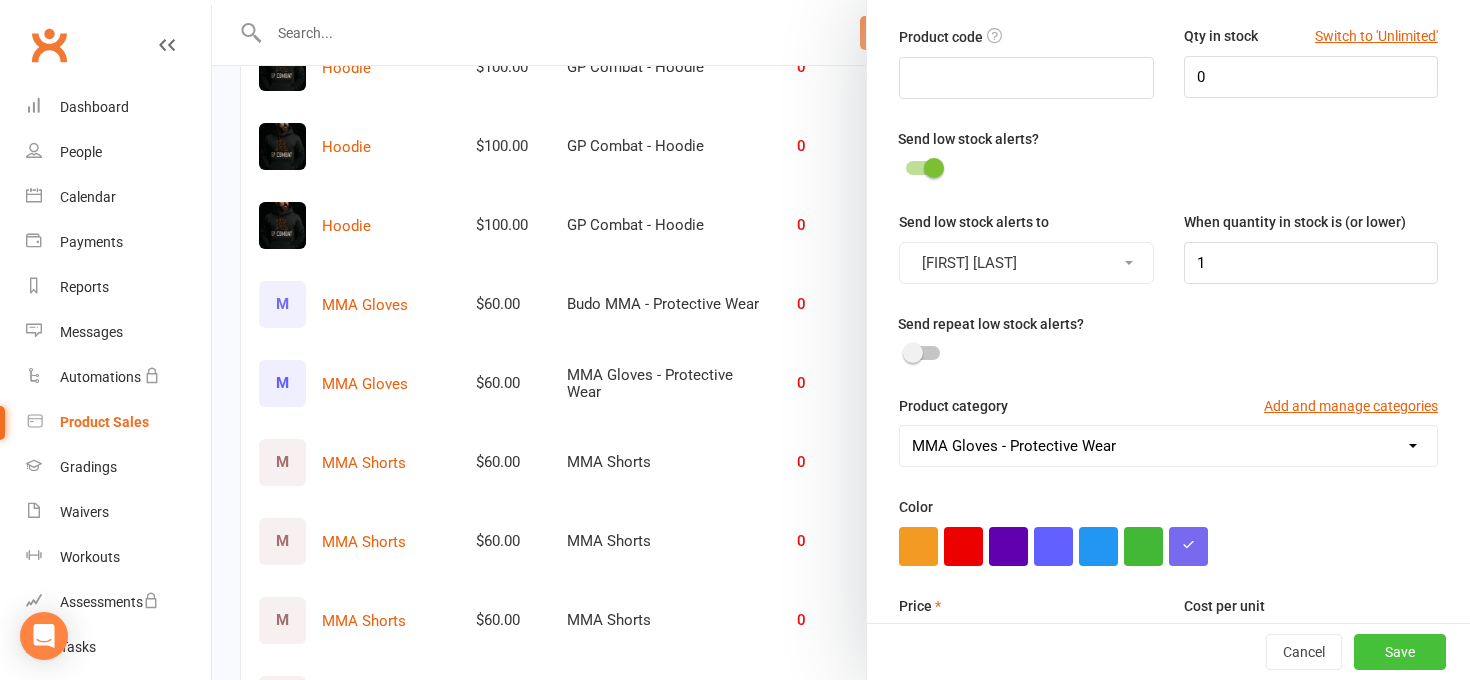 click on "Save" at bounding box center [1400, 652] 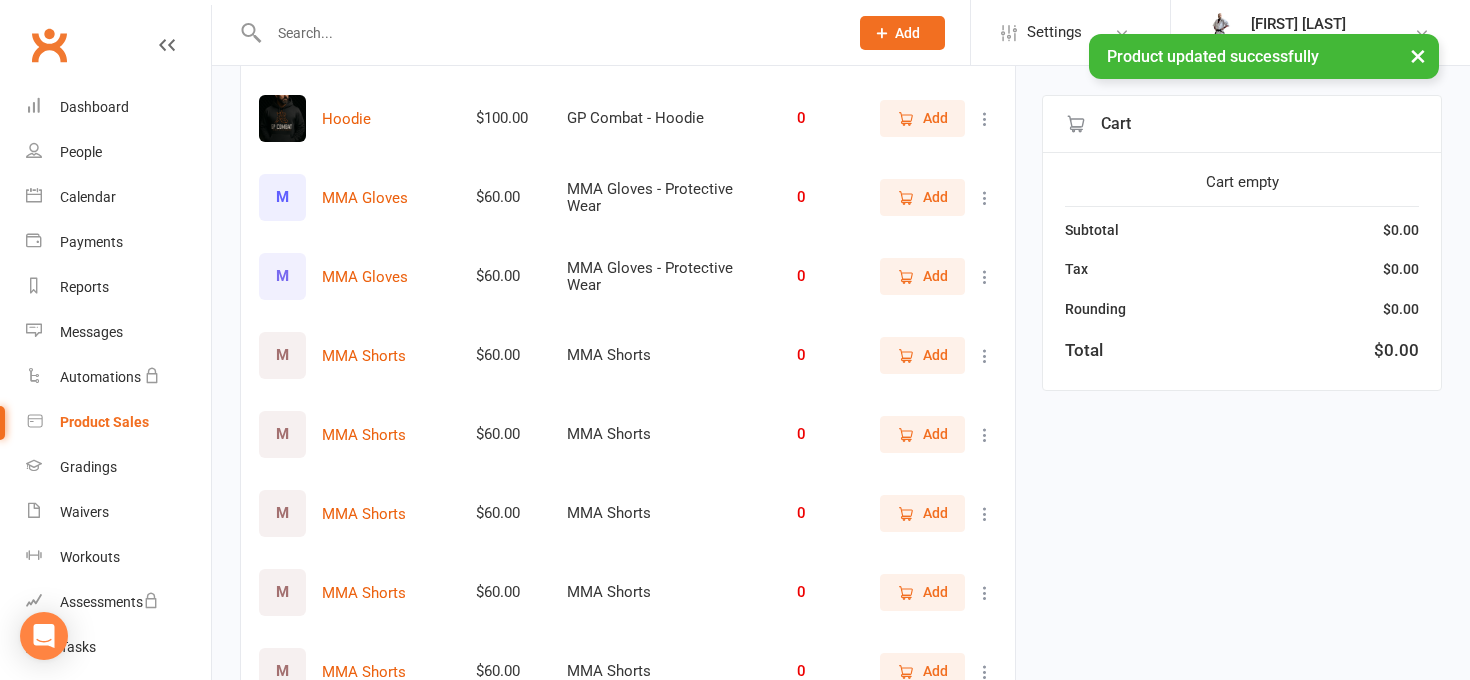scroll, scrollTop: 3923, scrollLeft: 0, axis: vertical 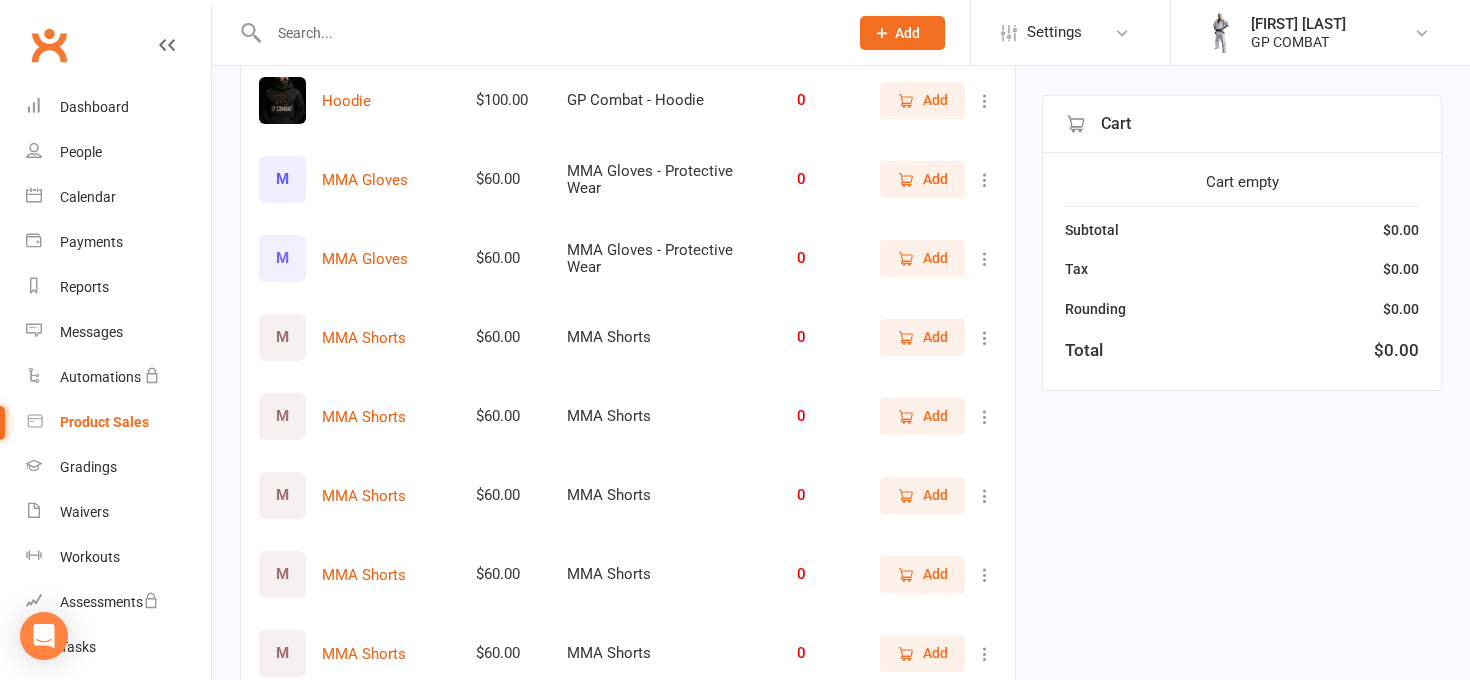 click at bounding box center (985, 180) 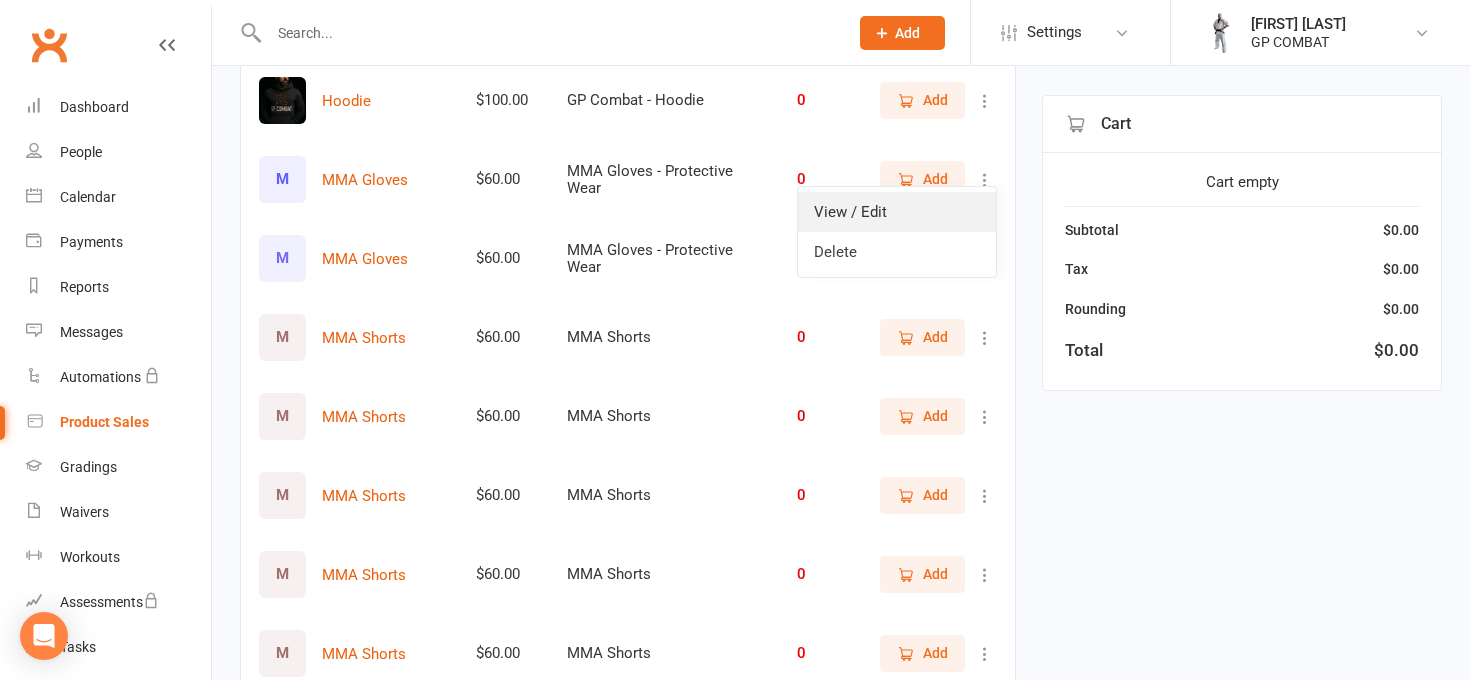 click on "View / Edit" at bounding box center (897, 212) 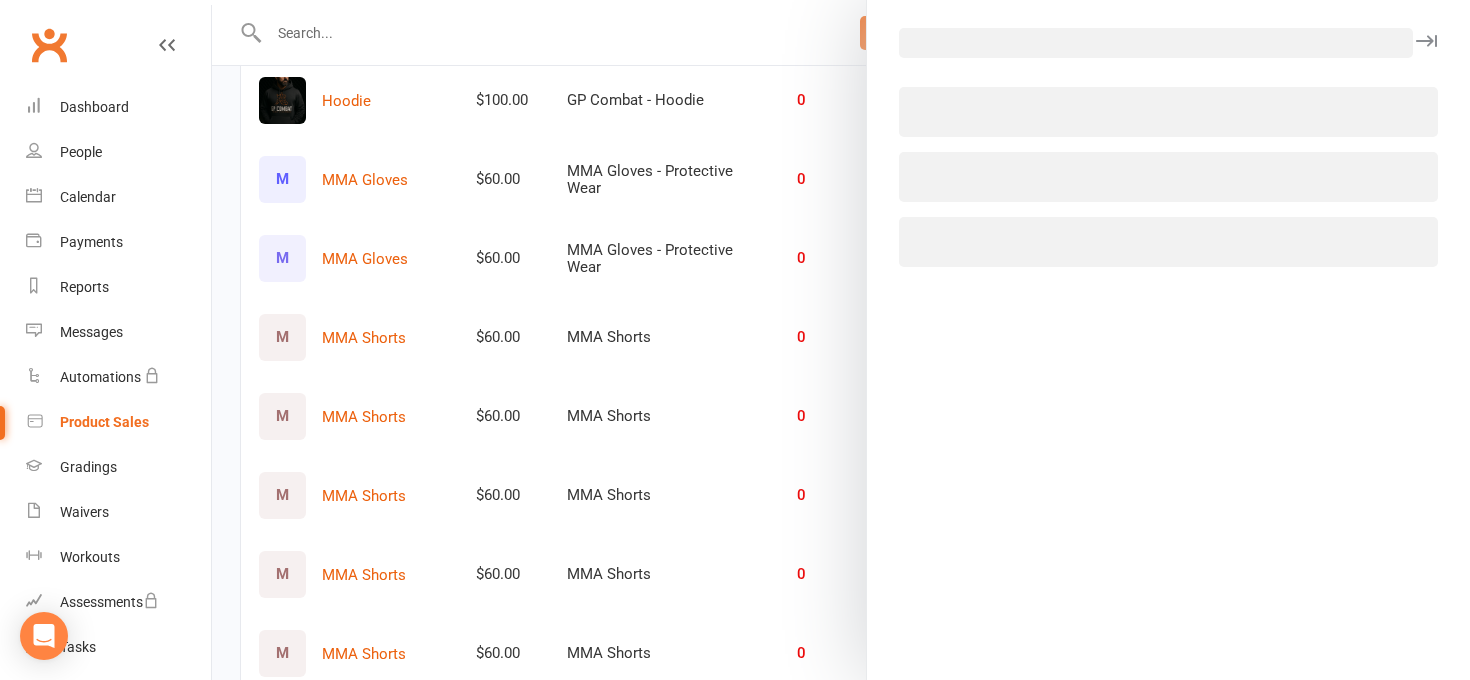 select on "3998" 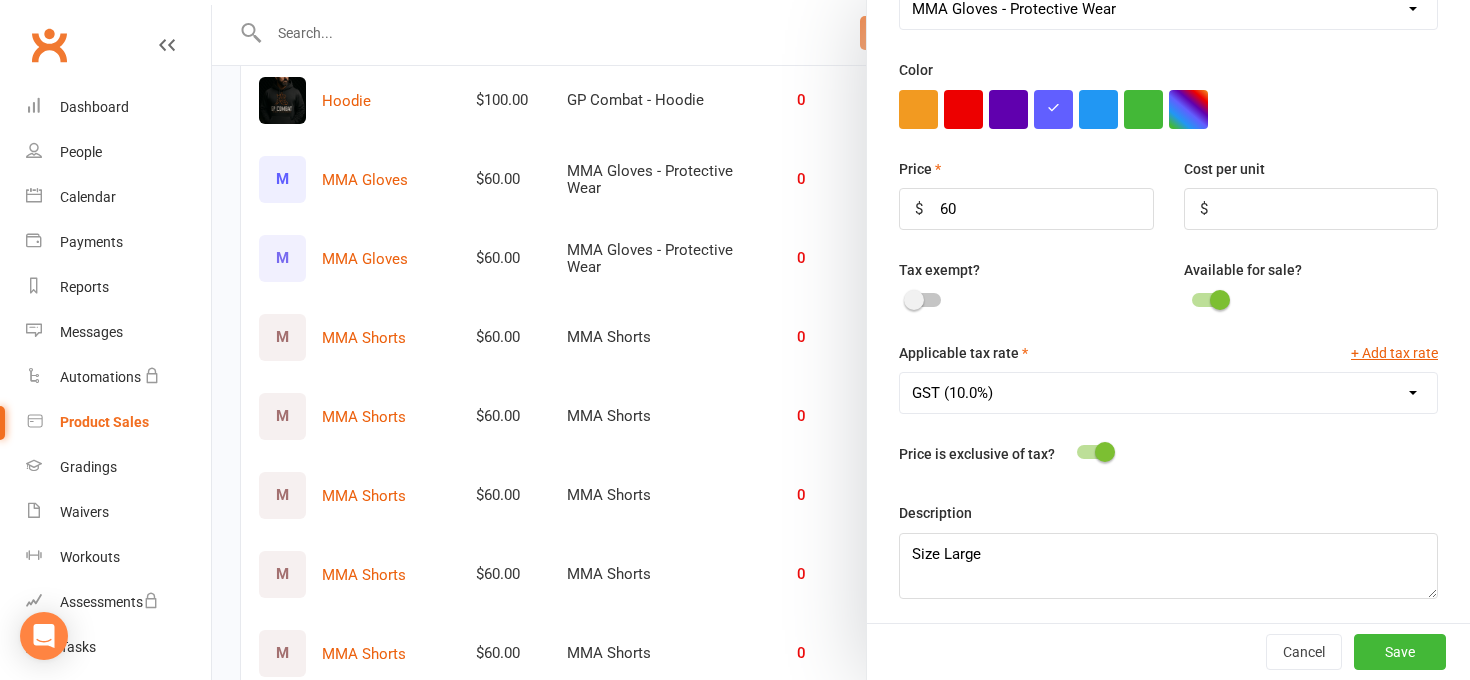 scroll, scrollTop: 597, scrollLeft: 0, axis: vertical 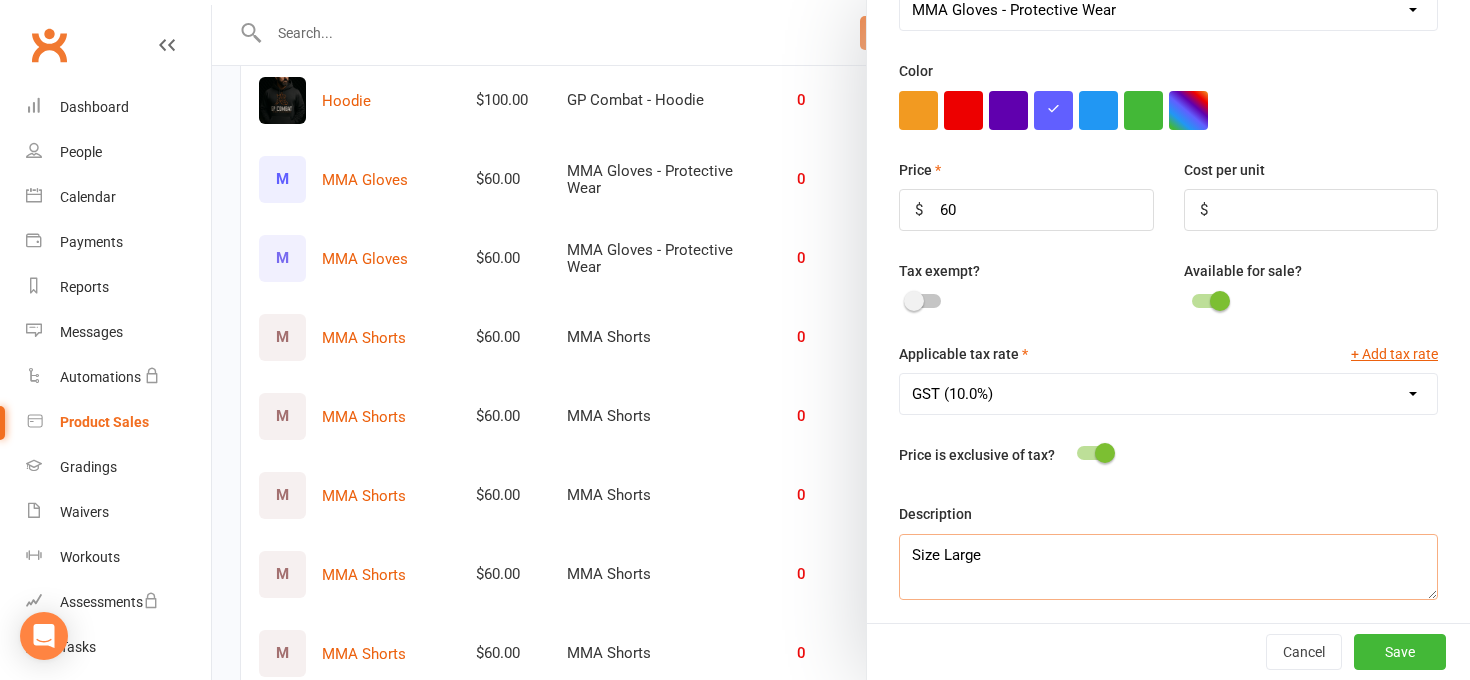click on "Size Large" at bounding box center [1168, 567] 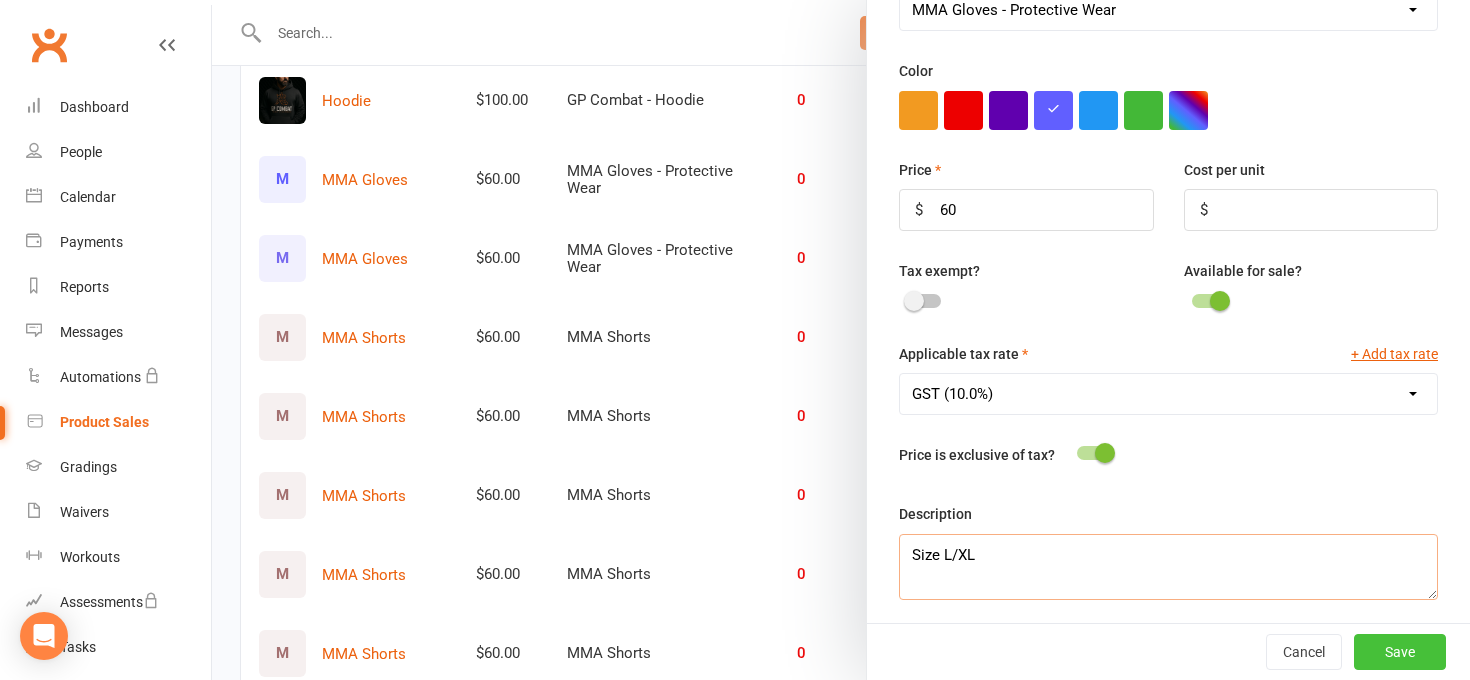 type on "Size L/XL" 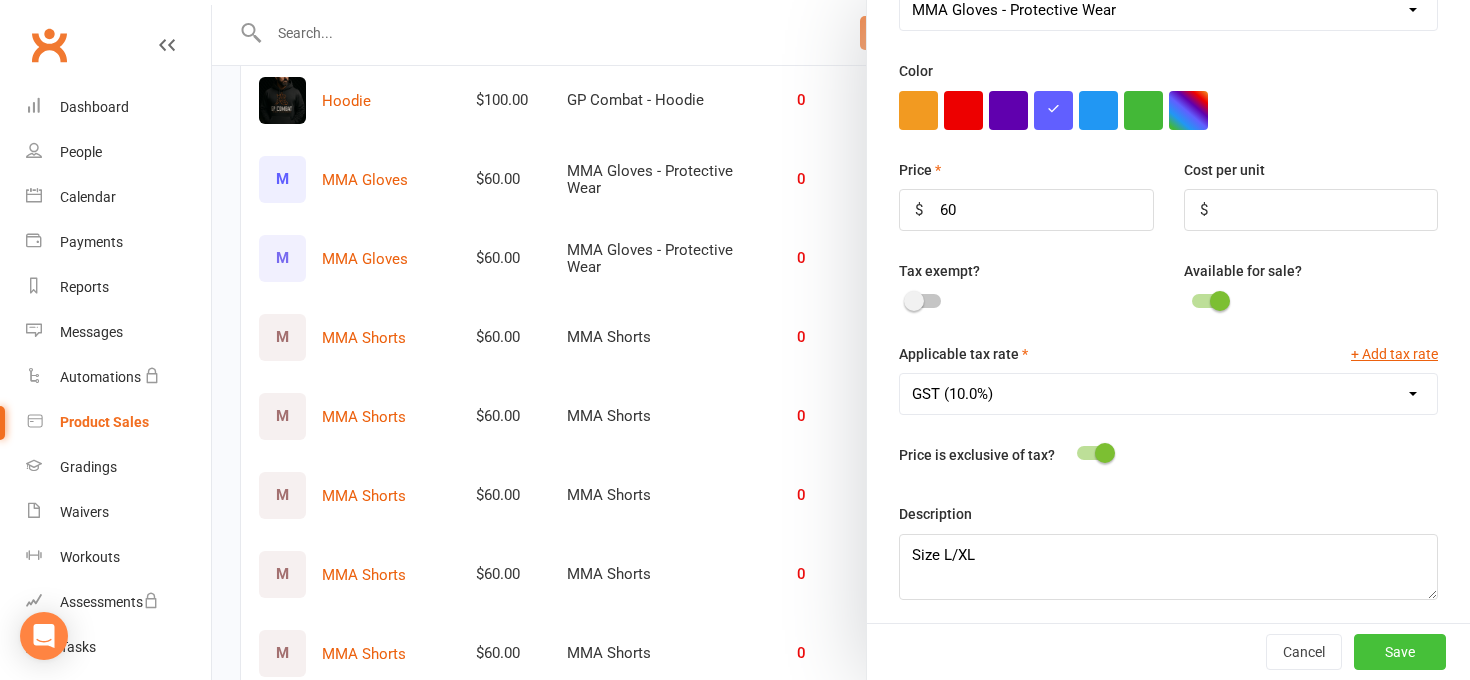 click on "Save" at bounding box center [1400, 652] 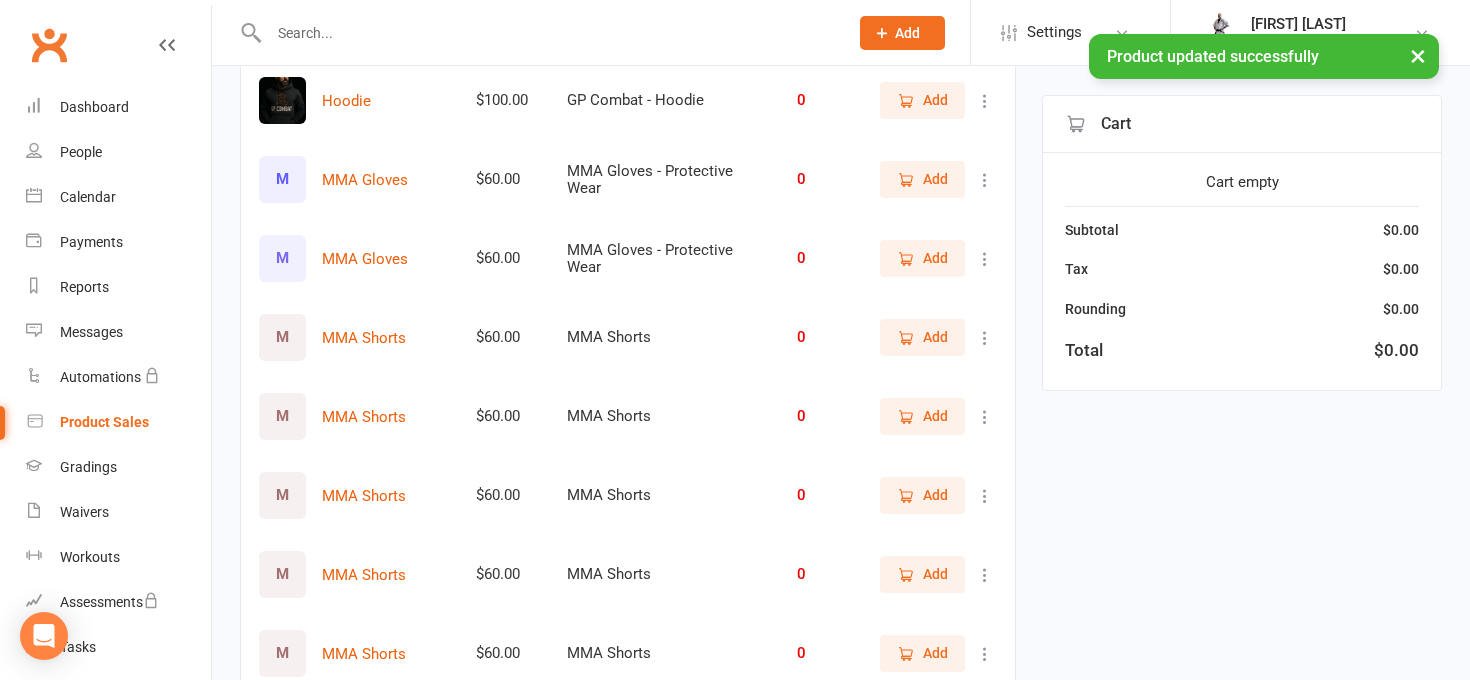 click at bounding box center (985, 180) 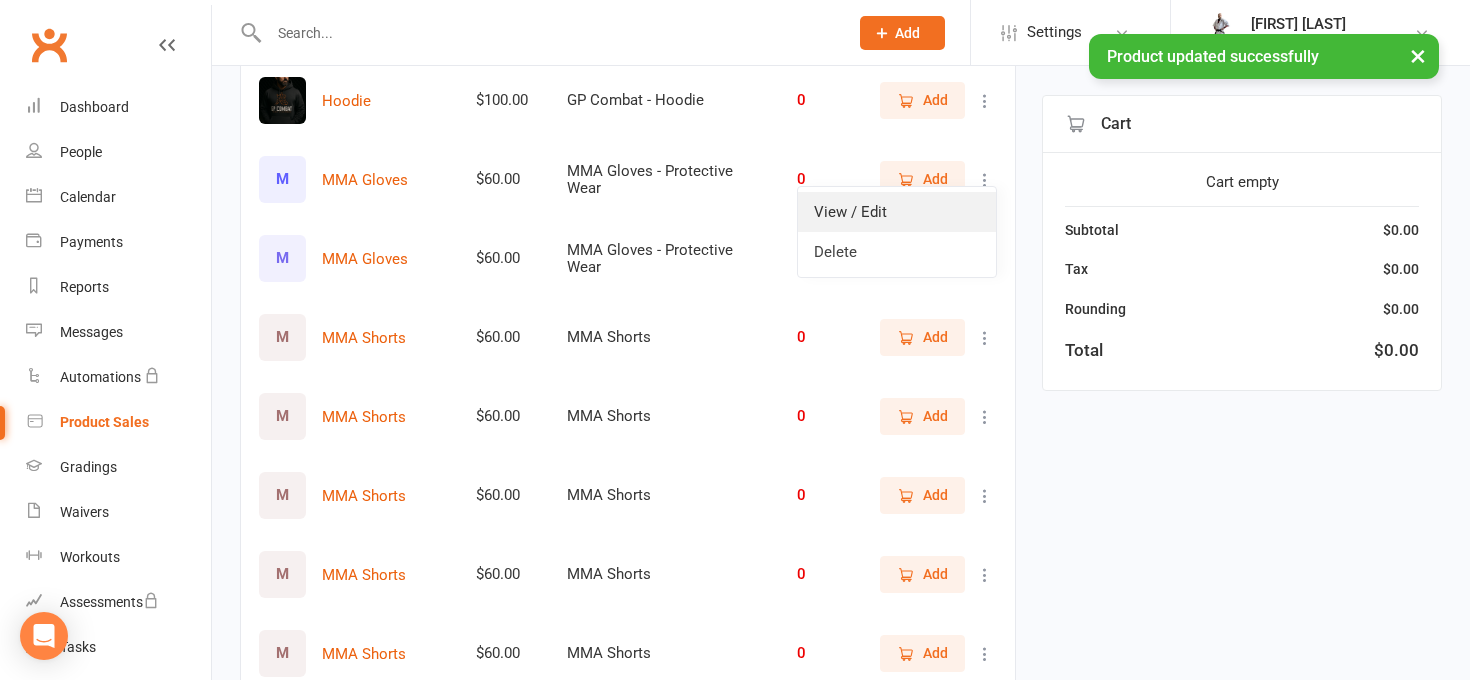 click on "View / Edit" at bounding box center (897, 212) 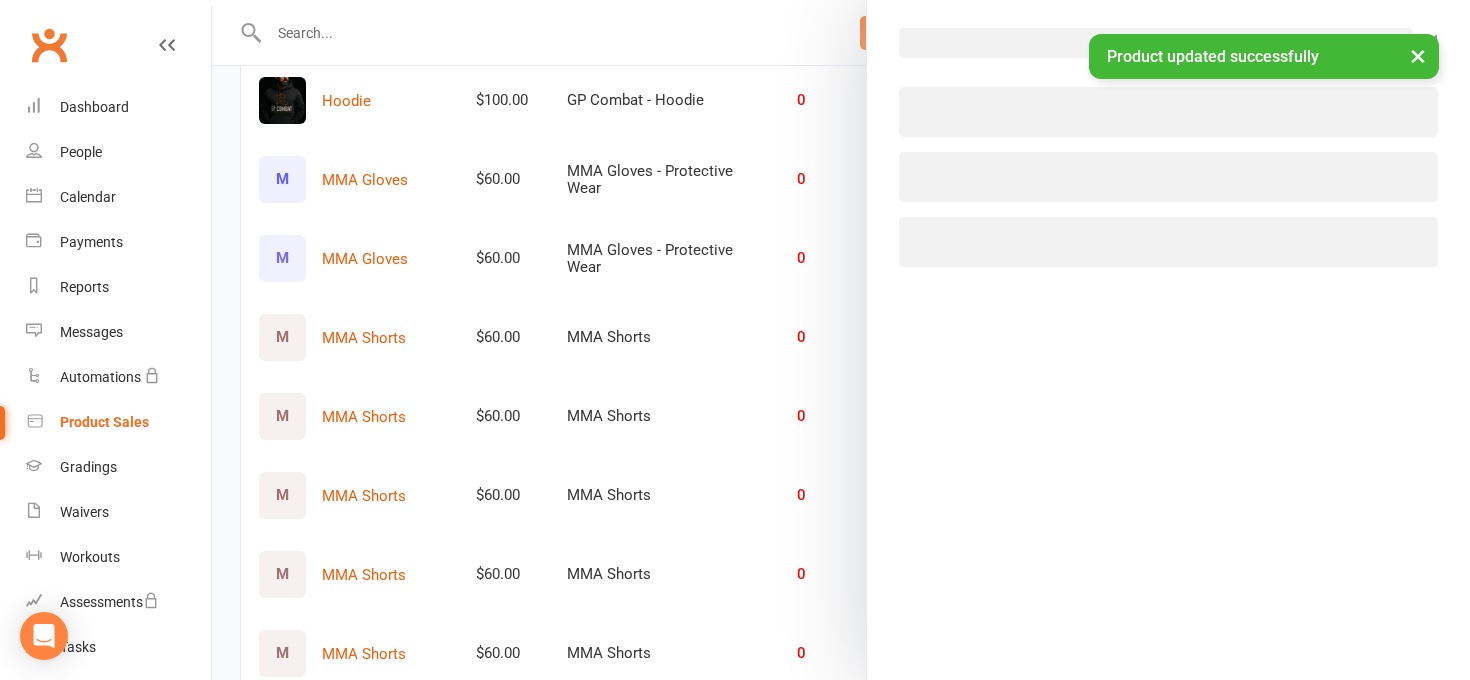 select on "3998" 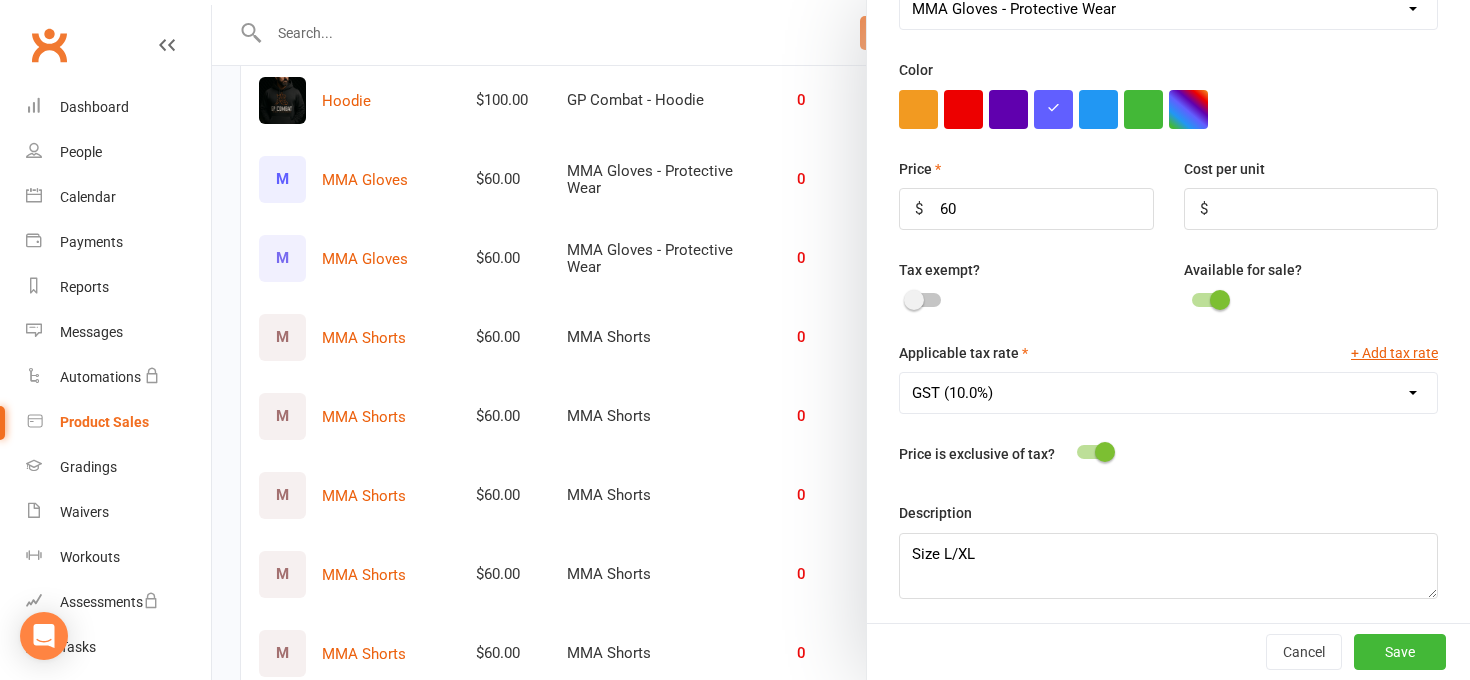 scroll, scrollTop: 597, scrollLeft: 0, axis: vertical 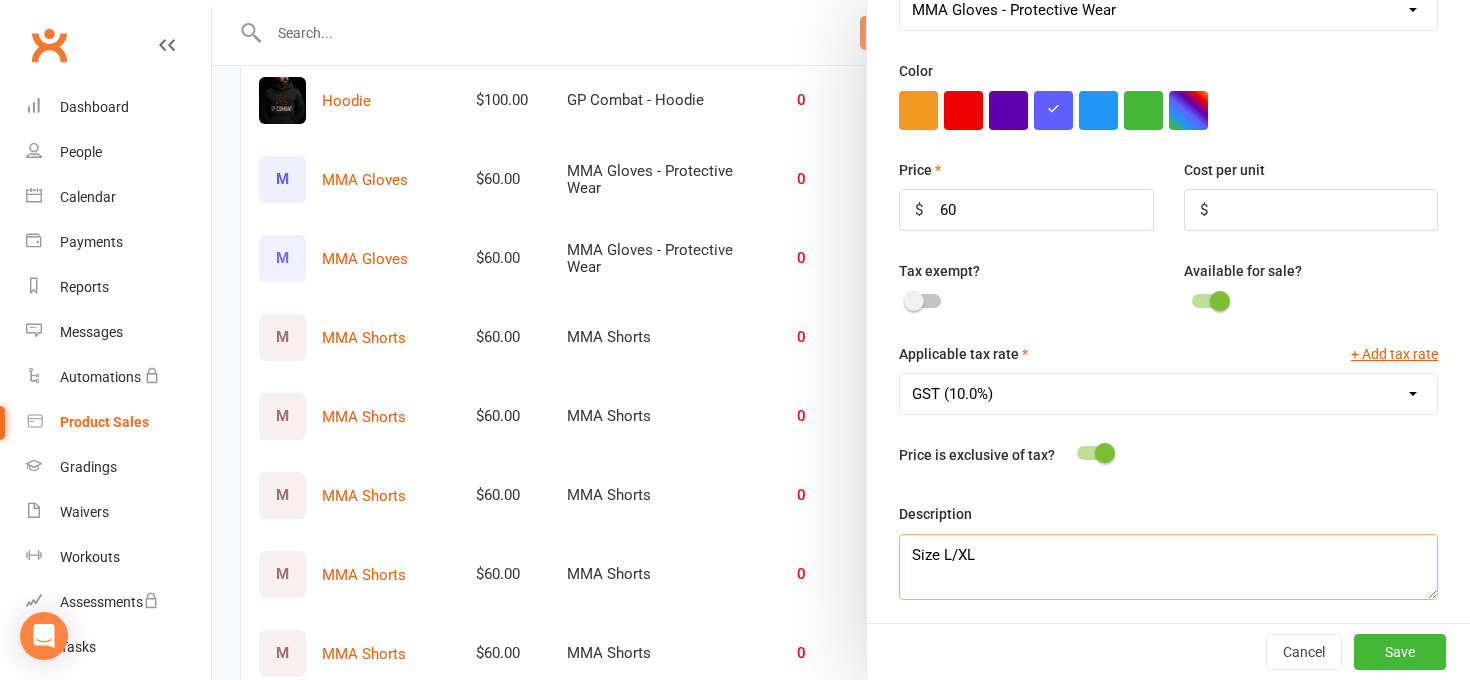 click on "Size L/XL" at bounding box center (1168, 567) 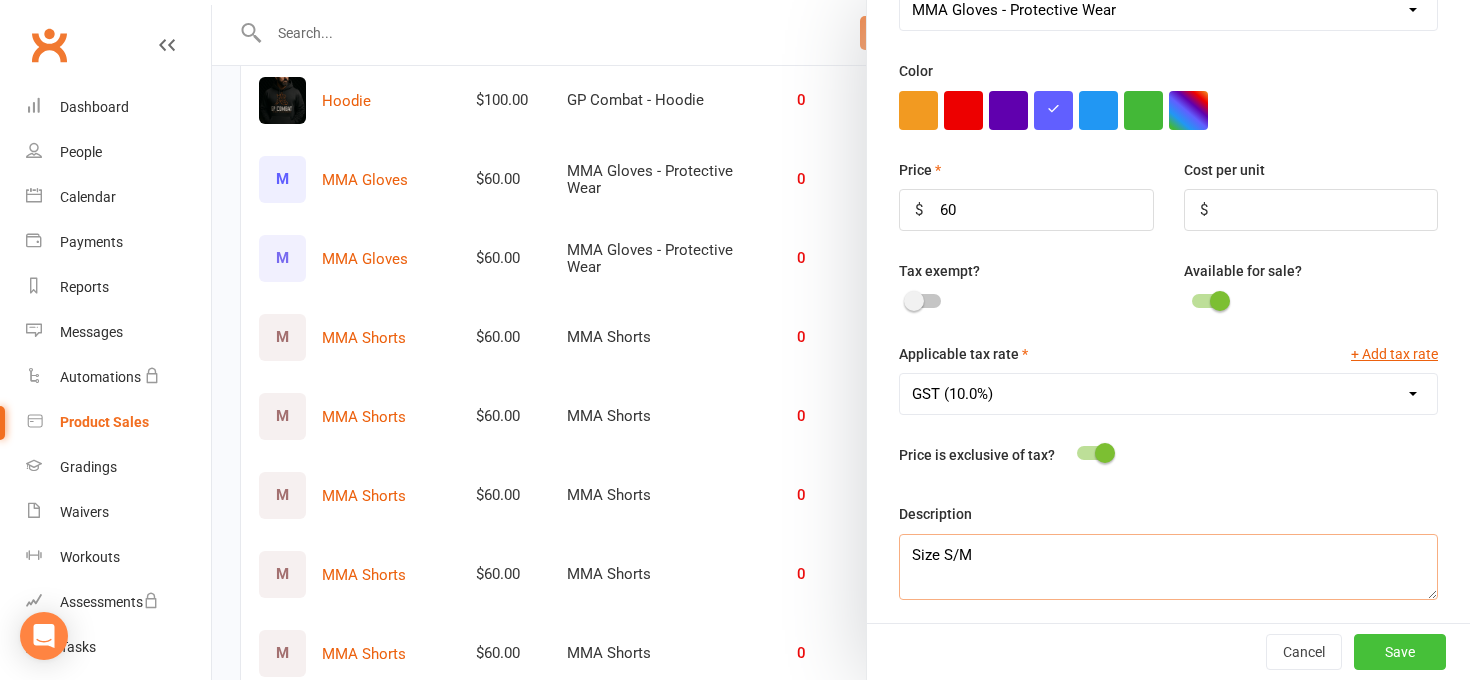type on "Size S/M" 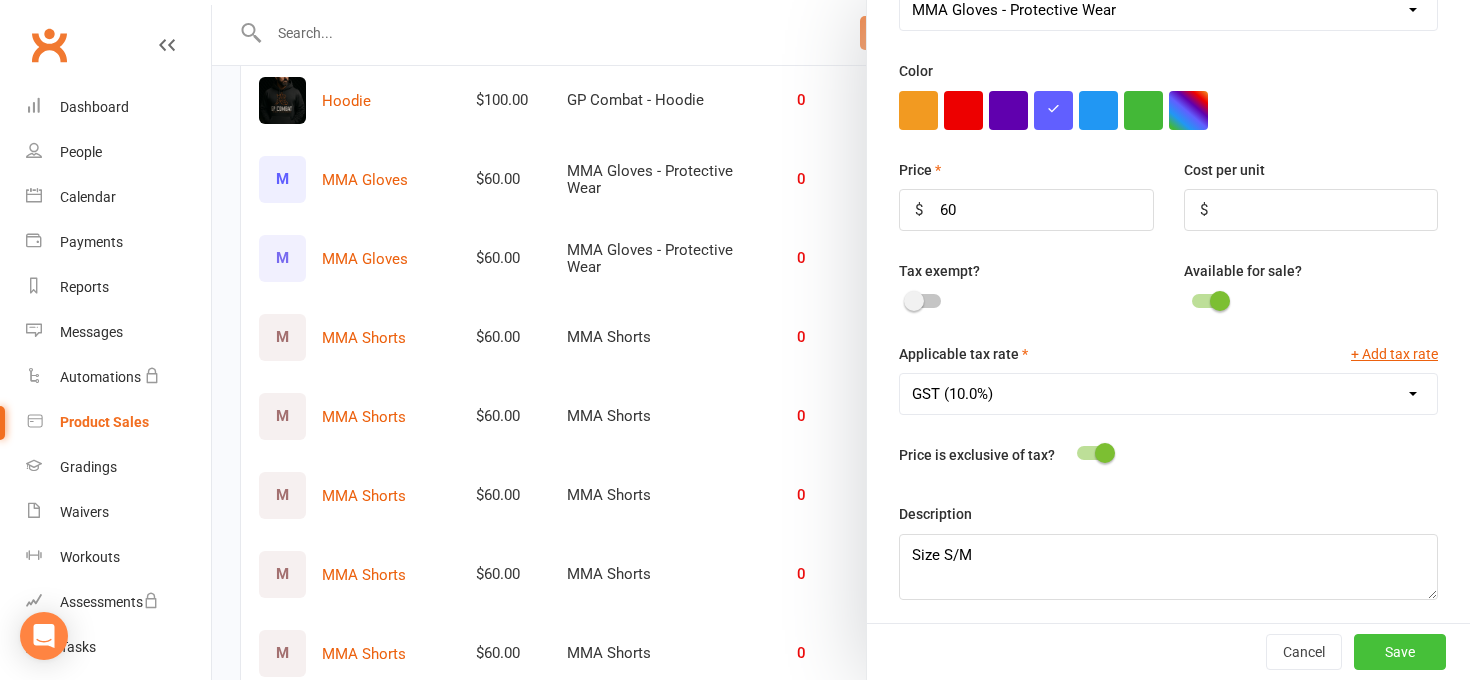 click on "Save" at bounding box center [1400, 652] 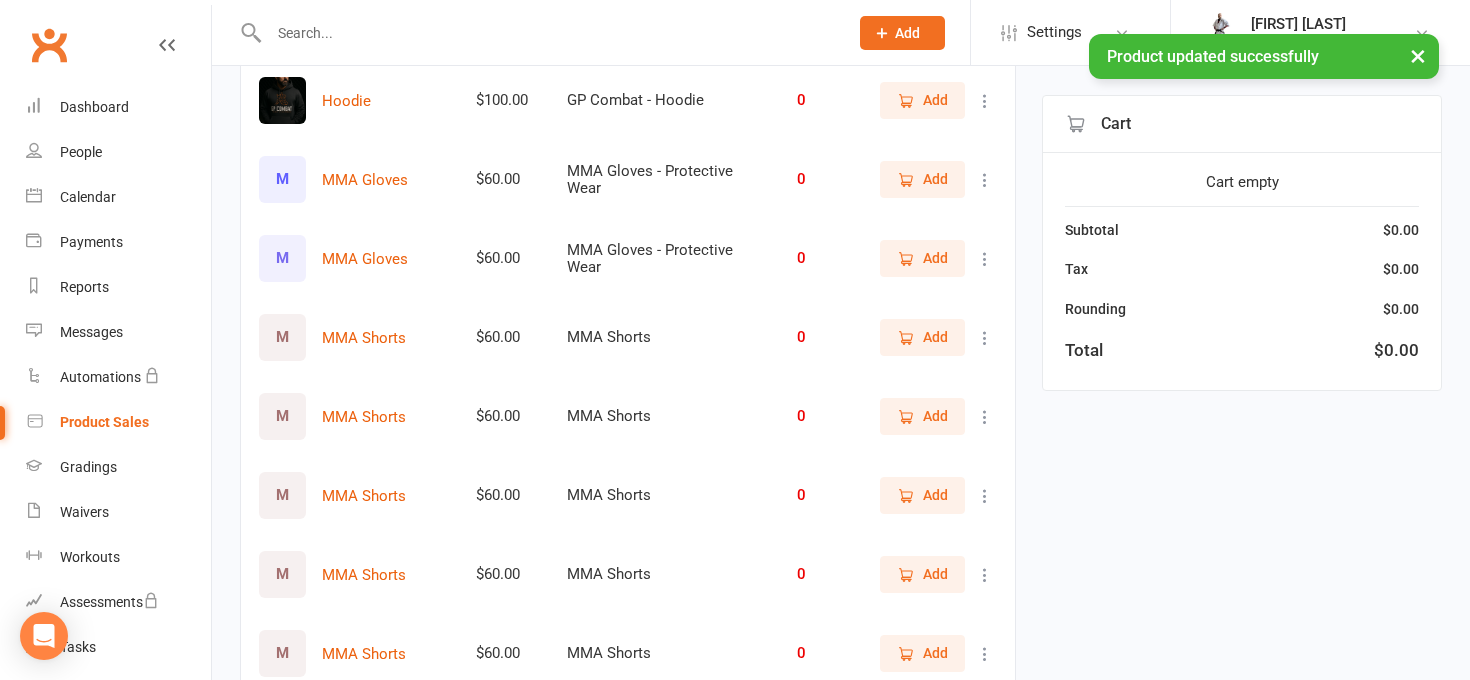 click at bounding box center [985, 259] 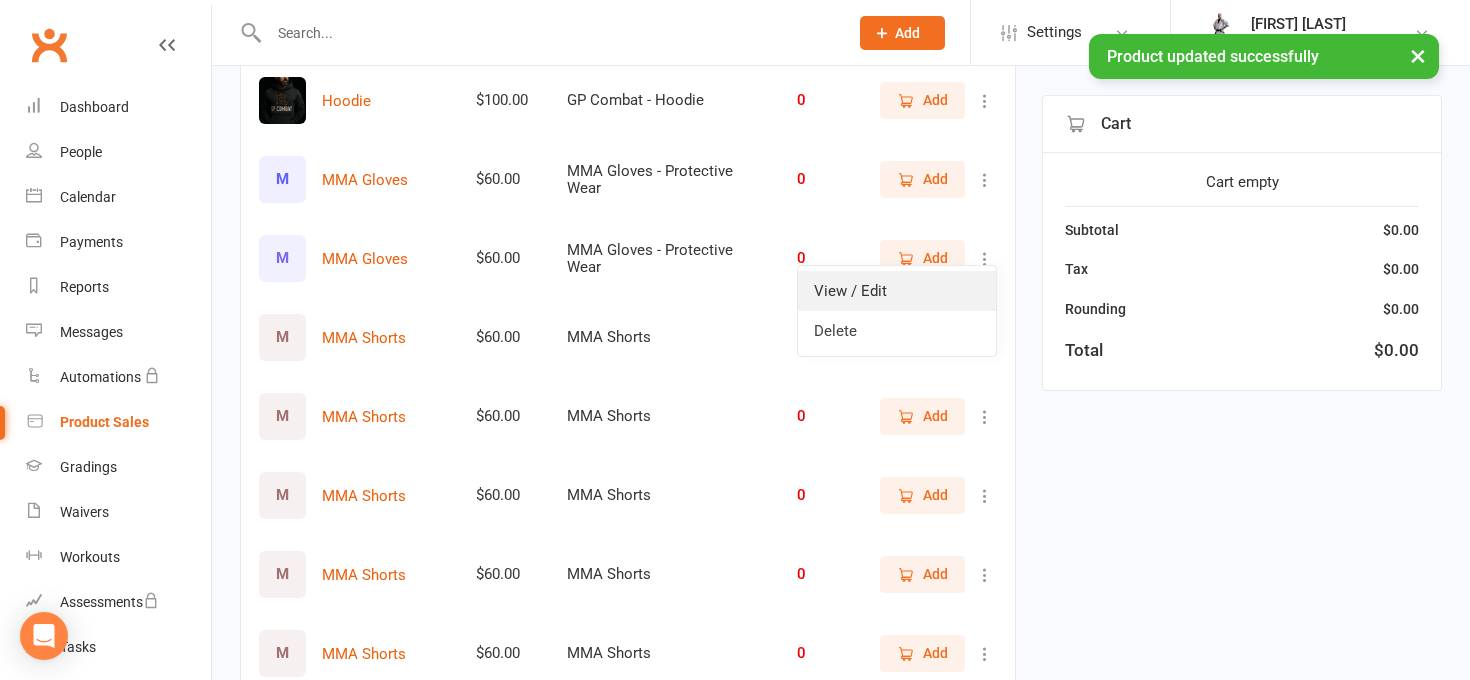click on "View / Edit" at bounding box center (897, 291) 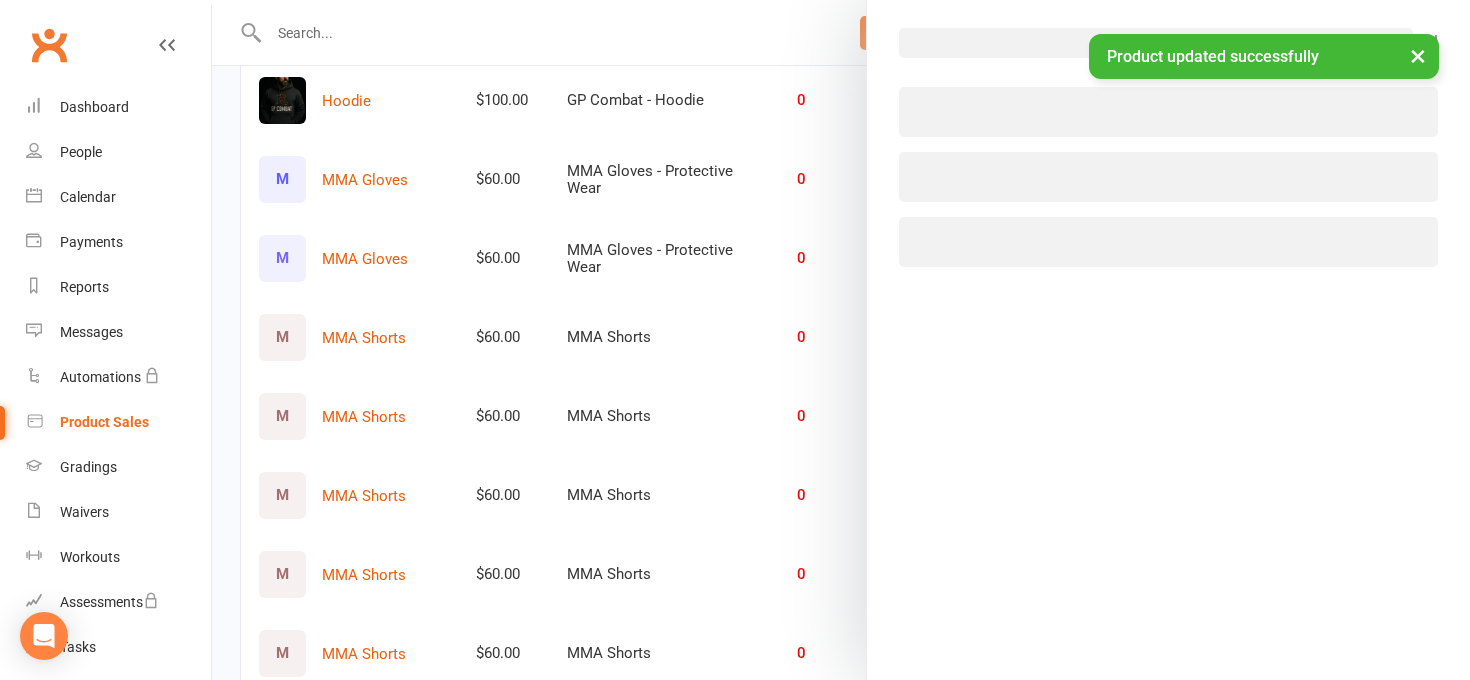 select on "3998" 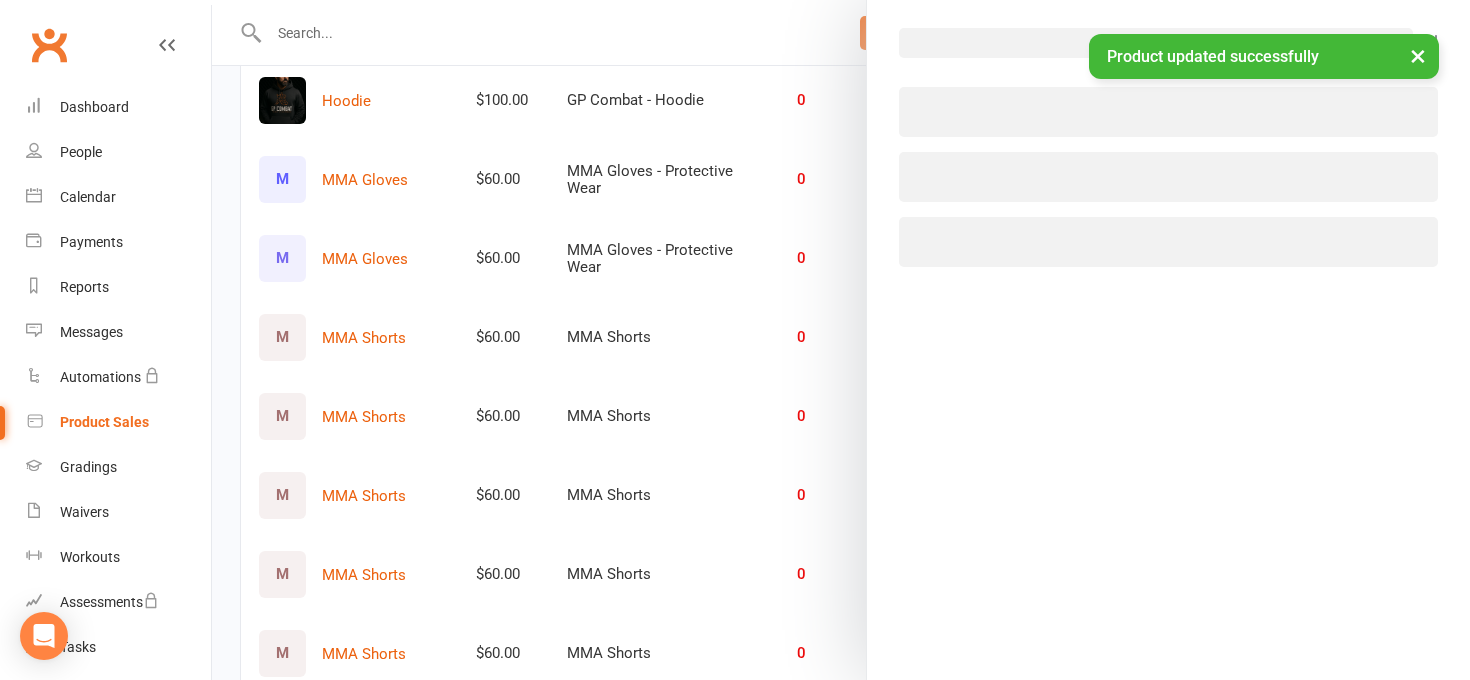 select on "1816" 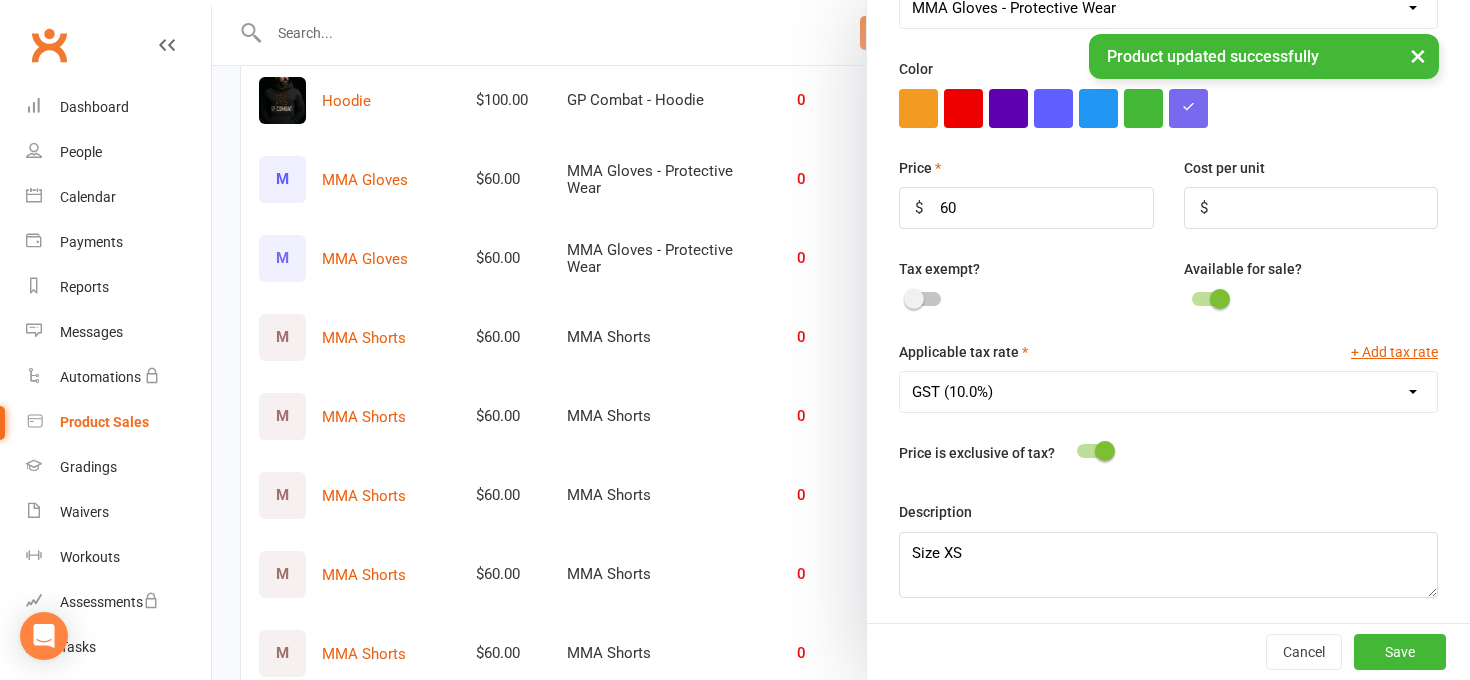 scroll, scrollTop: 597, scrollLeft: 0, axis: vertical 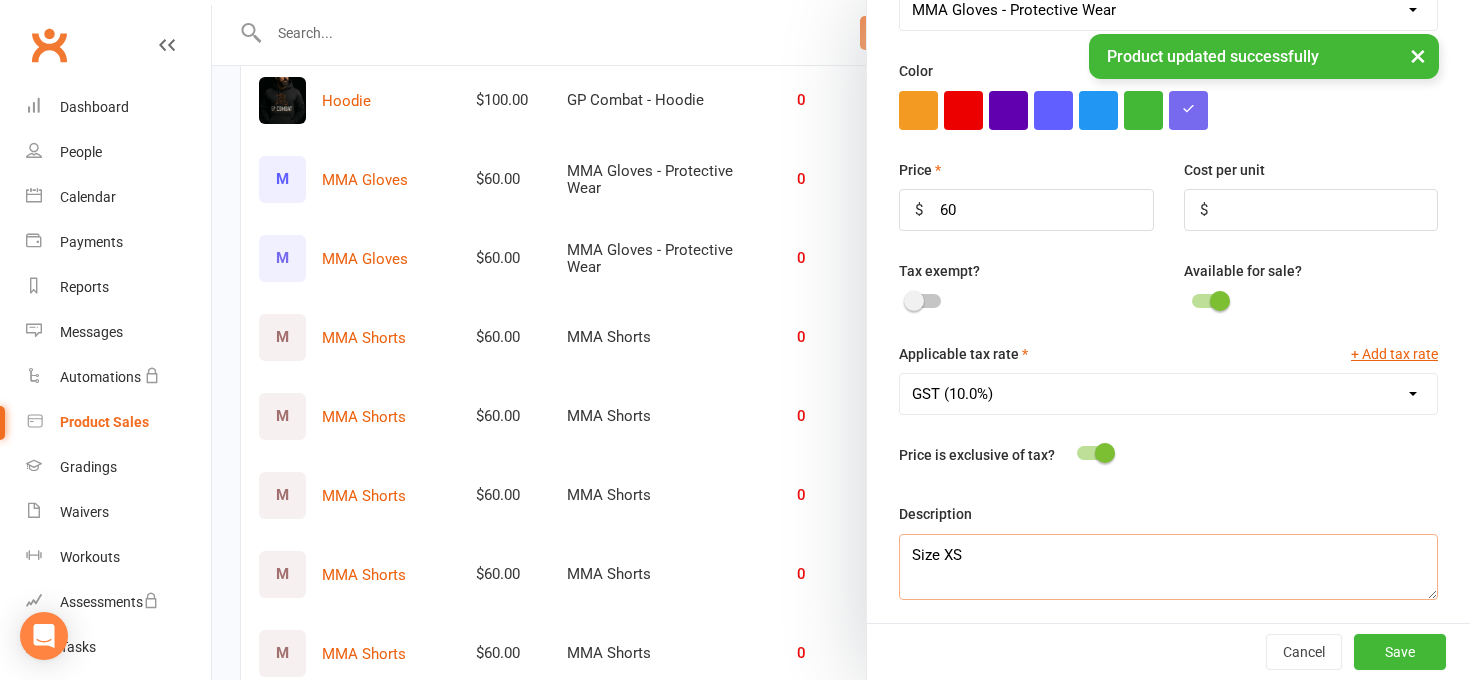 click on "Size XS" at bounding box center [1168, 567] 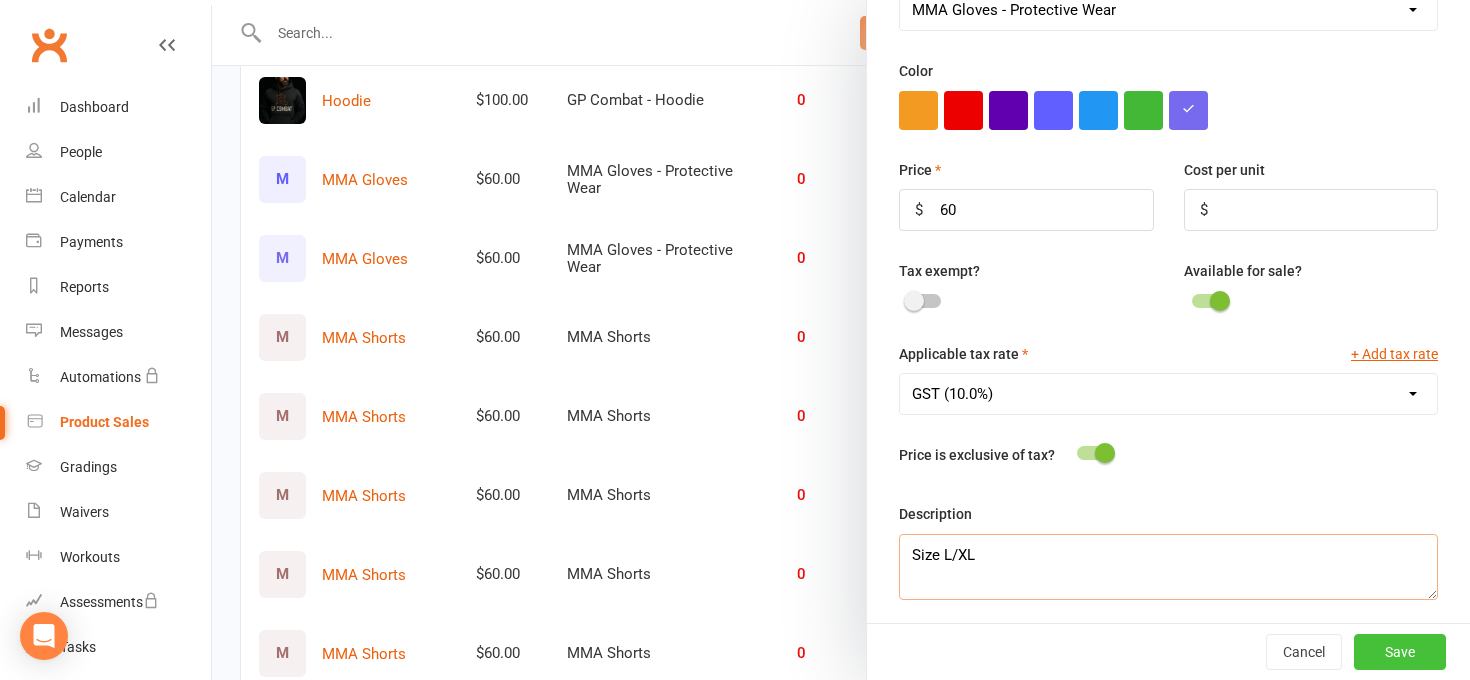 type on "Size L/XL" 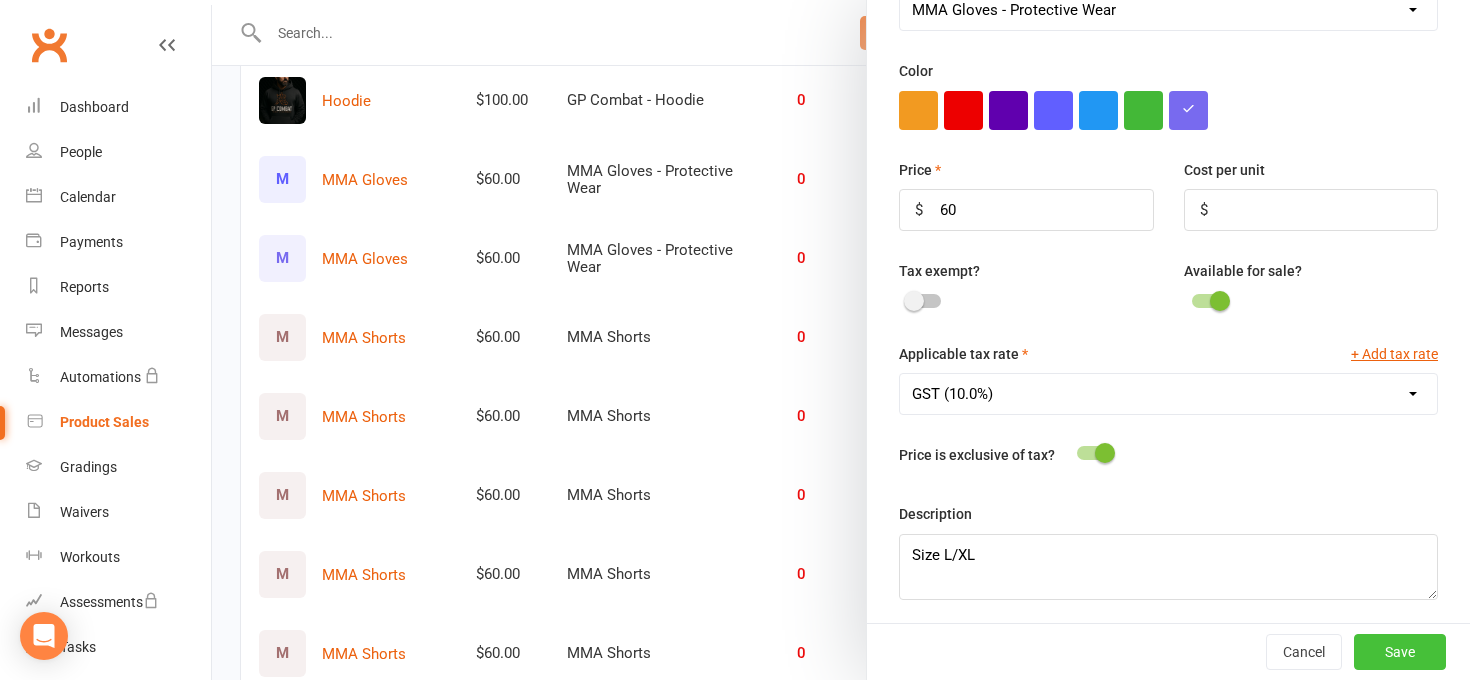 click on "Save" at bounding box center [1400, 652] 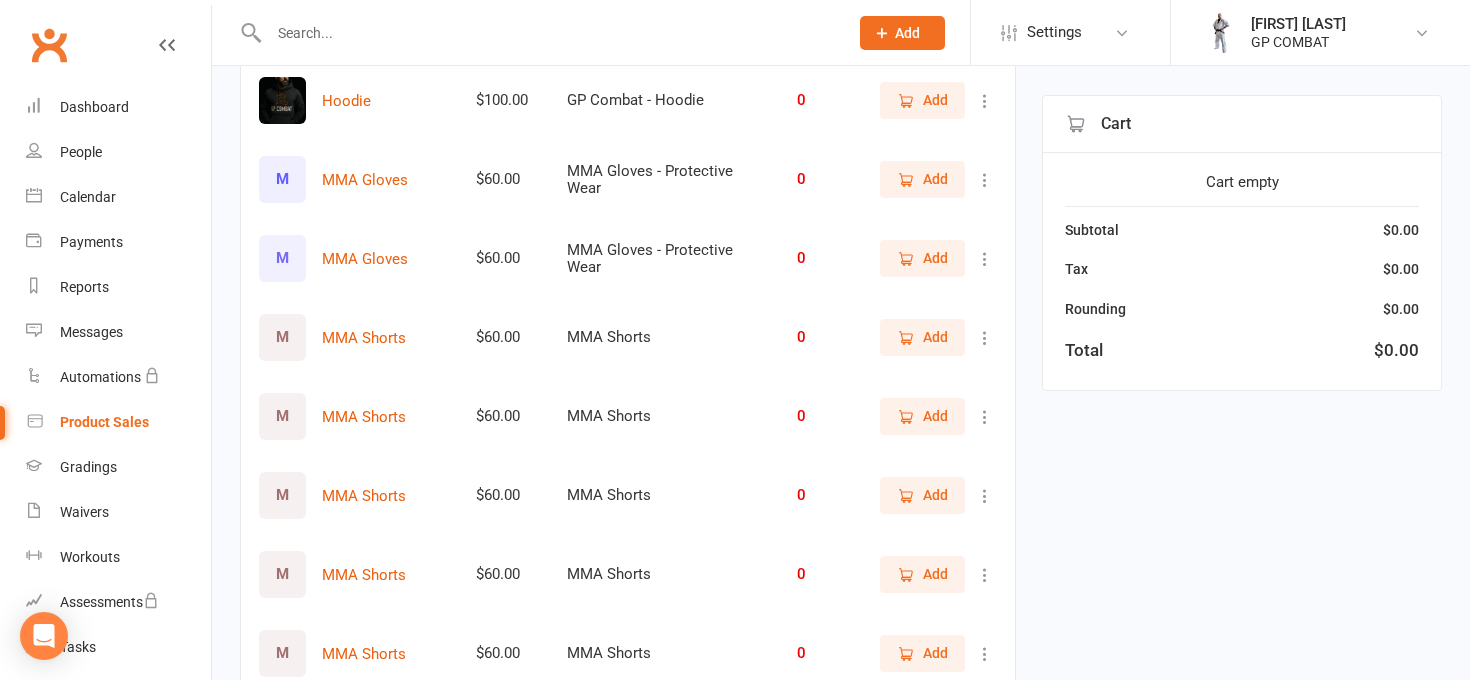 click at bounding box center (985, 259) 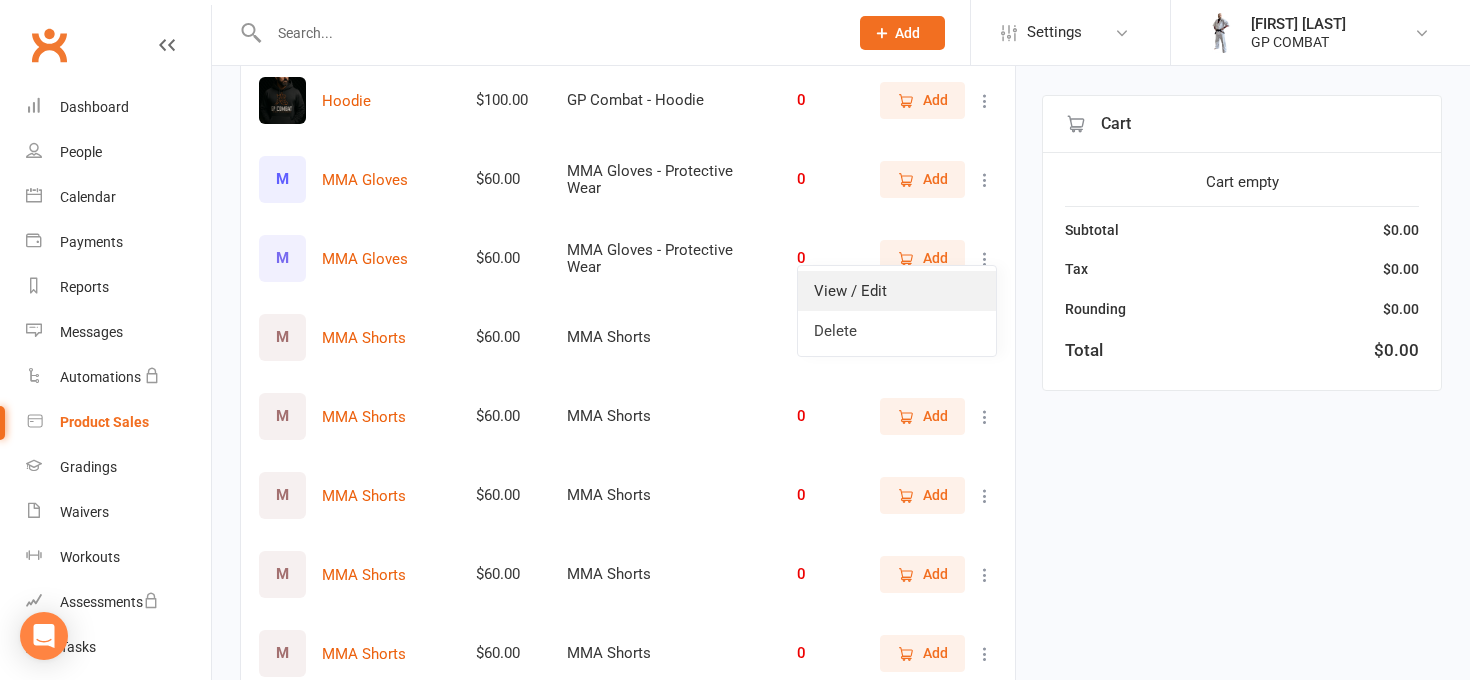 click on "View / Edit" at bounding box center [897, 291] 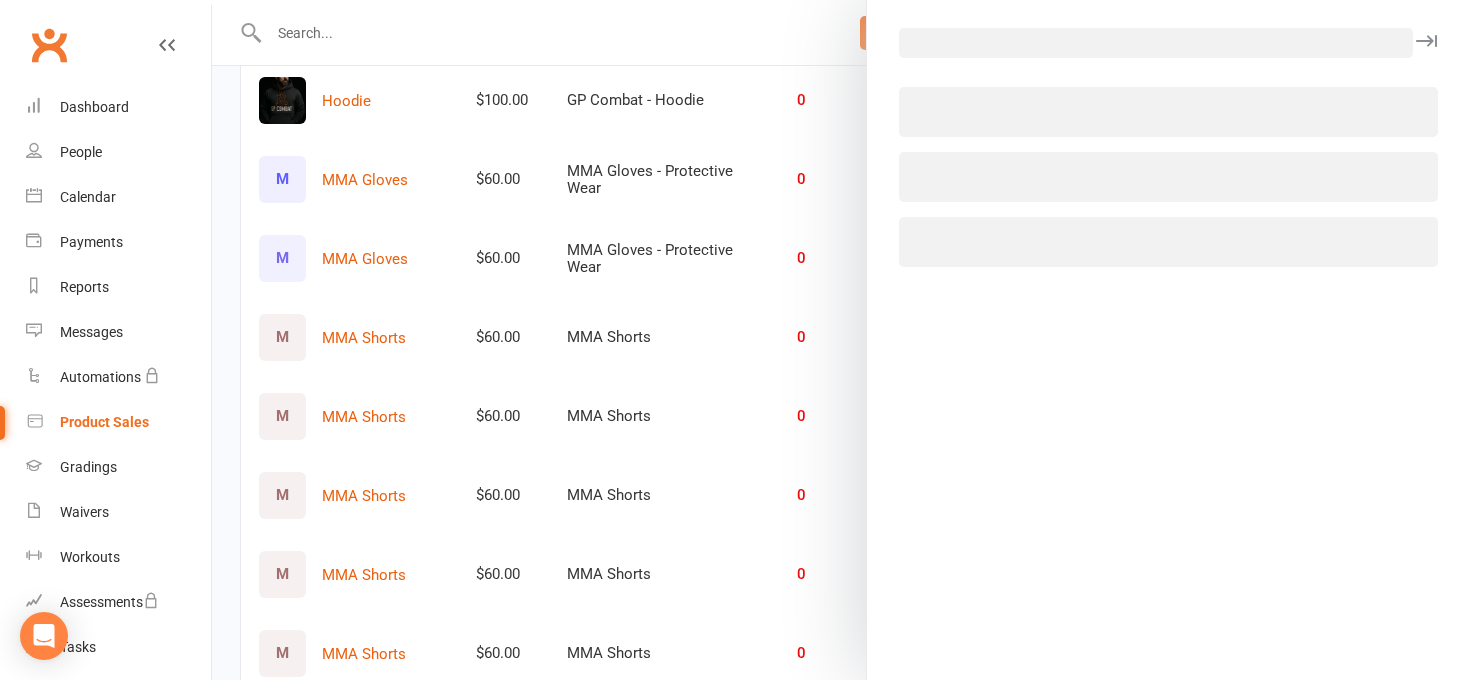 select on "3998" 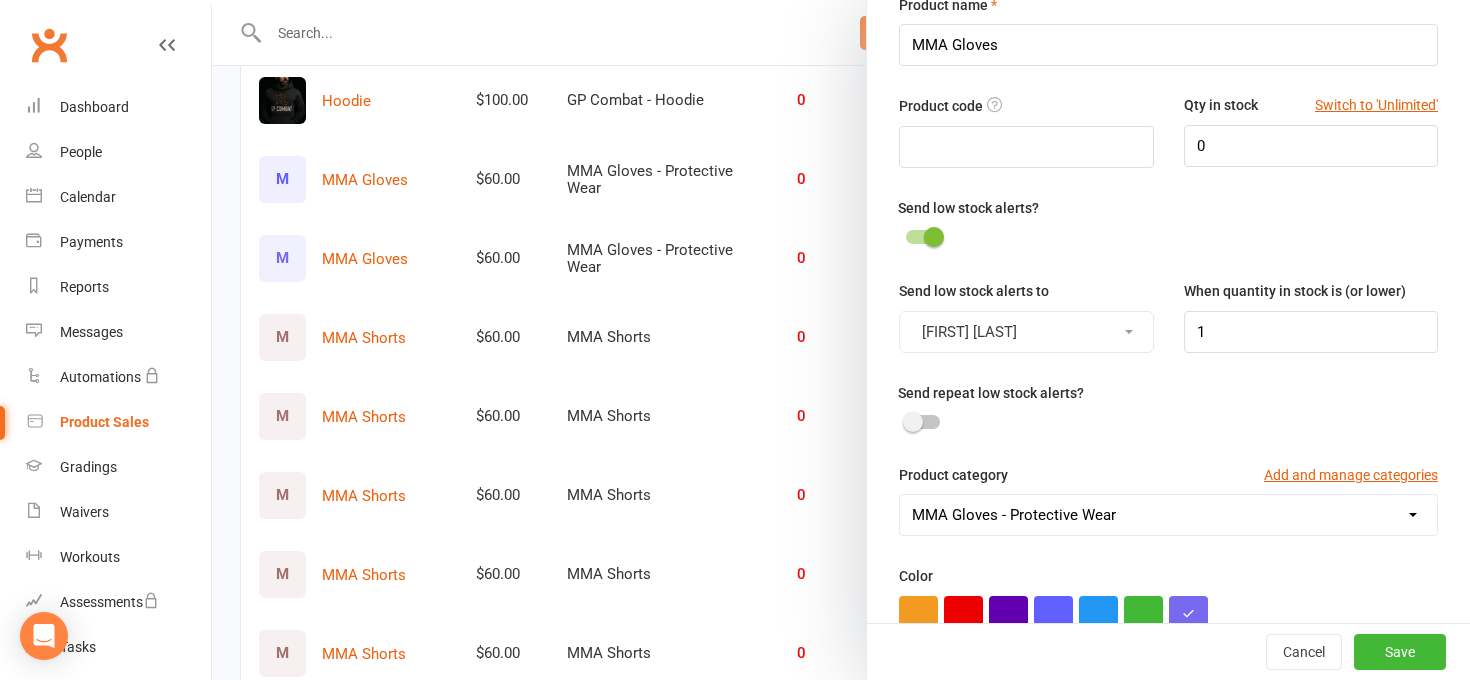 scroll, scrollTop: 63, scrollLeft: 0, axis: vertical 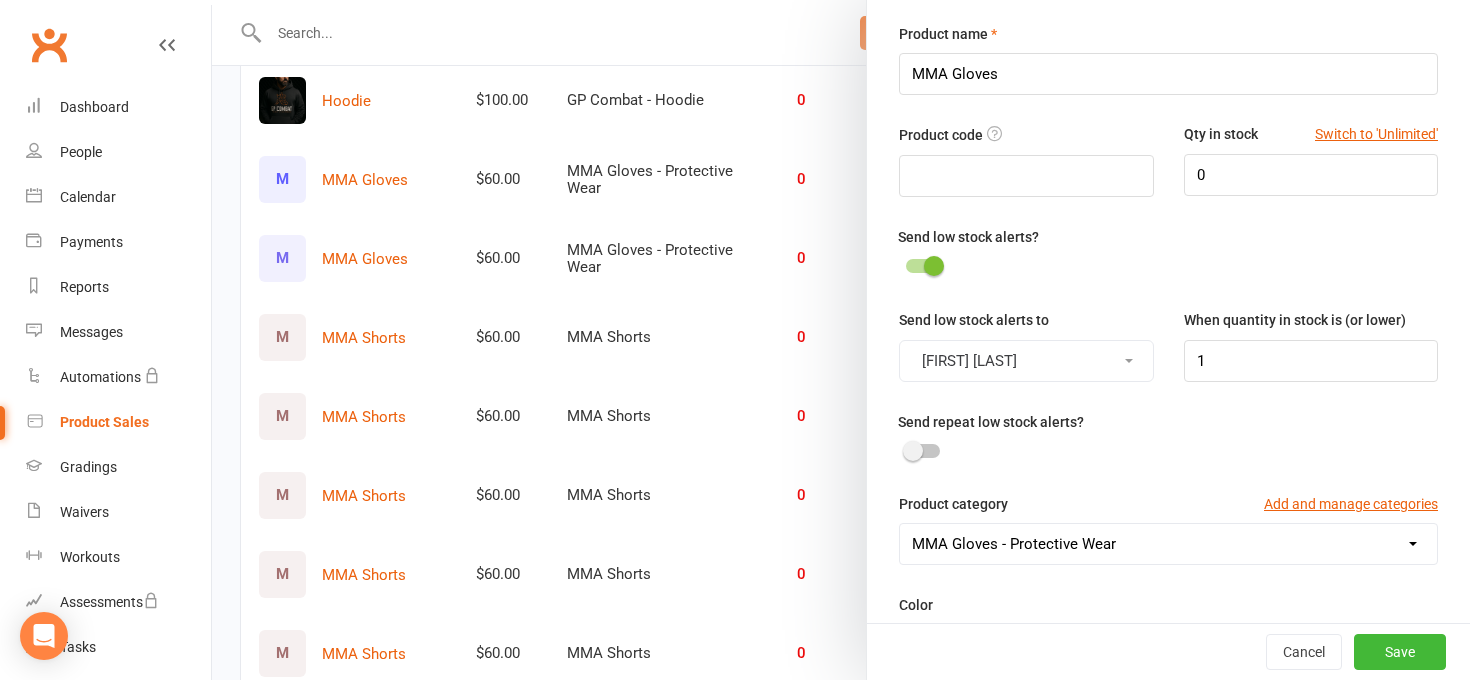 click at bounding box center (841, 340) 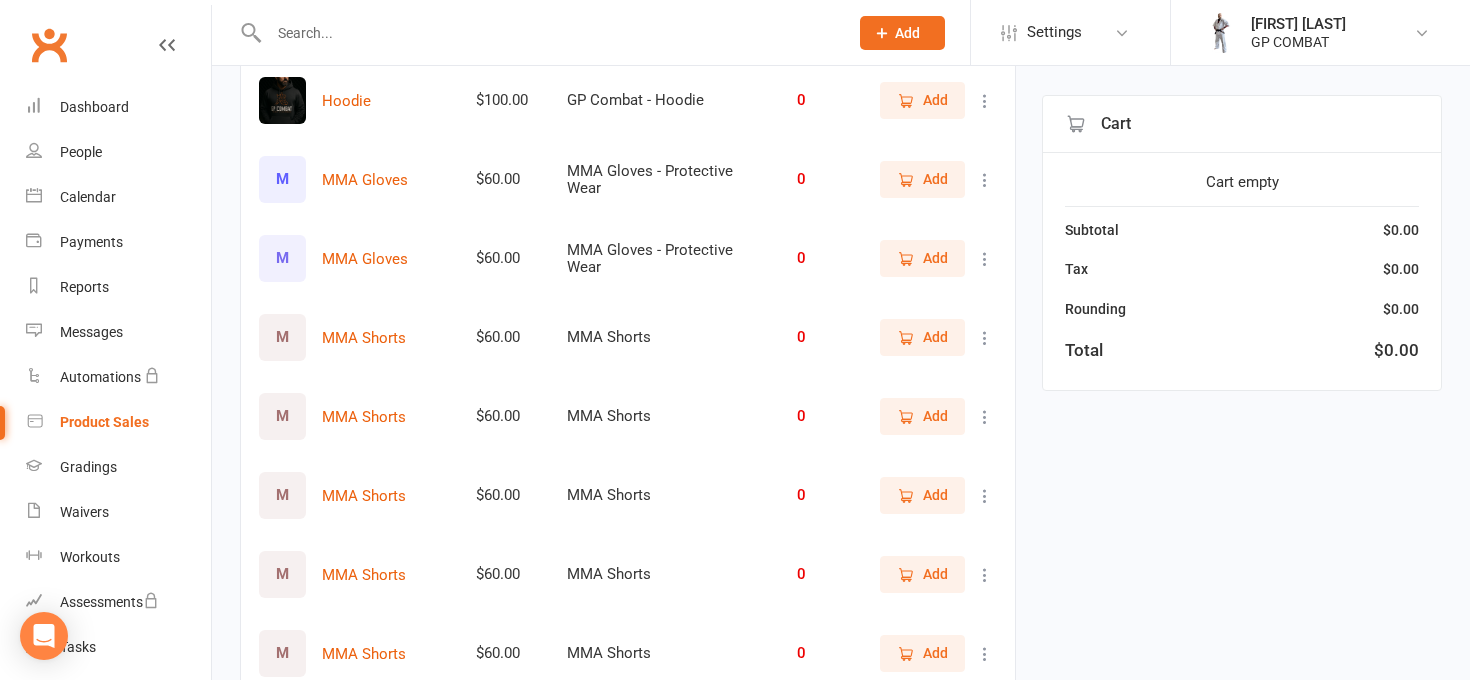 click on "M" at bounding box center [282, 179] 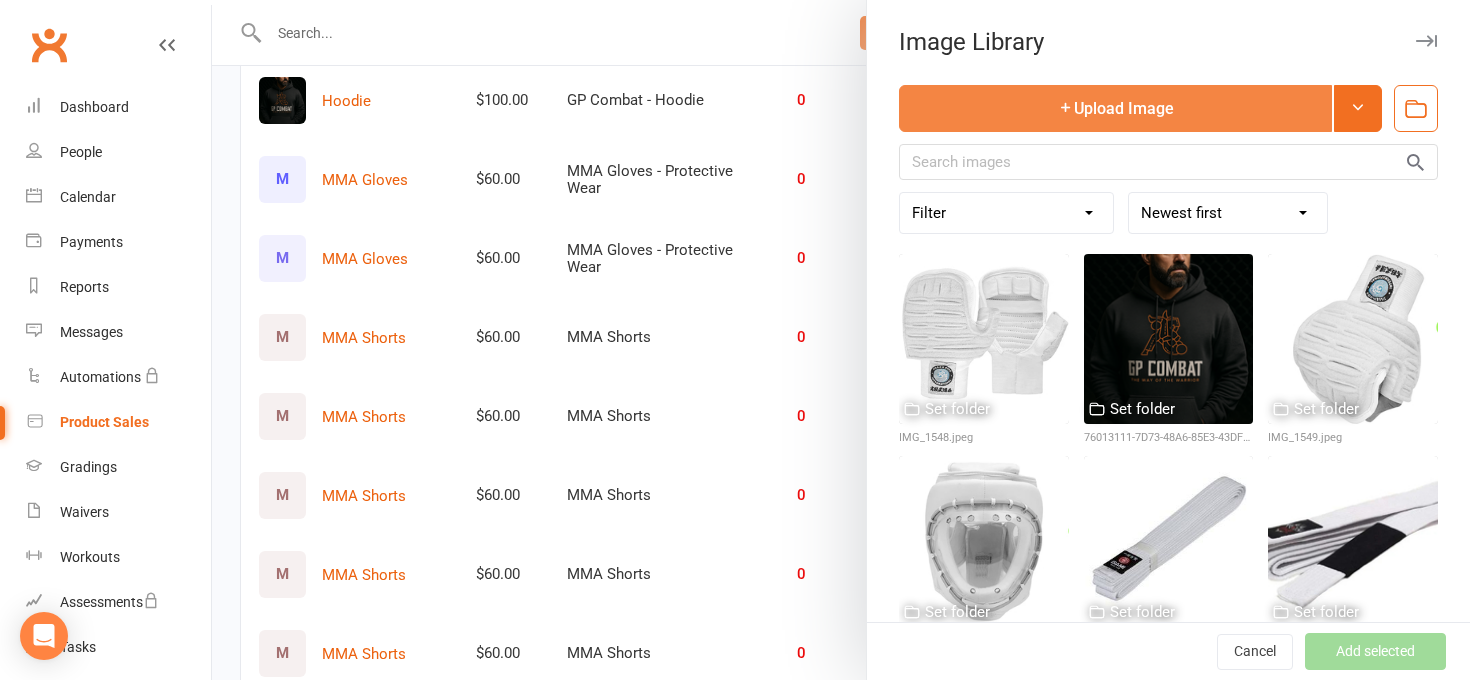 click on "Upload Image" at bounding box center [1115, 108] 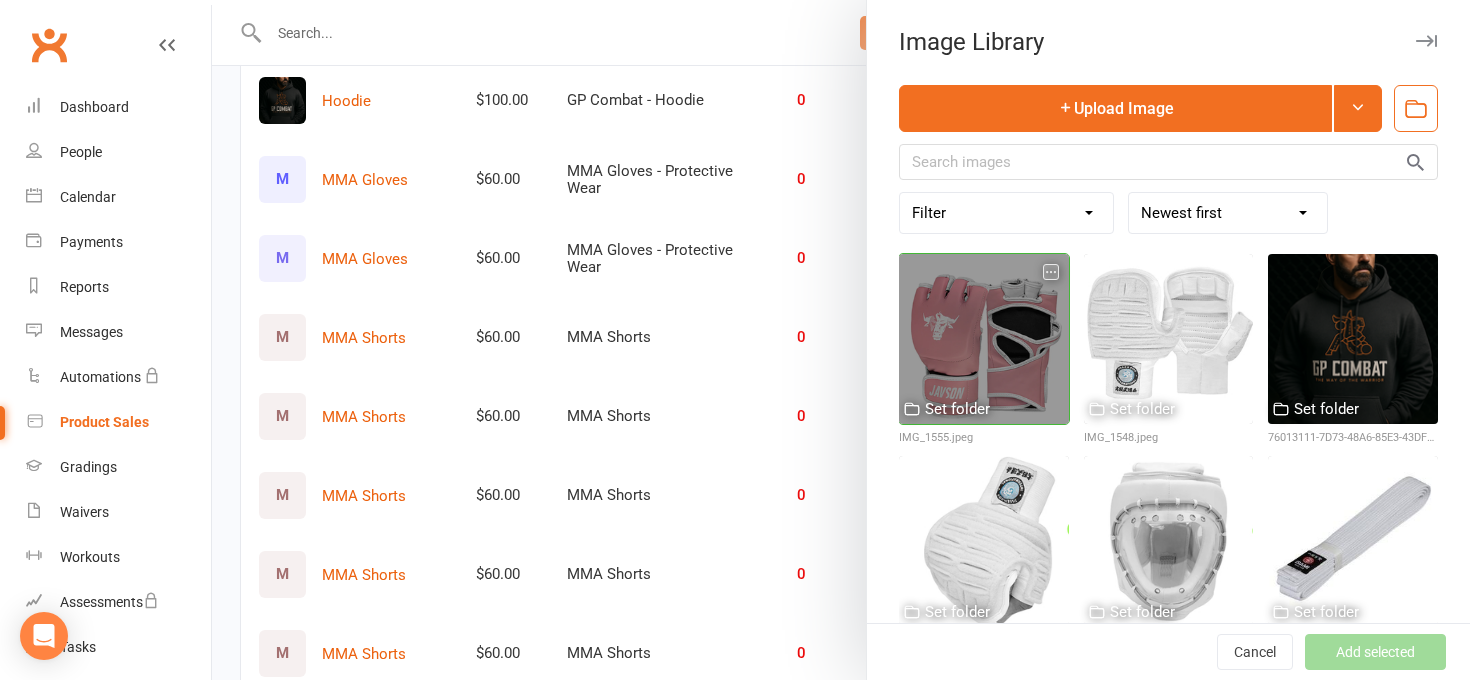 click at bounding box center [984, 339] 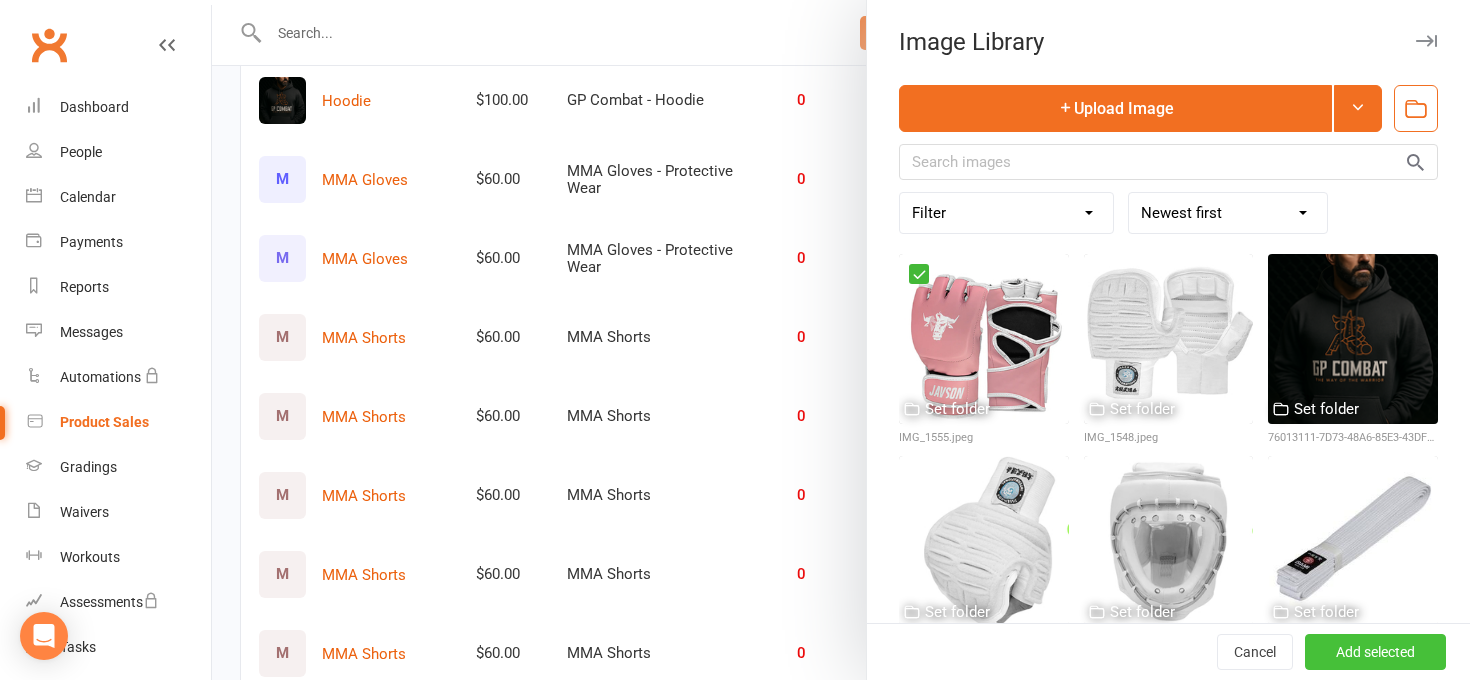 click on "Add selected" at bounding box center [1375, 652] 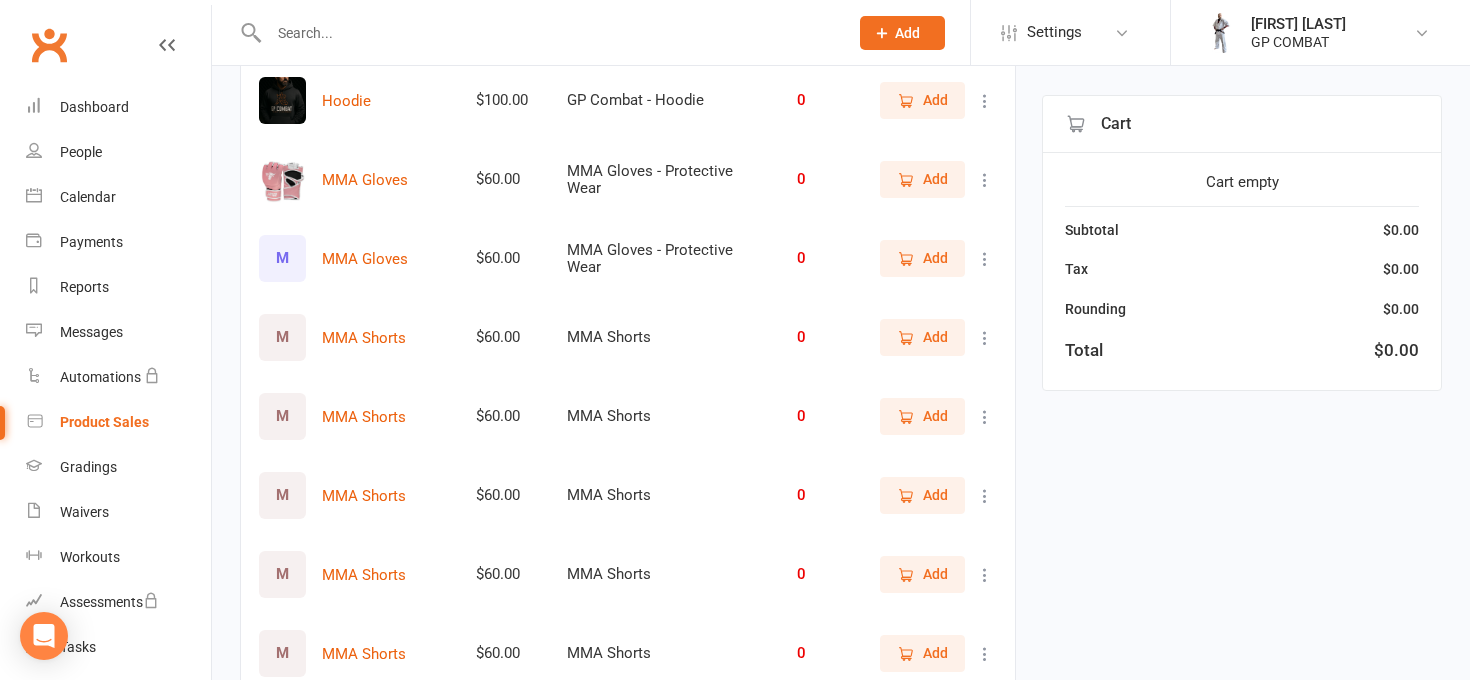 click on "M" at bounding box center [282, 258] 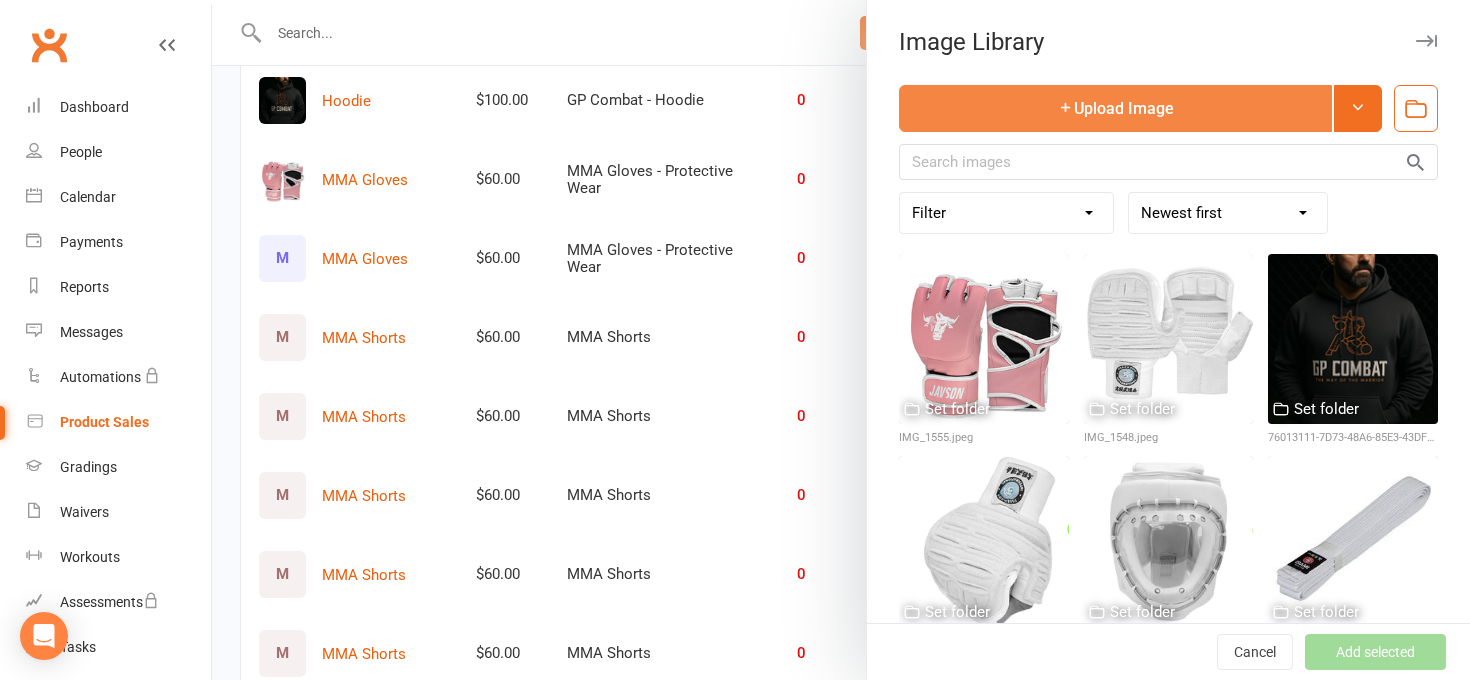 click on "Upload Image" at bounding box center [1115, 108] 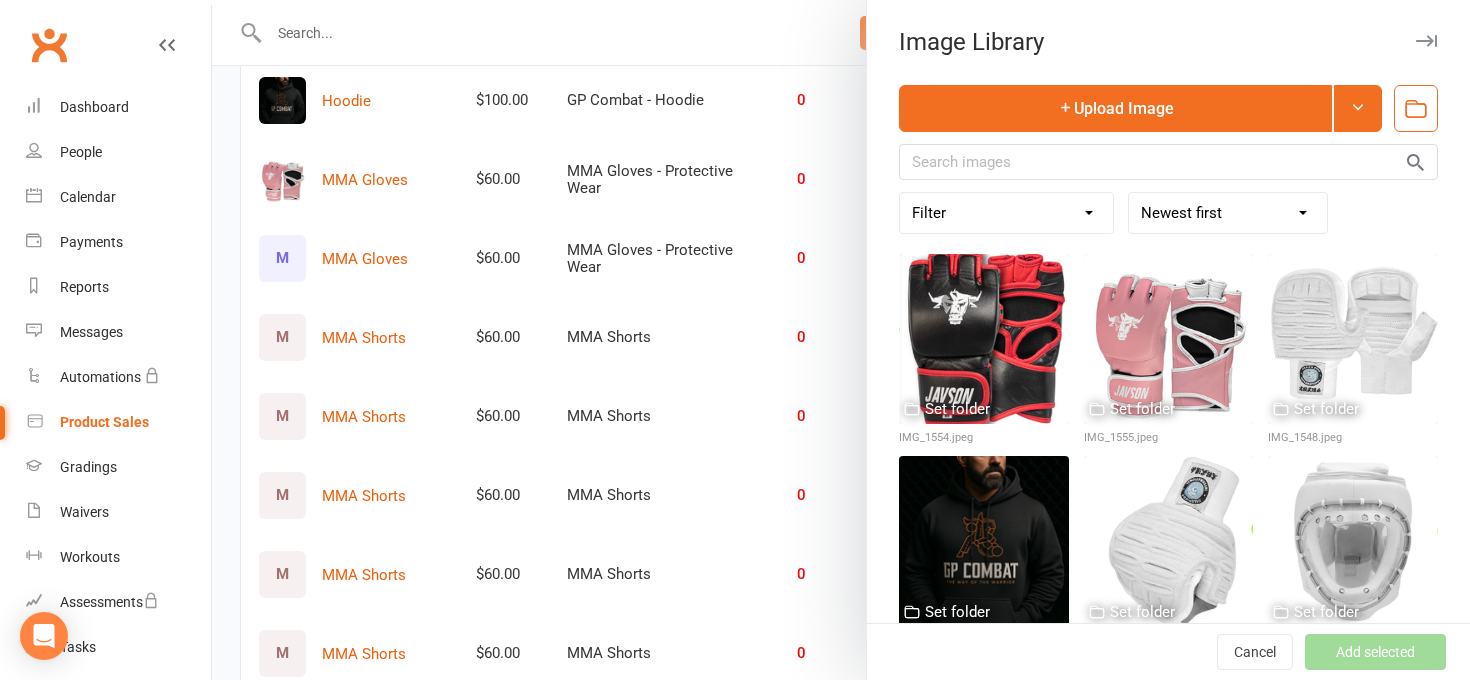 click at bounding box center [984, 339] 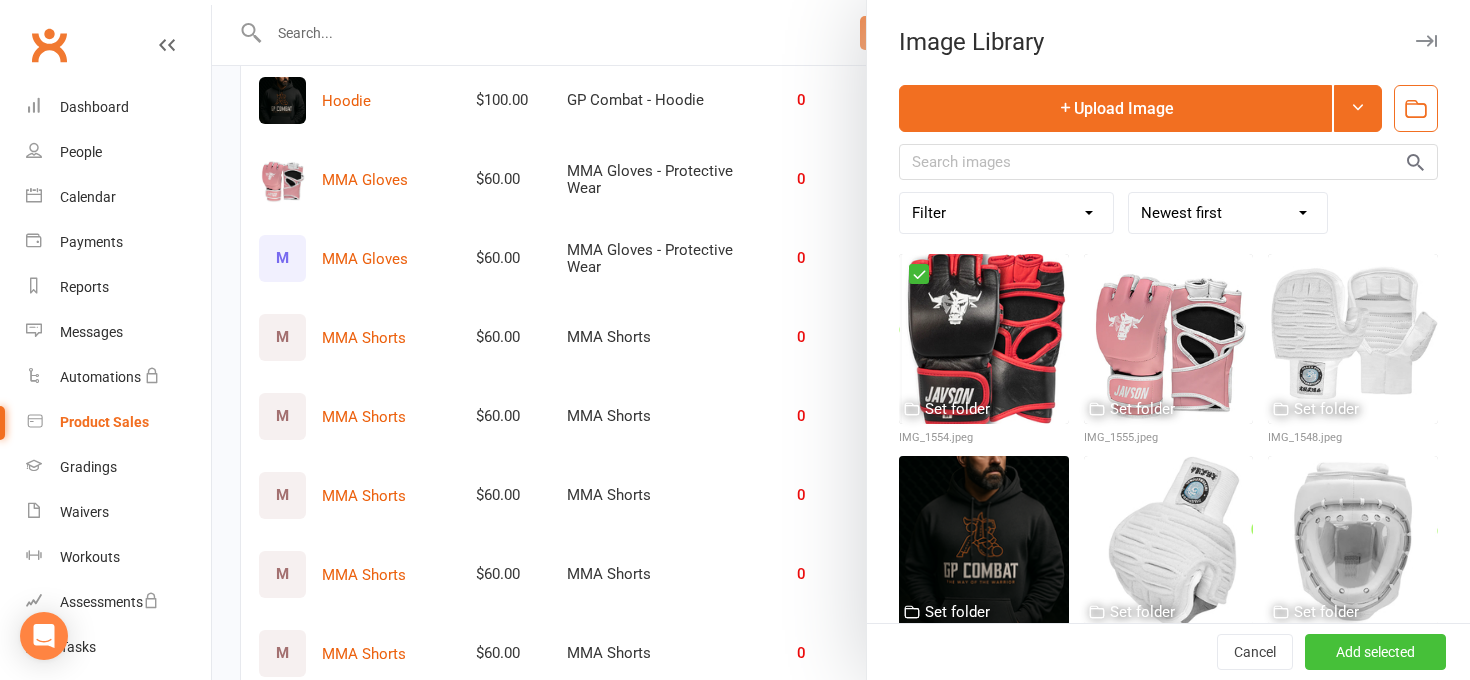 click on "Add selected" at bounding box center [1375, 652] 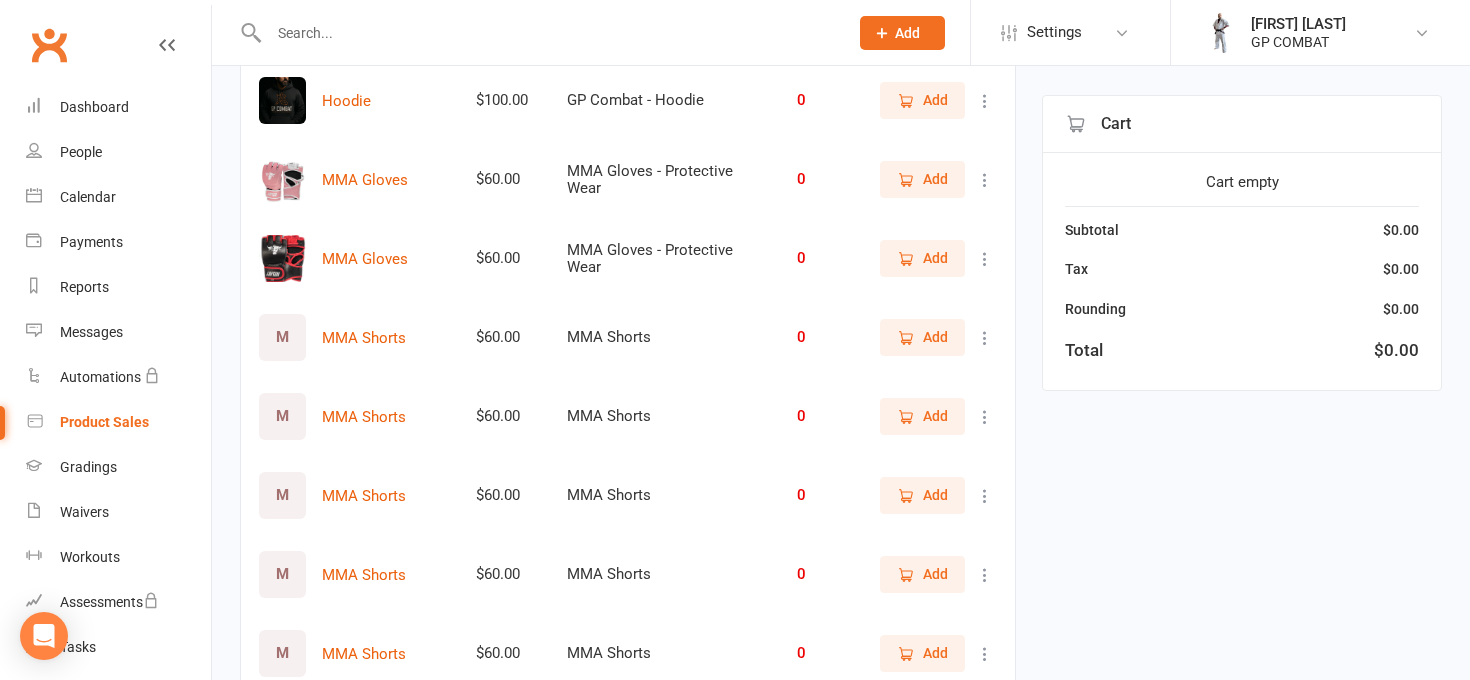 click at bounding box center (985, 180) 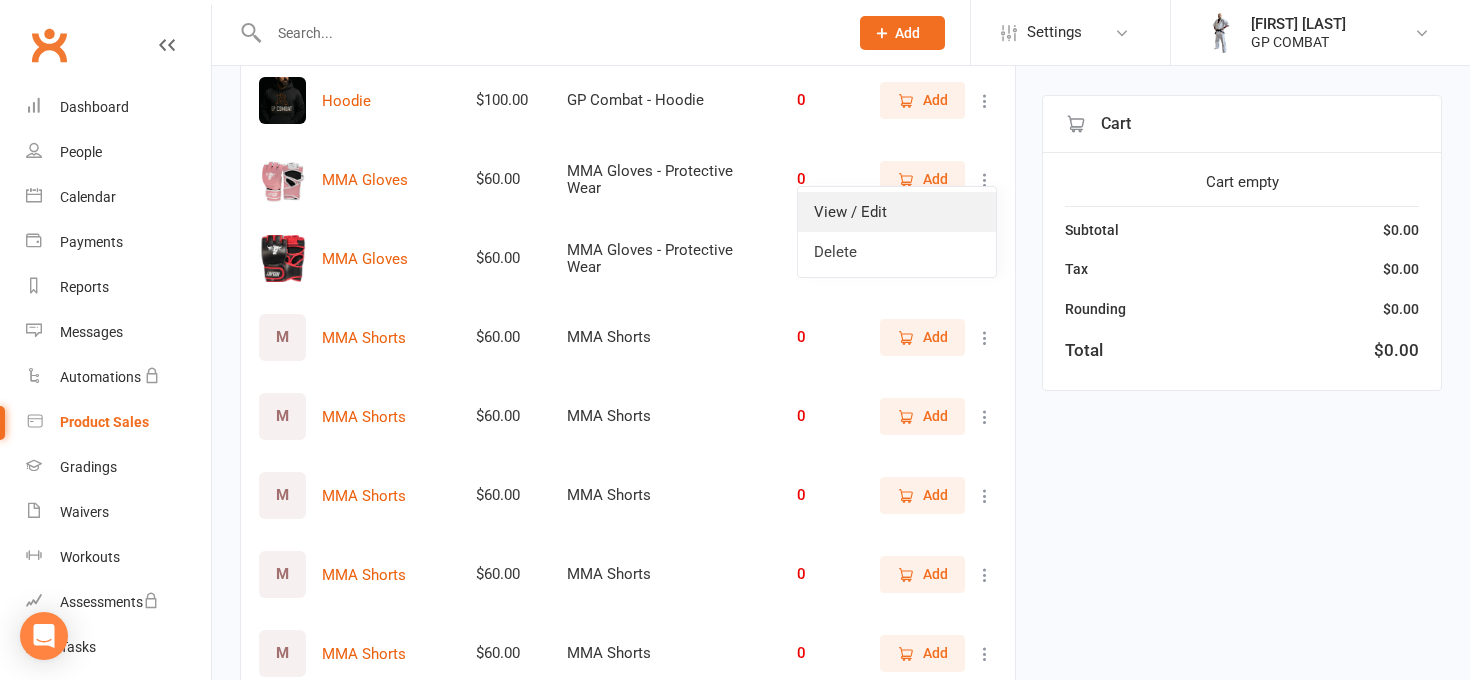 click on "View / Edit" at bounding box center [897, 212] 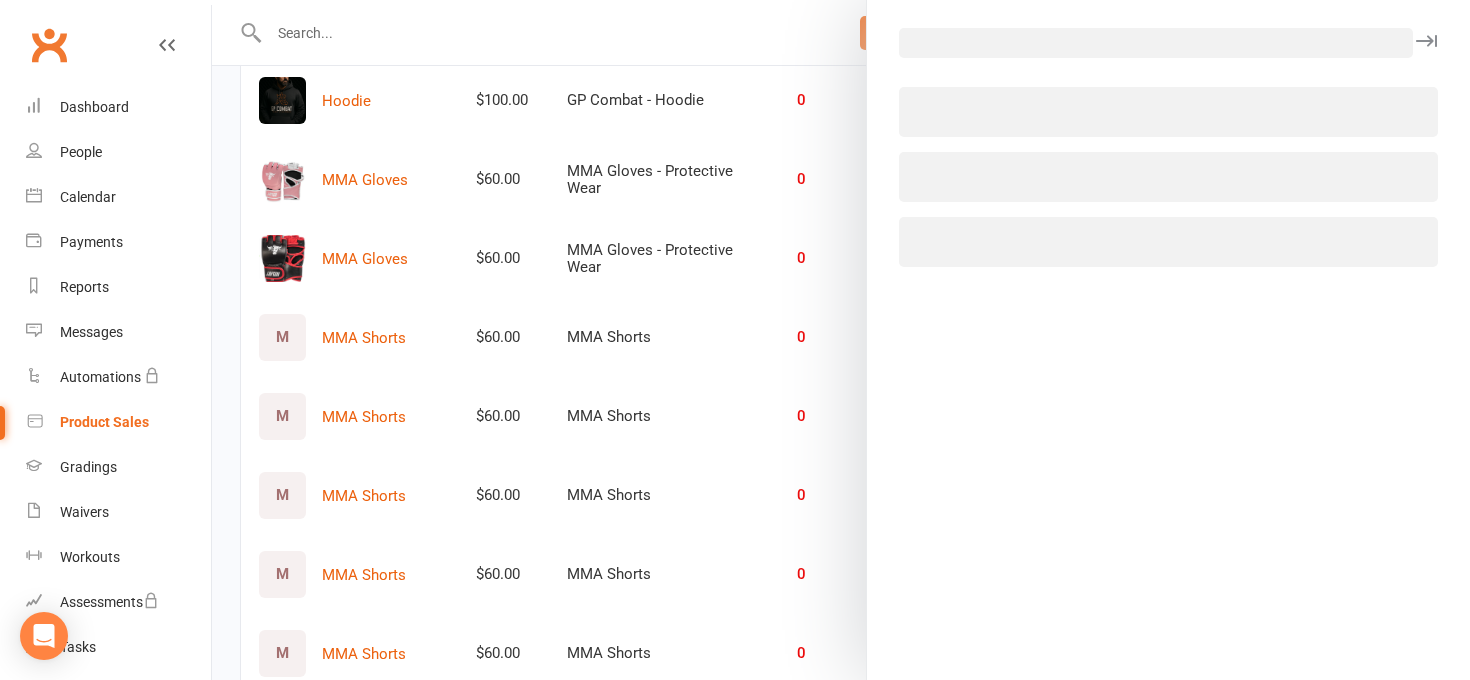 select on "3998" 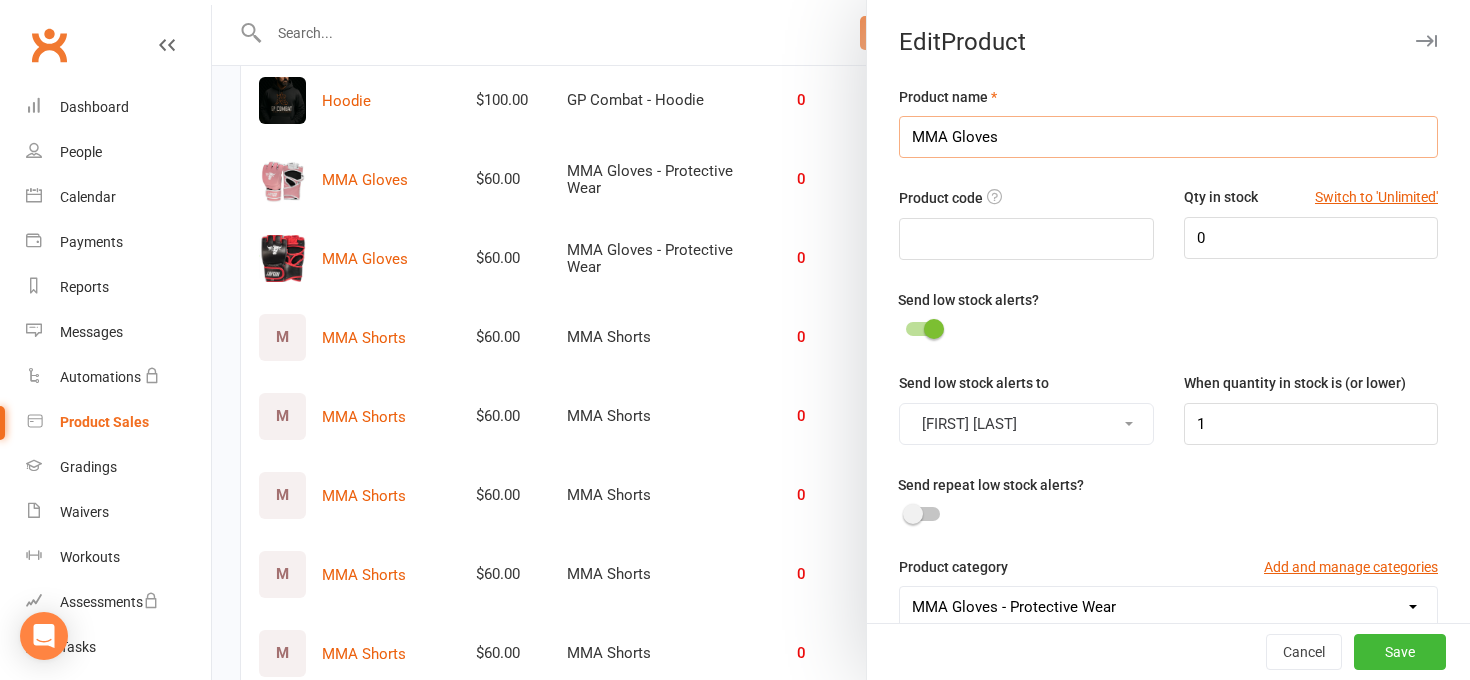 click on "MMA Gloves" at bounding box center (1168, 137) 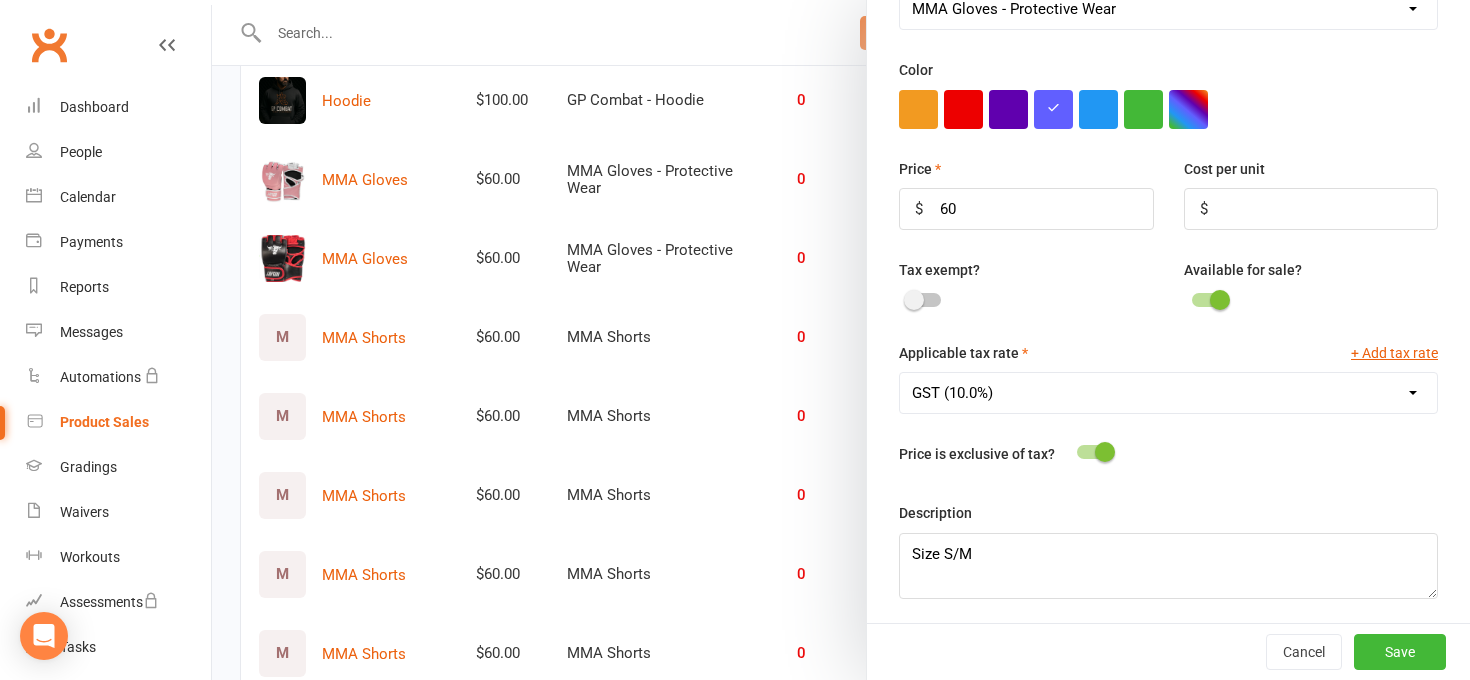 scroll, scrollTop: 597, scrollLeft: 0, axis: vertical 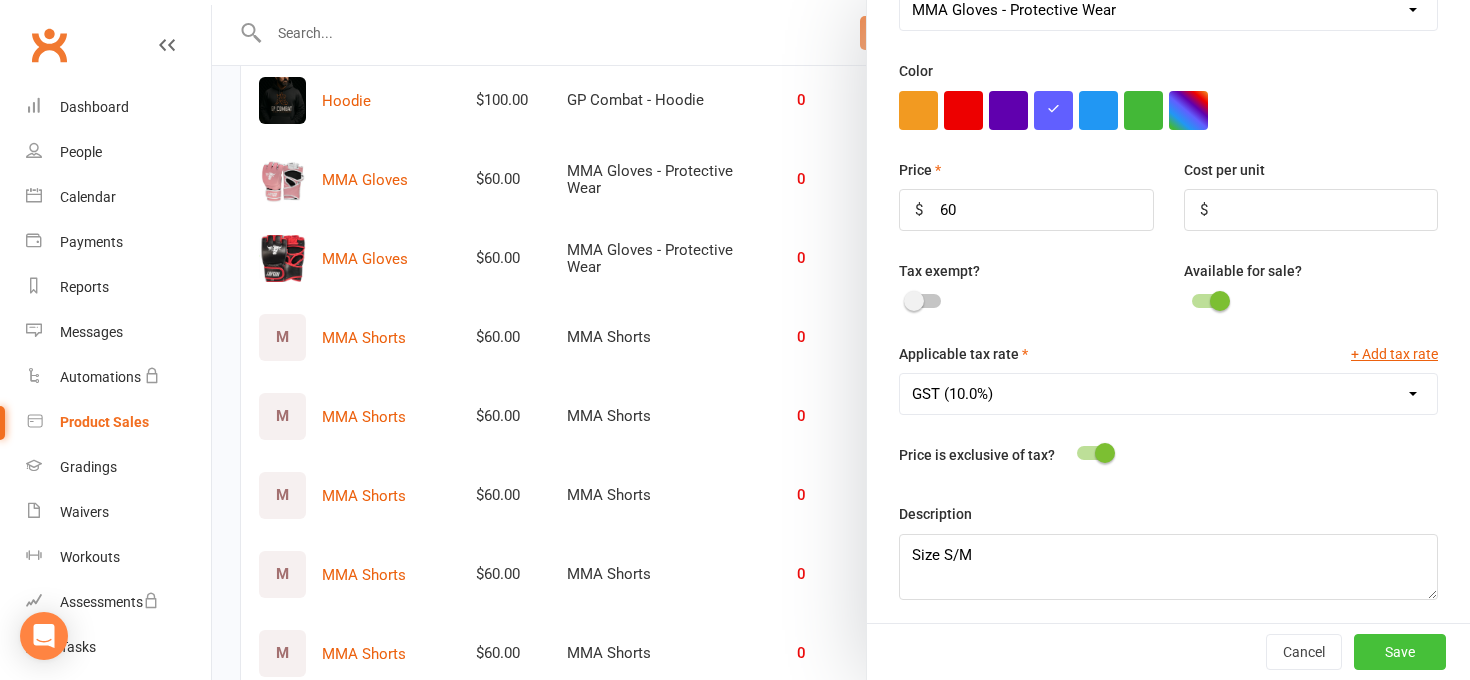 type on "MMA Gloves (Female)" 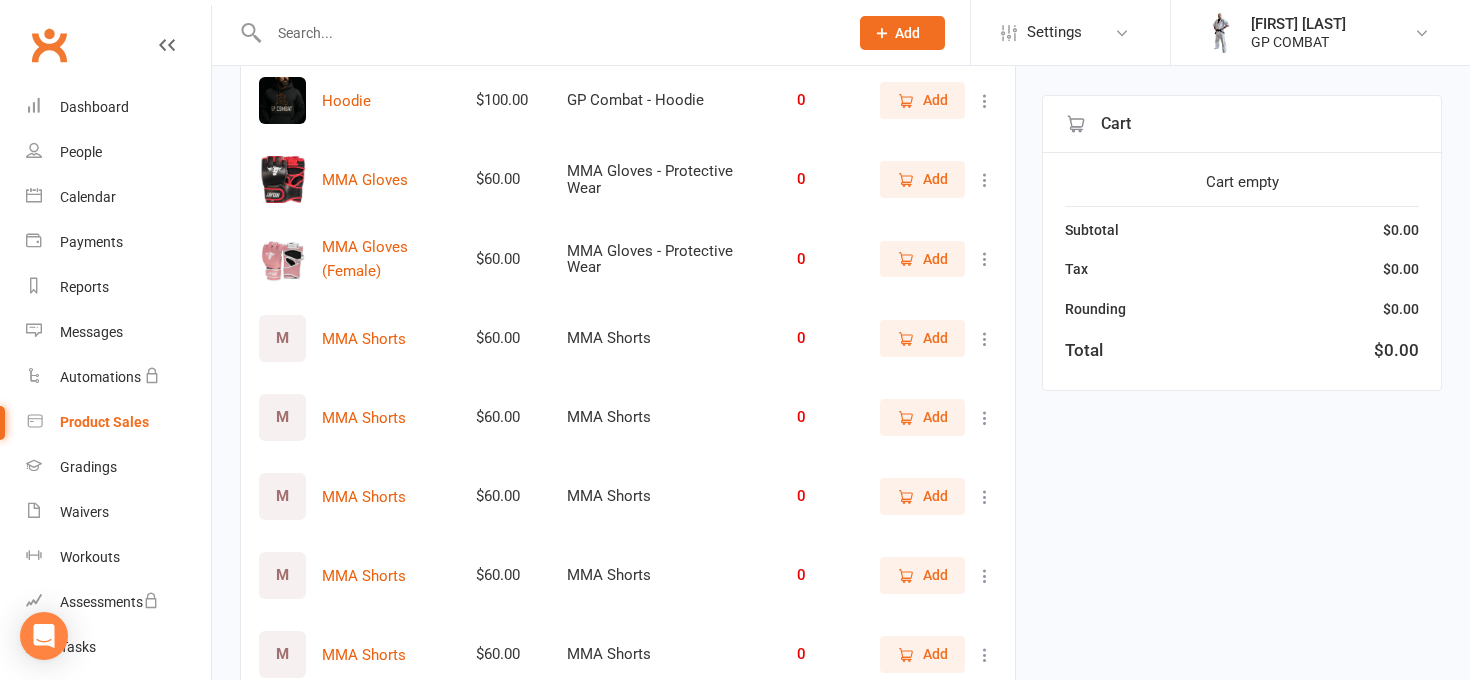 click at bounding box center [985, 259] 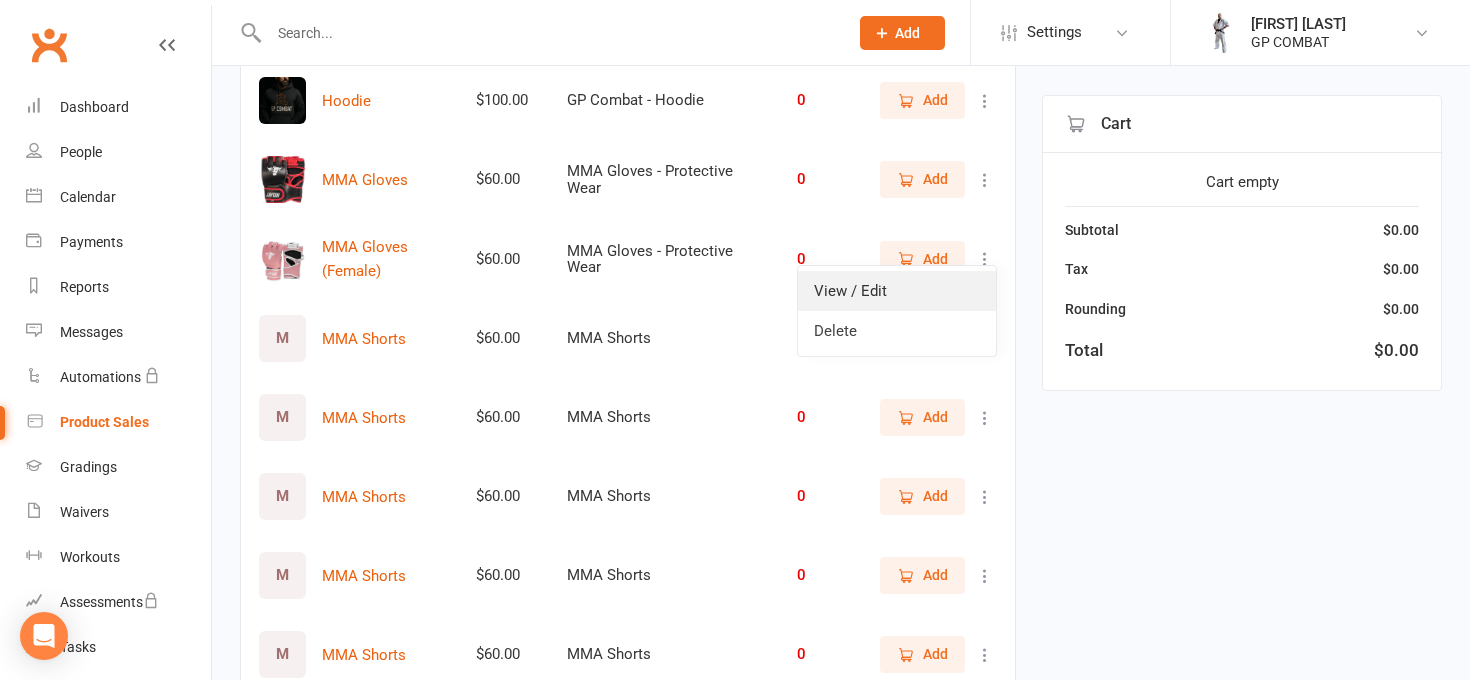 click on "View / Edit" at bounding box center (897, 291) 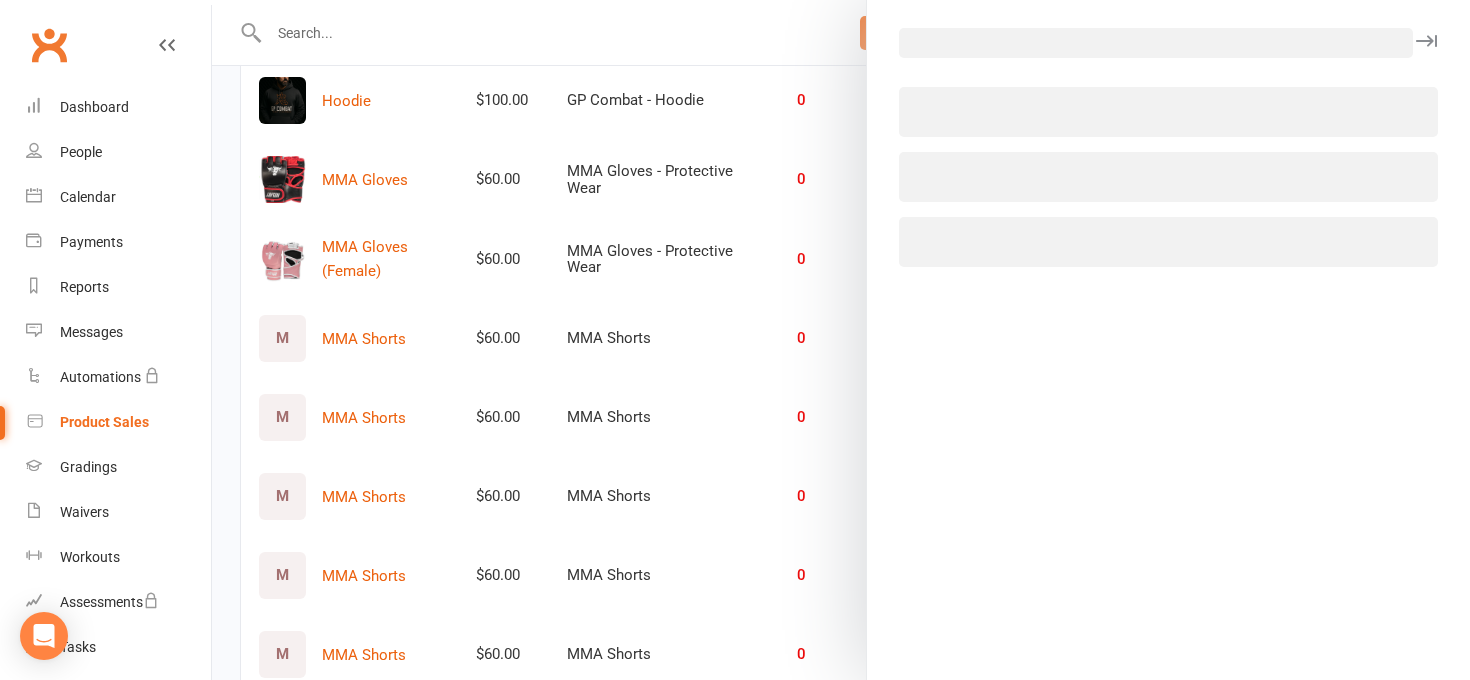 select on "3998" 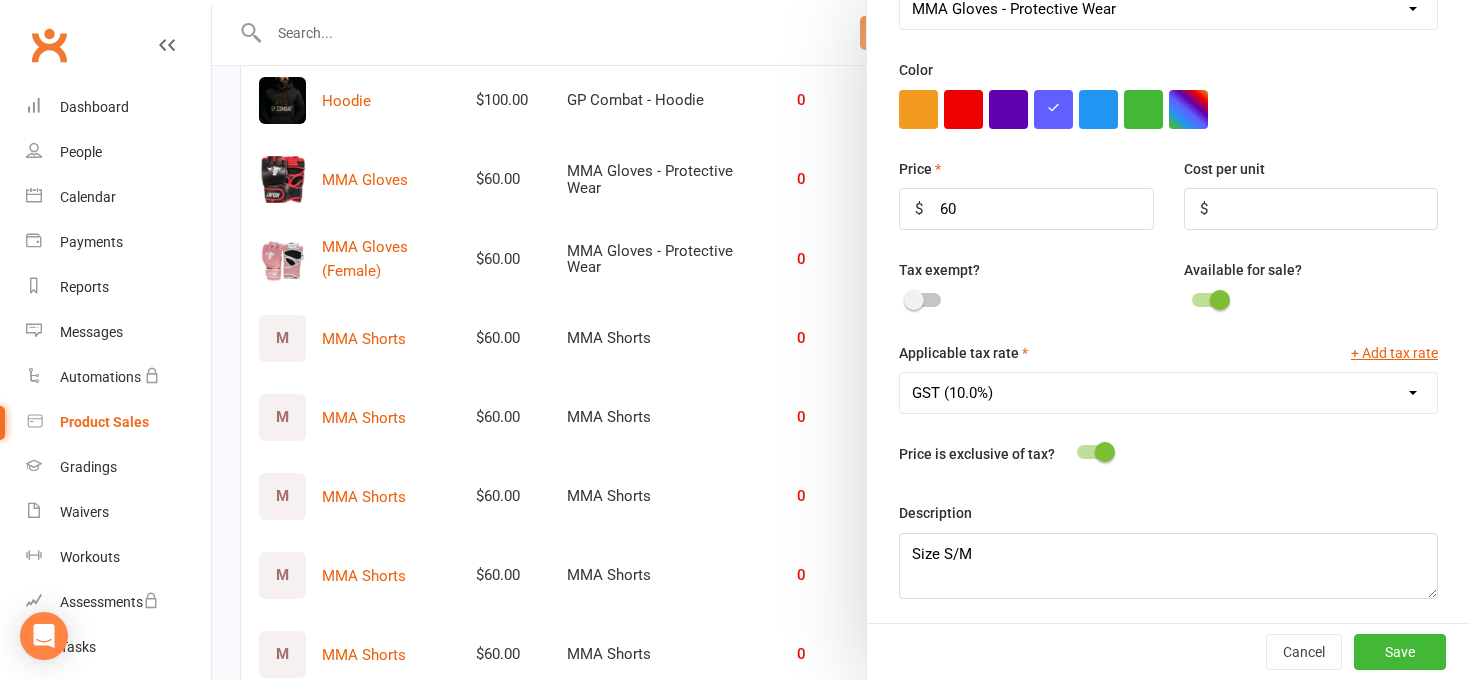 scroll, scrollTop: 597, scrollLeft: 0, axis: vertical 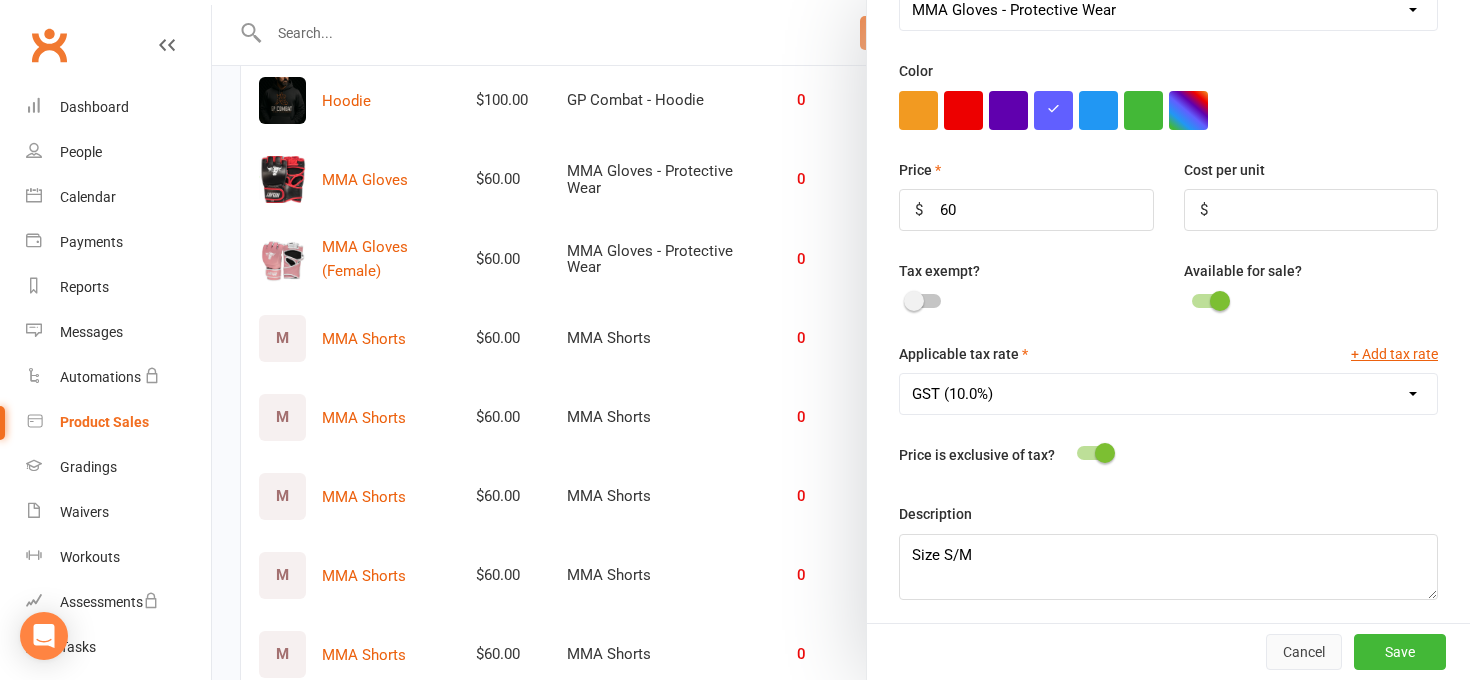 click on "Cancel" at bounding box center (1304, 652) 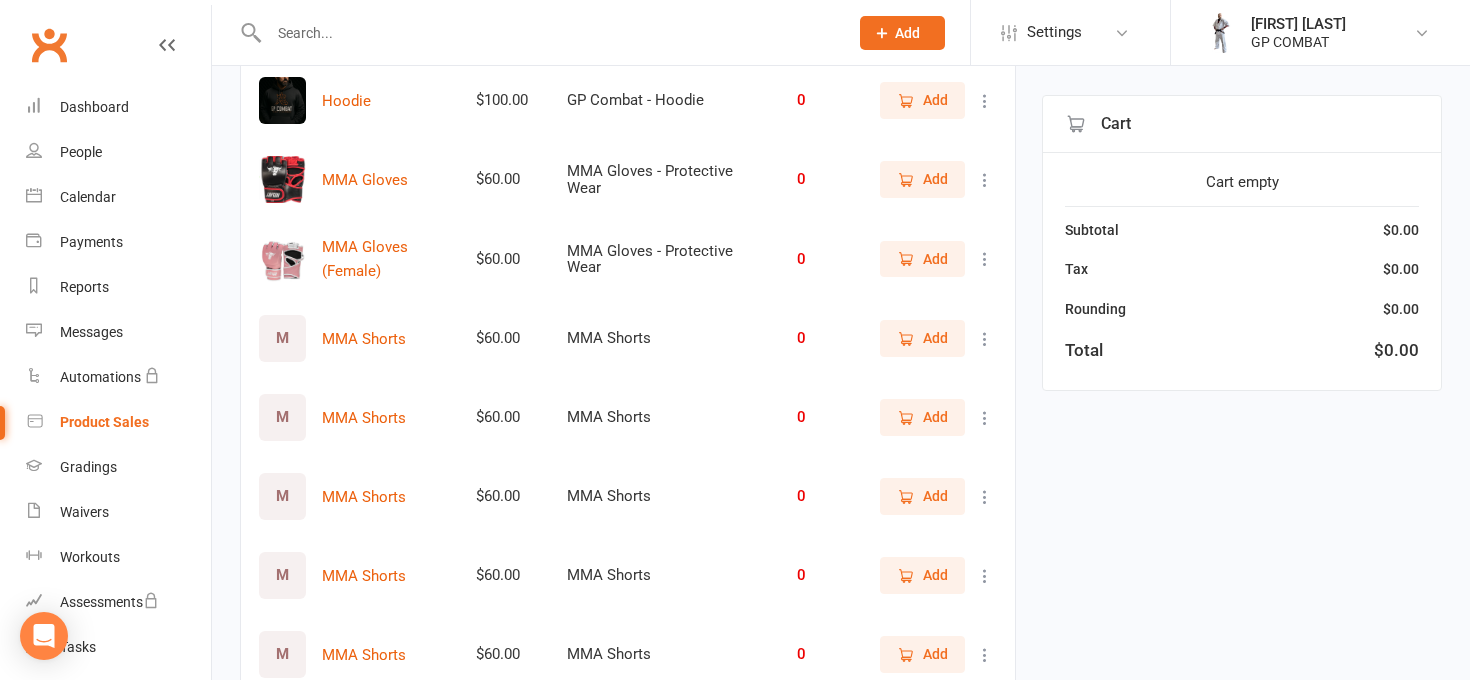 click on "Add" 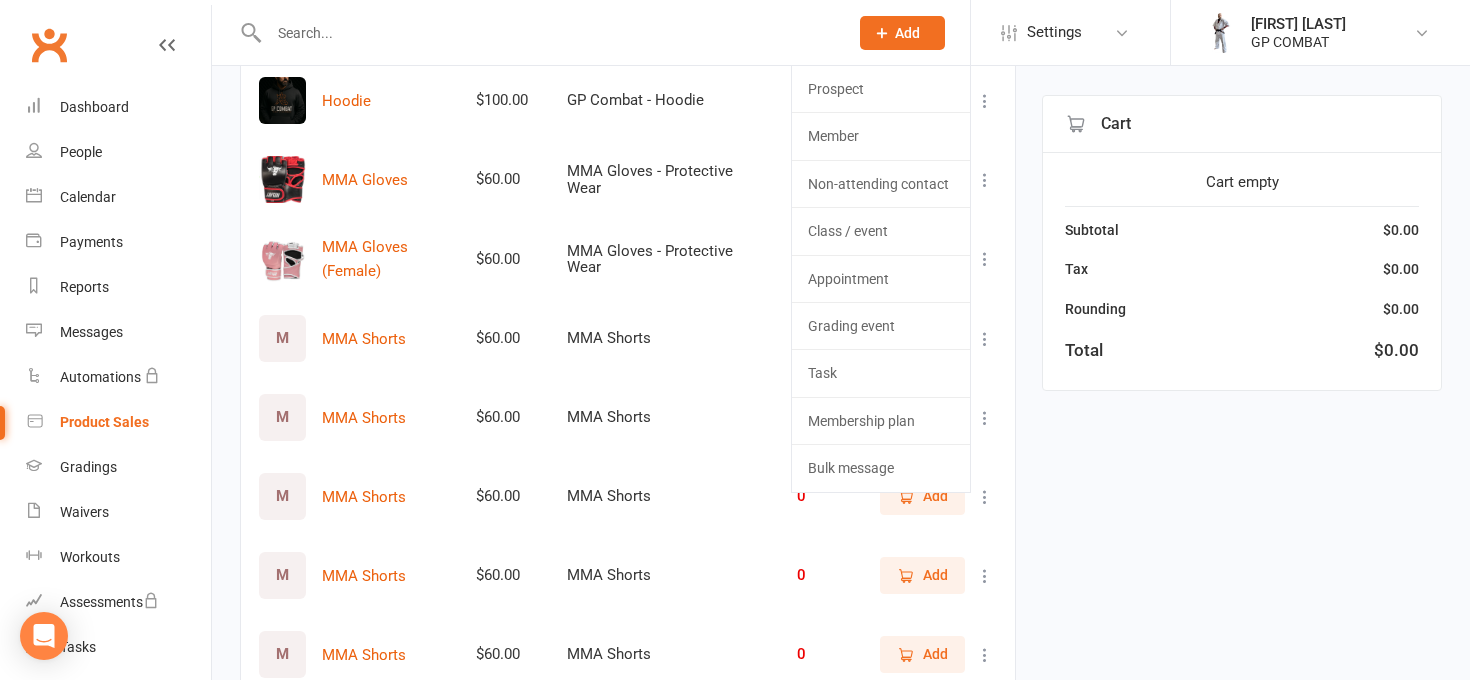 click on "Filter Product Price Category Qty BJJ - (Belt) $10.00 Bushido Jiu Jitsu - White Belt 0   Add BJJ - (Belt) $10.00 Bushido Jiu Jitsu - White Belt 0   Add BJJ - (Belt) $10.00 Bushido Jiu Jitsu - White Belt 0   Add BJJ - (Belt) $10.00 Bushido Jiu Jitsu - White Belt 0   Add BJJ - (Belt) $10.00 Bushido Jiu Jitsu - White Belt 0   Add B BJJ - (Gi) $140.00 Bushido Jiu Jitsu - Uniform 0   Add B BJJ - (Gi) $140.00 Bushido Jiu Jitsu - Uniform 0   Add B BJJ - (Gi) $140.00 Bushido Jiu Jitsu - Uniform 0   Add B BJJ - (Gi) $140.00 Bushido Jiu Jitsu - Uniform 0   Add B BJJ - (Gi) $140.00 Bushido Jiu Jitsu - Uniform 0   Add B BJJ - (Gi) $140.00 Bushido Jiu Jitsu - Uniform 0   Add B BJJ - (Gi) $140.00 Bushido Jiu Jitsu - Uniform 0   Add B BJJ - (Gi) $140.00 Bushido Jiu Jitsu - Uniform 0   Add B BJJ - (Gi) $154.00 Bushido Jiu Jitsu - Uniform 0   Add B BJJ - (Gi) $140.00 Bushido Jiu Jitsu - Uniform 0   Add Budo MMA - (Belt) $10.00 Budo MMA - (White Belt) 0   Add Budo MMA - (Belt) $10.00 Budo MMA - (White Belt) 0   Add $10.00 0" at bounding box center (841, -461) 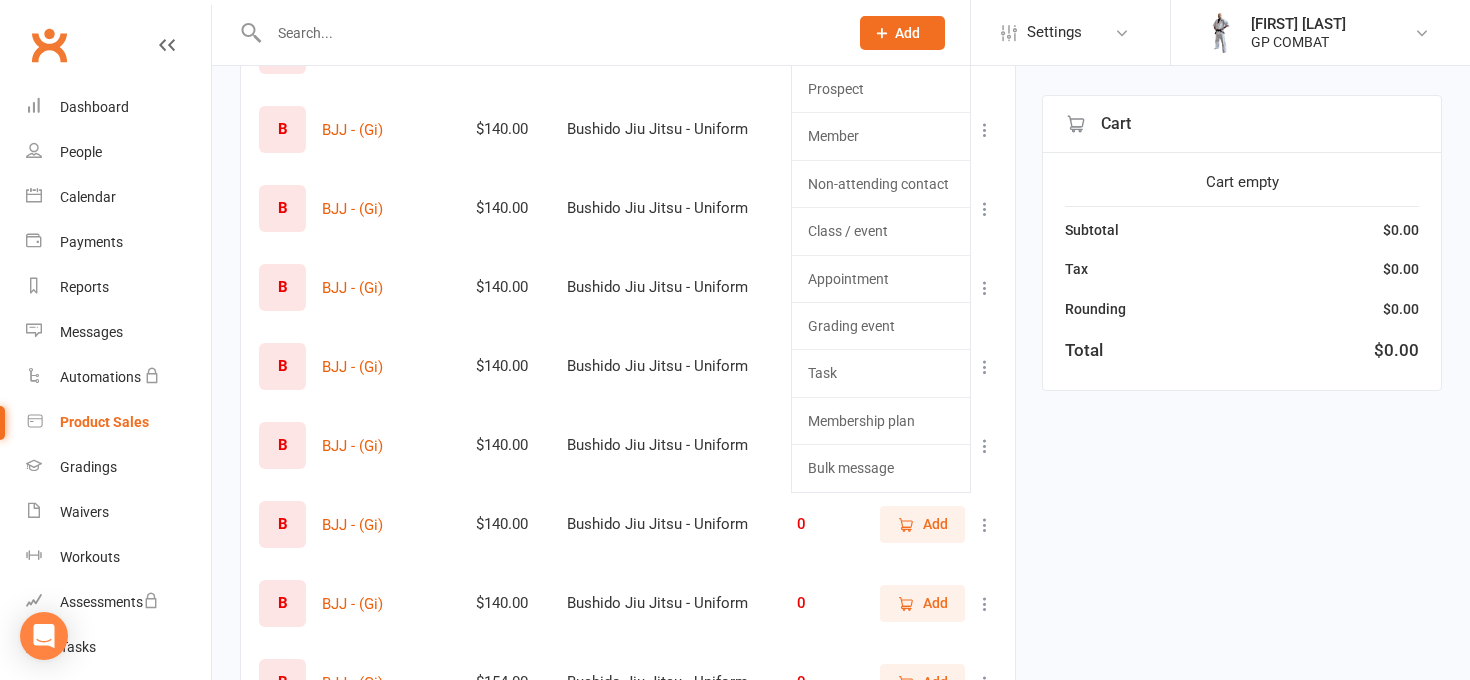 scroll, scrollTop: 672, scrollLeft: 0, axis: vertical 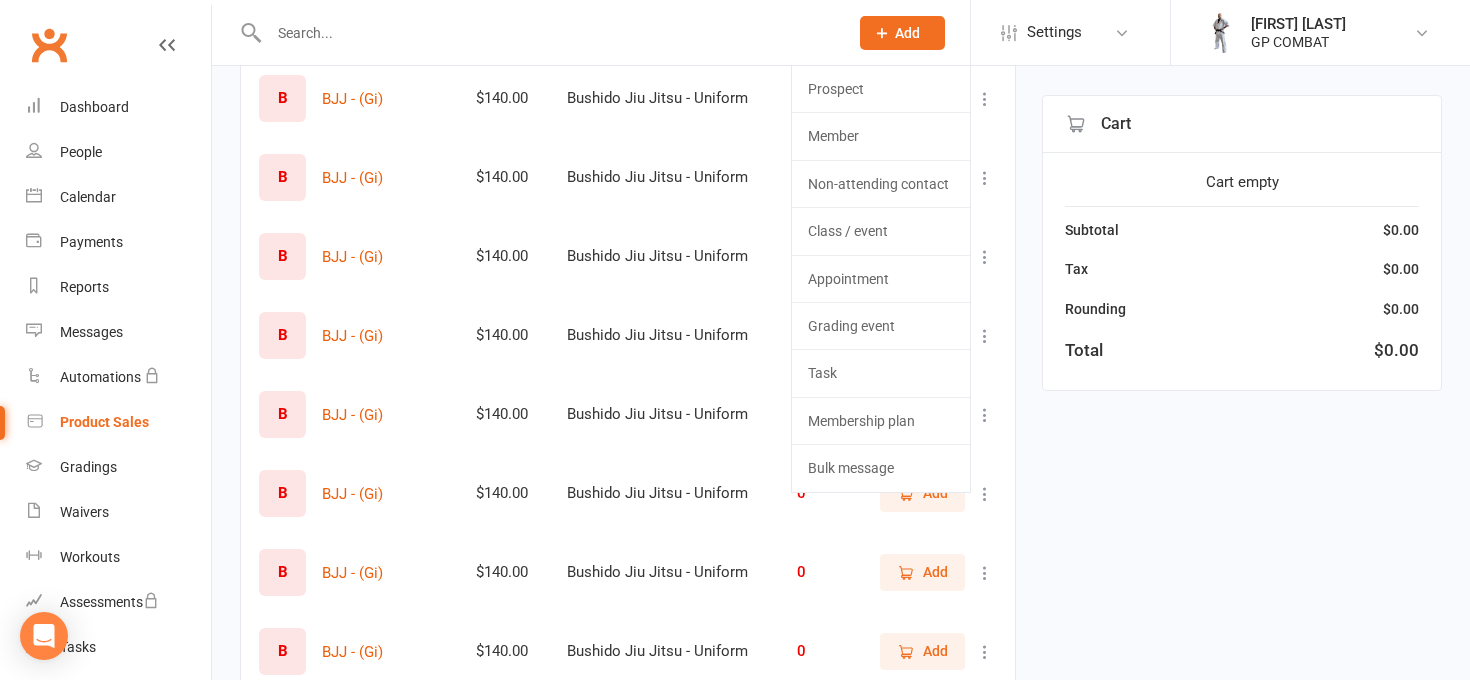 click on "Filter Product Price Category Qty BJJ - (Belt) $10.00 Bushido Jiu Jitsu - White Belt 0   Add BJJ - (Belt) $10.00 Bushido Jiu Jitsu - White Belt 0   Add BJJ - (Belt) $10.00 Bushido Jiu Jitsu - White Belt 0   Add BJJ - (Belt) $10.00 Bushido Jiu Jitsu - White Belt 0   Add BJJ - (Belt) $10.00 Bushido Jiu Jitsu - White Belt 0   Add B BJJ - (Gi) $140.00 Bushido Jiu Jitsu - Uniform 0   Add B BJJ - (Gi) $140.00 Bushido Jiu Jitsu - Uniform 0   Add B BJJ - (Gi) $140.00 Bushido Jiu Jitsu - Uniform 0   Add B BJJ - (Gi) $140.00 Bushido Jiu Jitsu - Uniform 0   Add B BJJ - (Gi) $140.00 Bushido Jiu Jitsu - Uniform 0   Add B BJJ - (Gi) $140.00 Bushido Jiu Jitsu - Uniform 0   Add B BJJ - (Gi) $140.00 Bushido Jiu Jitsu - Uniform 0   Add B BJJ - (Gi) $140.00 Bushido Jiu Jitsu - Uniform 0   Add B BJJ - (Gi) $154.00 Bushido Jiu Jitsu - Uniform 0   Add B BJJ - (Gi) $140.00 Bushido Jiu Jitsu - Uniform 0   Add Budo MMA - (Belt) $10.00 Budo MMA - (White Belt) 0   Add Budo MMA - (Belt) $10.00 Budo MMA - (White Belt) 0   Add $10.00 0" at bounding box center [841, 2790] 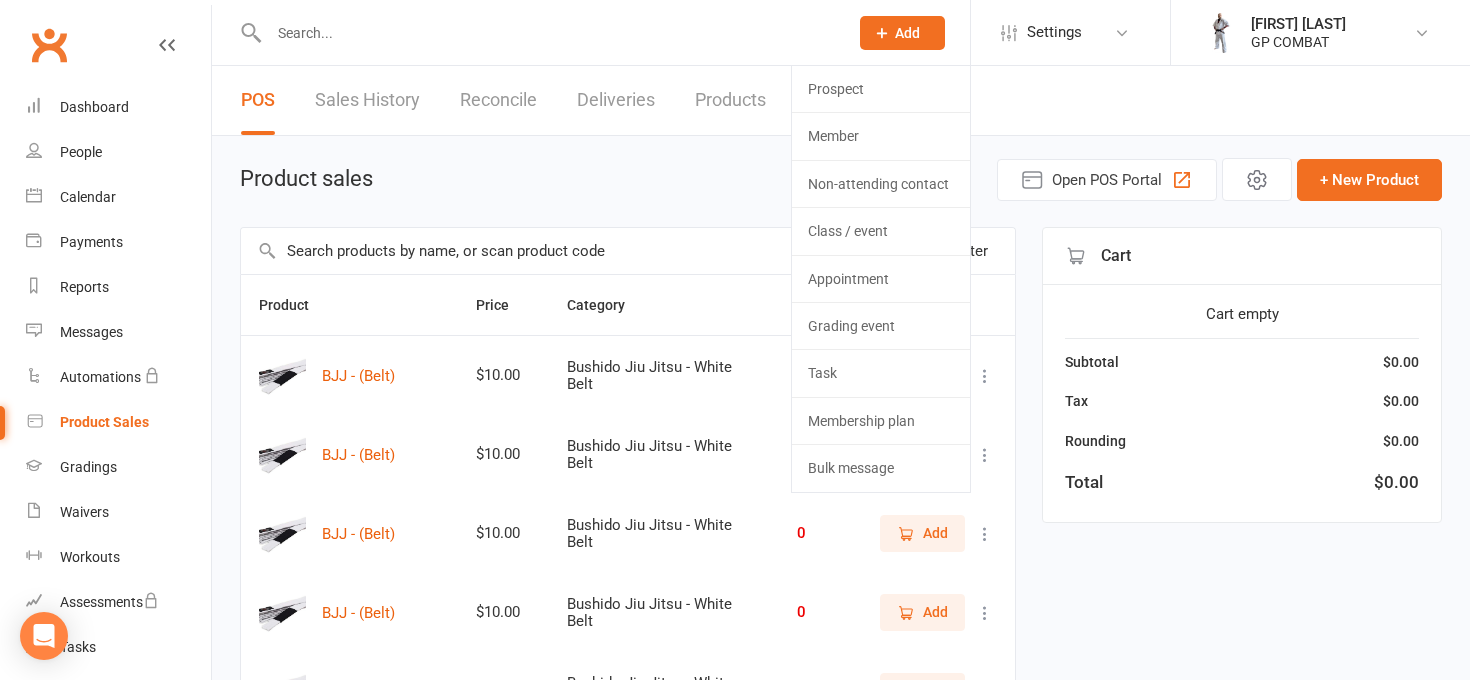 scroll, scrollTop: 0, scrollLeft: 0, axis: both 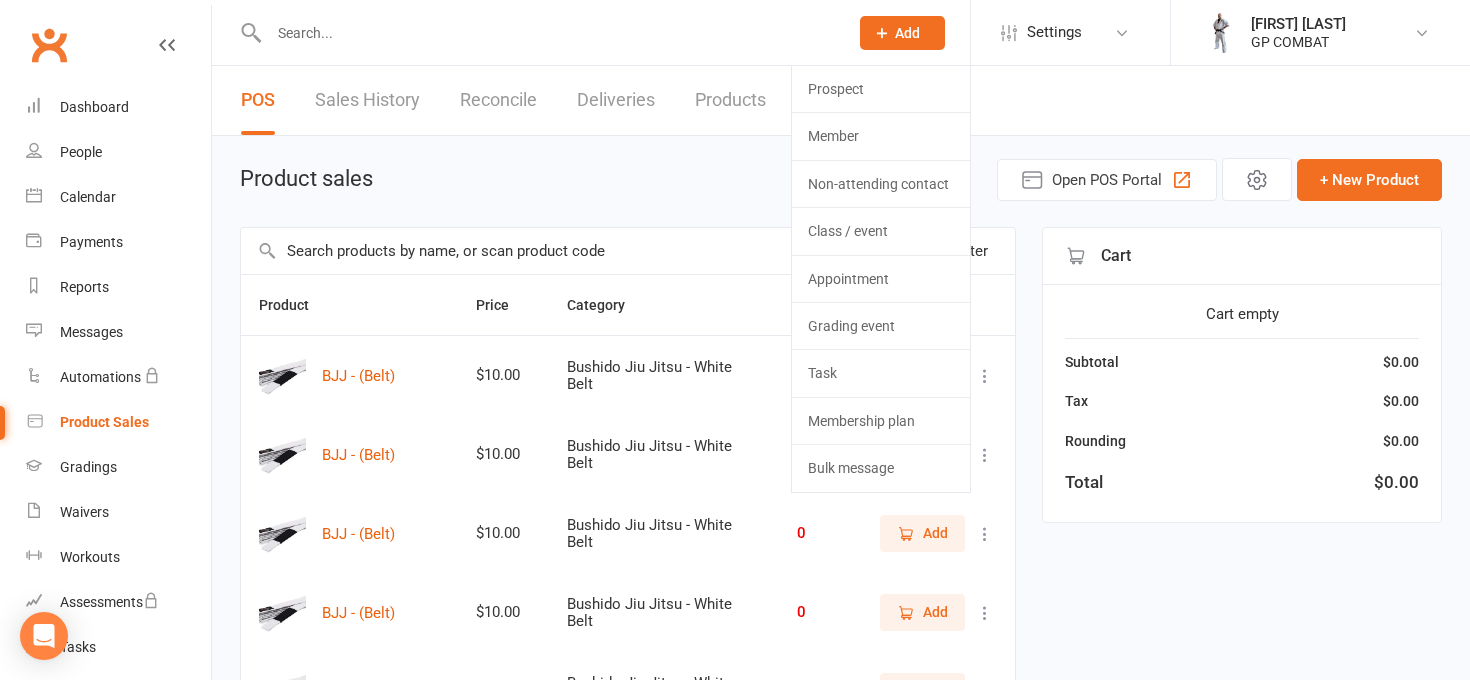 click at bounding box center (537, 32) 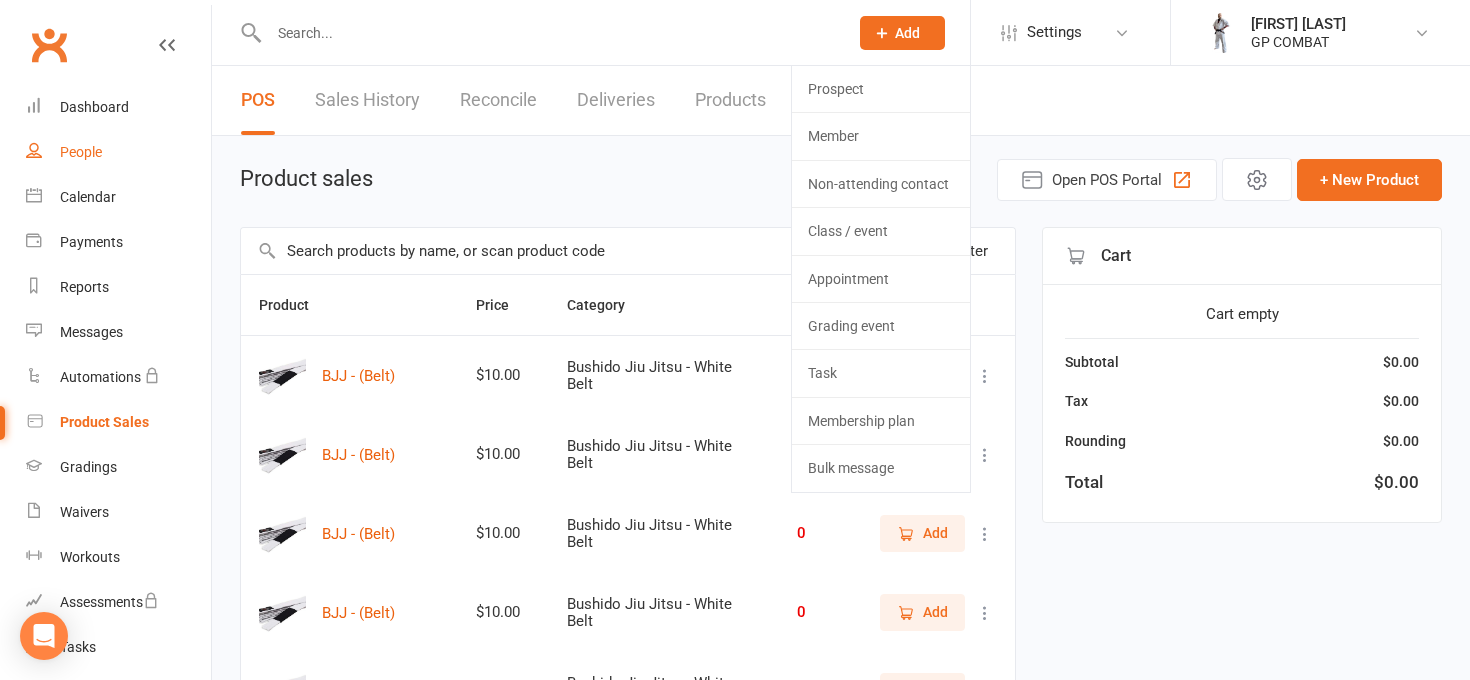 click on "People" at bounding box center [118, 152] 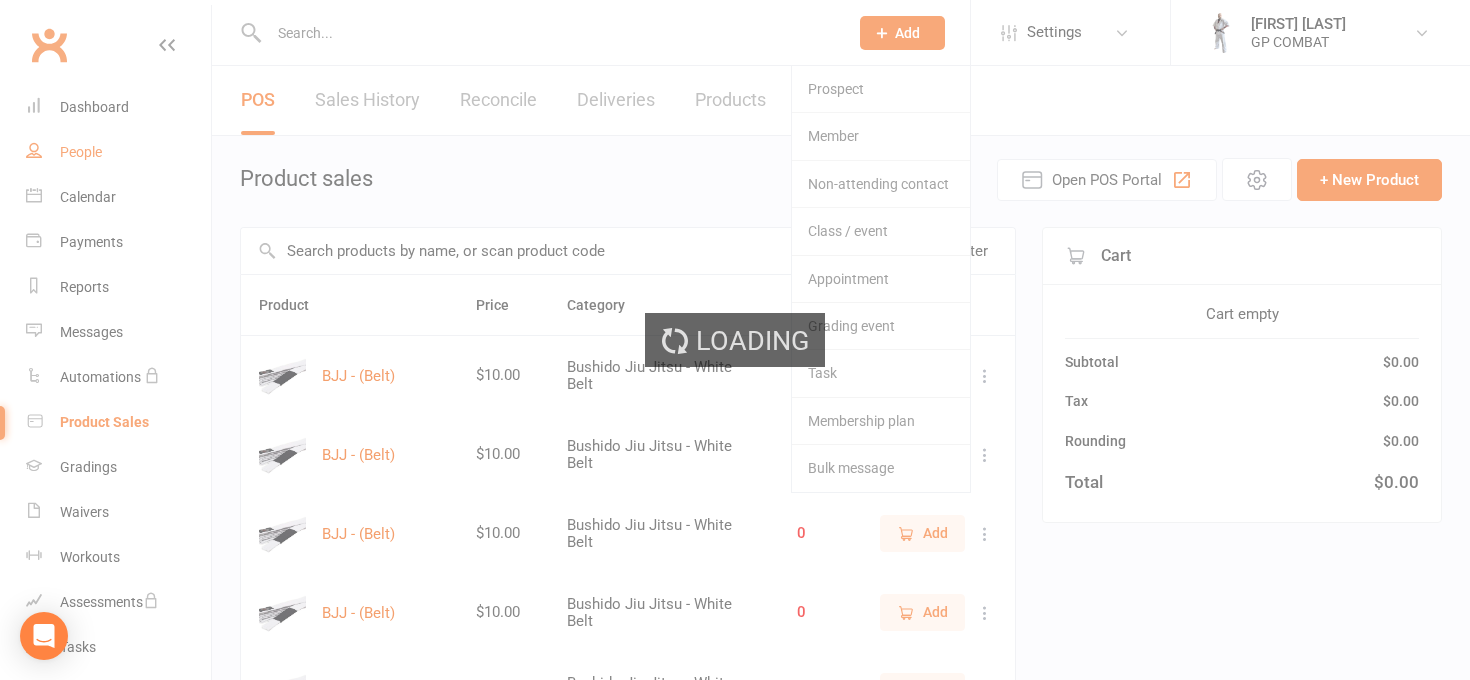 select on "100" 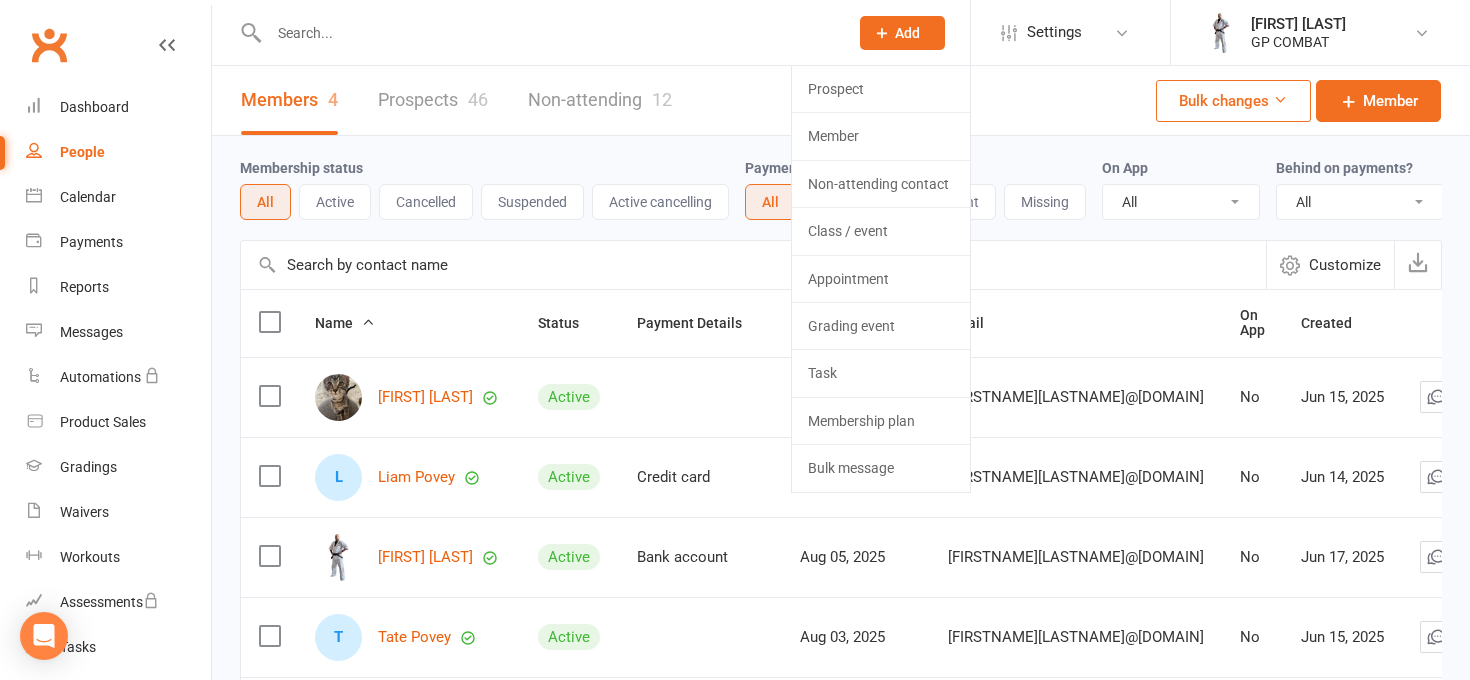 click on "Add" 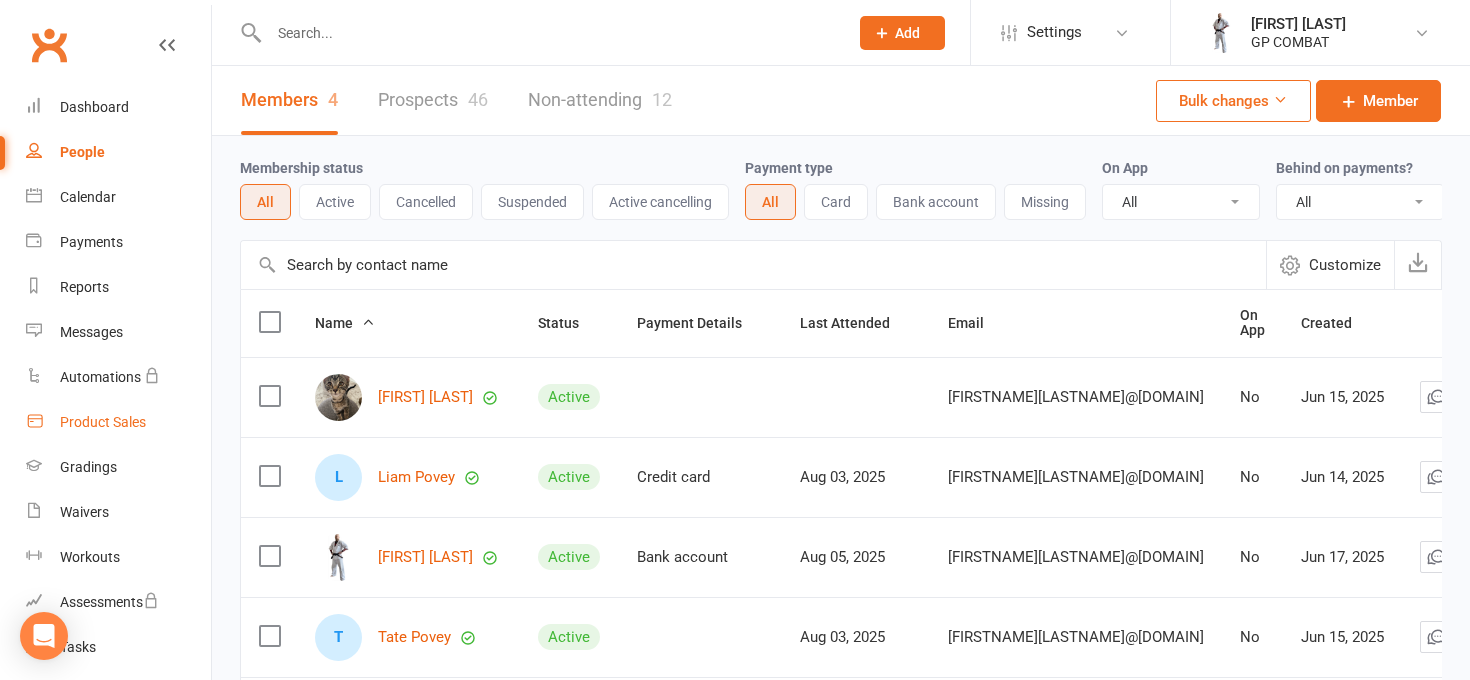 click on "Product Sales" at bounding box center [103, 422] 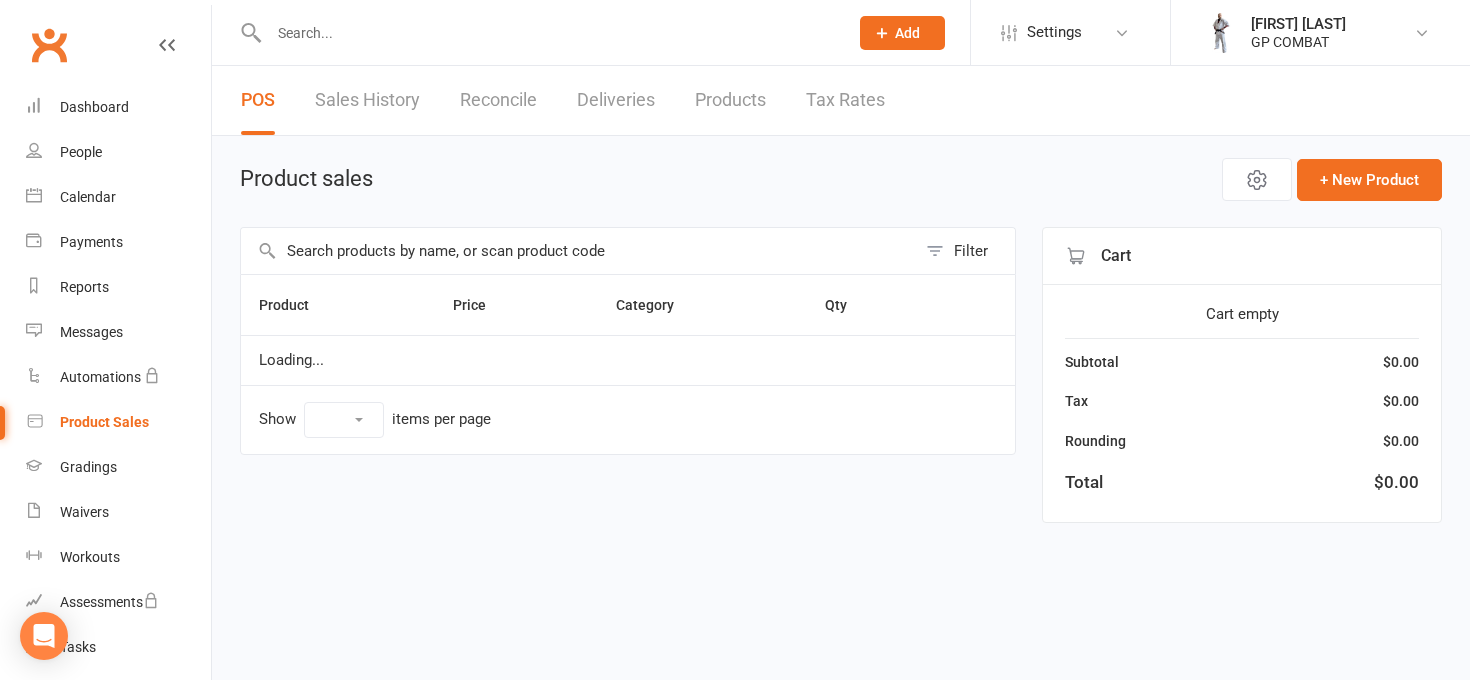select on "100" 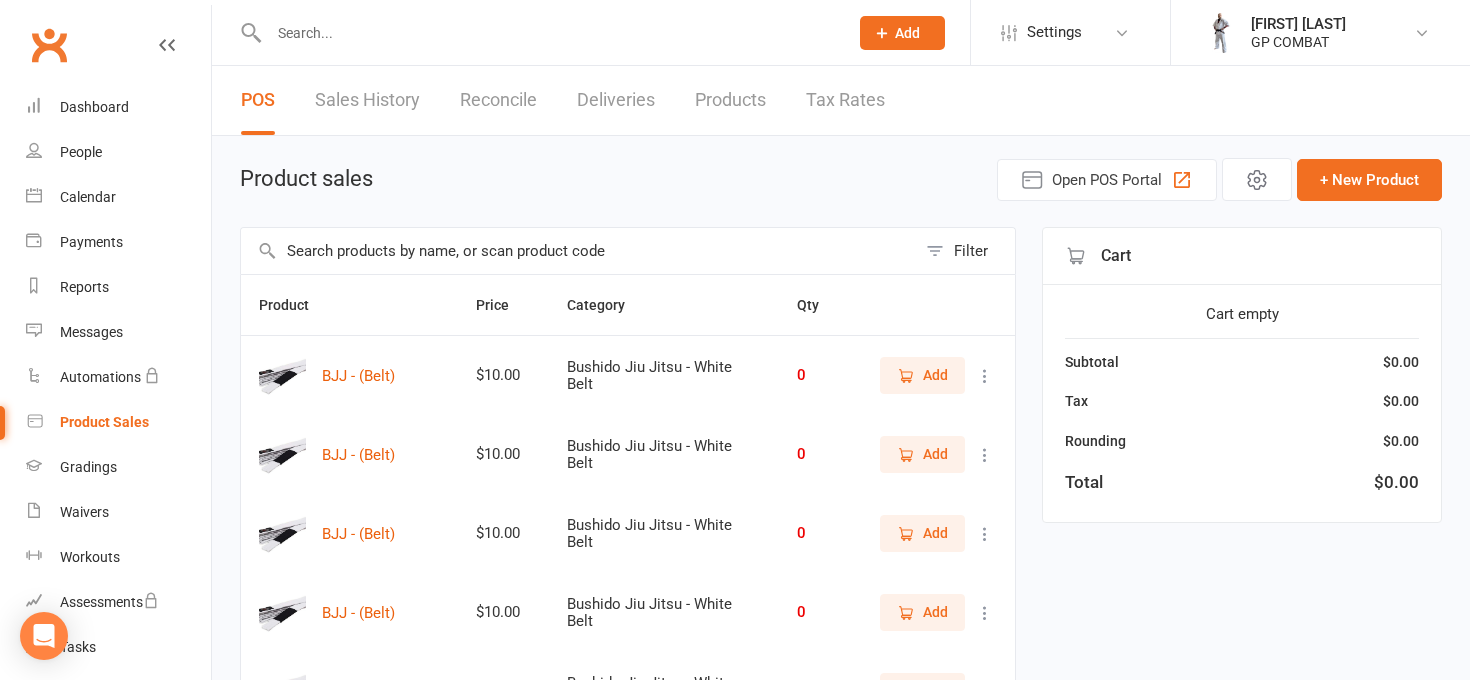 scroll, scrollTop: 0, scrollLeft: 0, axis: both 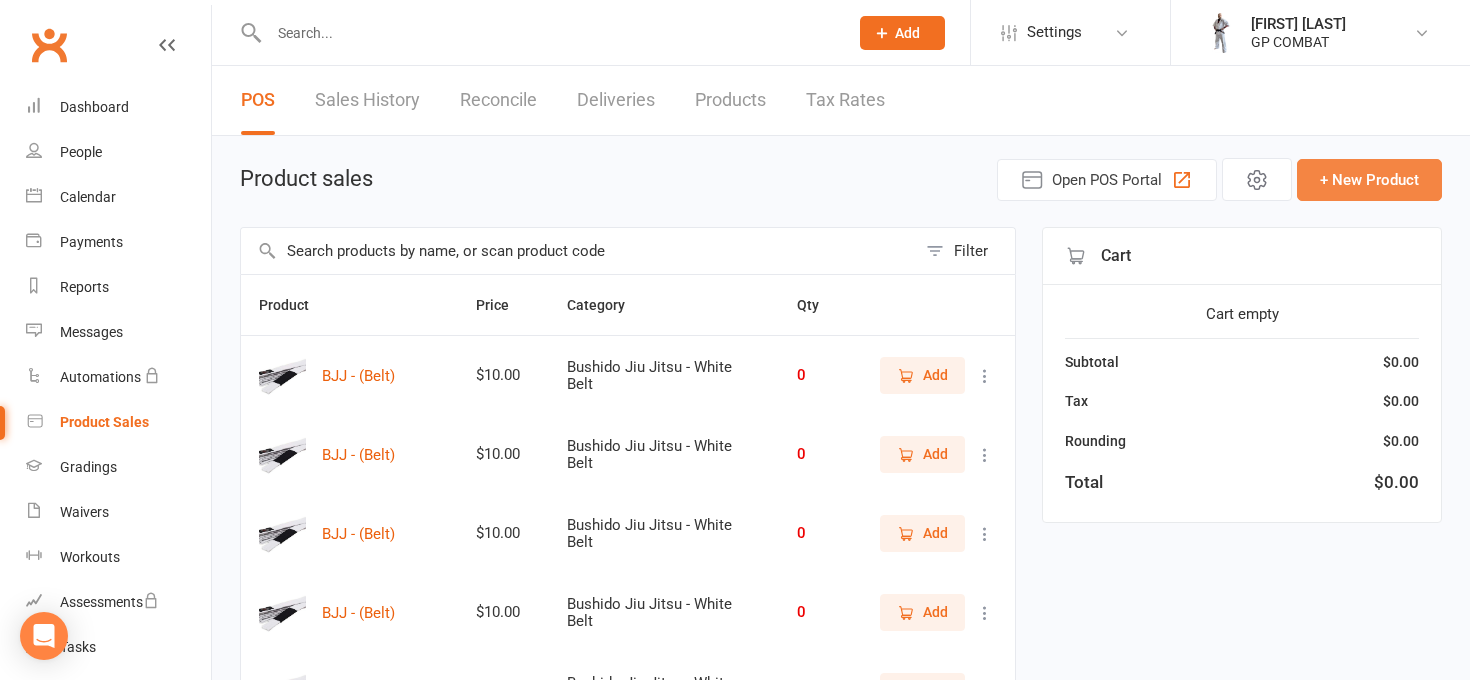 click on "+ New Product" at bounding box center [1369, 180] 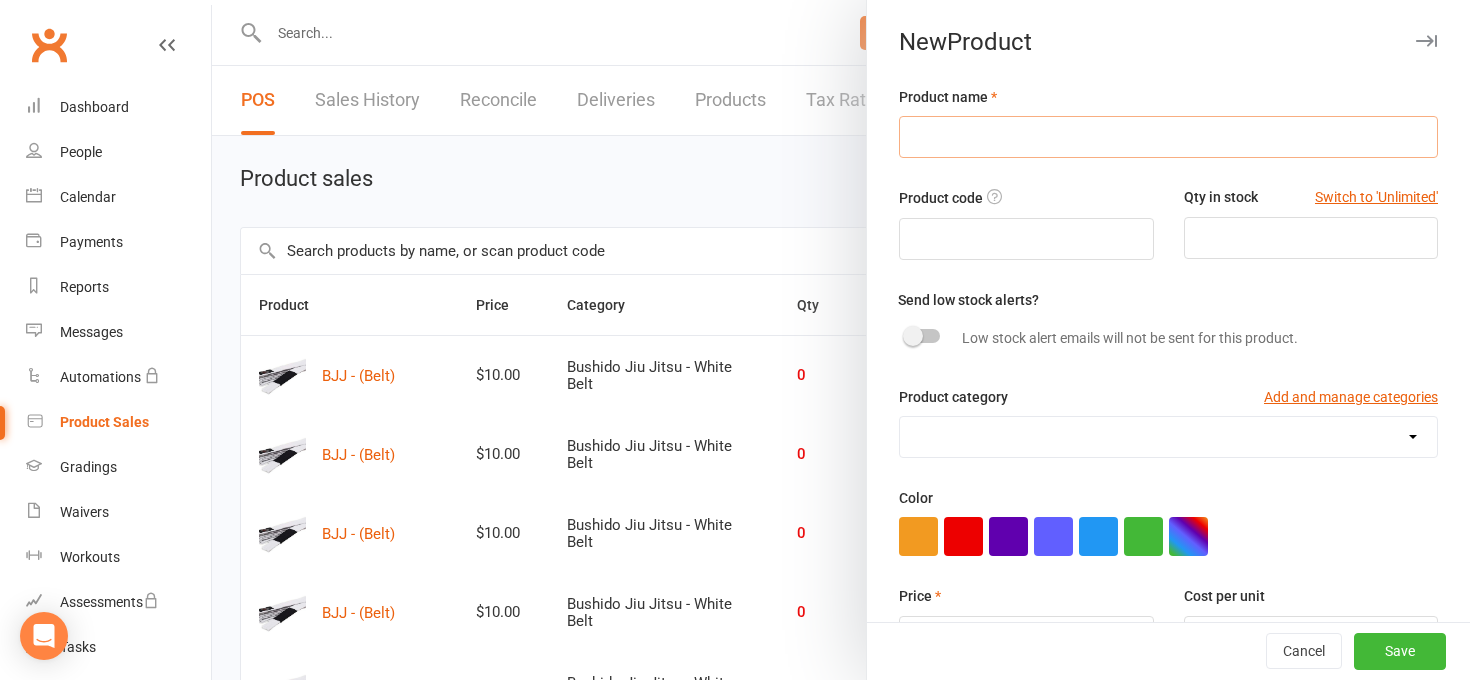 click at bounding box center [1168, 137] 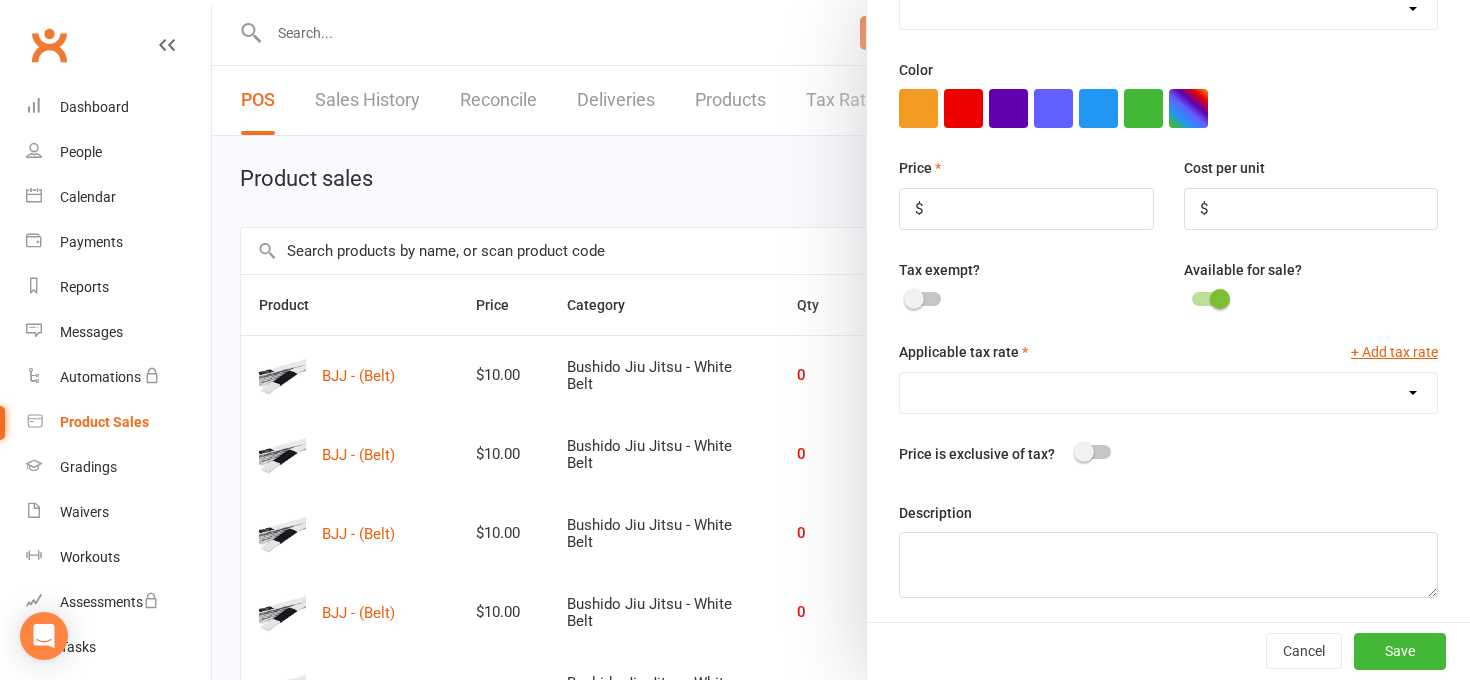 scroll, scrollTop: 427, scrollLeft: 0, axis: vertical 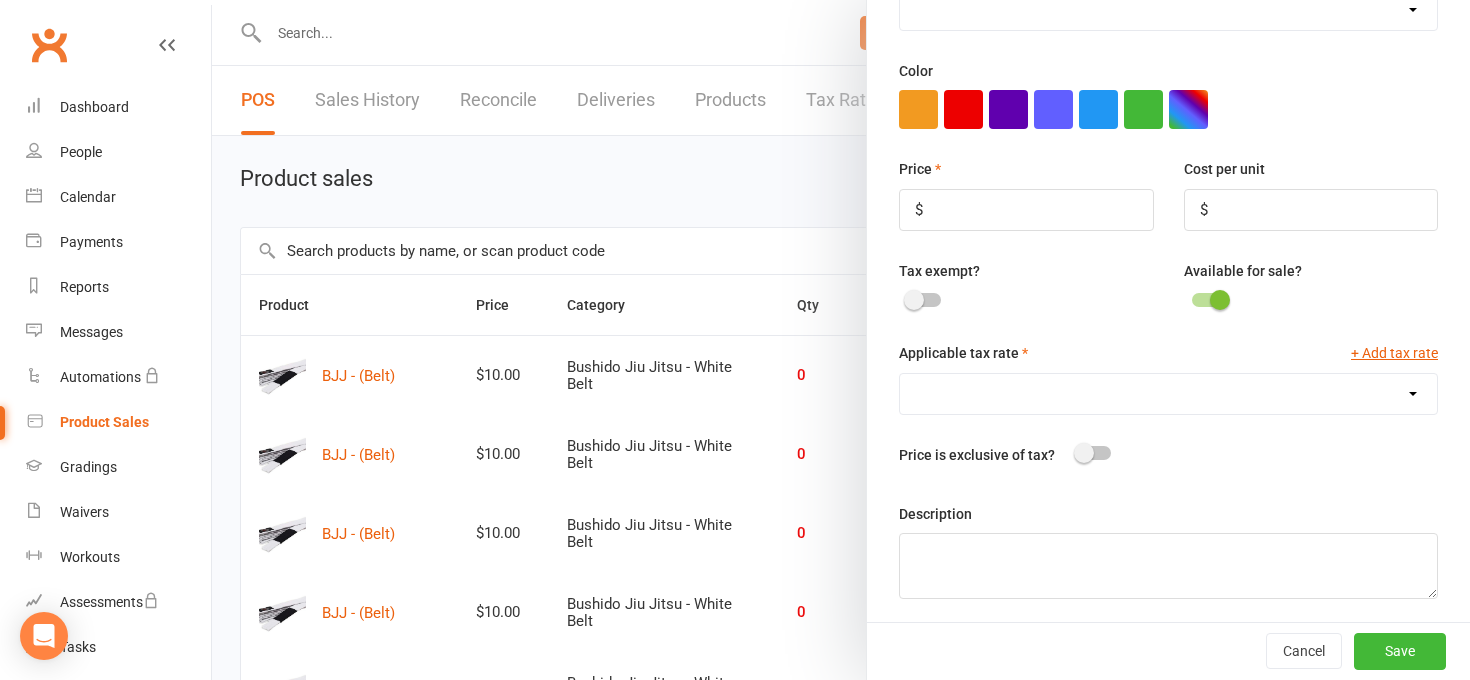 type on "MMA Gloves" 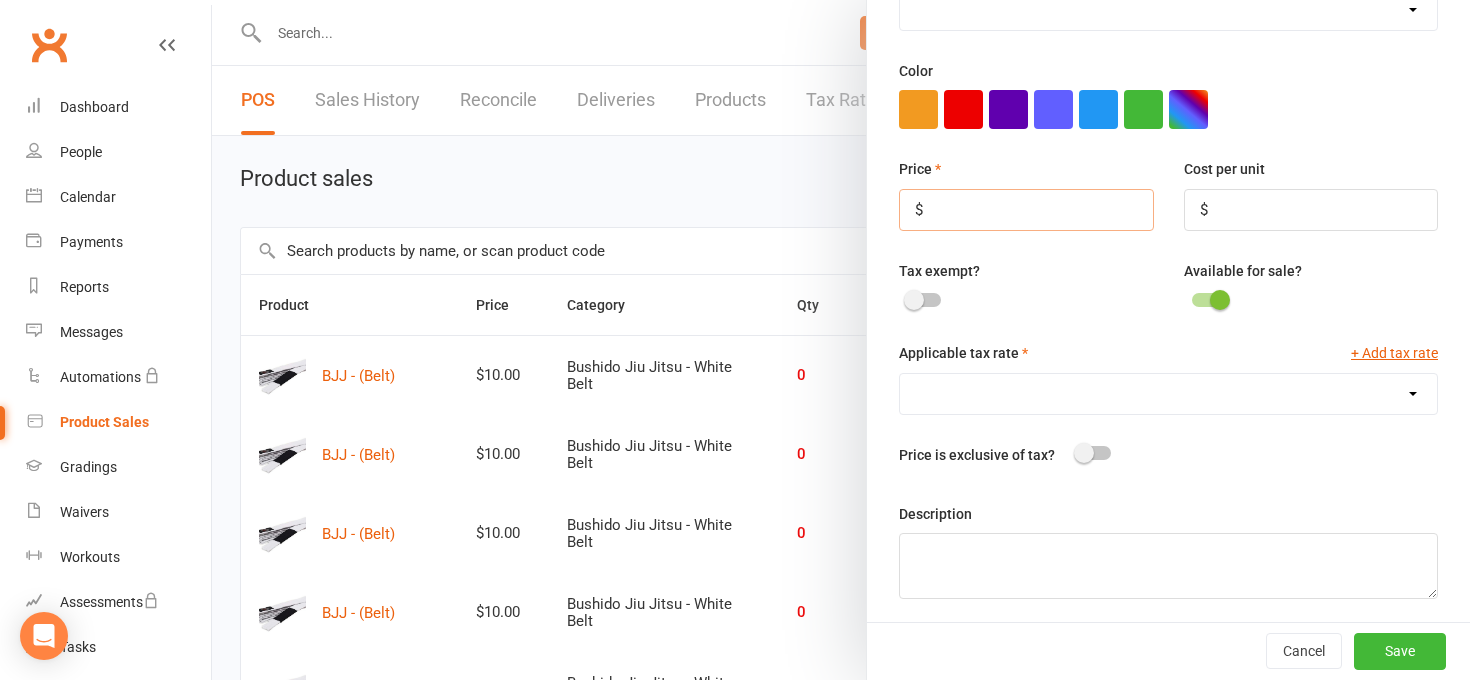 click at bounding box center (1026, 210) 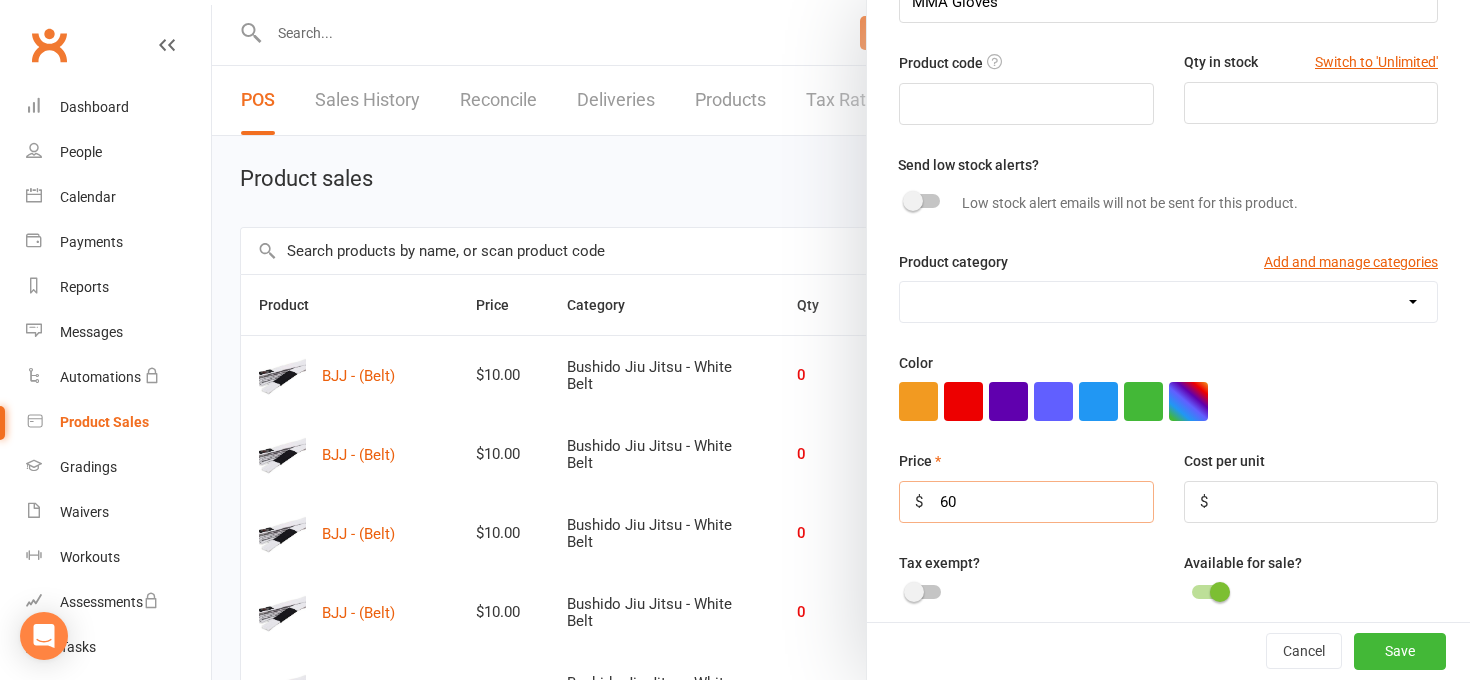 scroll, scrollTop: 129, scrollLeft: 0, axis: vertical 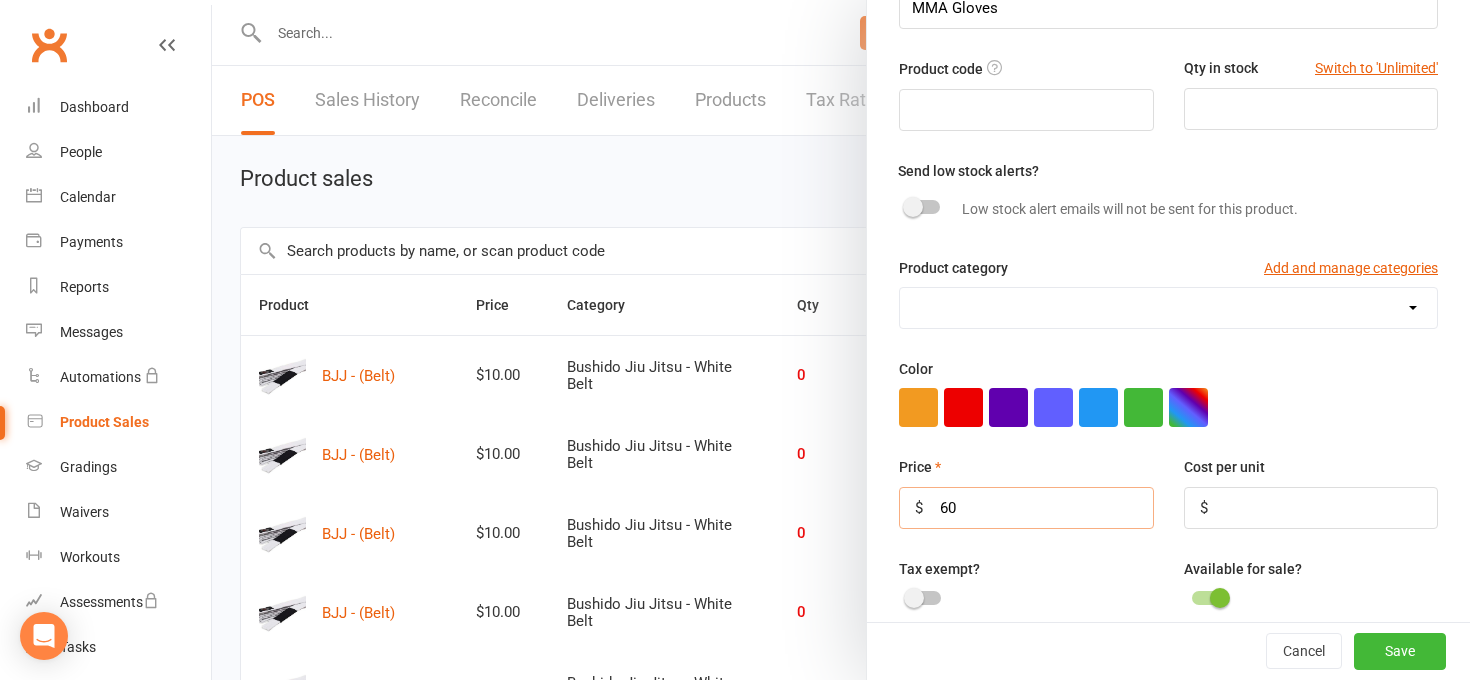 type on "60" 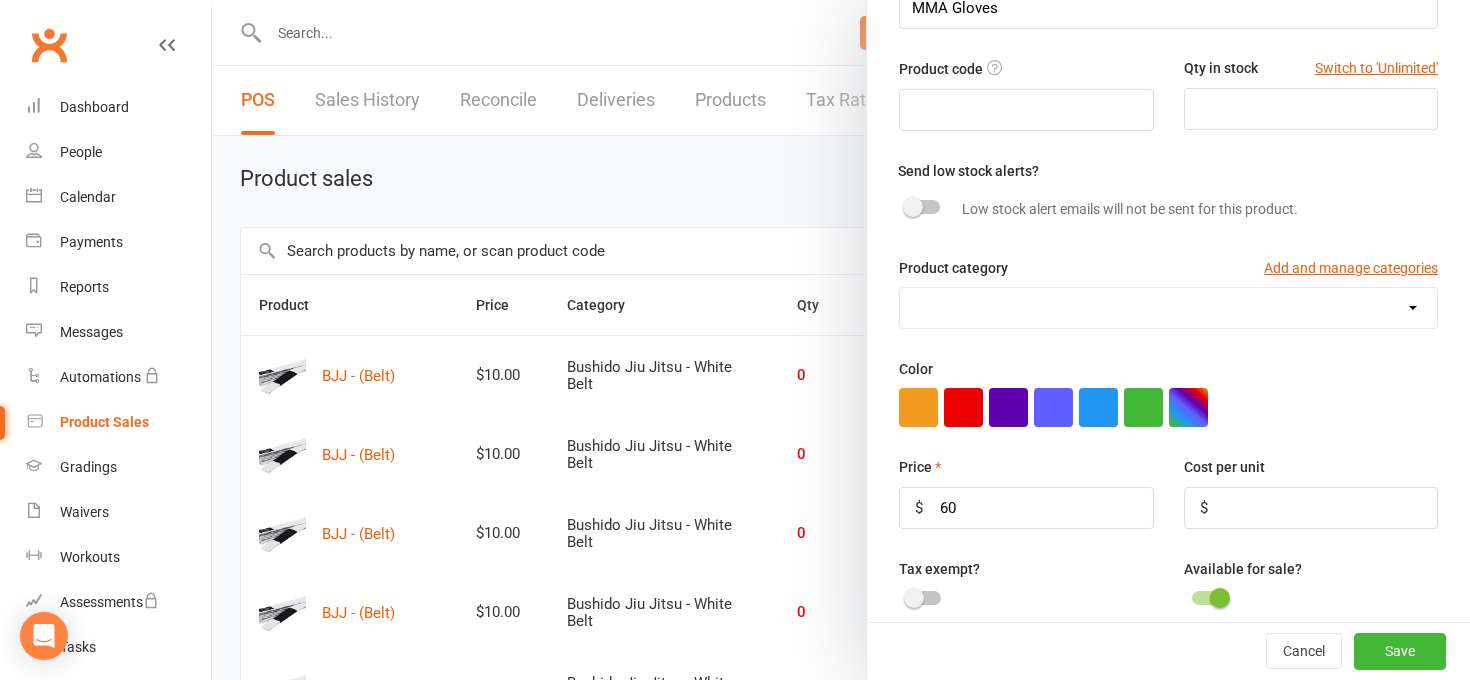 select on "3998" 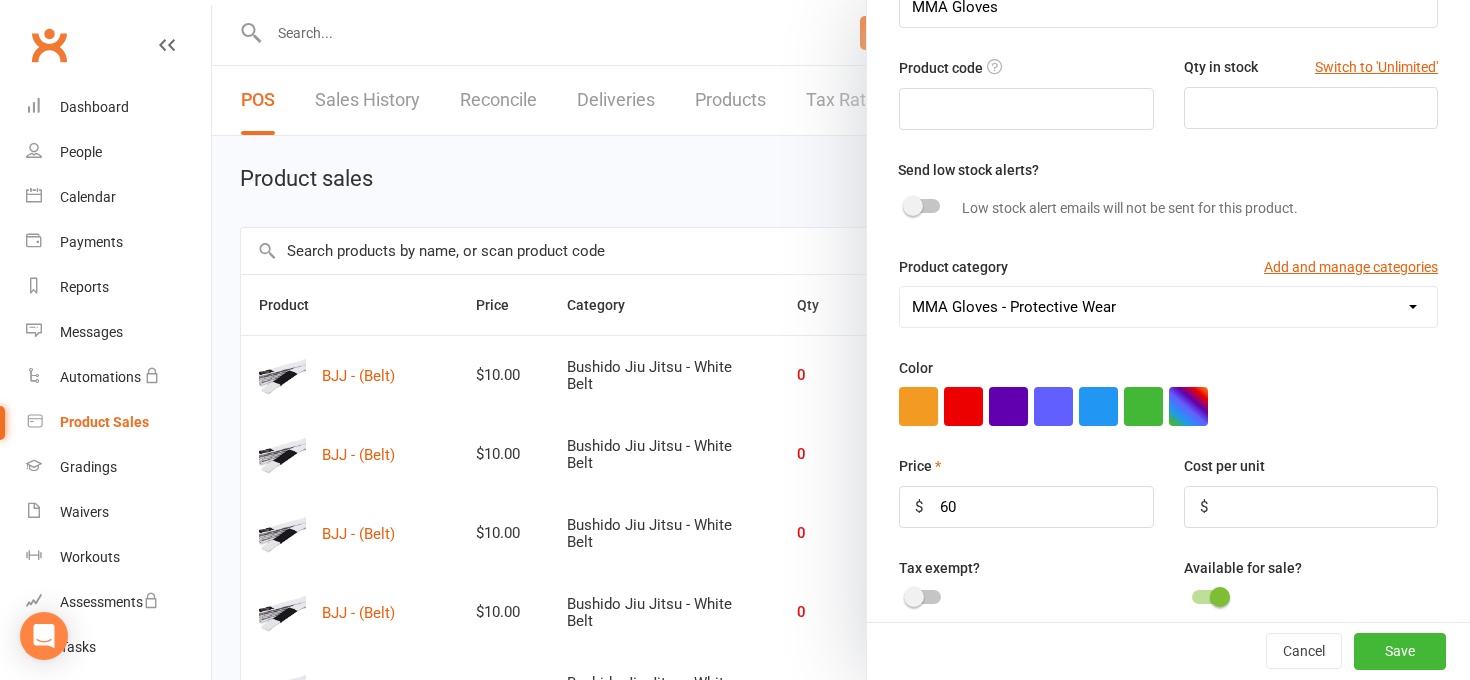 scroll, scrollTop: 108, scrollLeft: 0, axis: vertical 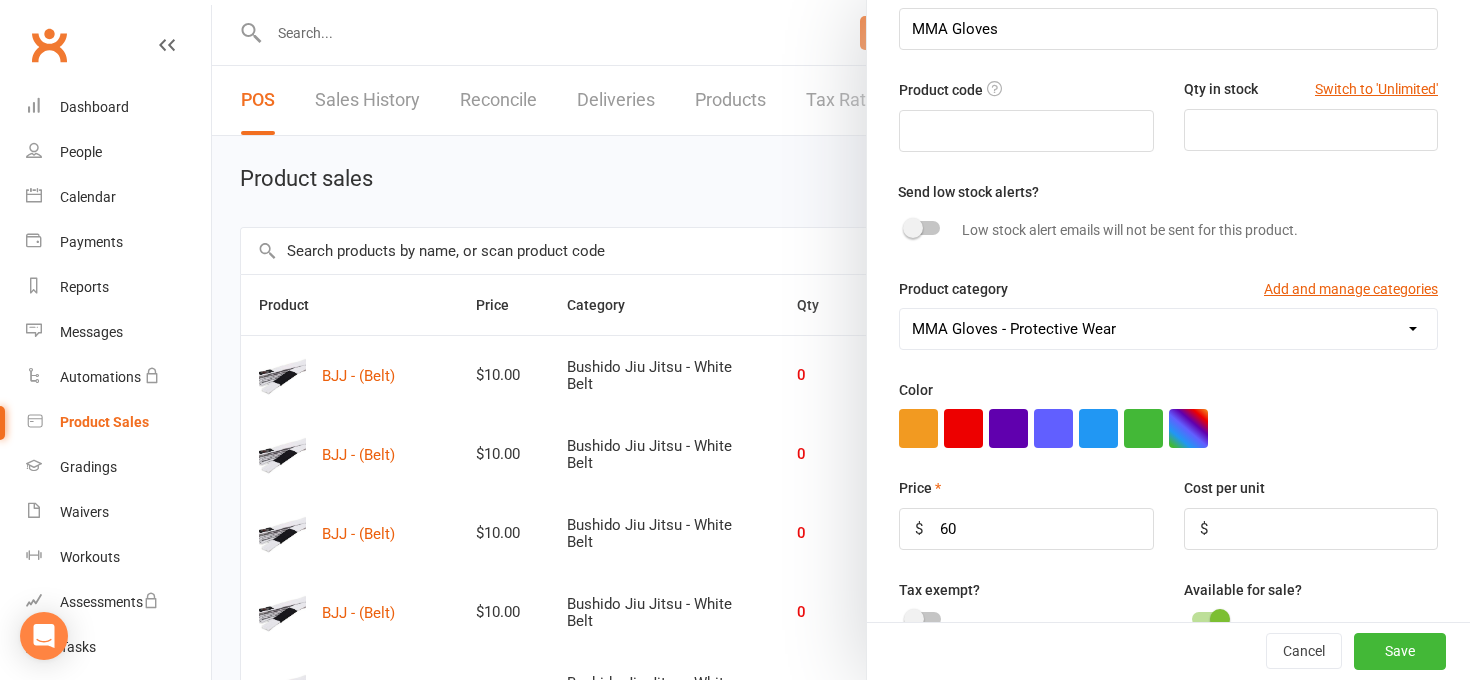 click at bounding box center [923, 228] 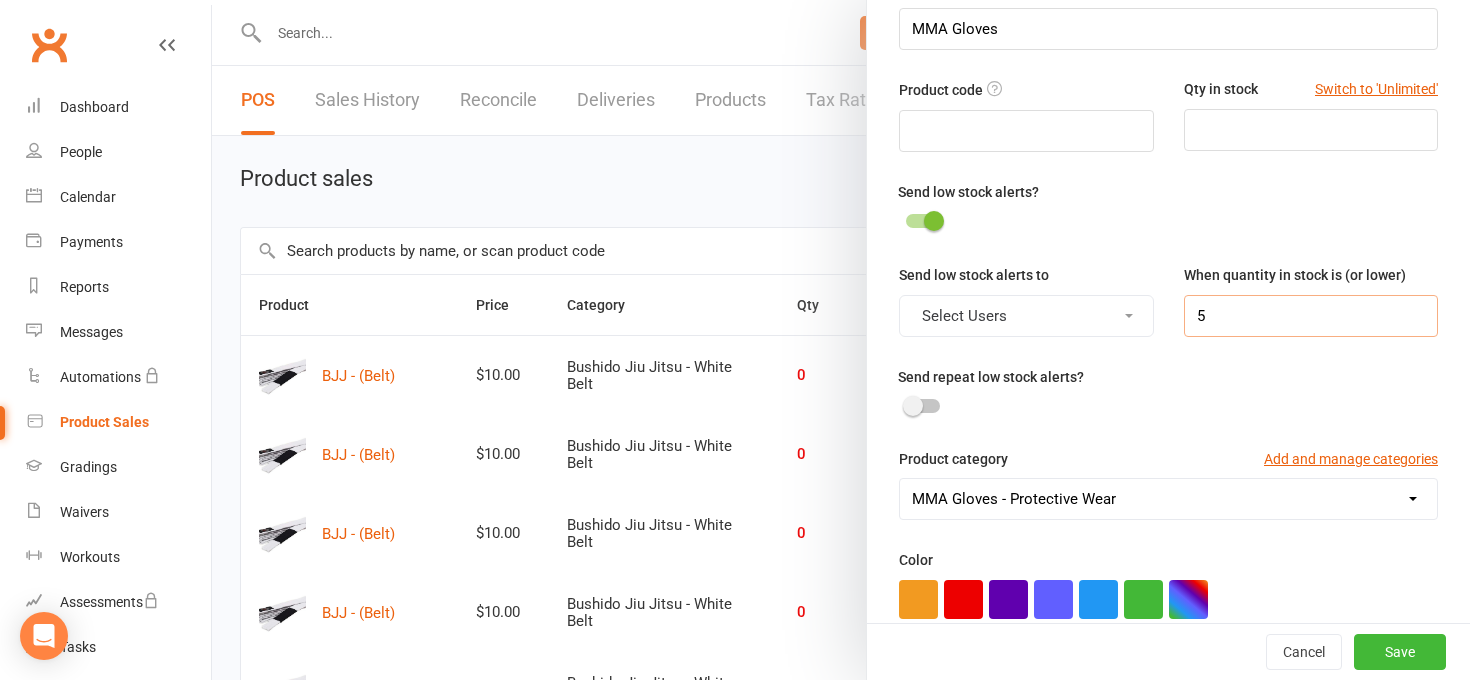 click on "5" at bounding box center (1311, 316) 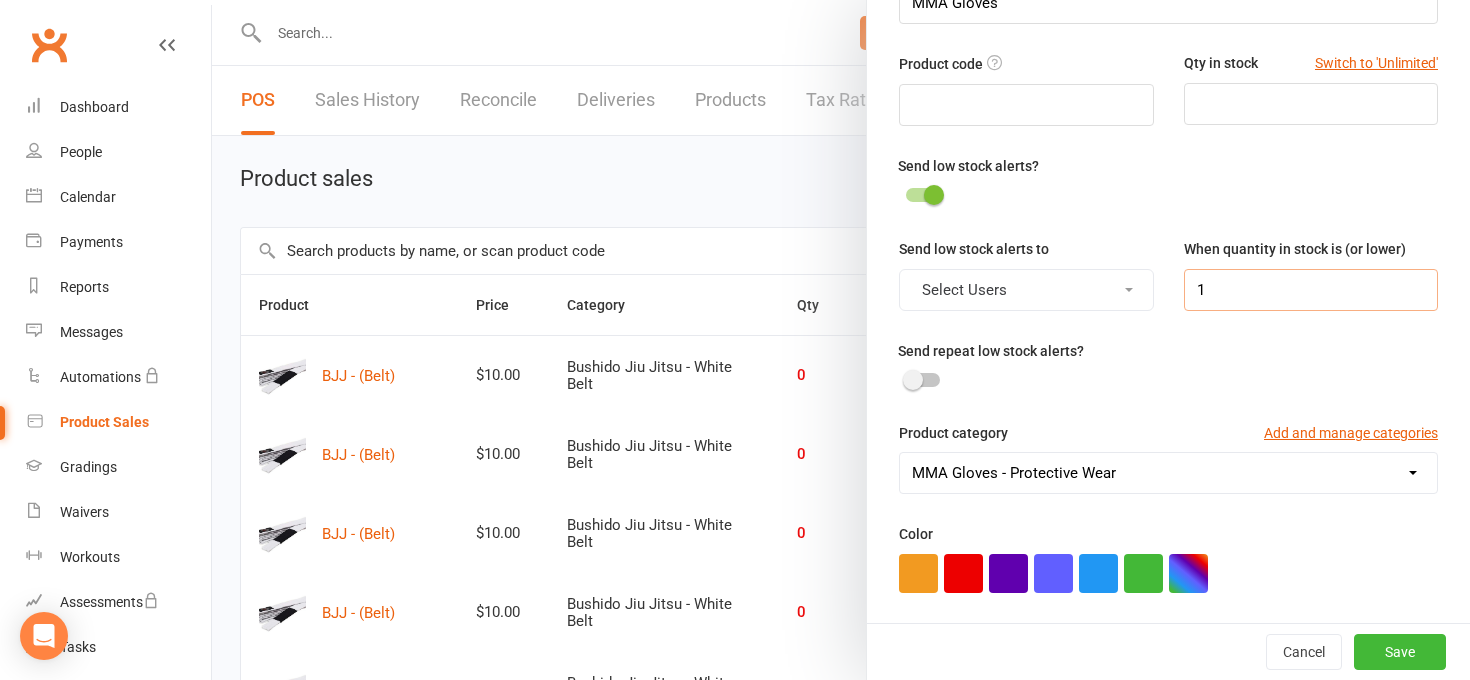 scroll, scrollTop: 134, scrollLeft: 0, axis: vertical 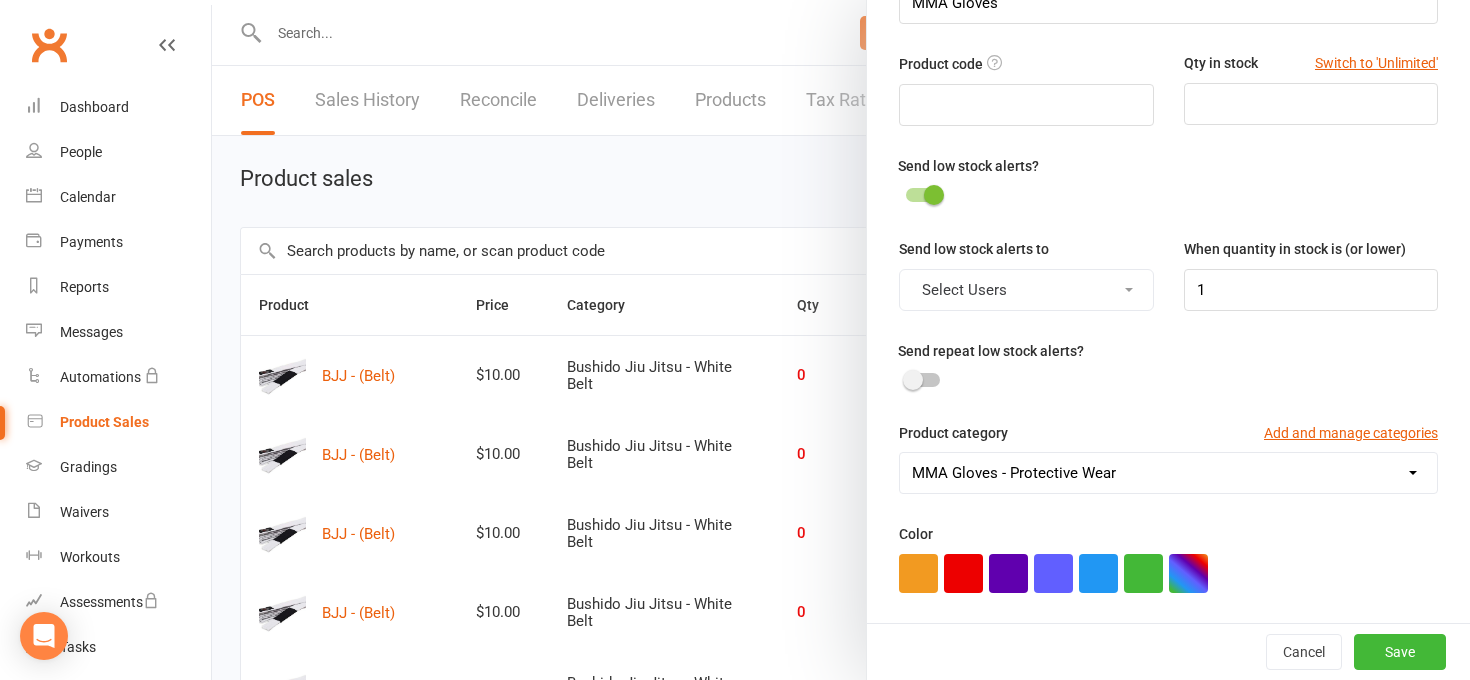 click on "Select Users" at bounding box center (1026, 290) 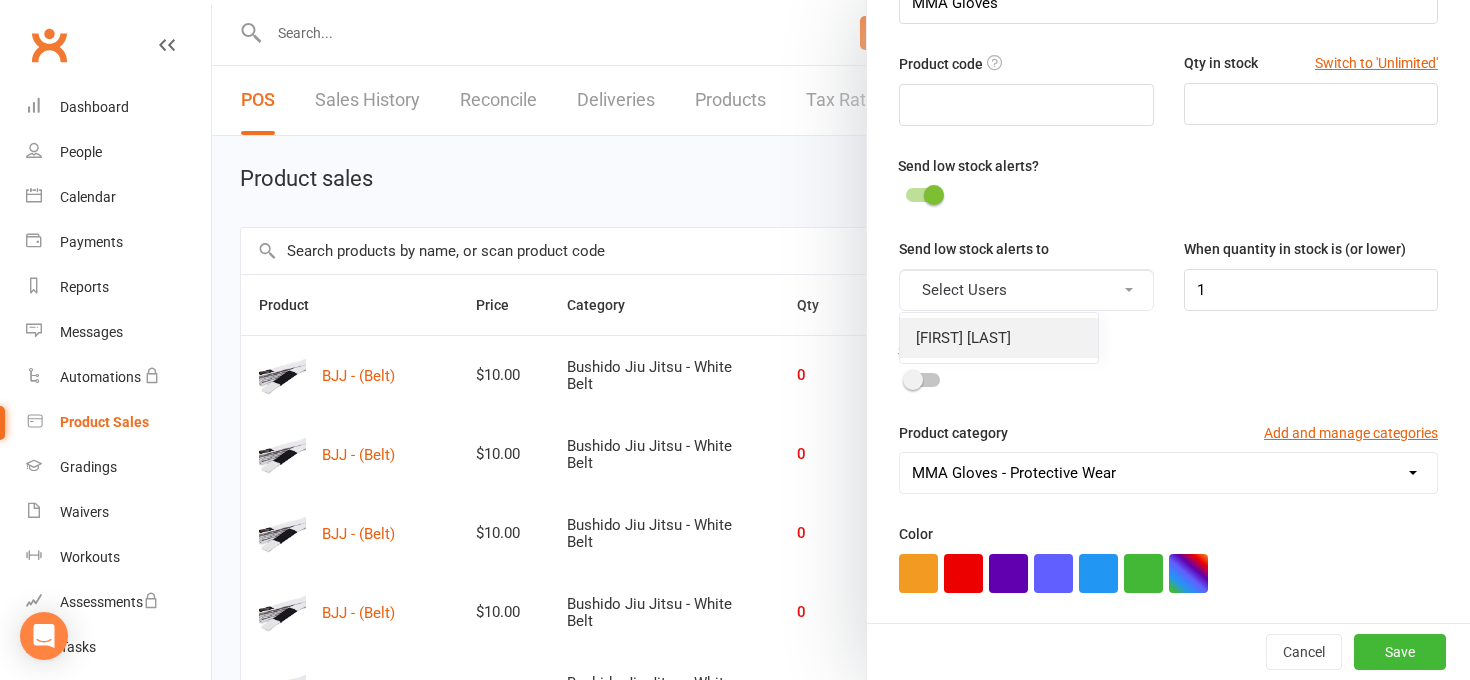 click on "[FIRST] [LAST]" at bounding box center [999, 338] 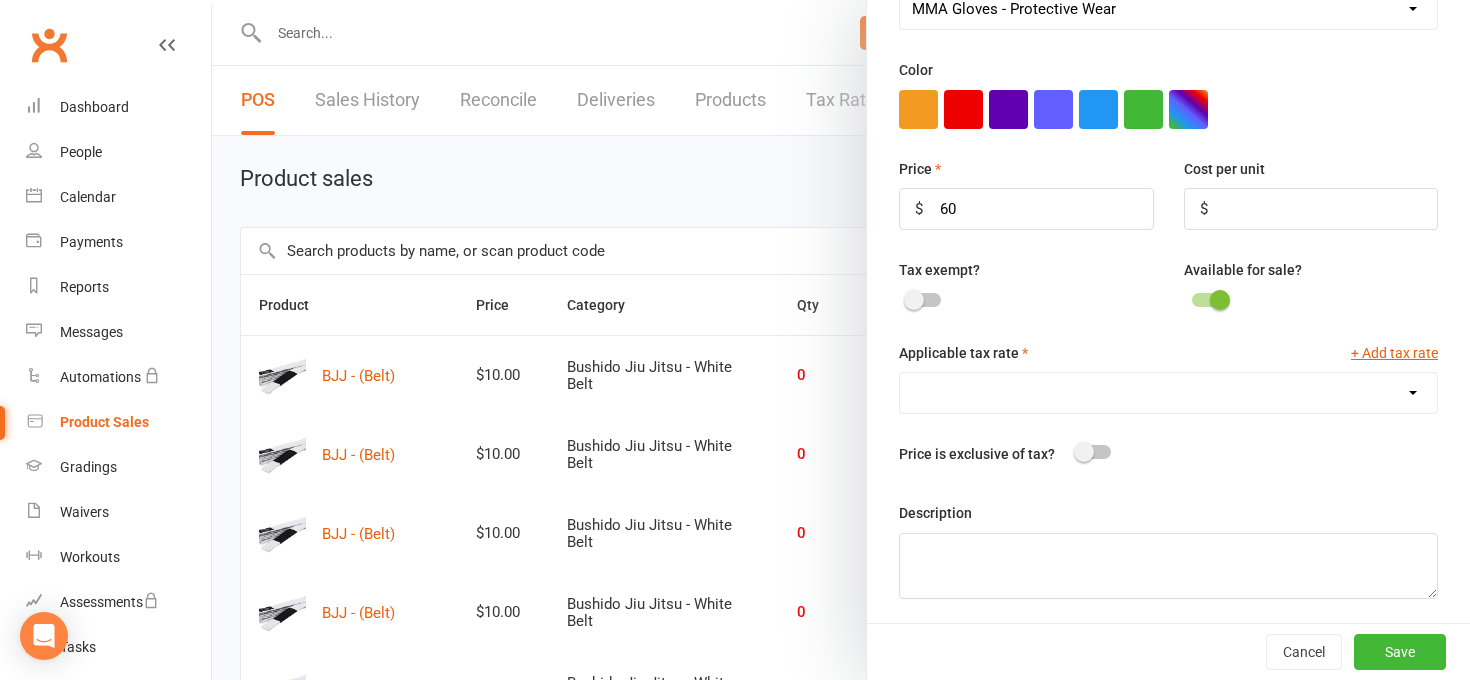 scroll, scrollTop: 597, scrollLeft: 0, axis: vertical 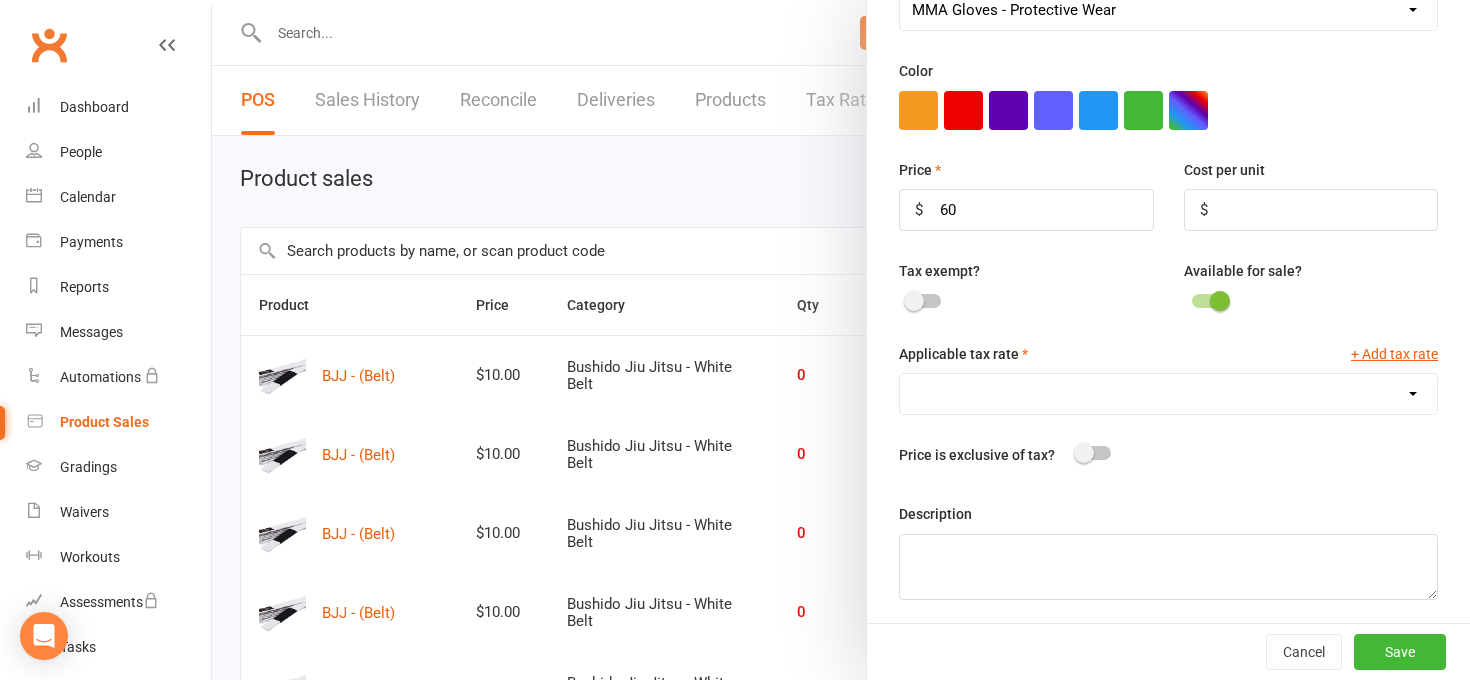 select on "1816" 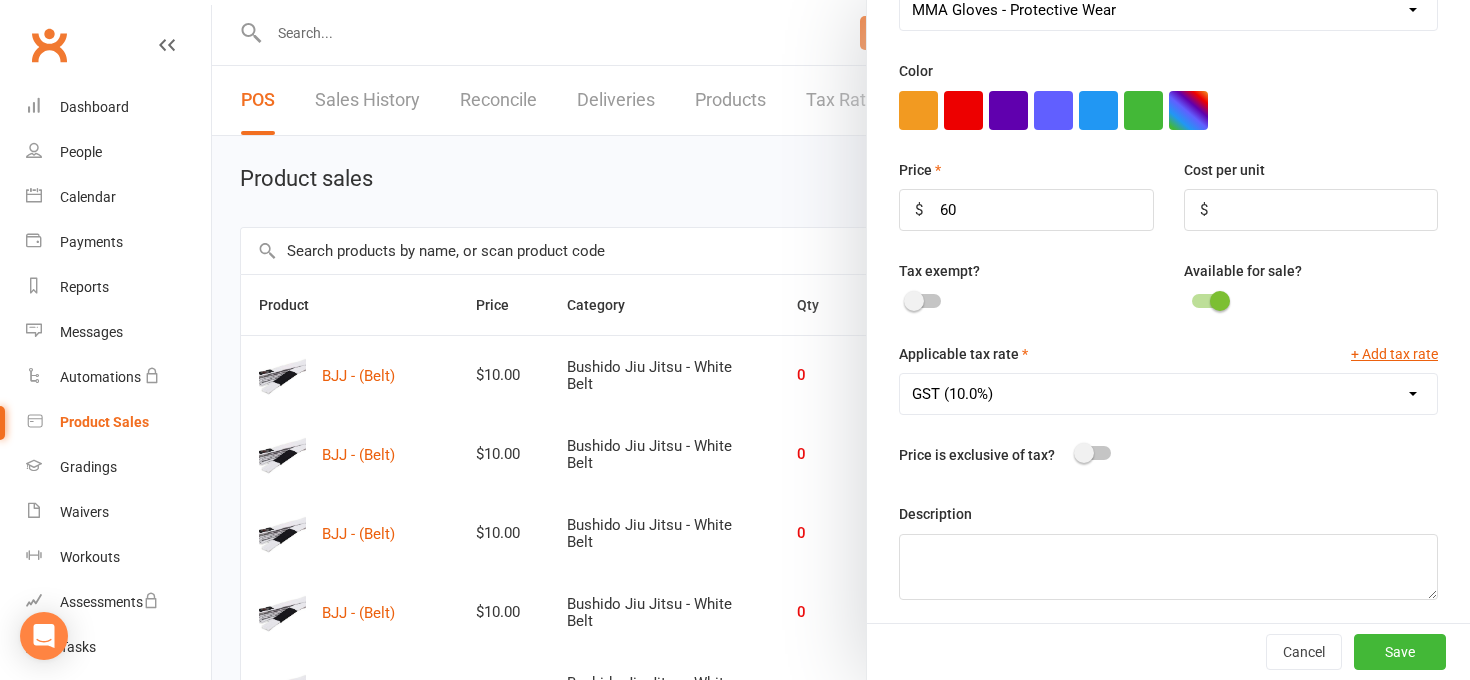 click at bounding box center (1094, 453) 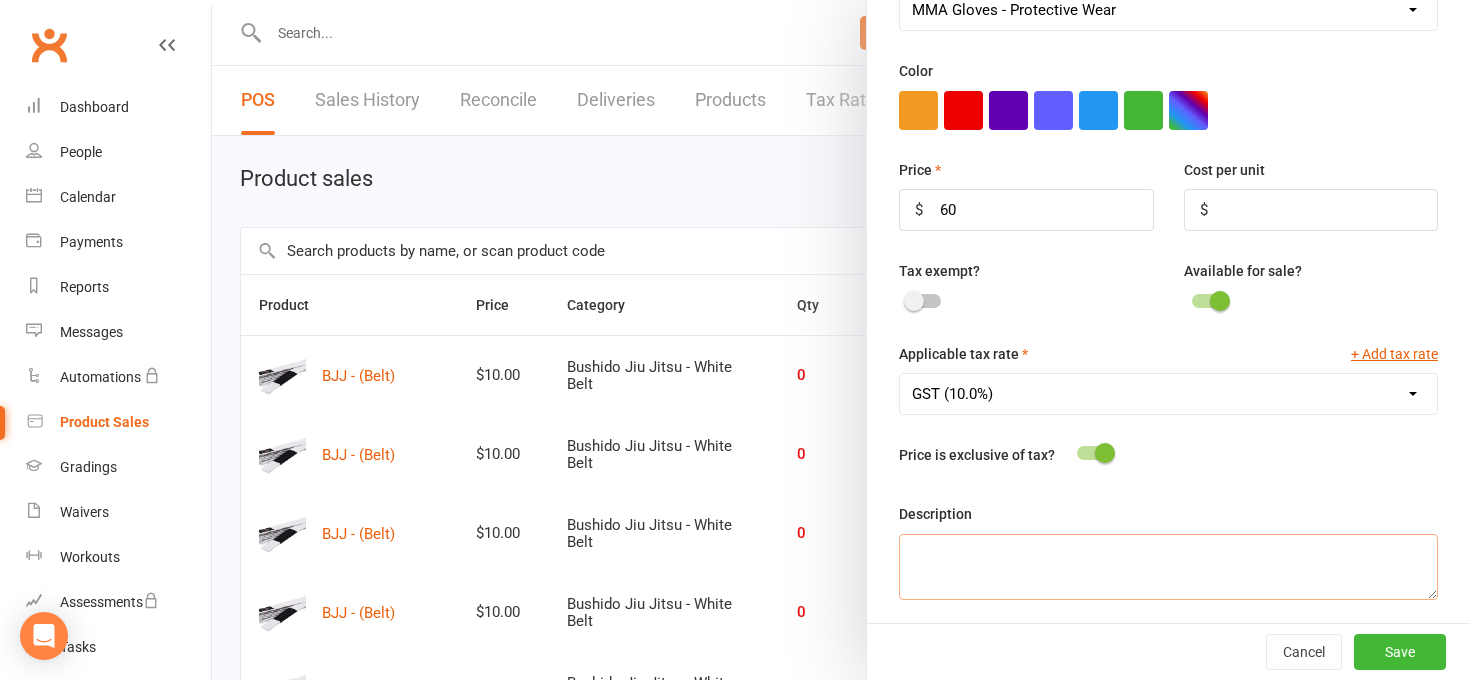 click at bounding box center (1168, 567) 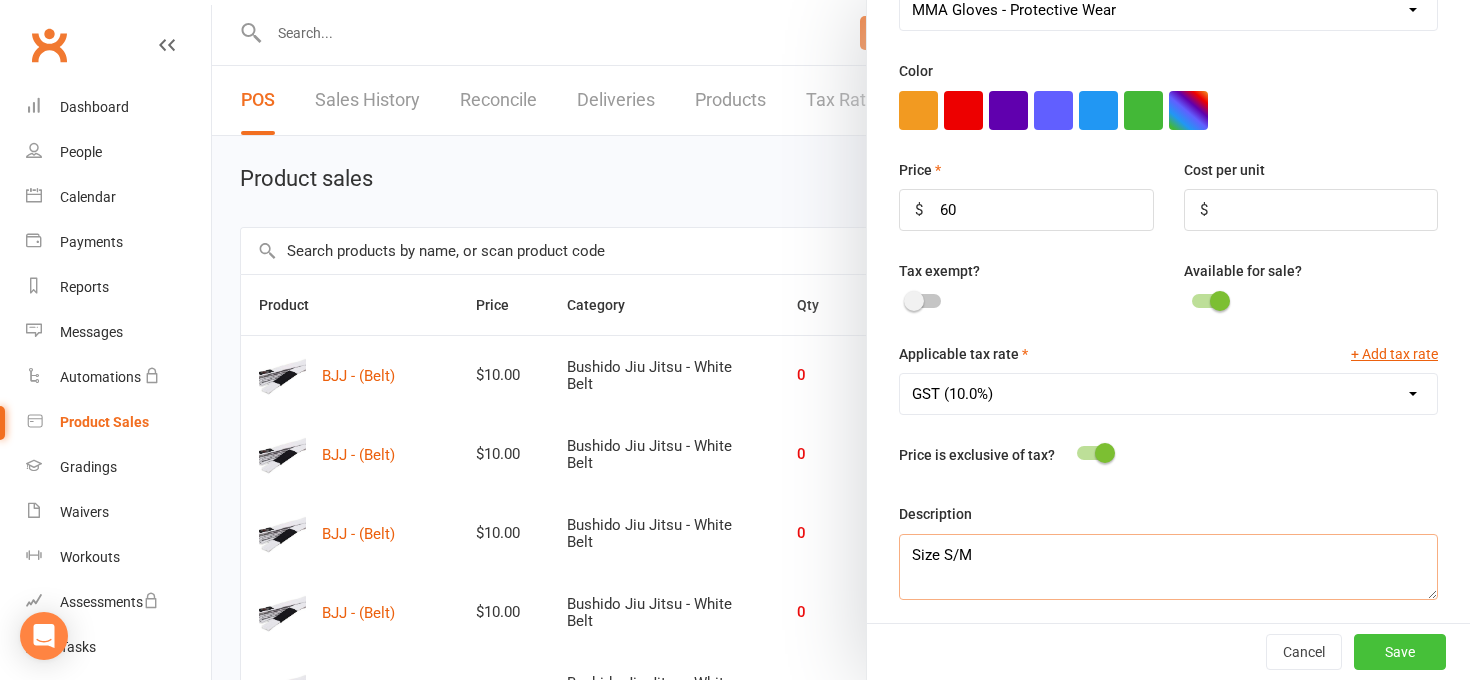 type on "Size S/M" 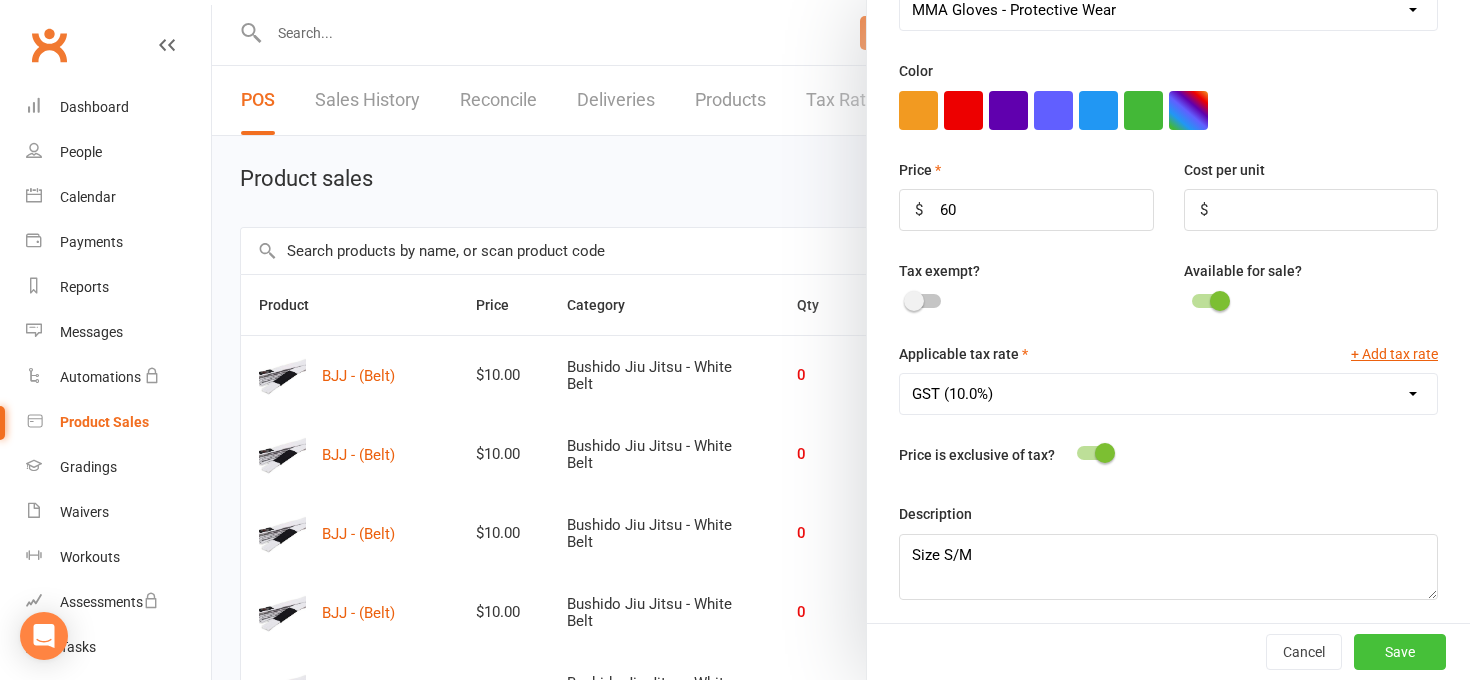 click on "Save" at bounding box center (1400, 652) 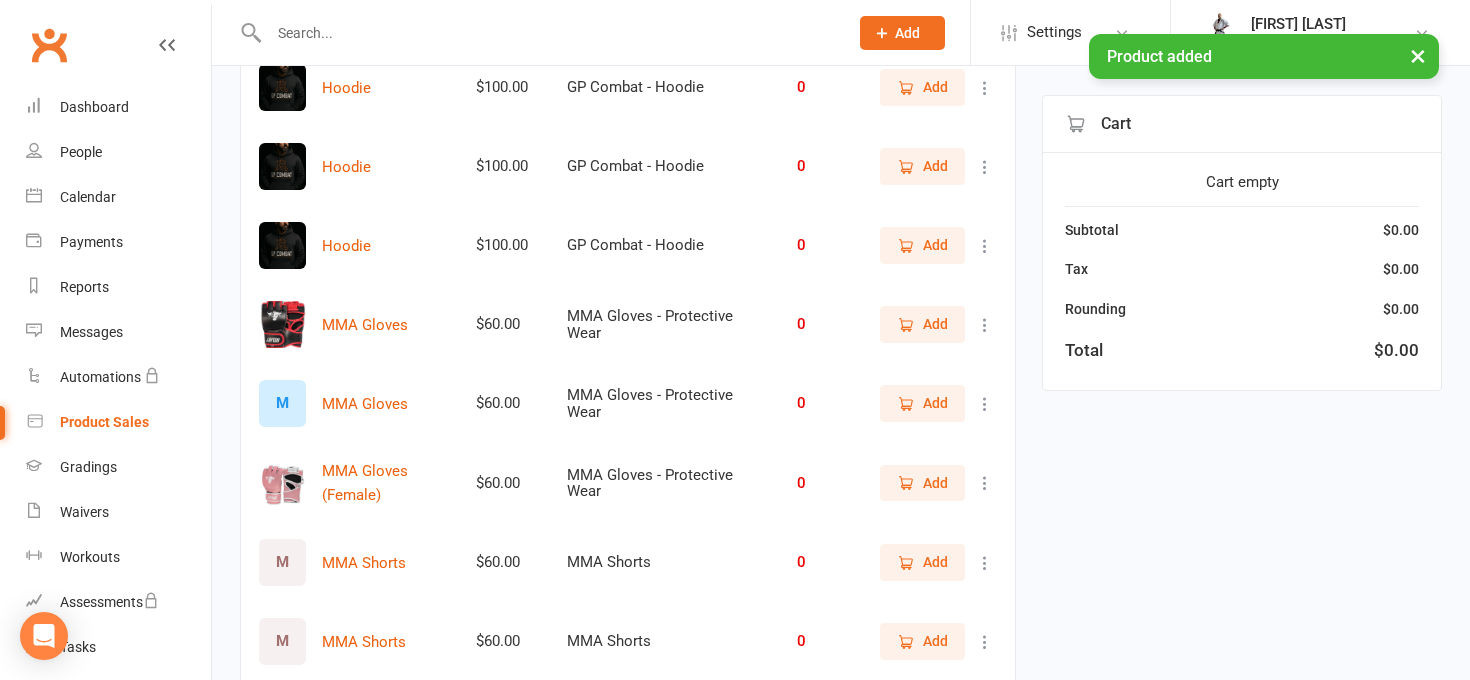 scroll, scrollTop: 3782, scrollLeft: 0, axis: vertical 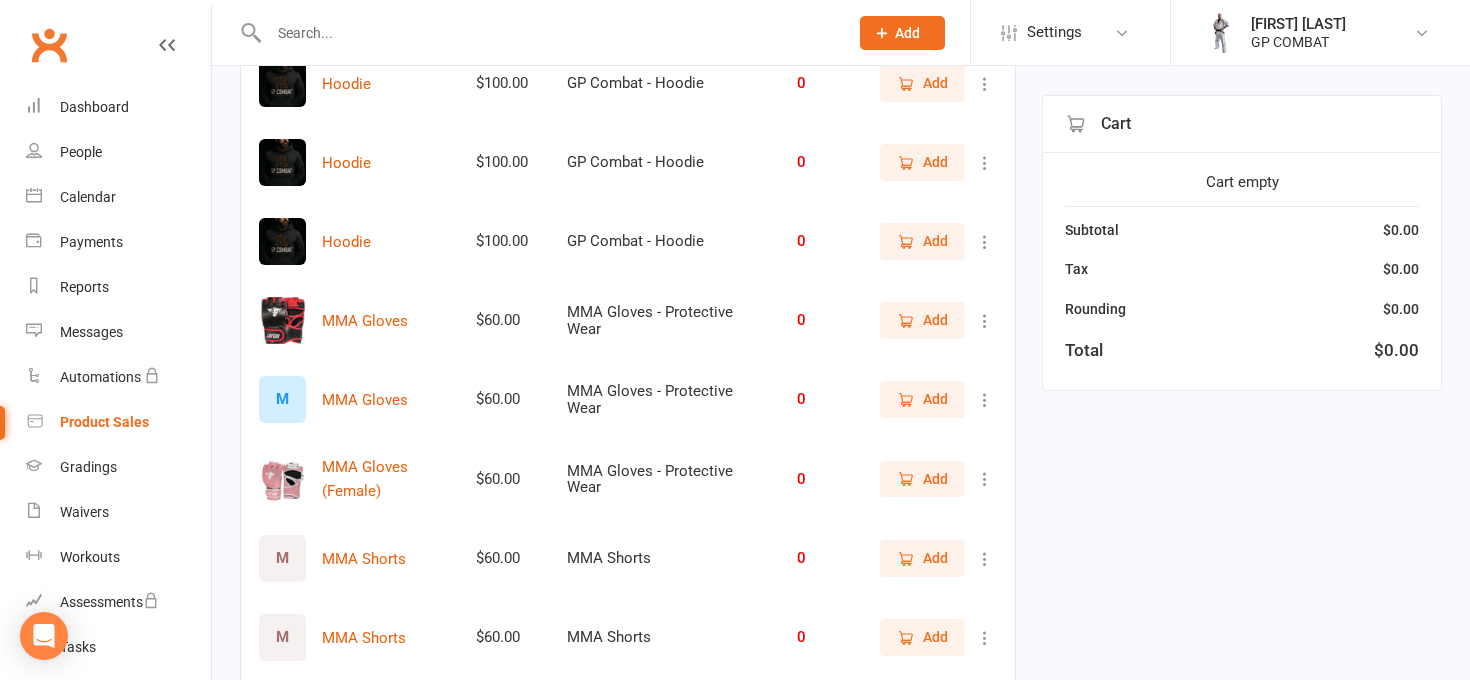 click at bounding box center (985, 321) 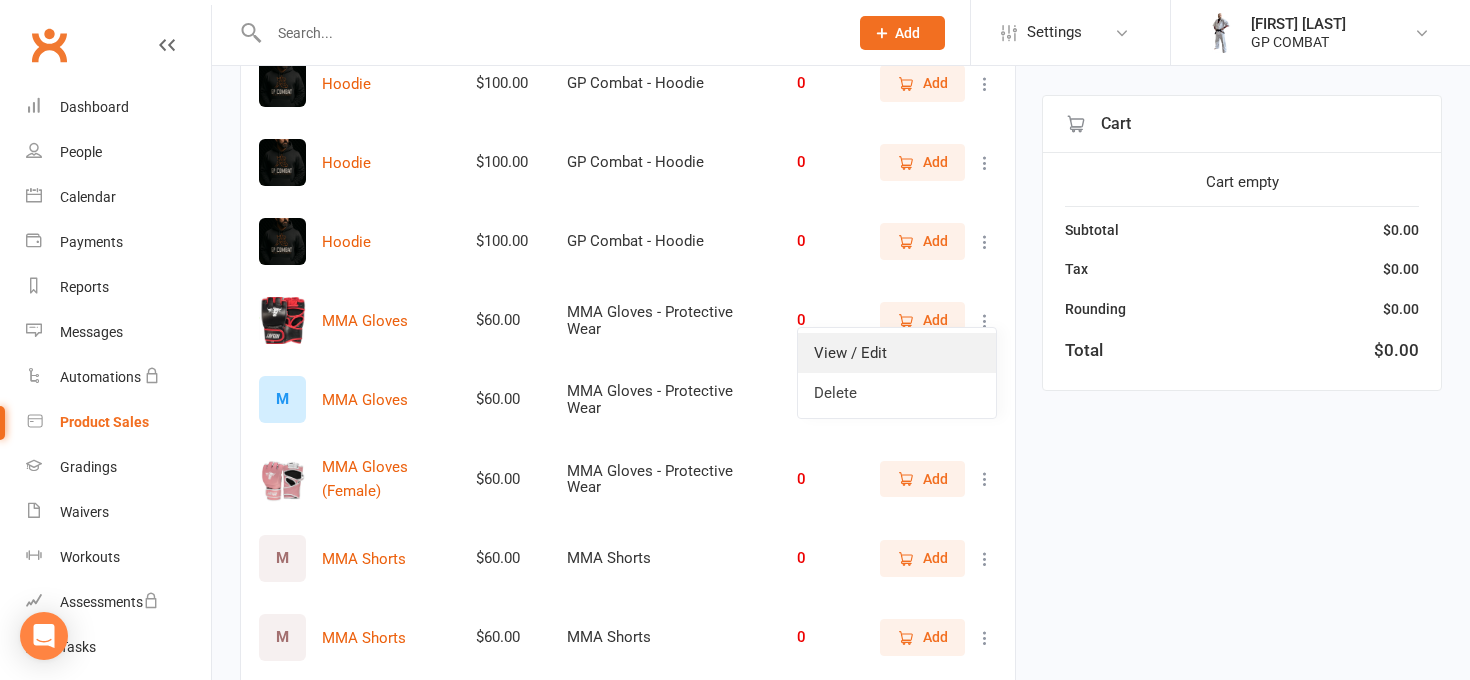 click on "View / Edit" at bounding box center [897, 353] 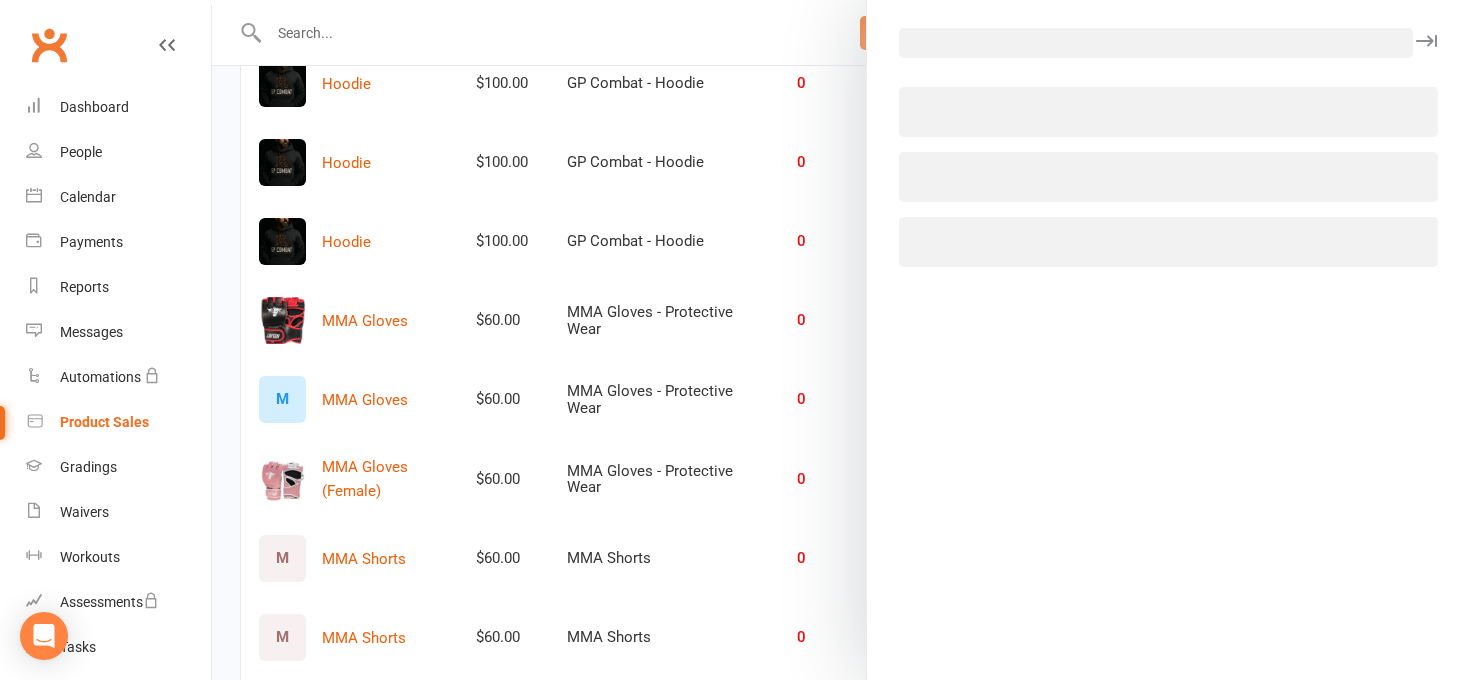 select on "3998" 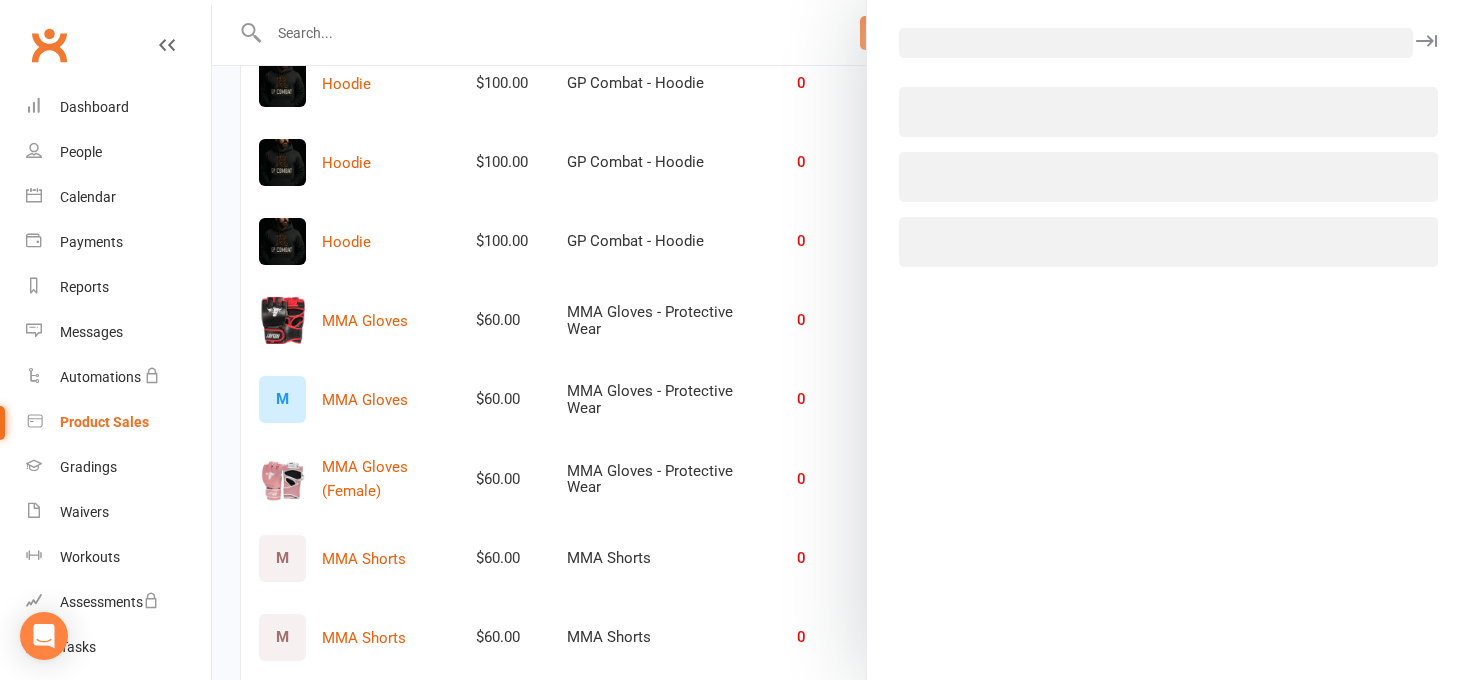 select on "1816" 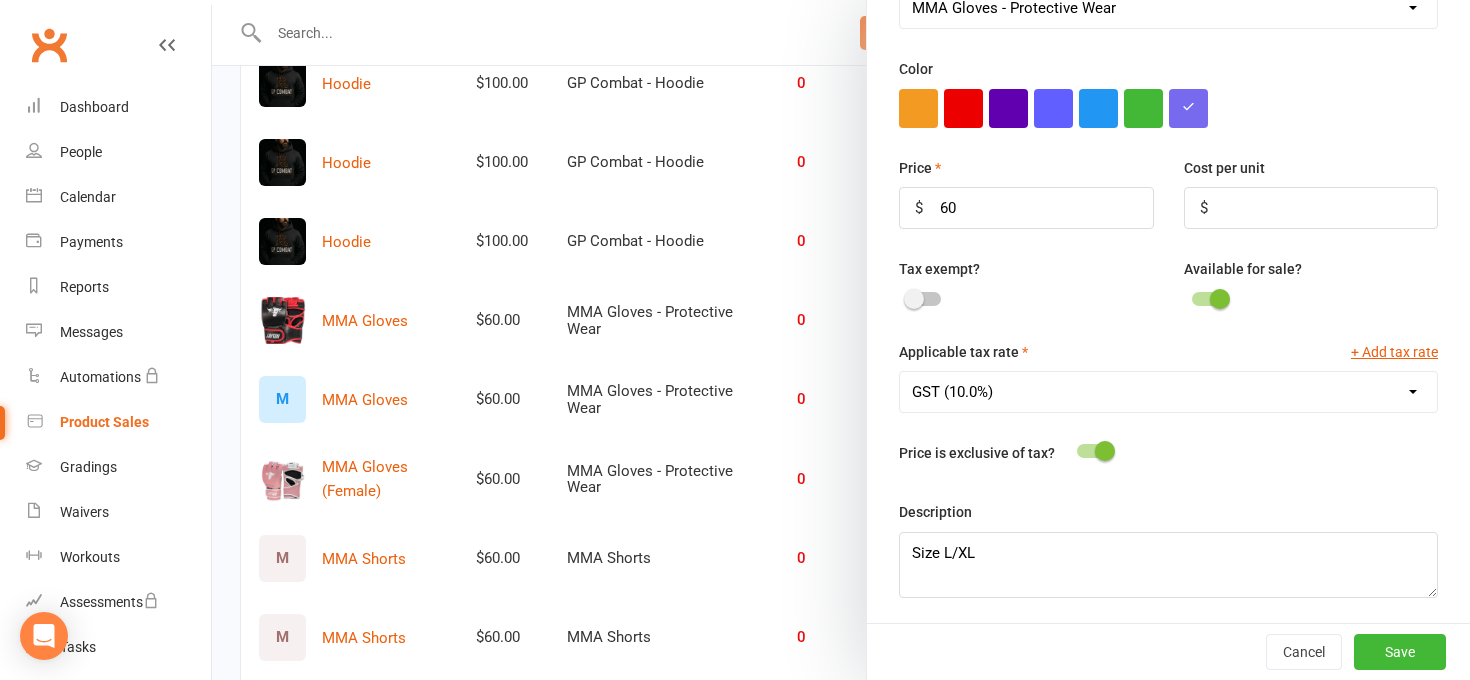 scroll, scrollTop: 597, scrollLeft: 0, axis: vertical 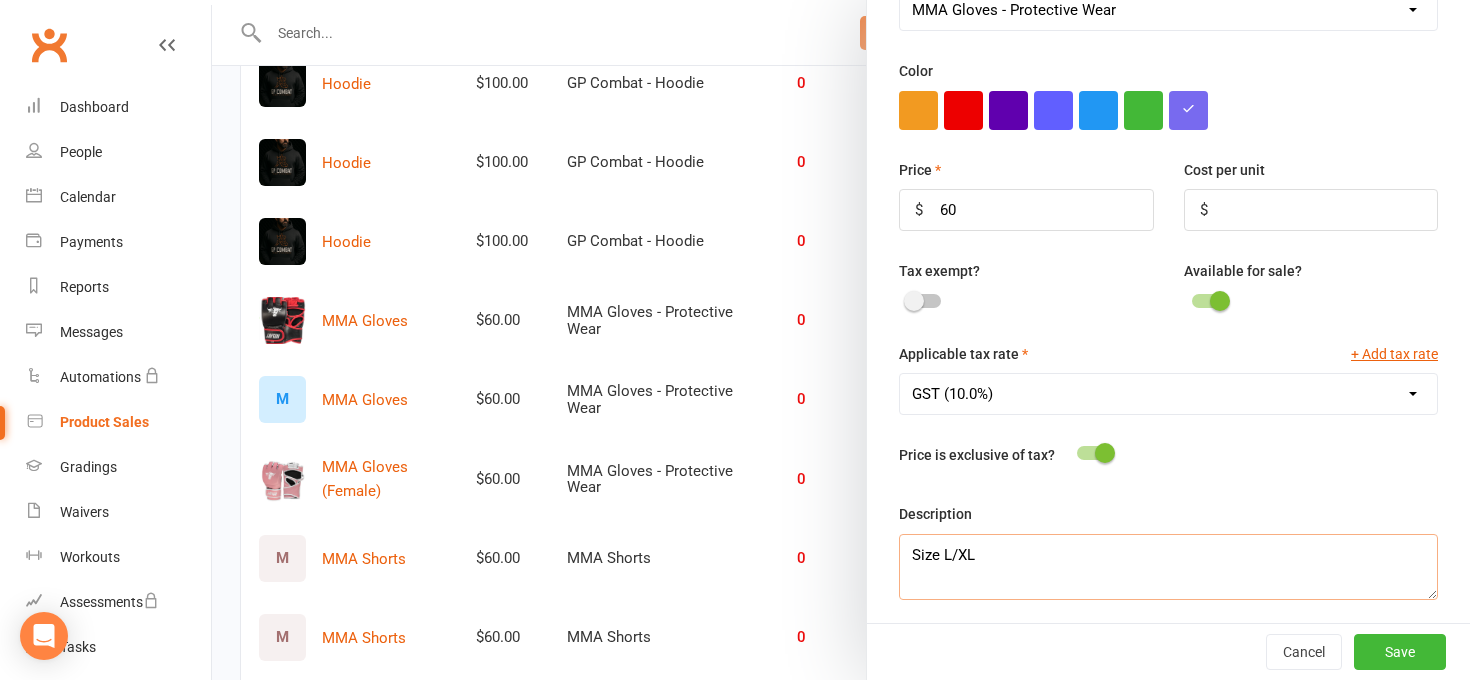 click on "Size L/XL" at bounding box center (1168, 567) 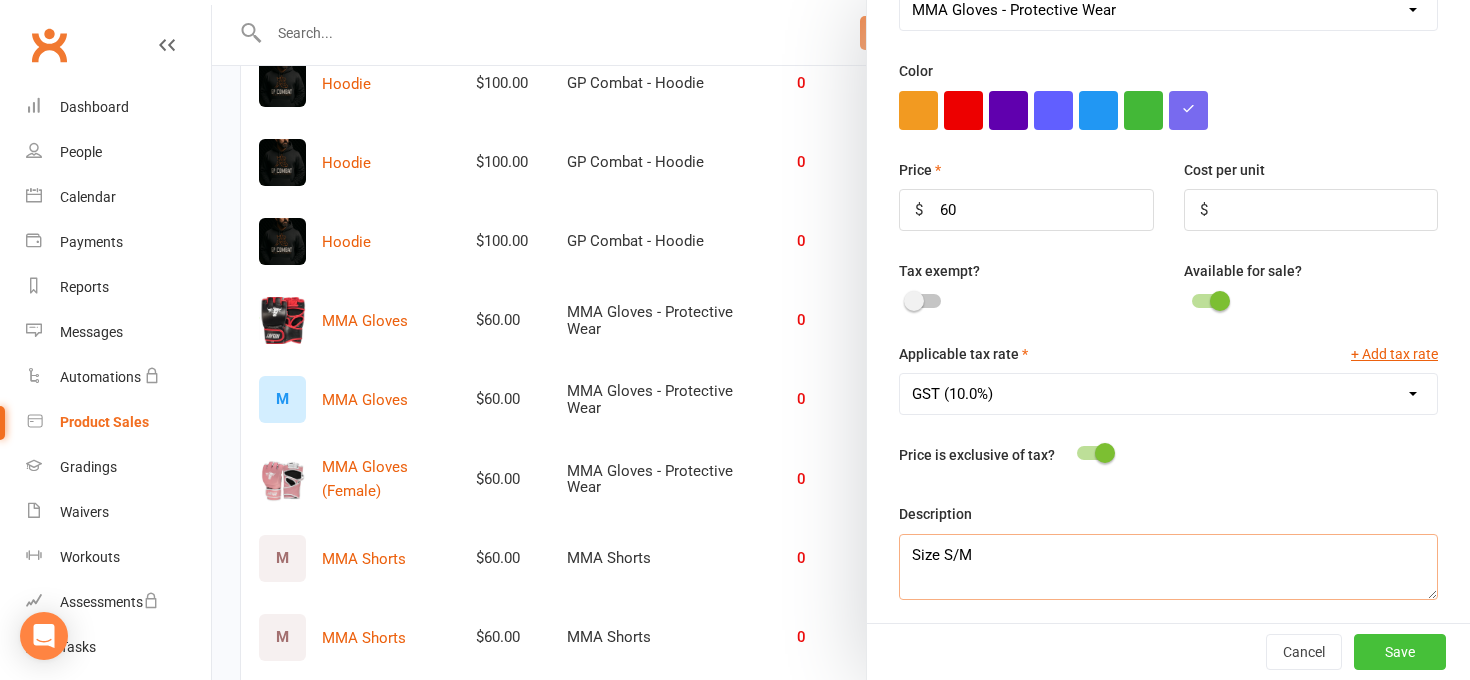 type on "Size S/M" 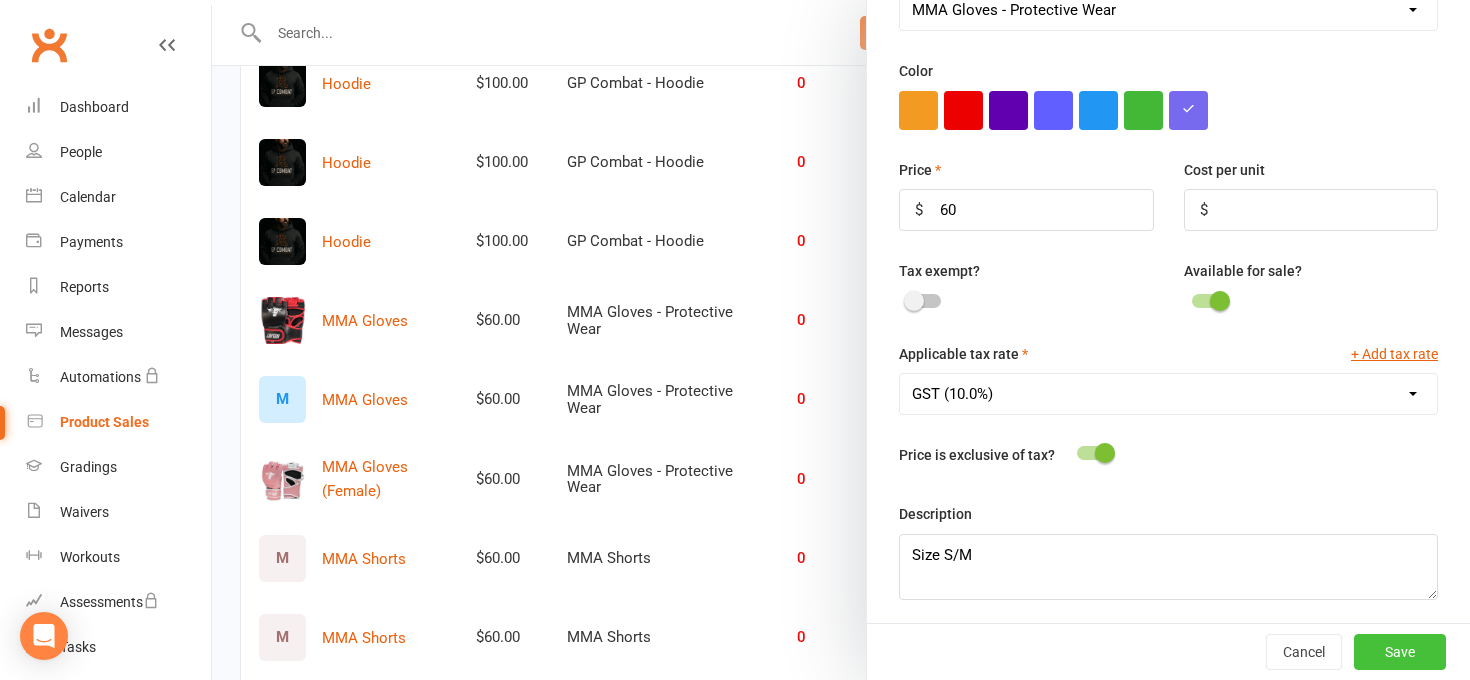click on "Save" at bounding box center [1400, 652] 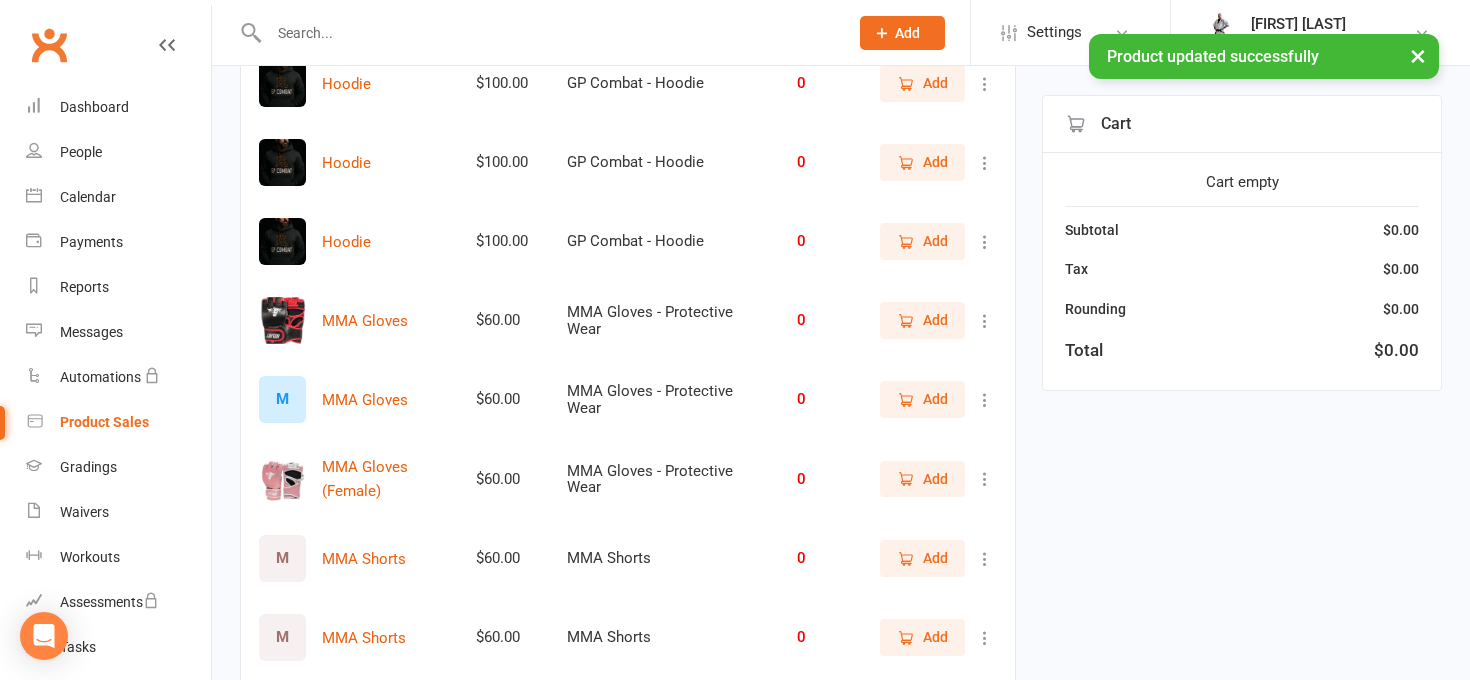 click at bounding box center [985, 400] 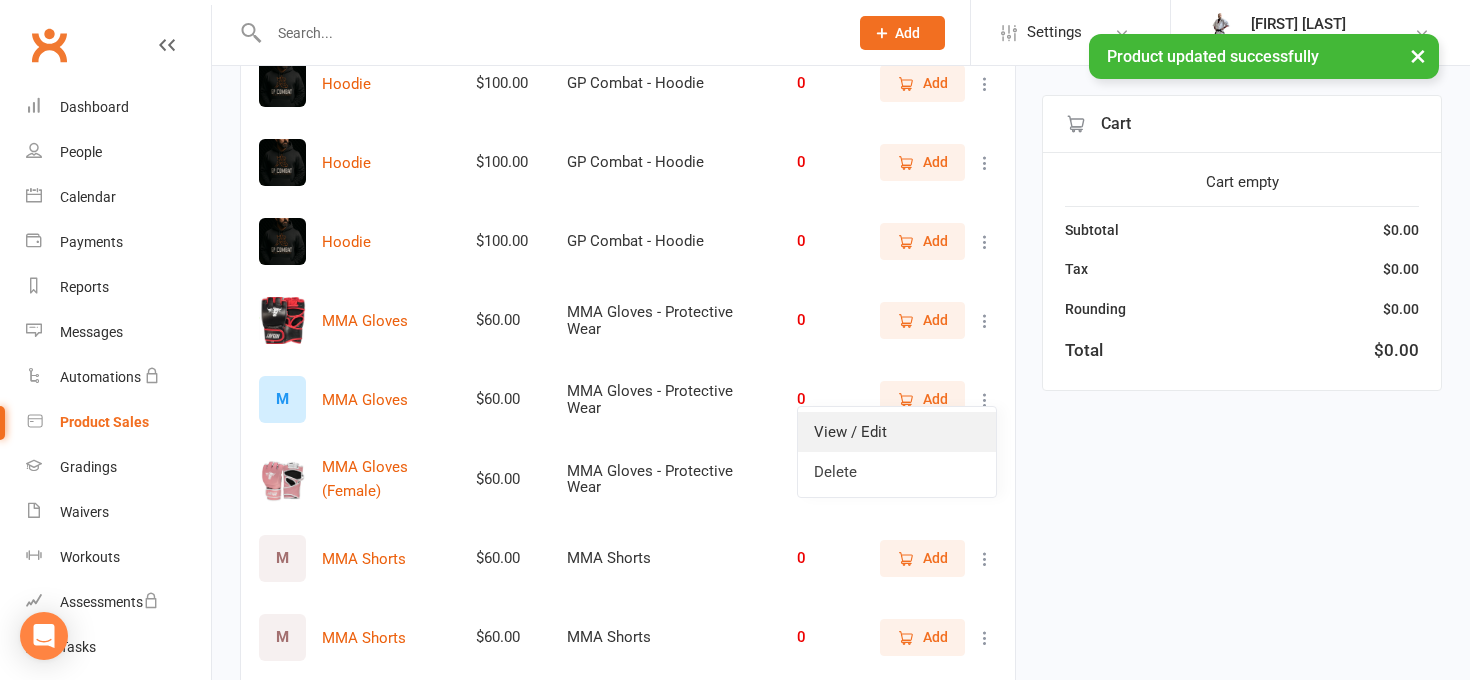 click on "View / Edit" at bounding box center [897, 432] 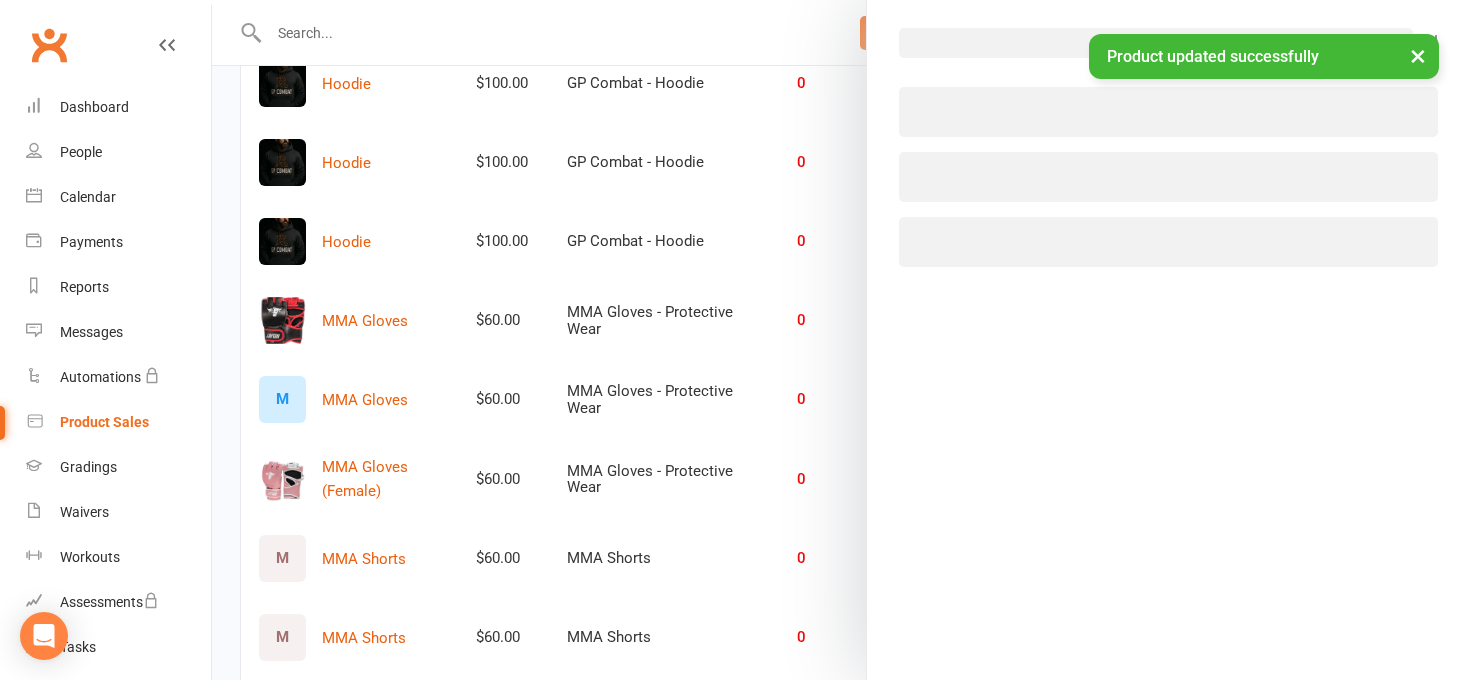 select on "3998" 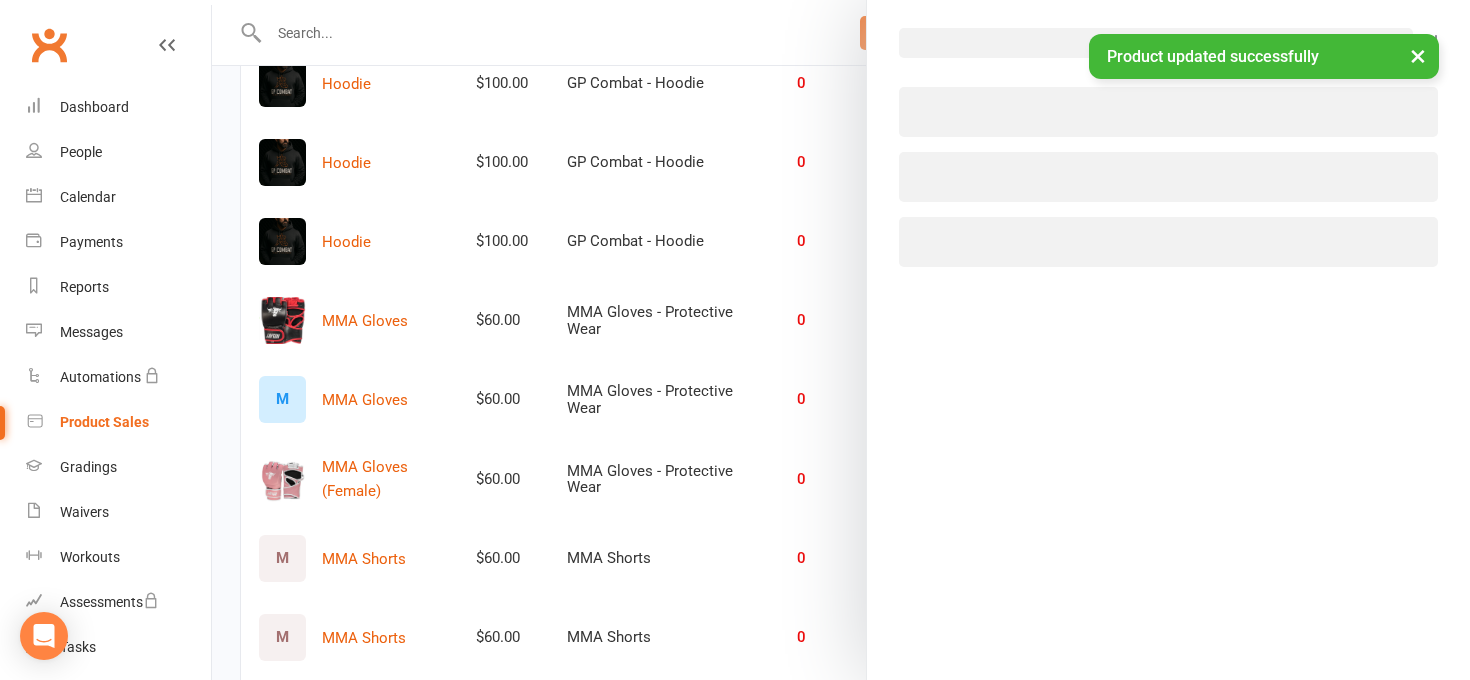 select on "1816" 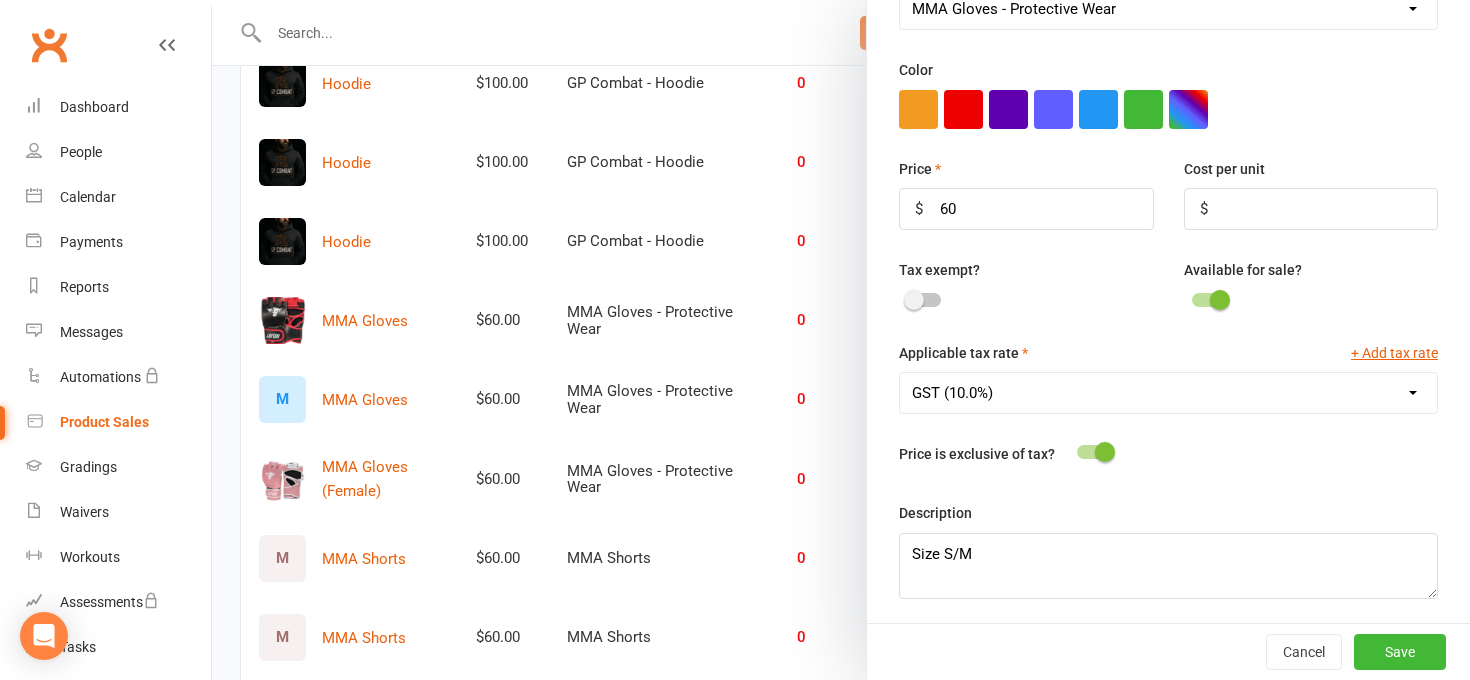 scroll, scrollTop: 597, scrollLeft: 0, axis: vertical 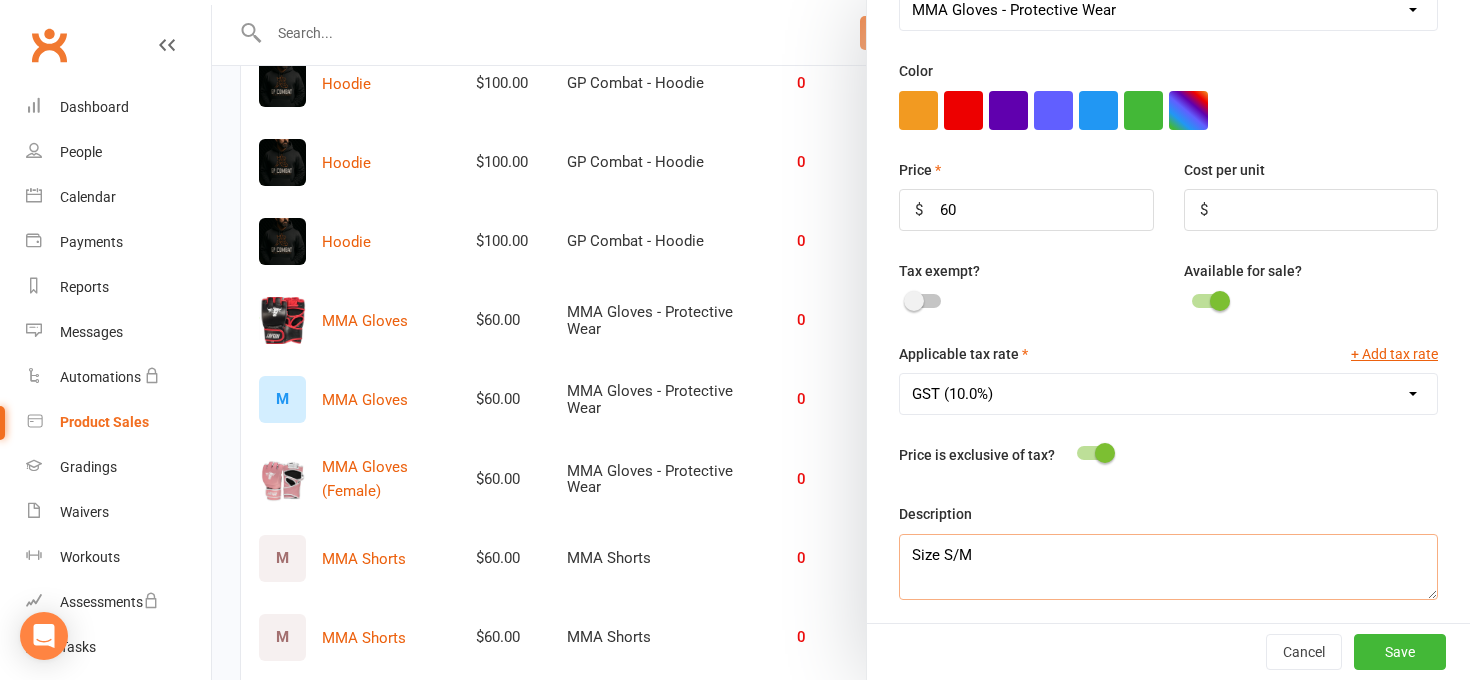 click on "Size S/M" at bounding box center [1168, 567] 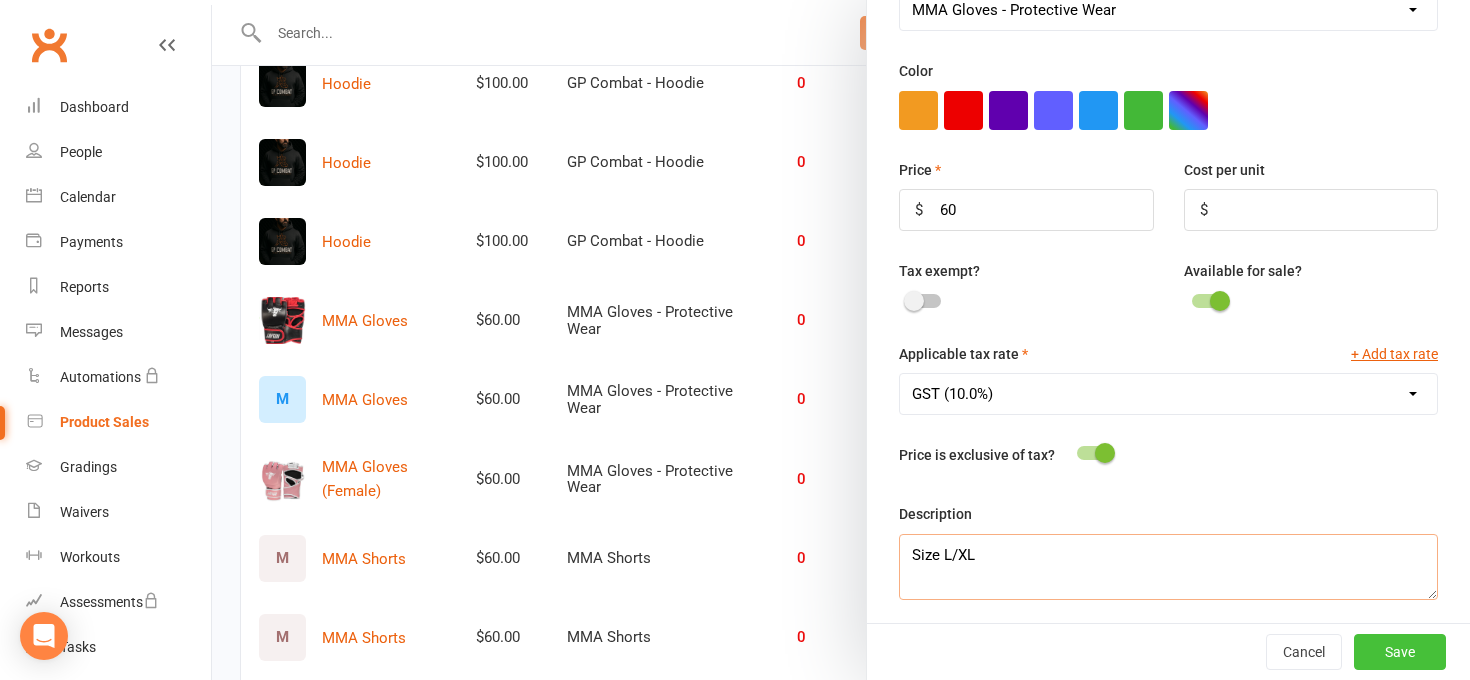 type on "Size L/XL" 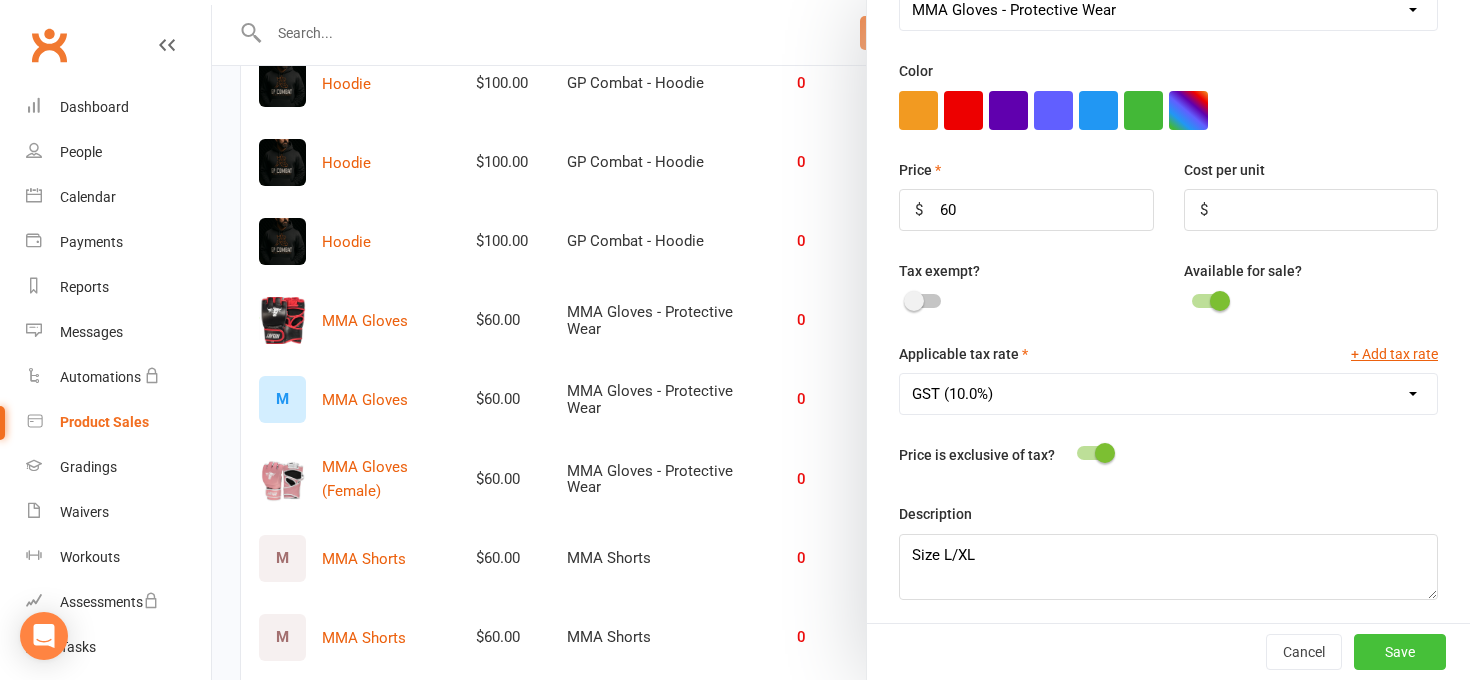 click on "Save" at bounding box center (1400, 652) 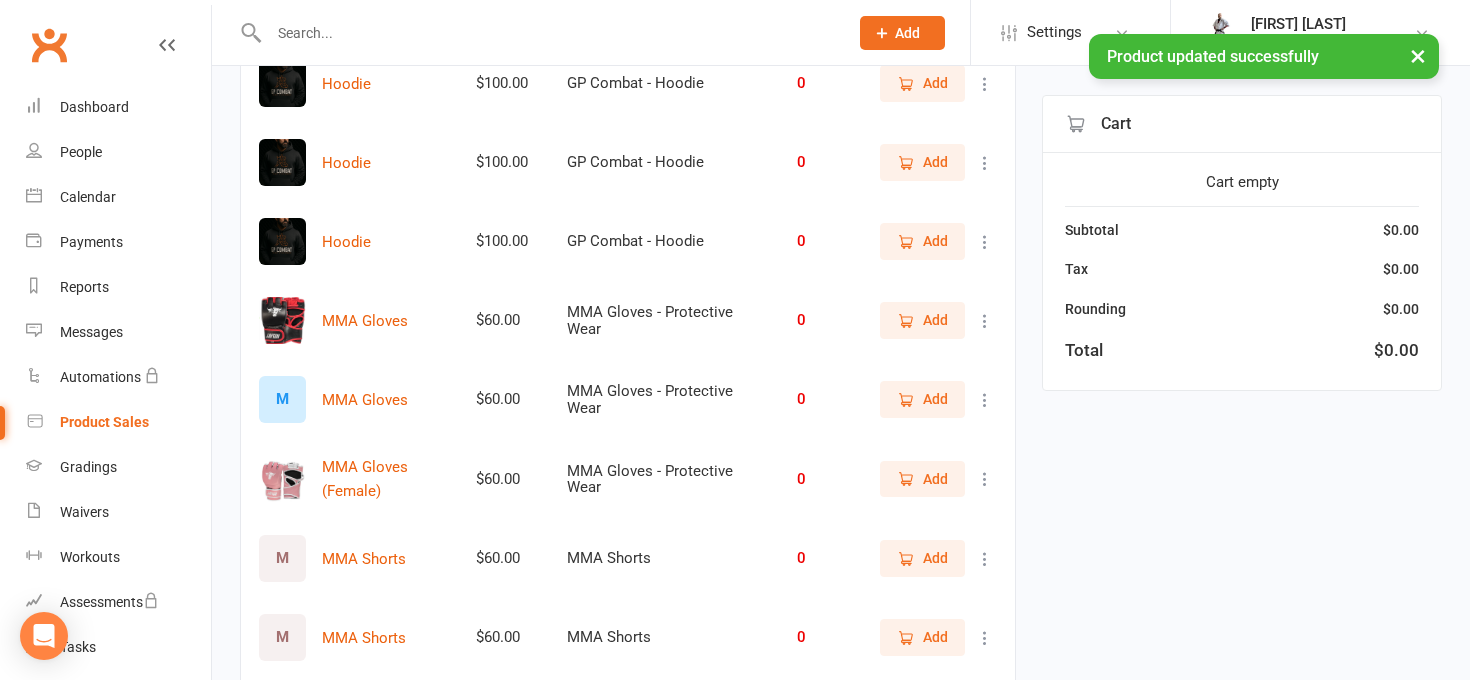 click on "M" at bounding box center [282, 399] 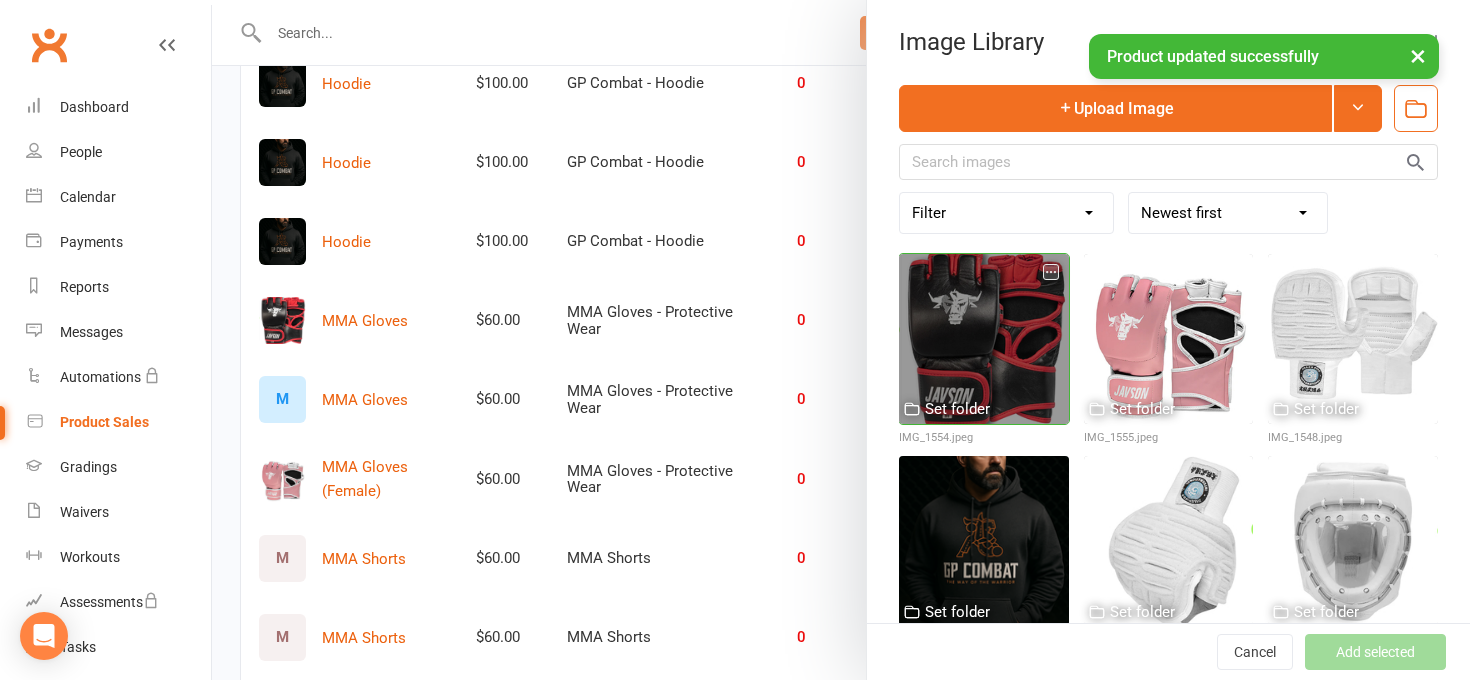click at bounding box center [984, 339] 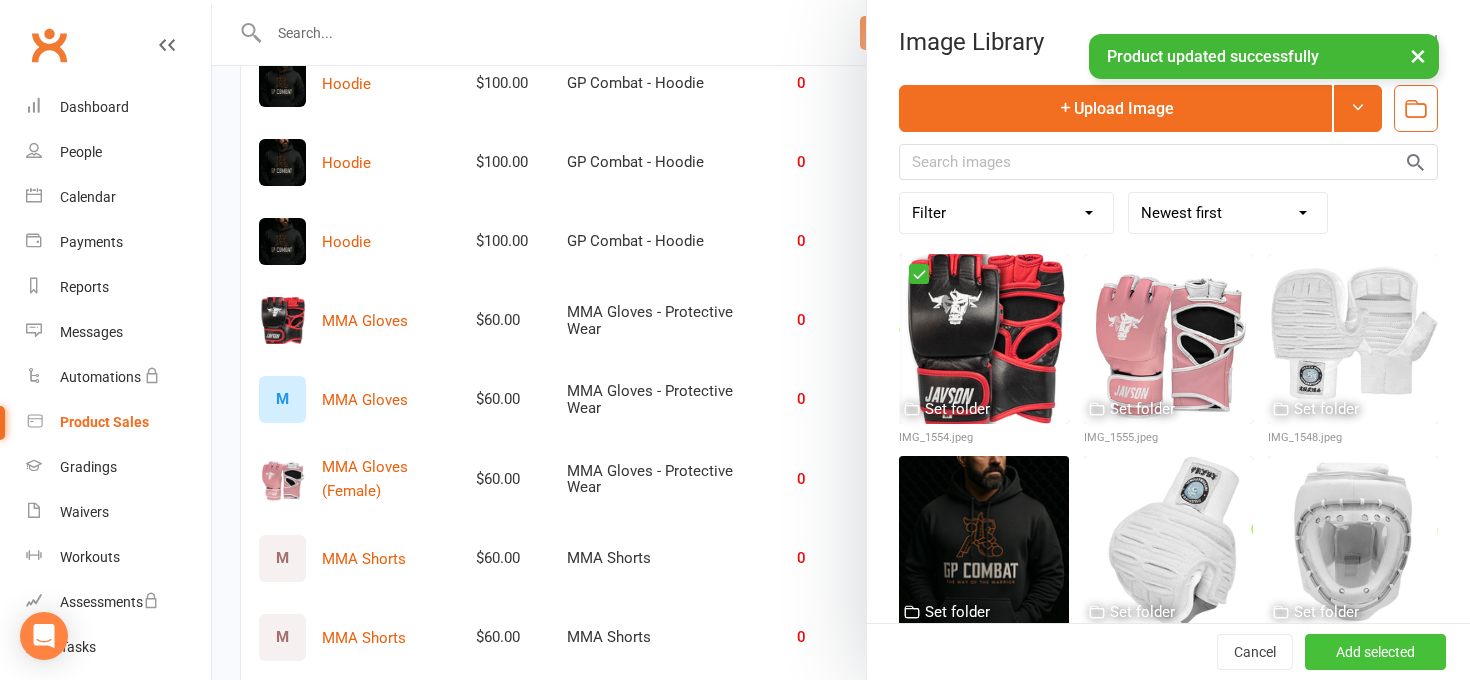 click on "Add selected" at bounding box center [1375, 652] 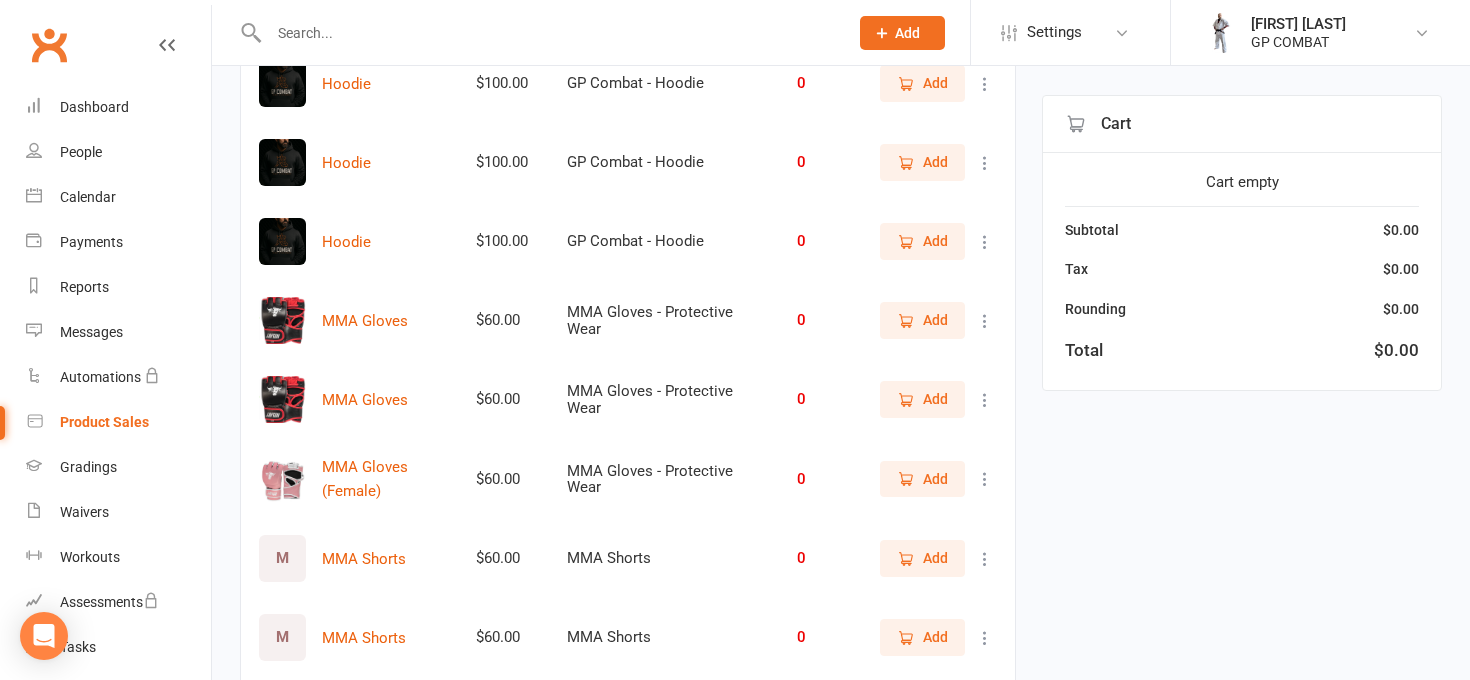 click at bounding box center (985, 479) 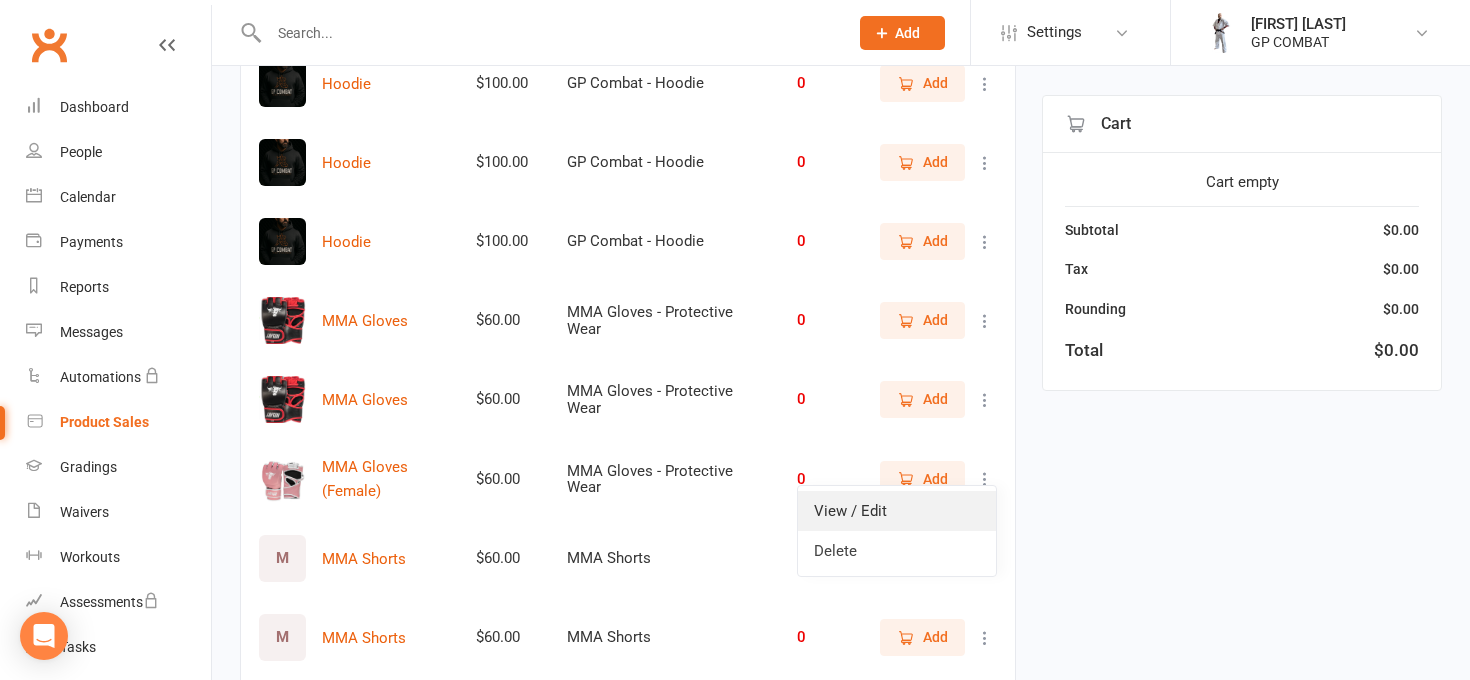 click on "View / Edit" at bounding box center [897, 511] 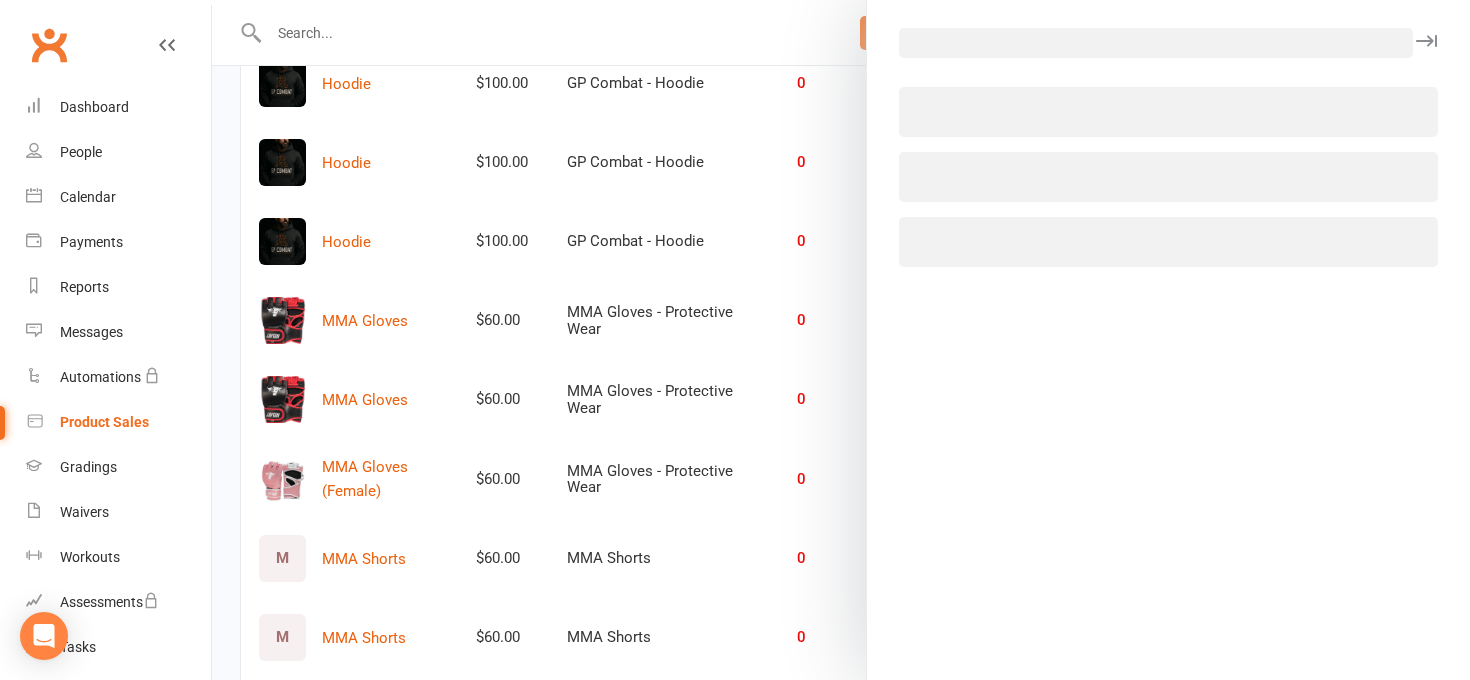 select on "3998" 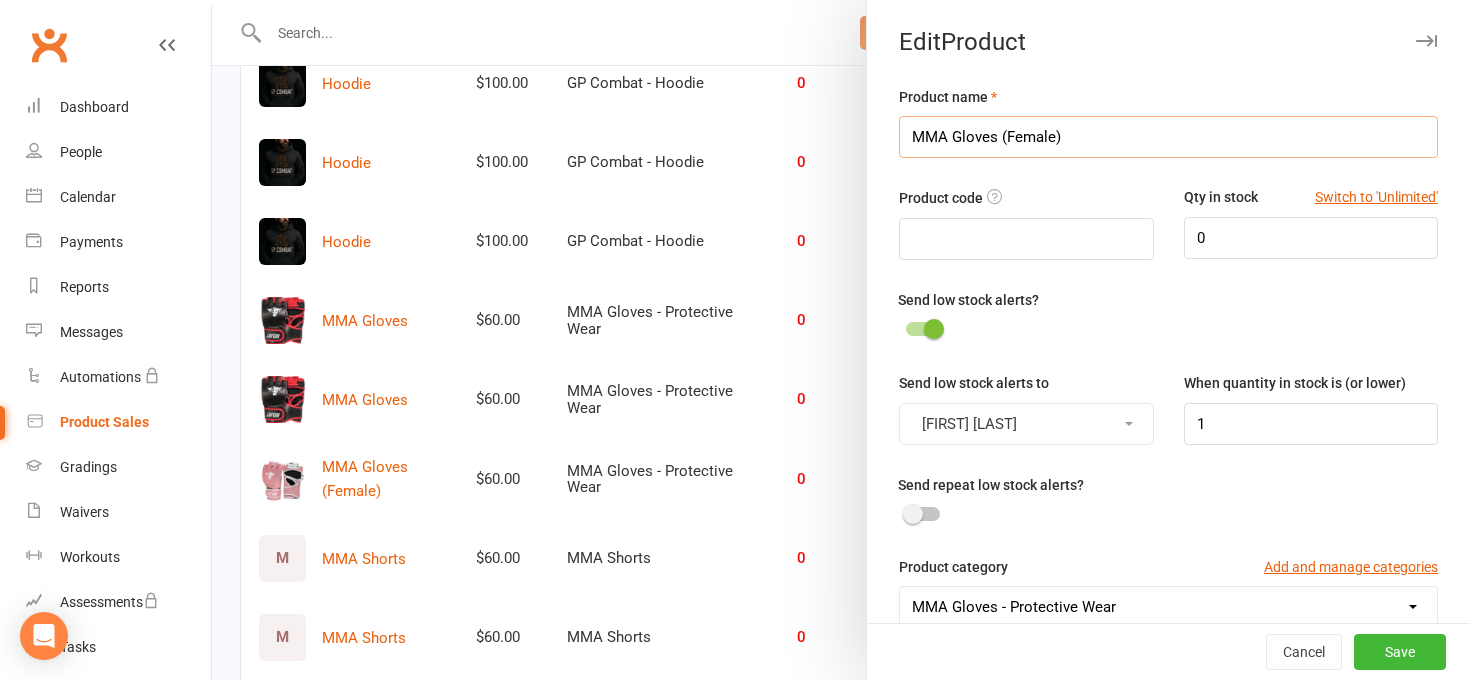 click on "MMA Gloves (Female)" at bounding box center [1168, 137] 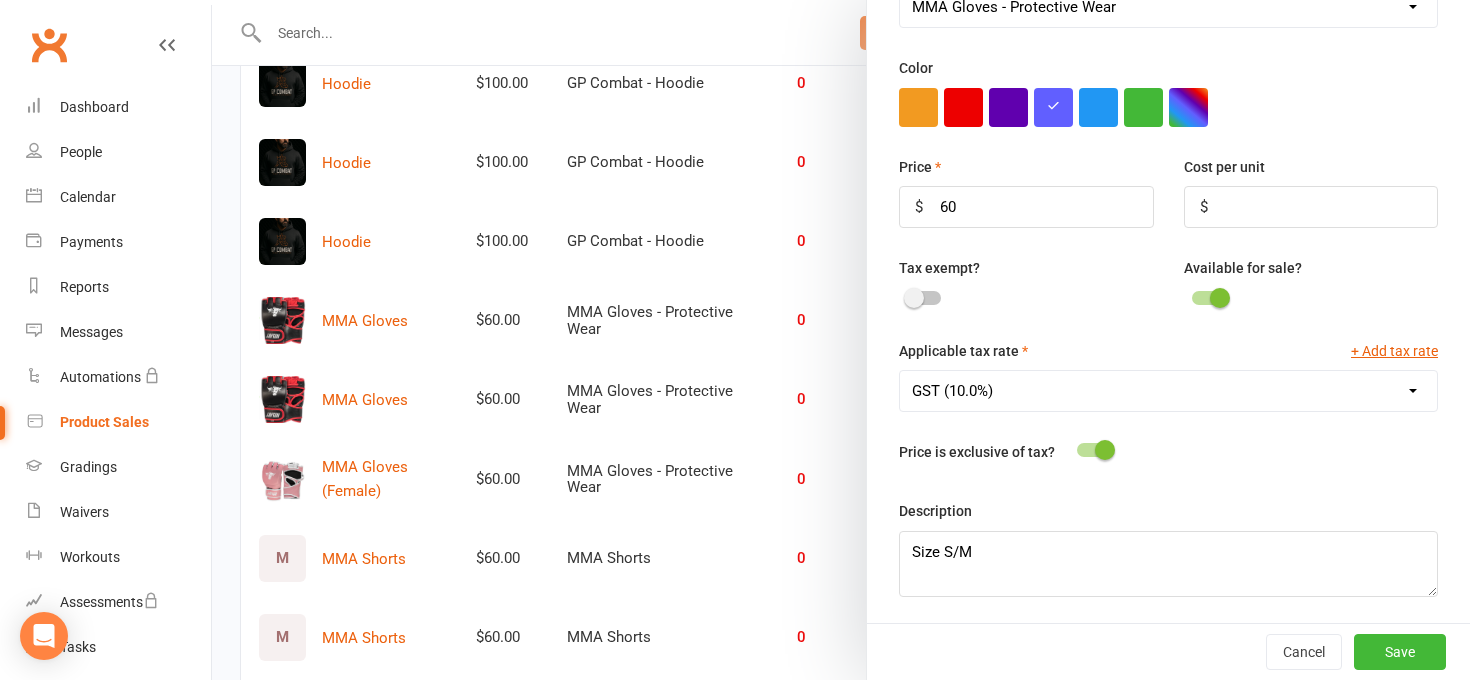scroll, scrollTop: 597, scrollLeft: 0, axis: vertical 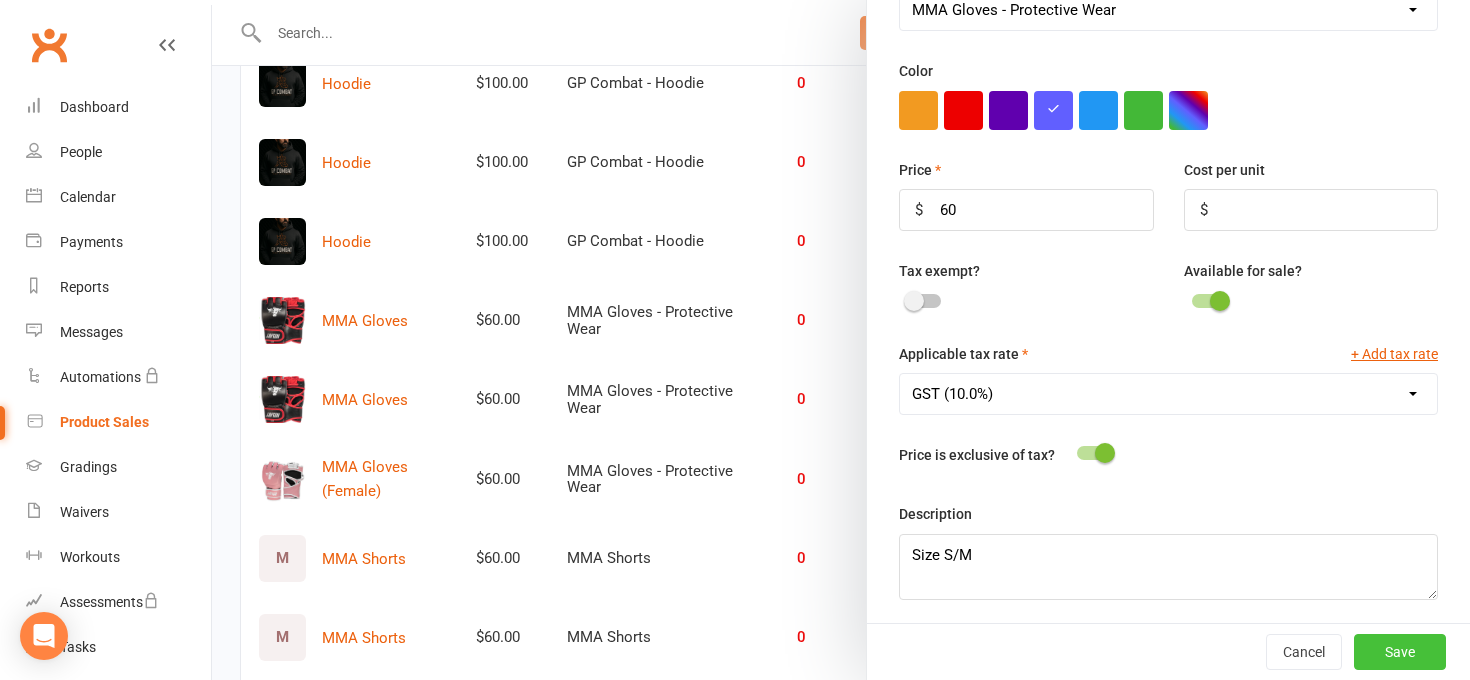 type on "MMA Gloves" 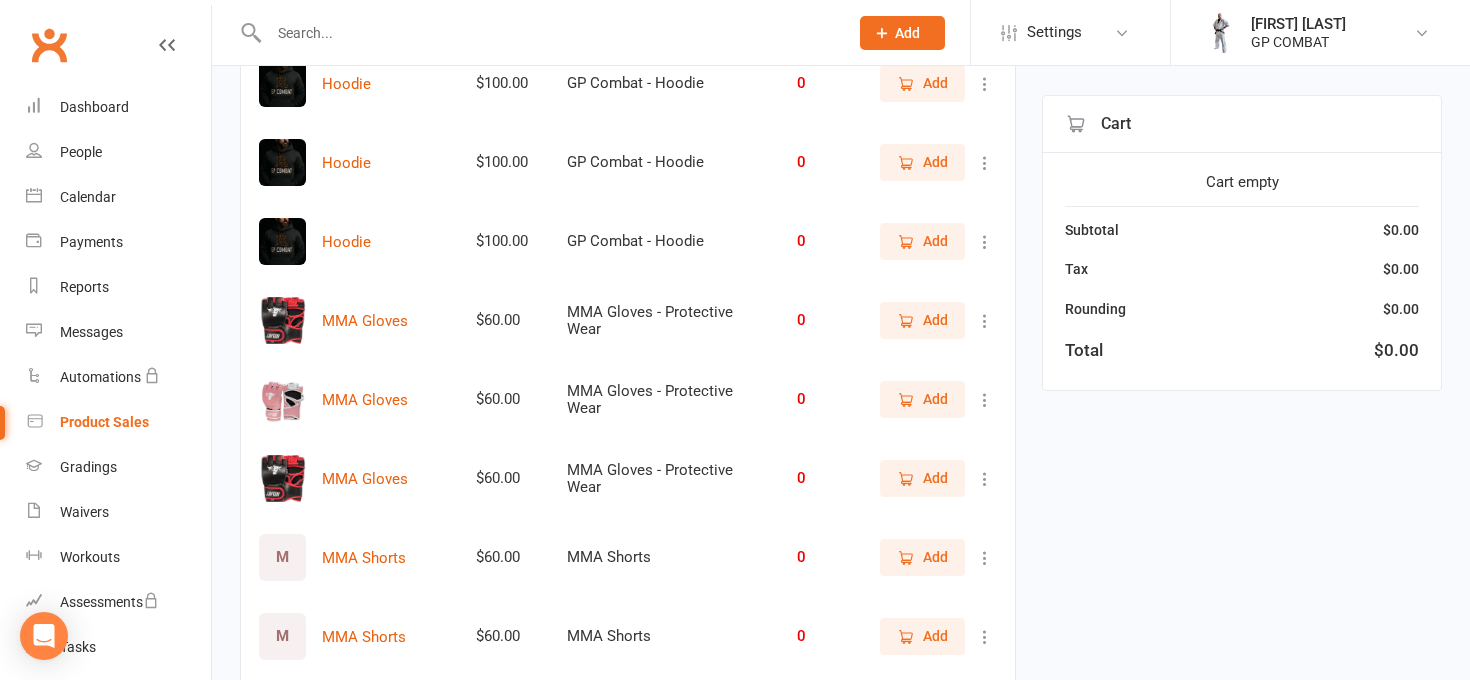 click at bounding box center [985, 400] 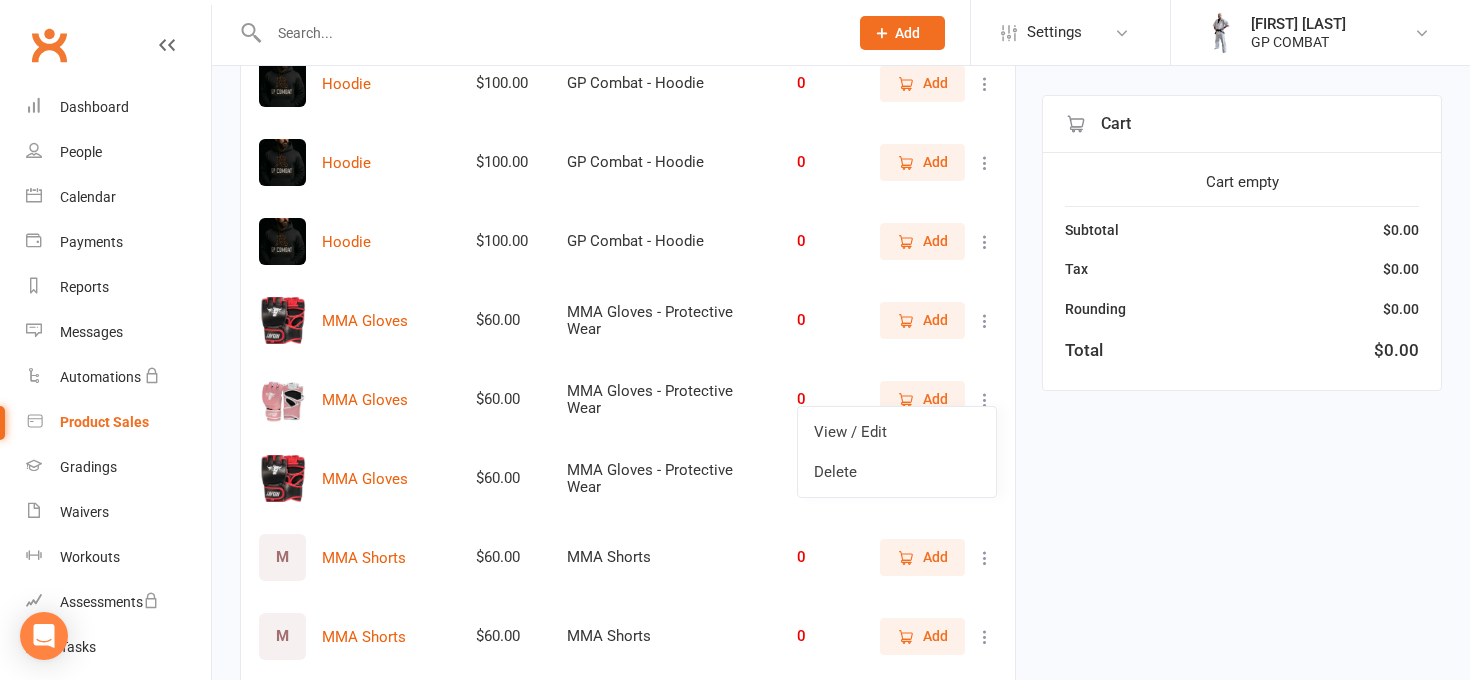 click on "Filter Product Price Category Qty BJJ - (Belt) $10.00 Bushido Jiu Jitsu - White Belt 0   Add BJJ - (Belt) $10.00 Bushido Jiu Jitsu - White Belt 0   Add BJJ - (Belt) $10.00 Bushido Jiu Jitsu - White Belt 0   Add BJJ - (Belt) $10.00 Bushido Jiu Jitsu - White Belt 0   Add BJJ - (Belt) $10.00 Bushido Jiu Jitsu - White Belt 0   Add B BJJ - (Gi) $140.00 Bushido Jiu Jitsu - Uniform 0   Add B BJJ - (Gi) $140.00 Bushido Jiu Jitsu - Uniform 0   Add B BJJ - (Gi) $140.00 Bushido Jiu Jitsu - Uniform 0   Add B BJJ - (Gi) $140.00 Bushido Jiu Jitsu - Uniform 0   Add B BJJ - (Gi) $140.00 Bushido Jiu Jitsu - Uniform 0   Add B BJJ - (Gi) $140.00 Bushido Jiu Jitsu - Uniform 0   Add B BJJ - (Gi) $140.00 Bushido Jiu Jitsu - Uniform 0   Add B BJJ - (Gi) $140.00 Bushido Jiu Jitsu - Uniform 0   Add B BJJ - (Gi) $154.00 Bushido Jiu Jitsu - Uniform 0   Add B BJJ - (Gi) $140.00 Bushido Jiu Jitsu - Uniform 0   Add Budo MMA - (Belt) $10.00 Budo MMA - (White Belt) 0   Add Budo MMA - (Belt) $10.00 Budo MMA - (White Belt) 0   Add $10.00 0" at bounding box center (841, -281) 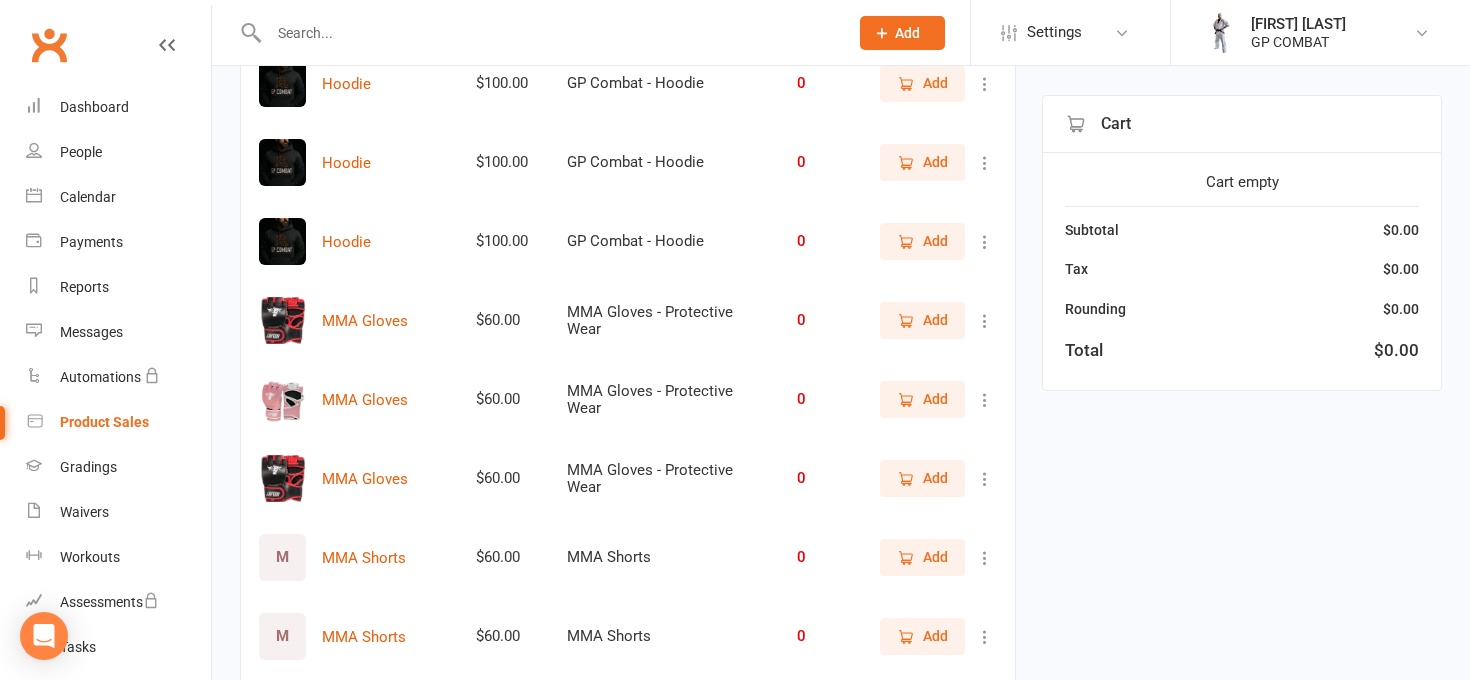 click at bounding box center (985, 479) 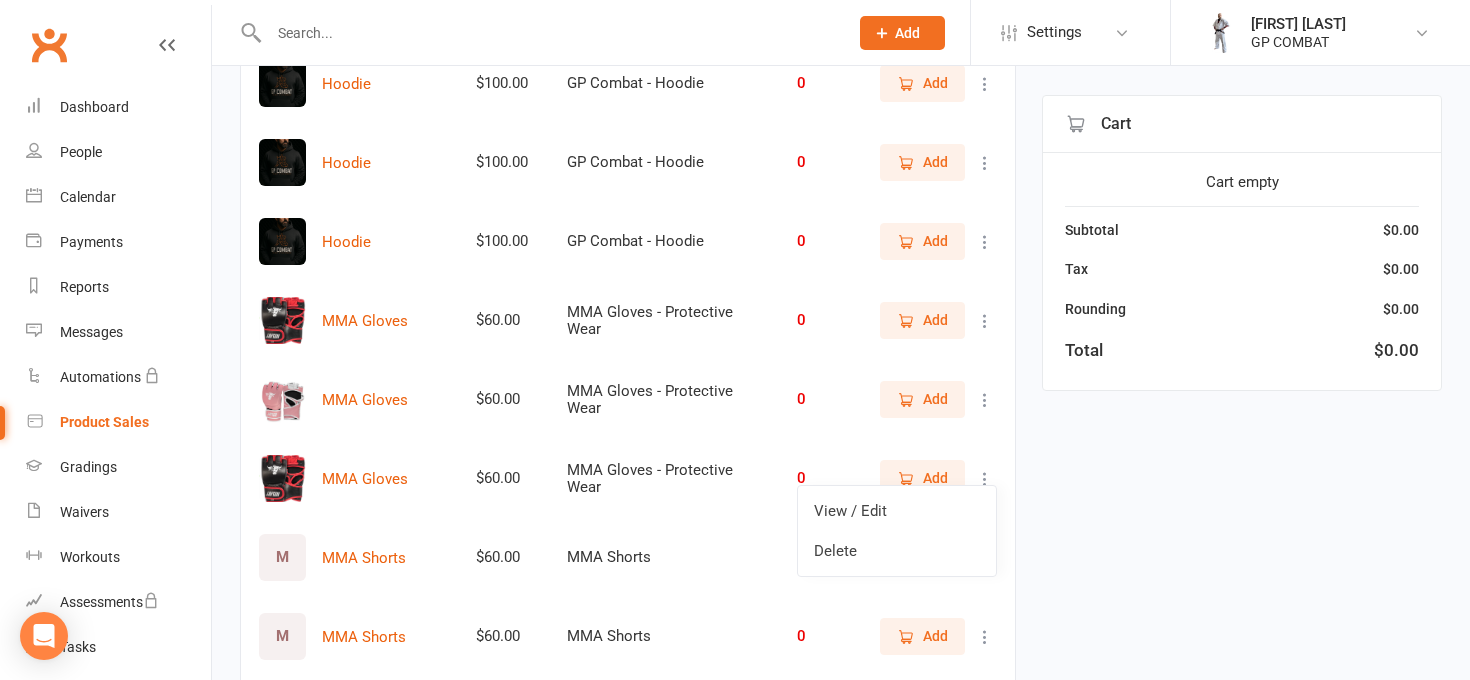 click on "Filter Product Price Category Qty BJJ - (Belt) $10.00 Bushido Jiu Jitsu - White Belt 0   Add BJJ - (Belt) $10.00 Bushido Jiu Jitsu - White Belt 0   Add BJJ - (Belt) $10.00 Bushido Jiu Jitsu - White Belt 0   Add BJJ - (Belt) $10.00 Bushido Jiu Jitsu - White Belt 0   Add BJJ - (Belt) $10.00 Bushido Jiu Jitsu - White Belt 0   Add B BJJ - (Gi) $140.00 Bushido Jiu Jitsu - Uniform 0   Add B BJJ - (Gi) $140.00 Bushido Jiu Jitsu - Uniform 0   Add B BJJ - (Gi) $140.00 Bushido Jiu Jitsu - Uniform 0   Add B BJJ - (Gi) $140.00 Bushido Jiu Jitsu - Uniform 0   Add B BJJ - (Gi) $140.00 Bushido Jiu Jitsu - Uniform 0   Add B BJJ - (Gi) $140.00 Bushido Jiu Jitsu - Uniform 0   Add B BJJ - (Gi) $140.00 Bushido Jiu Jitsu - Uniform 0   Add B BJJ - (Gi) $140.00 Bushido Jiu Jitsu - Uniform 0   Add B BJJ - (Gi) $154.00 Bushido Jiu Jitsu - Uniform 0   Add B BJJ - (Gi) $140.00 Bushido Jiu Jitsu - Uniform 0   Add Budo MMA - (Belt) $10.00 Budo MMA - (White Belt) 0   Add Budo MMA - (Belt) $10.00 Budo MMA - (White Belt) 0   Add $10.00 0" at bounding box center [841, -281] 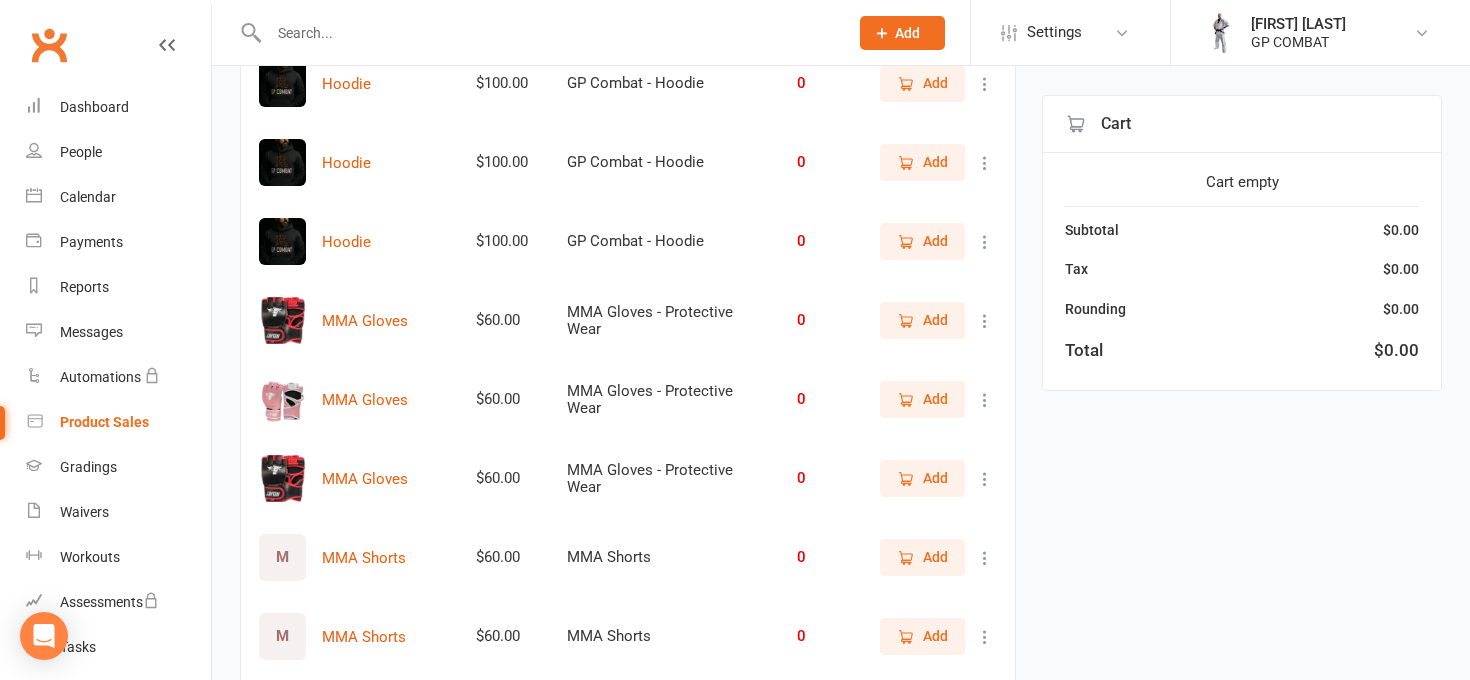 click at bounding box center (985, 321) 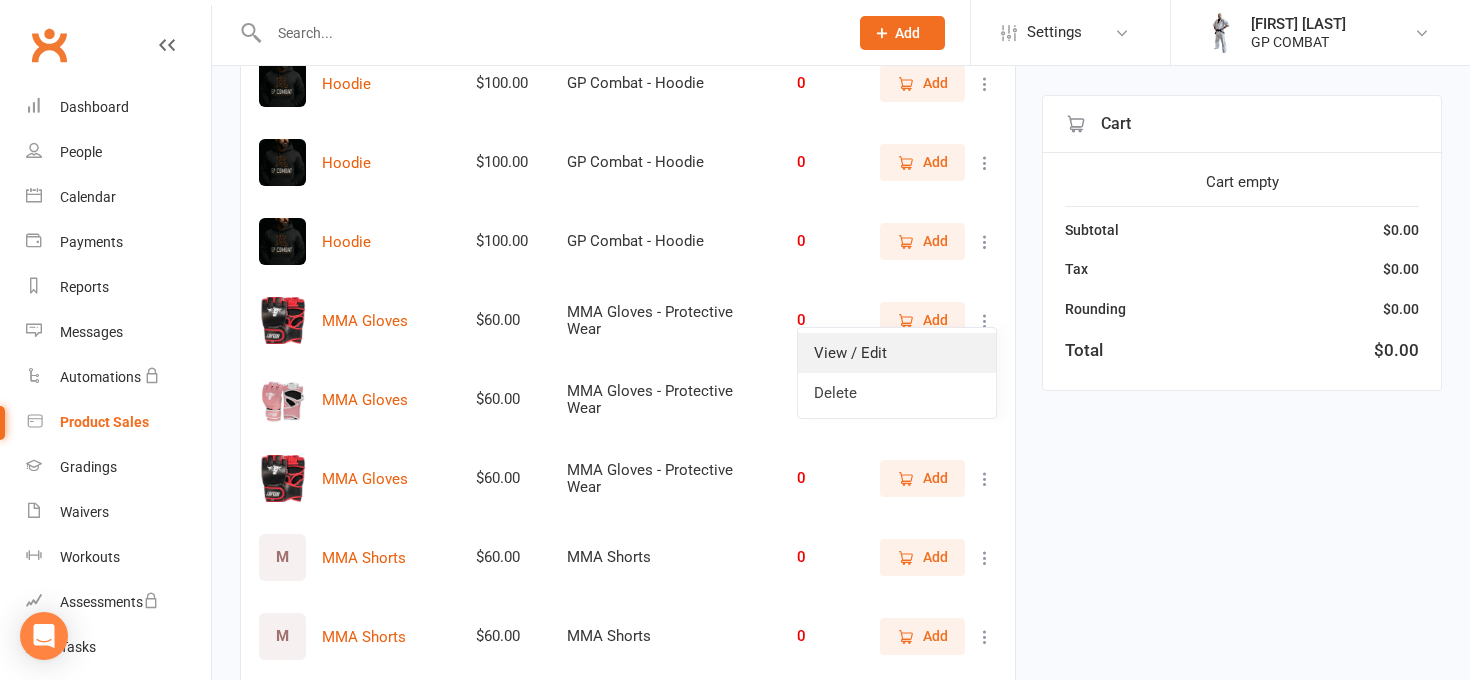 click on "View / Edit" at bounding box center (897, 353) 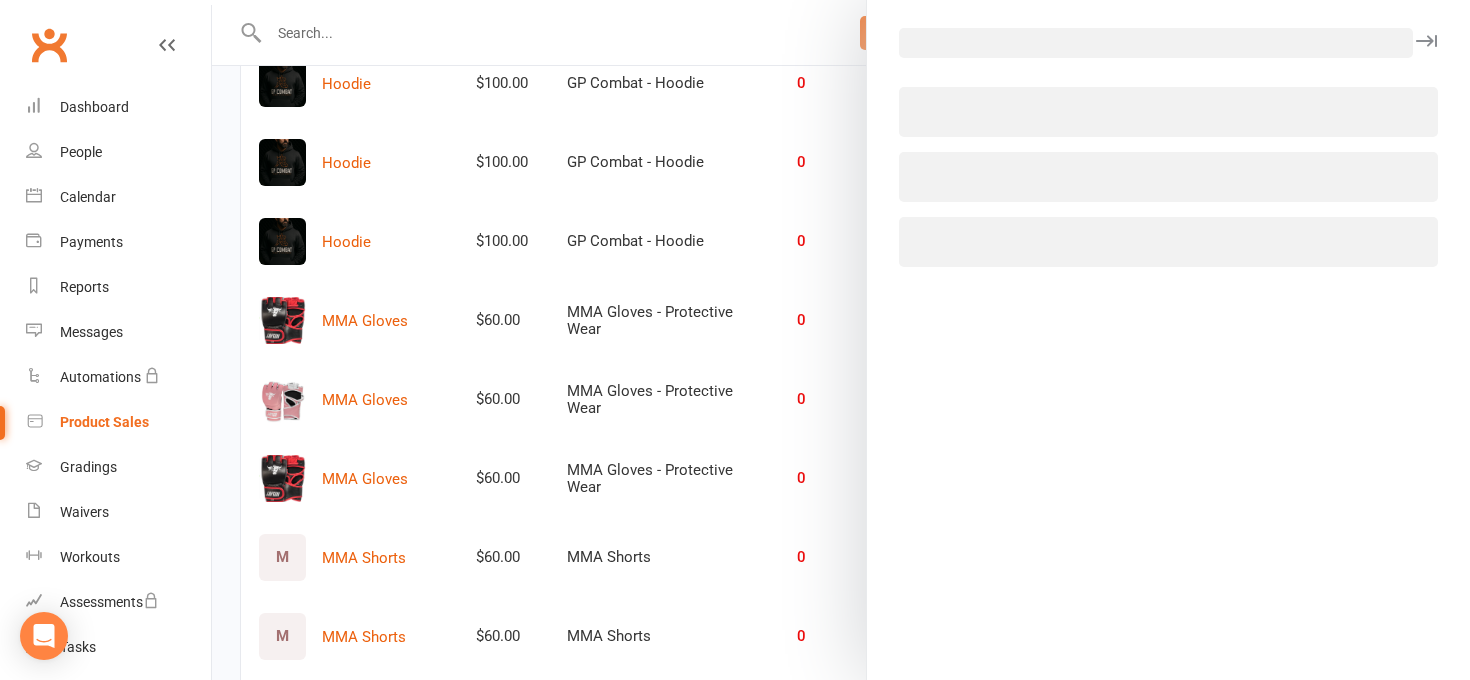 select on "3998" 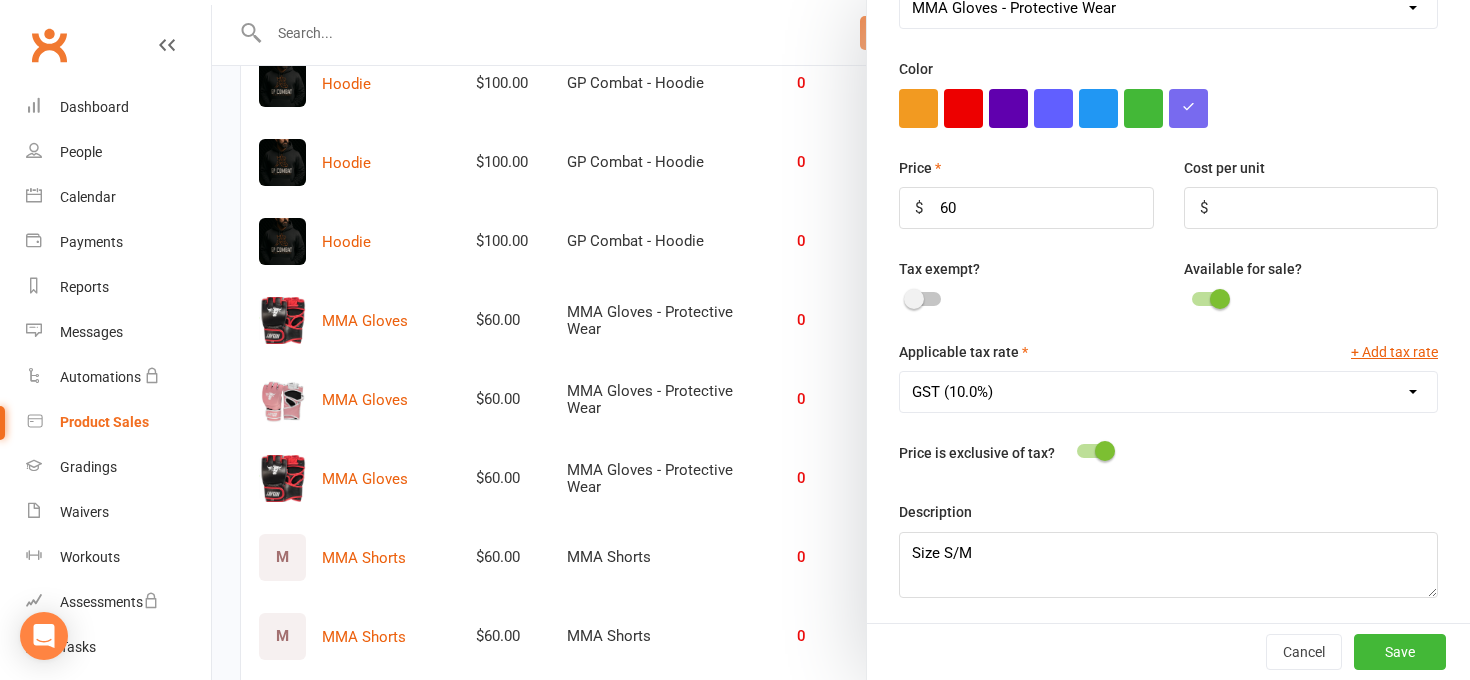 scroll, scrollTop: 597, scrollLeft: 0, axis: vertical 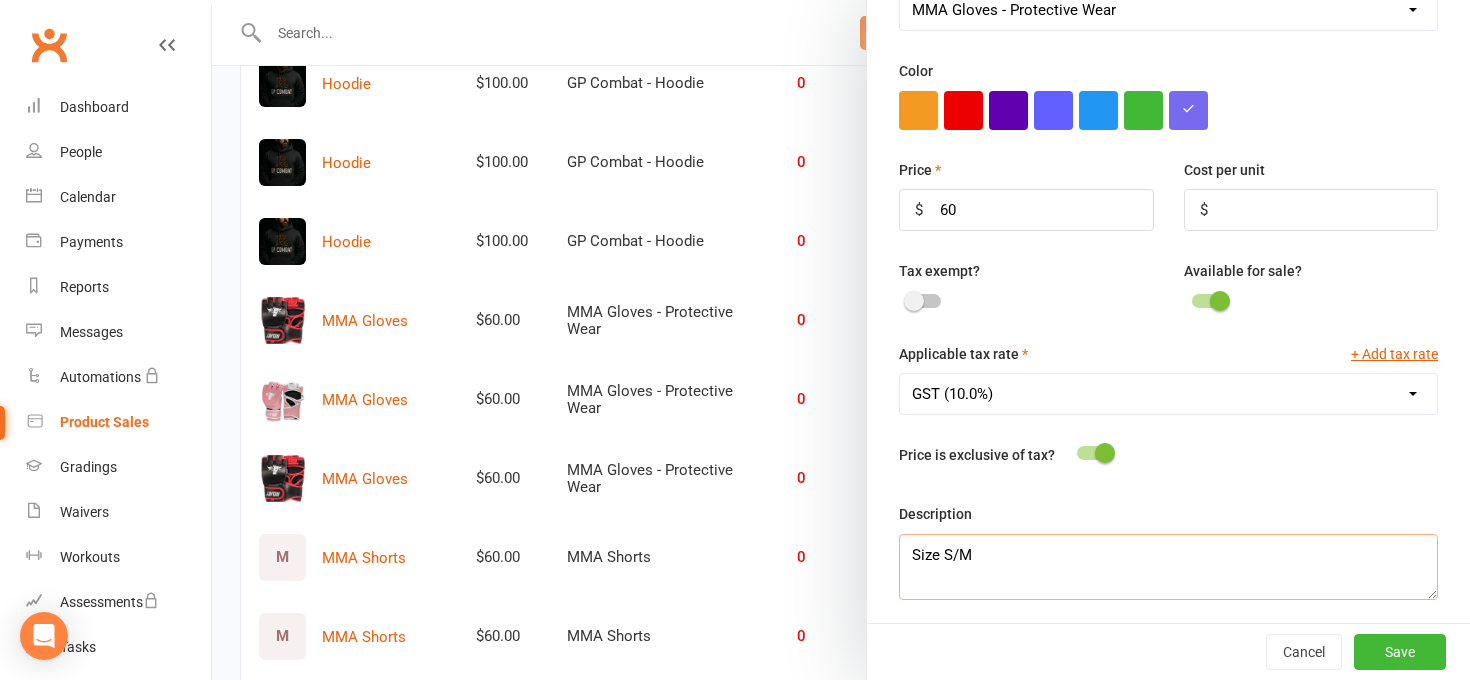 click on "Size S/M" at bounding box center (1168, 567) 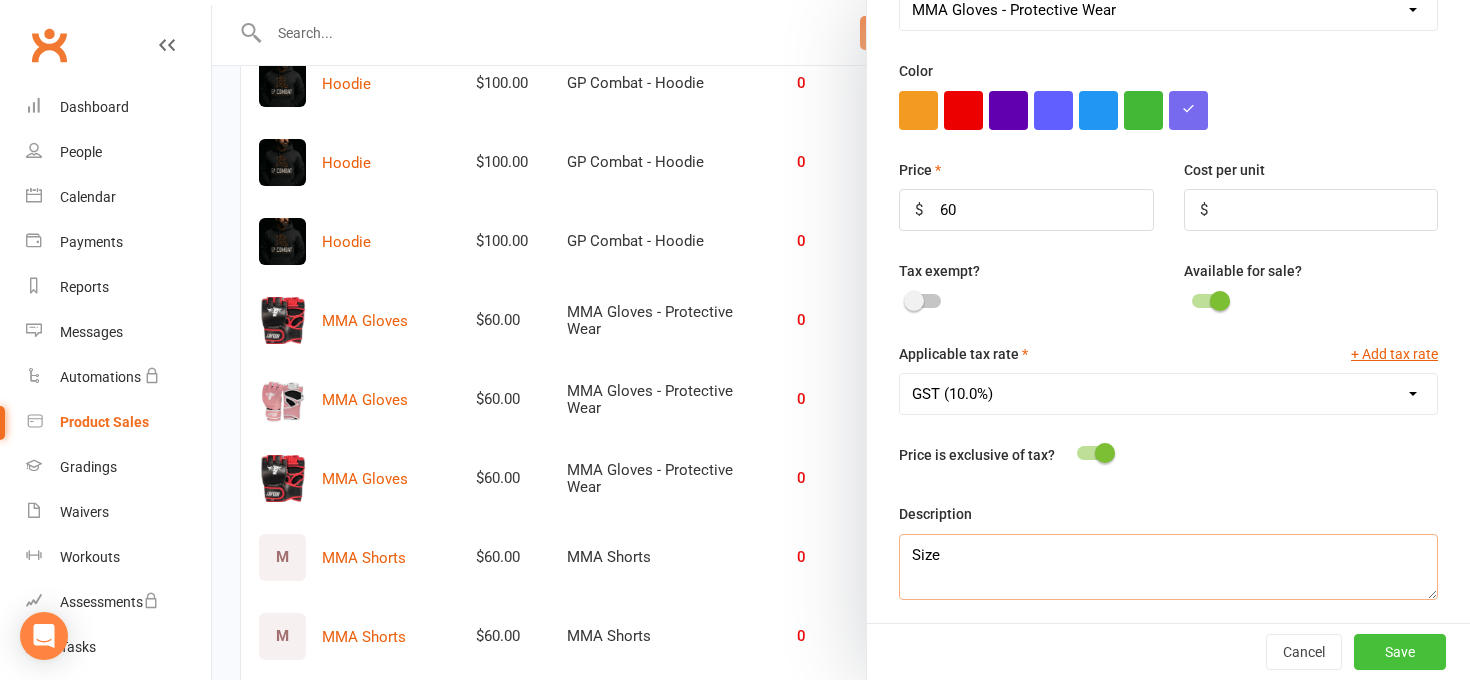 type on "Size" 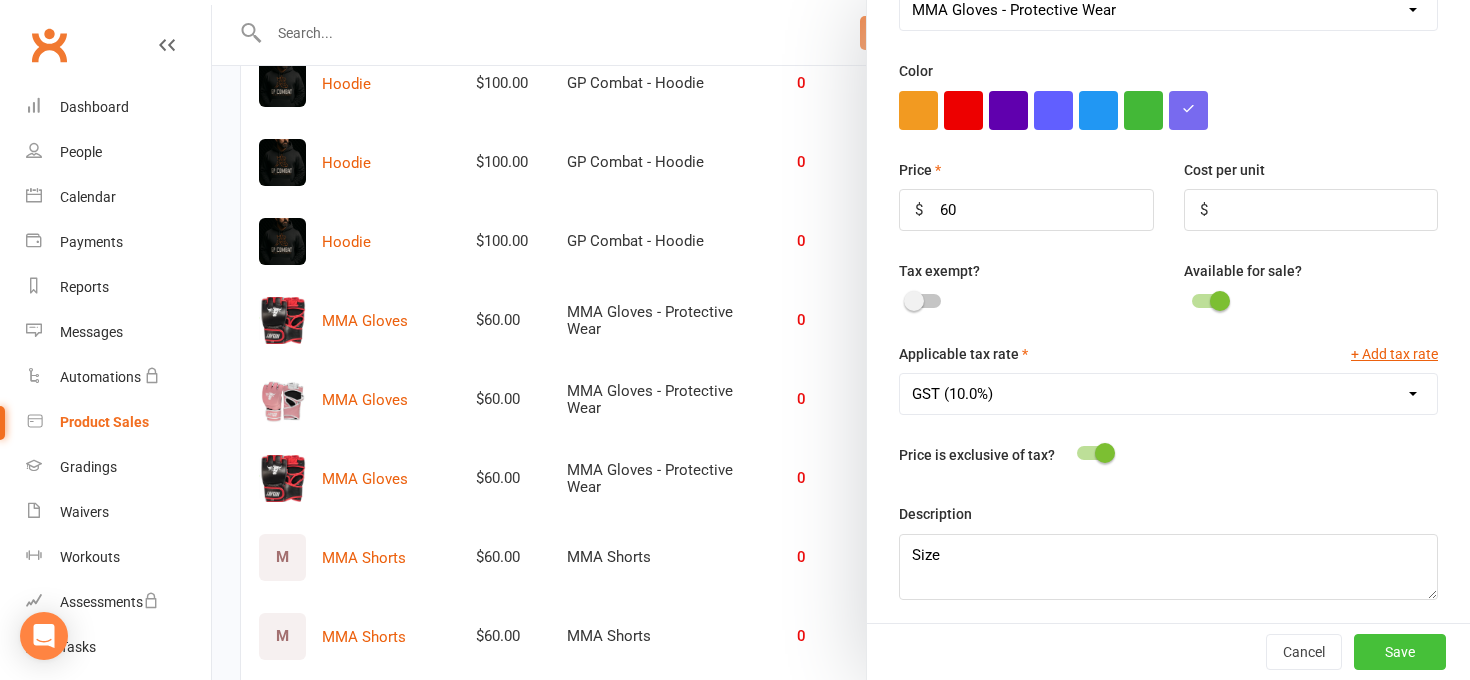 click on "Save" at bounding box center (1400, 652) 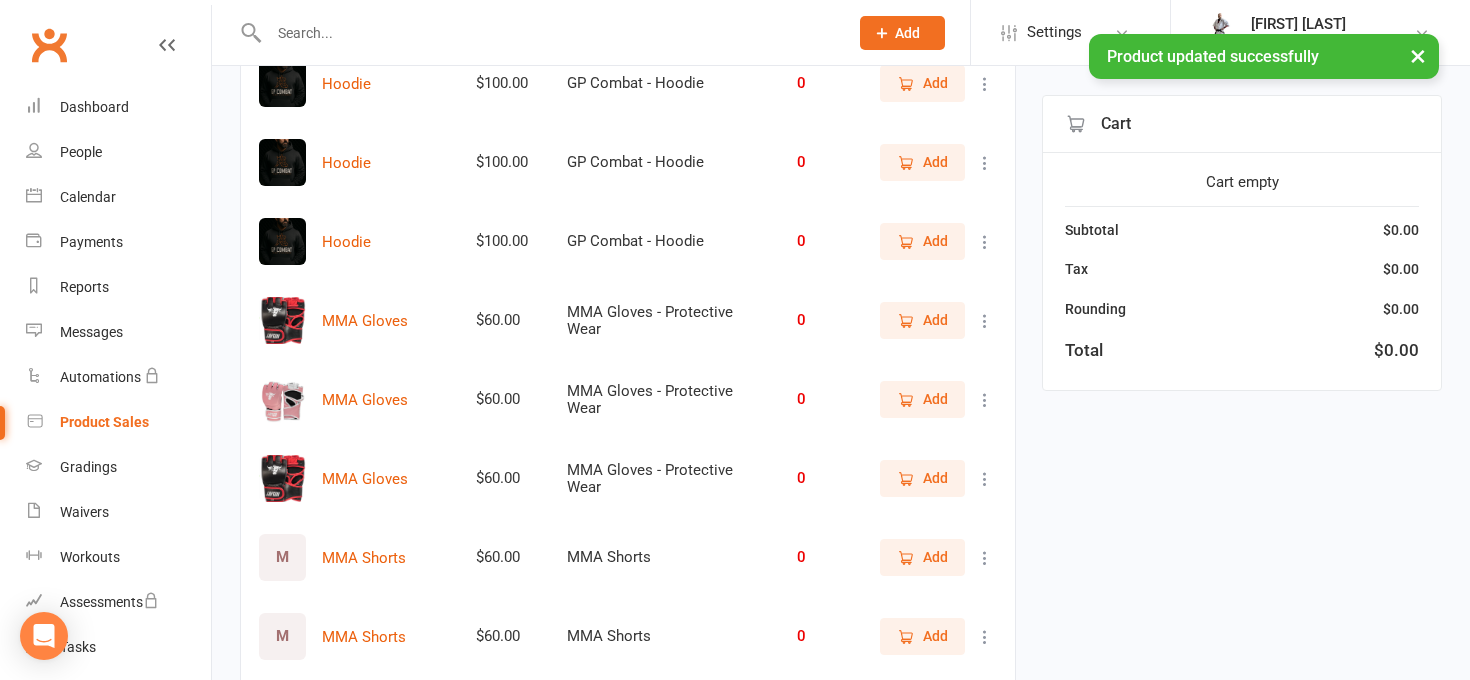click at bounding box center (985, 321) 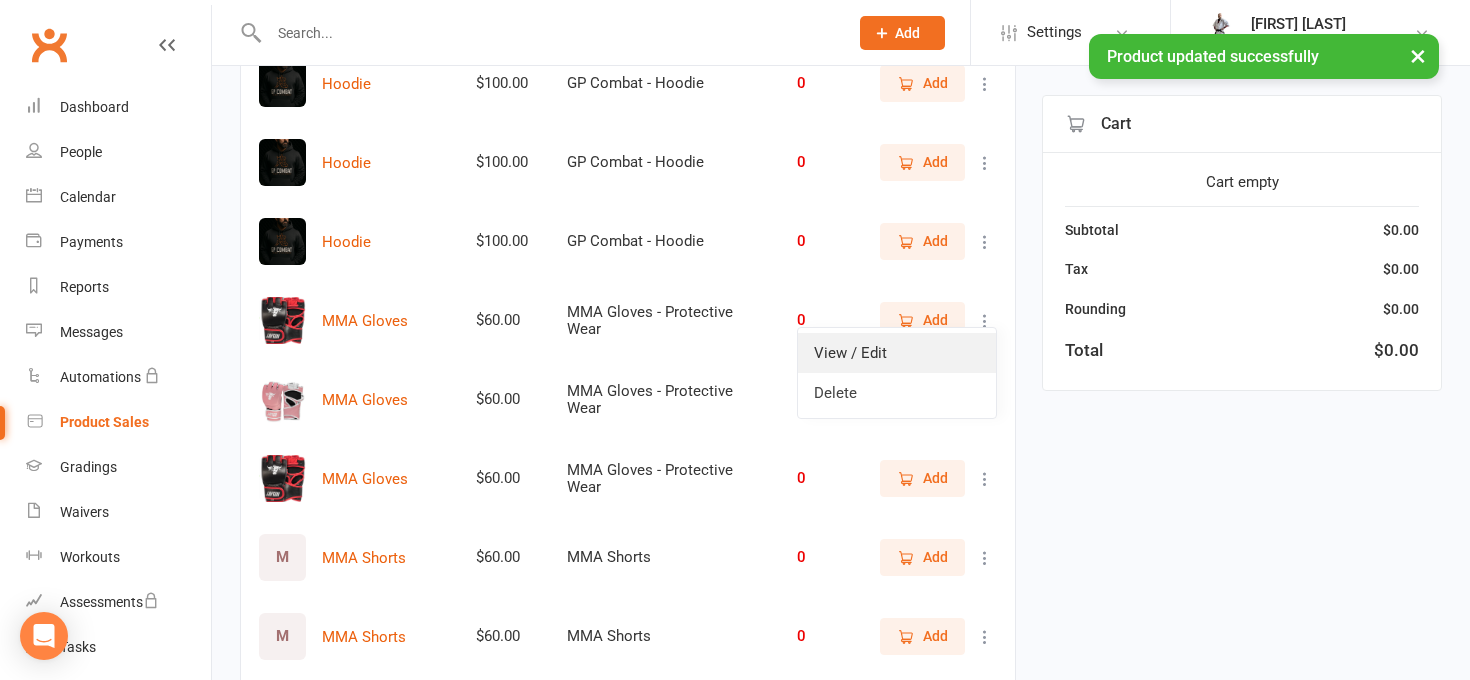 click on "View / Edit" at bounding box center (897, 353) 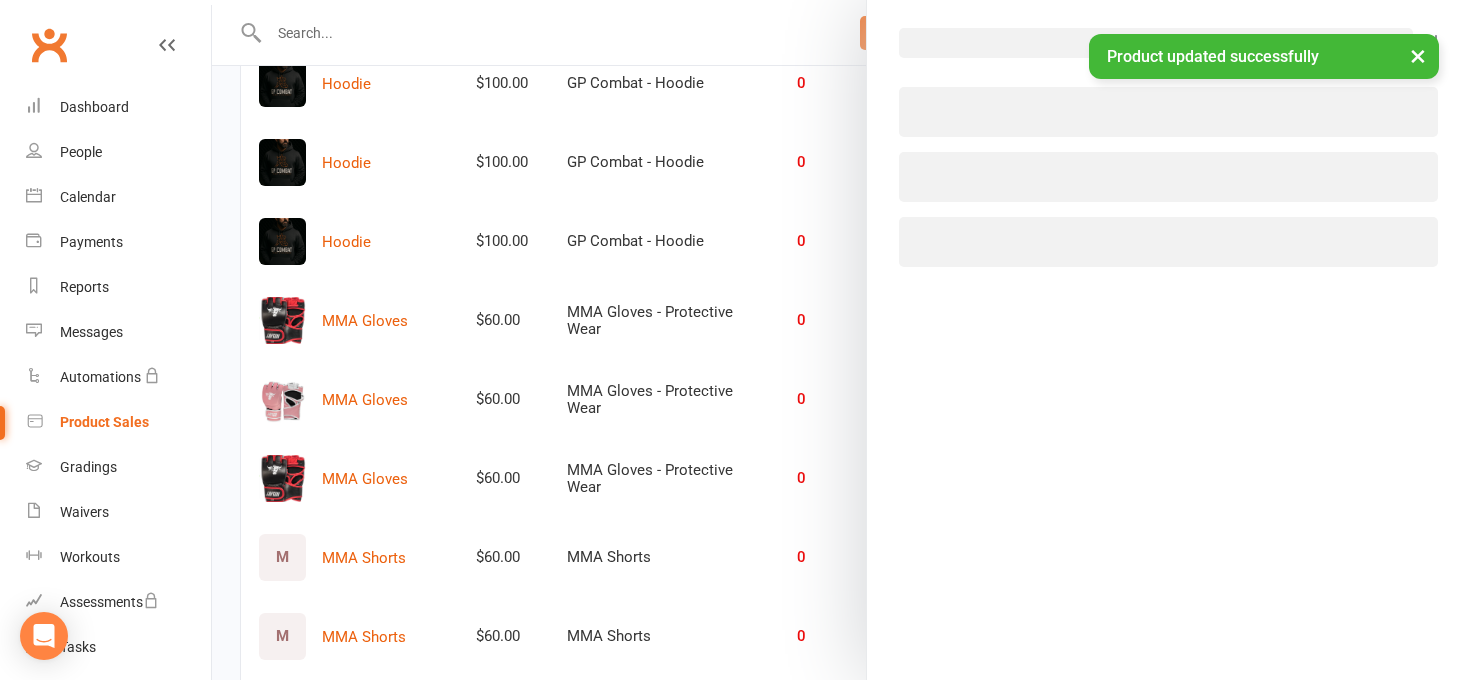 select on "3998" 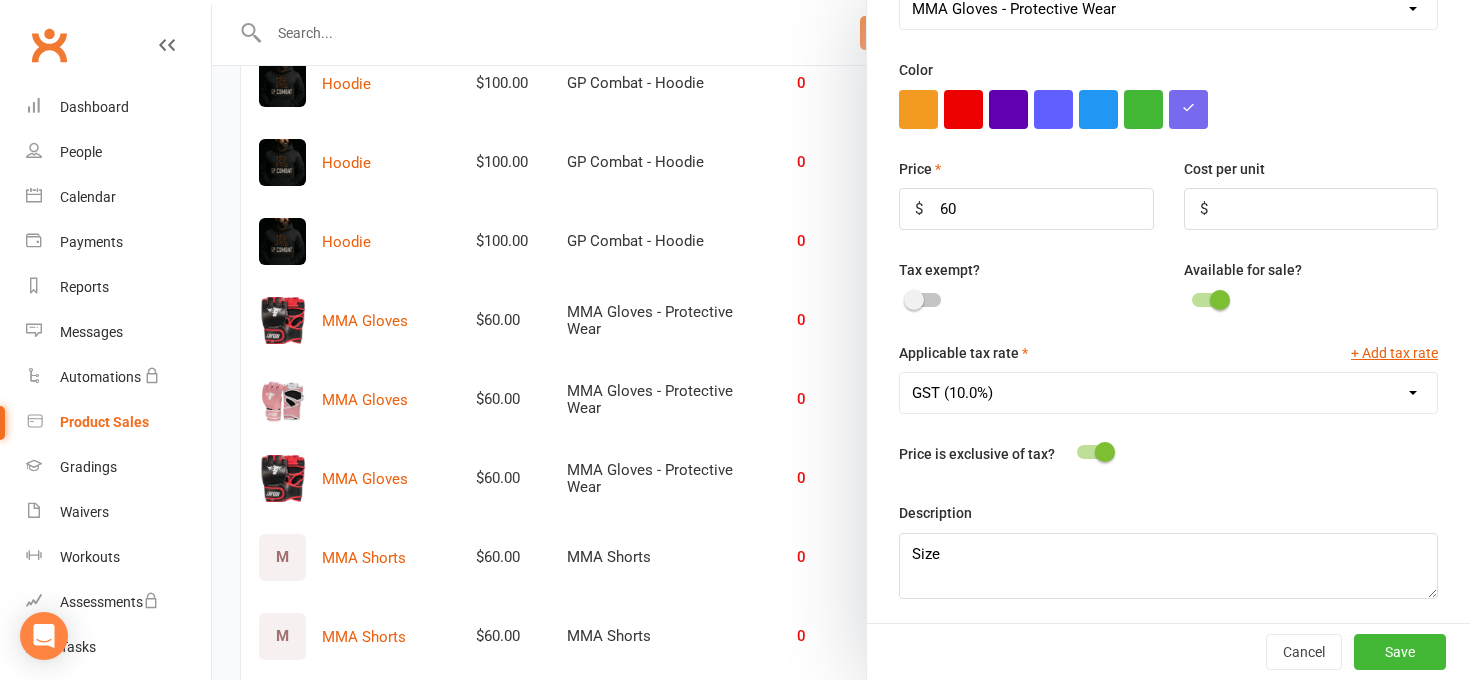 scroll, scrollTop: 597, scrollLeft: 0, axis: vertical 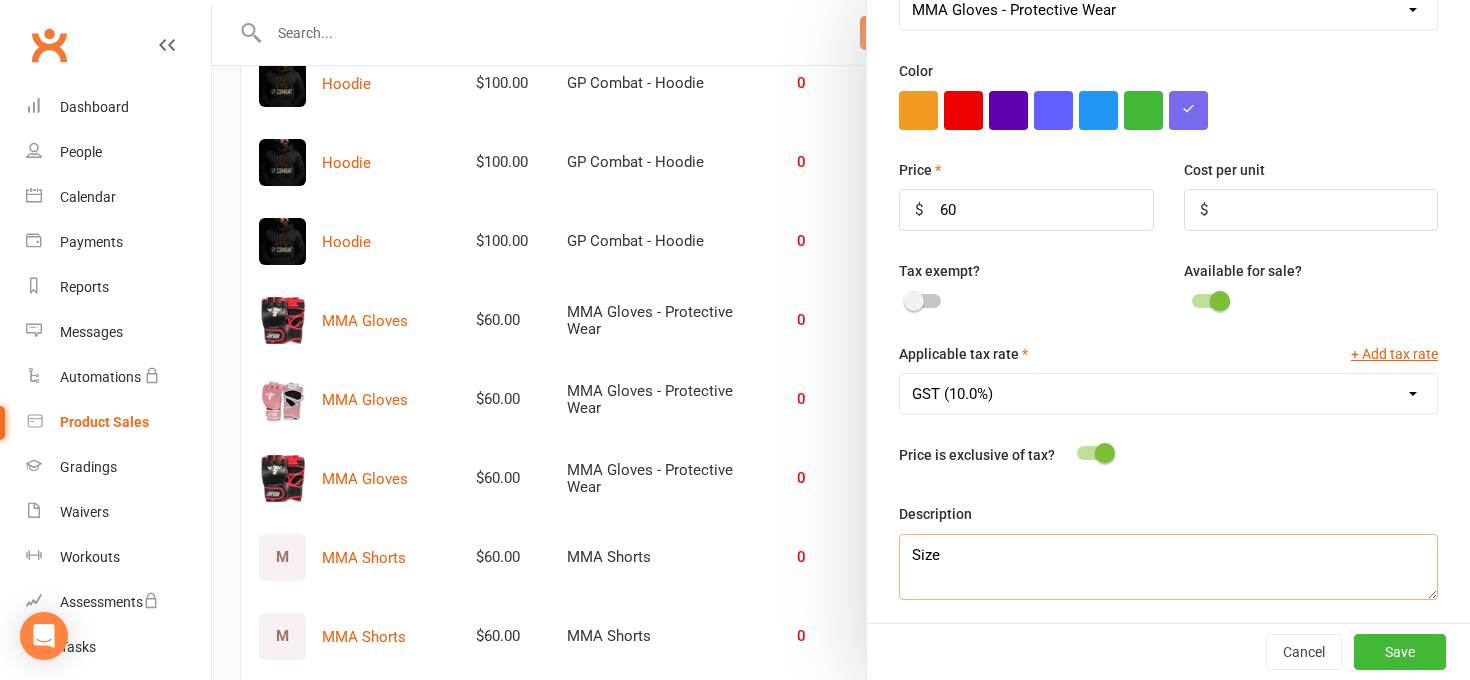 click on "Size" at bounding box center (1168, 567) 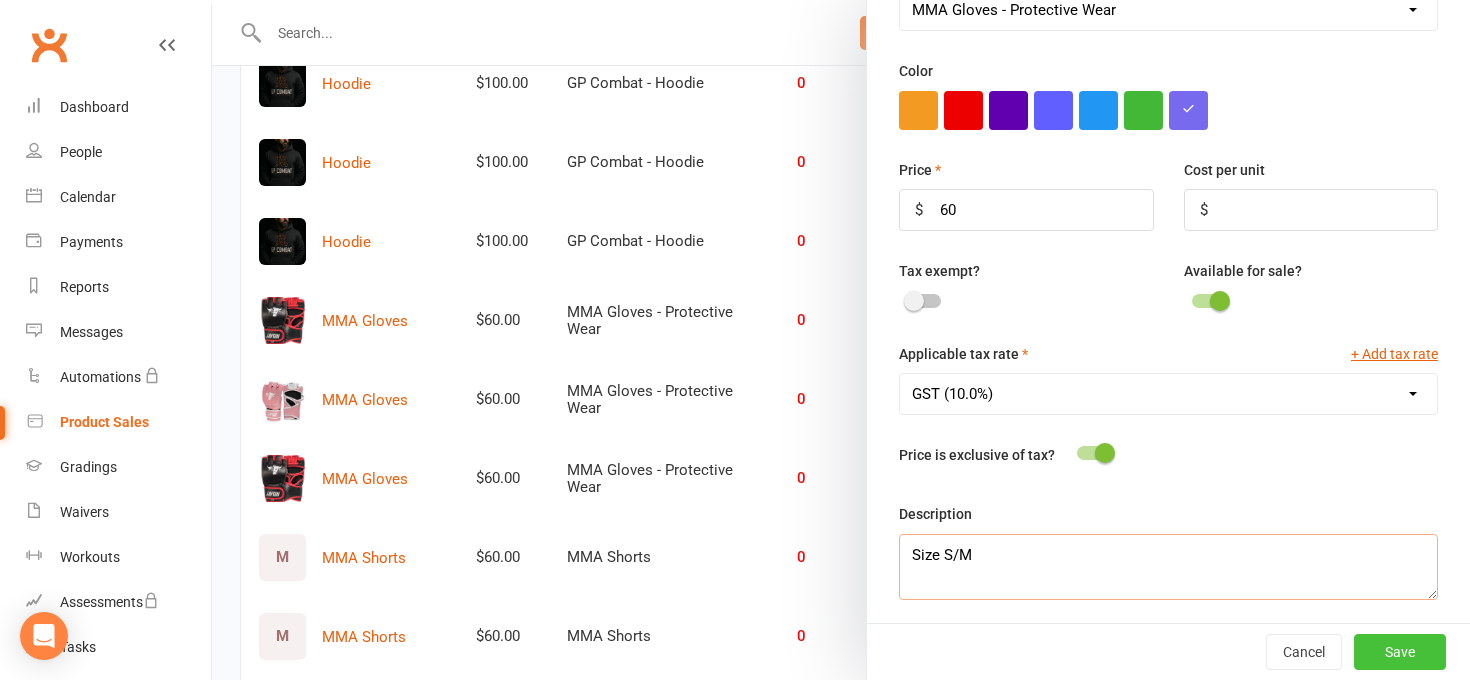 type on "Size S/M" 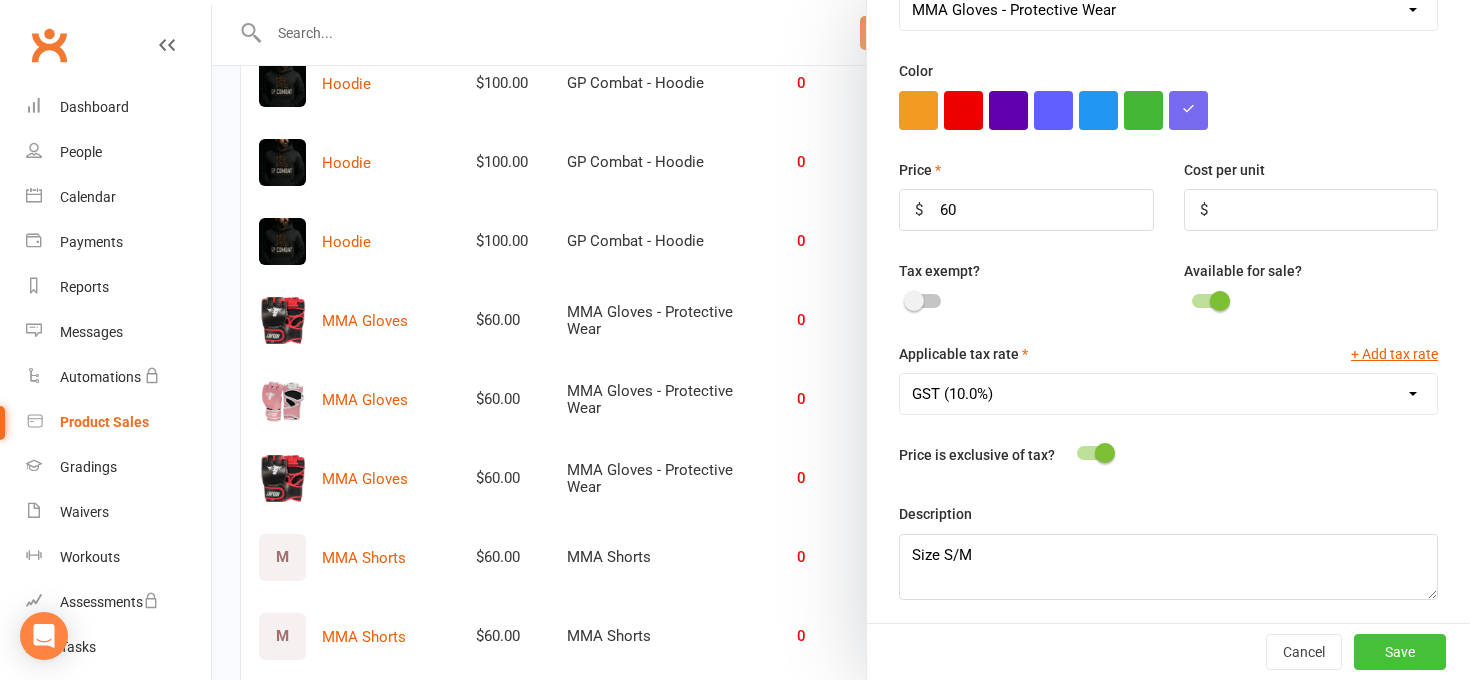 click on "Save" at bounding box center (1400, 652) 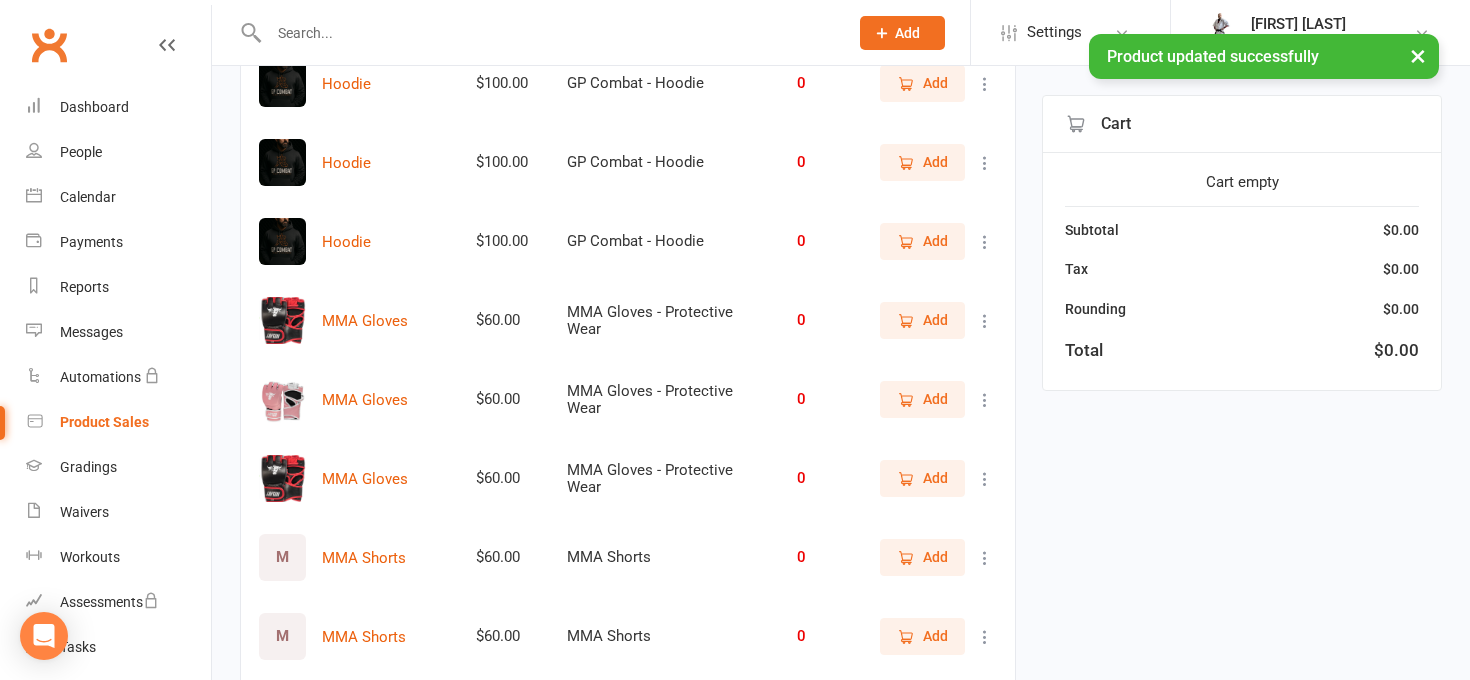 click at bounding box center [985, 400] 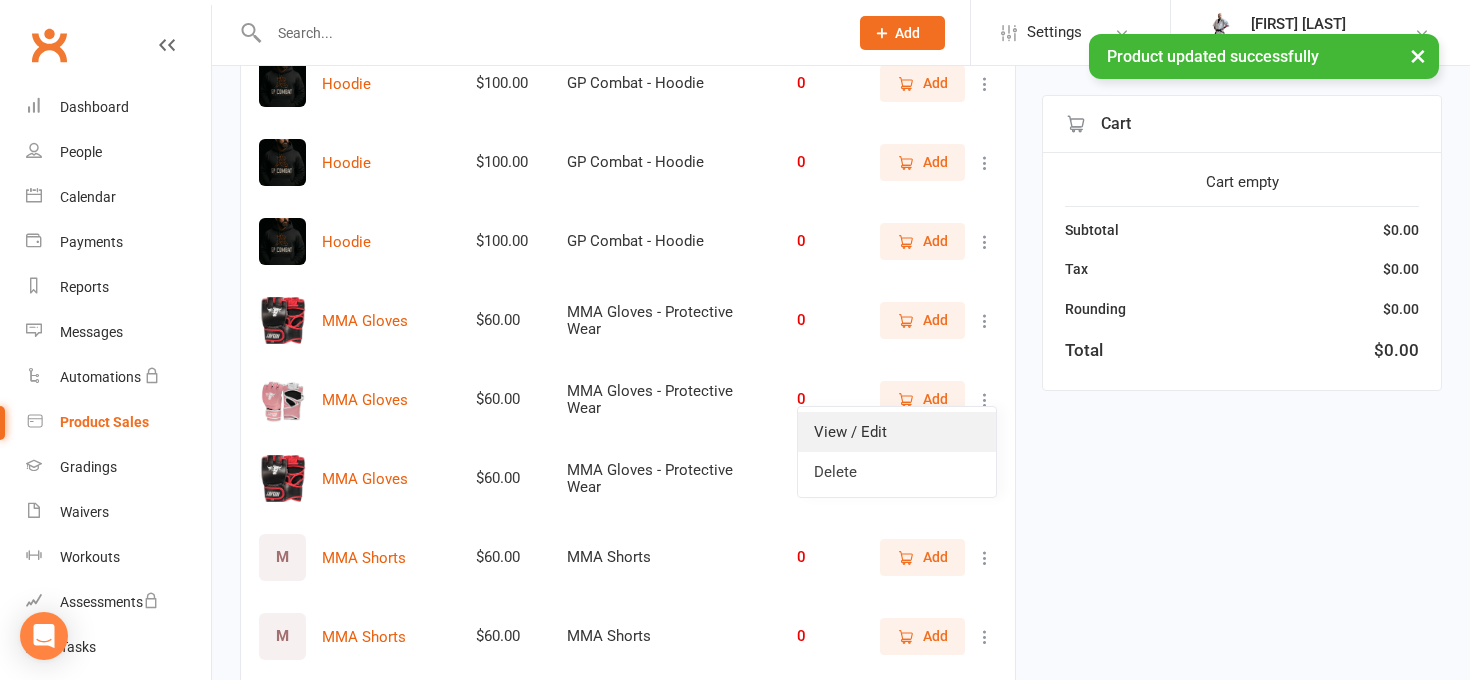 click on "View / Edit" at bounding box center [897, 432] 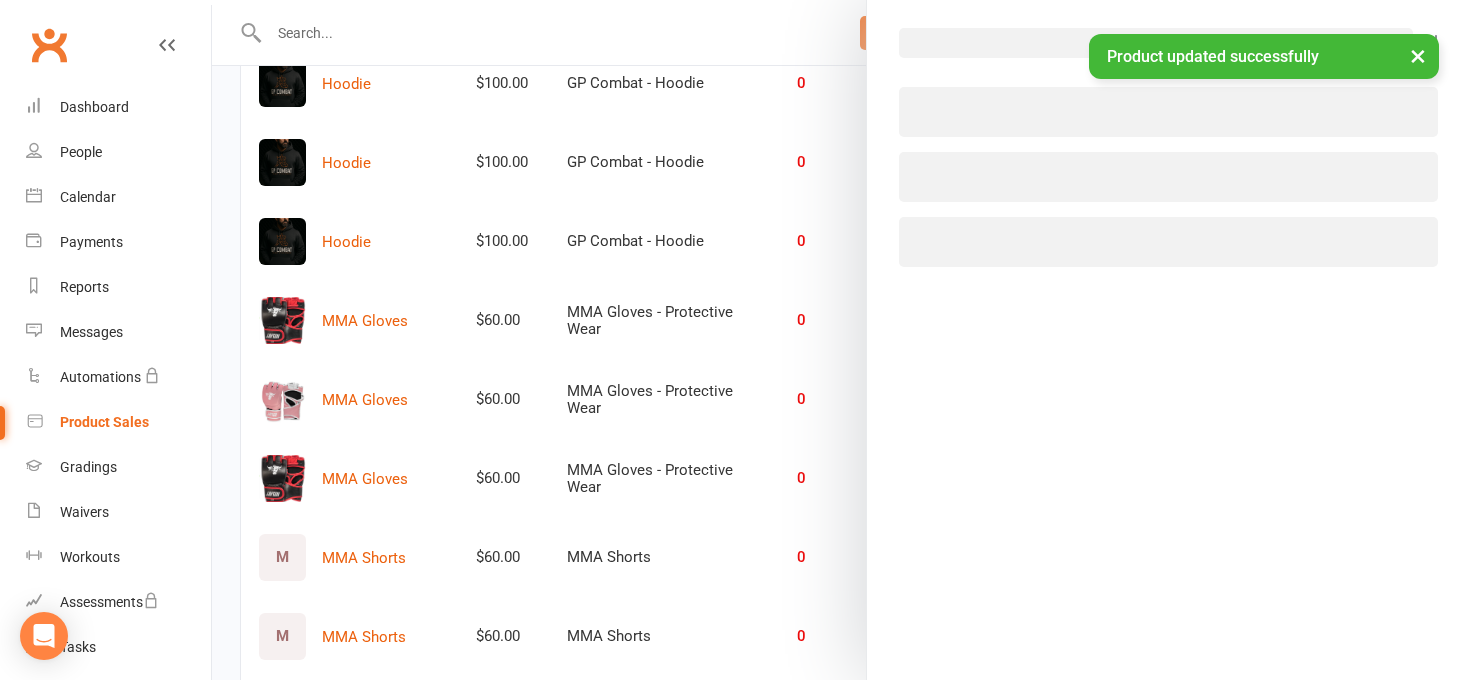 select on "3998" 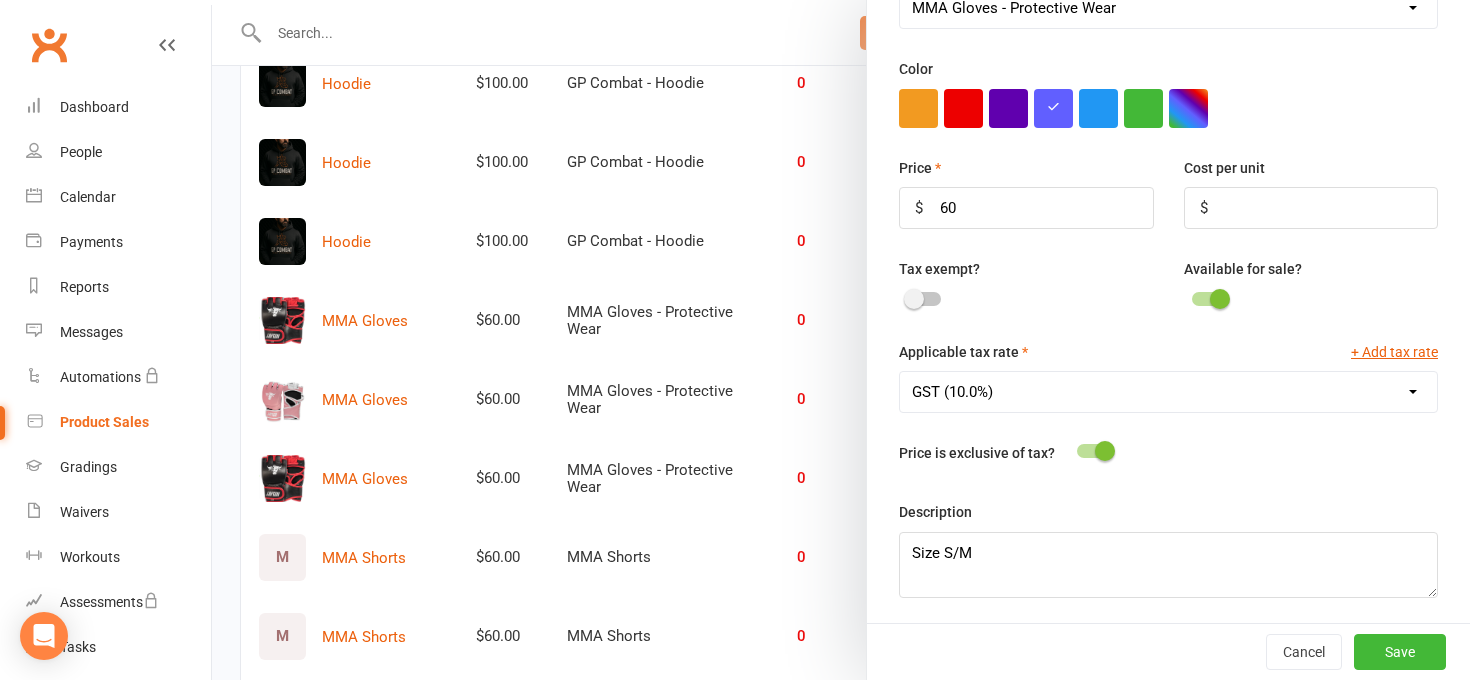 scroll, scrollTop: 597, scrollLeft: 0, axis: vertical 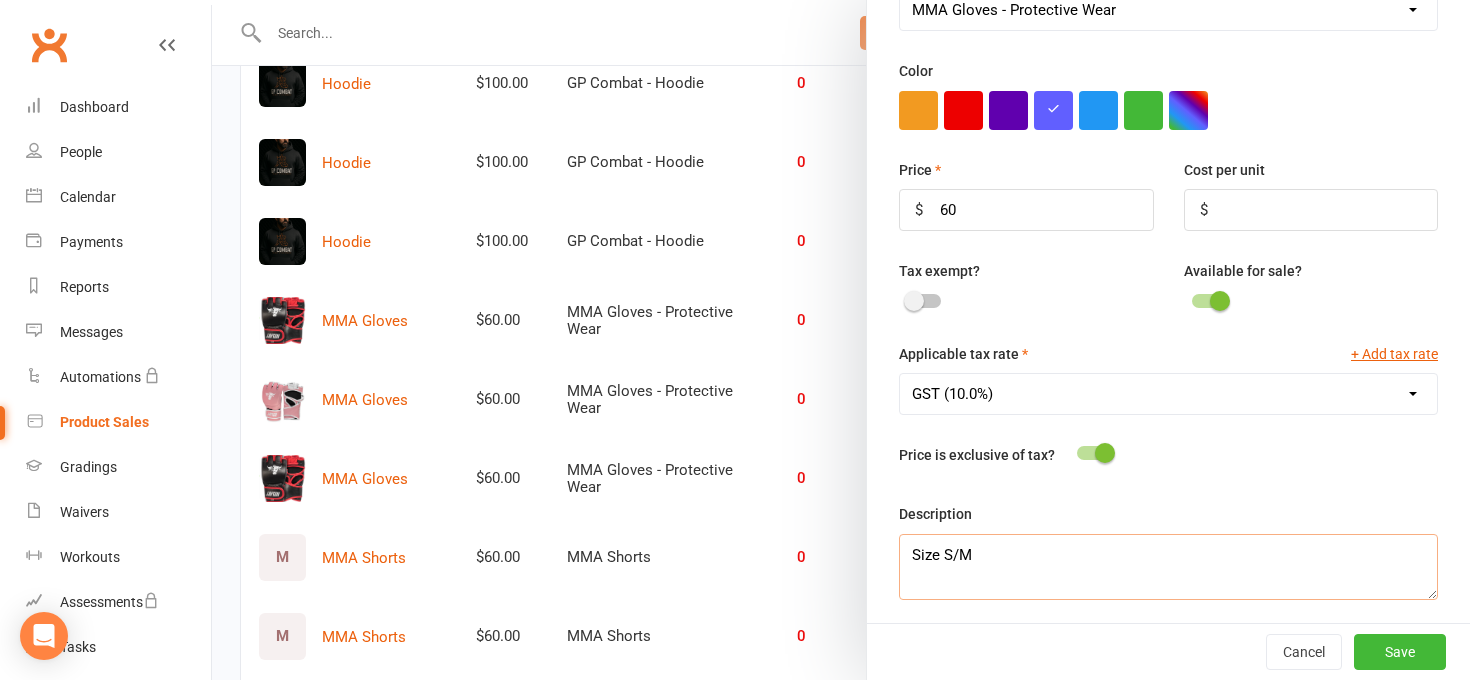 click on "Size S/M" at bounding box center (1168, 567) 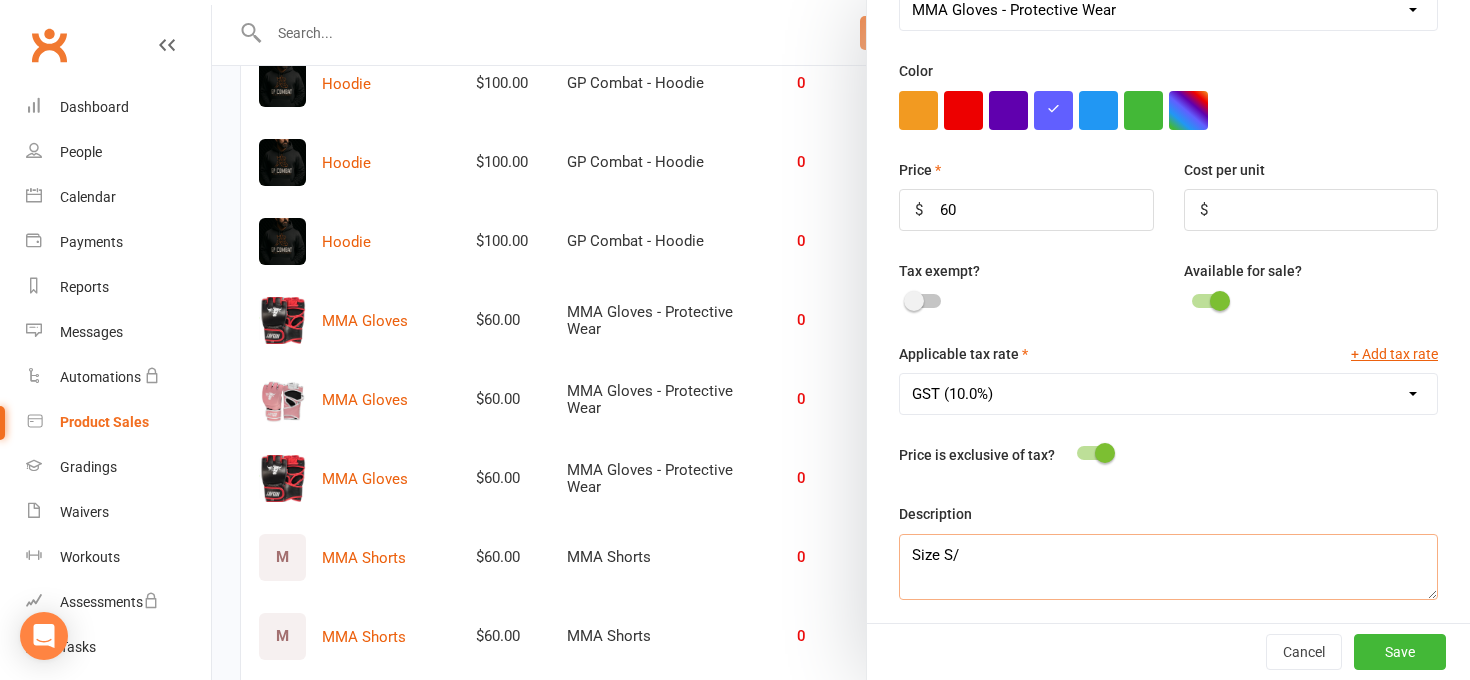 type on "Size S/M" 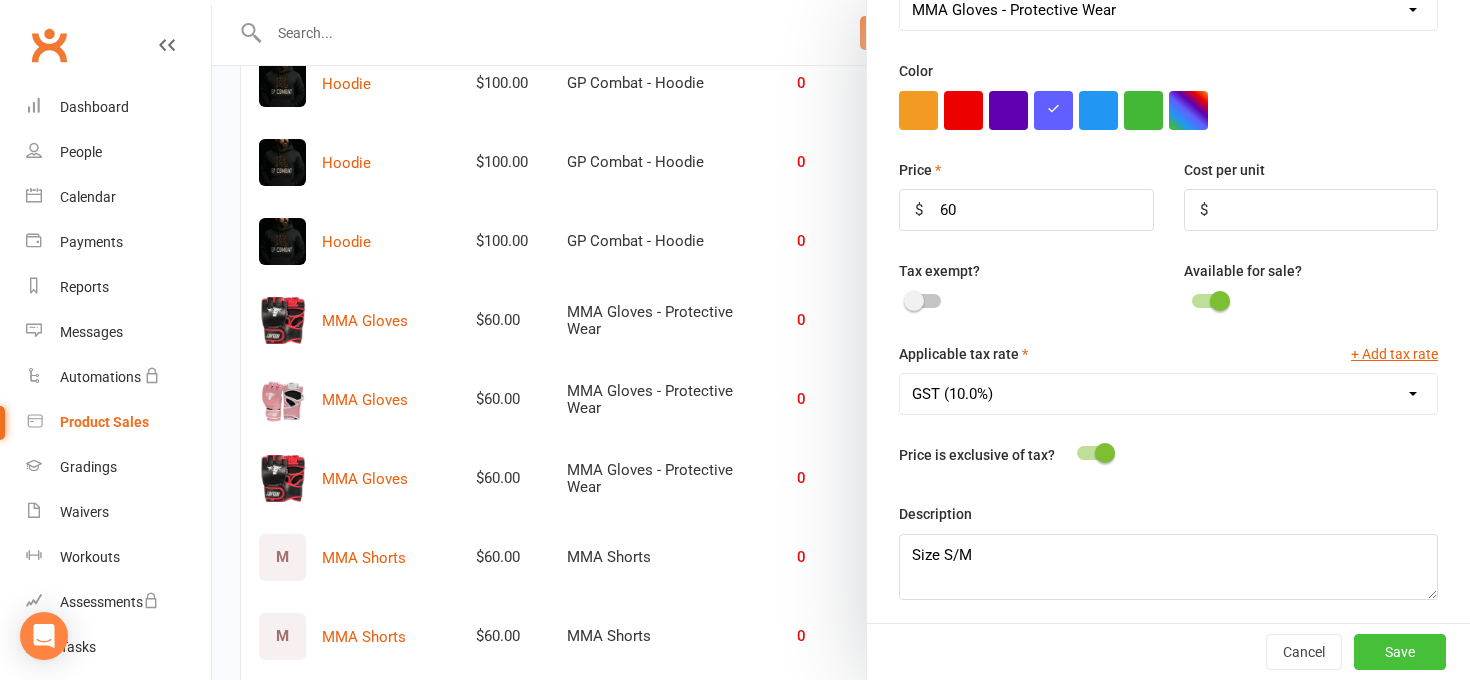 click on "Save" at bounding box center (1400, 652) 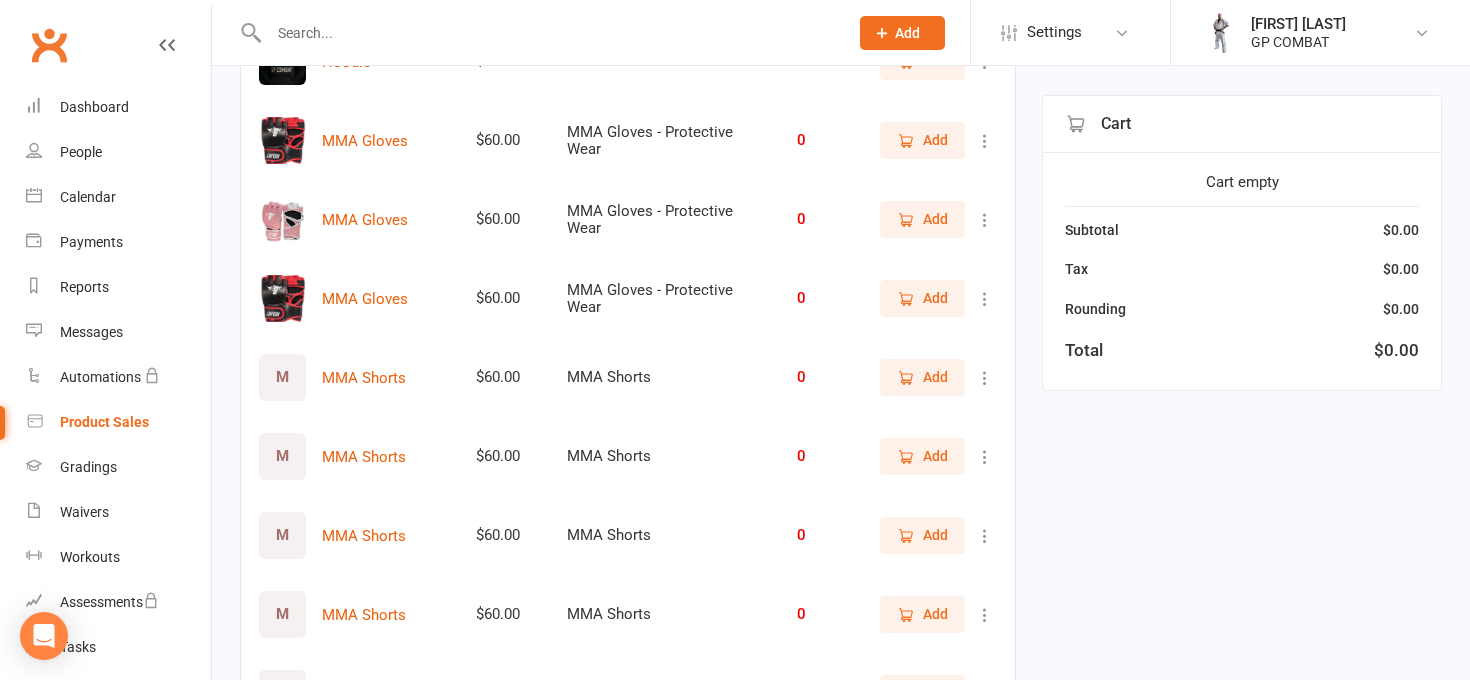 scroll, scrollTop: 3948, scrollLeft: 0, axis: vertical 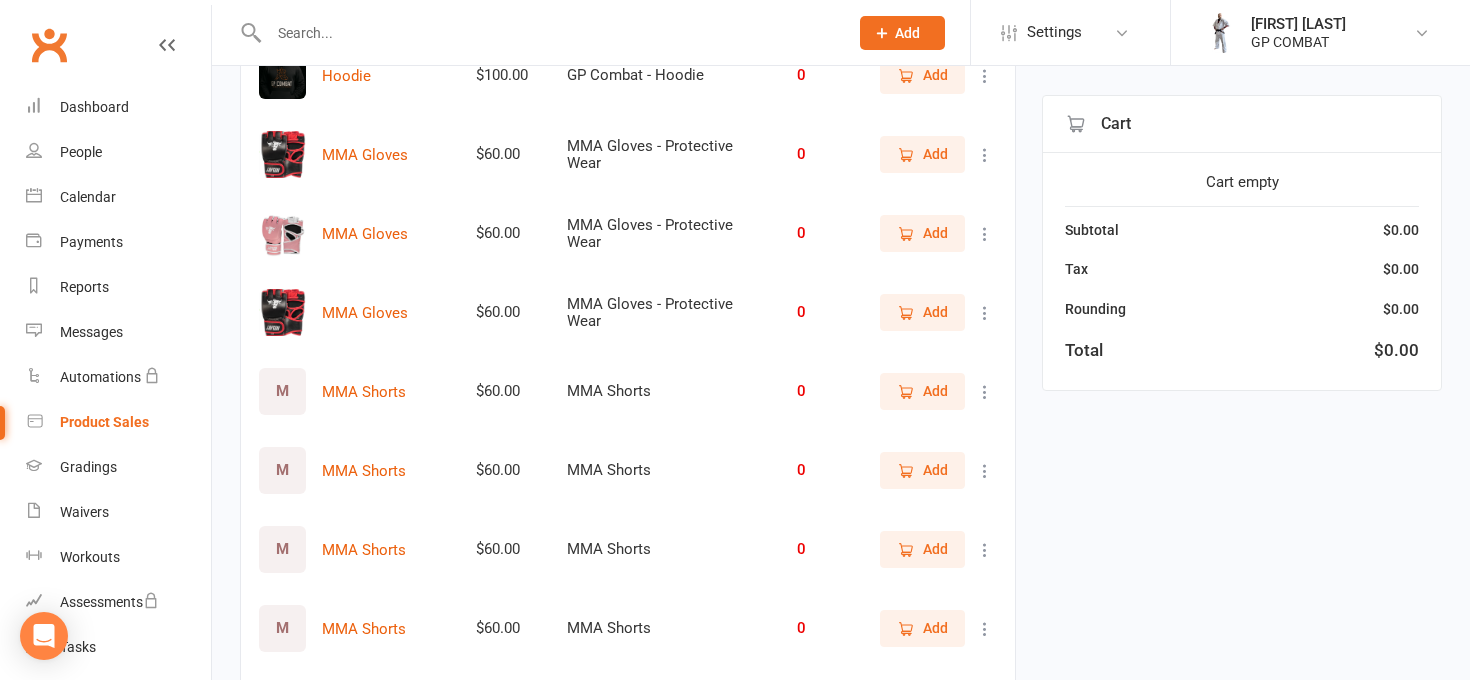 click on "Add" at bounding box center (922, 233) 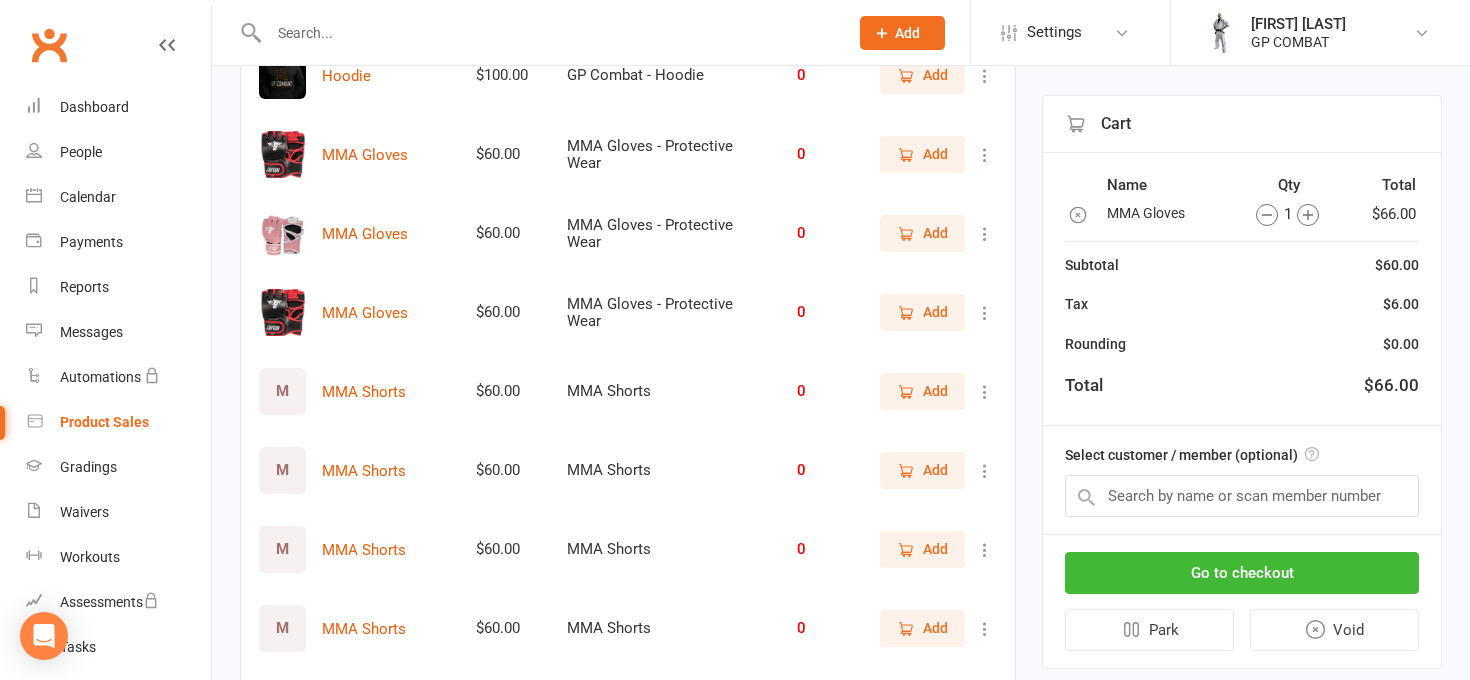click on "Add" at bounding box center [935, 154] 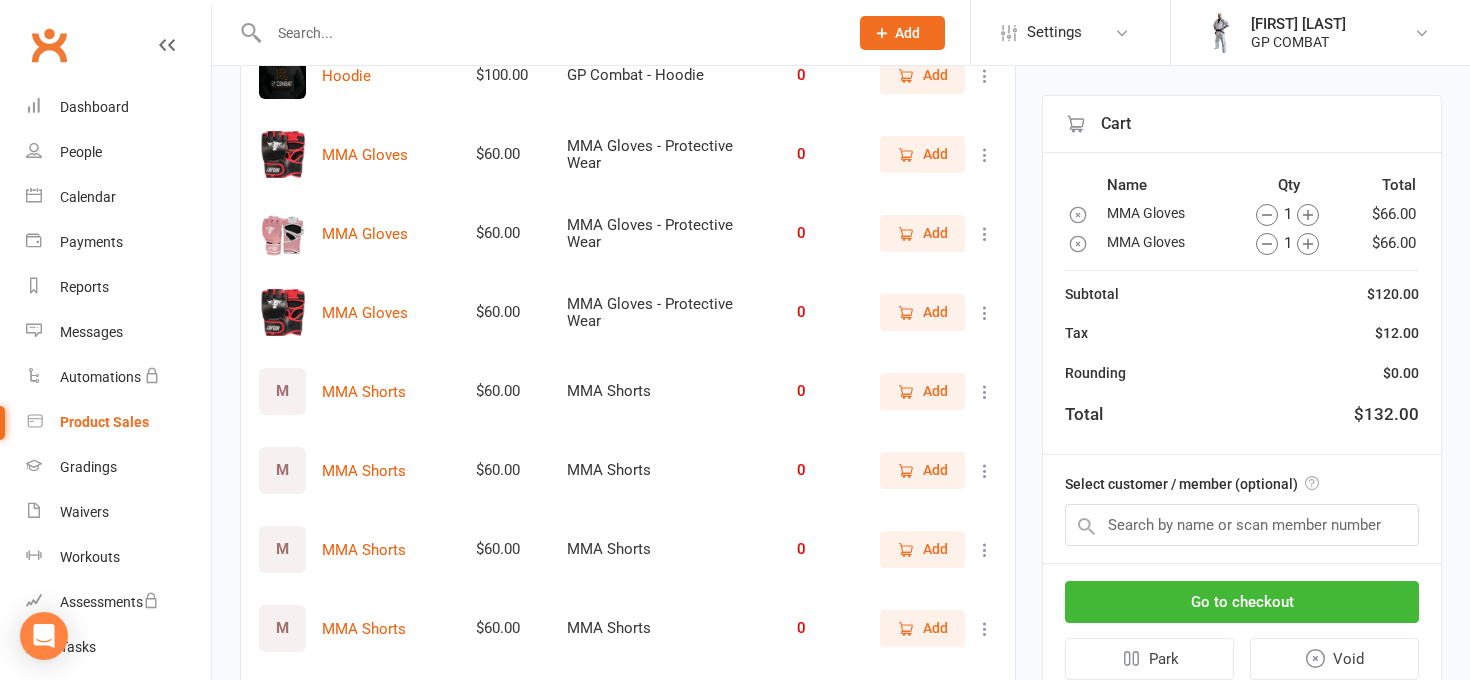 click on "Add" at bounding box center (935, 312) 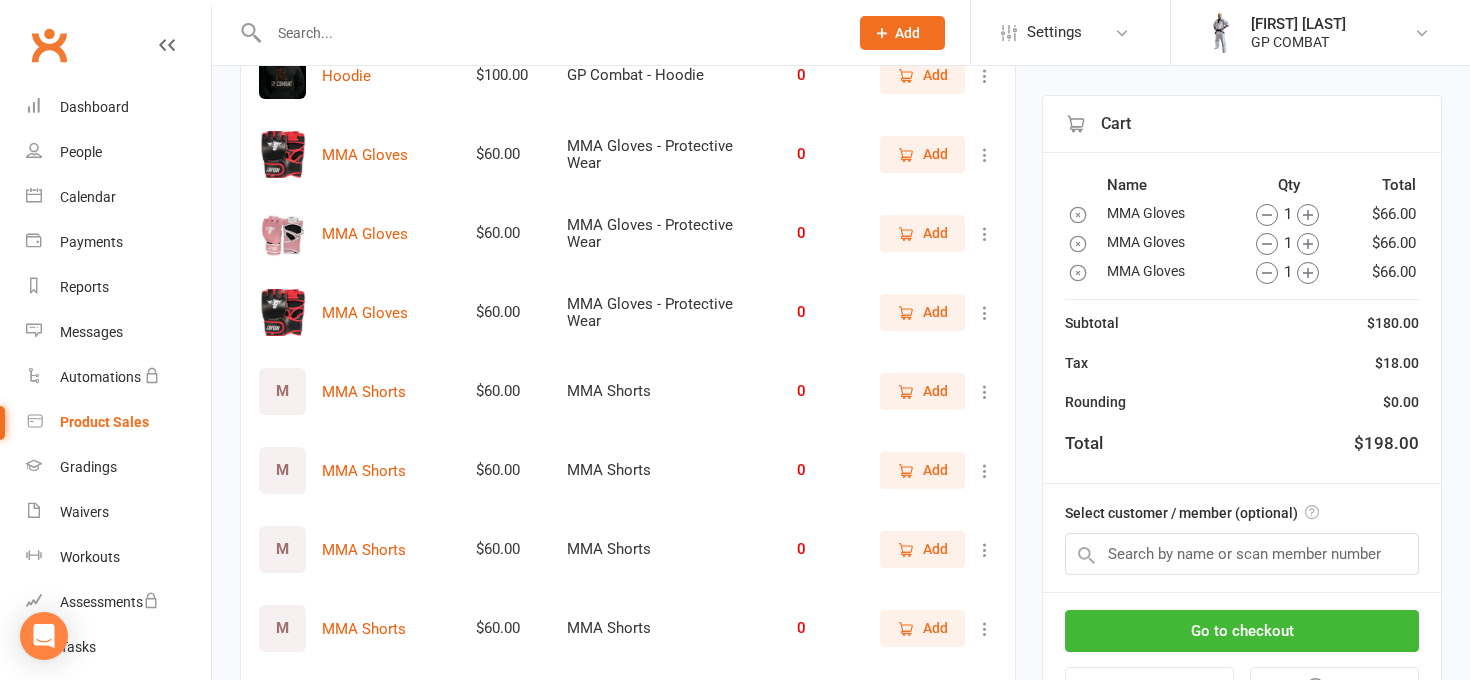 click 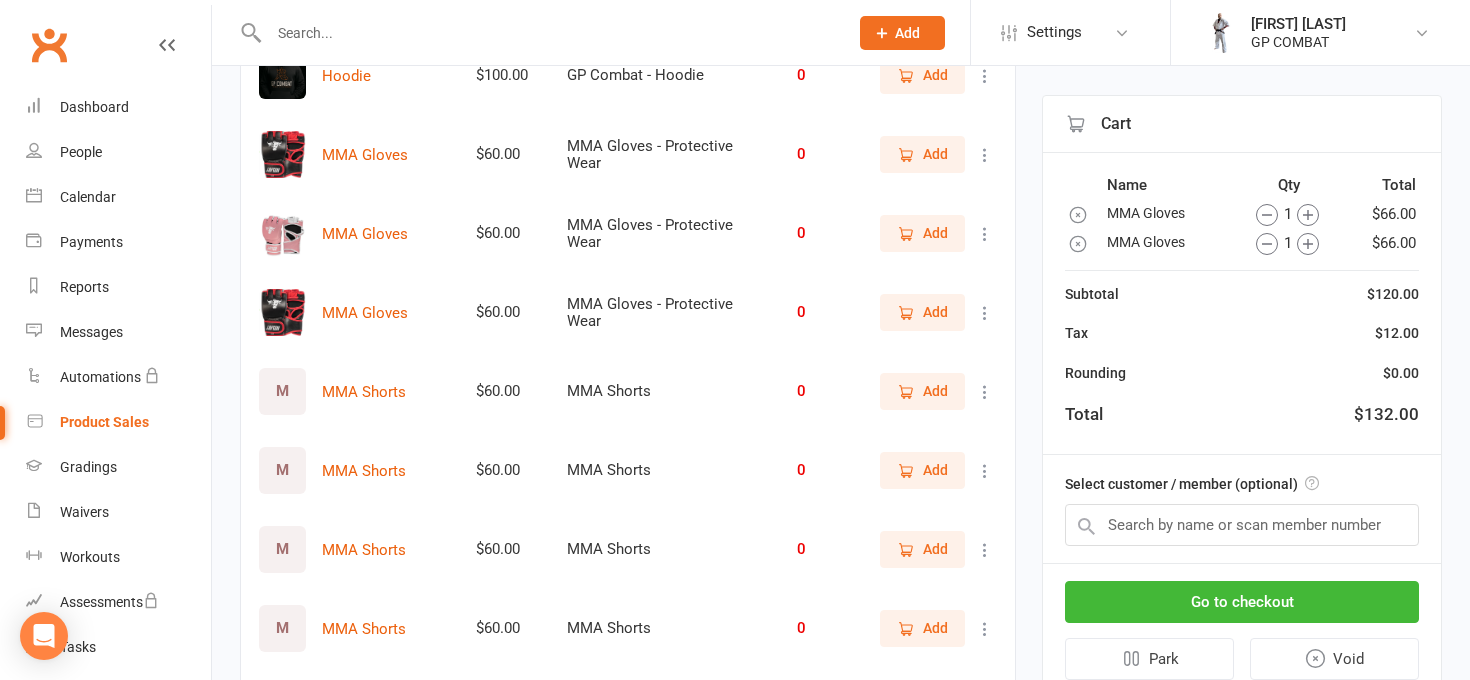 click 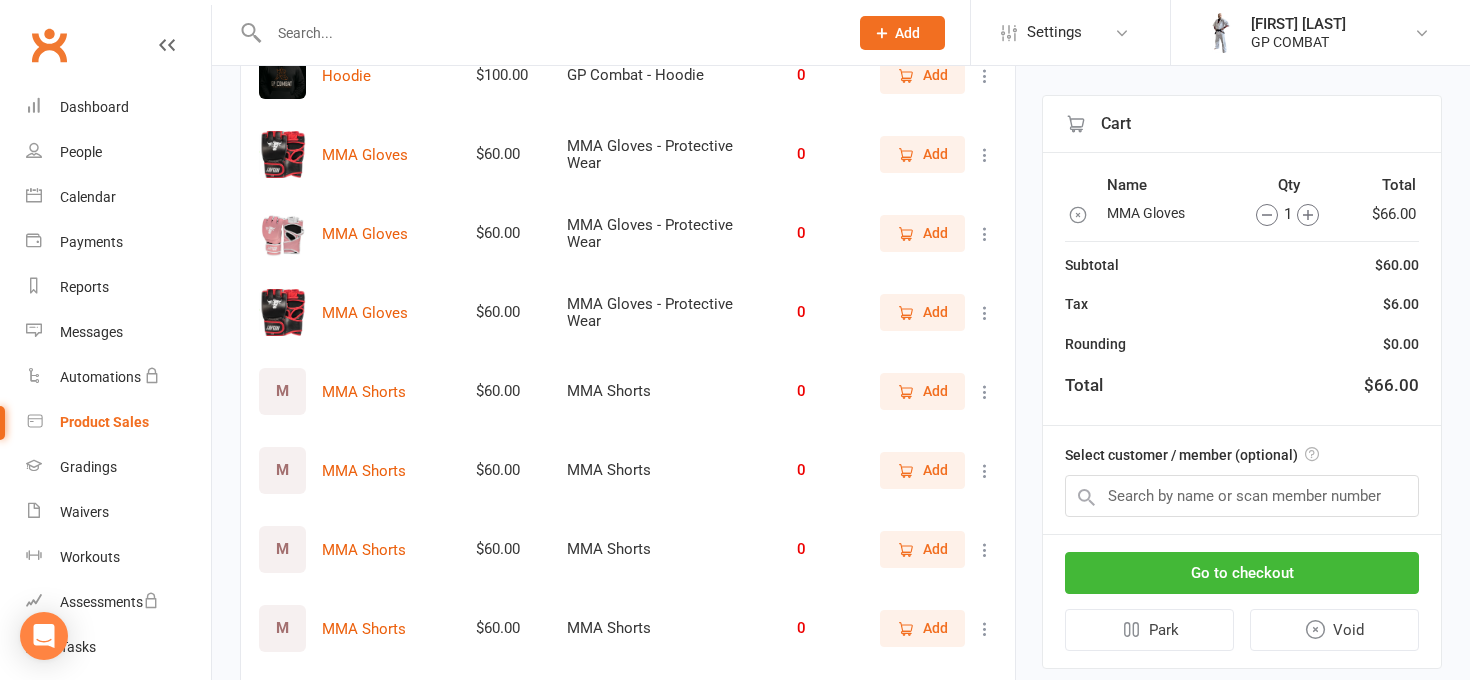 click 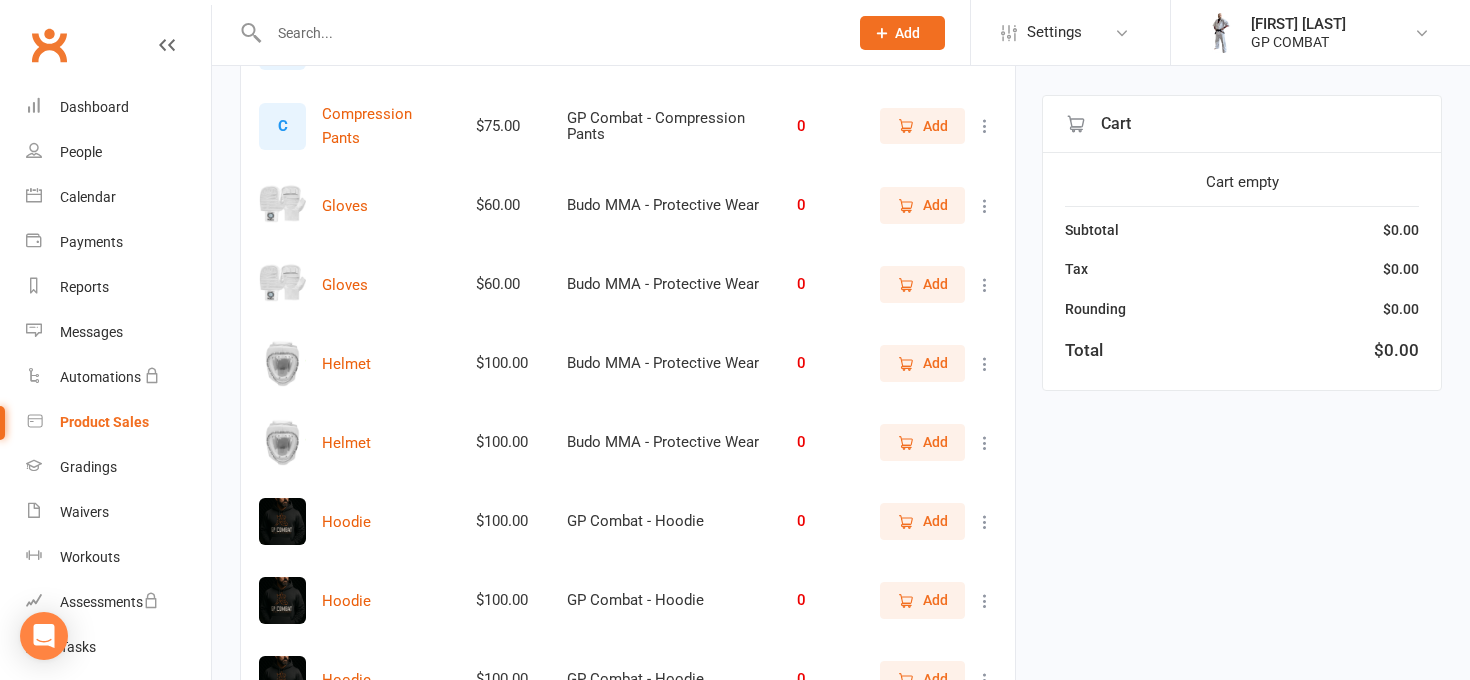 scroll, scrollTop: 3039, scrollLeft: 0, axis: vertical 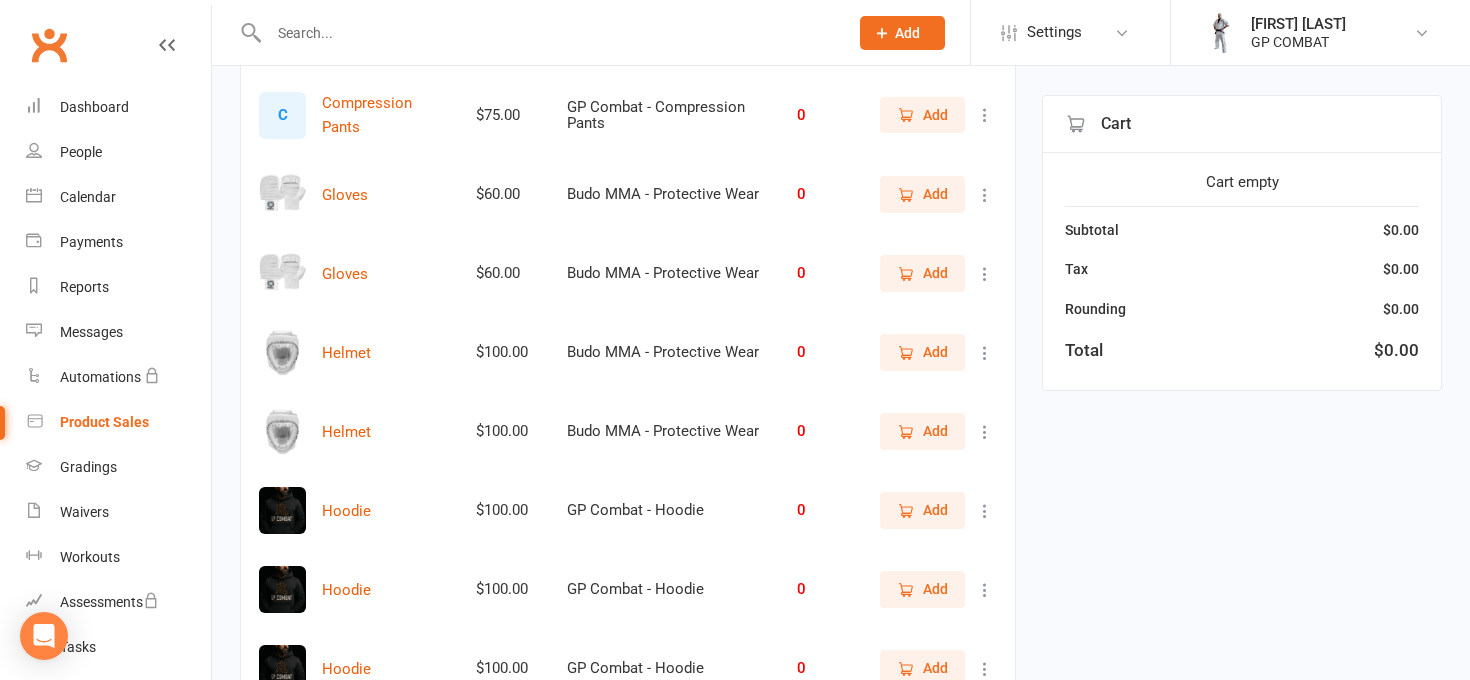 click at bounding box center (985, 353) 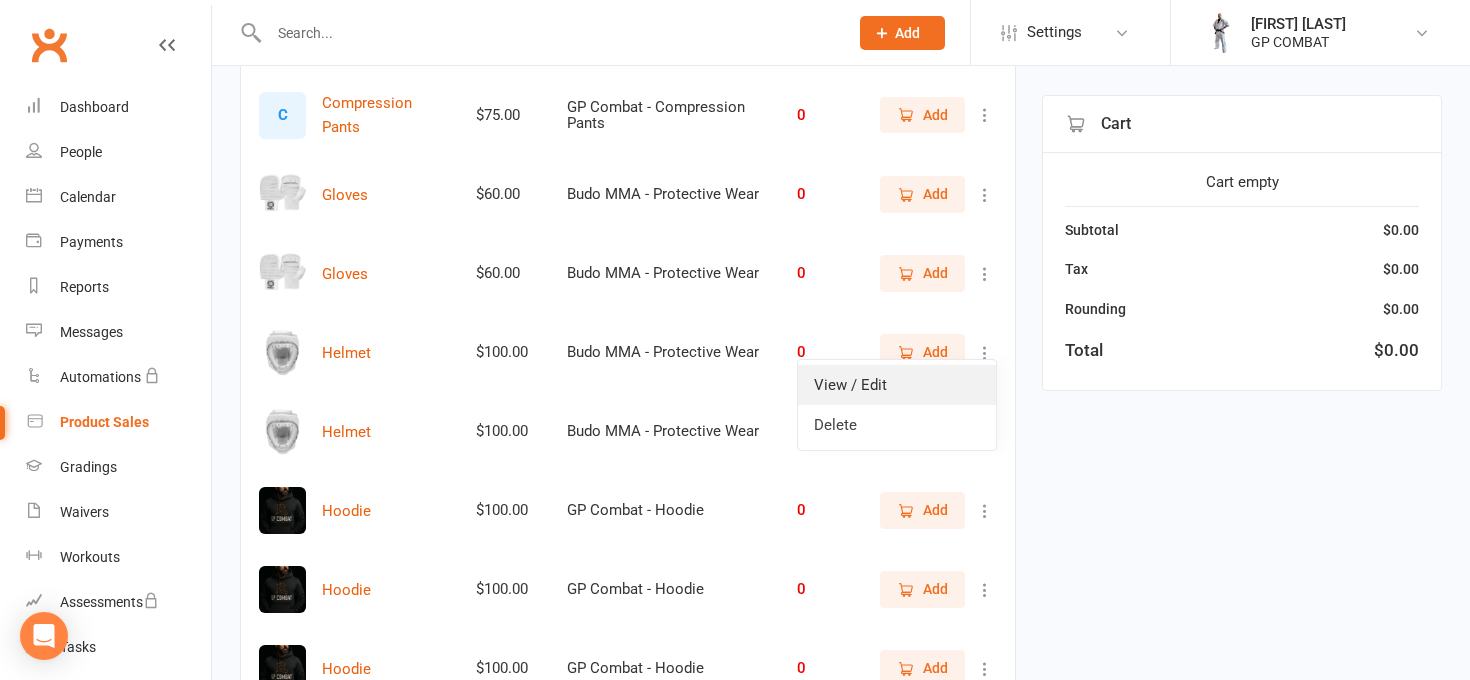 click on "View / Edit" at bounding box center [897, 385] 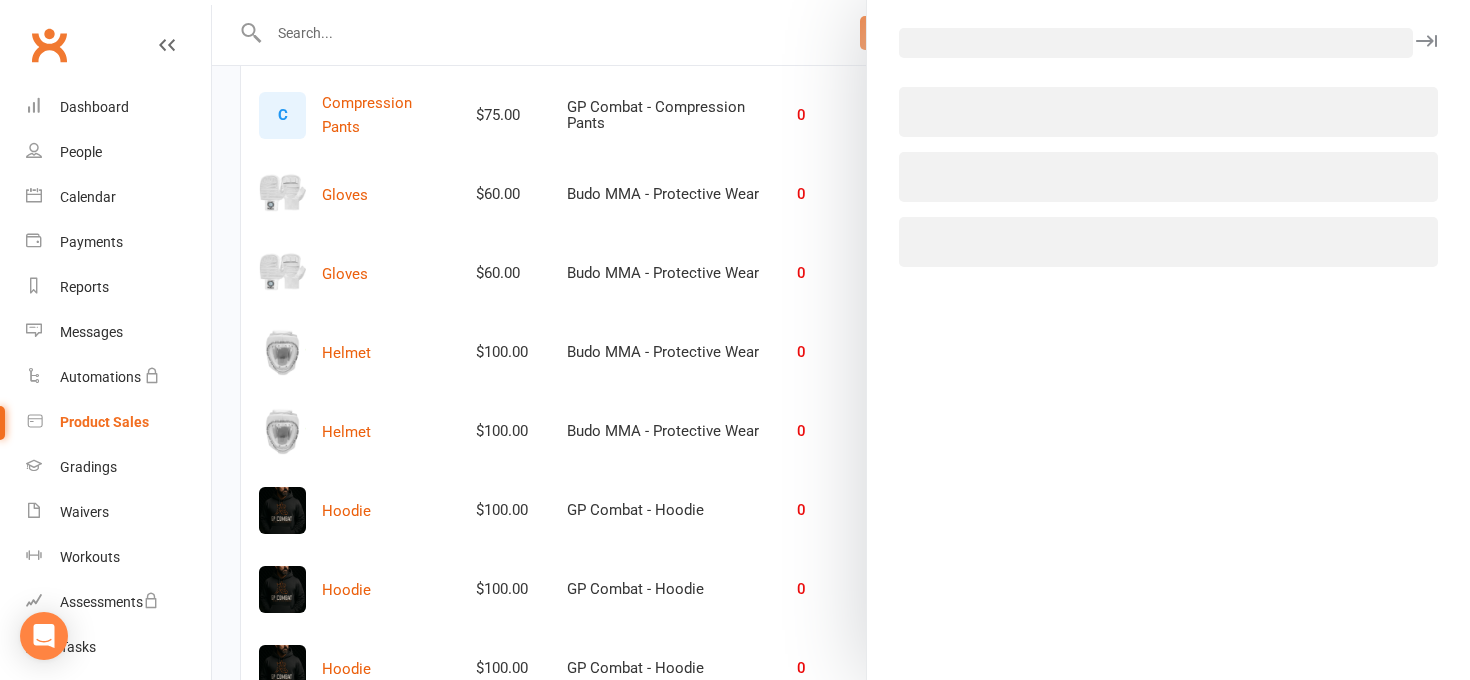 select on "3939" 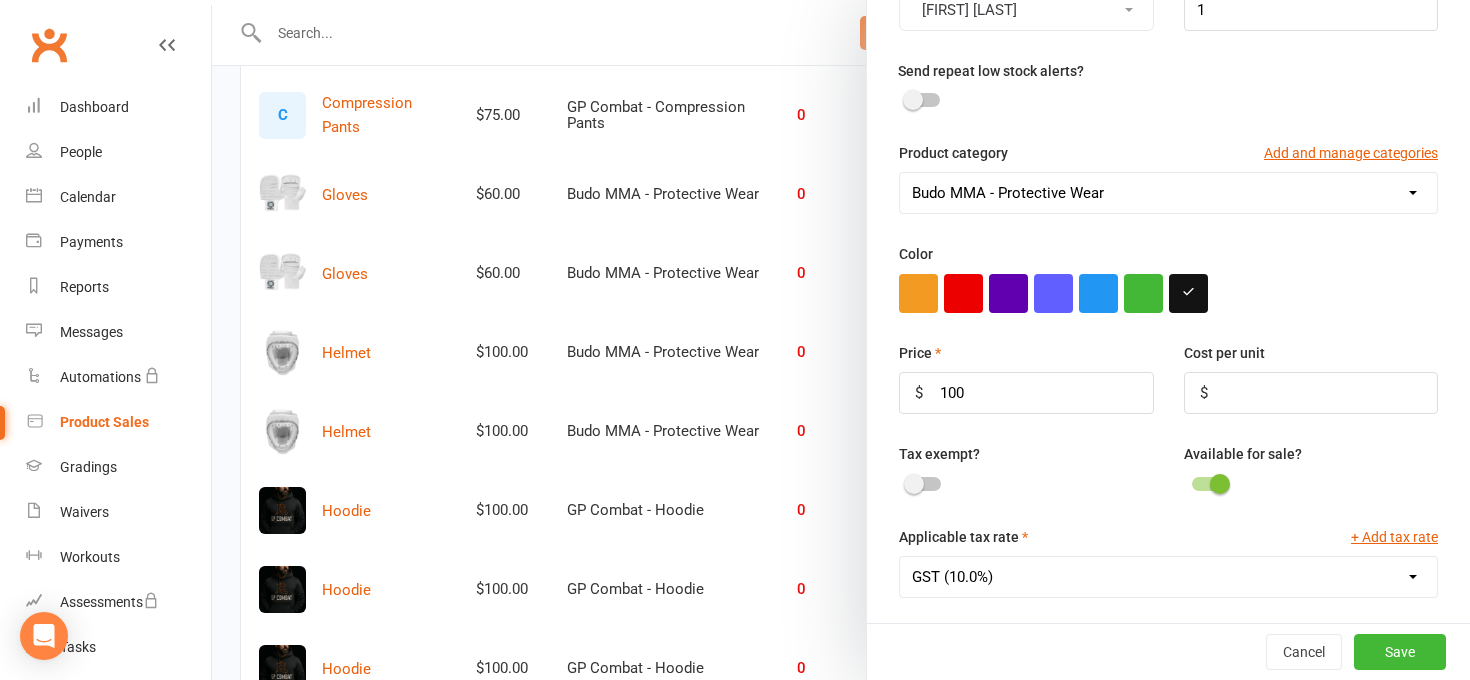 scroll, scrollTop: 410, scrollLeft: 0, axis: vertical 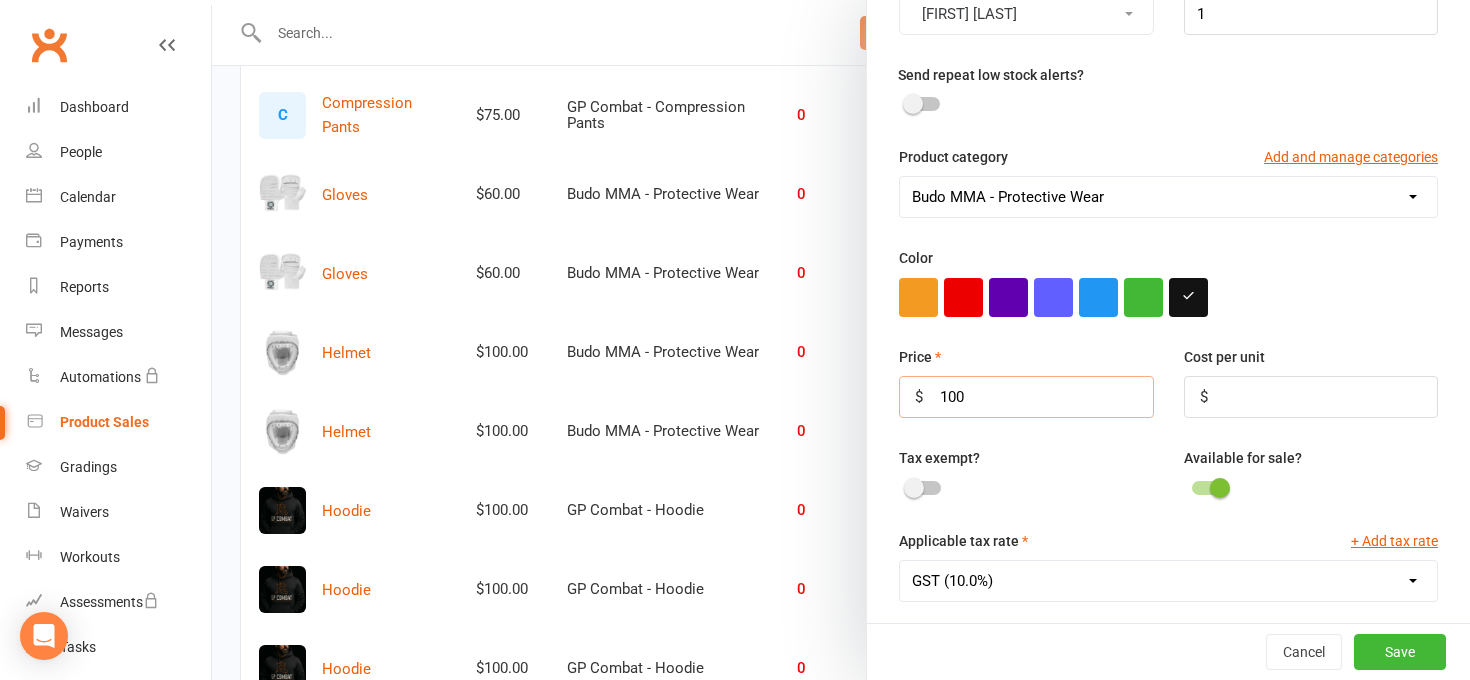 click on "100" at bounding box center [1026, 397] 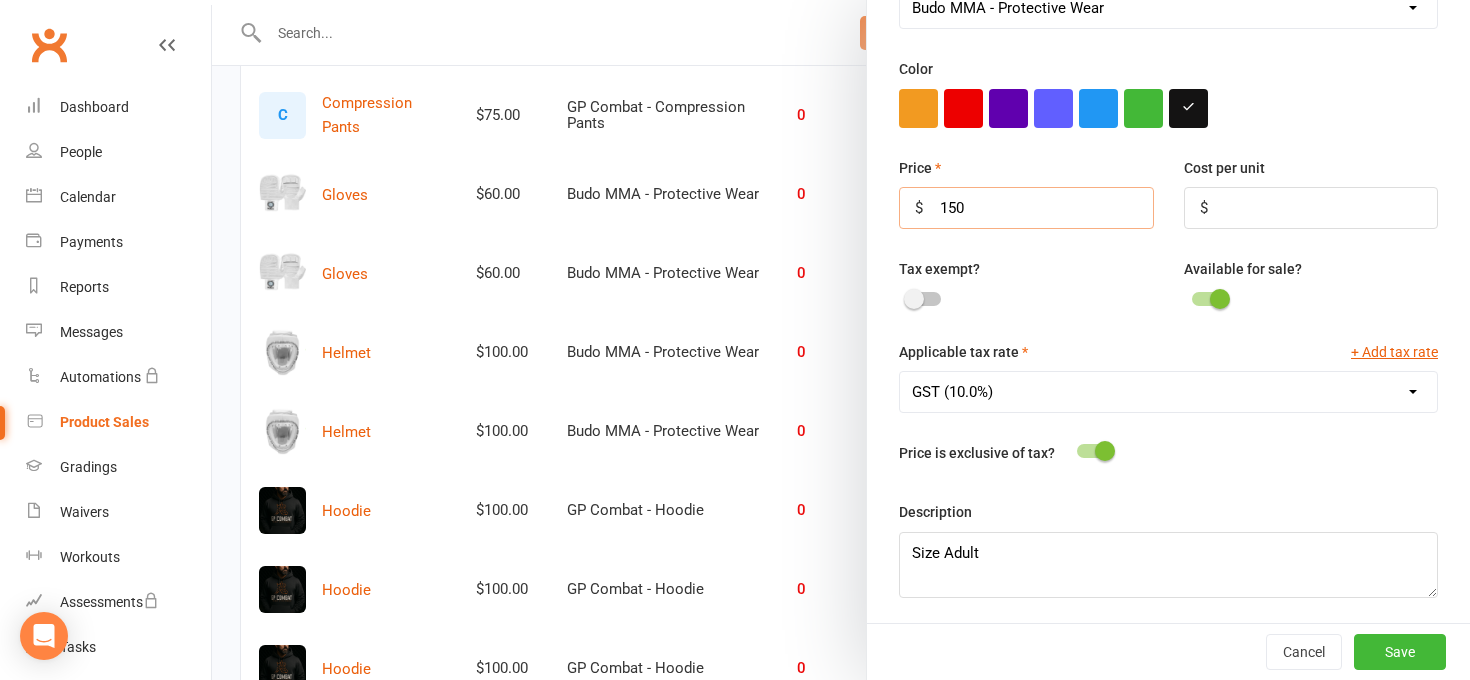 scroll, scrollTop: 597, scrollLeft: 0, axis: vertical 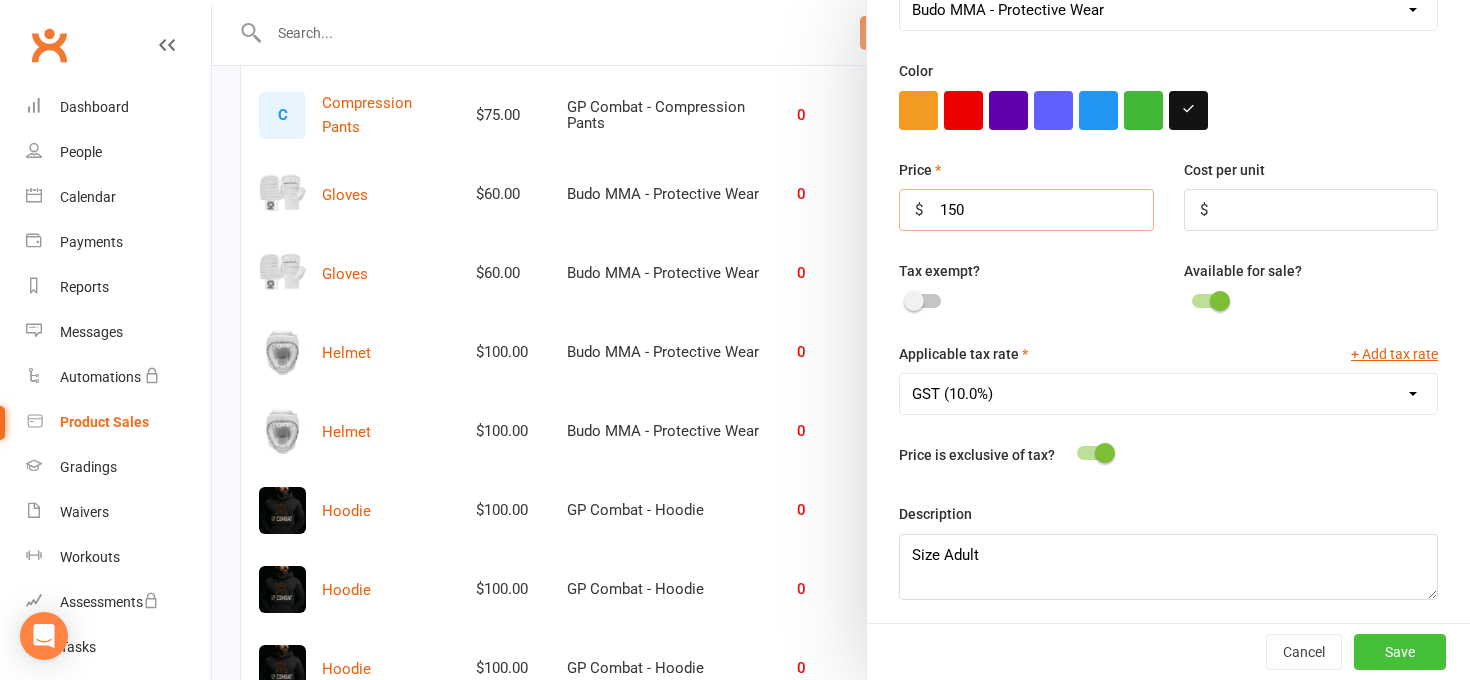 type on "150" 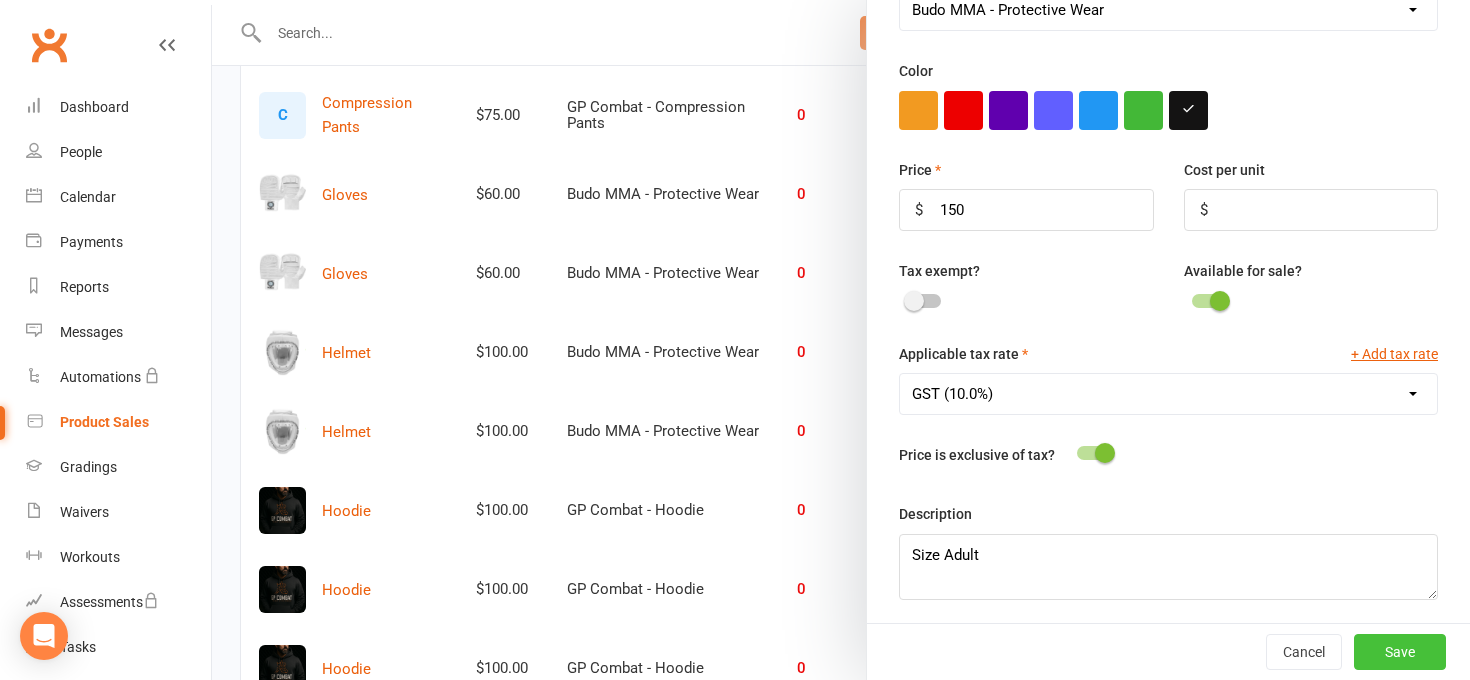 click on "Save" at bounding box center (1400, 652) 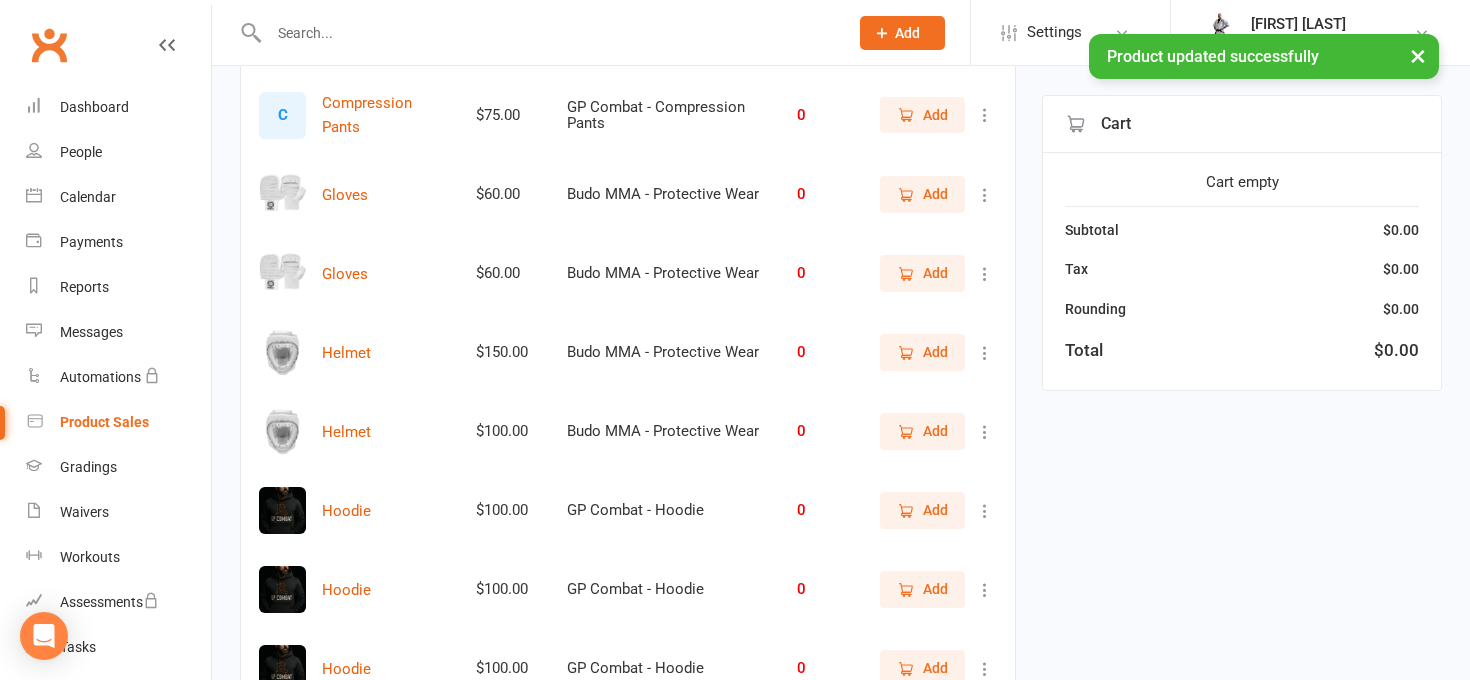 click at bounding box center (985, 432) 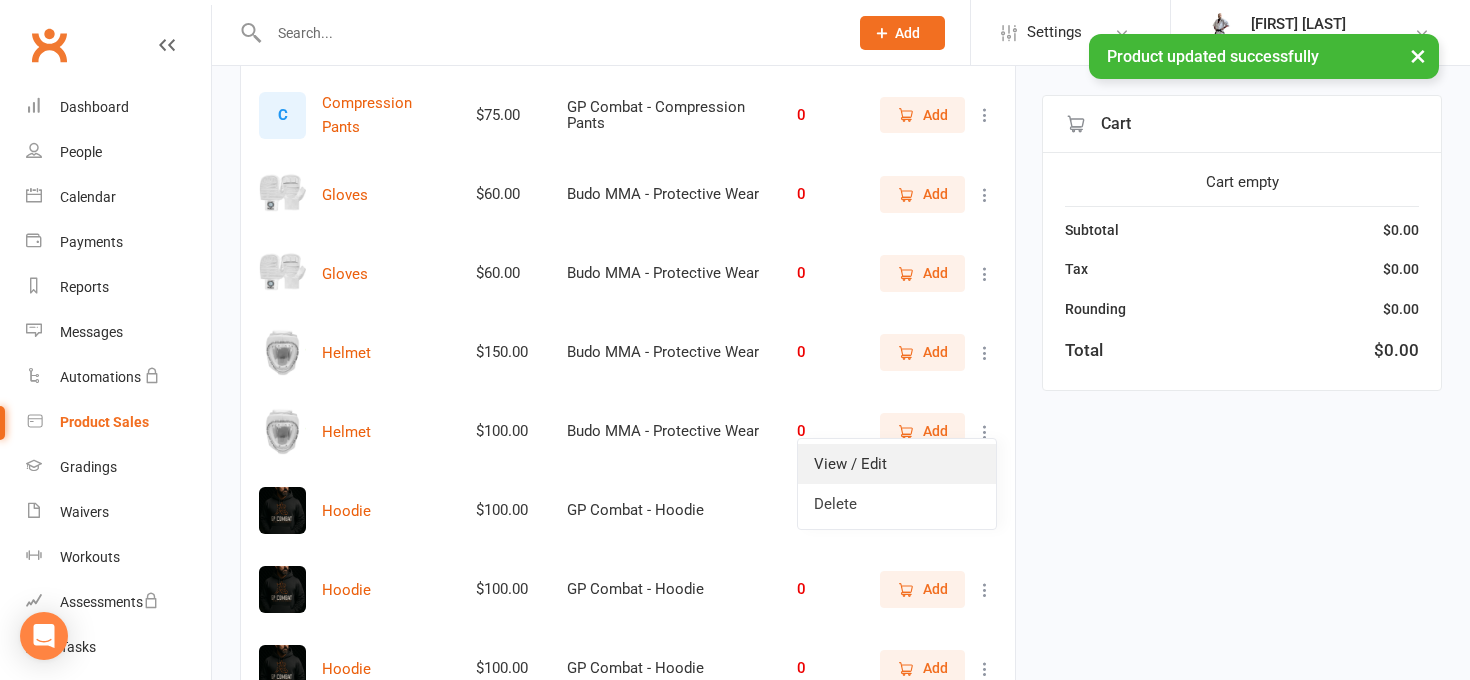 click on "View / Edit" at bounding box center [897, 464] 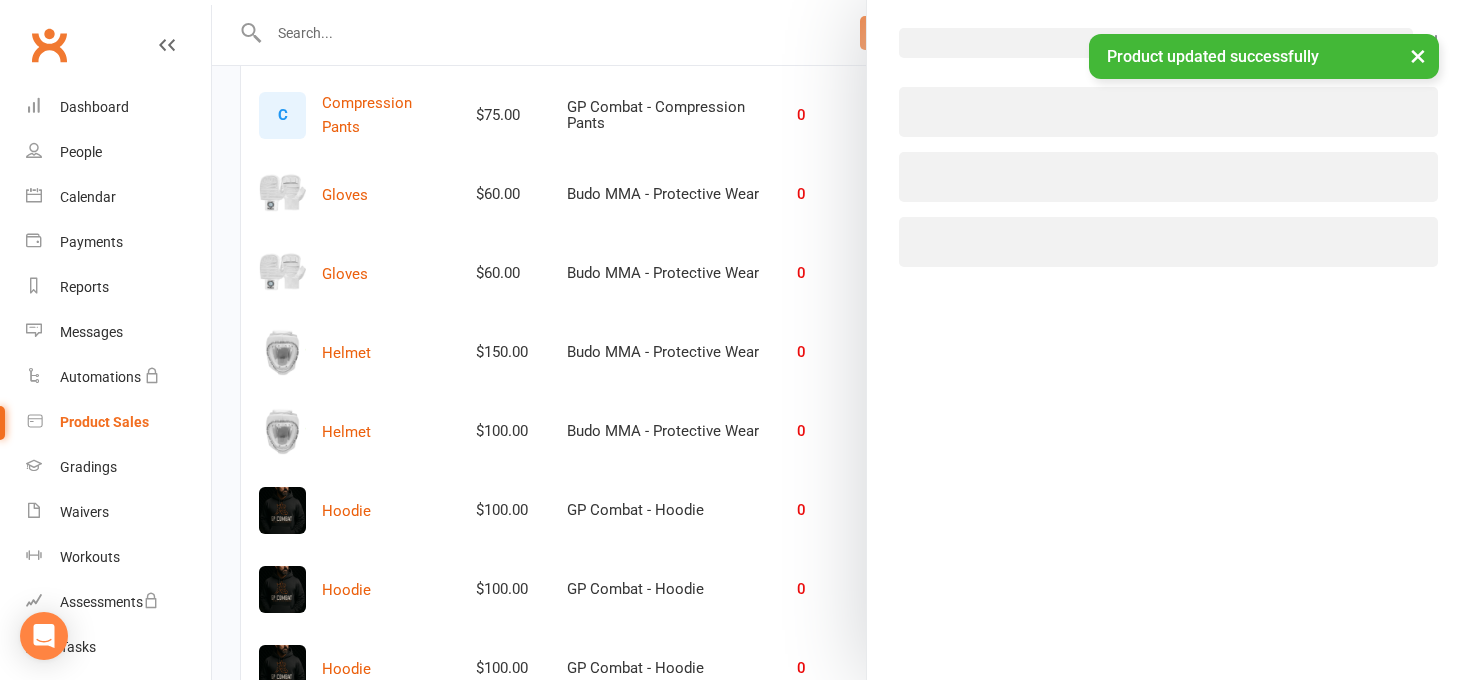 select on "3939" 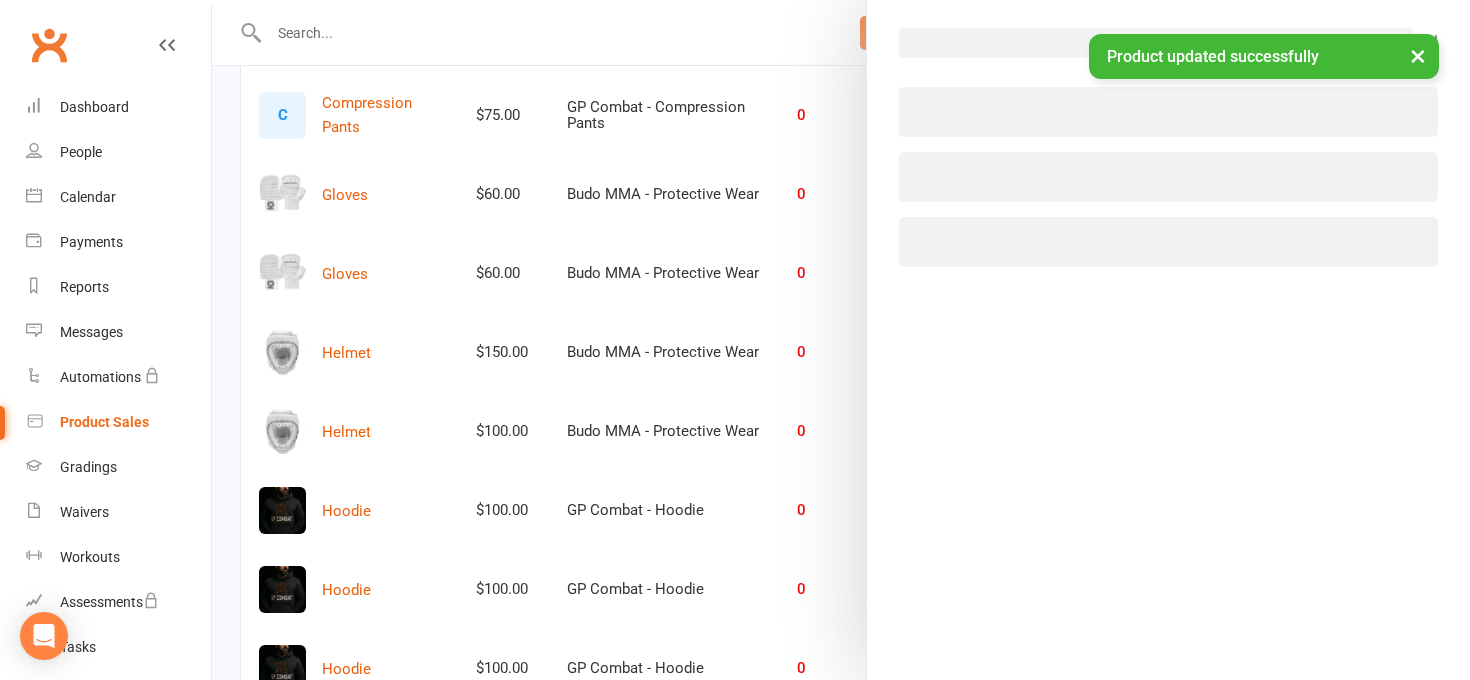 select on "1816" 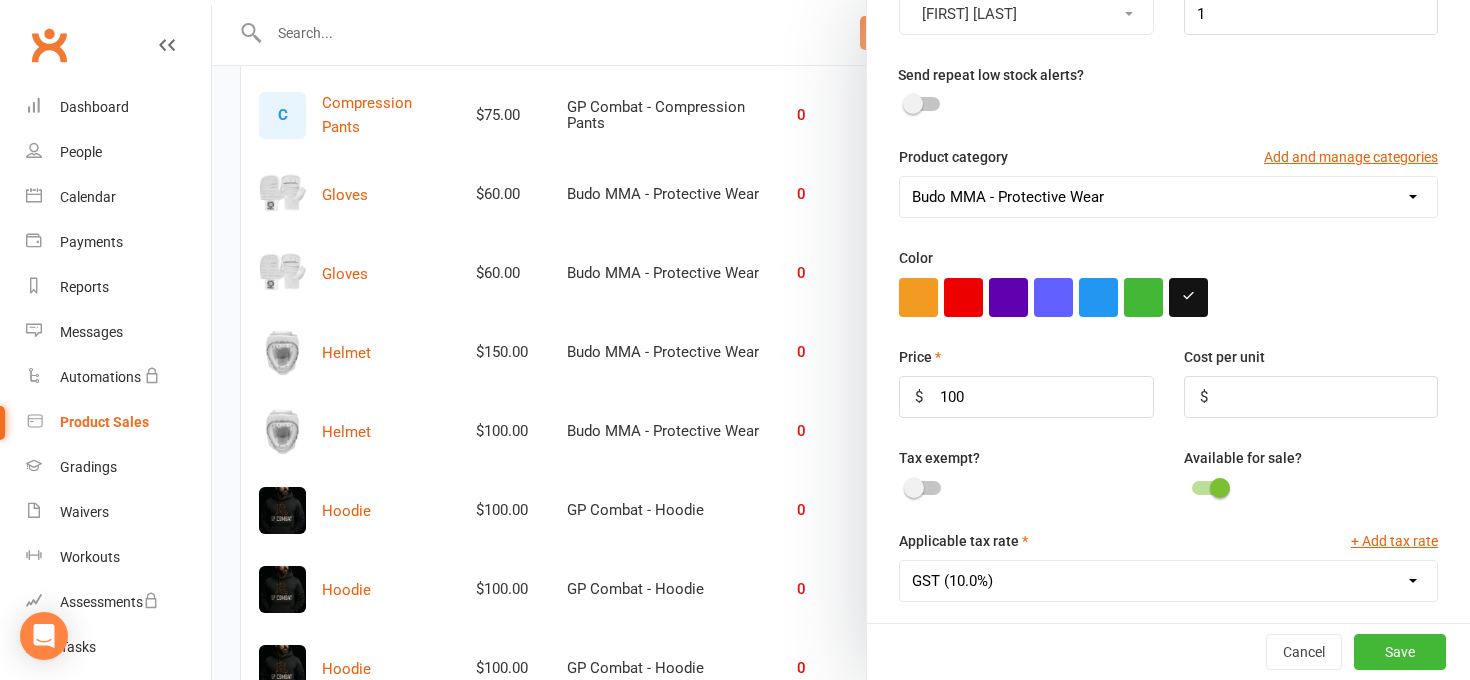 scroll, scrollTop: 441, scrollLeft: 0, axis: vertical 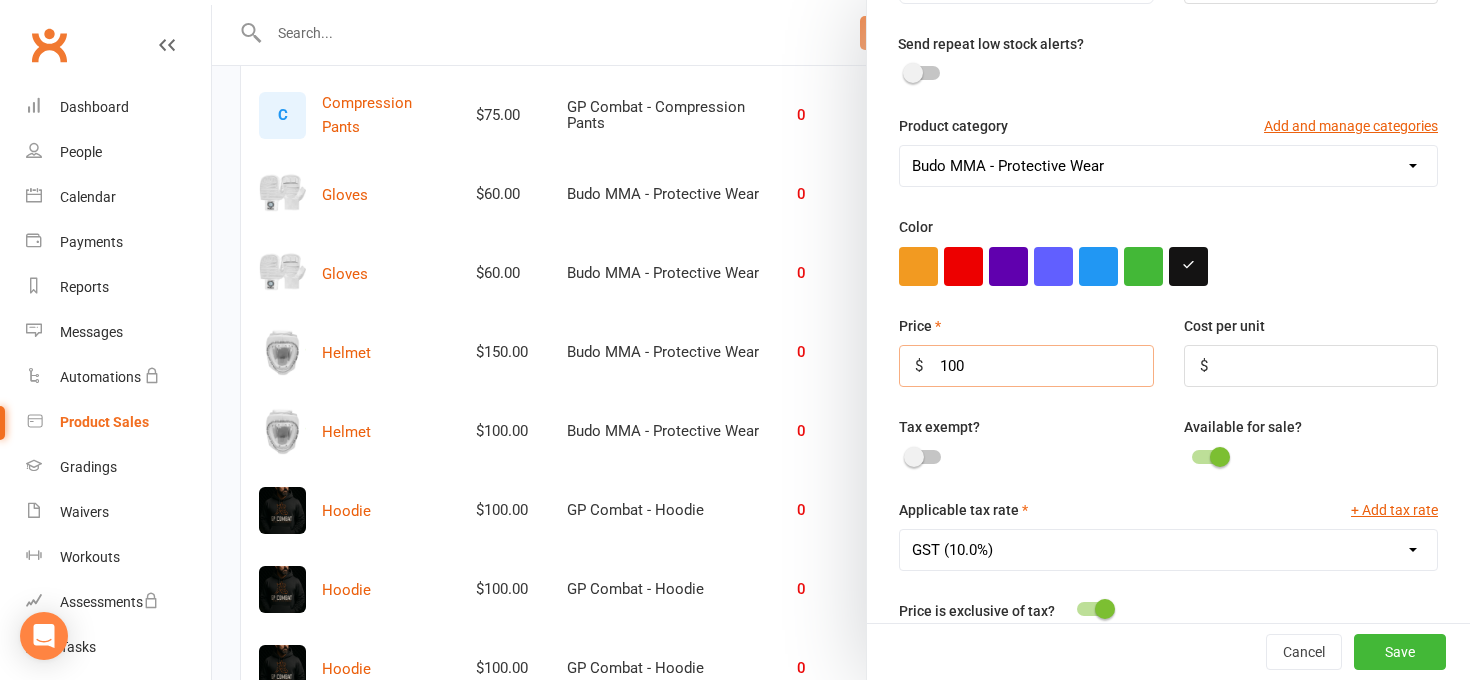 click on "100" at bounding box center [1026, 366] 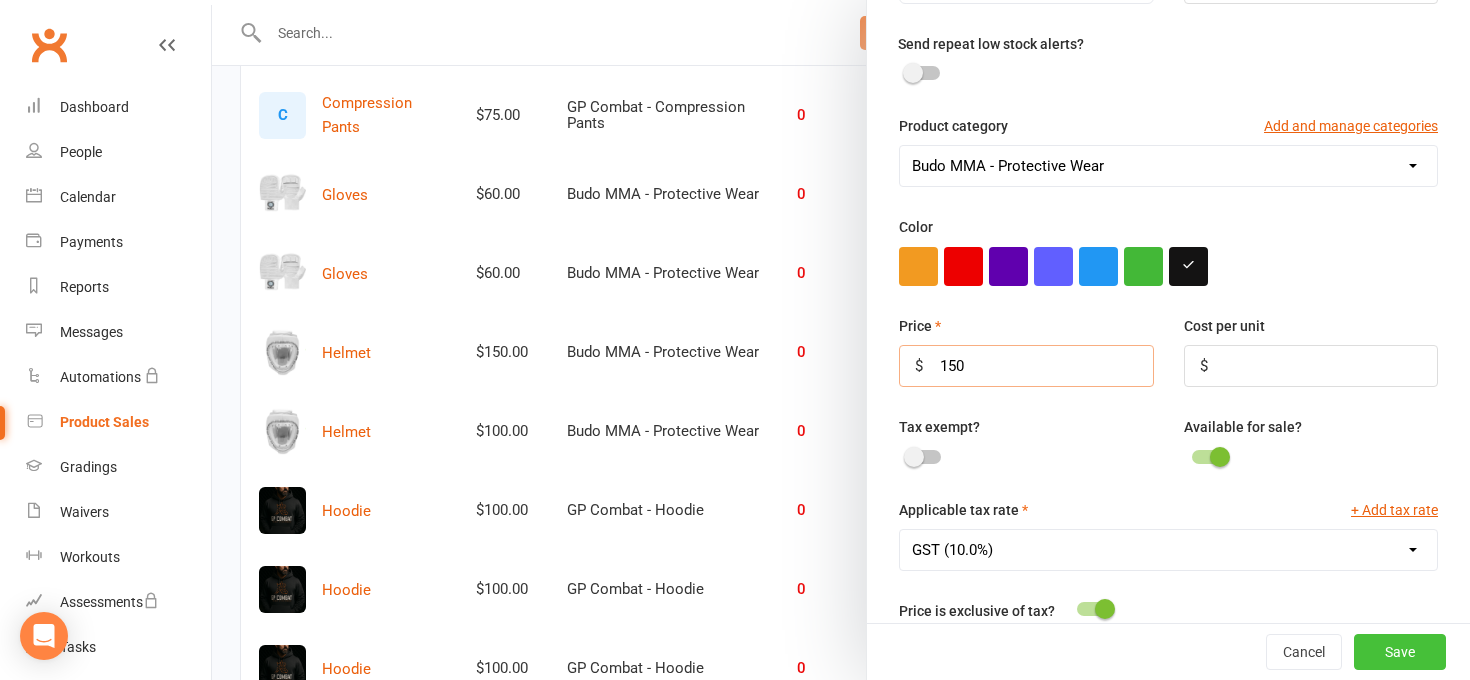 type on "150" 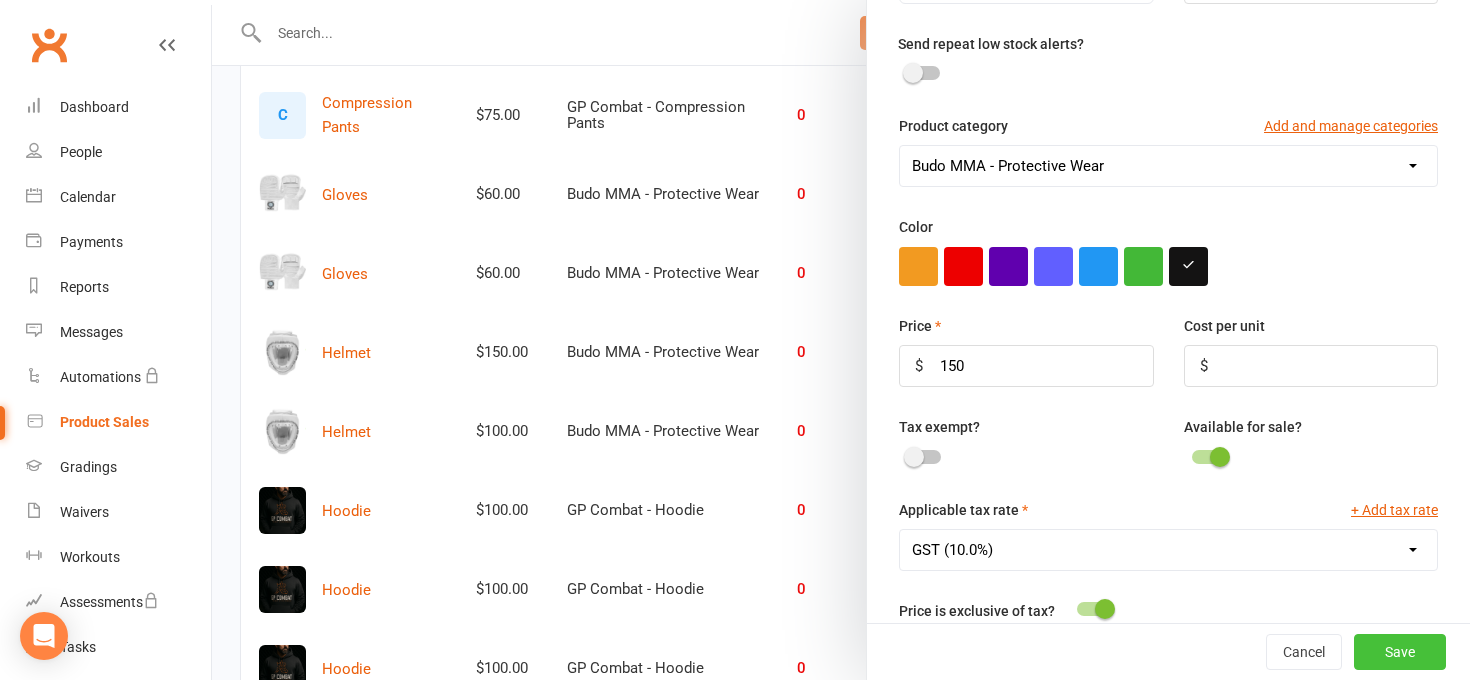 click on "Save" at bounding box center (1400, 652) 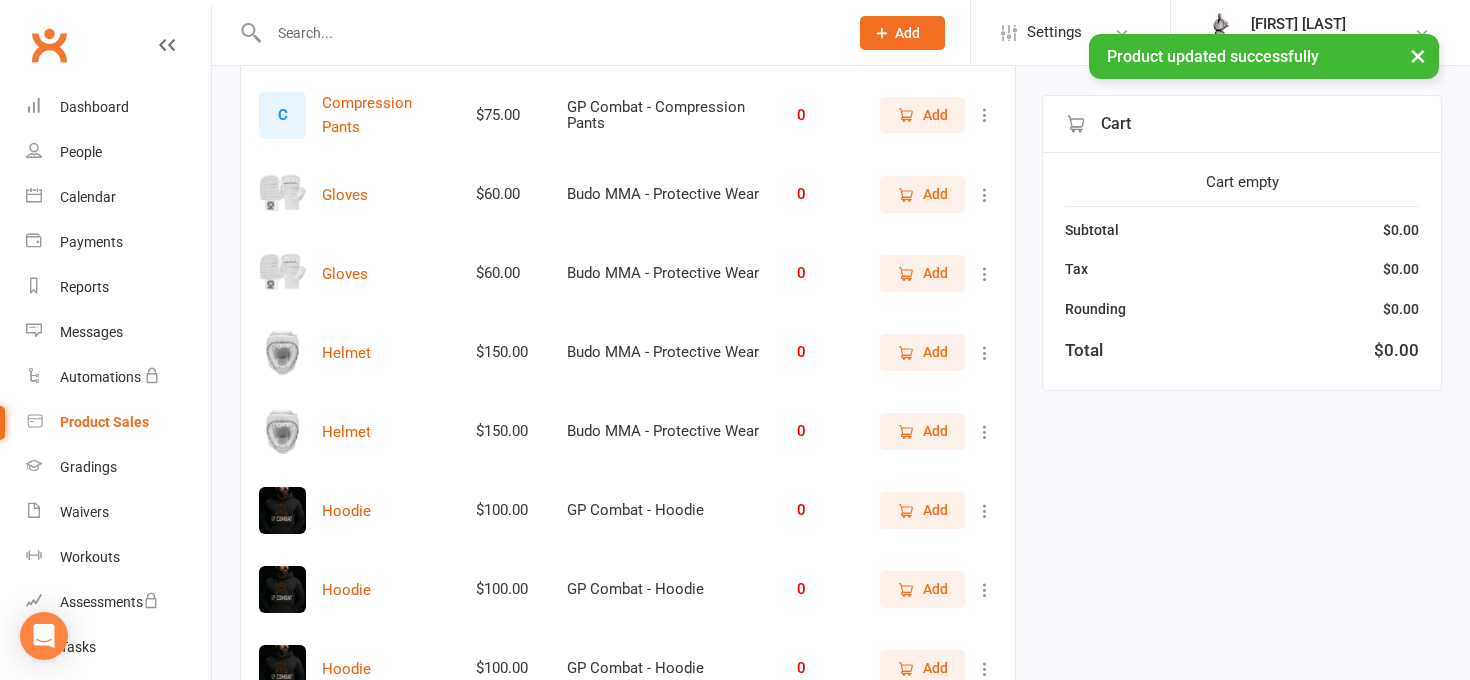 click on "Add" at bounding box center [935, 431] 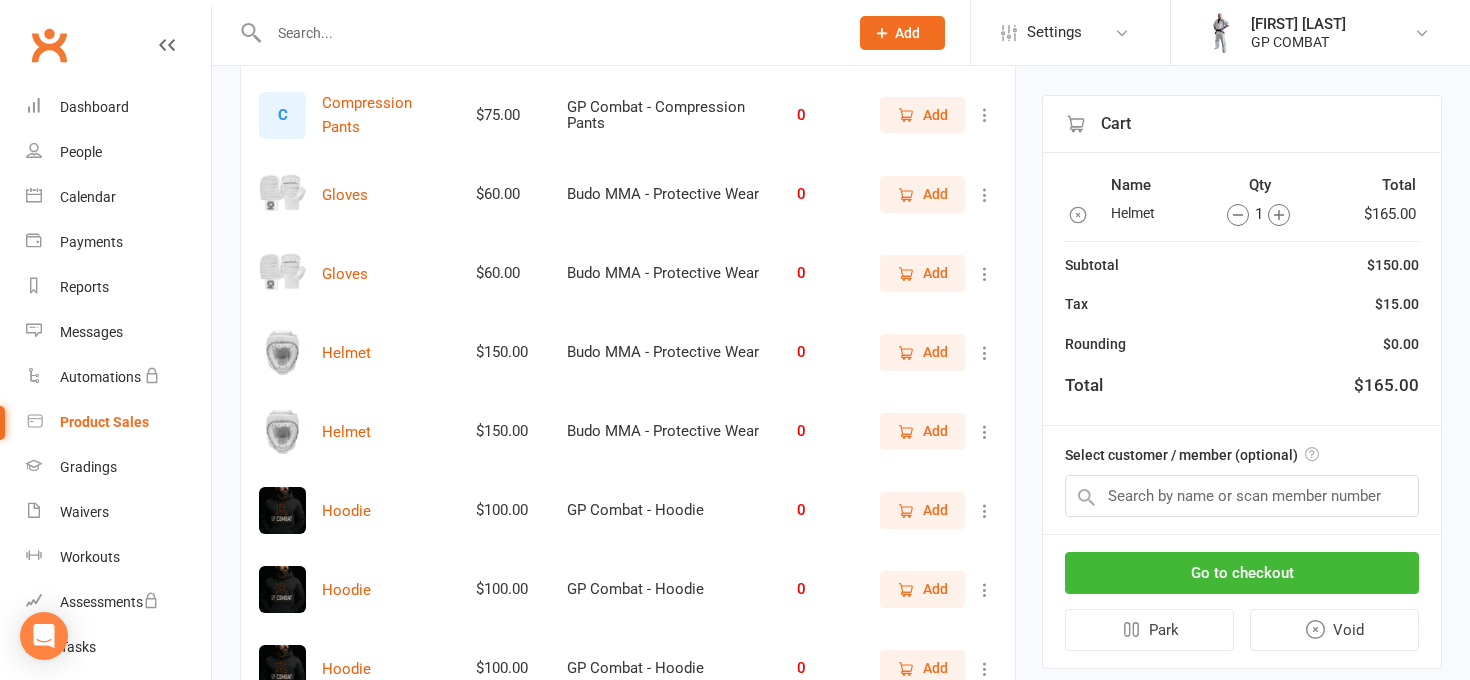 click on "Add" at bounding box center (935, 352) 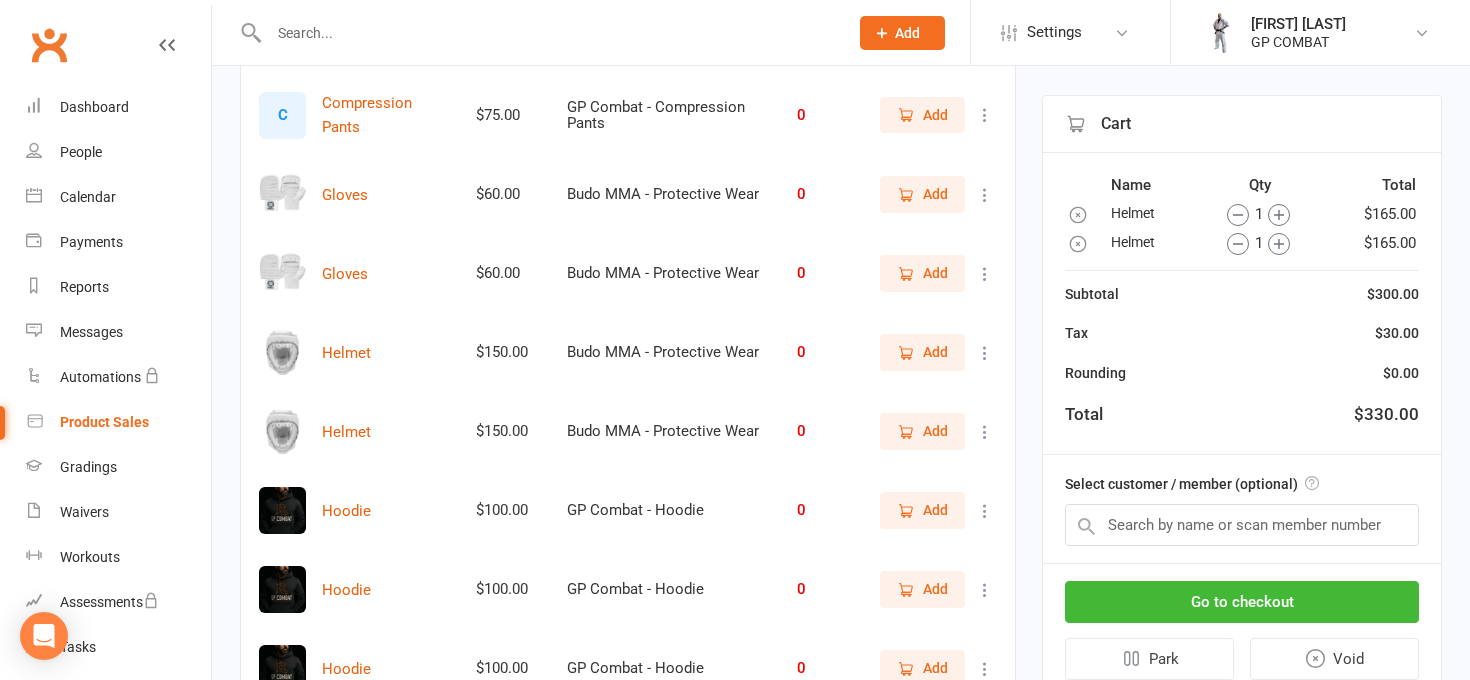 click 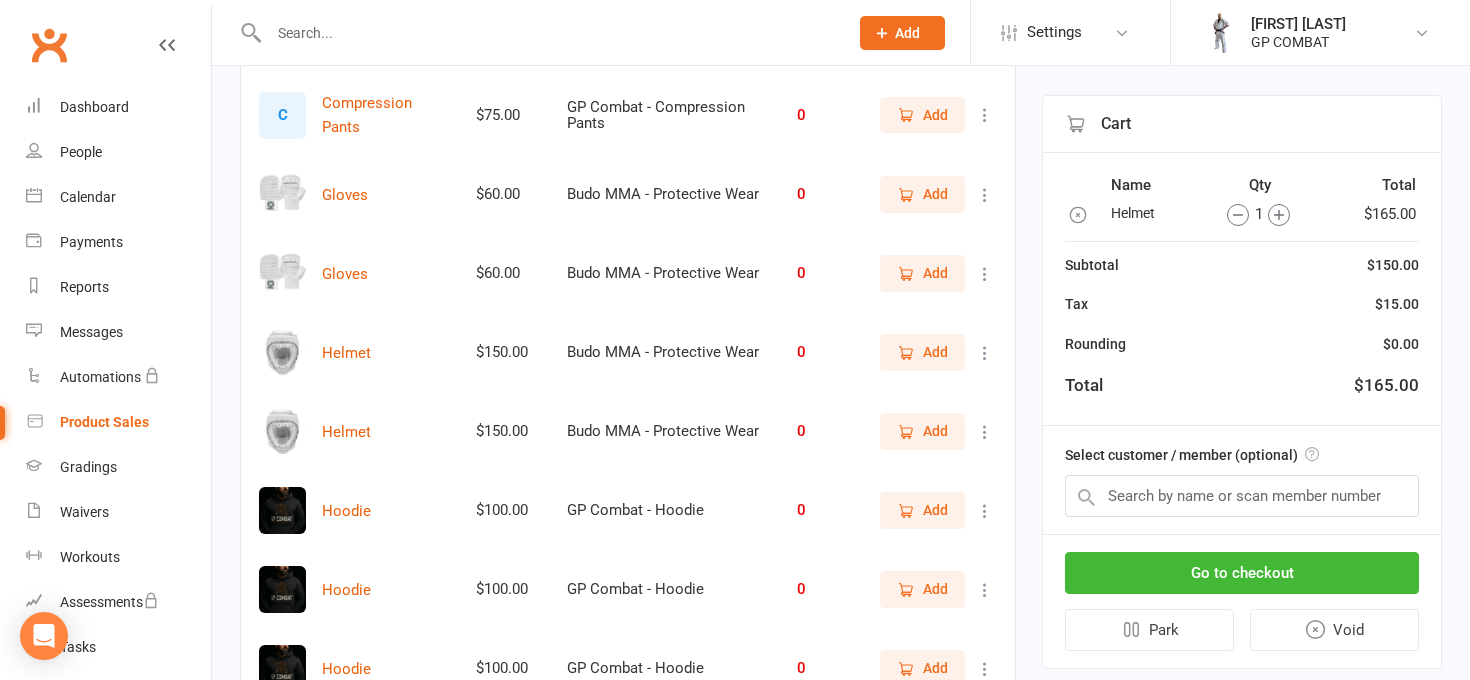 click 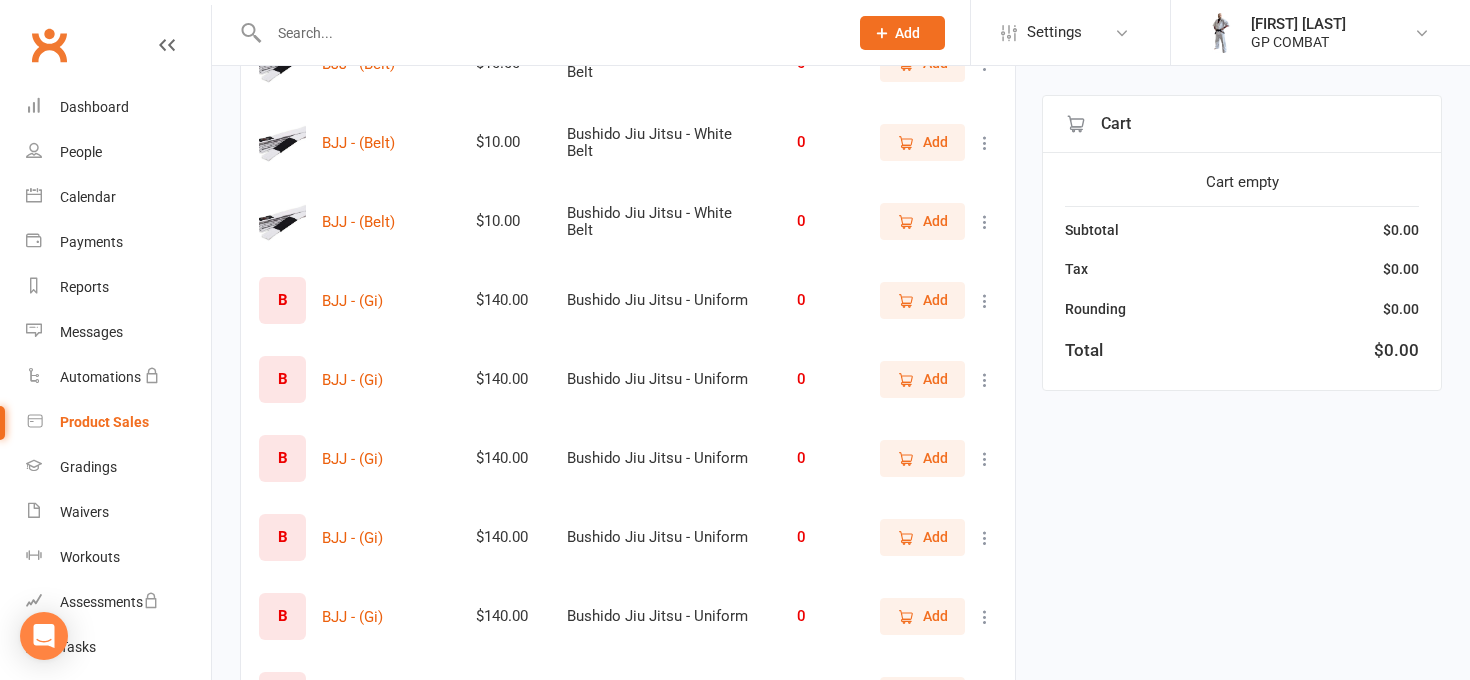 scroll, scrollTop: 494, scrollLeft: 0, axis: vertical 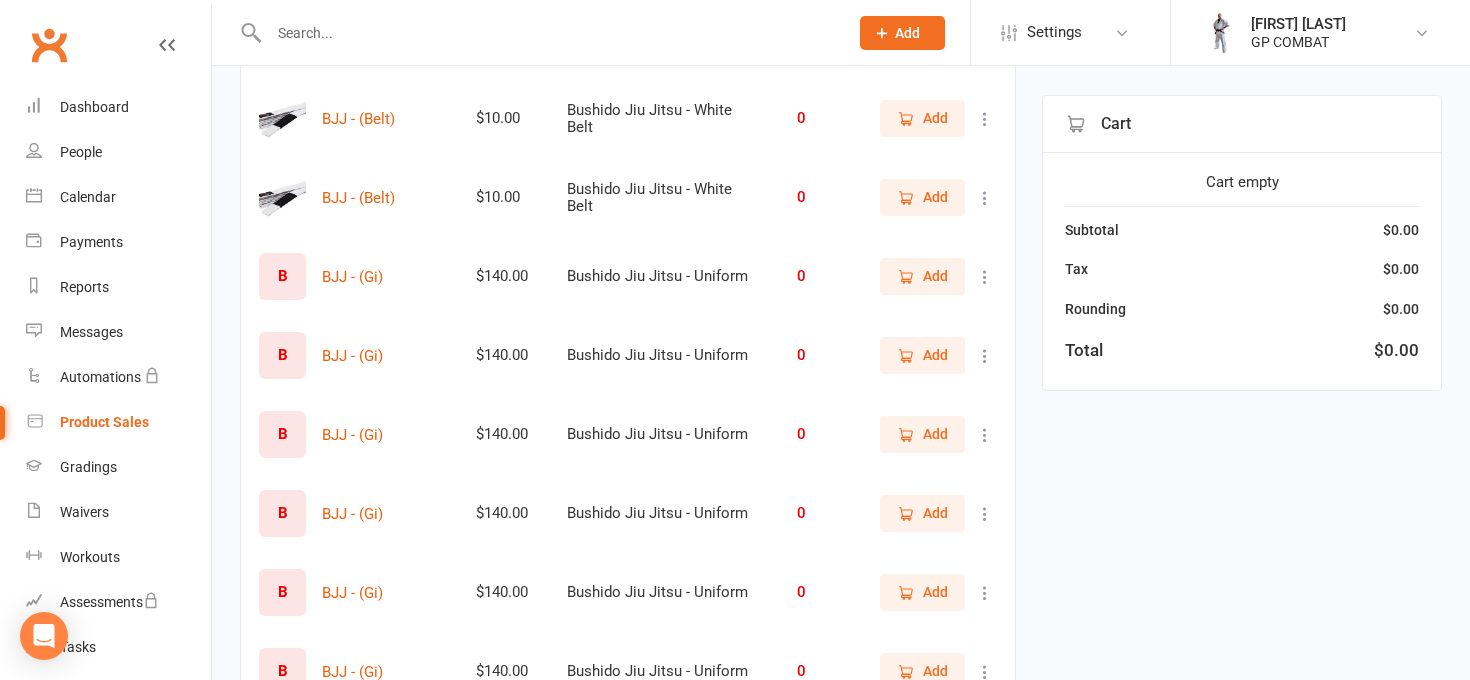 click on "B" at bounding box center (282, 276) 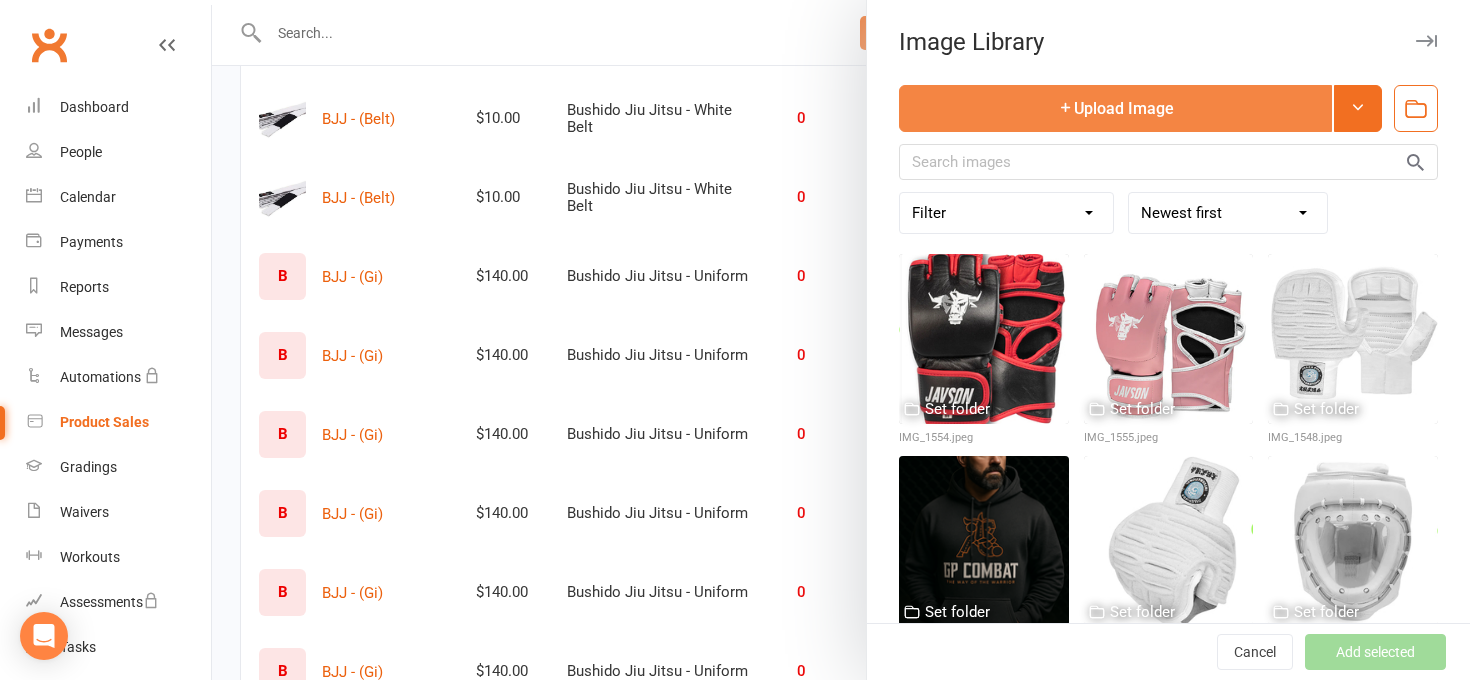 click on "Upload Image" at bounding box center (1115, 108) 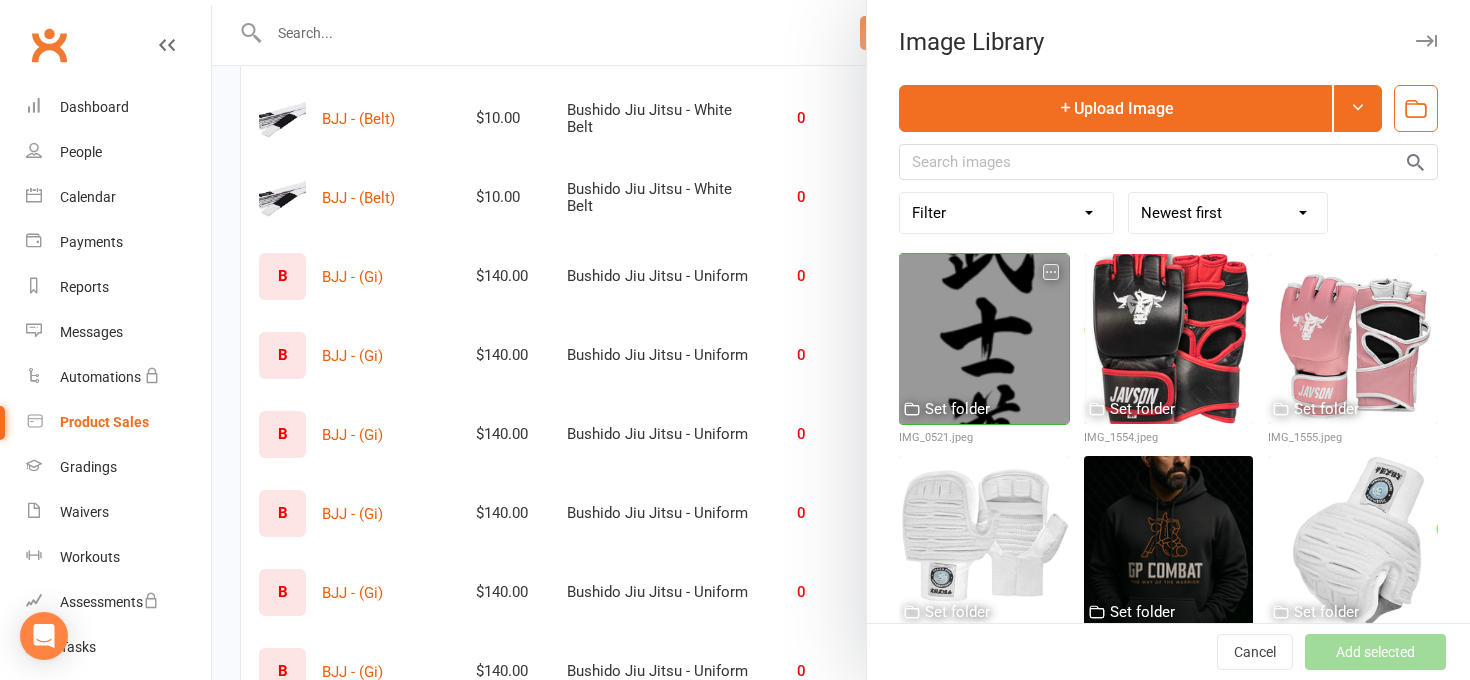 click at bounding box center (1051, 272) 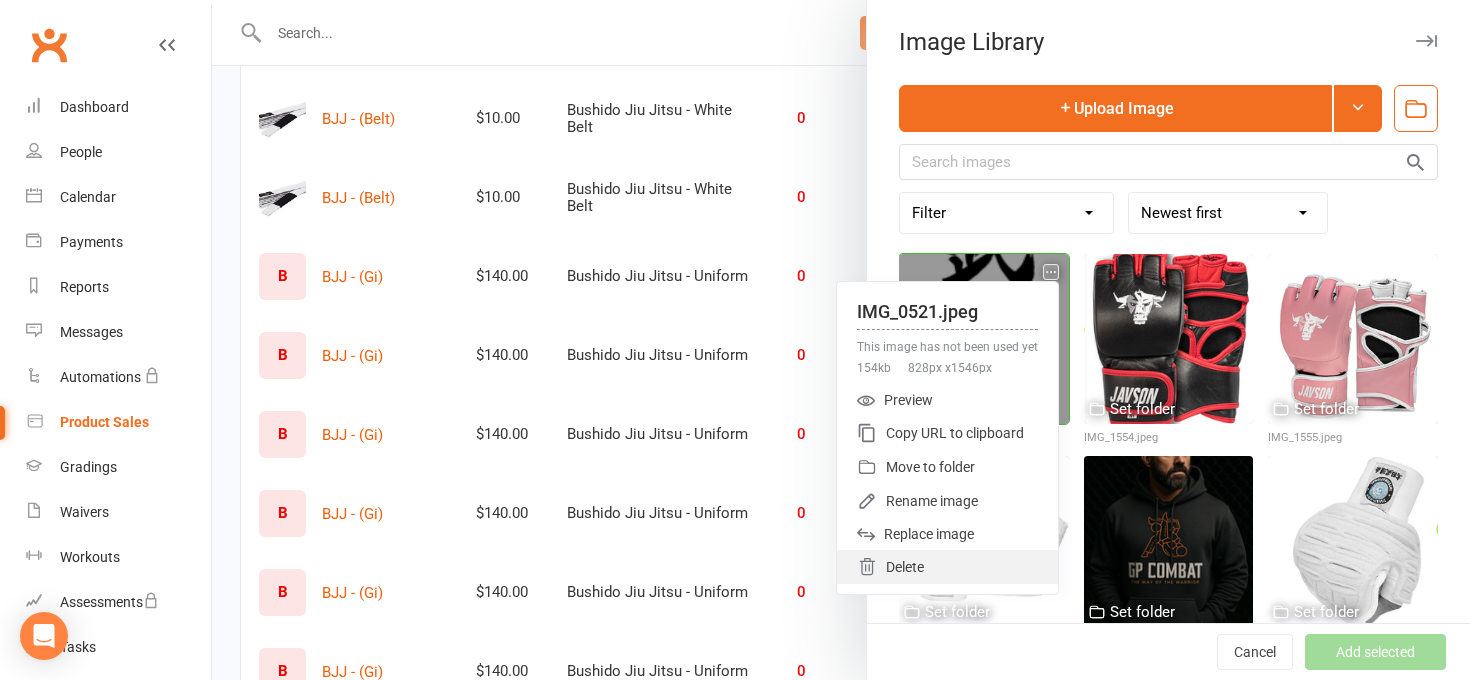 click on "Delete" at bounding box center [947, 567] 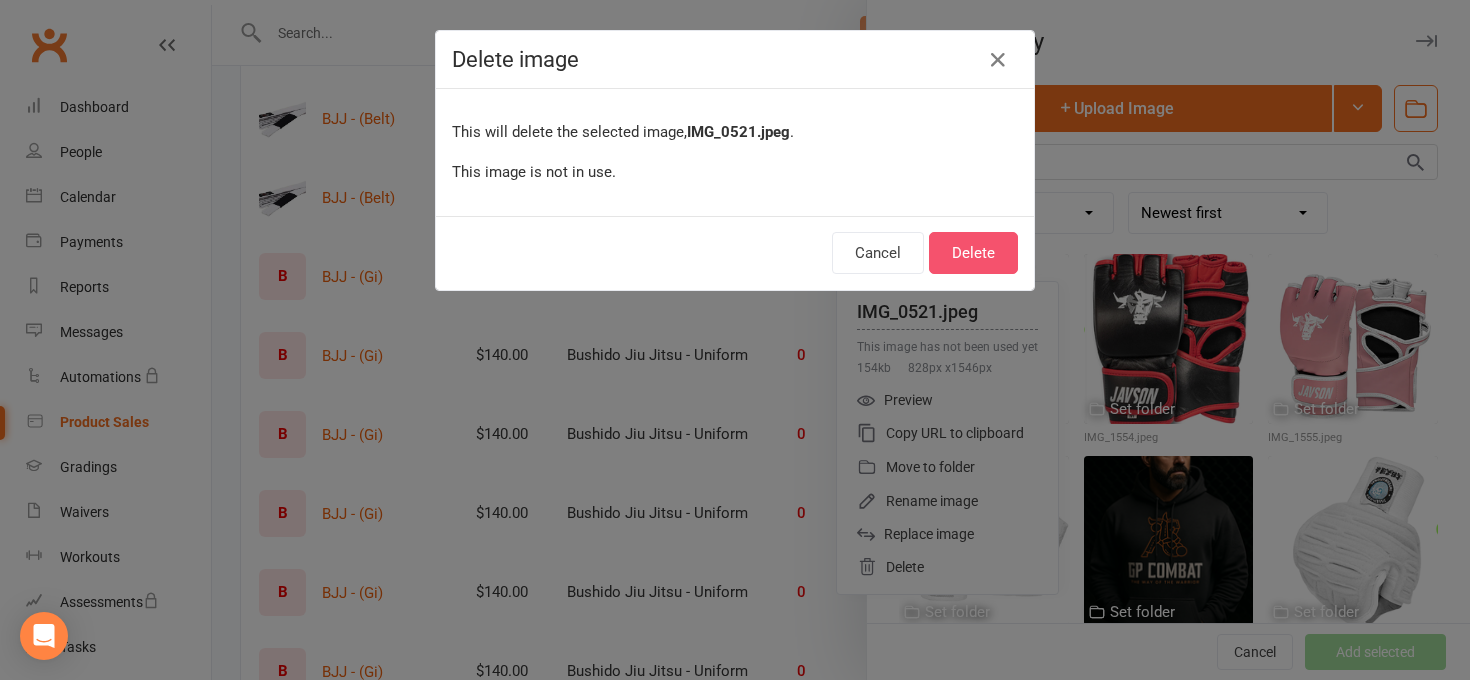 click on "Delete" at bounding box center [973, 253] 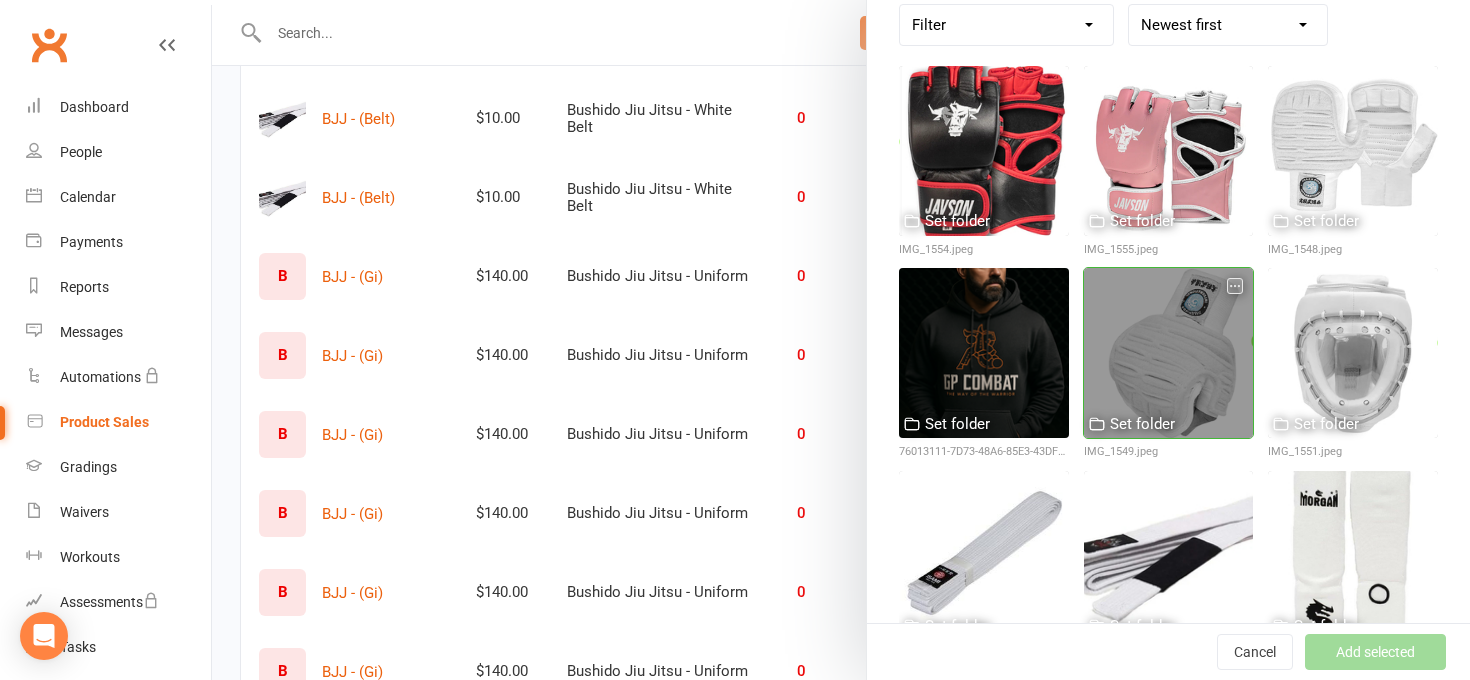 scroll, scrollTop: 135, scrollLeft: 0, axis: vertical 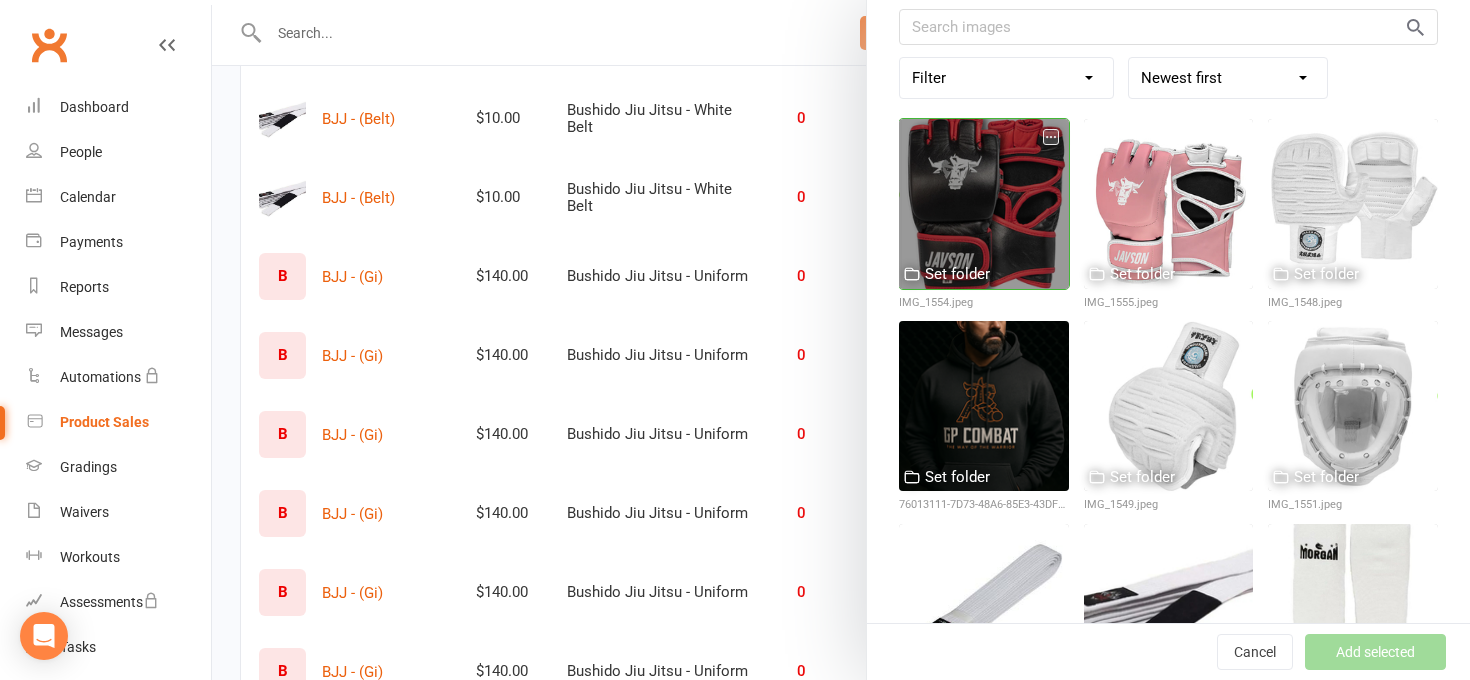 click at bounding box center (1051, 137) 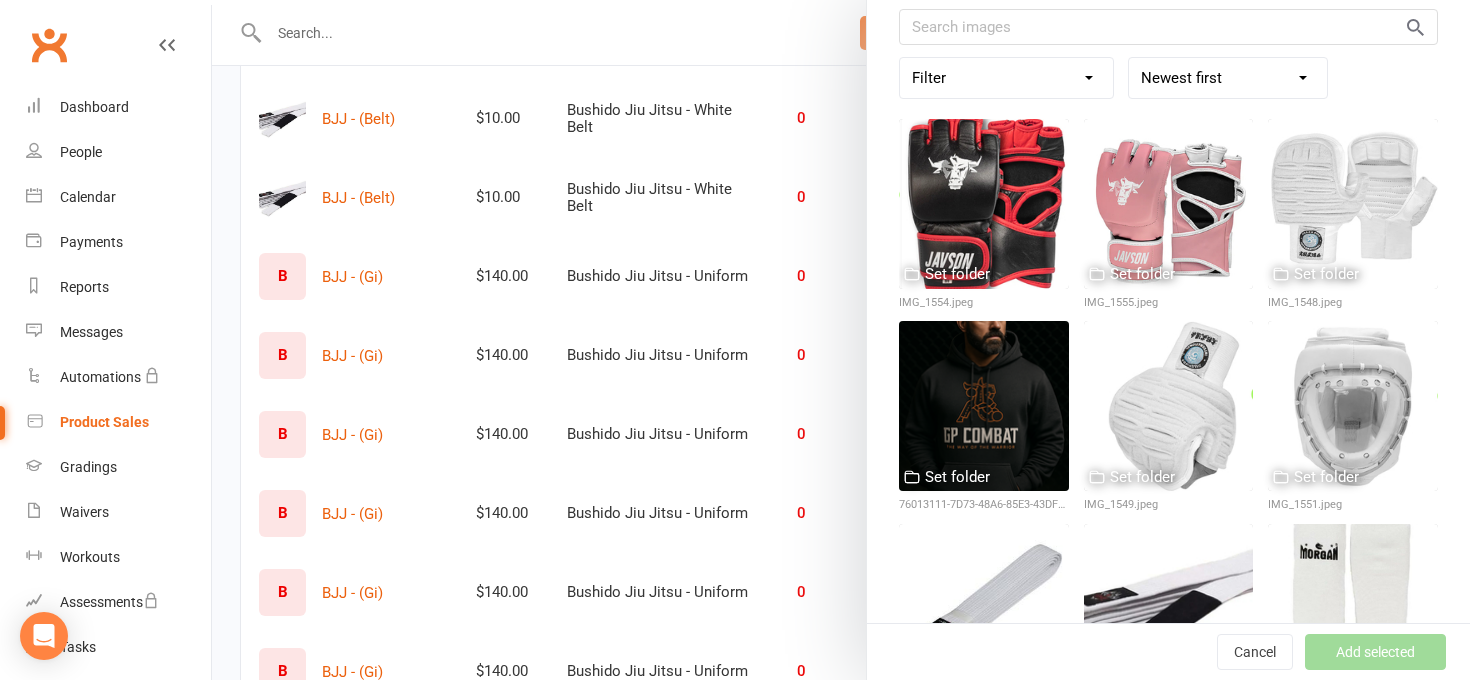click on "Upload Image   Filter Used as Logo Used as Website header Used in Website Gallery Used in Email Templates Used in sent emails Unused Images Newest first Oldest first A-Z Z-A   Set folder IMG_1554.jpeg   Set folder IMG_1555.jpeg   Set folder IMG_1548.jpeg   Set folder 76013111-7D73-48A6-85E3-43DF22461A06.png   Set folder IMG_1549.jpeg   Set folder IMG_1551.jpeg   Set folder IMG_1547.JPG   Set folder IMG_1546.jpeg   Set folder IMG_1544.jpeg   Set folder IMG_1541.jpeg   Set folder IMG_4571.jpeg   Set folder IMG_1537.jpeg   Set folder The Way Of The Warrior   Set folder GP Combat   Set folder GP Combat   Set folder GP Combat   Set folder GP Combat   Set folder Budo MMA   Set folder Budo MMA   Set folder Bushido Jiu Jitsu" at bounding box center [1168, 752] 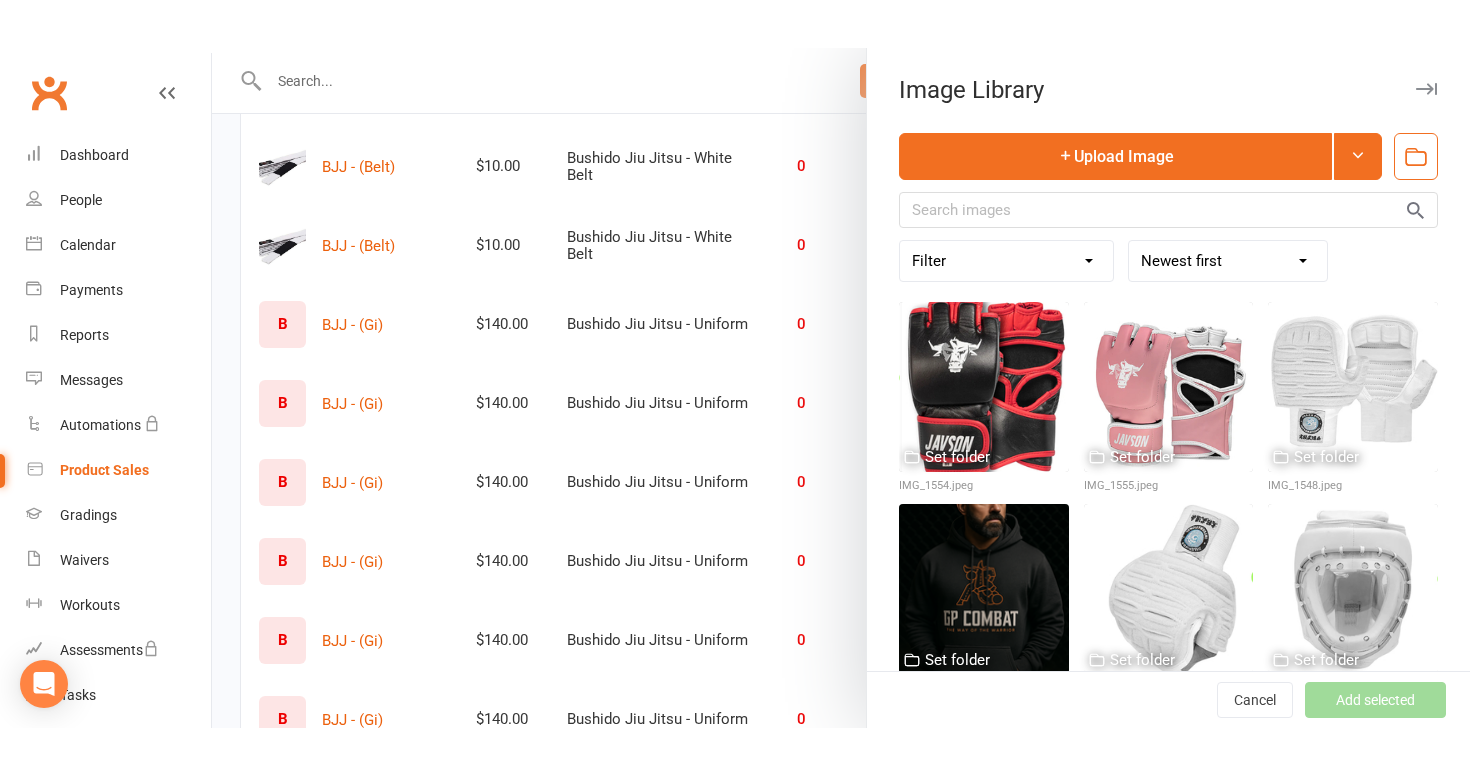 scroll, scrollTop: 0, scrollLeft: 0, axis: both 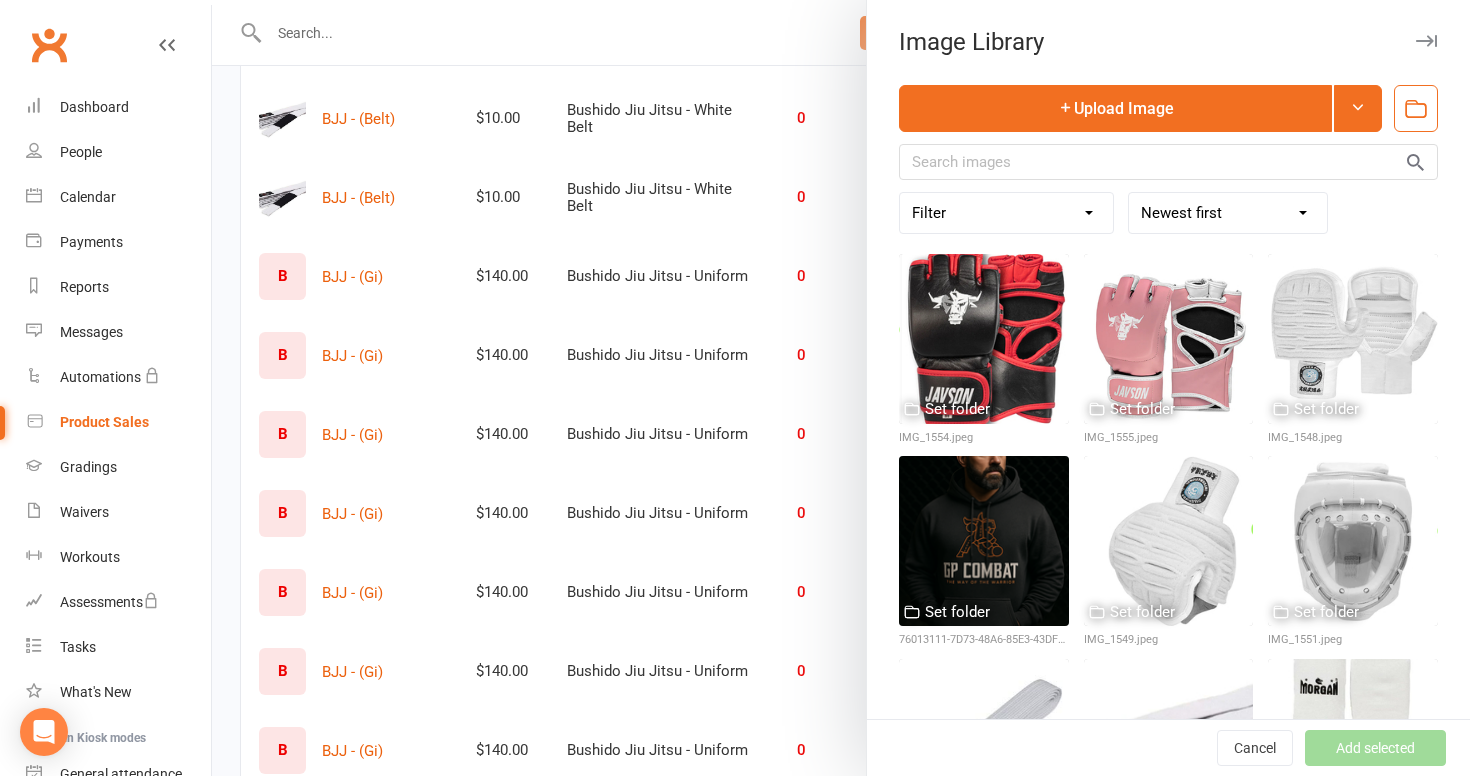 click at bounding box center (1426, 41) 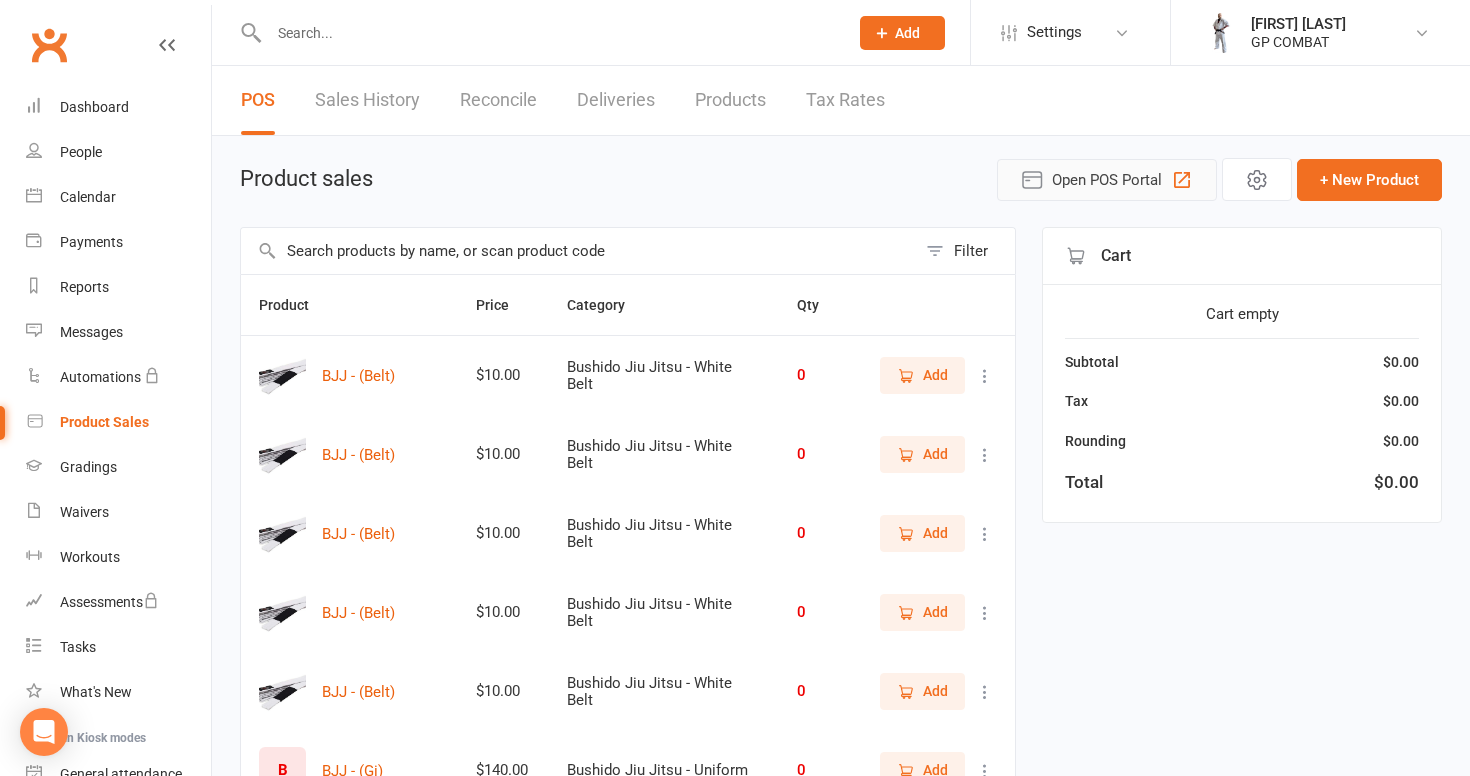scroll, scrollTop: 0, scrollLeft: 0, axis: both 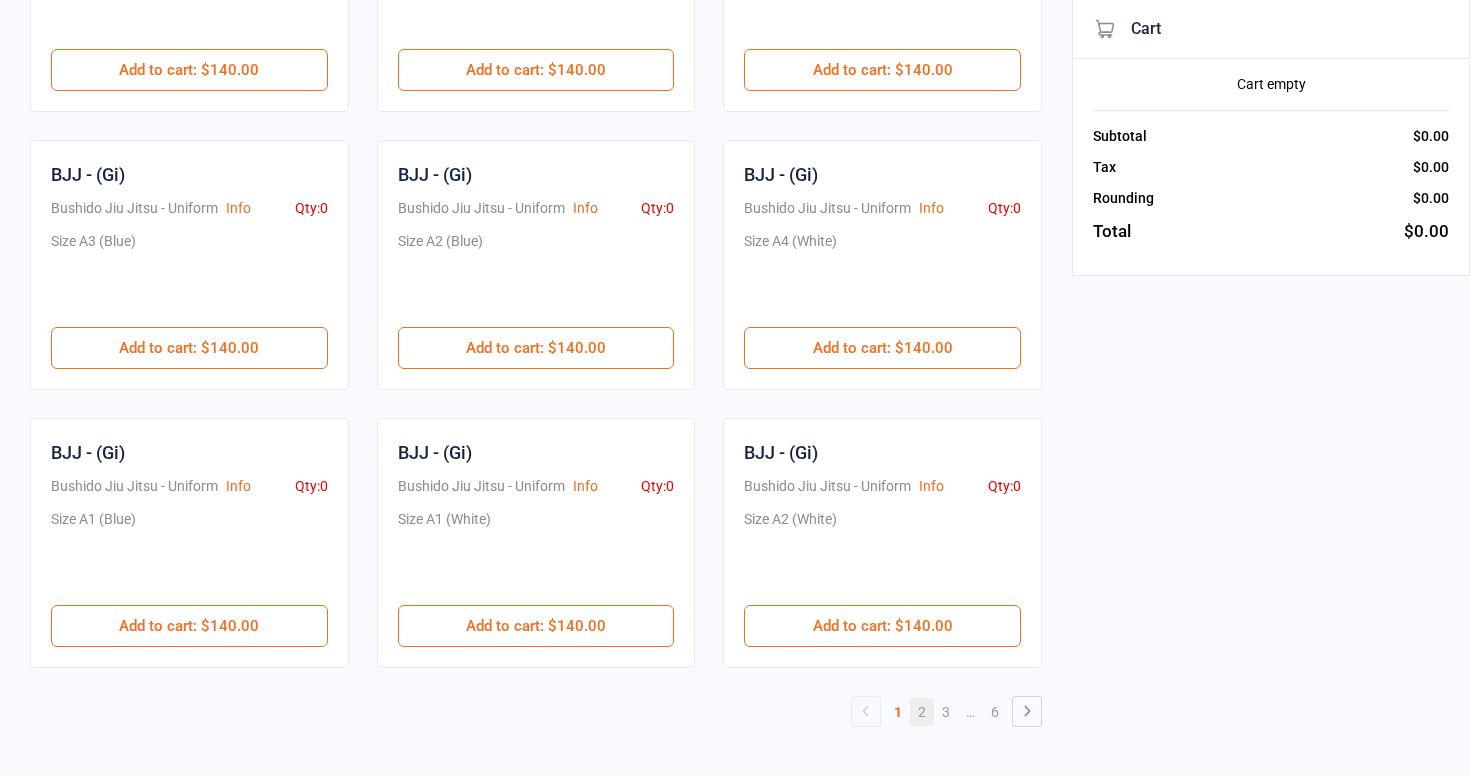 click on "2" at bounding box center [922, 712] 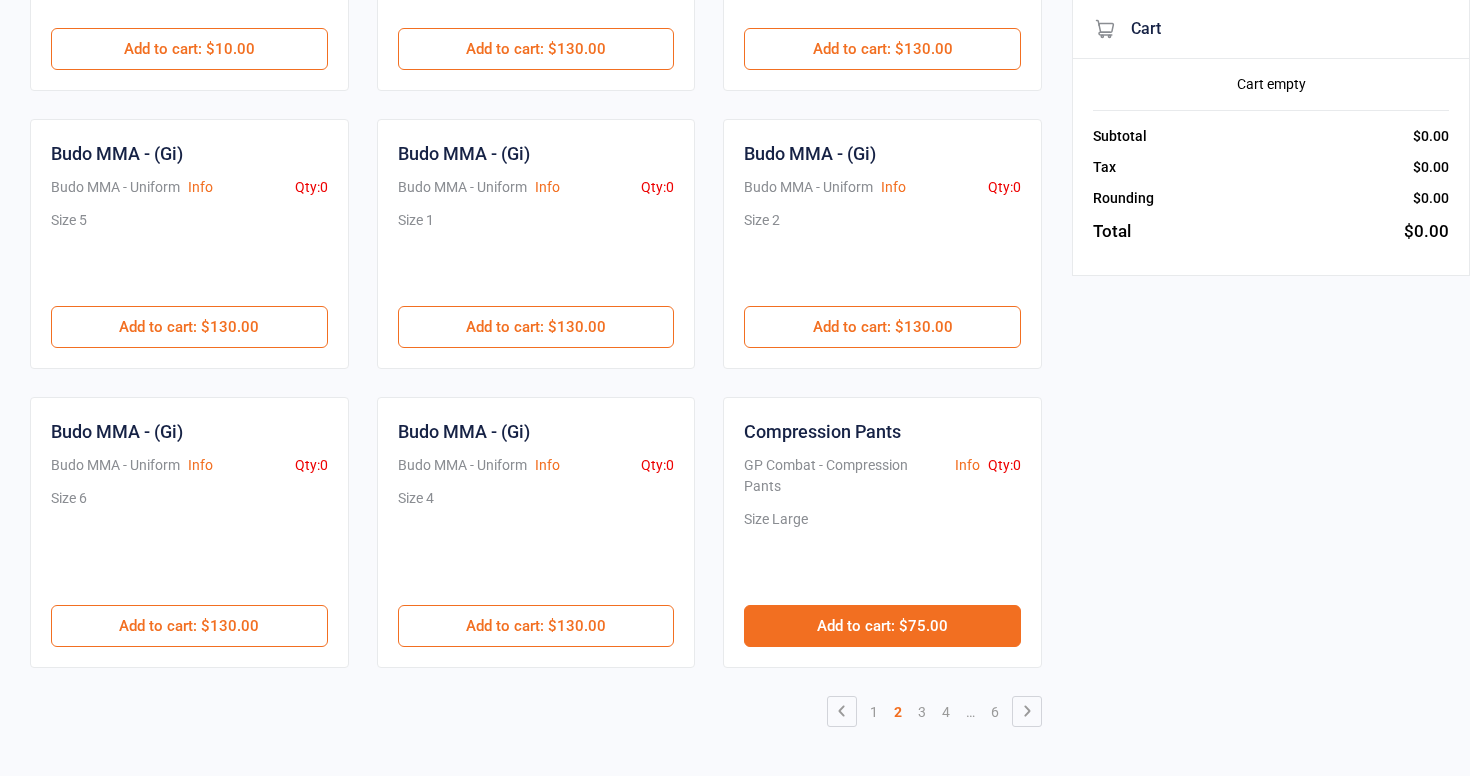 scroll, scrollTop: 1046, scrollLeft: 0, axis: vertical 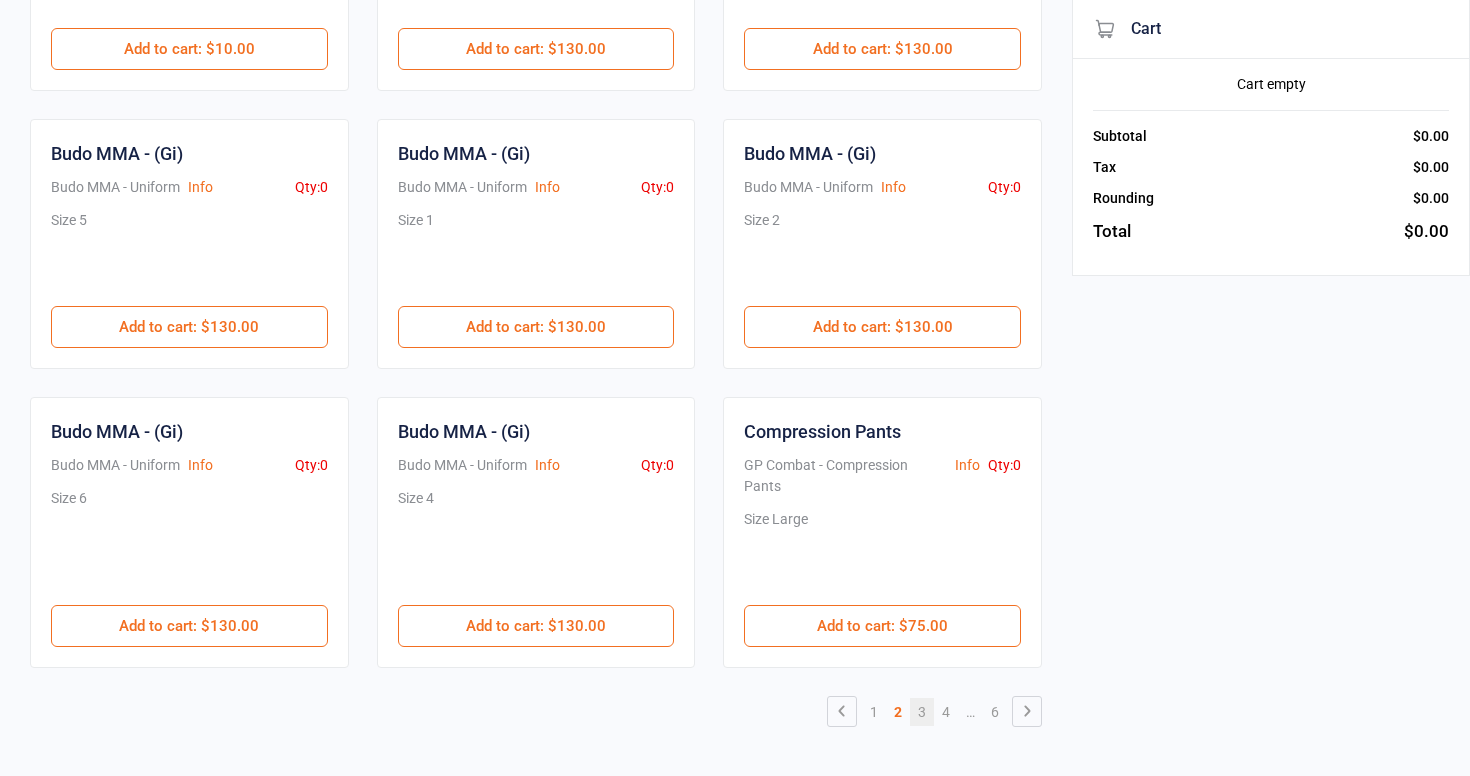 click on "3" at bounding box center [922, 712] 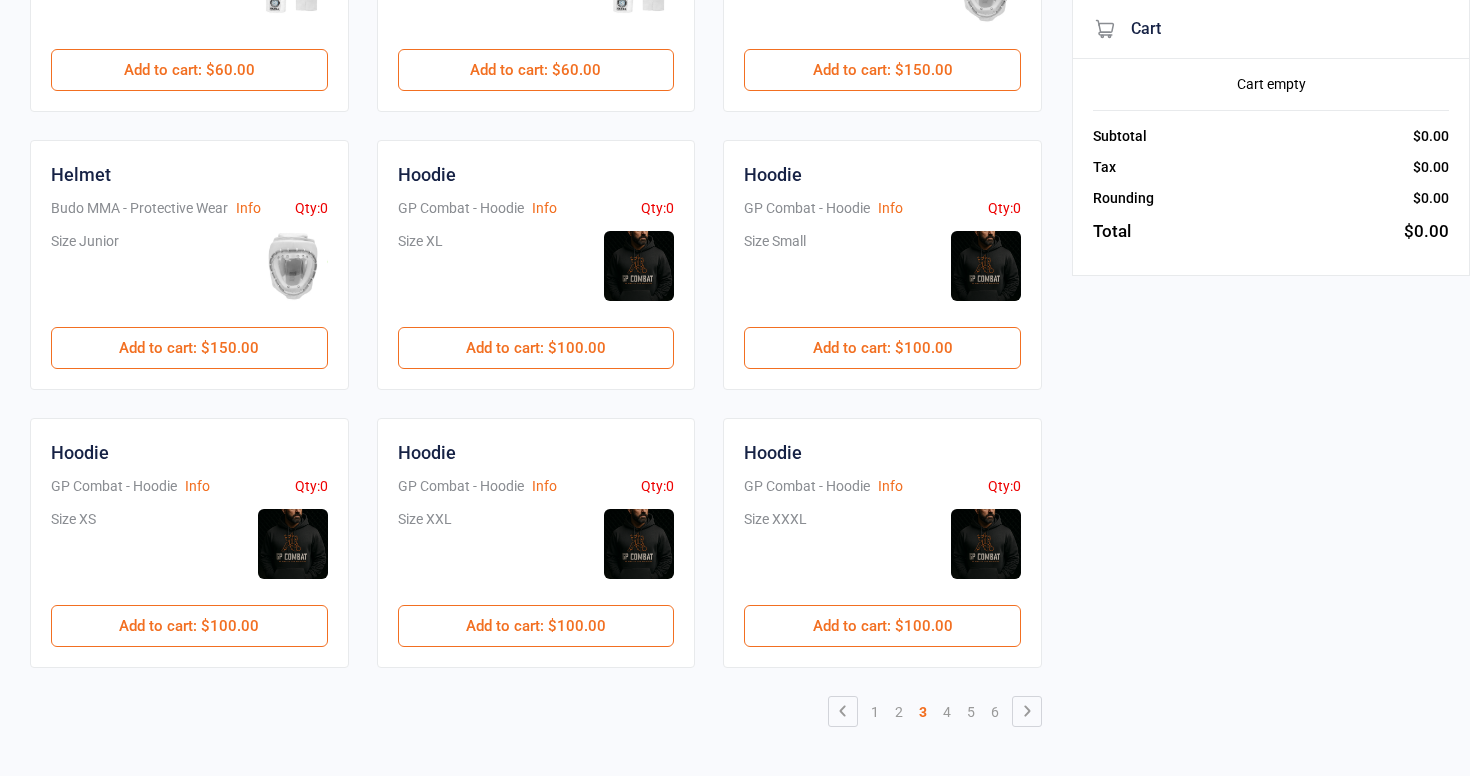 scroll, scrollTop: 1067, scrollLeft: 0, axis: vertical 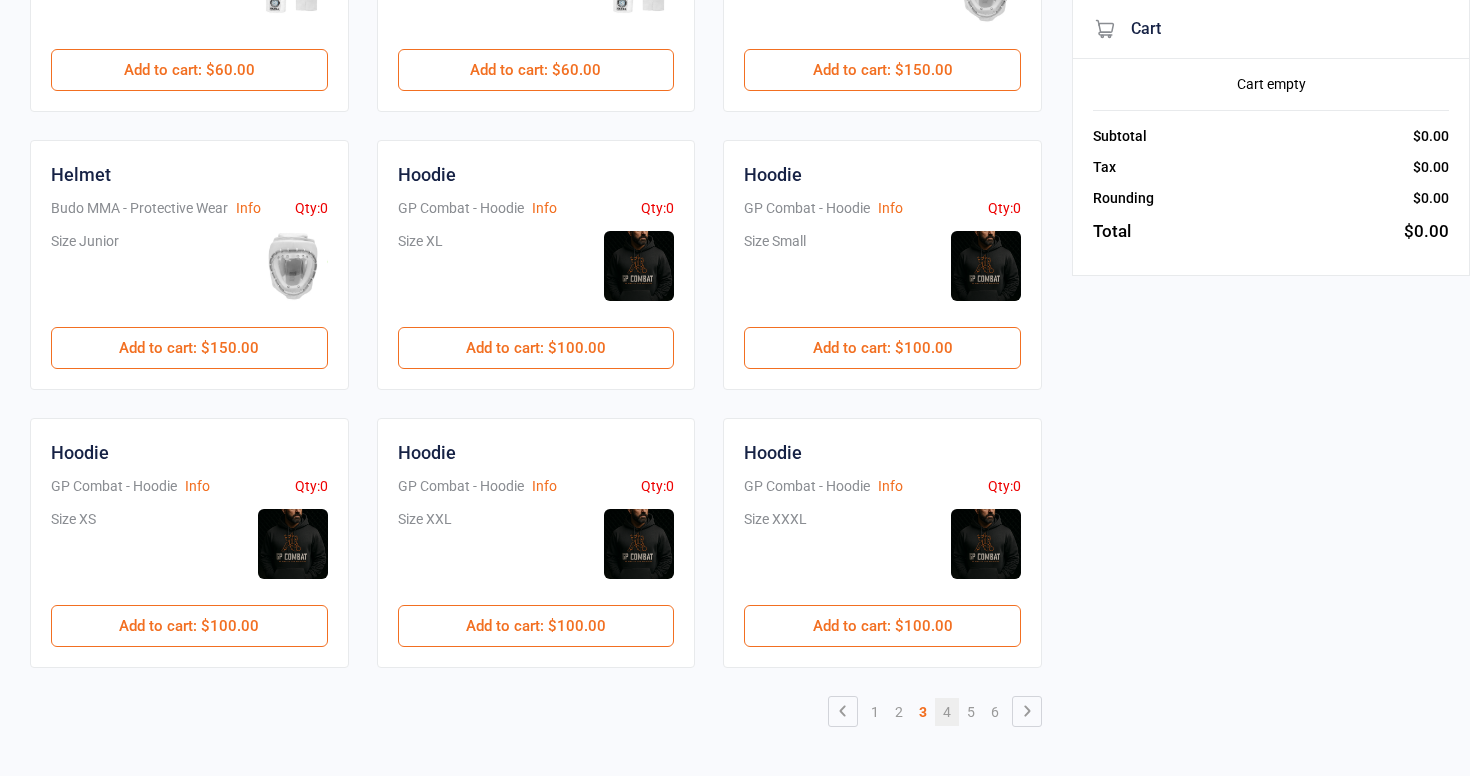 click on "4" at bounding box center (947, 712) 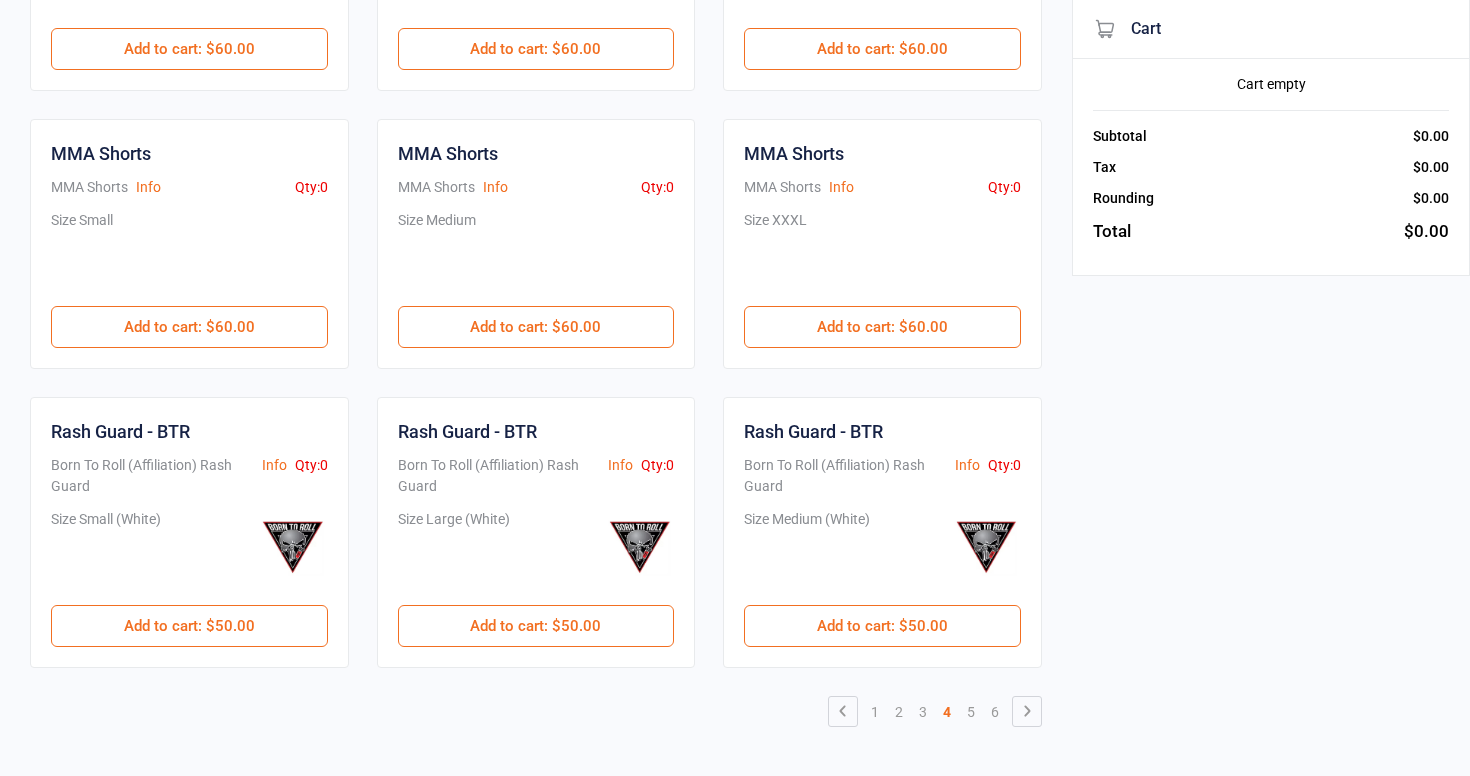 scroll, scrollTop: 1046, scrollLeft: 0, axis: vertical 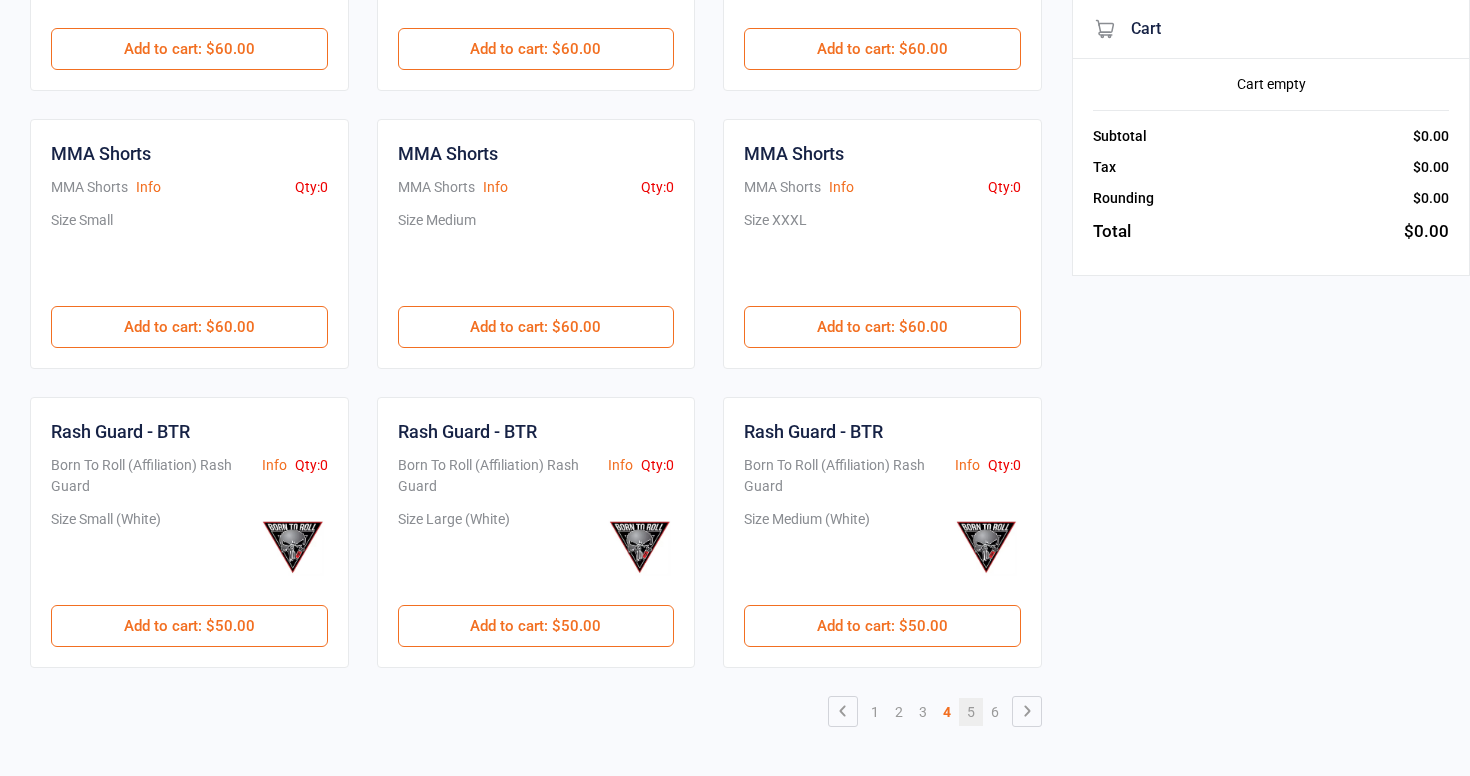 click on "5" at bounding box center [971, 712] 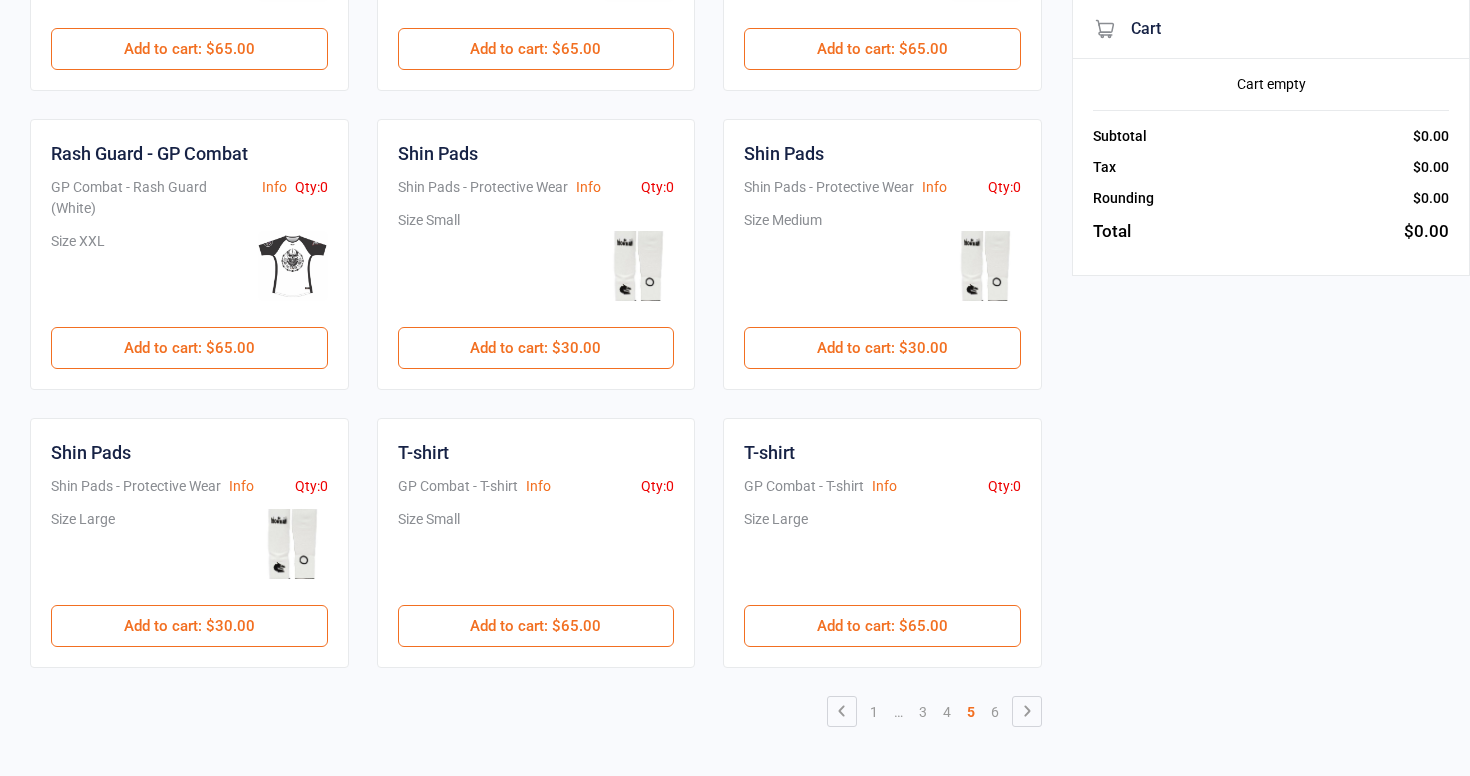 scroll, scrollTop: 1109, scrollLeft: 0, axis: vertical 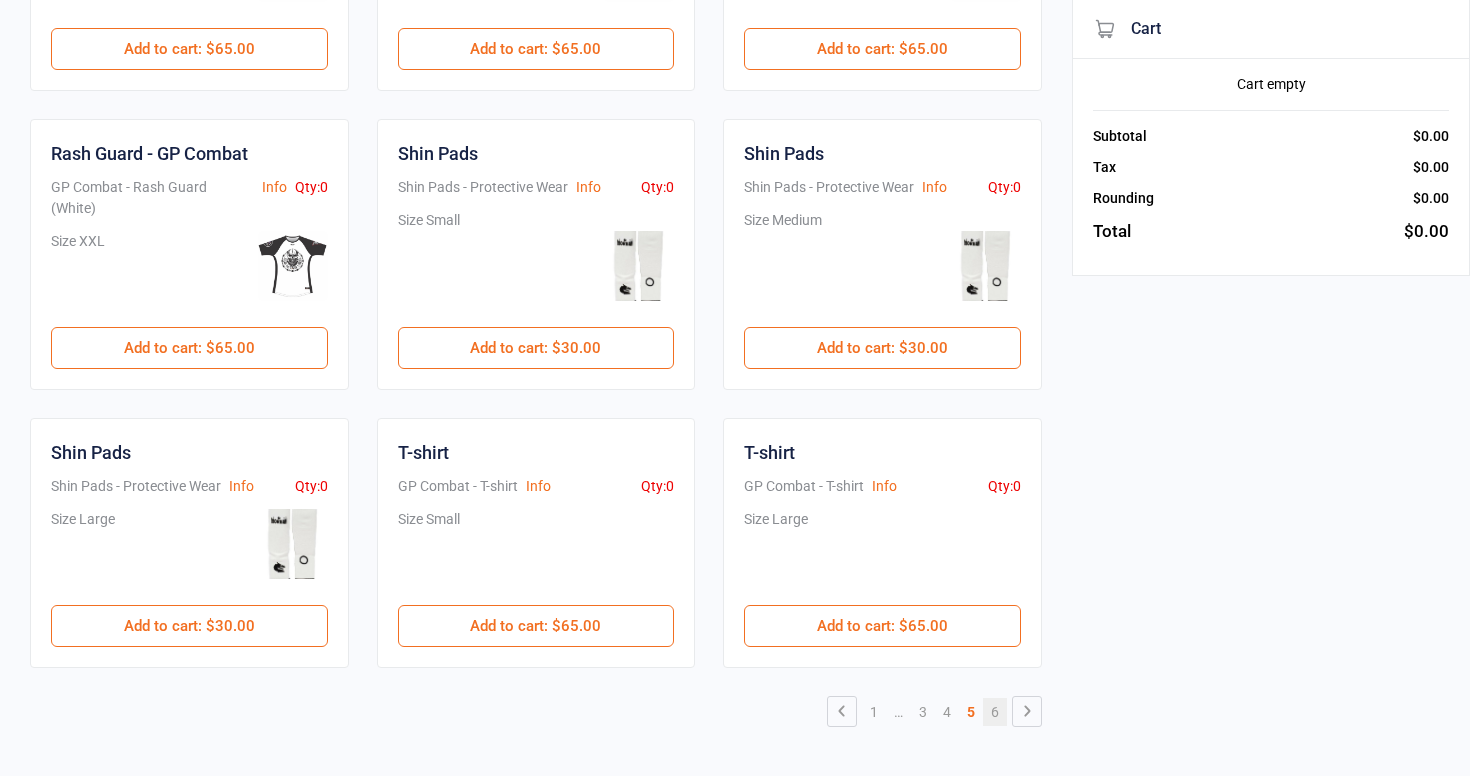 click on "6" at bounding box center (995, 712) 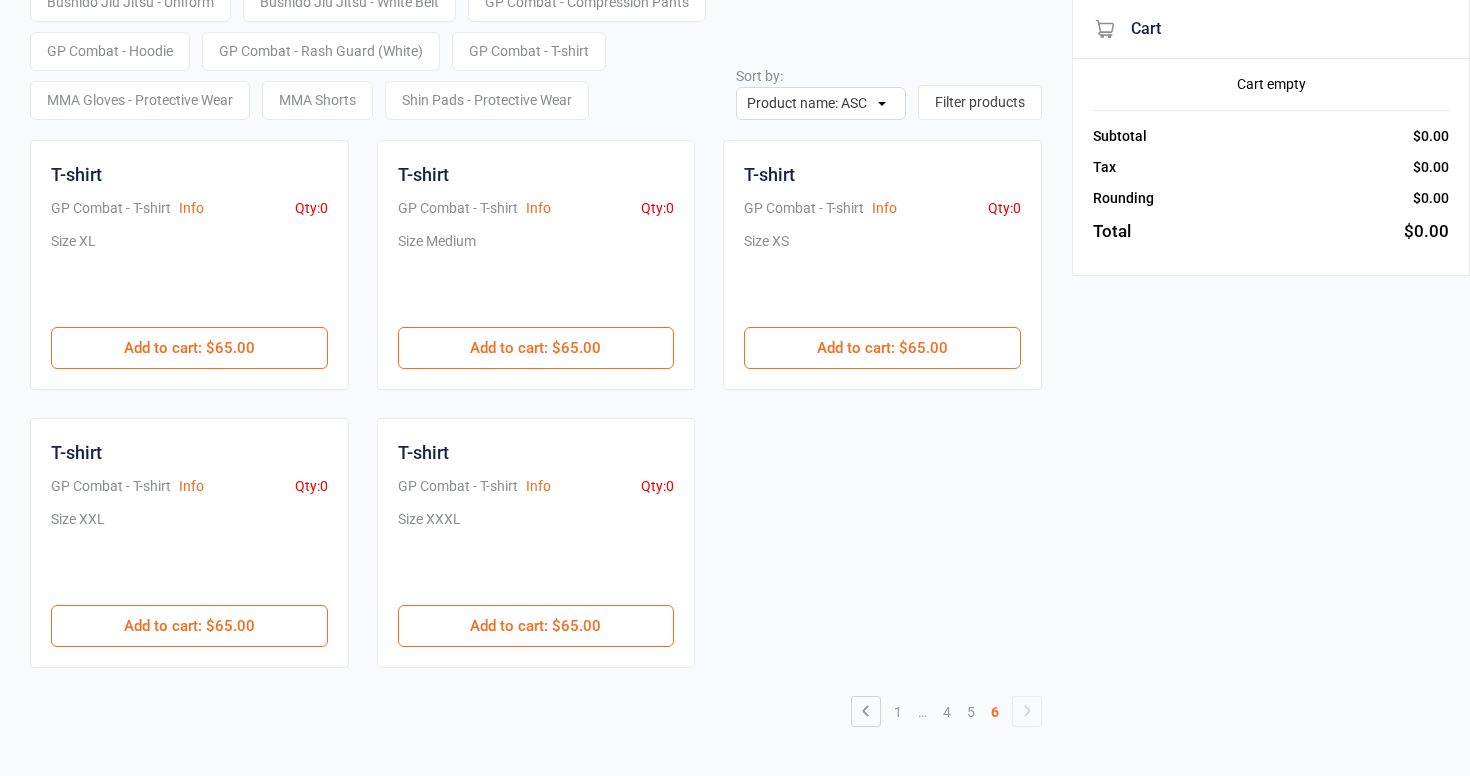 scroll, scrollTop: 191, scrollLeft: 0, axis: vertical 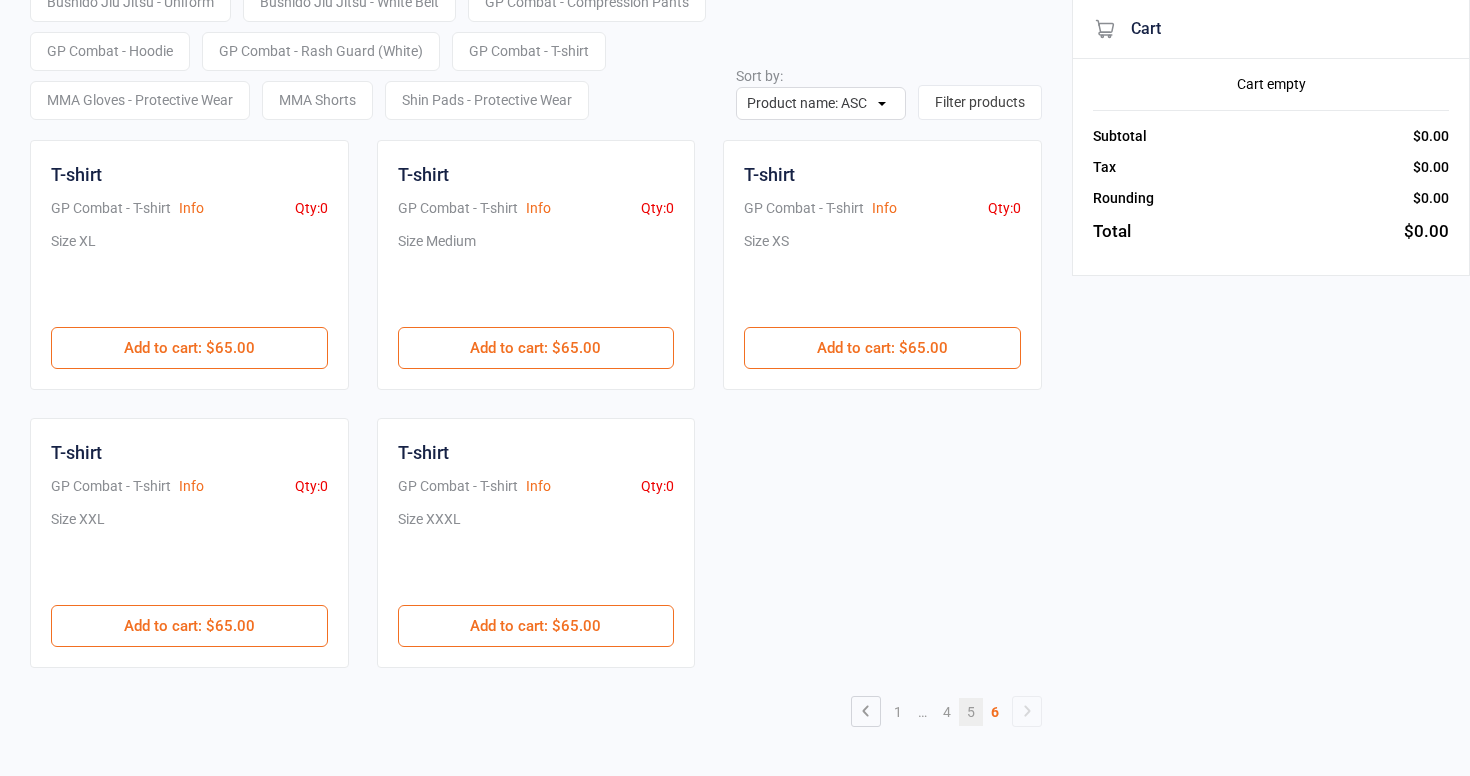 click on "5" at bounding box center (971, 712) 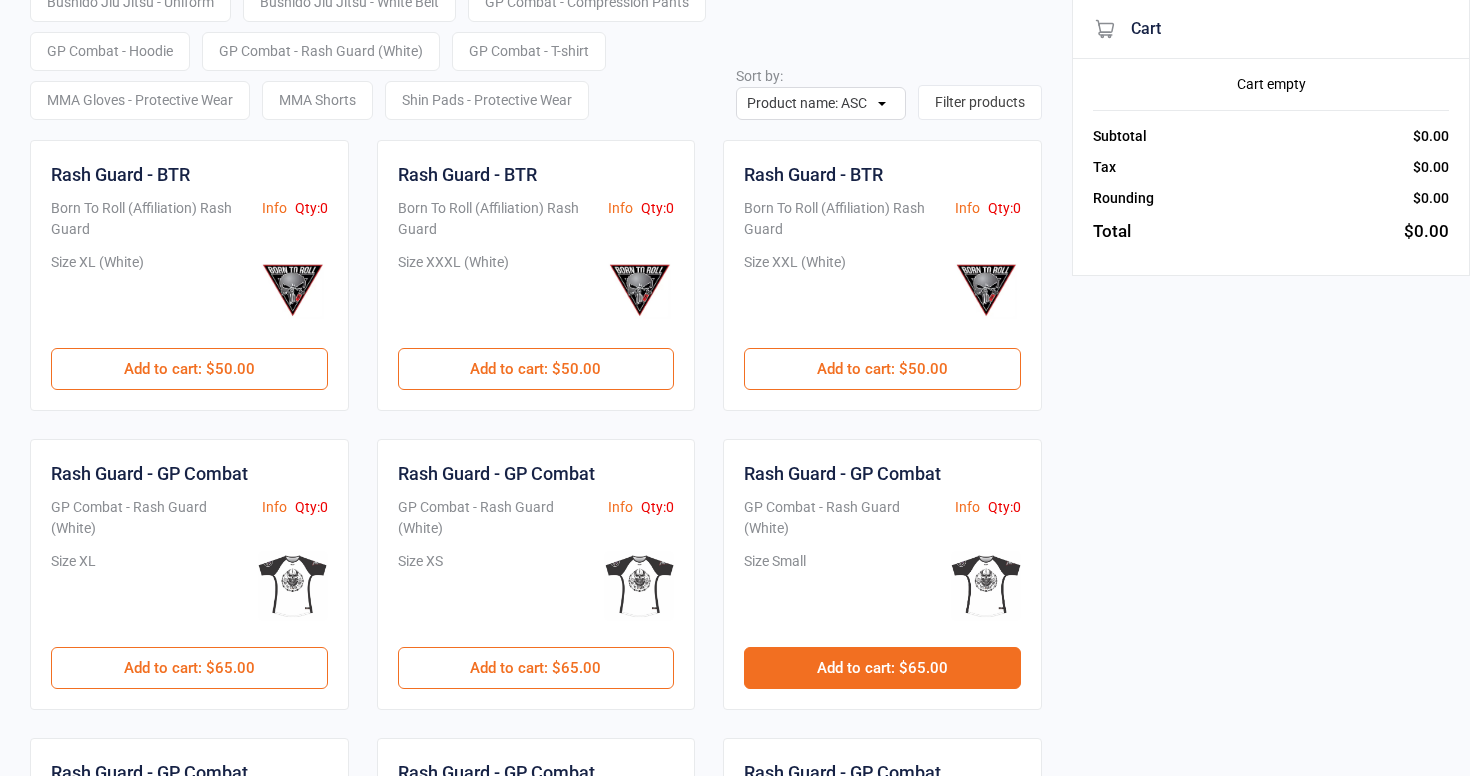 click on "Add to cart :   $65.00" at bounding box center (882, 668) 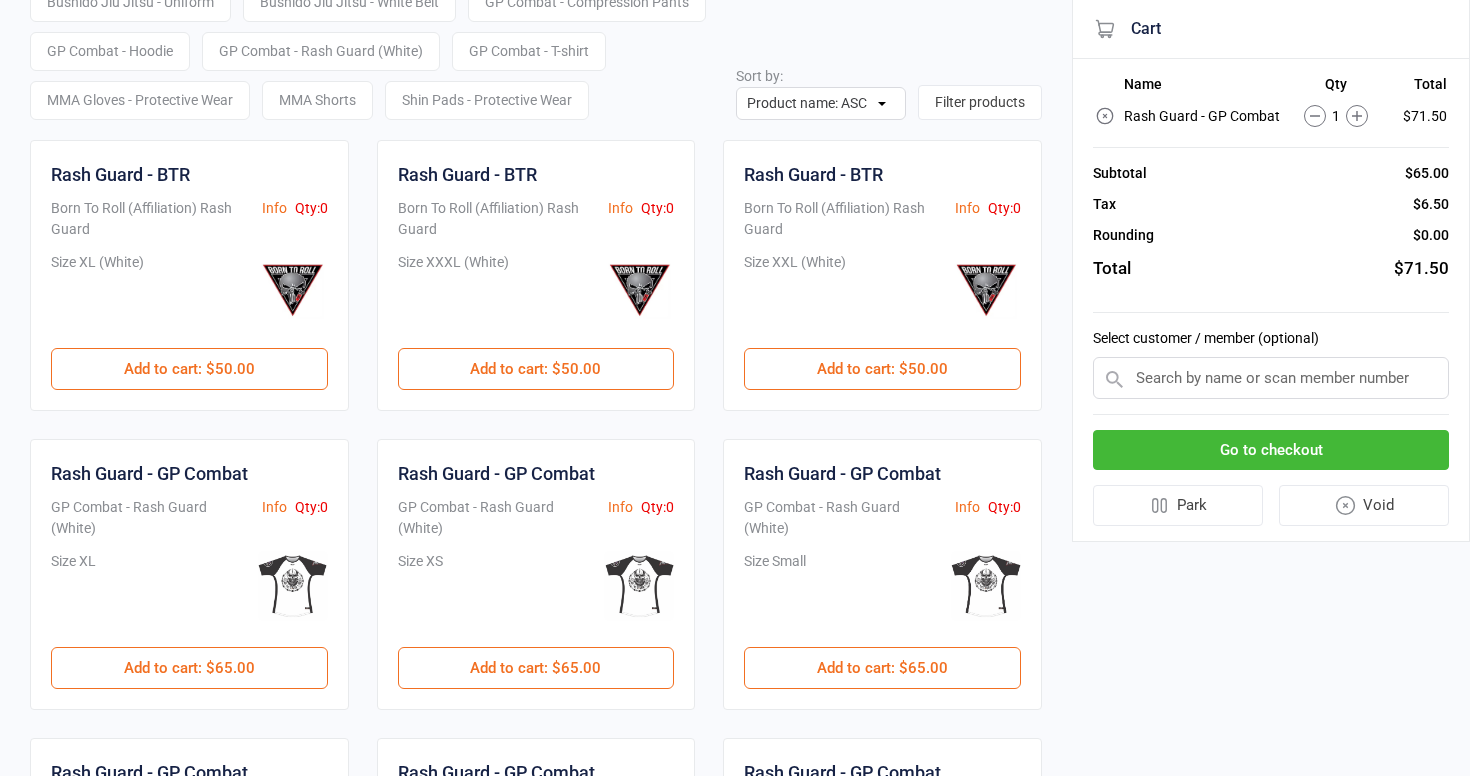 click 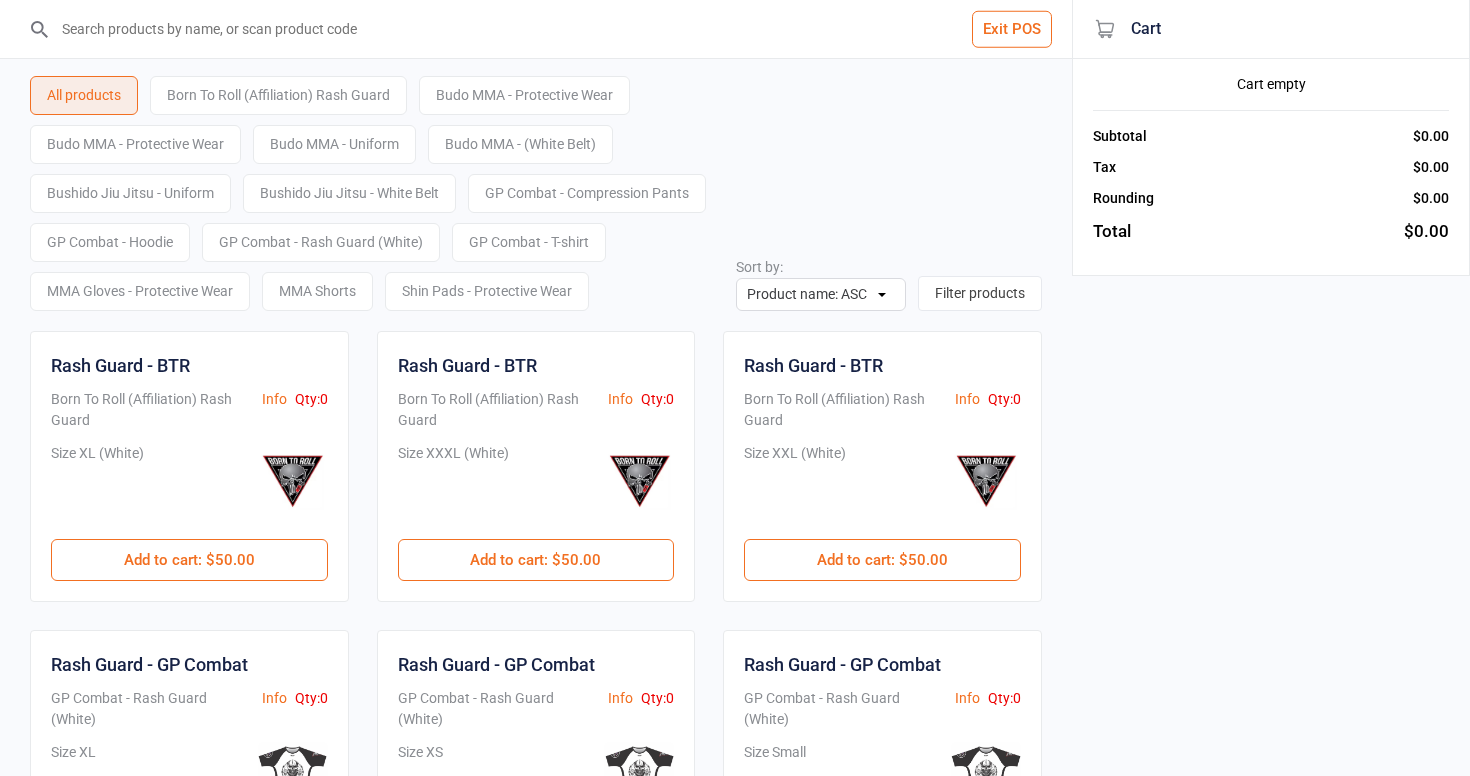 scroll, scrollTop: 0, scrollLeft: 0, axis: both 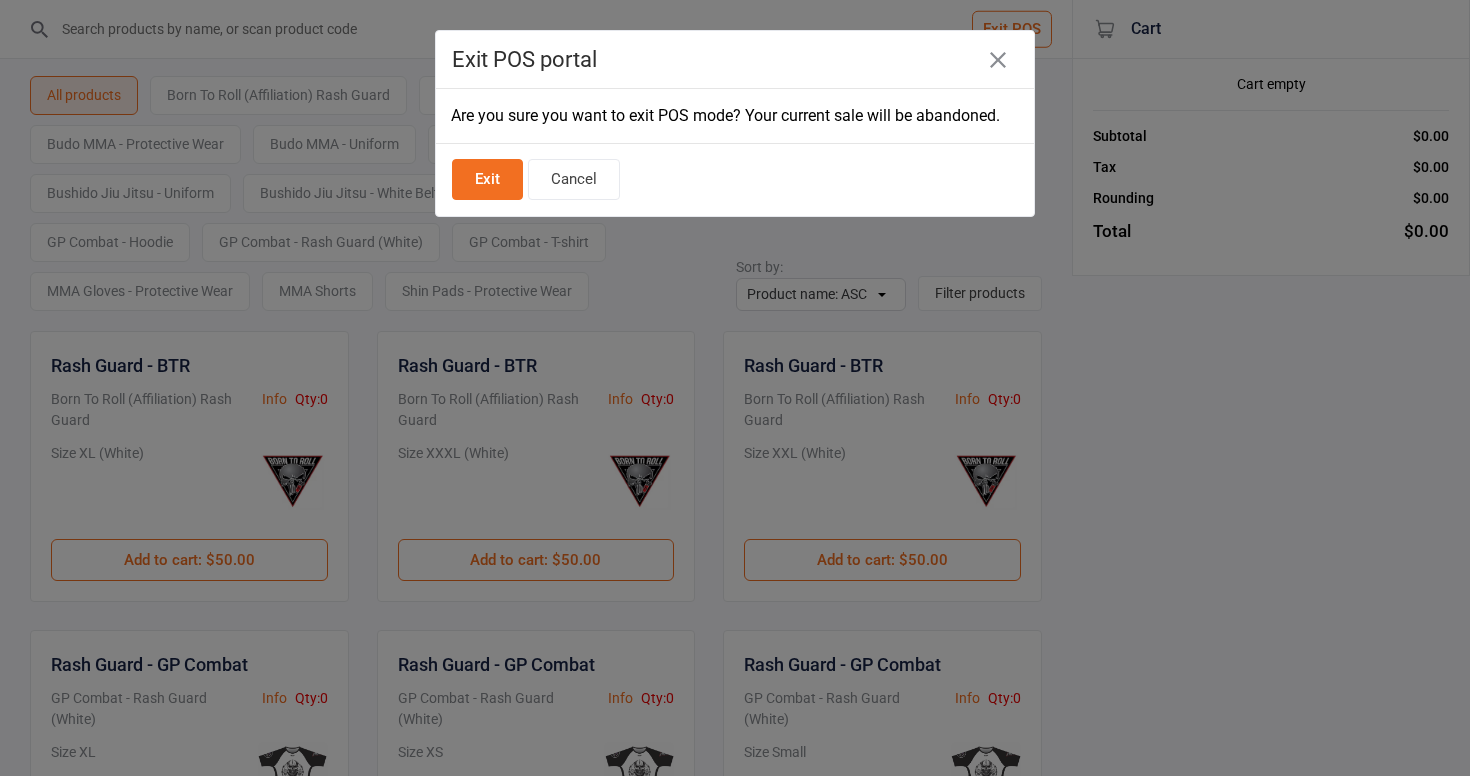 click on "Exit" at bounding box center [487, 179] 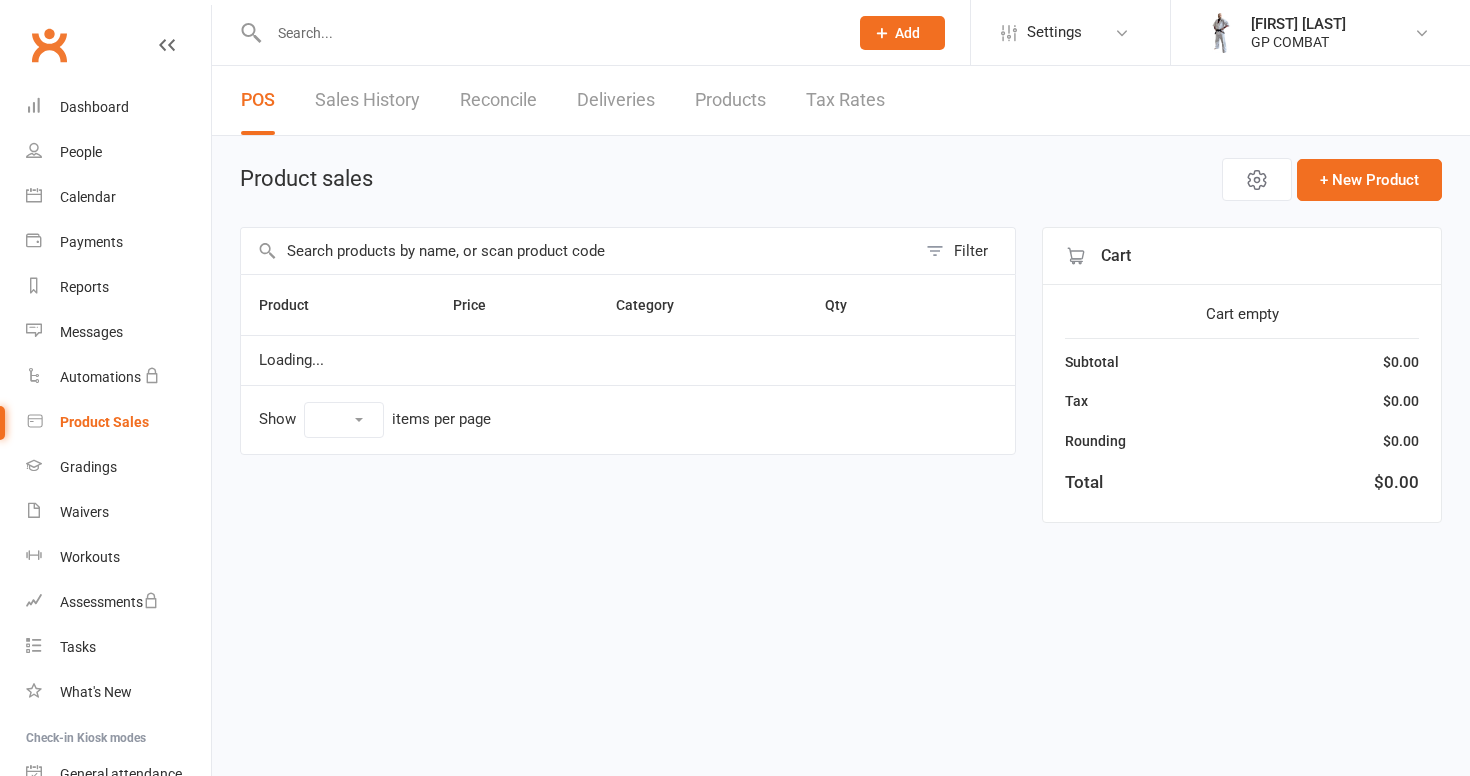 scroll, scrollTop: 0, scrollLeft: 0, axis: both 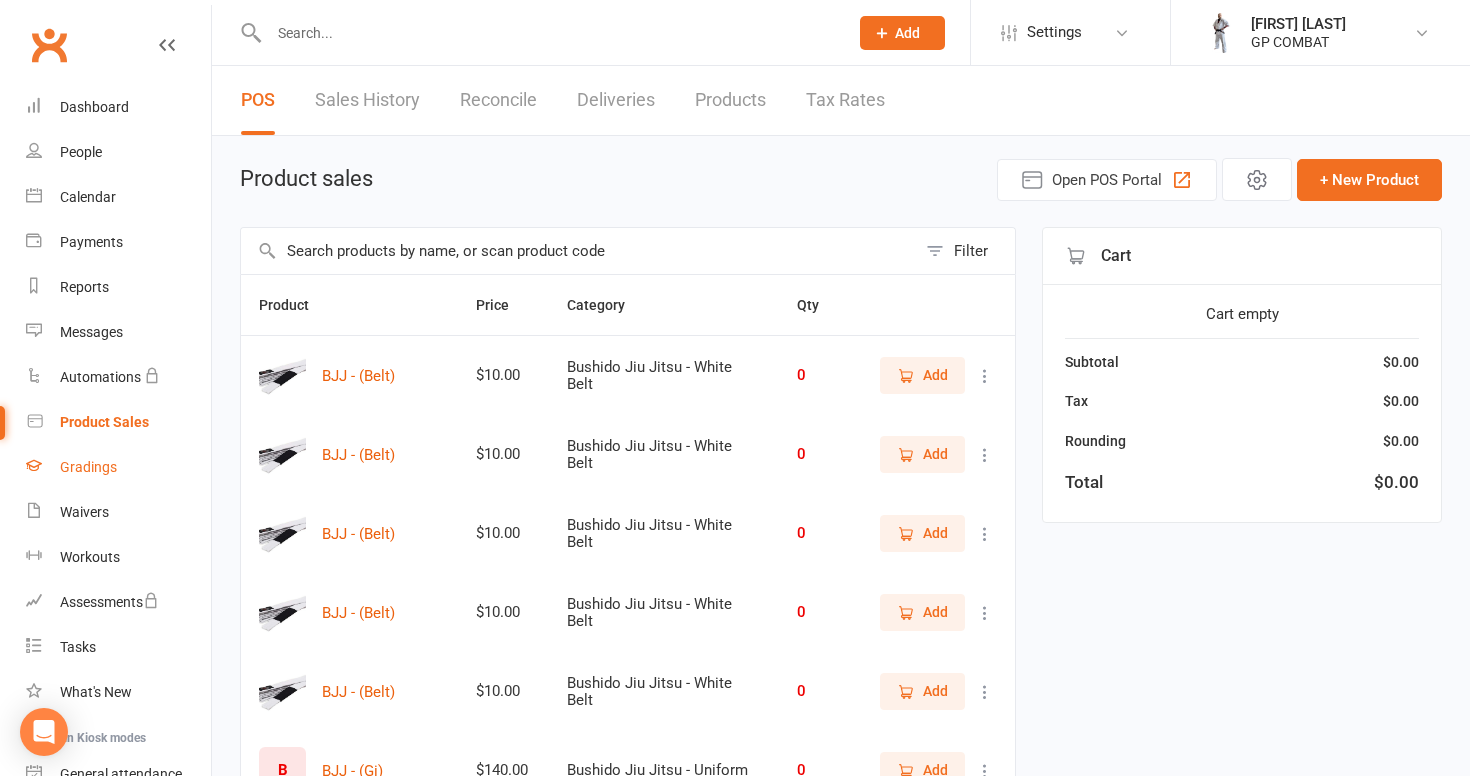 click on "Gradings" at bounding box center (88, 467) 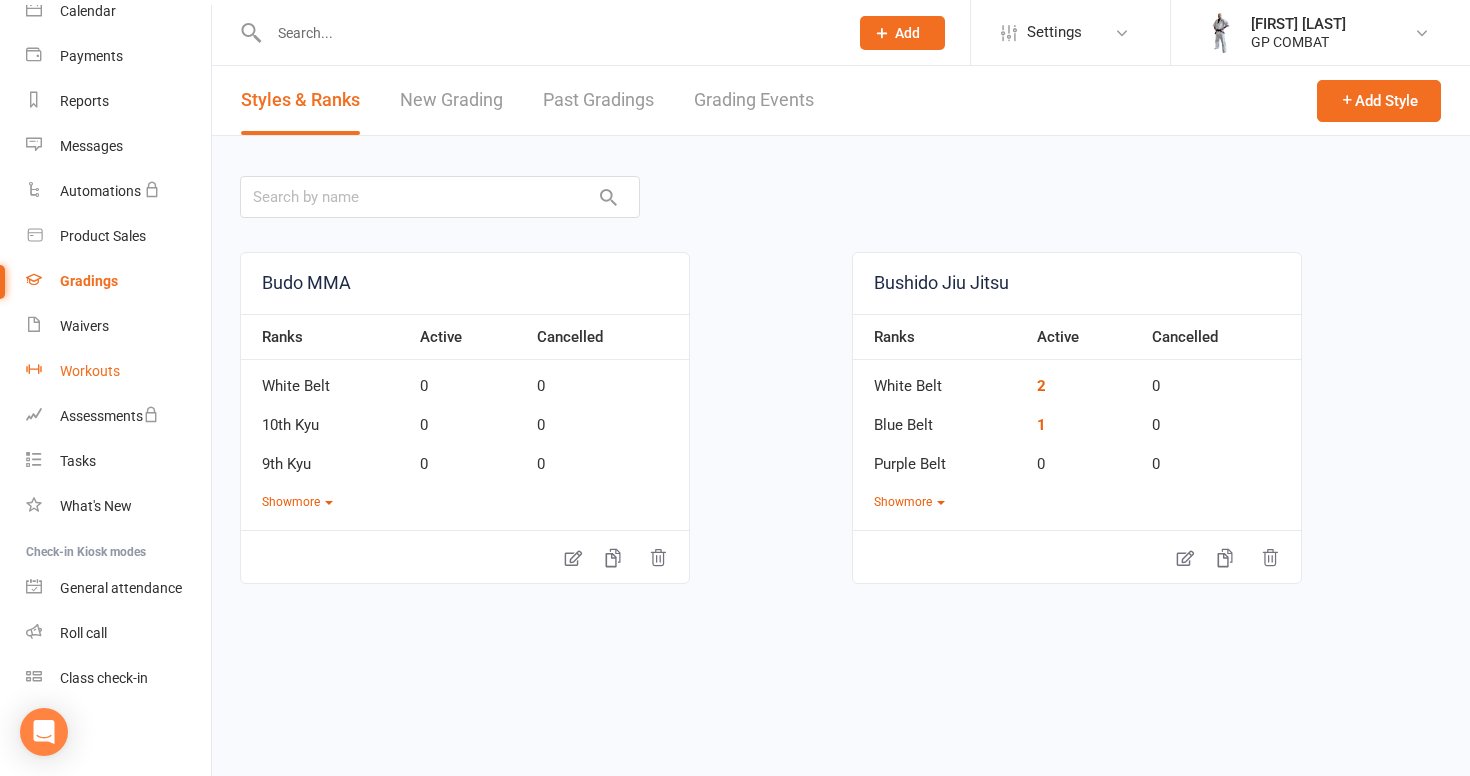 scroll, scrollTop: 186, scrollLeft: 0, axis: vertical 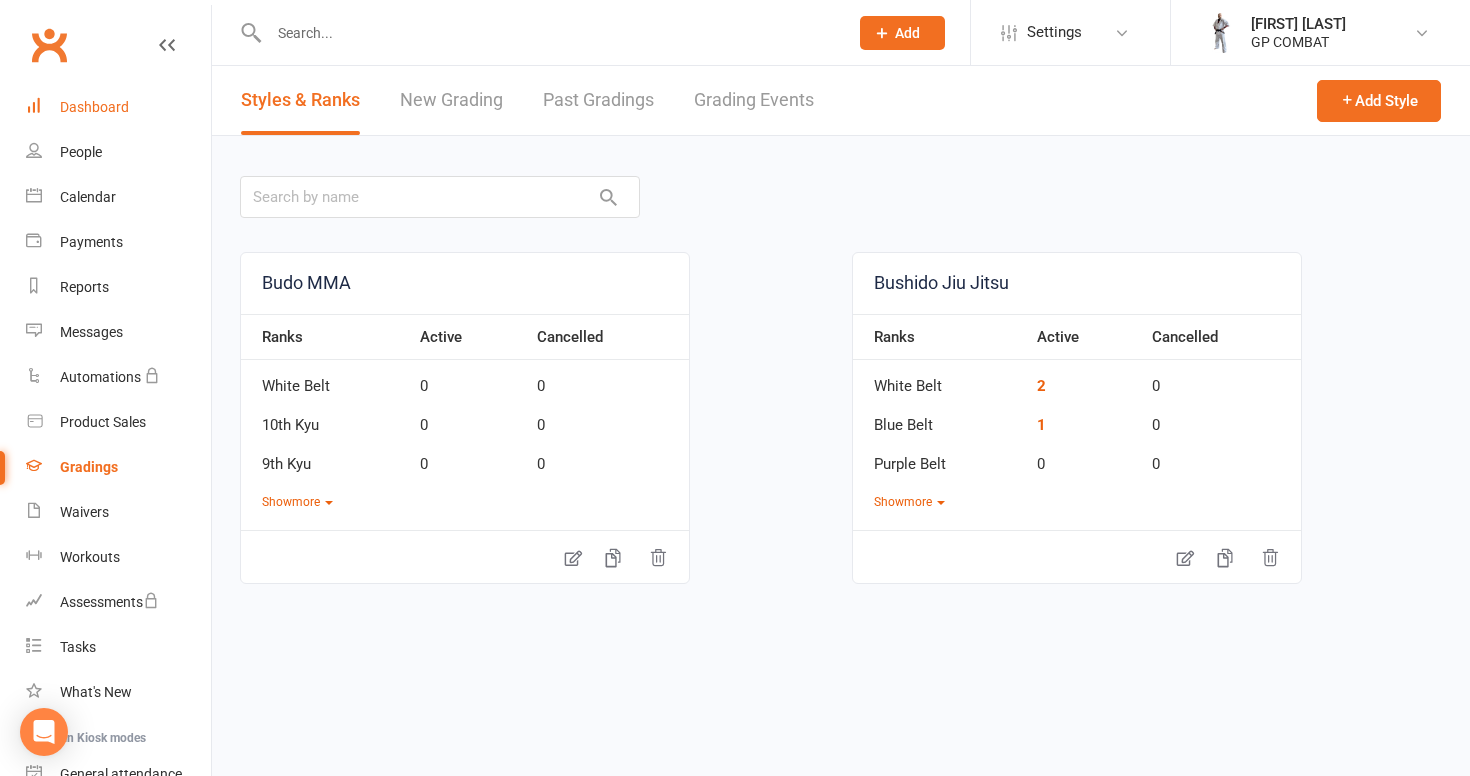 click on "Dashboard" at bounding box center (94, 107) 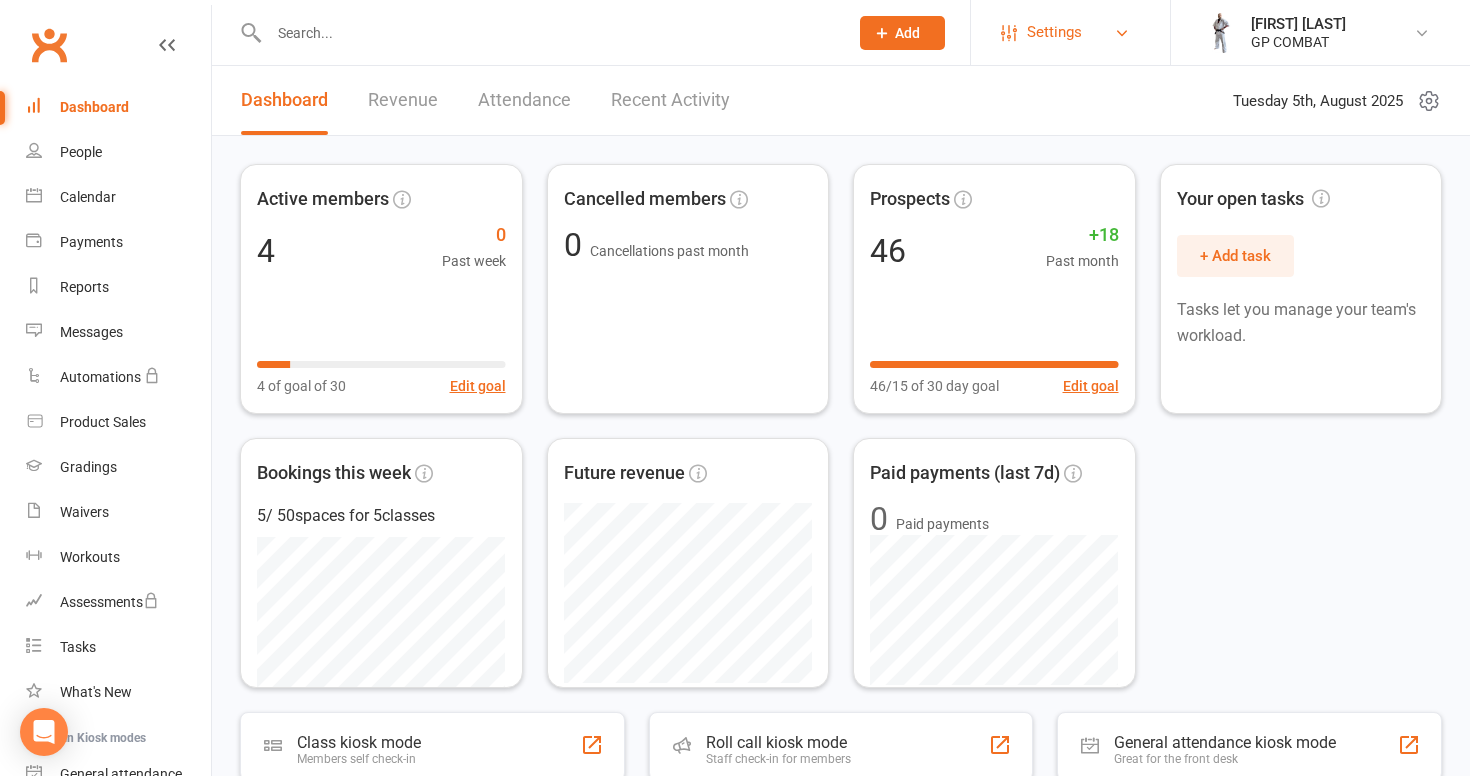 click on "Settings" at bounding box center [1054, 32] 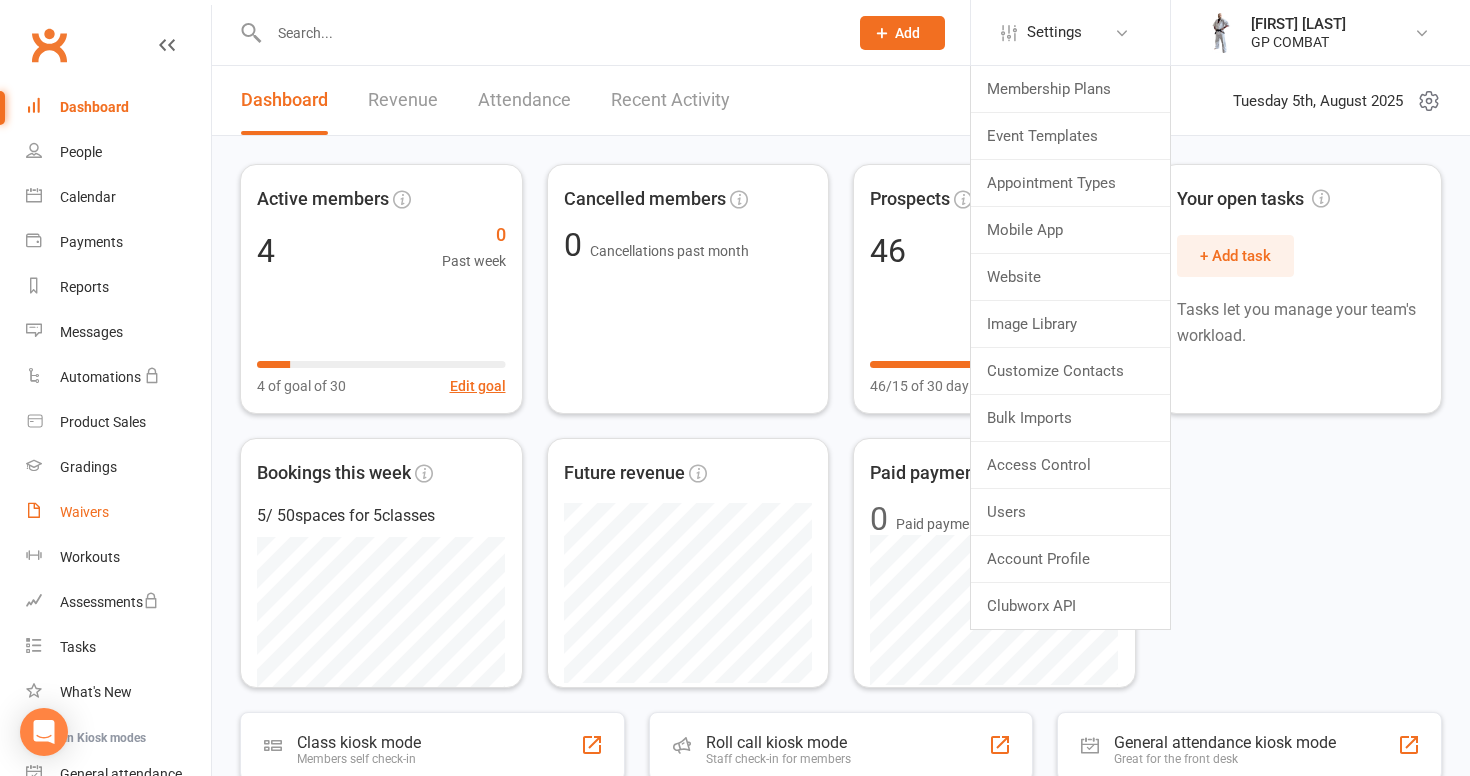 click on "Waivers" at bounding box center [118, 512] 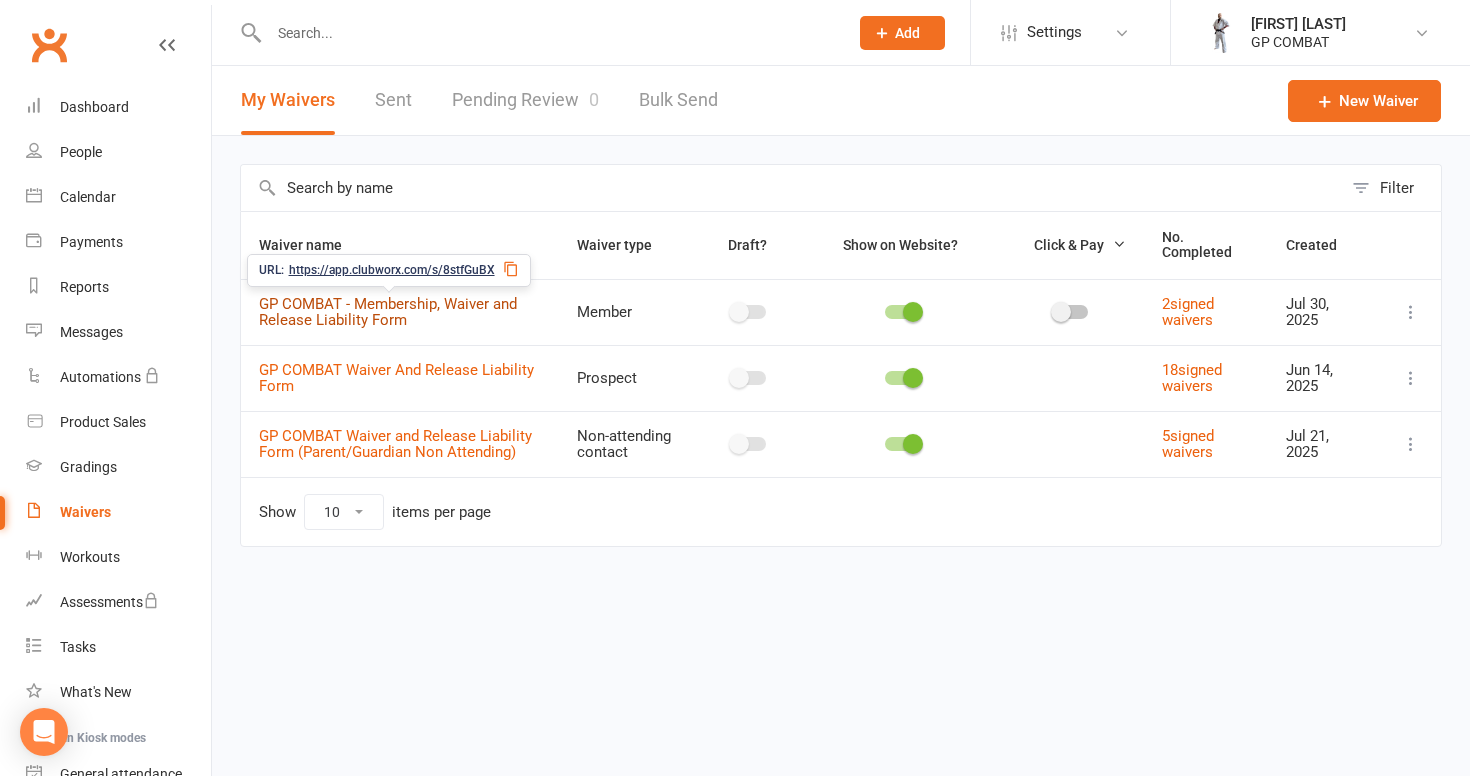 click on "GP COMBAT - Membership, Waiver and Release Liability Form" at bounding box center [388, 312] 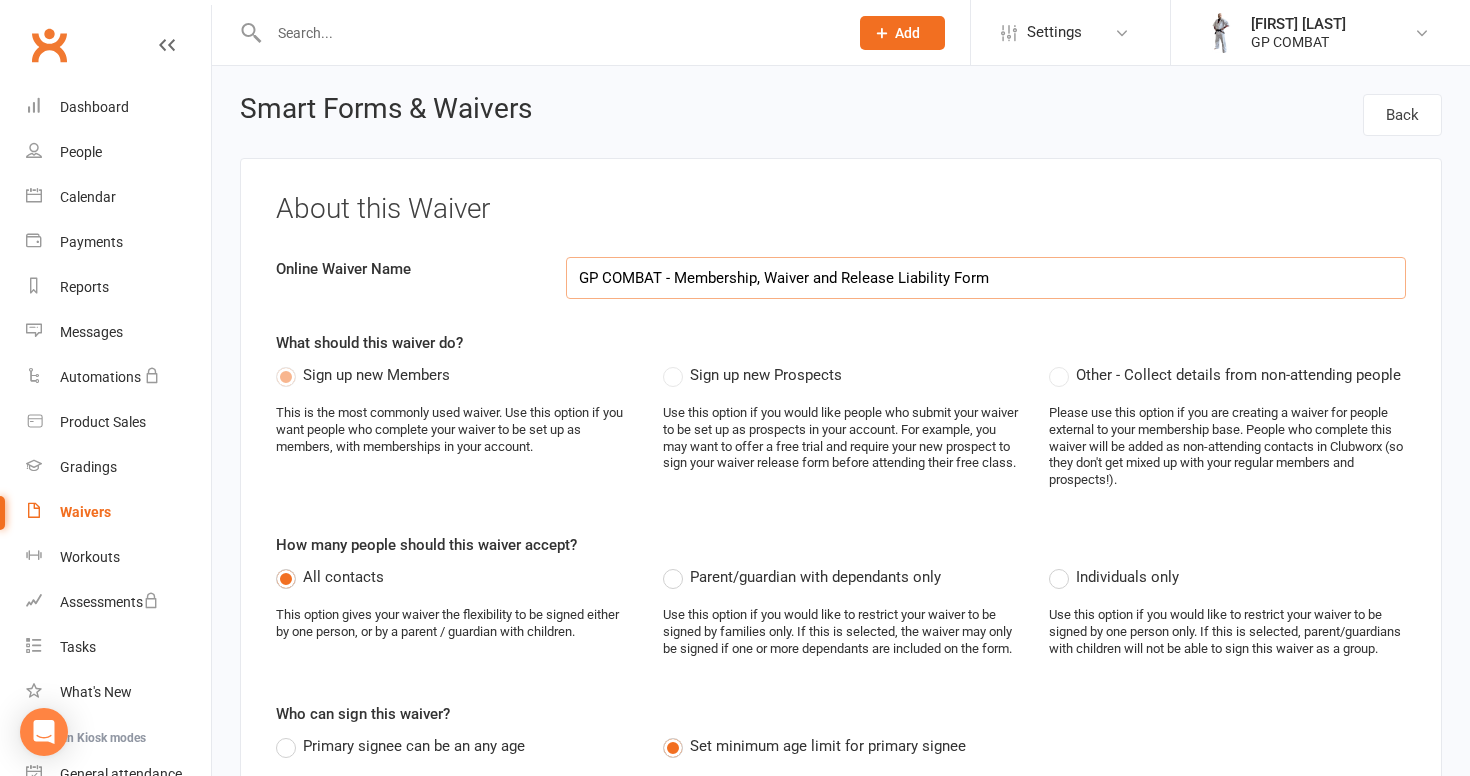 select on "select" 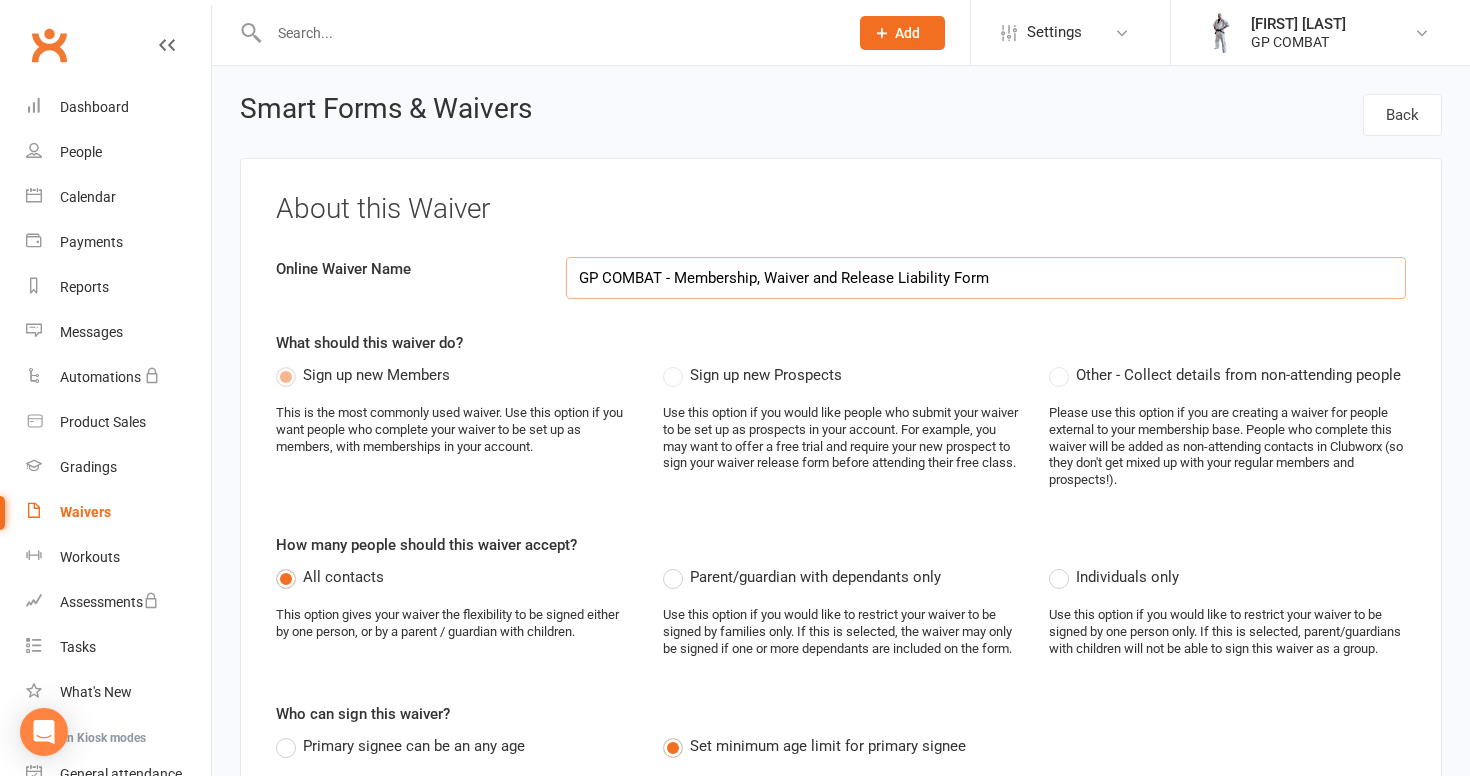 select on "select" 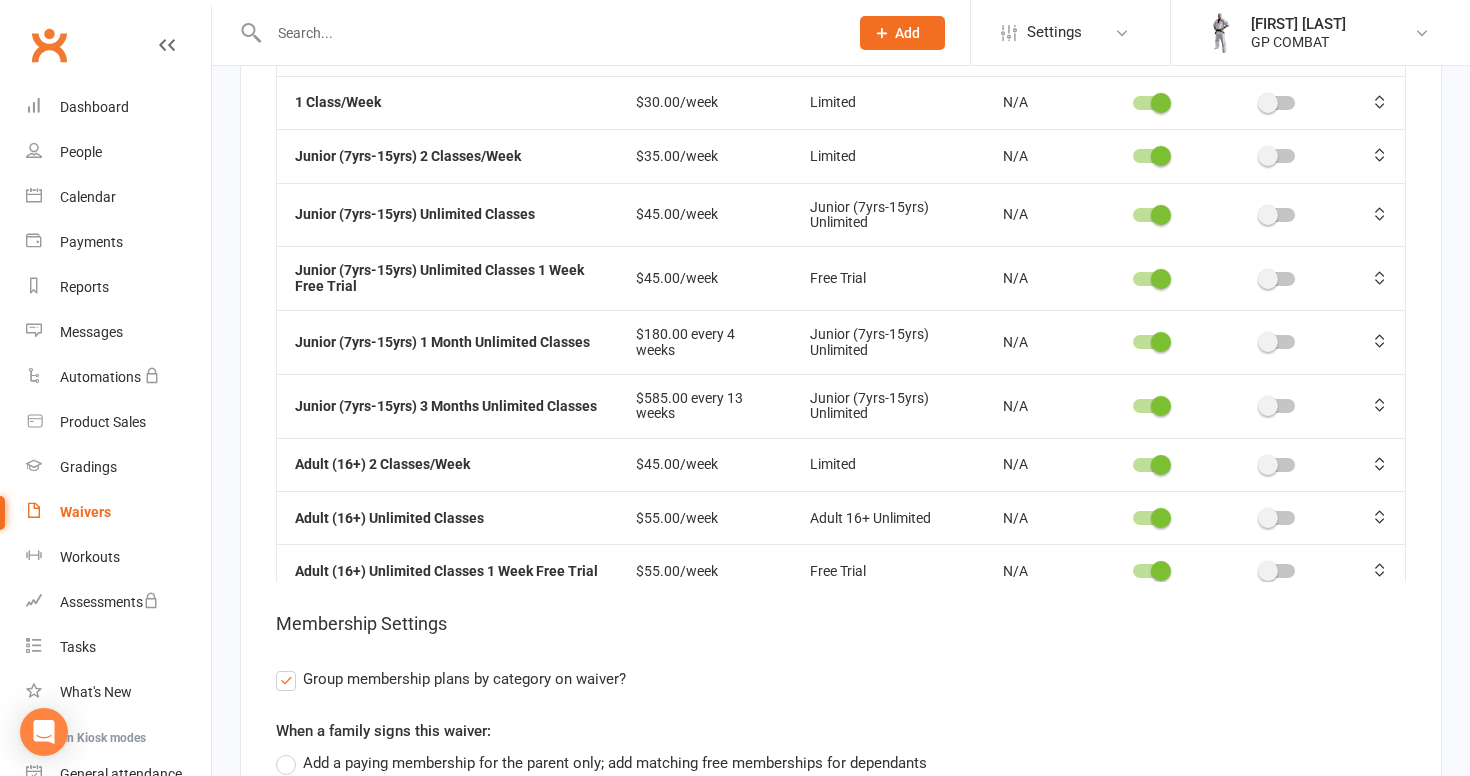 scroll, scrollTop: 10354, scrollLeft: 0, axis: vertical 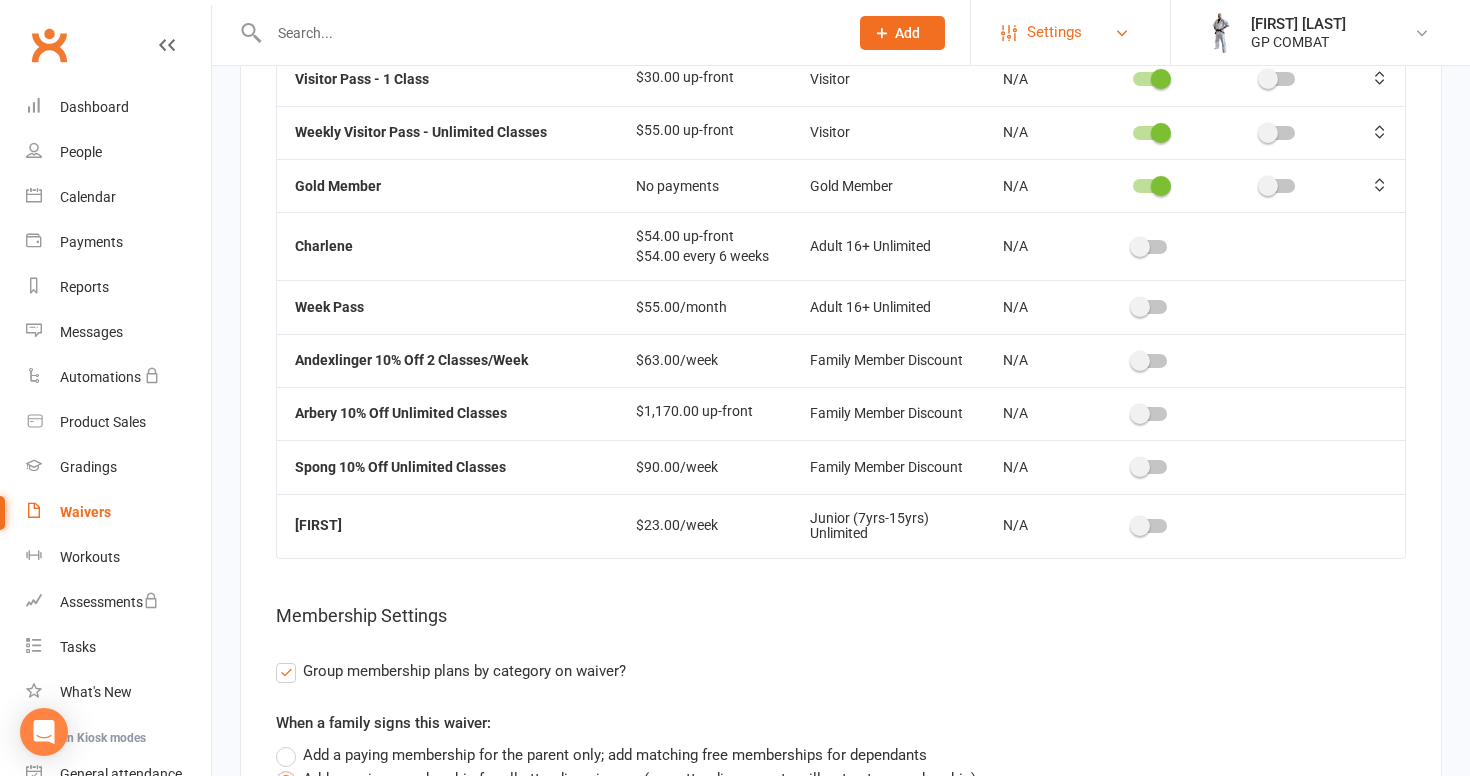 click on "Settings" at bounding box center (1054, 32) 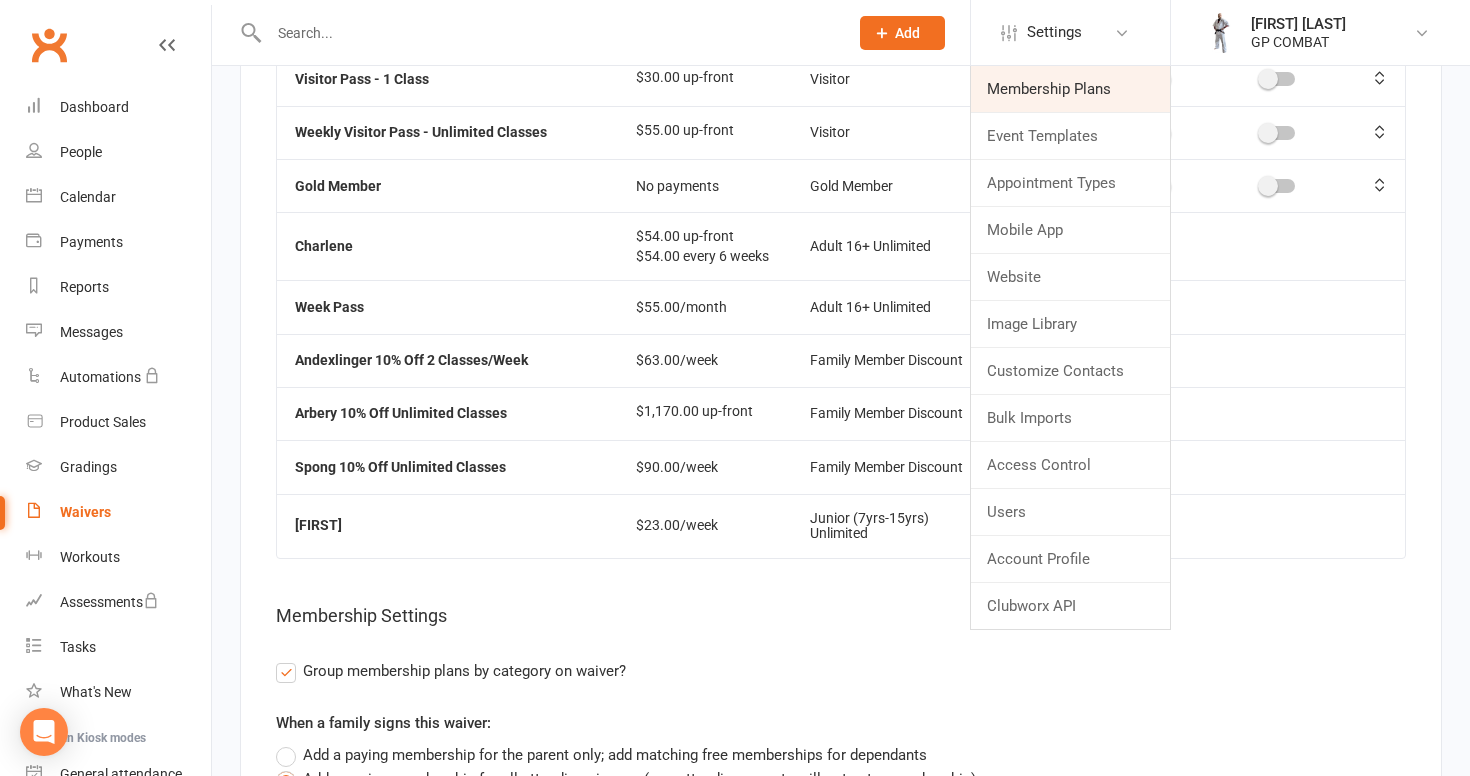 click on "Membership Plans" at bounding box center (1070, 89) 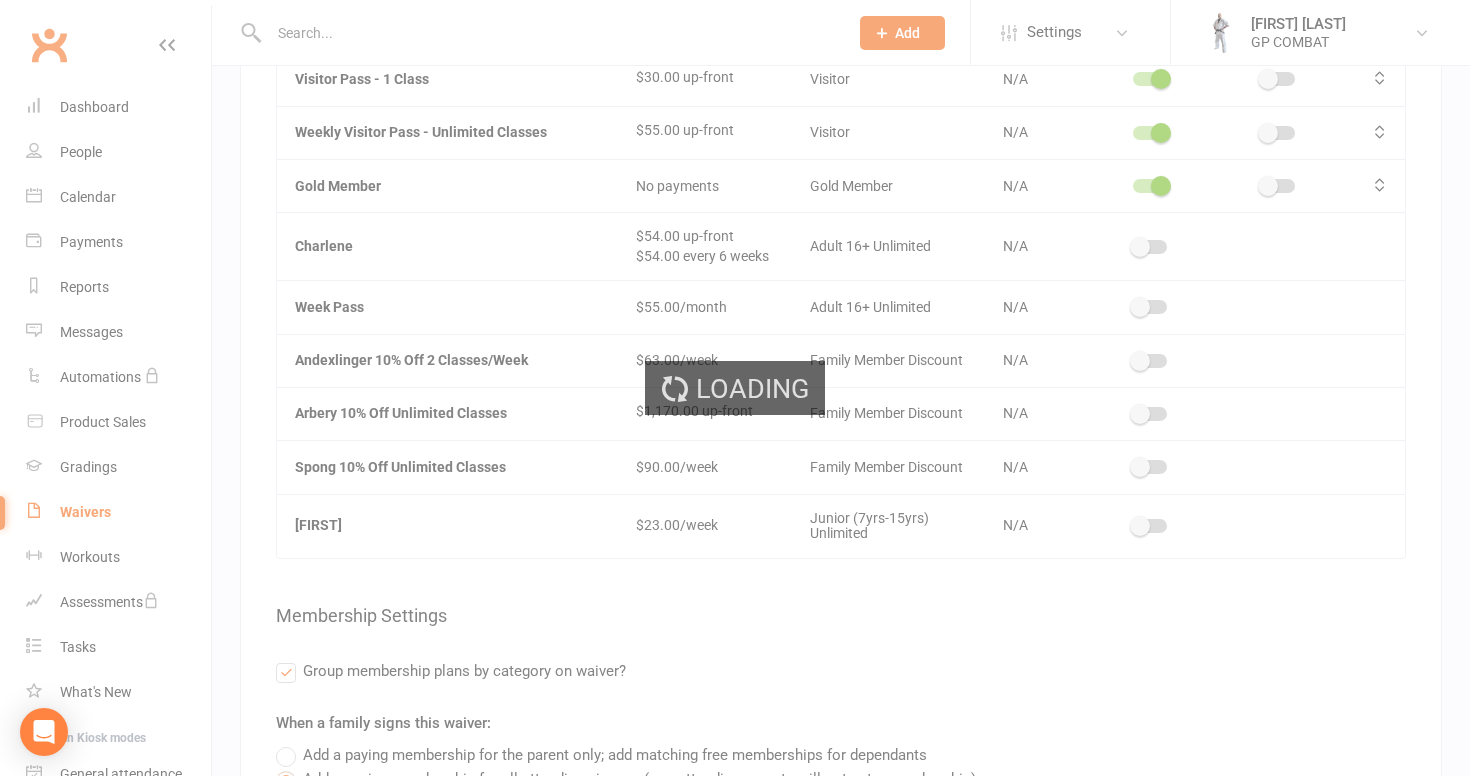 scroll, scrollTop: 0, scrollLeft: 0, axis: both 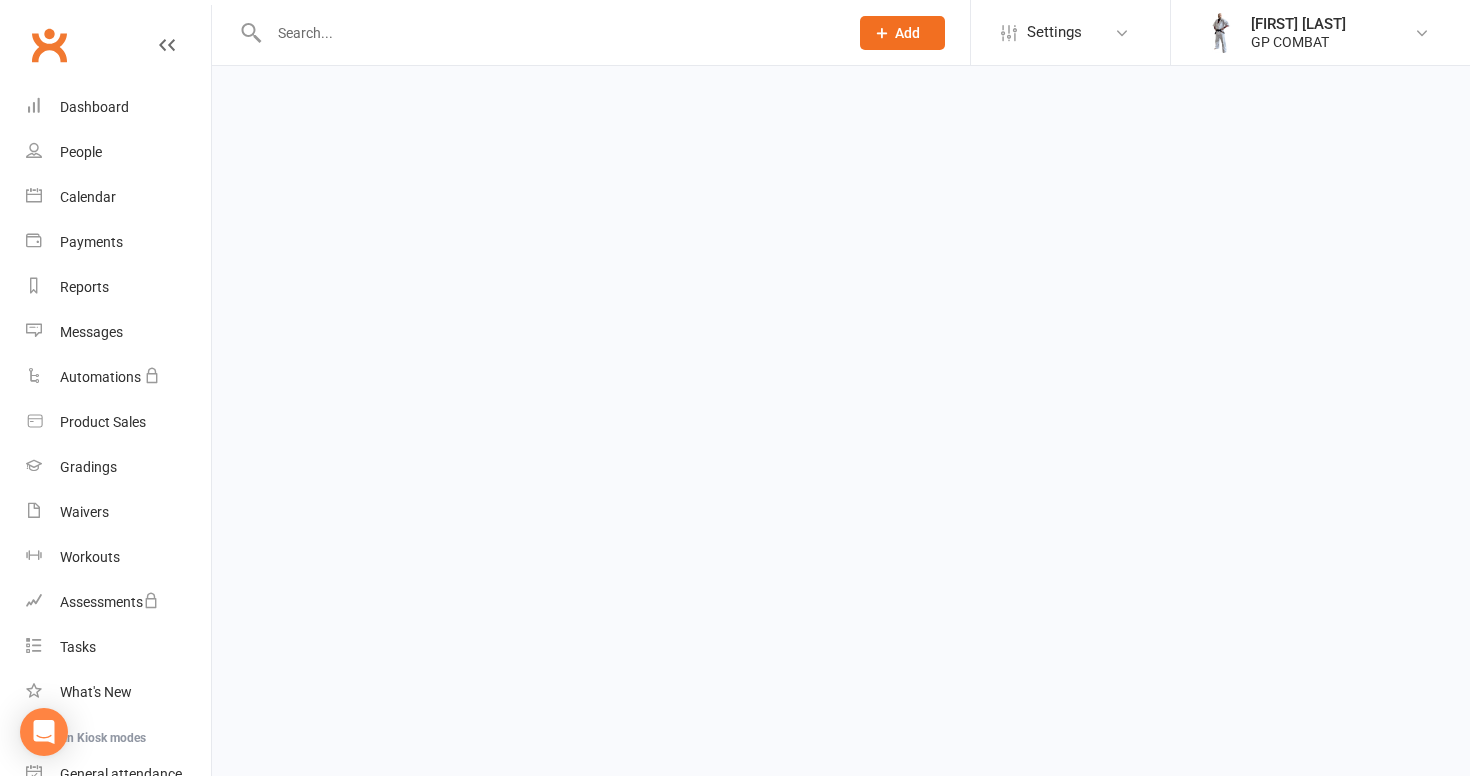 select on "50" 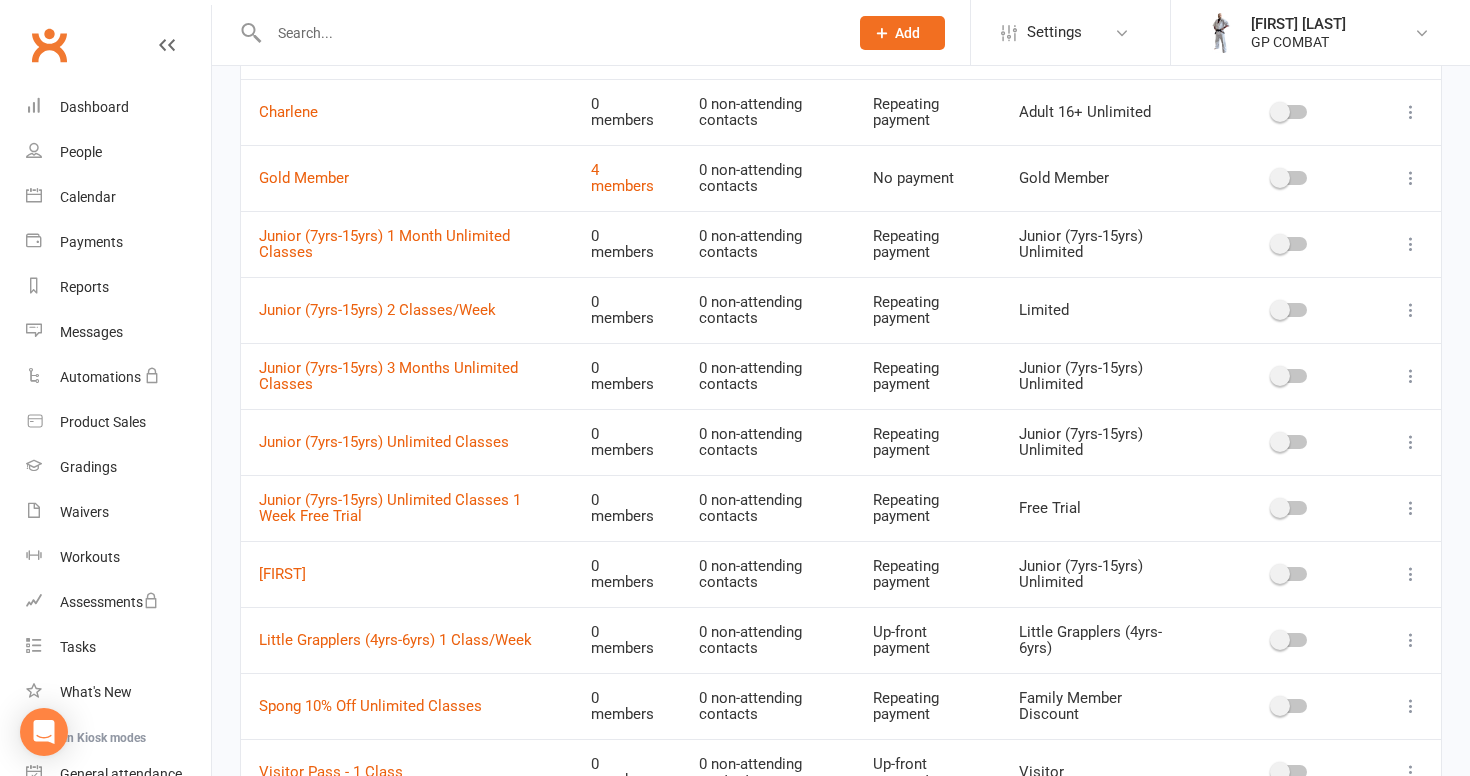 scroll, scrollTop: 628, scrollLeft: 0, axis: vertical 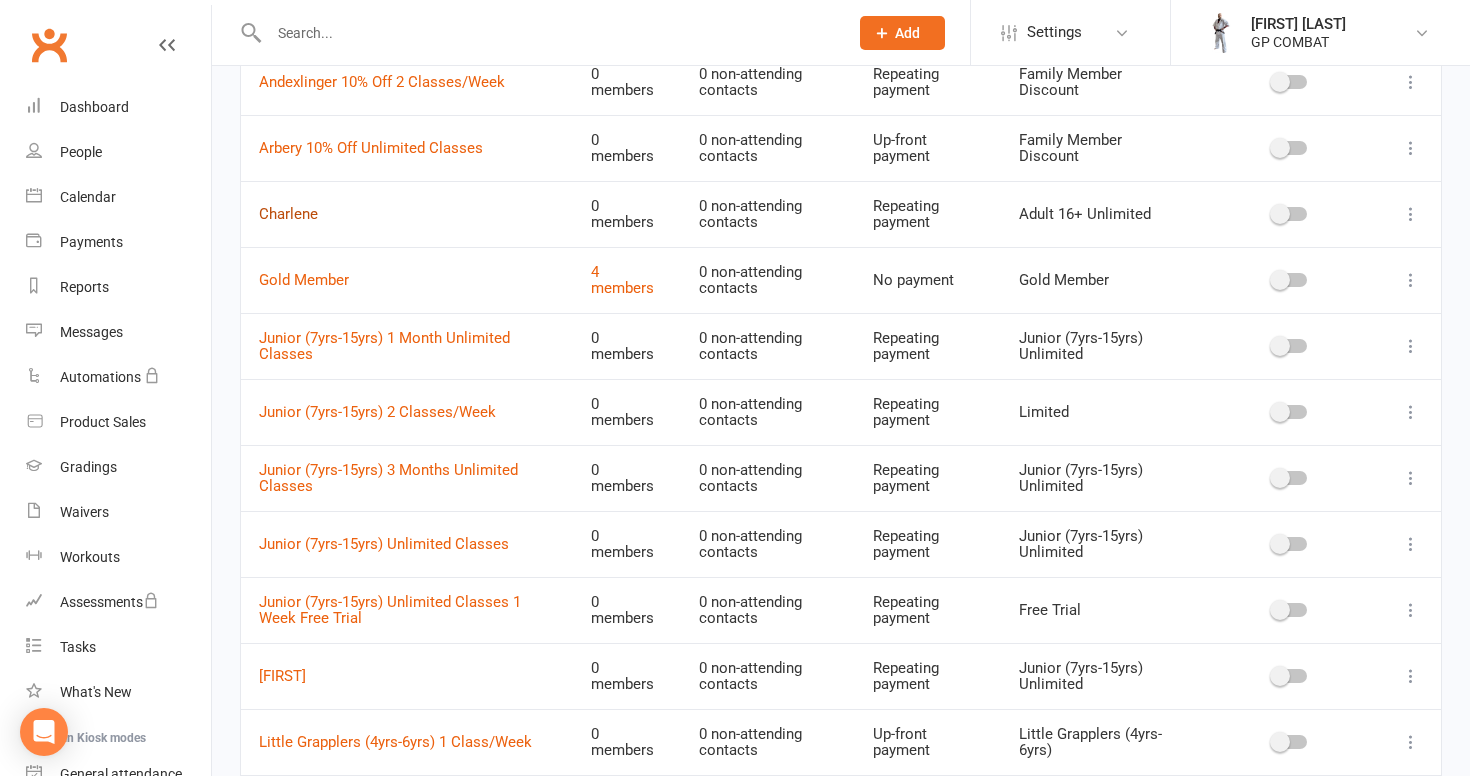 click on "Charlene" at bounding box center (288, 214) 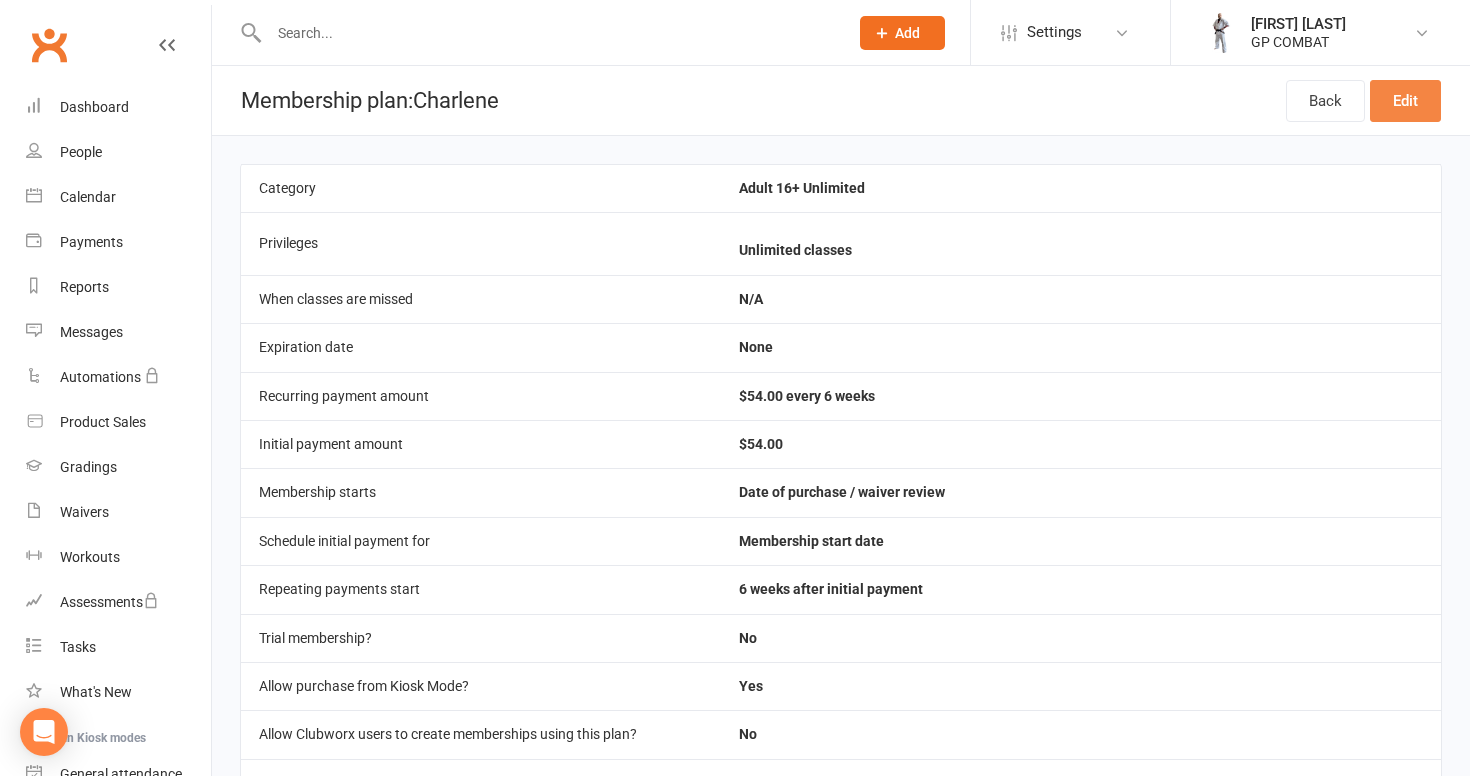 click on "Edit" at bounding box center [1405, 101] 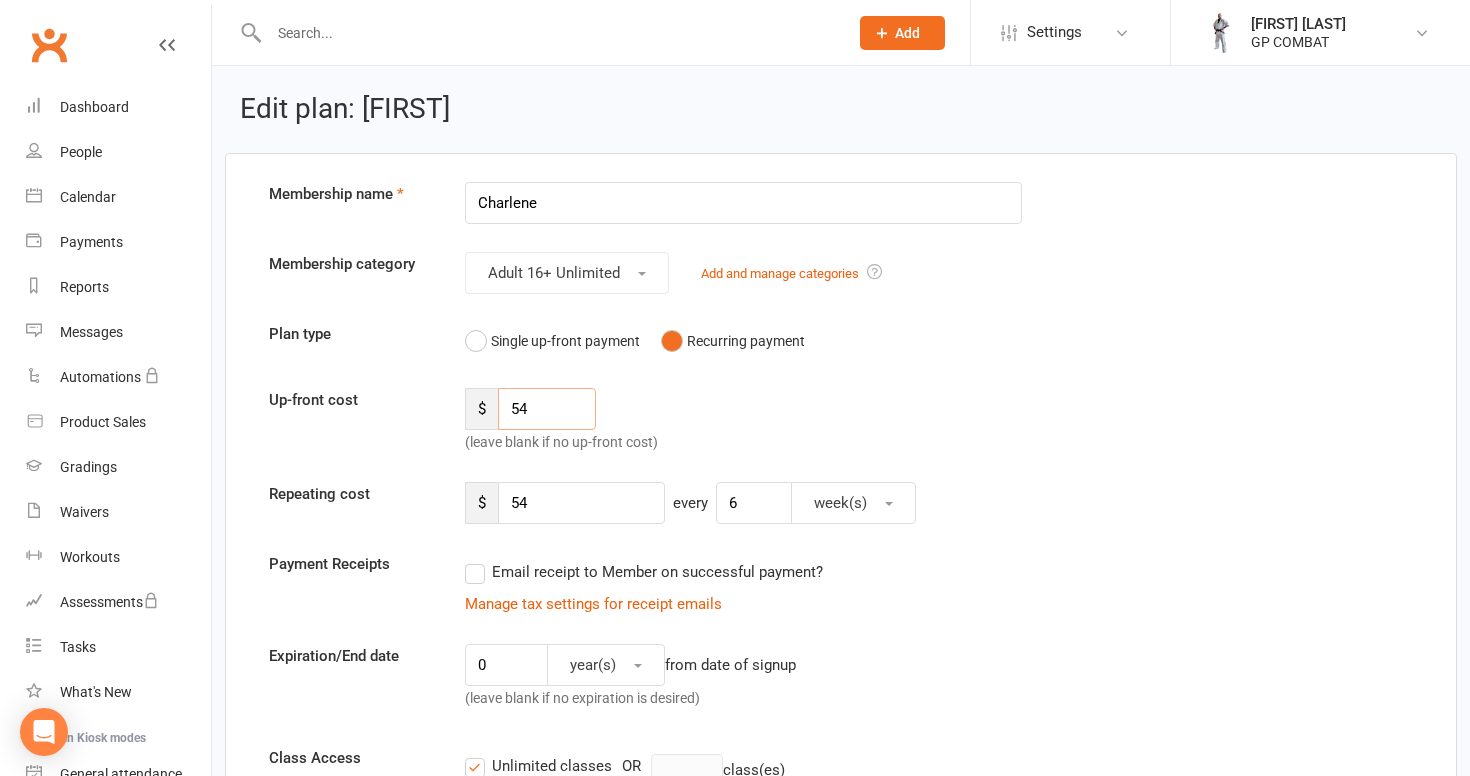 click on "54" at bounding box center (547, 409) 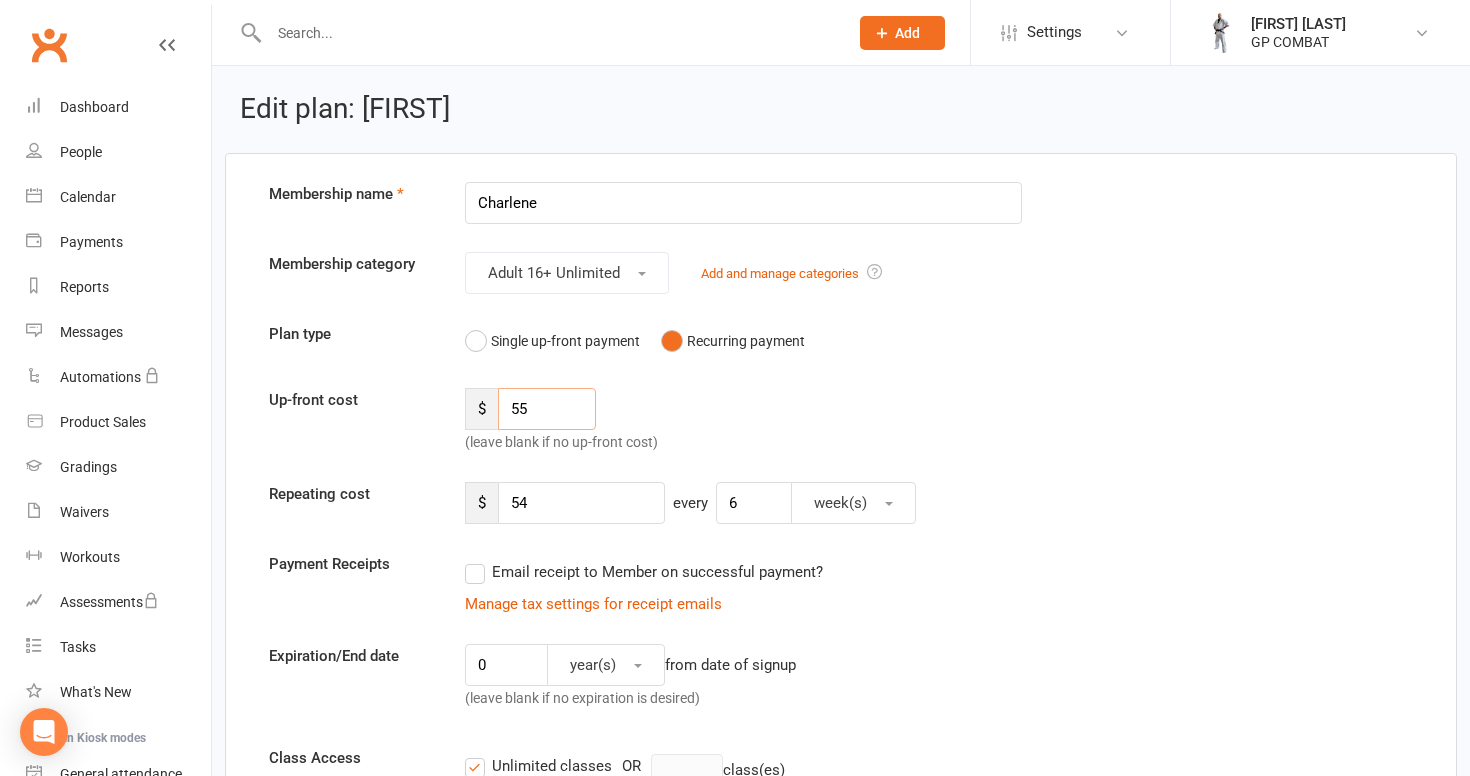 type on "55" 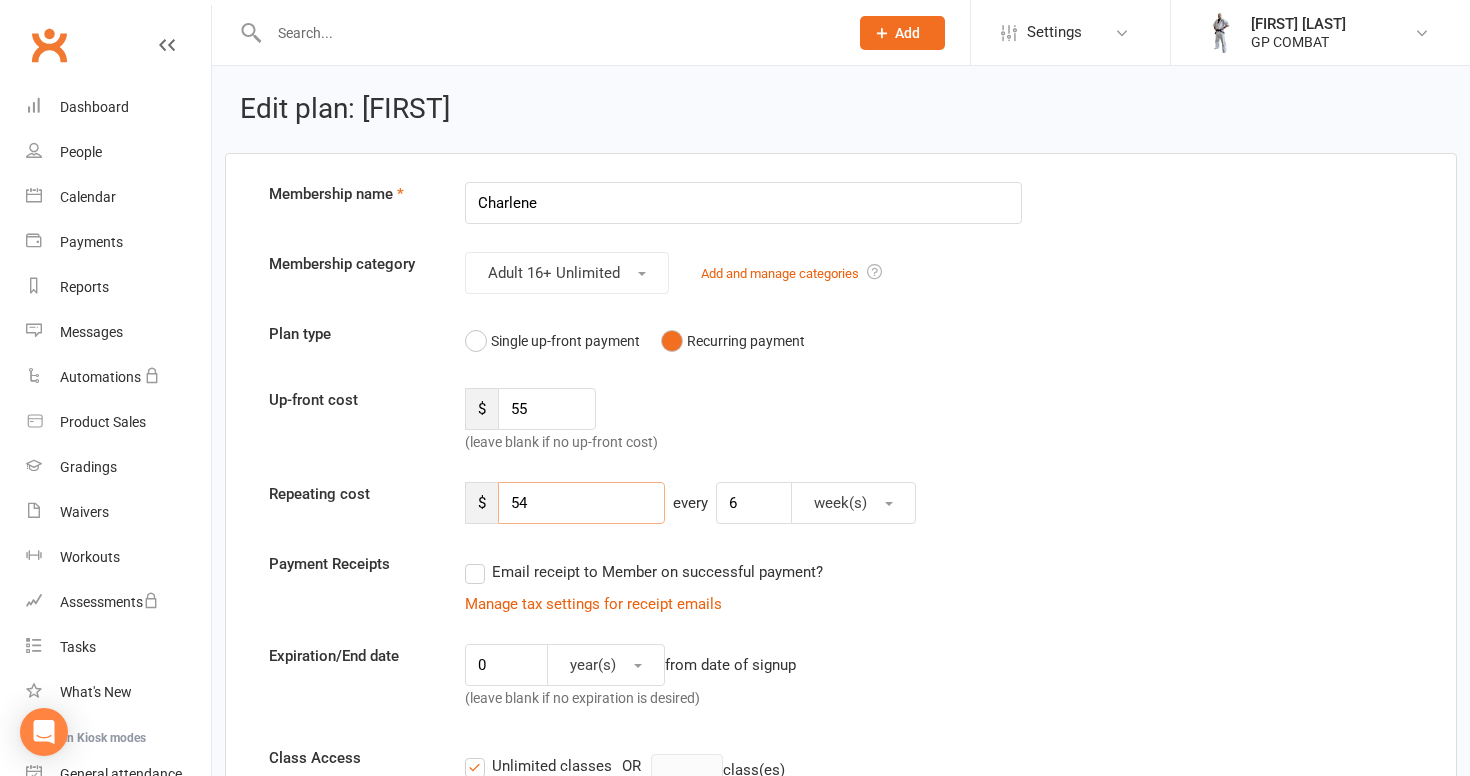 click on "54" at bounding box center (581, 503) 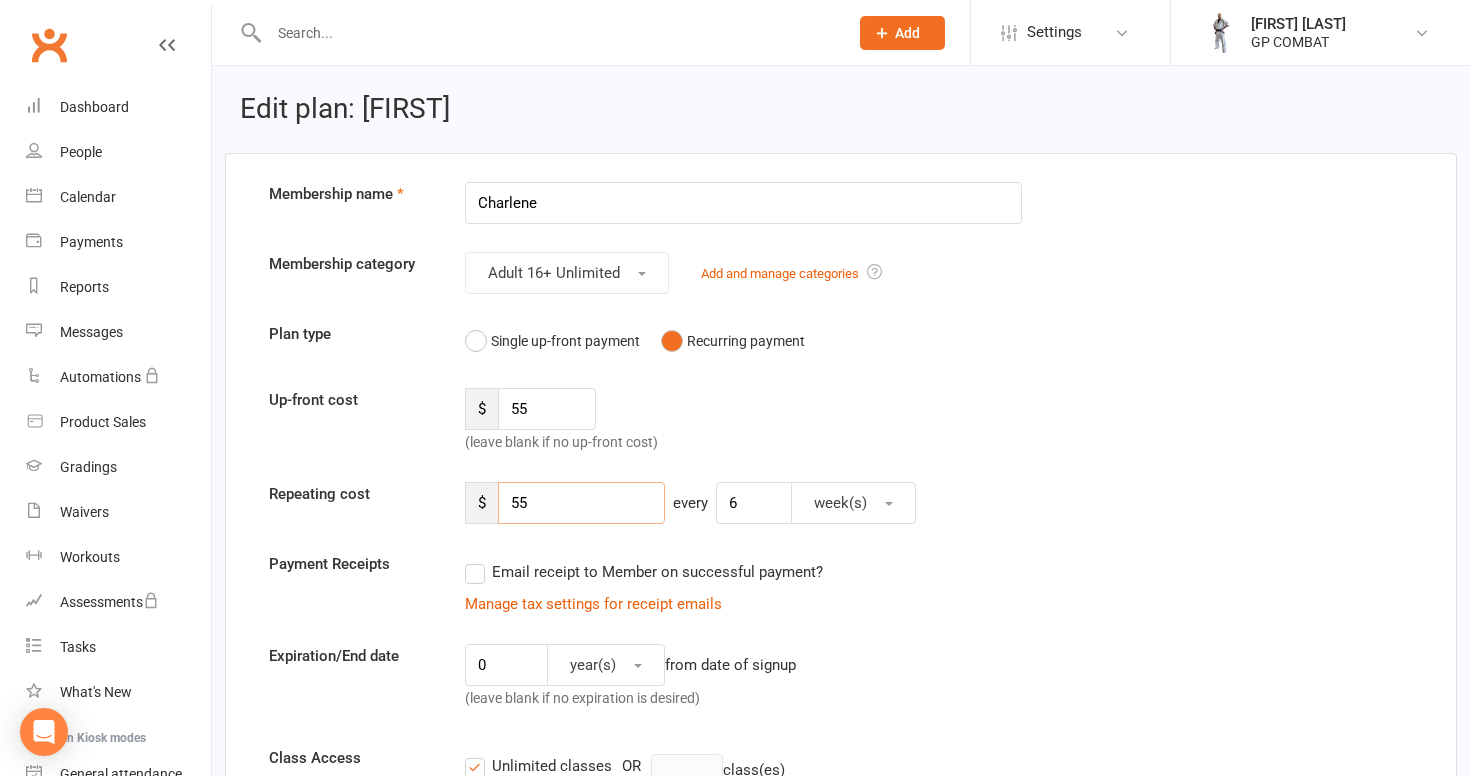 type on "55" 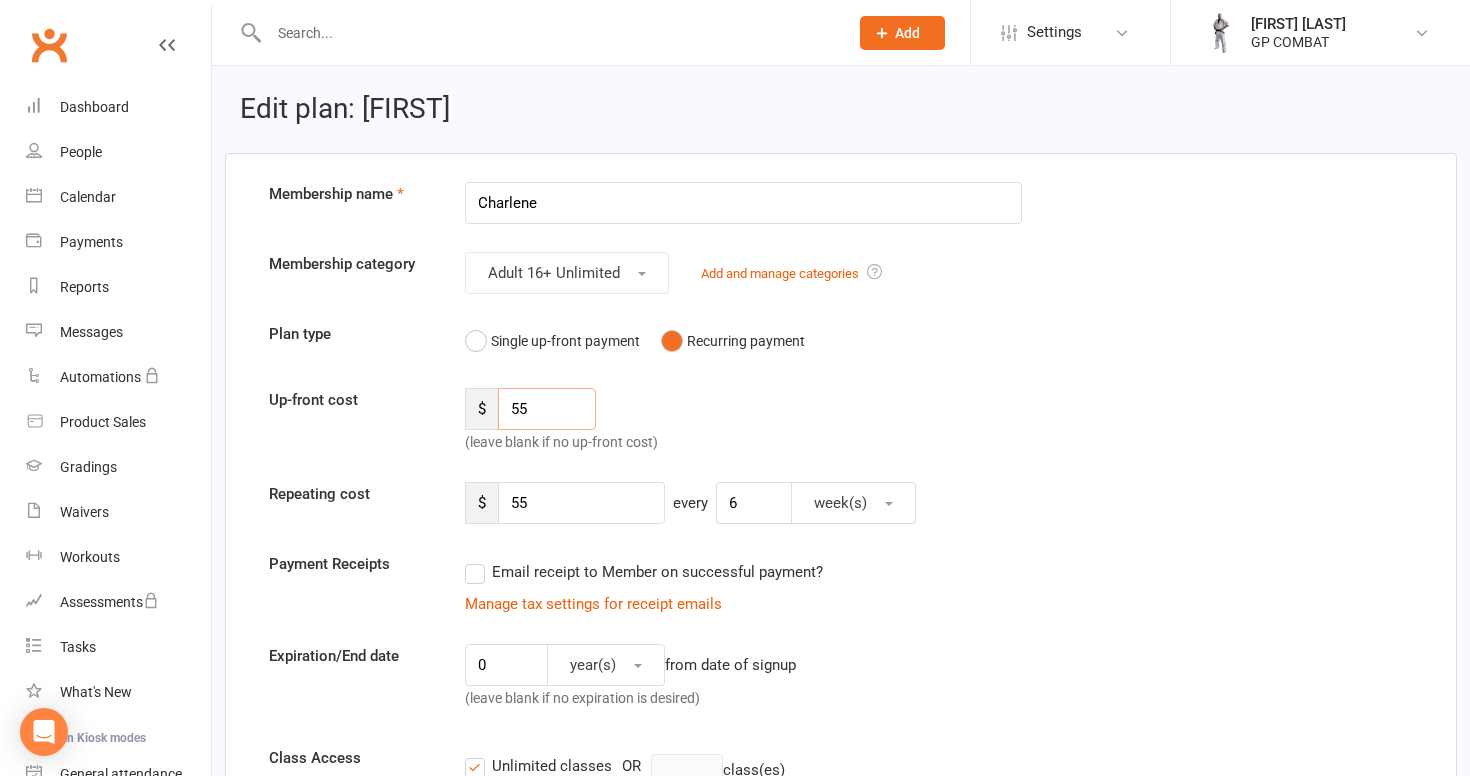 click on "55" at bounding box center [547, 409] 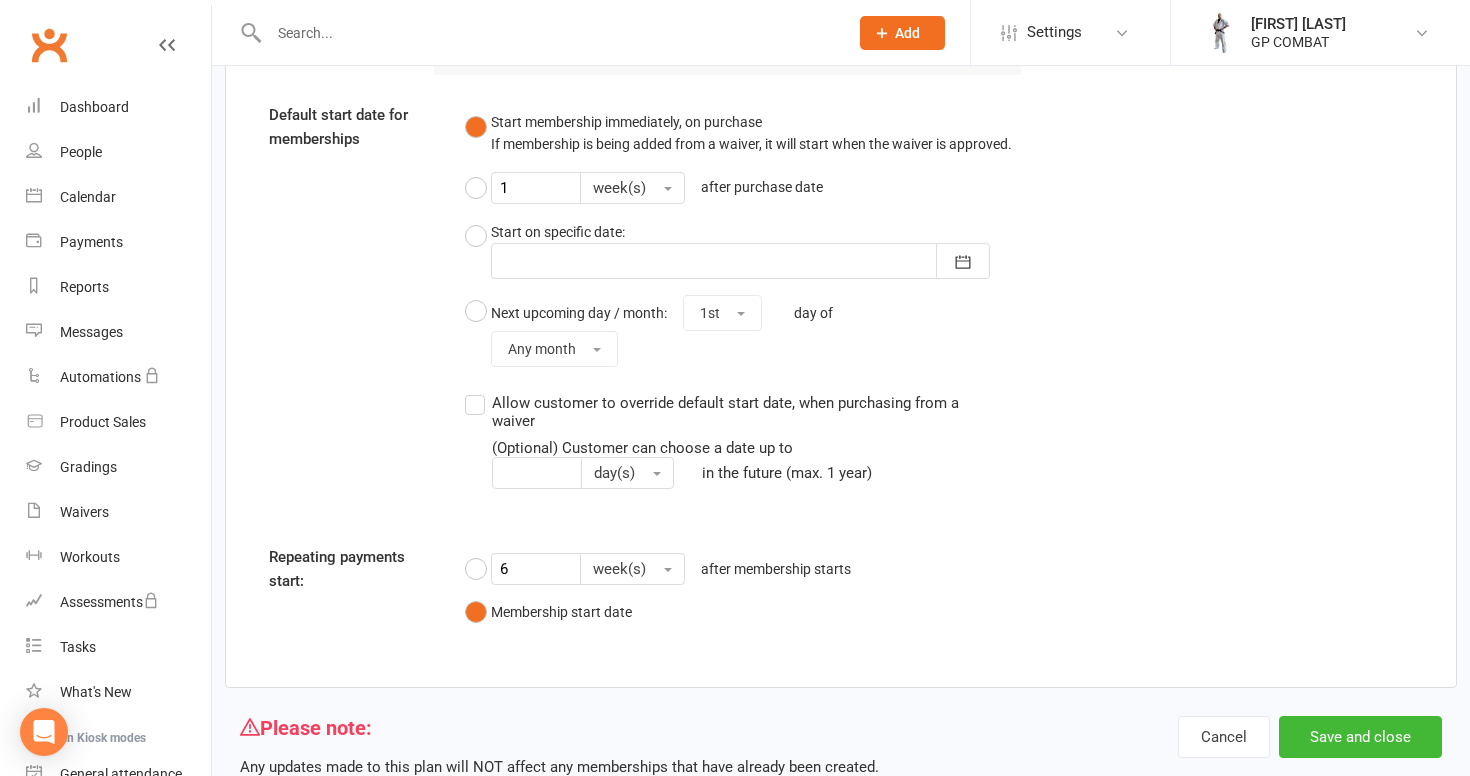 scroll, scrollTop: 1637, scrollLeft: 0, axis: vertical 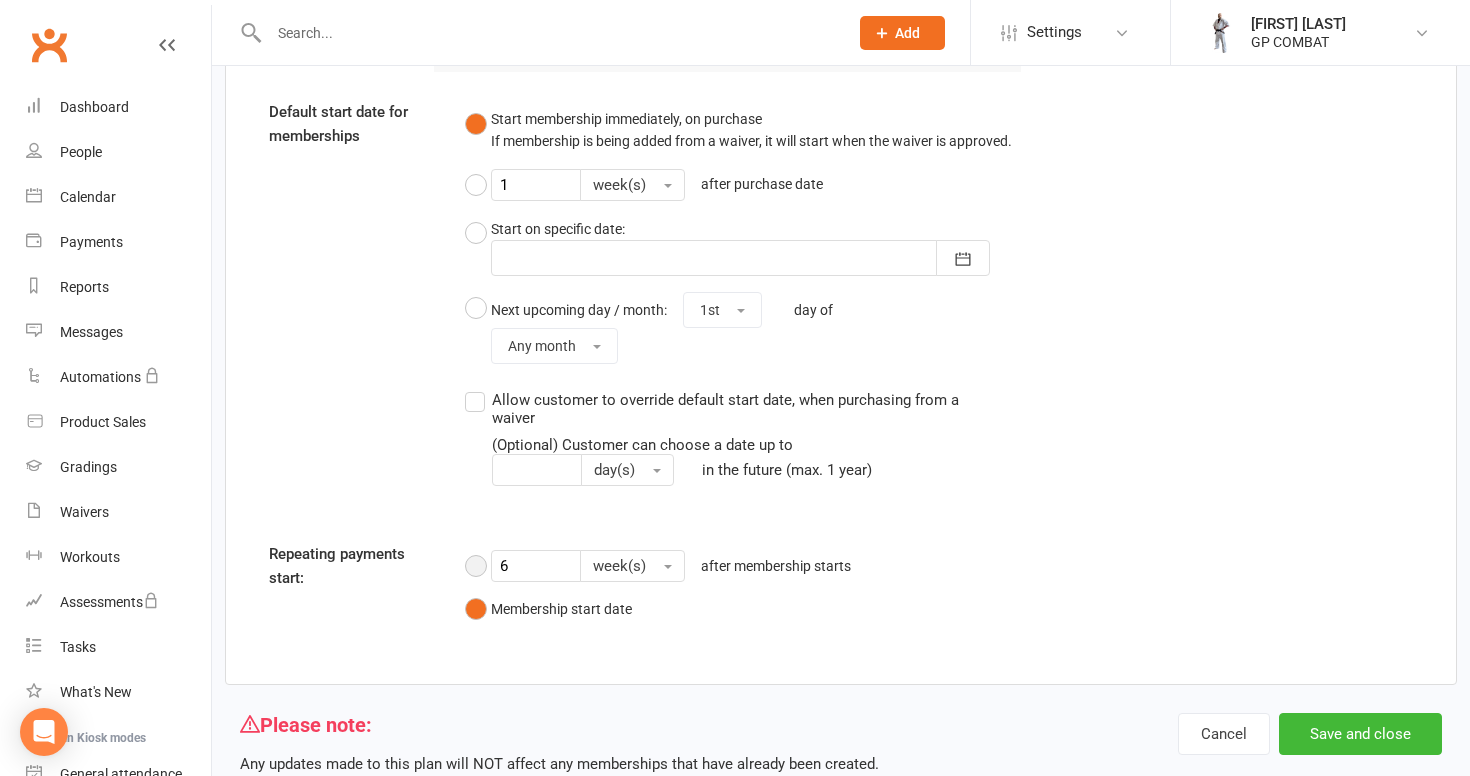 type 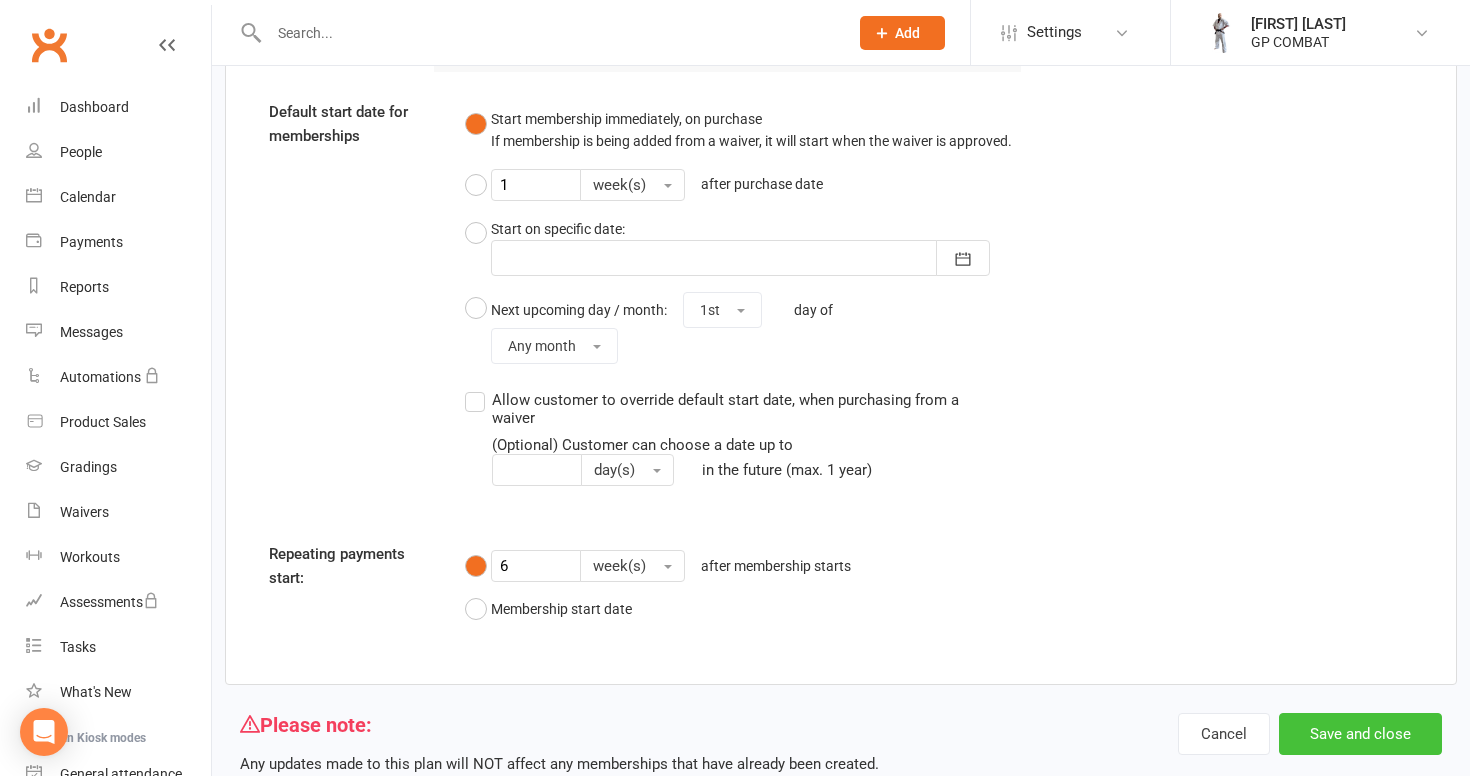 click on "Save and close" at bounding box center [1360, 734] 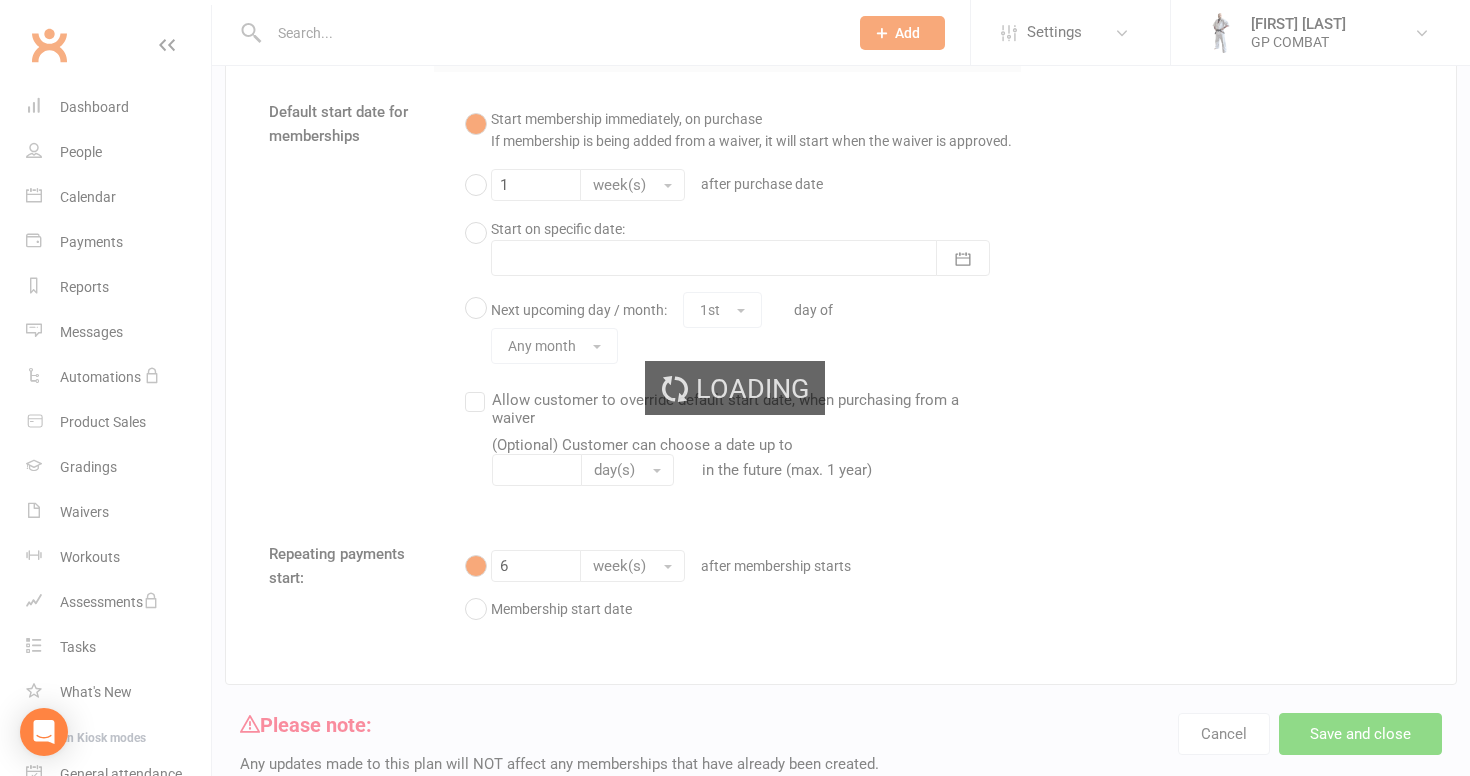 select on "50" 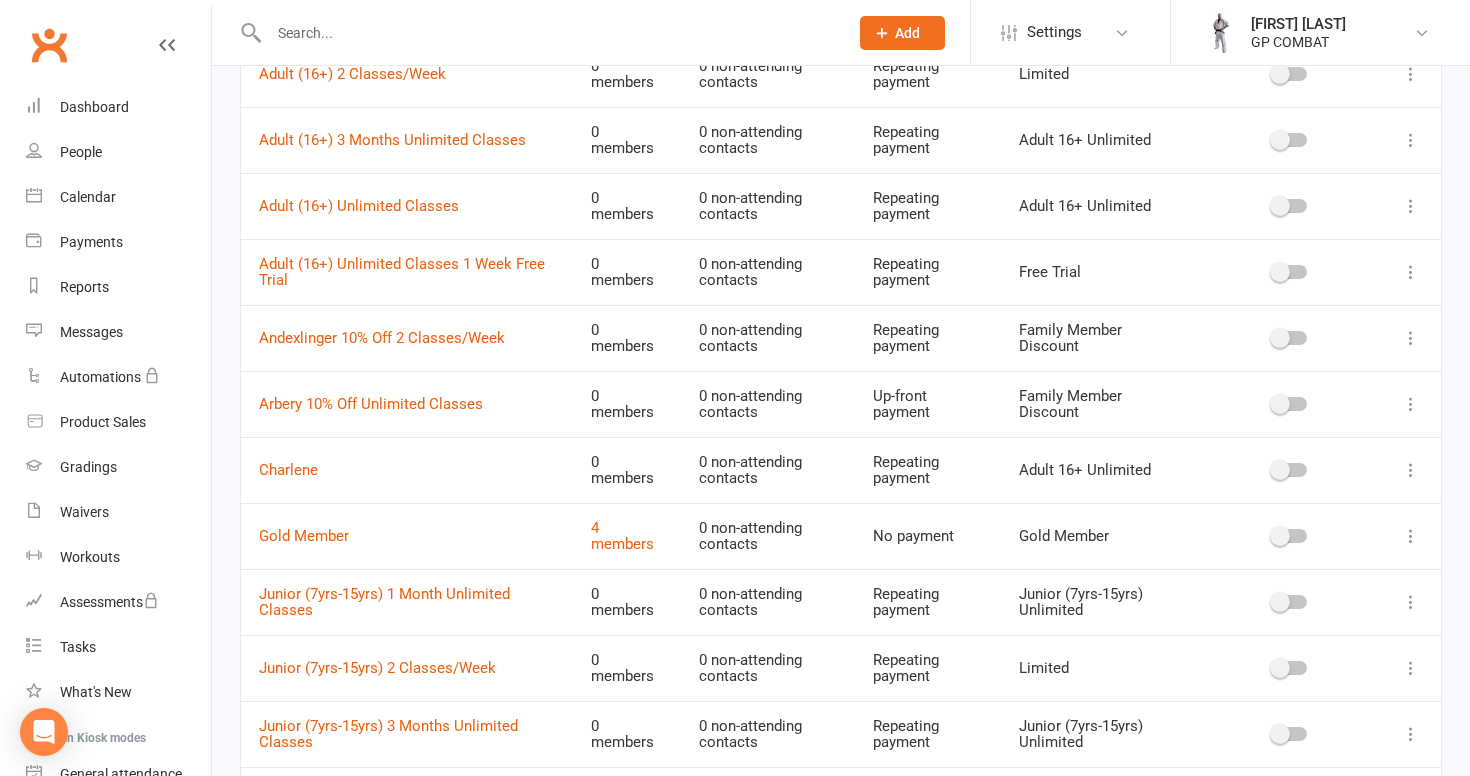 scroll, scrollTop: 387, scrollLeft: 0, axis: vertical 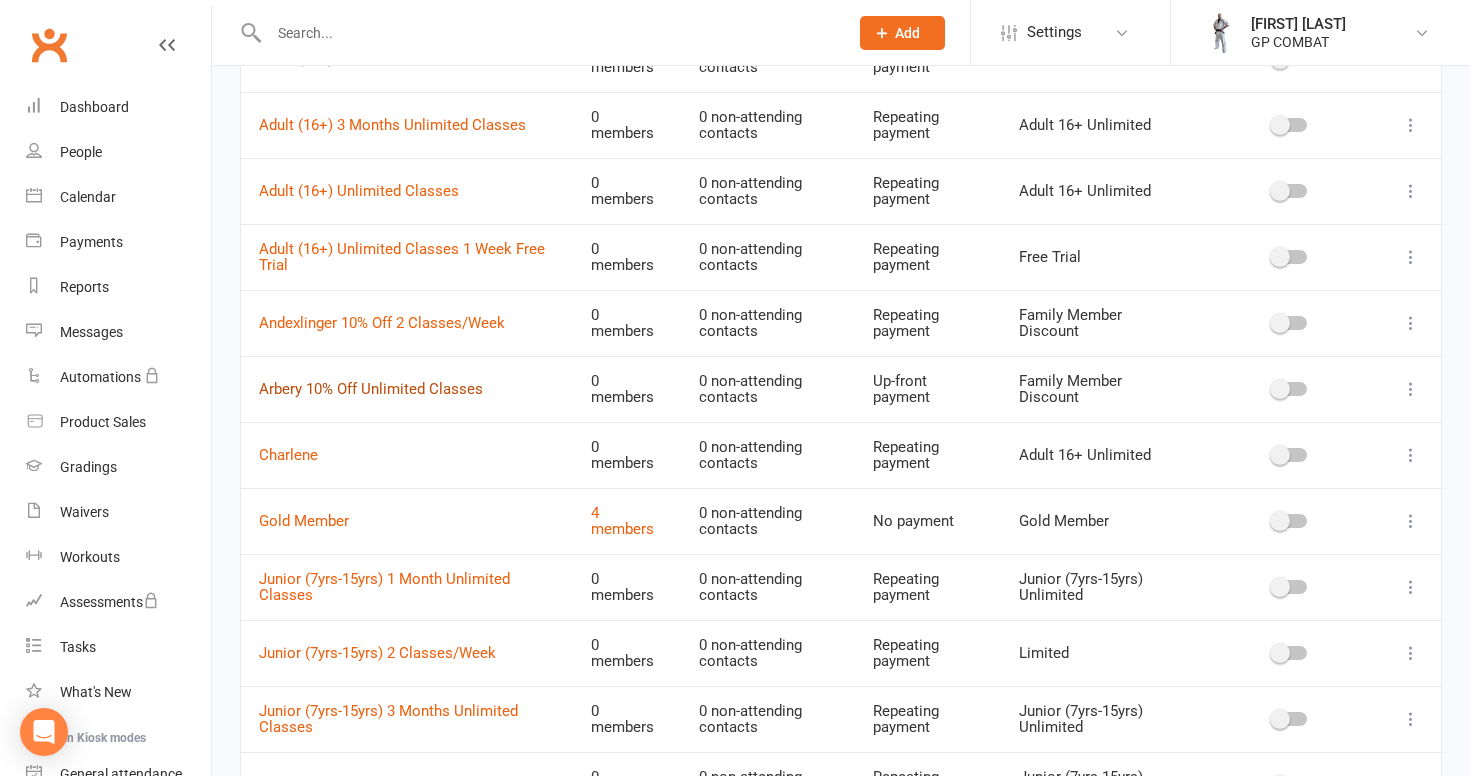 click on "Arbery 10% Off Unlimited Classes" at bounding box center [371, 389] 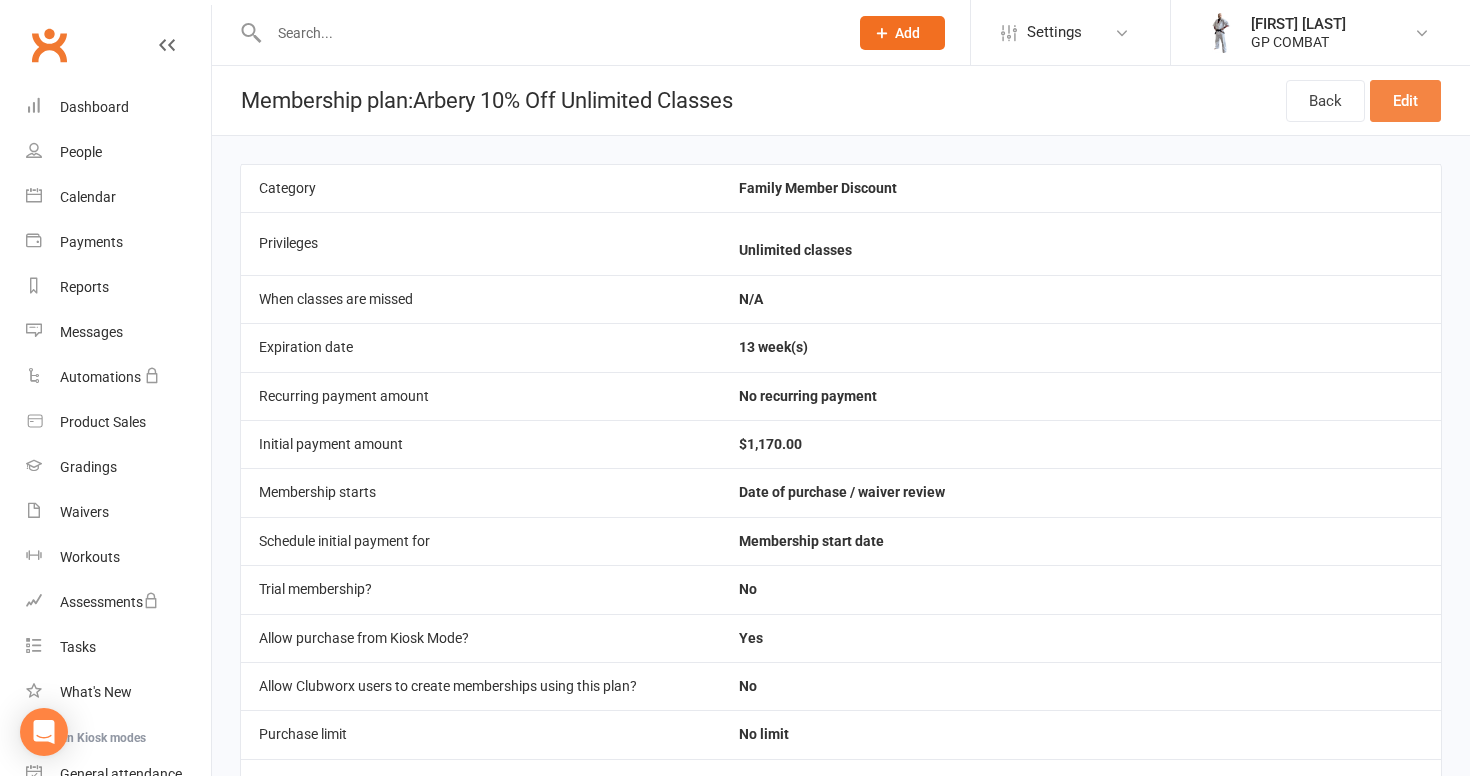 click on "Edit" at bounding box center (1405, 101) 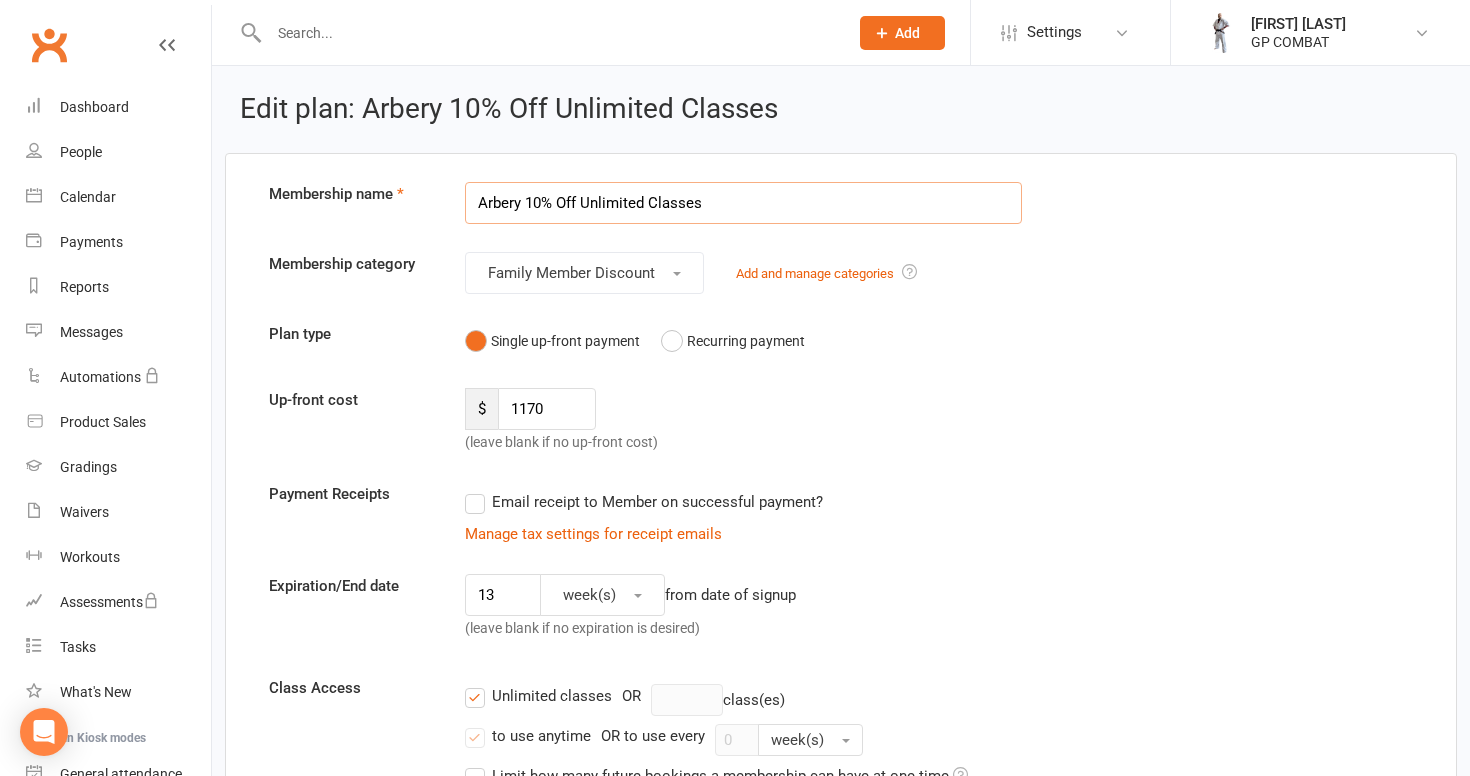 click on "Arbery 10% Off Unlimited Classes" at bounding box center (743, 203) 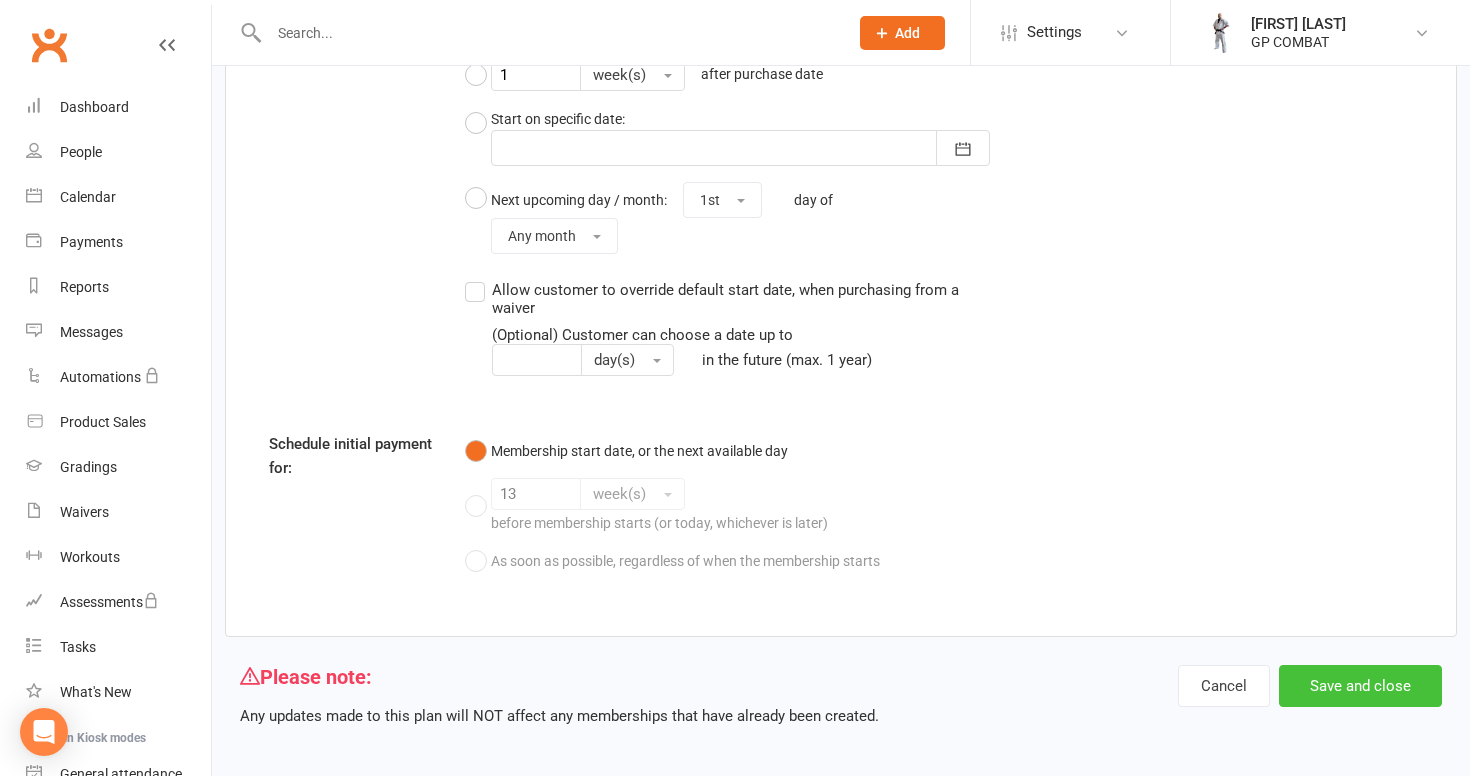 scroll, scrollTop: 1652, scrollLeft: 0, axis: vertical 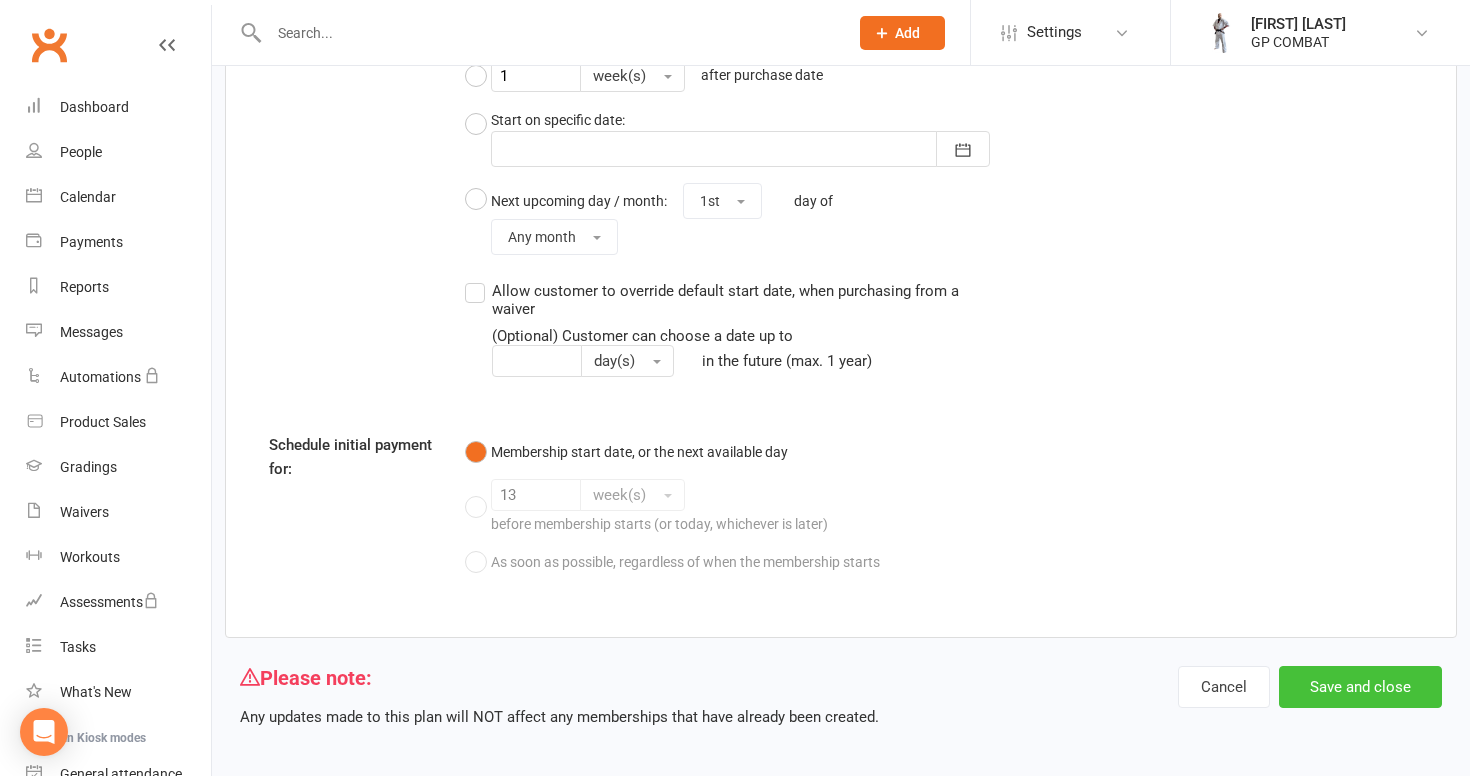 type on "Arbery 10% Off 3 Months Unlimited Classes" 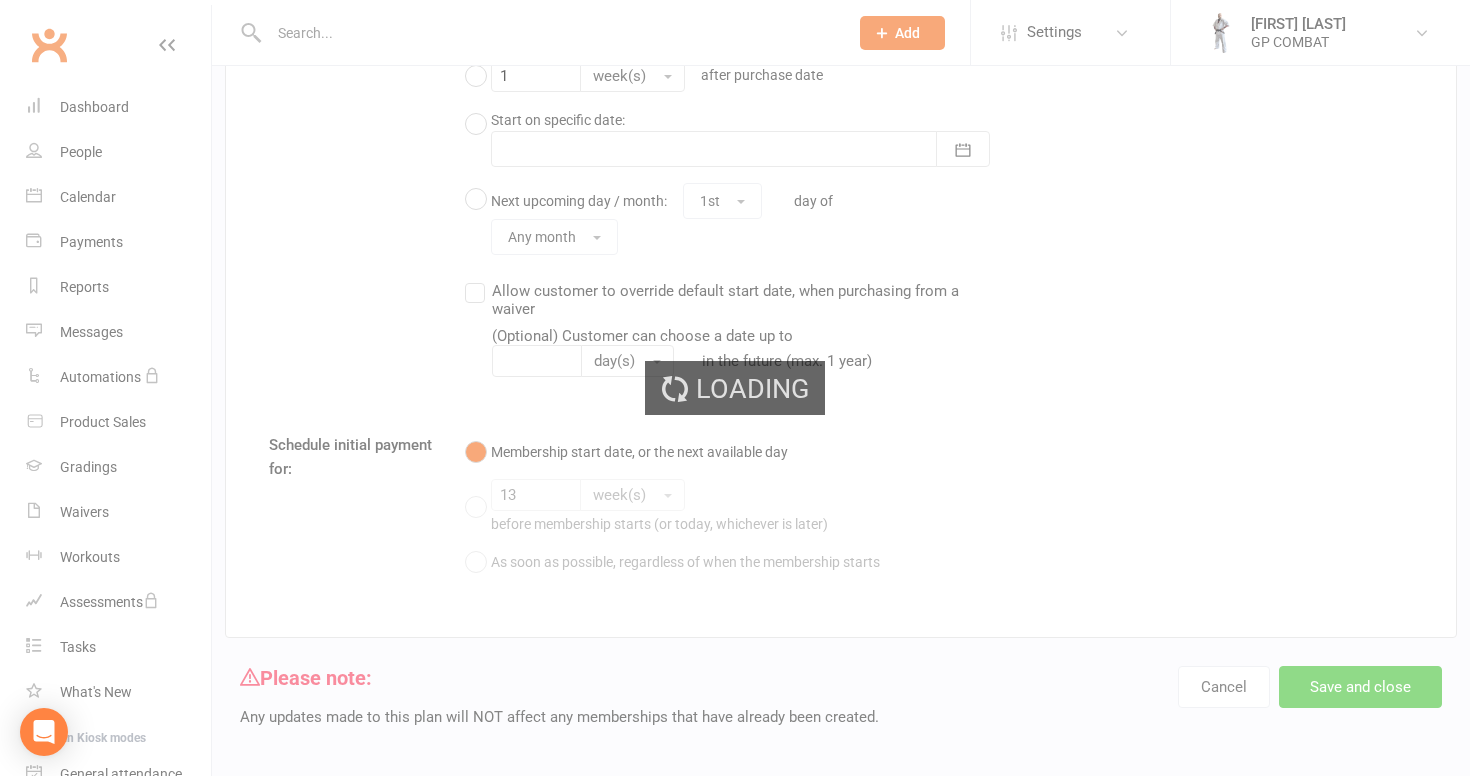 scroll, scrollTop: 0, scrollLeft: 0, axis: both 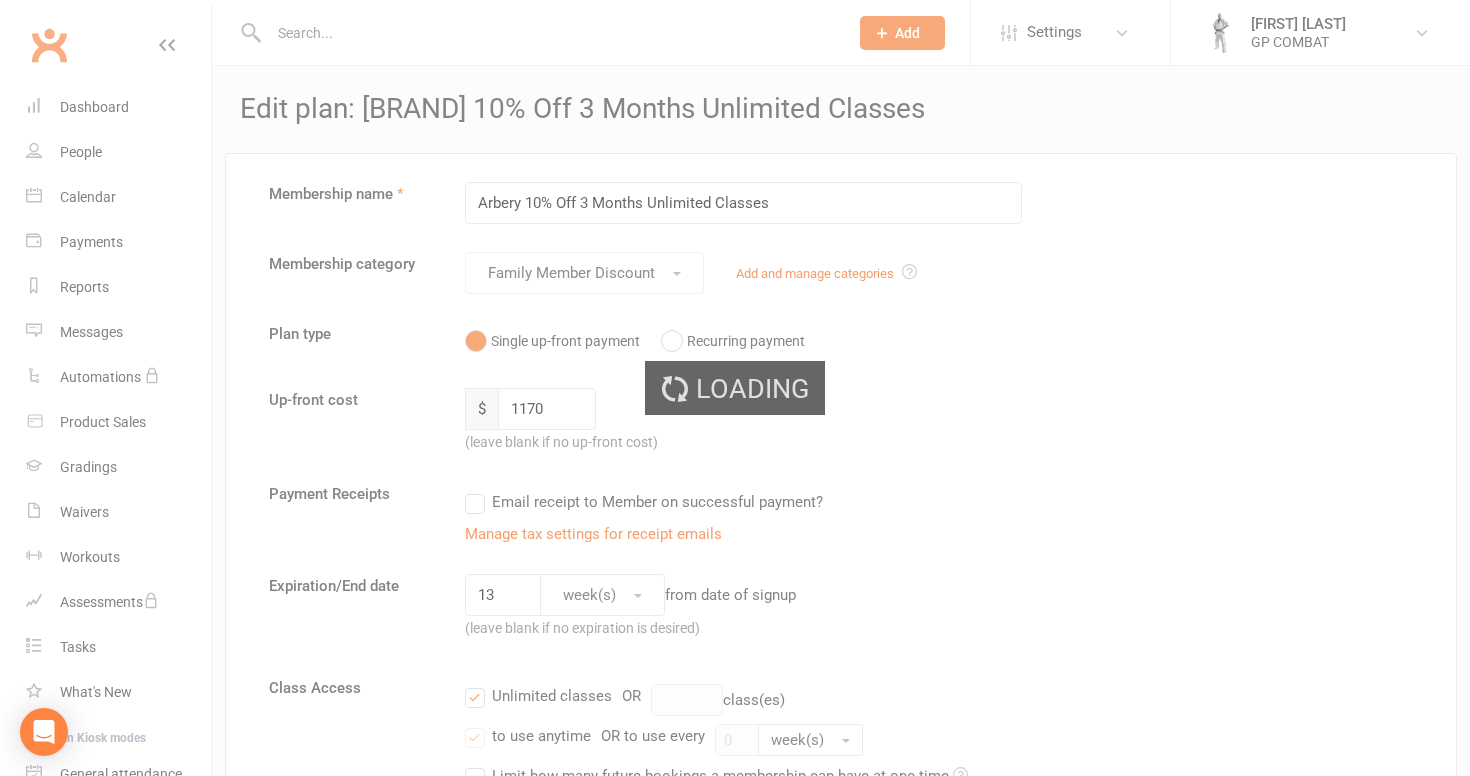 select on "50" 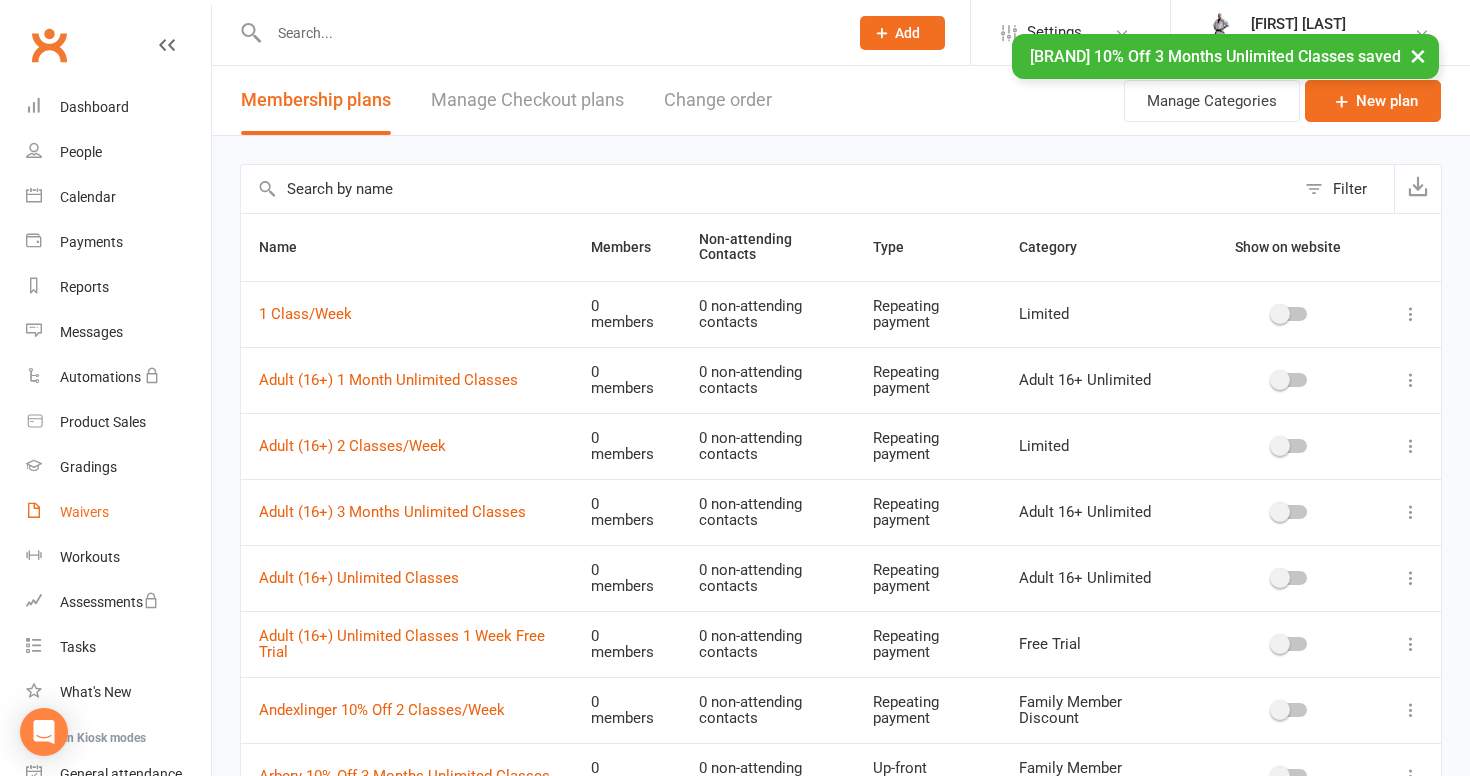 click on "Waivers" at bounding box center (118, 512) 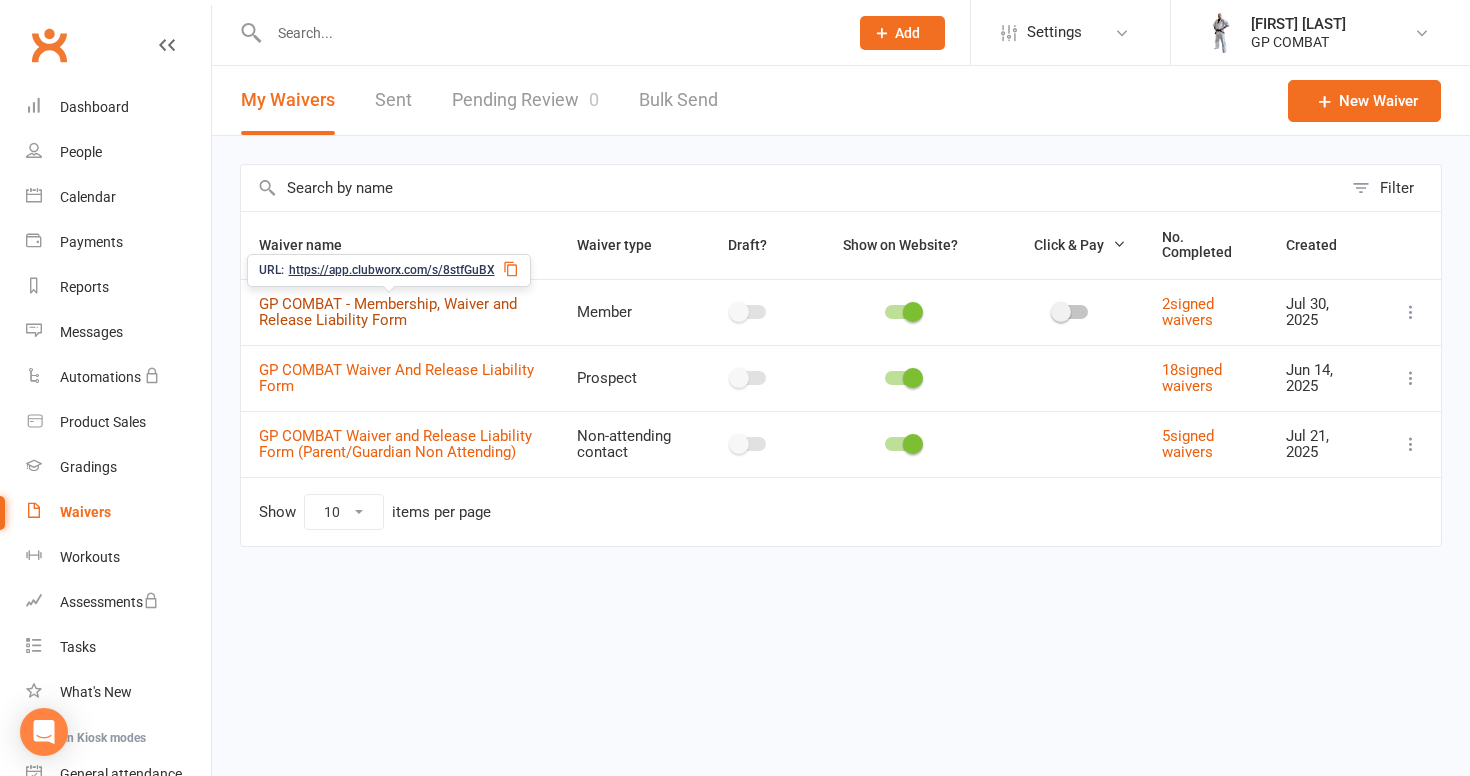click on "GP COMBAT - Membership, Waiver and Release Liability Form" at bounding box center (388, 312) 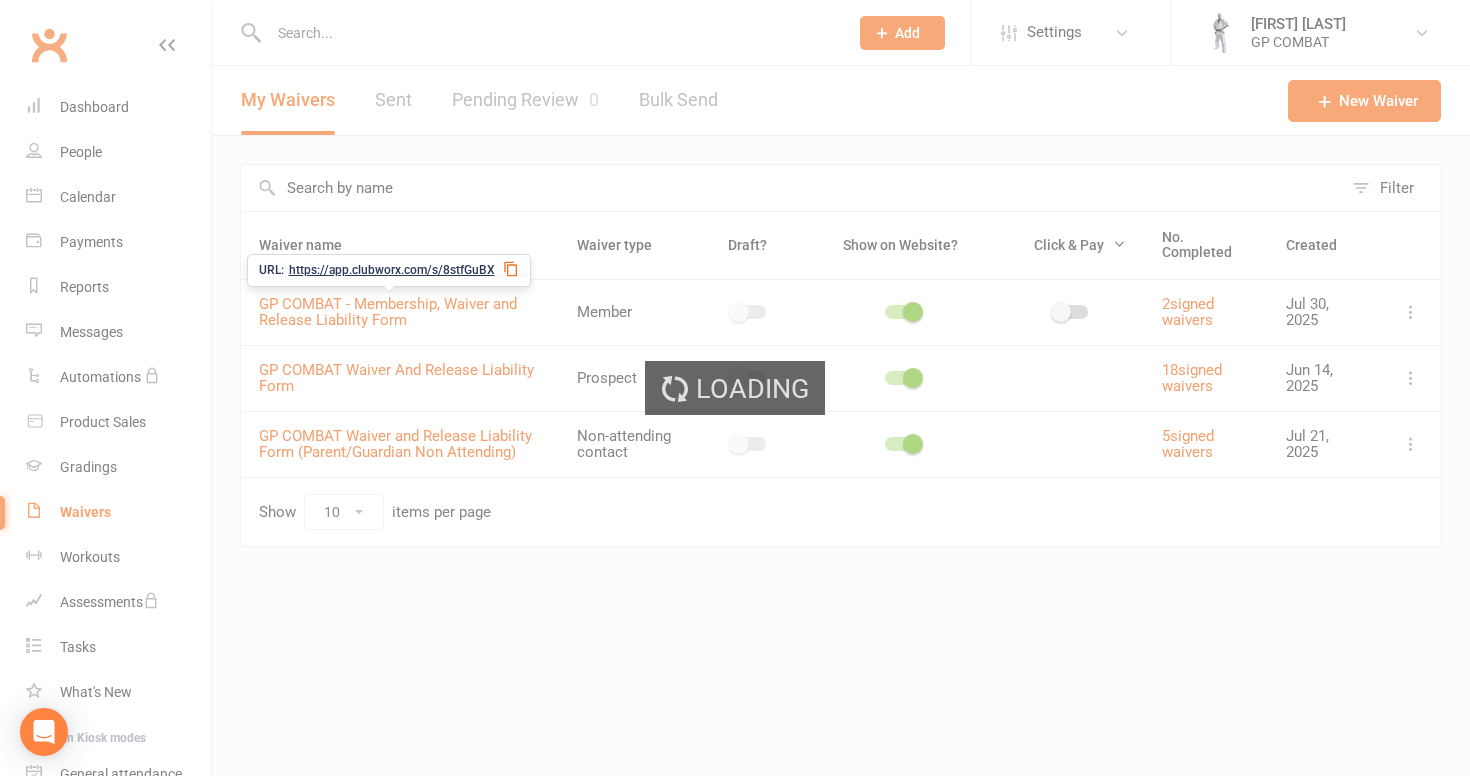 select on "select" 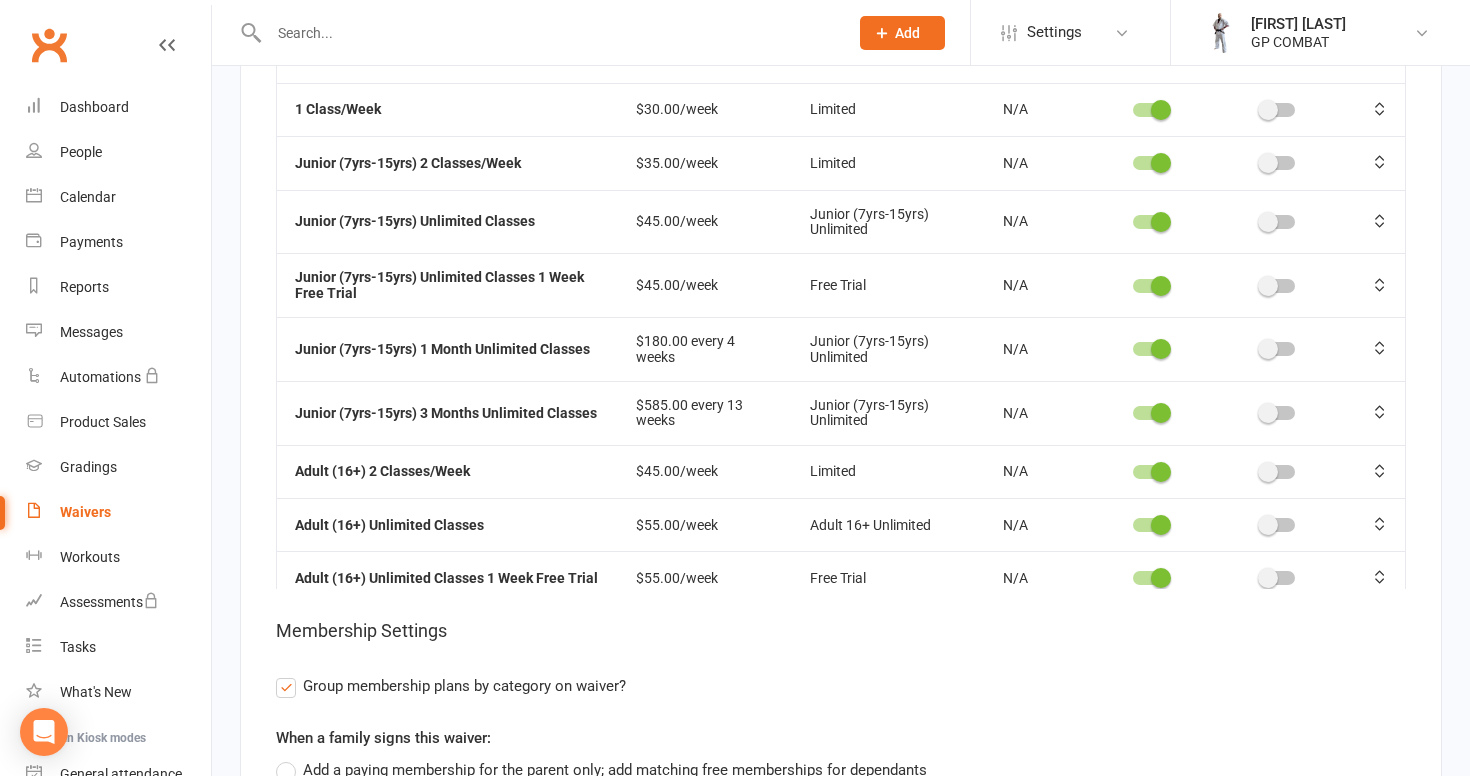 scroll, scrollTop: 10350, scrollLeft: 0, axis: vertical 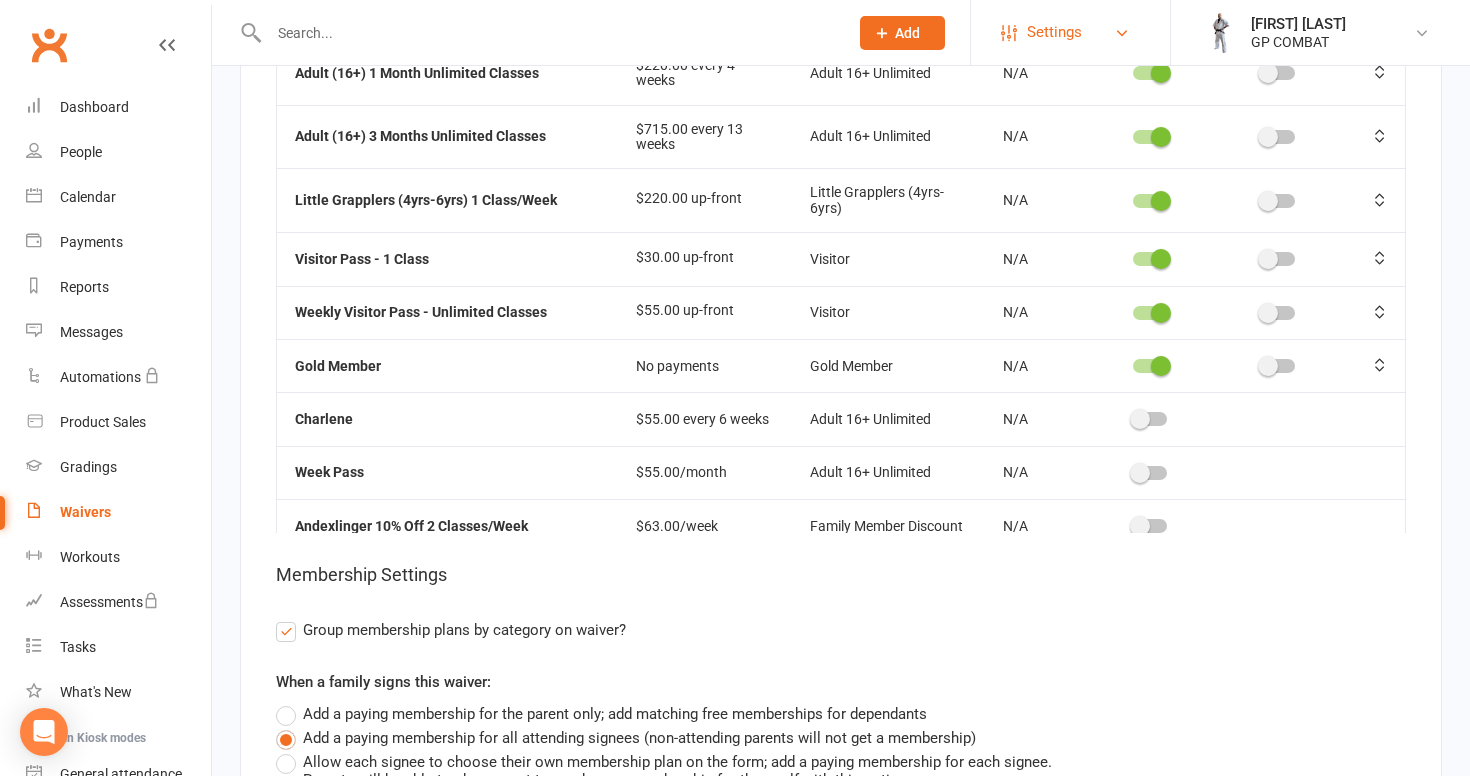 click on "Settings" at bounding box center (1054, 32) 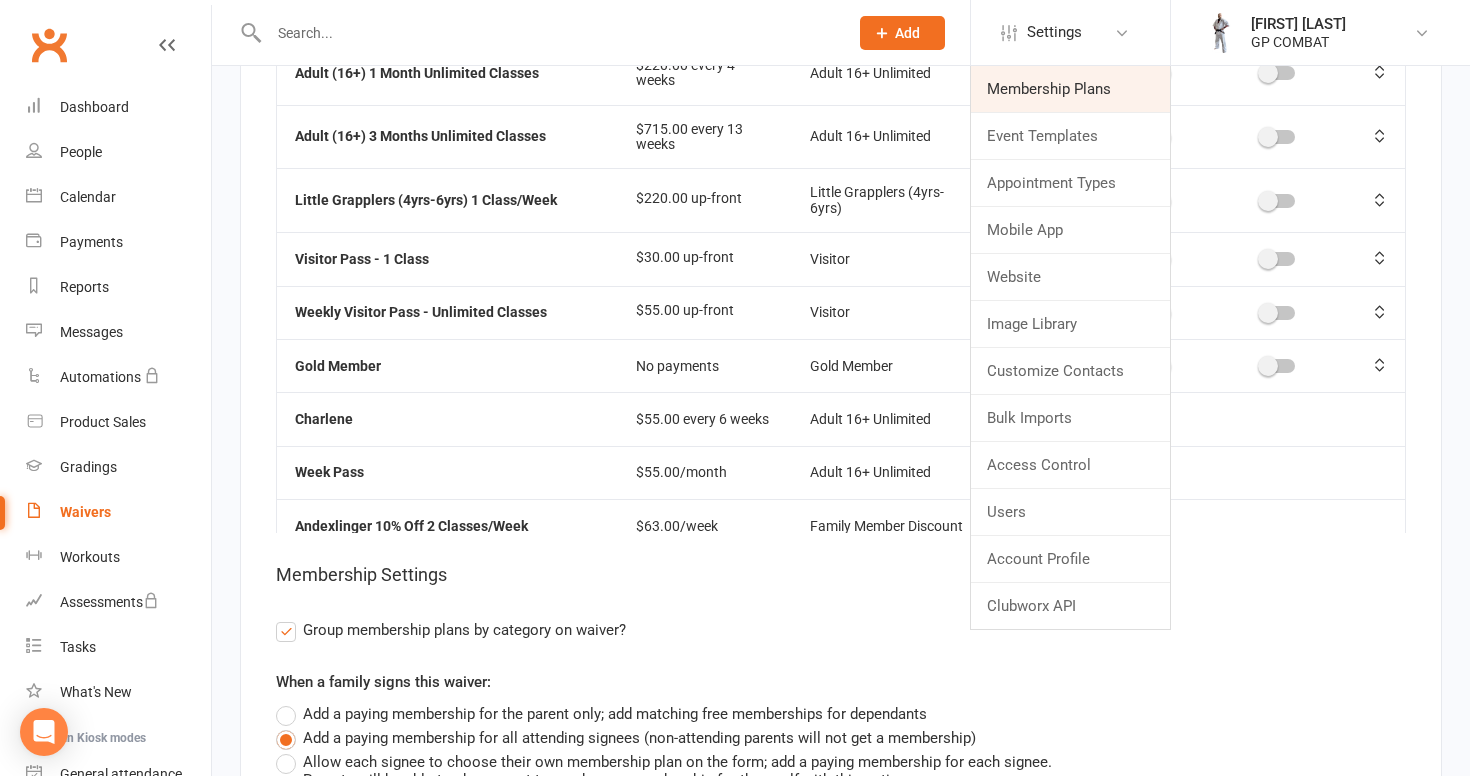 click on "Membership Plans" at bounding box center [1070, 89] 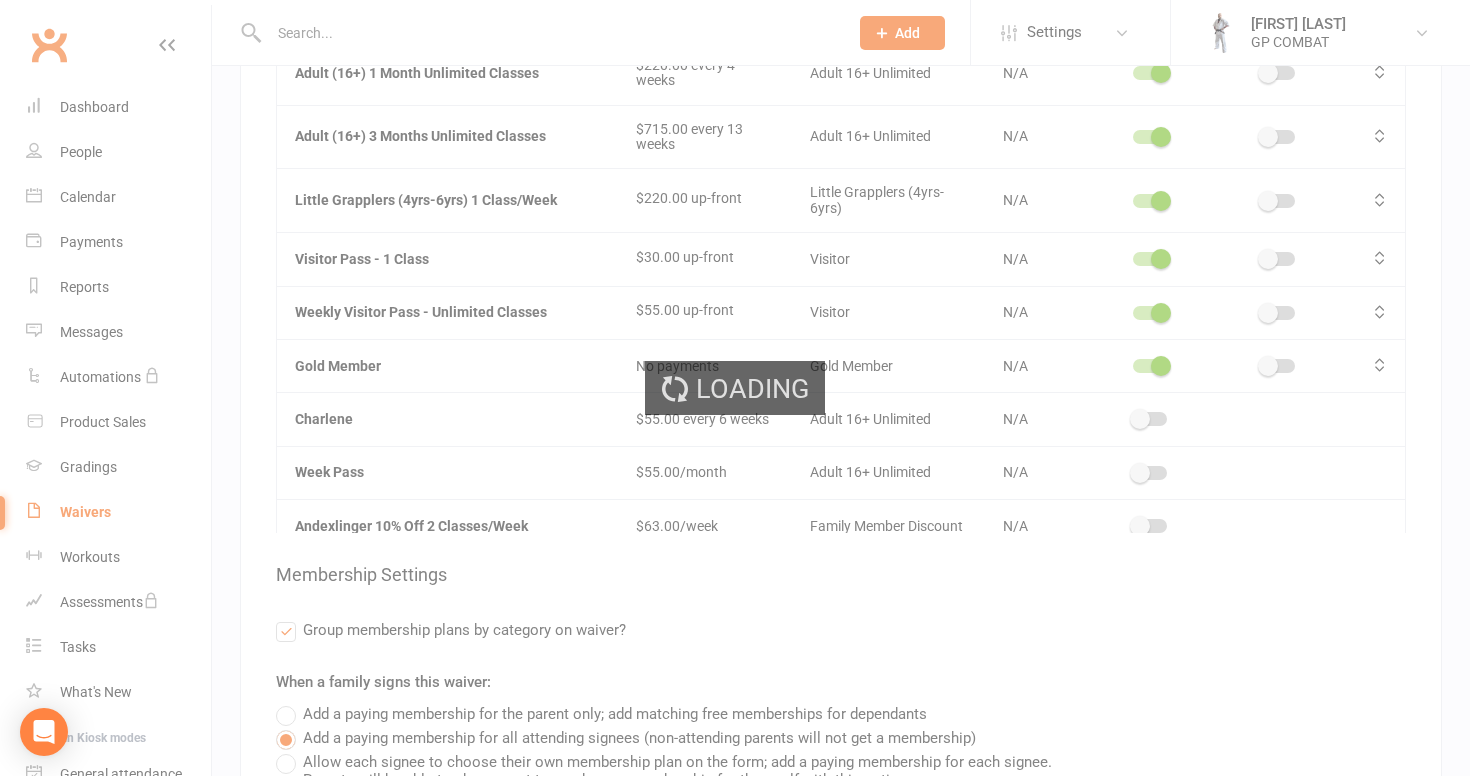 scroll, scrollTop: 0, scrollLeft: 0, axis: both 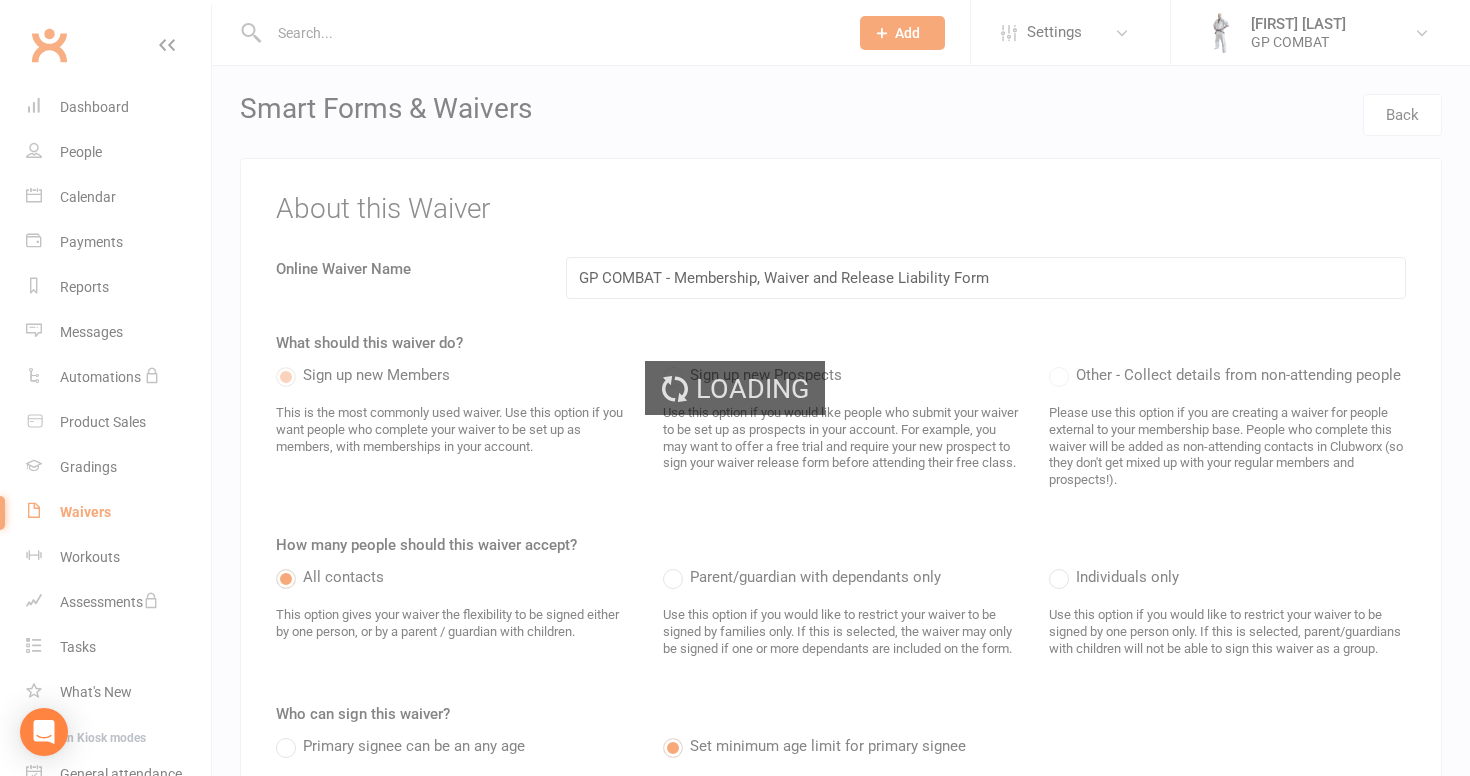 select on "50" 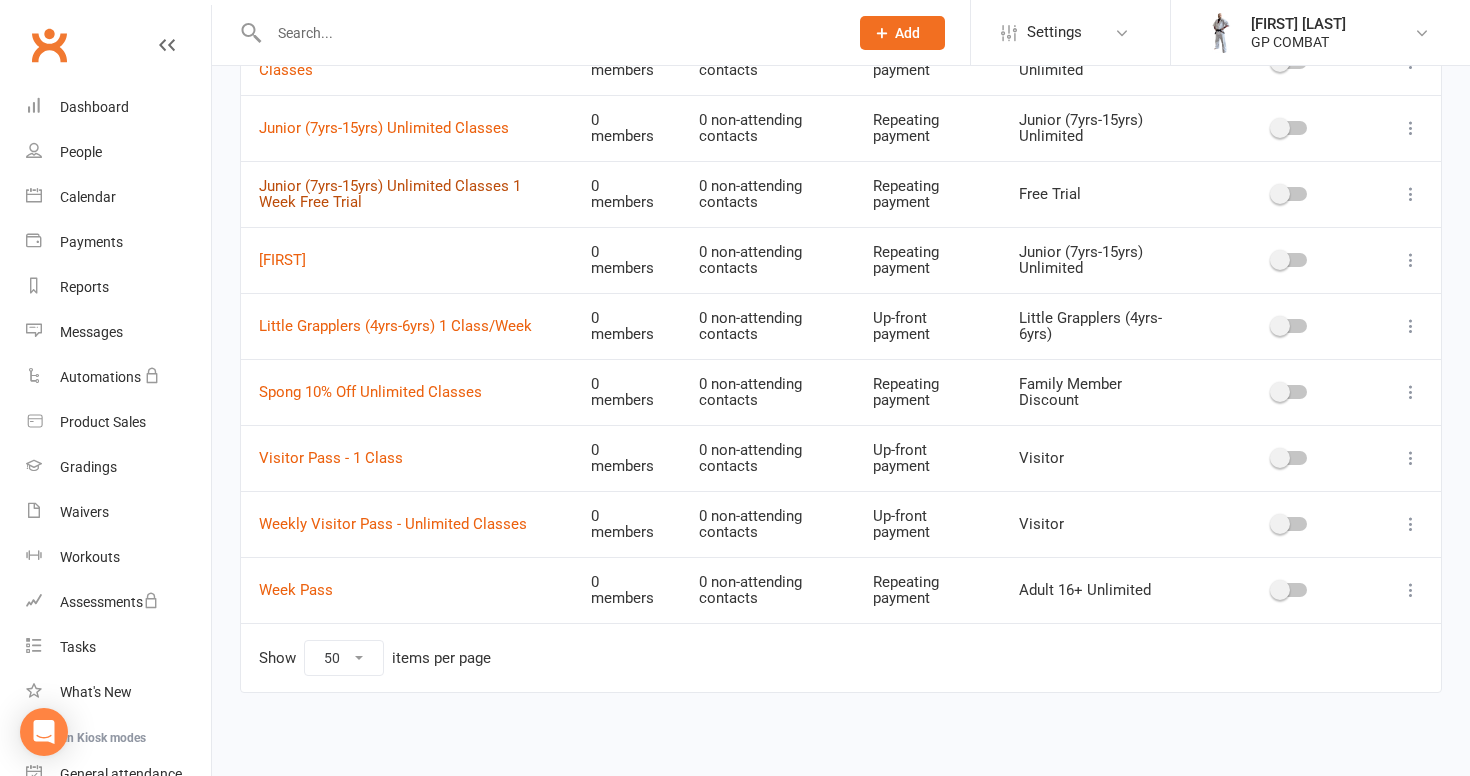 scroll, scrollTop: 1041, scrollLeft: 0, axis: vertical 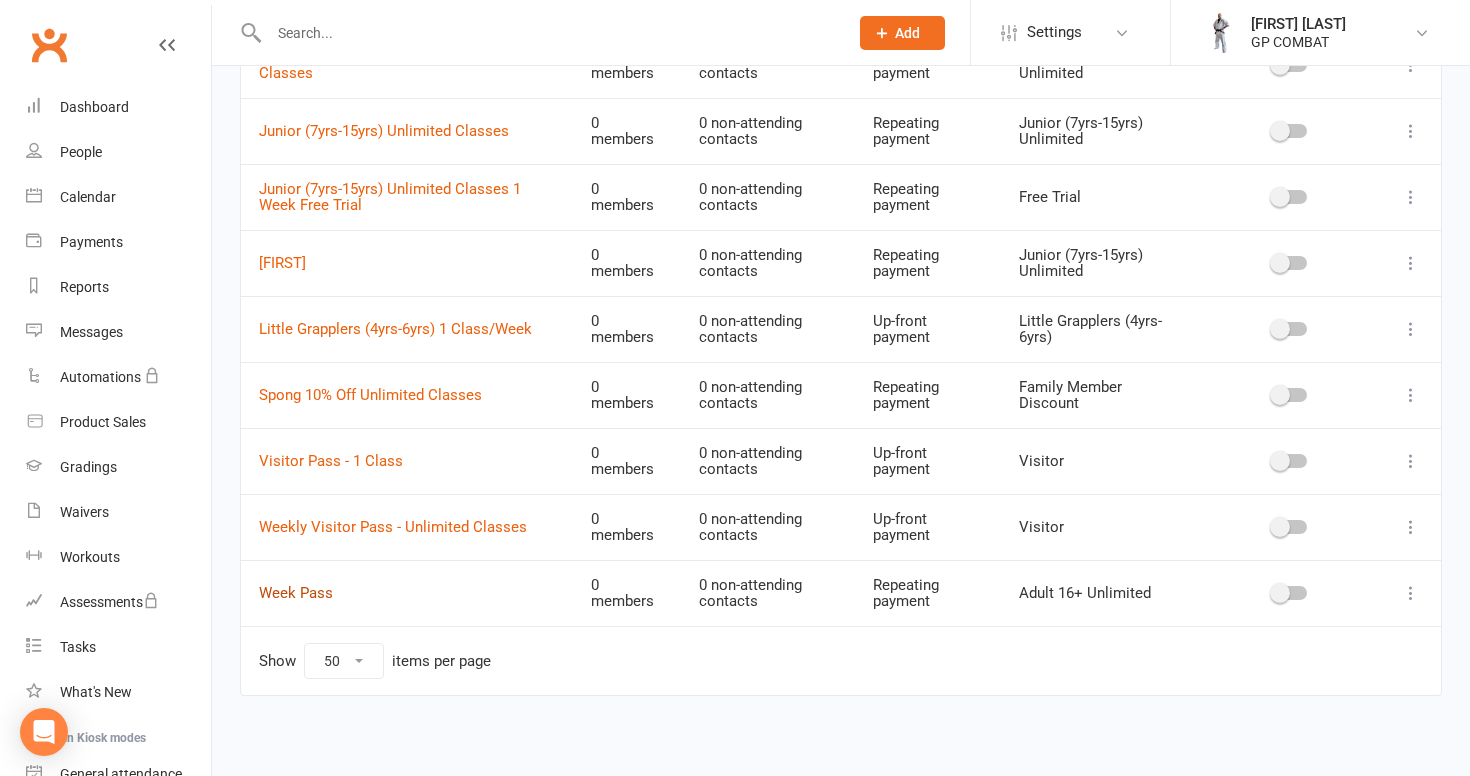 click on "Week Pass" at bounding box center [296, 593] 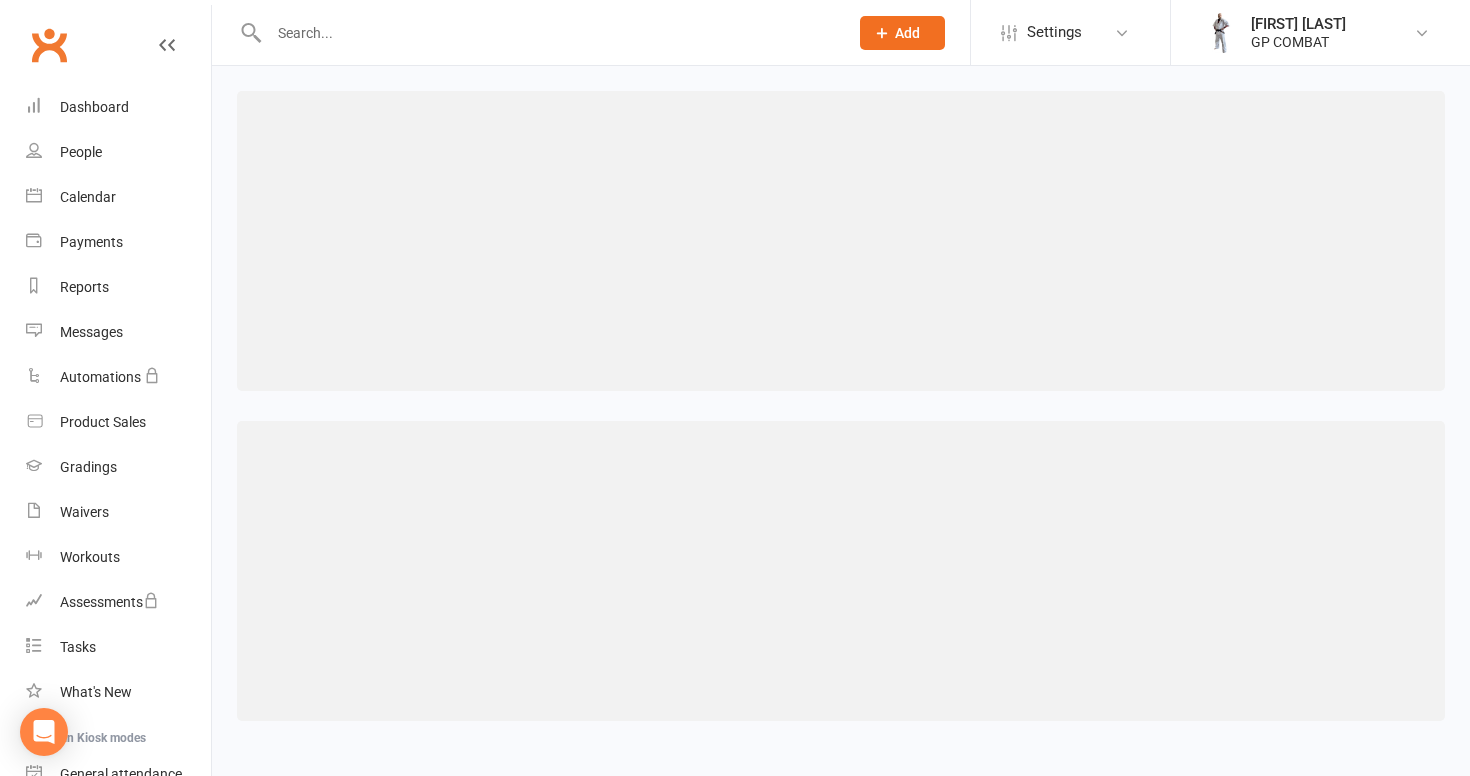 scroll, scrollTop: 0, scrollLeft: 0, axis: both 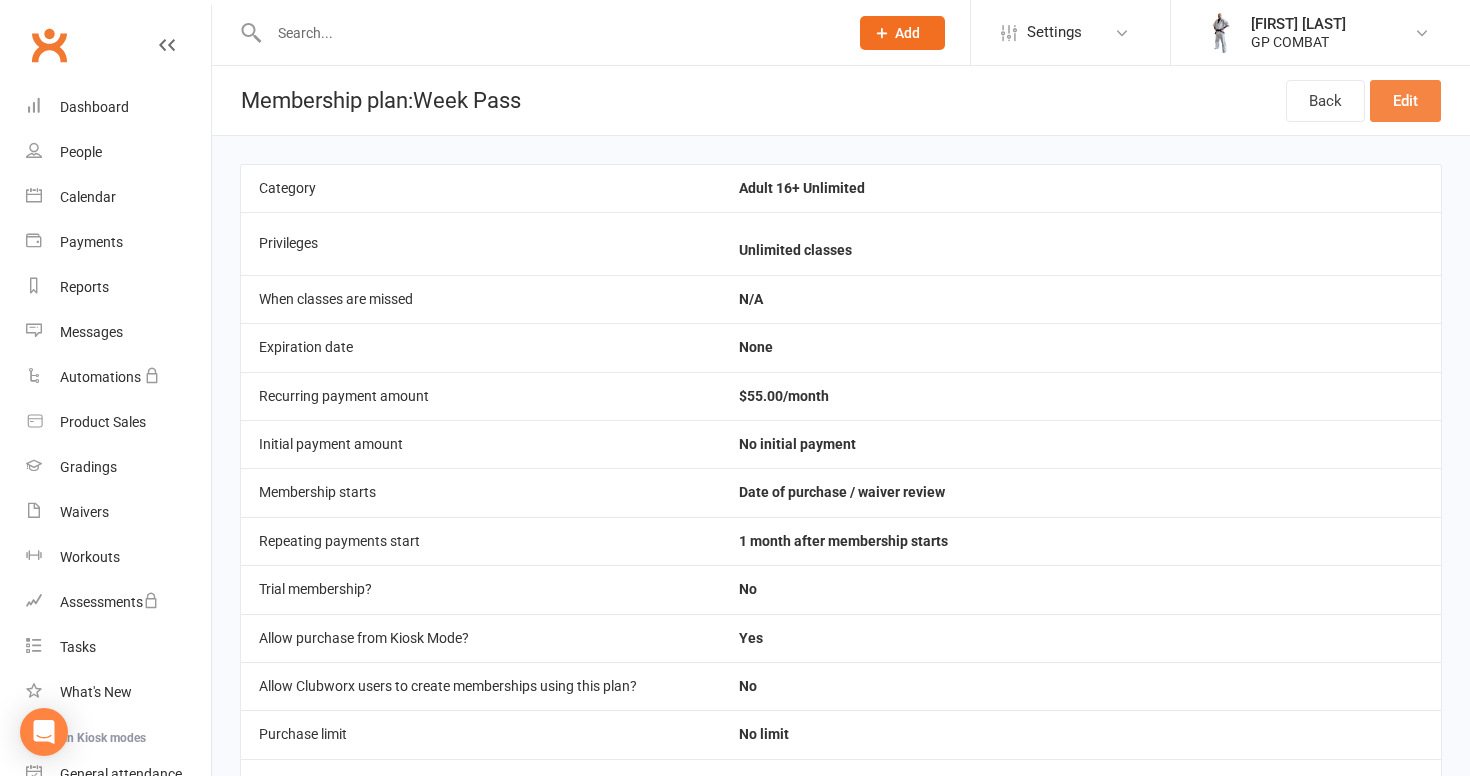 click on "Edit" at bounding box center (1405, 101) 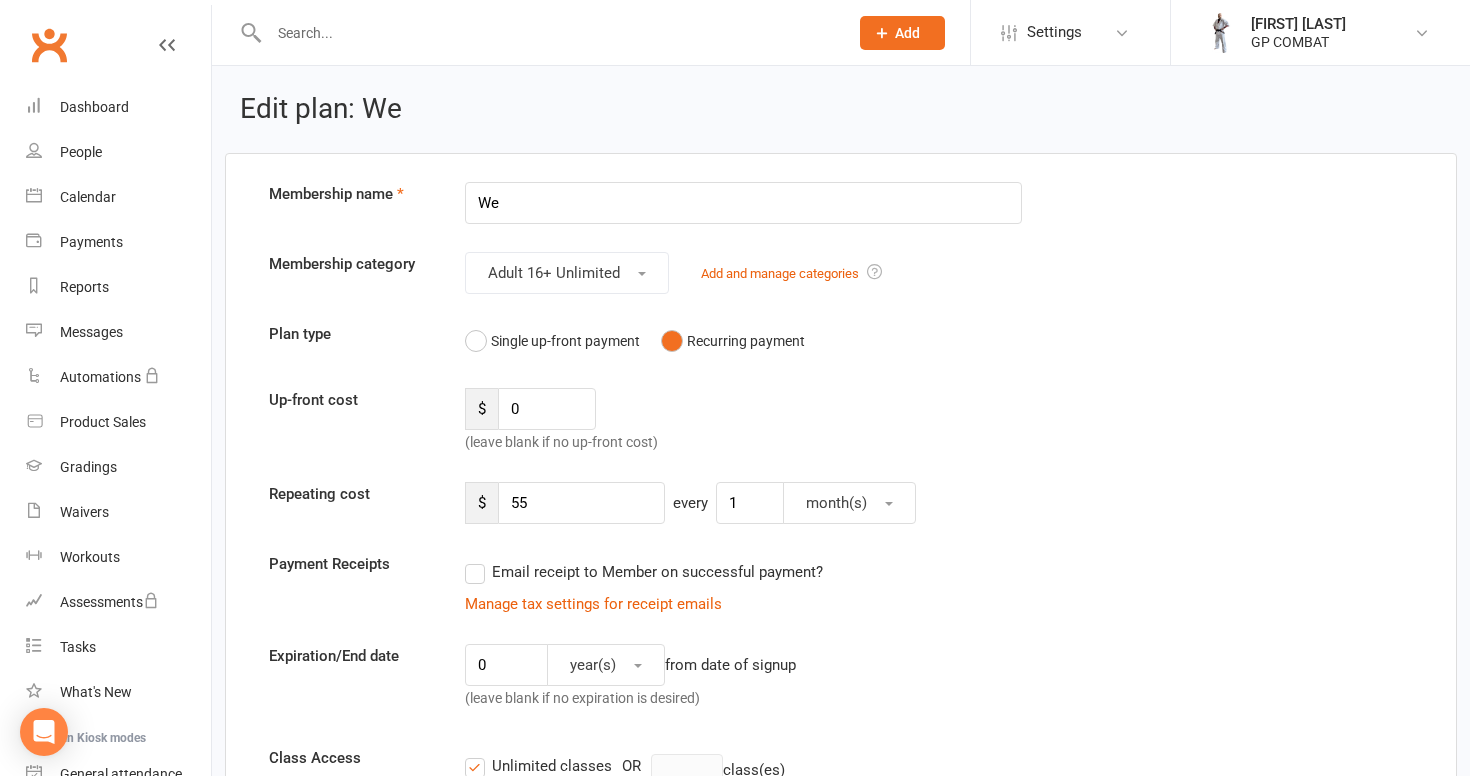 type on "W" 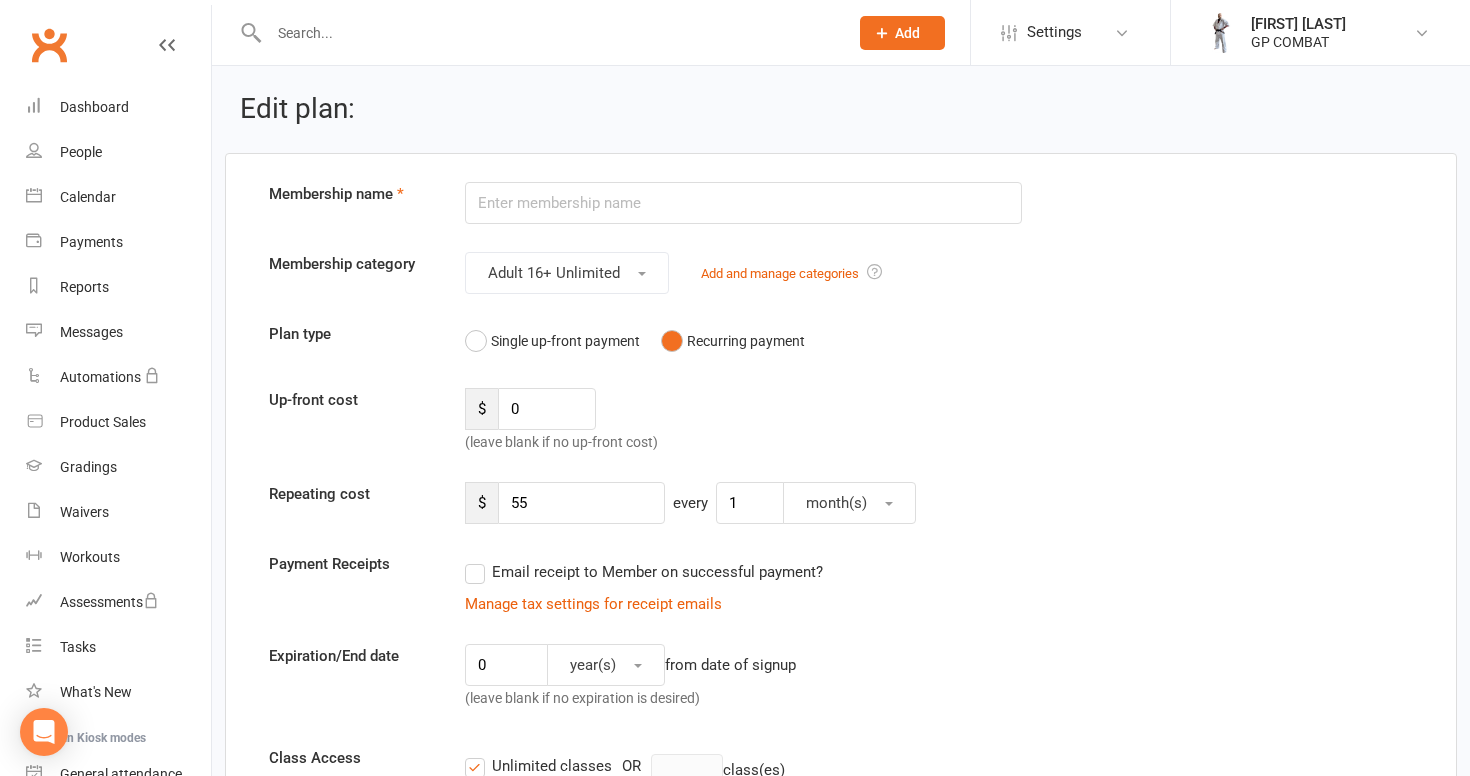 type on "L" 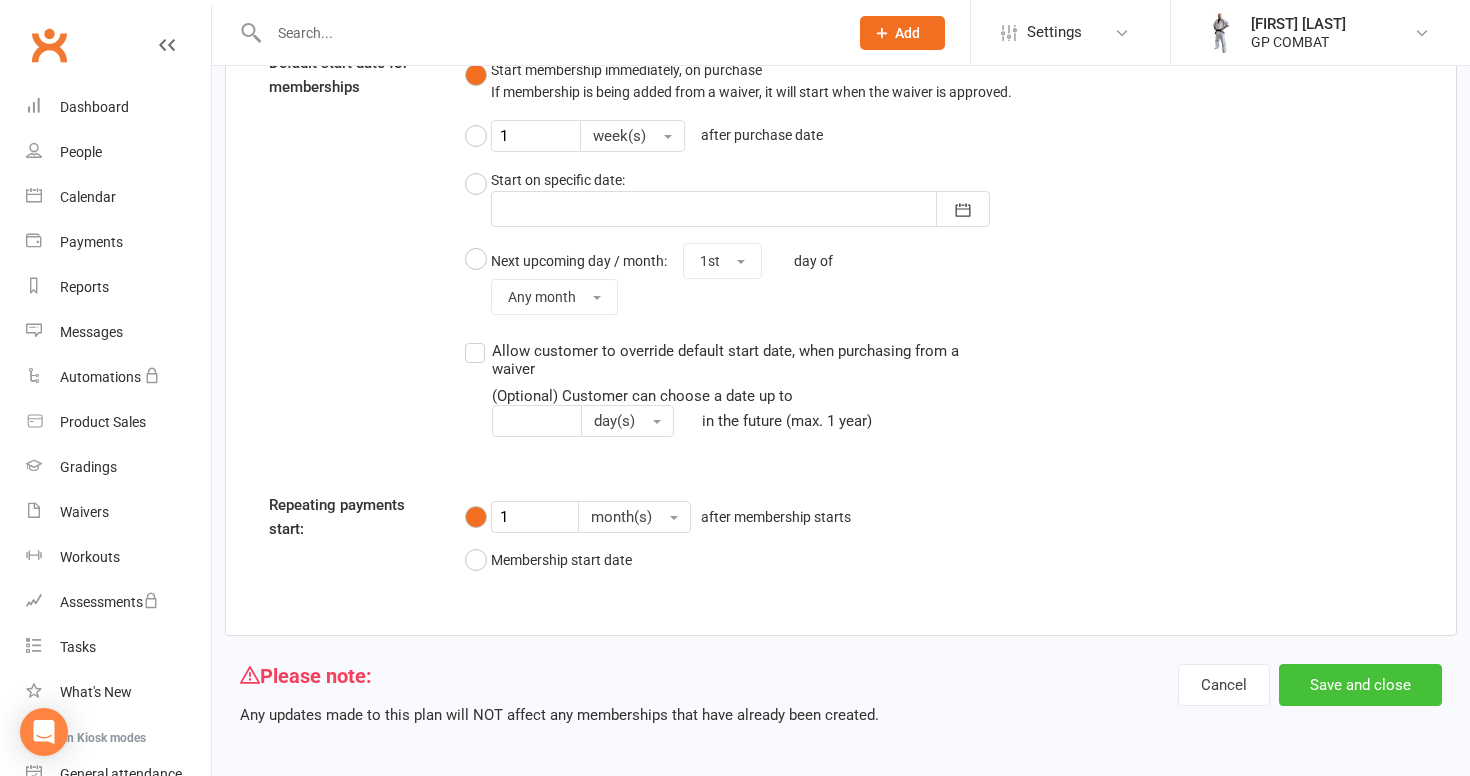 scroll, scrollTop: 1685, scrollLeft: 0, axis: vertical 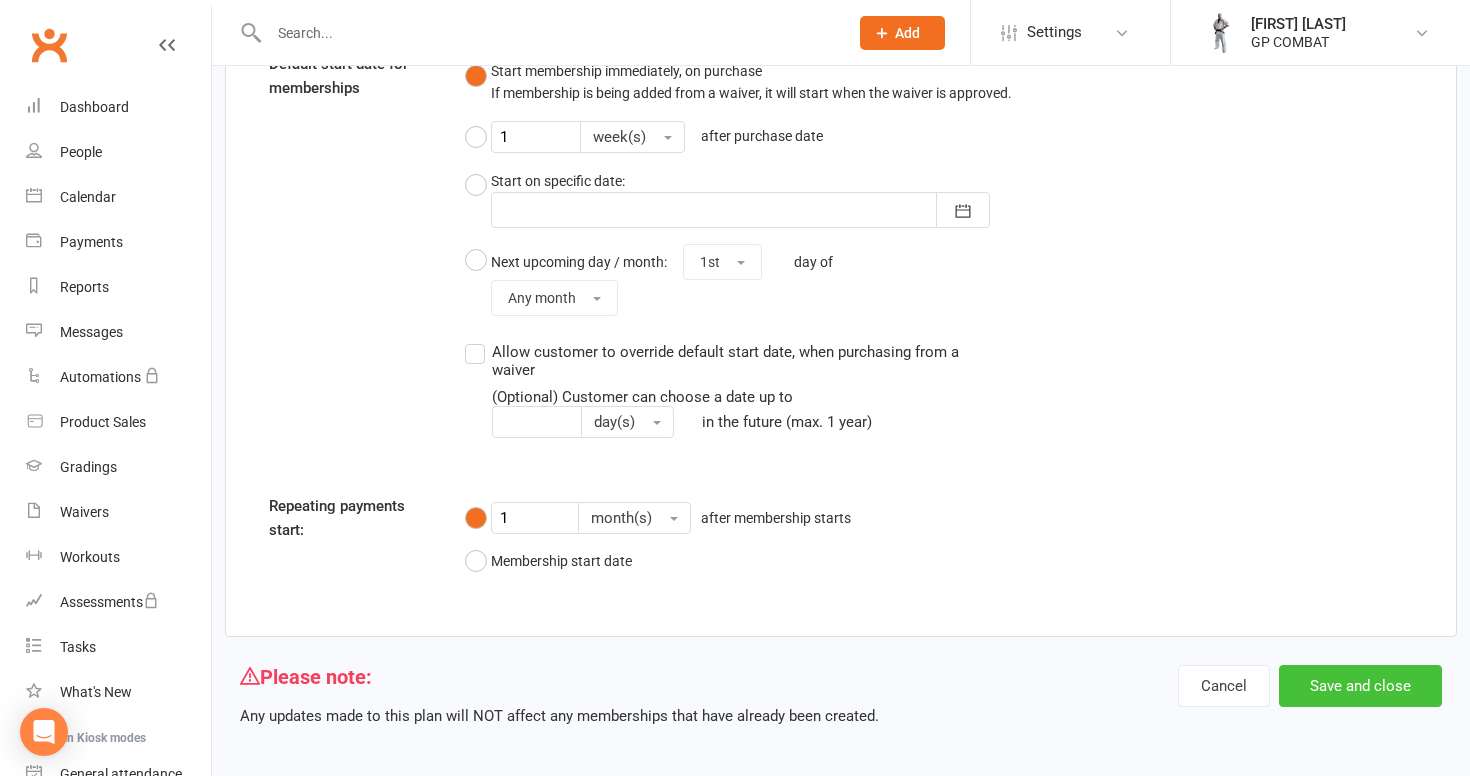 type on "[FIRST]" 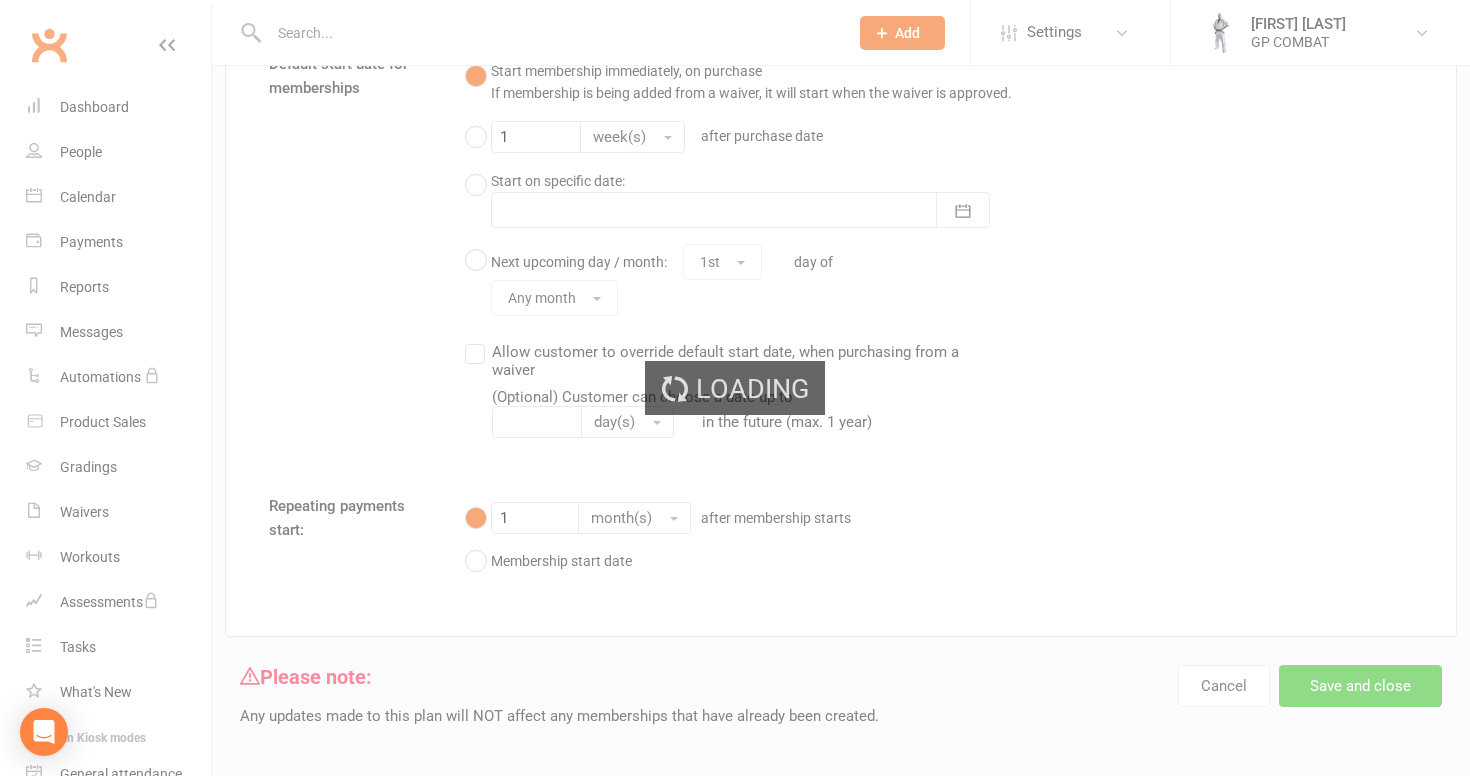 scroll, scrollTop: 0, scrollLeft: 0, axis: both 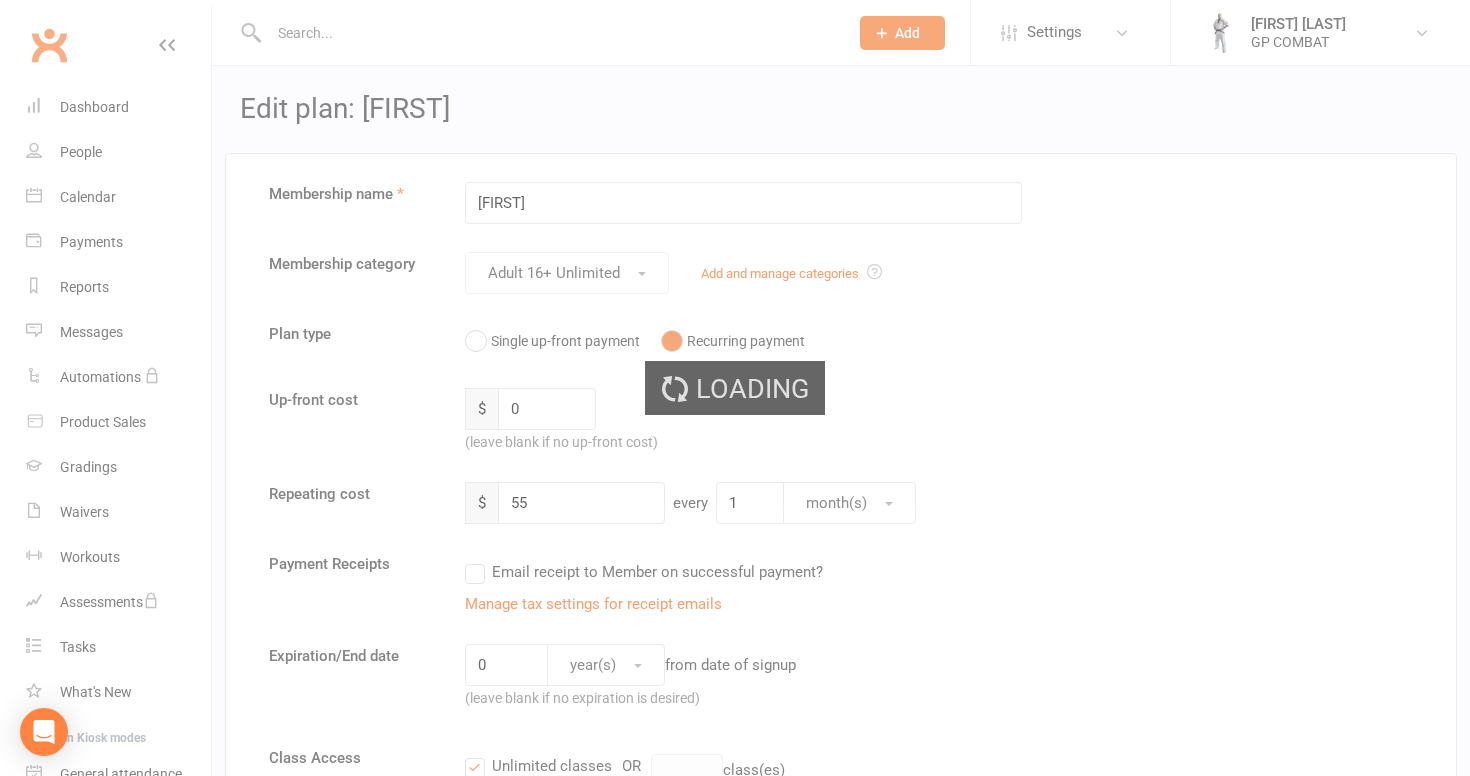 select on "50" 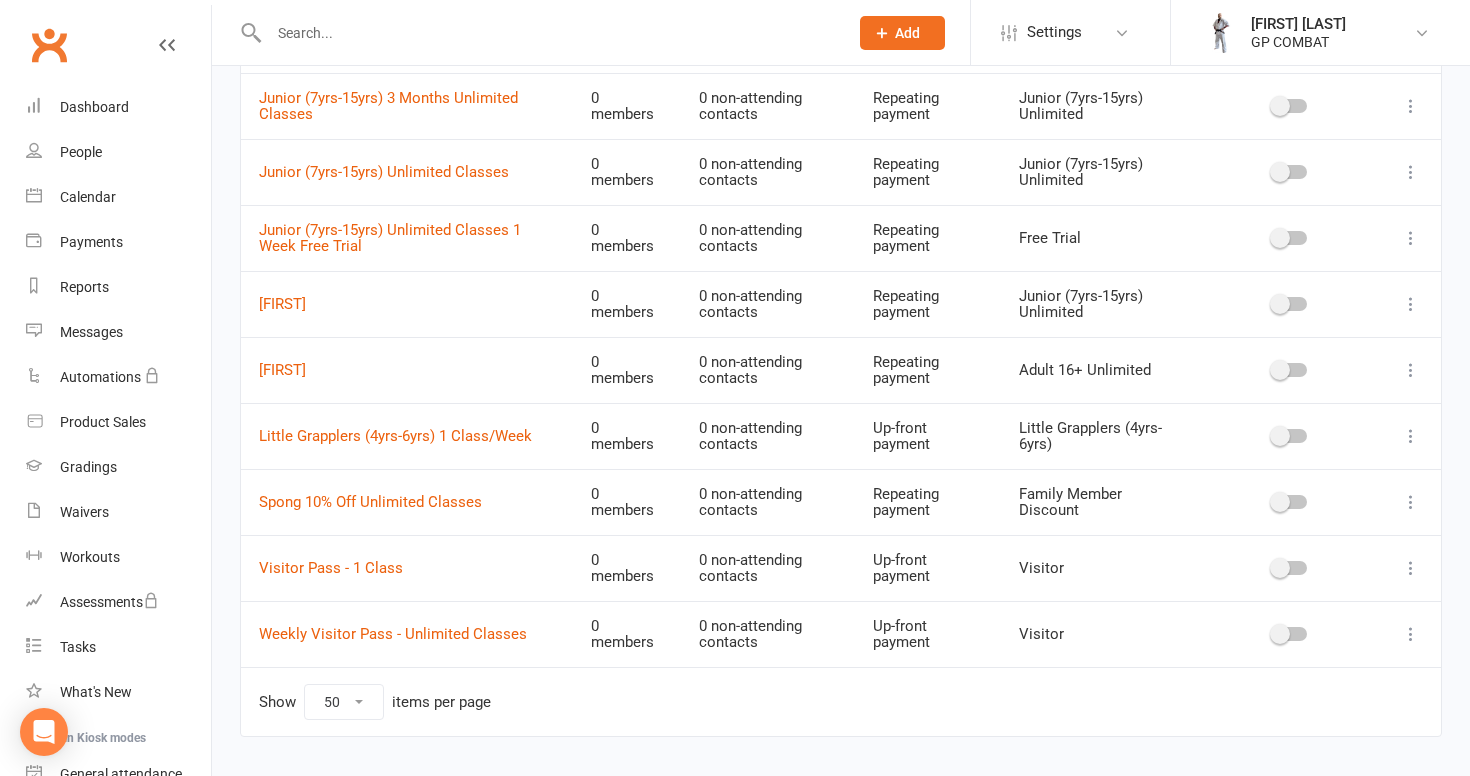 scroll, scrollTop: 1031, scrollLeft: 0, axis: vertical 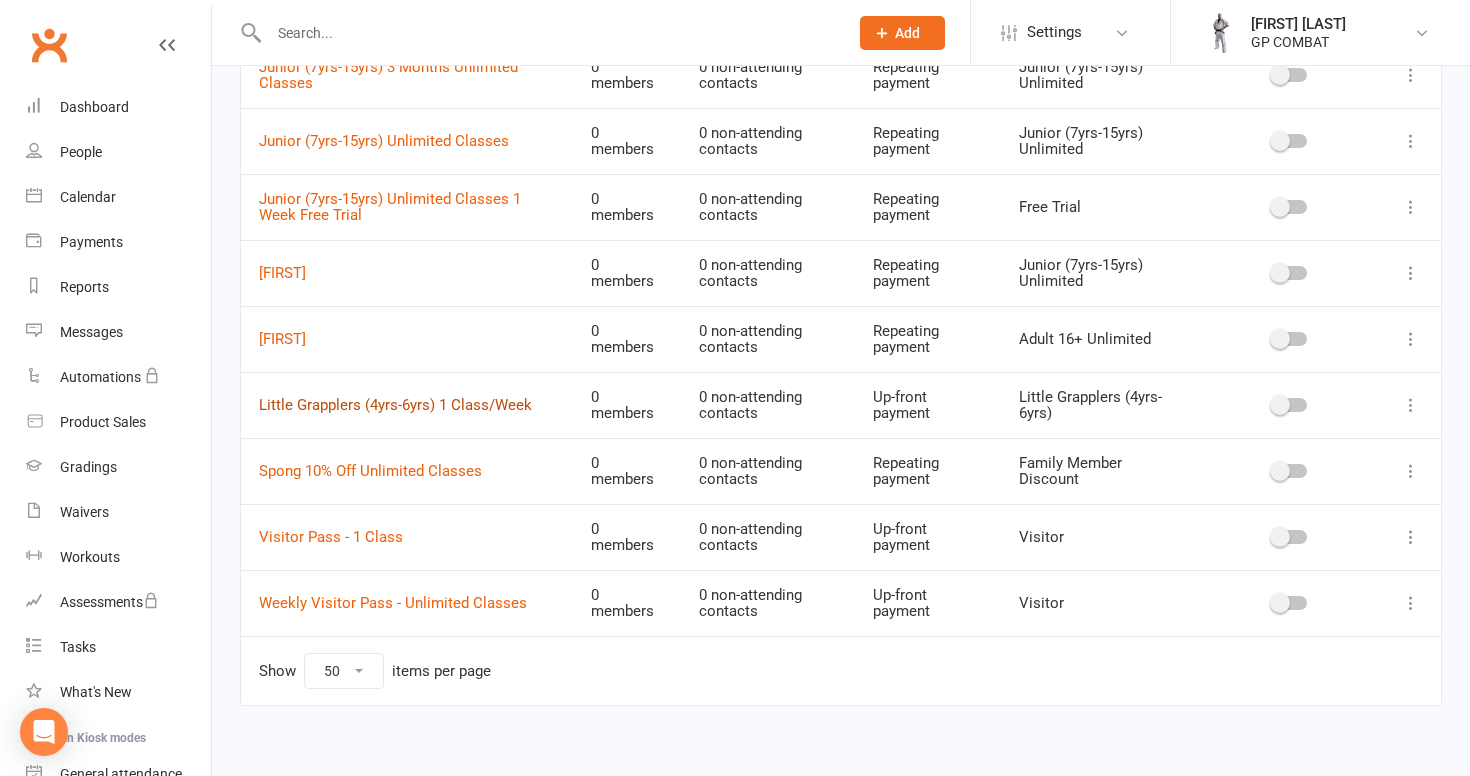 click on "Little Grapplers (4yrs-6yrs) 1 Class/Week" at bounding box center (395, 405) 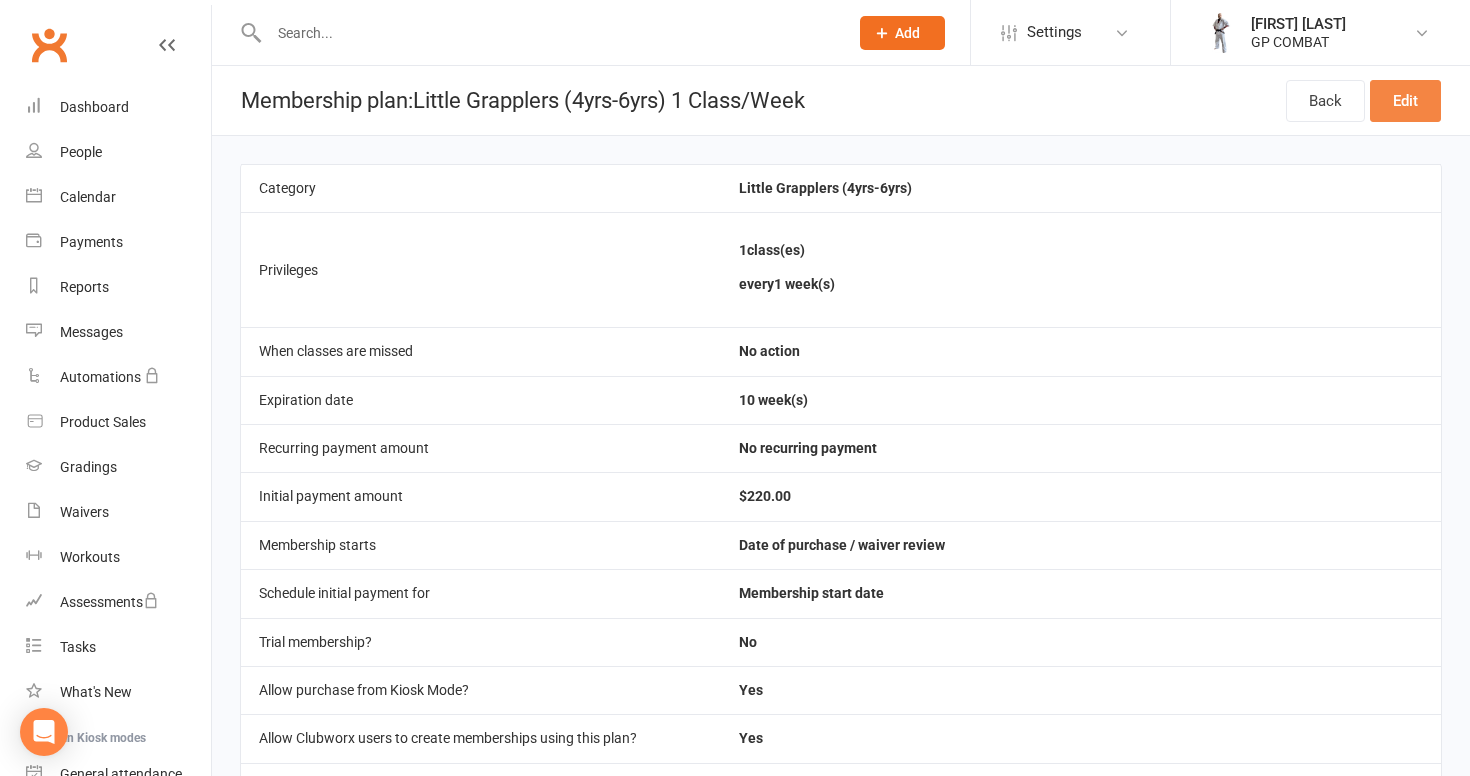 click on "Edit" at bounding box center (1405, 101) 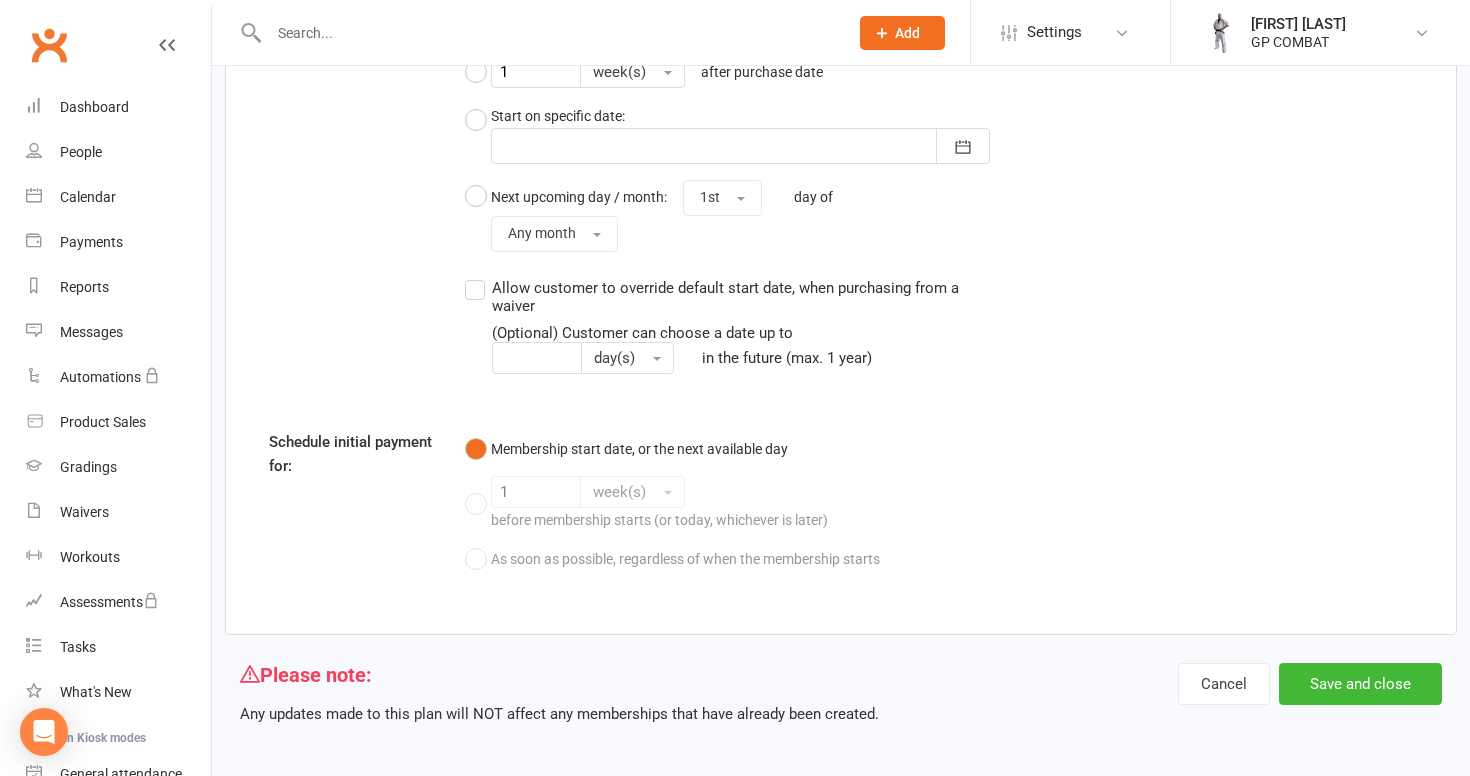 scroll, scrollTop: 2072, scrollLeft: 0, axis: vertical 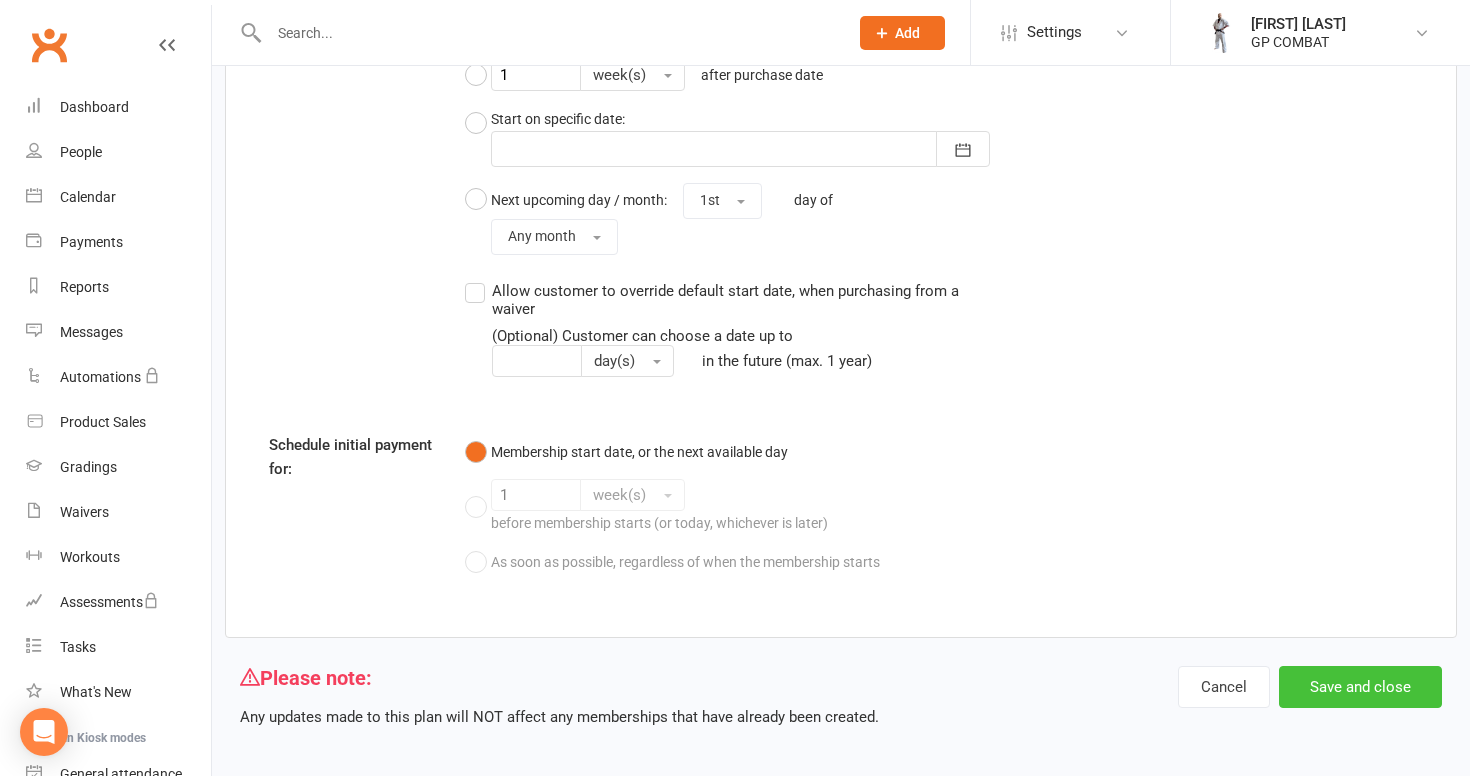 type on "Little Grapplers (4yrs-6yrs) School Term" 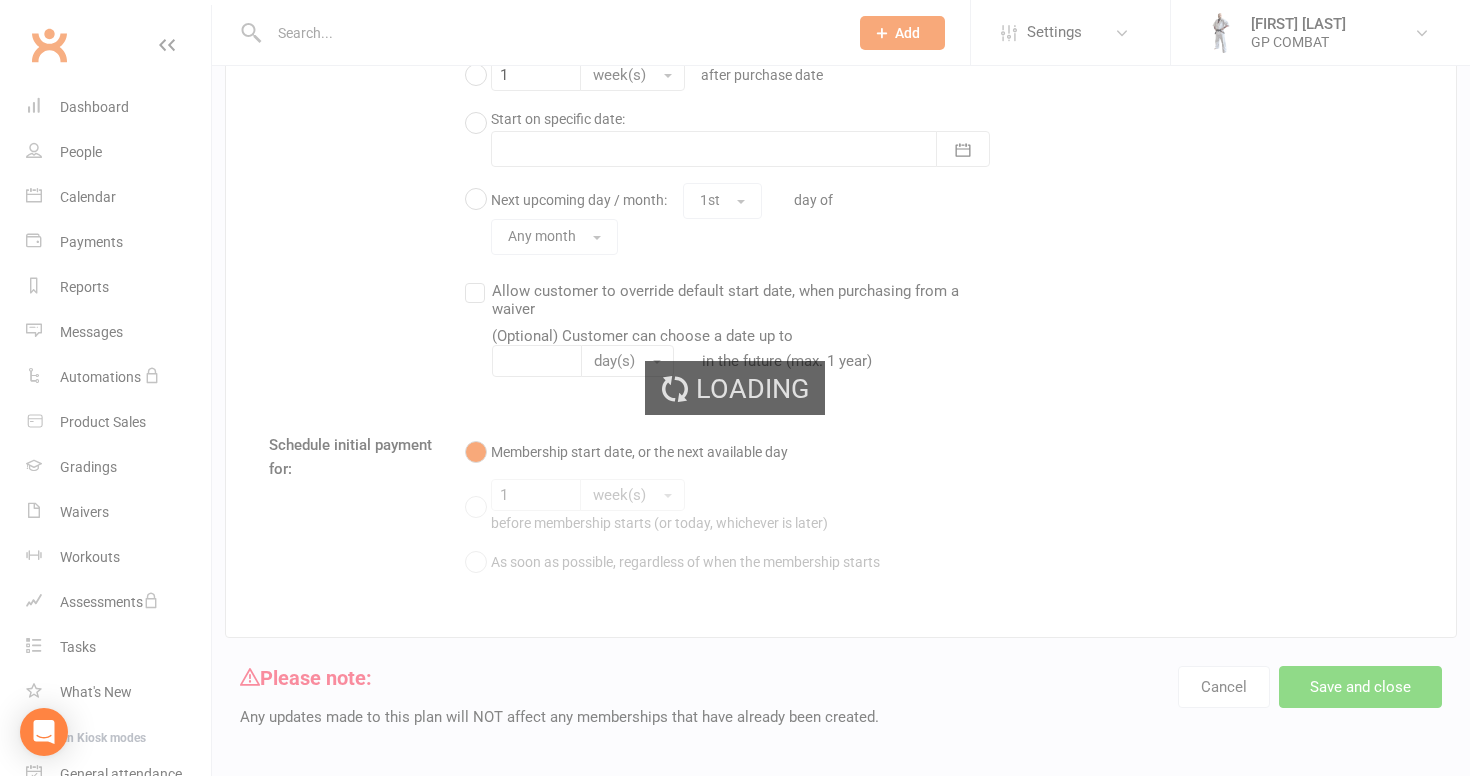 scroll, scrollTop: 0, scrollLeft: 0, axis: both 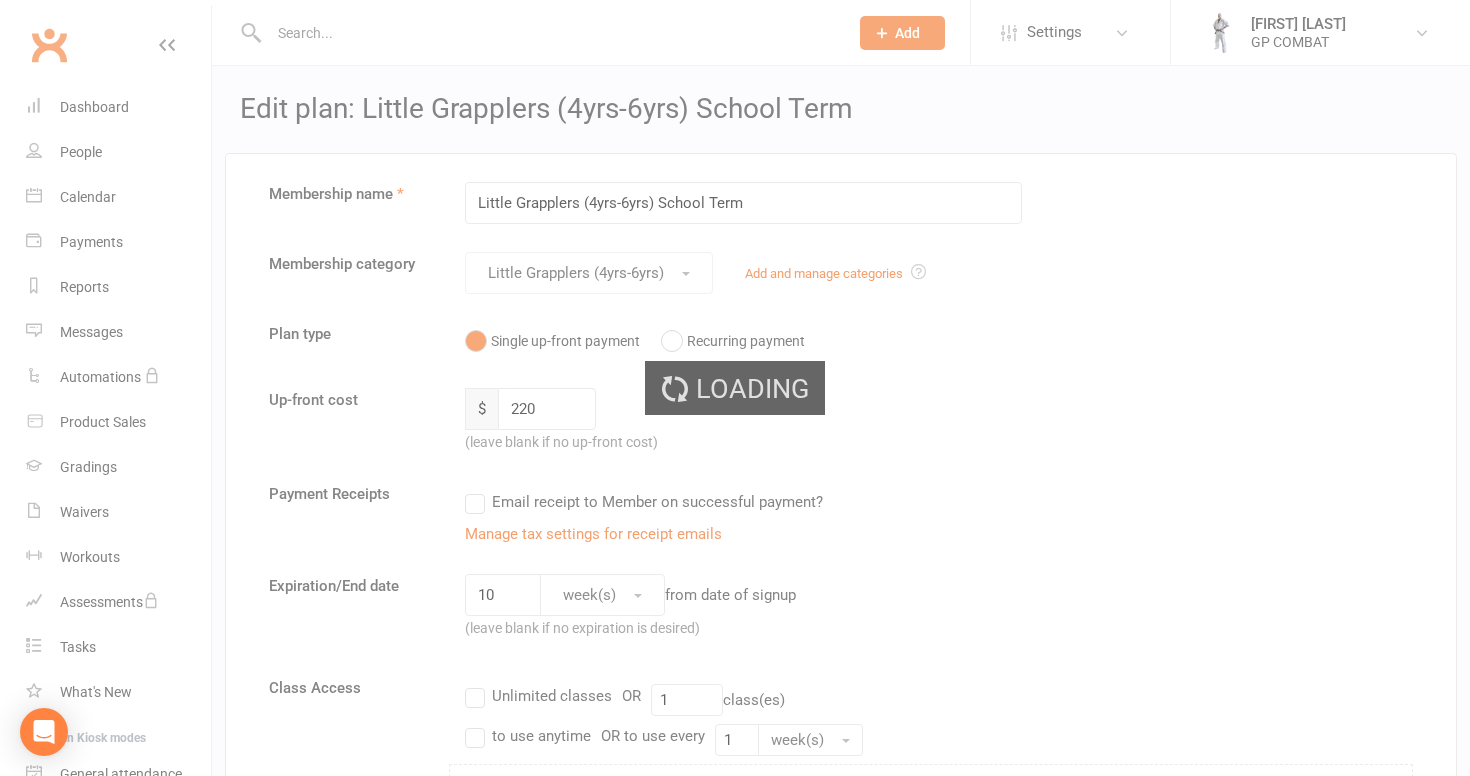 select on "50" 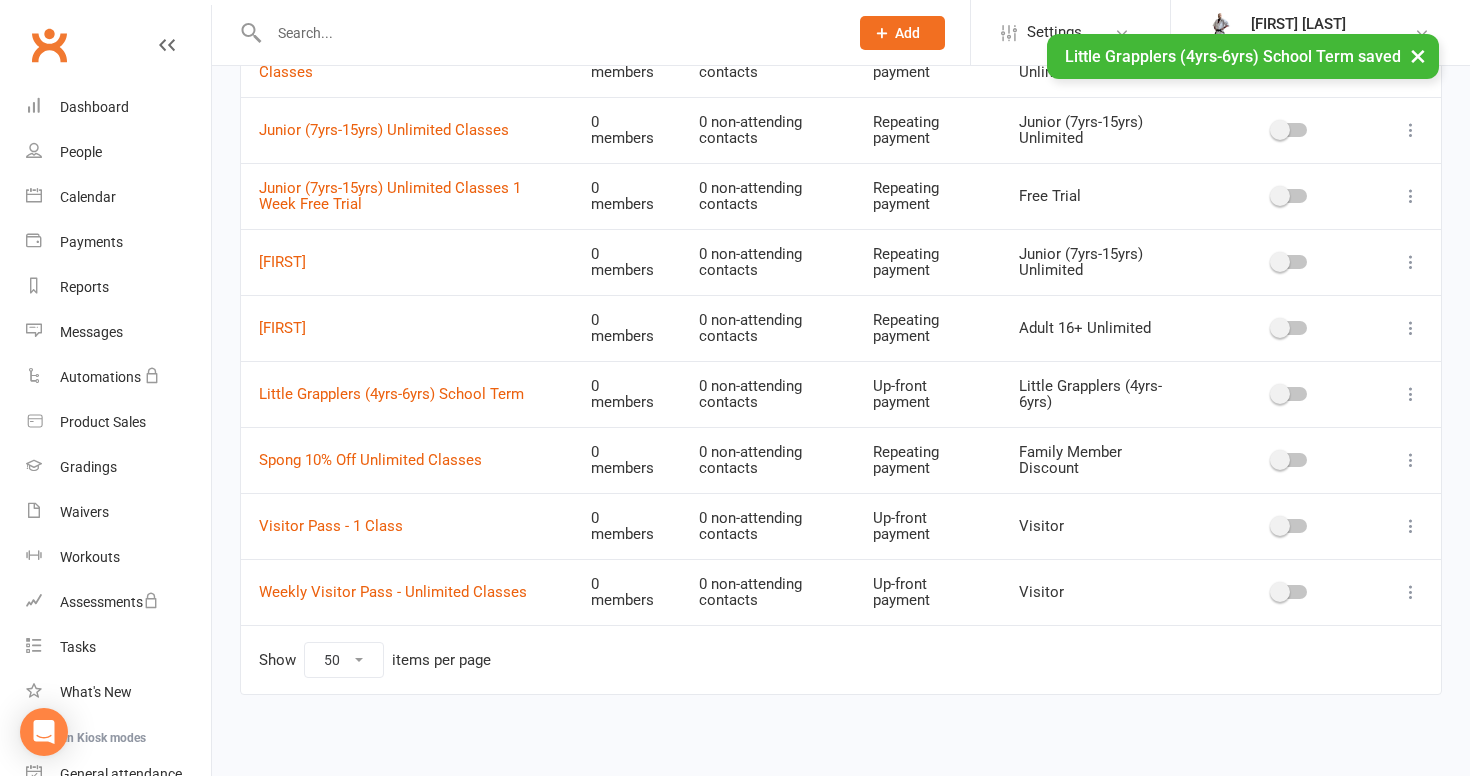 scroll, scrollTop: 1041, scrollLeft: 0, axis: vertical 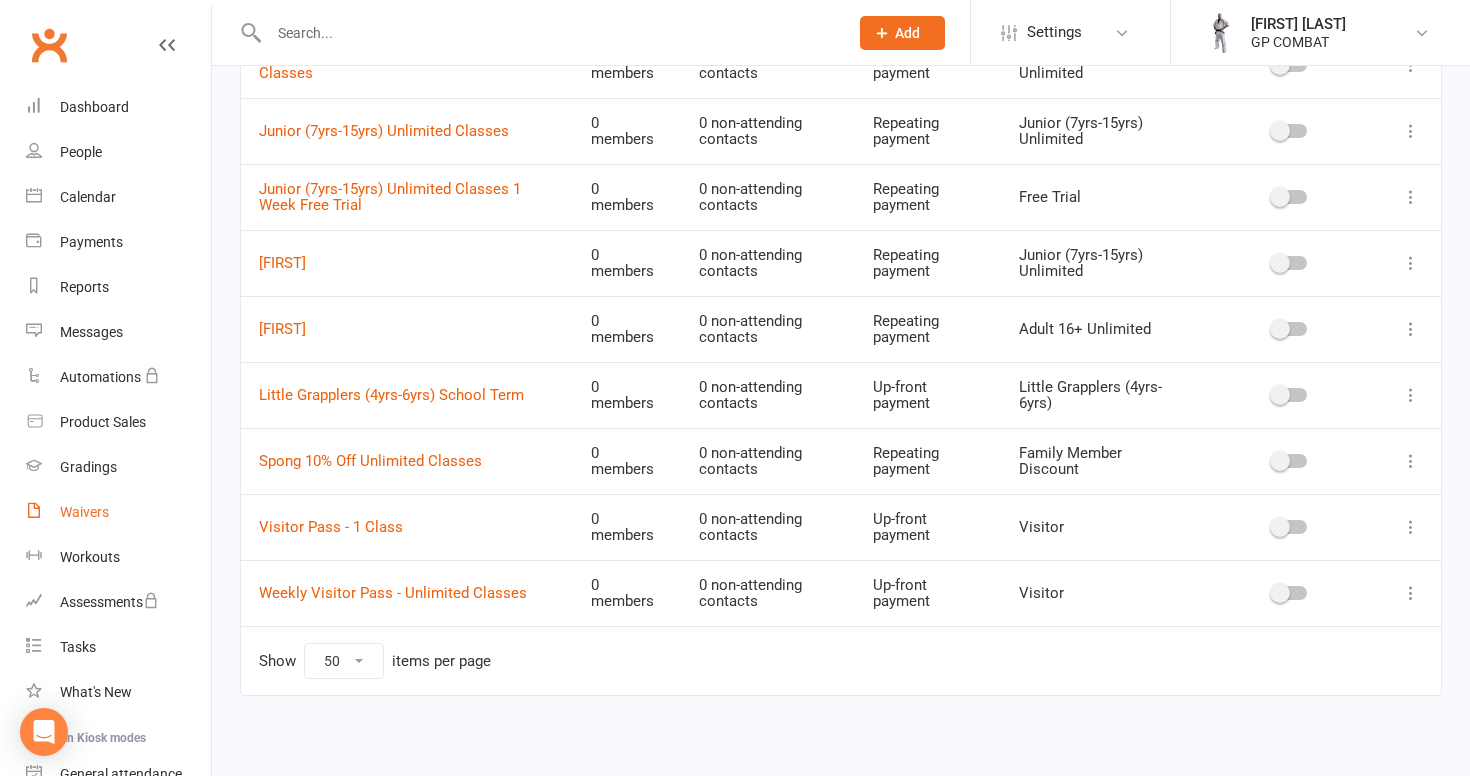 click on "Waivers" at bounding box center [84, 512] 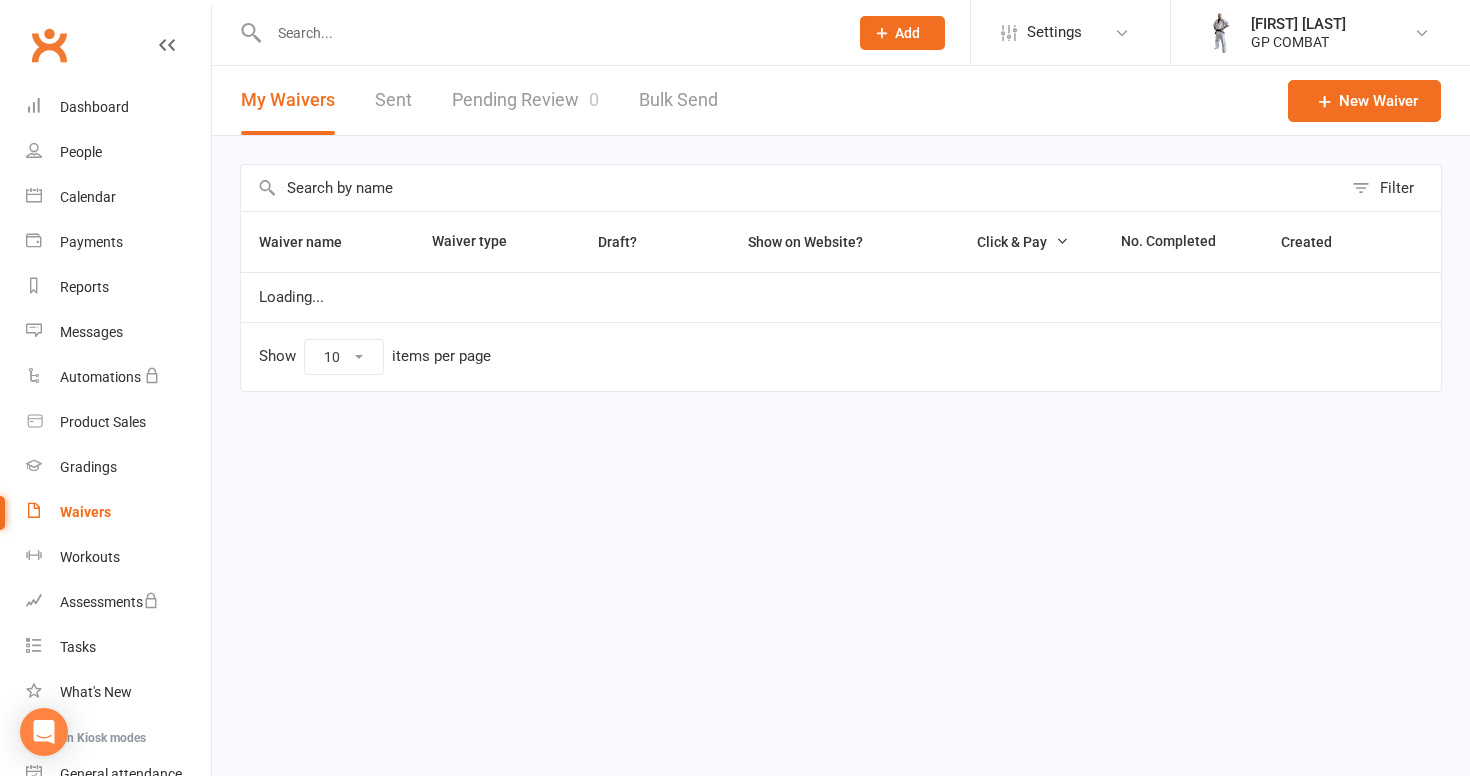 scroll, scrollTop: 0, scrollLeft: 0, axis: both 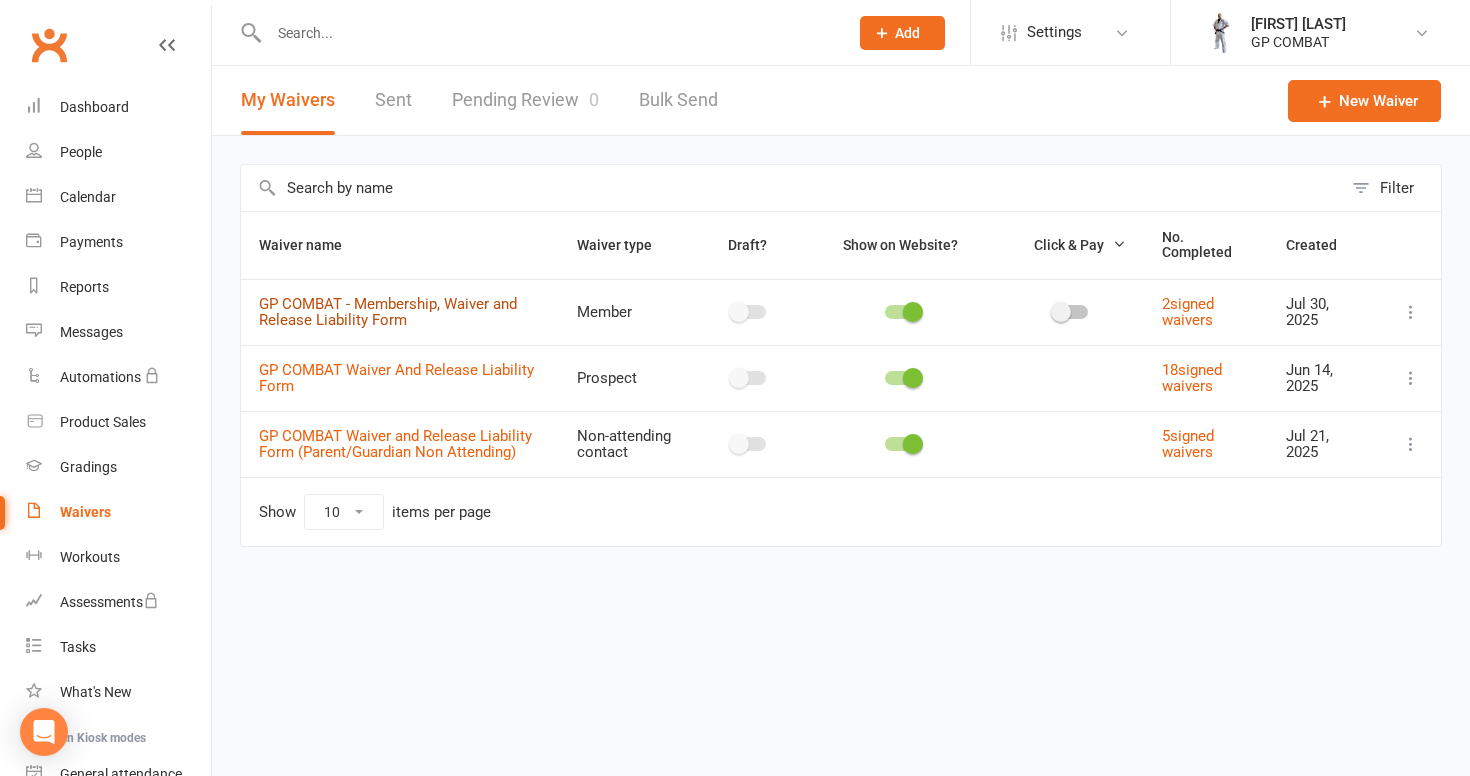click on "GP COMBAT - Membership, Waiver and Release Liability Form" at bounding box center (388, 312) 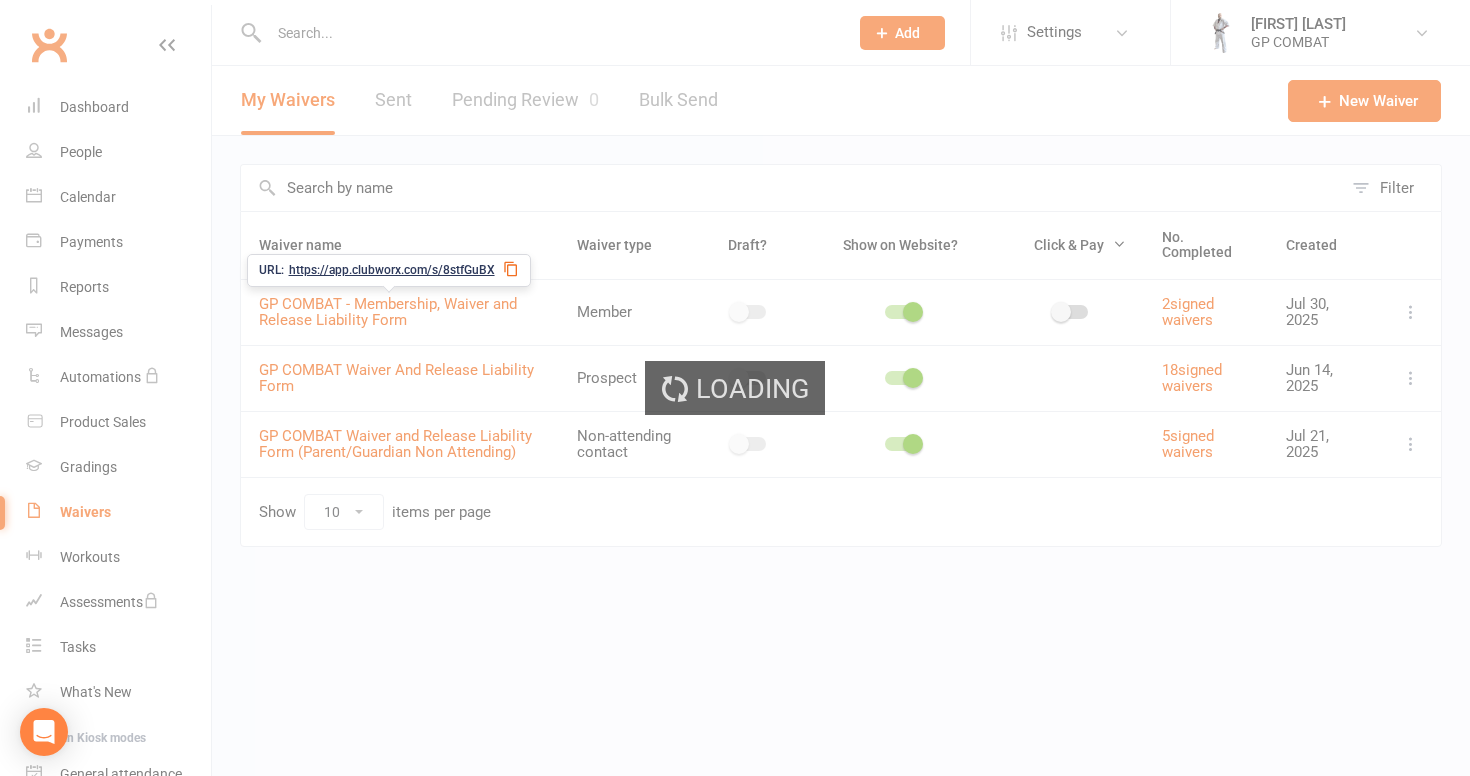 select on "select" 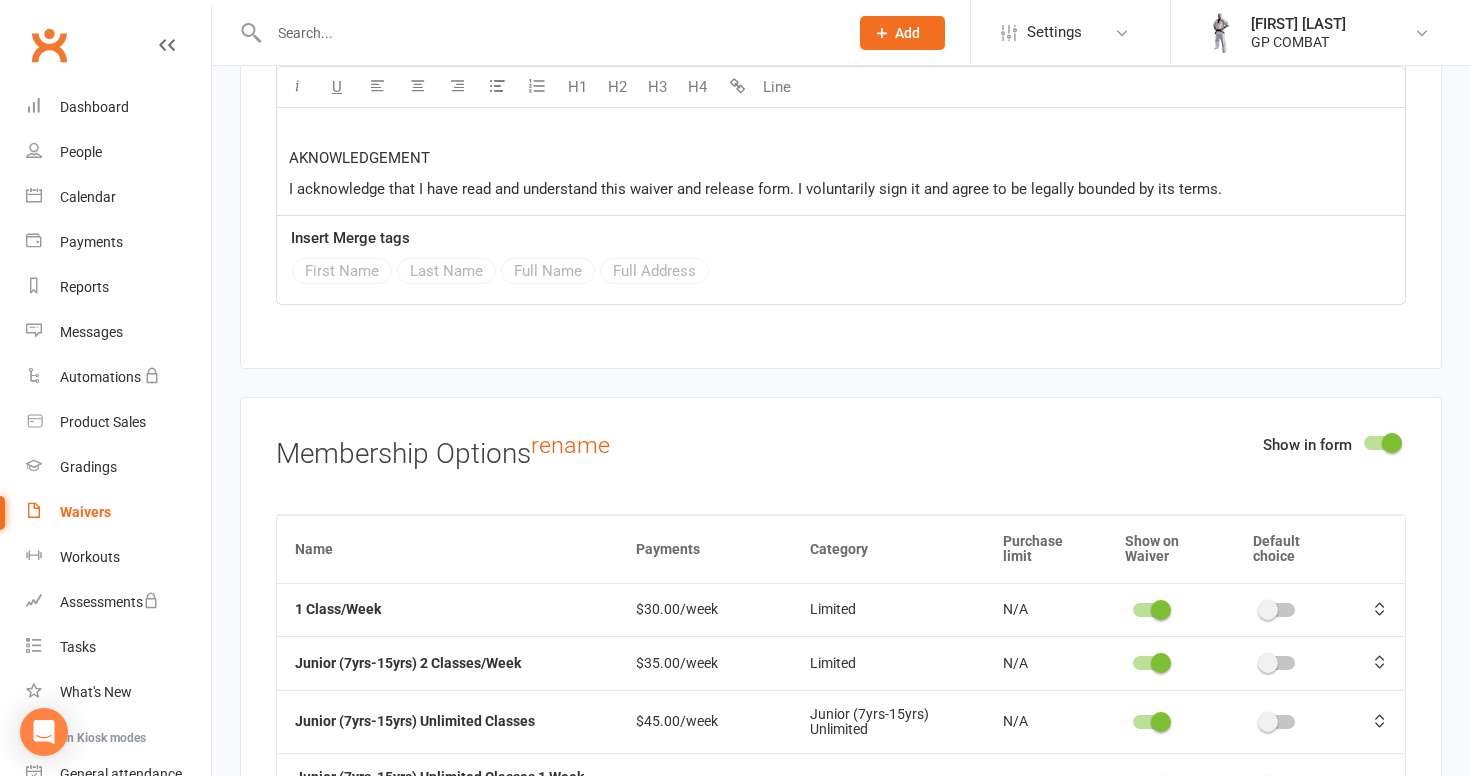 scroll, scrollTop: 10086, scrollLeft: 0, axis: vertical 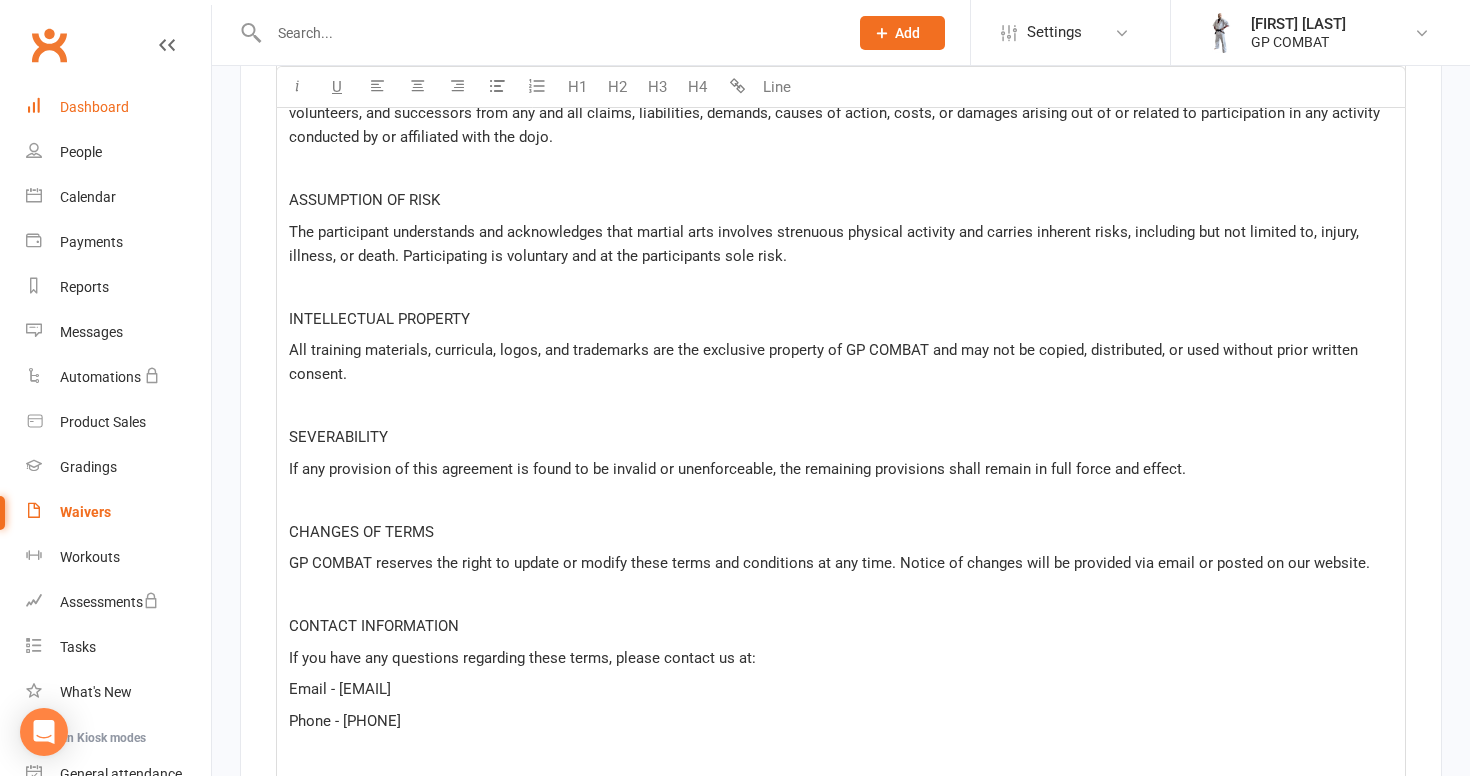 click on "Dashboard" at bounding box center [94, 107] 